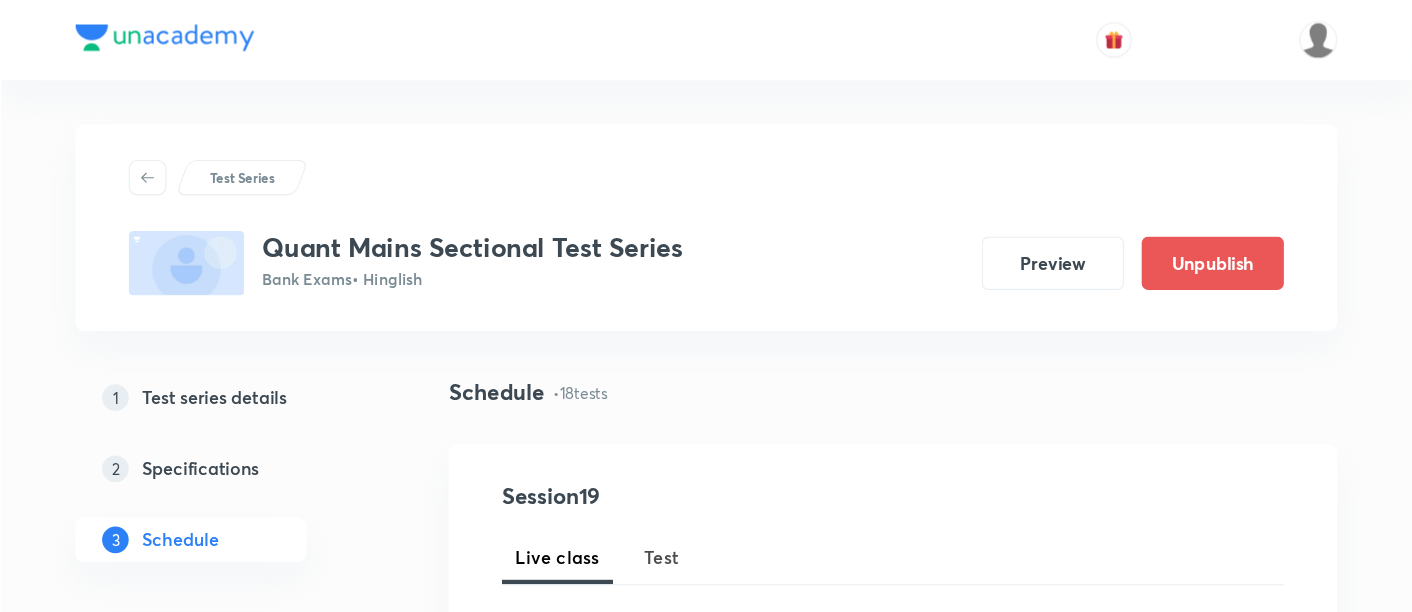 scroll, scrollTop: 0, scrollLeft: 0, axis: both 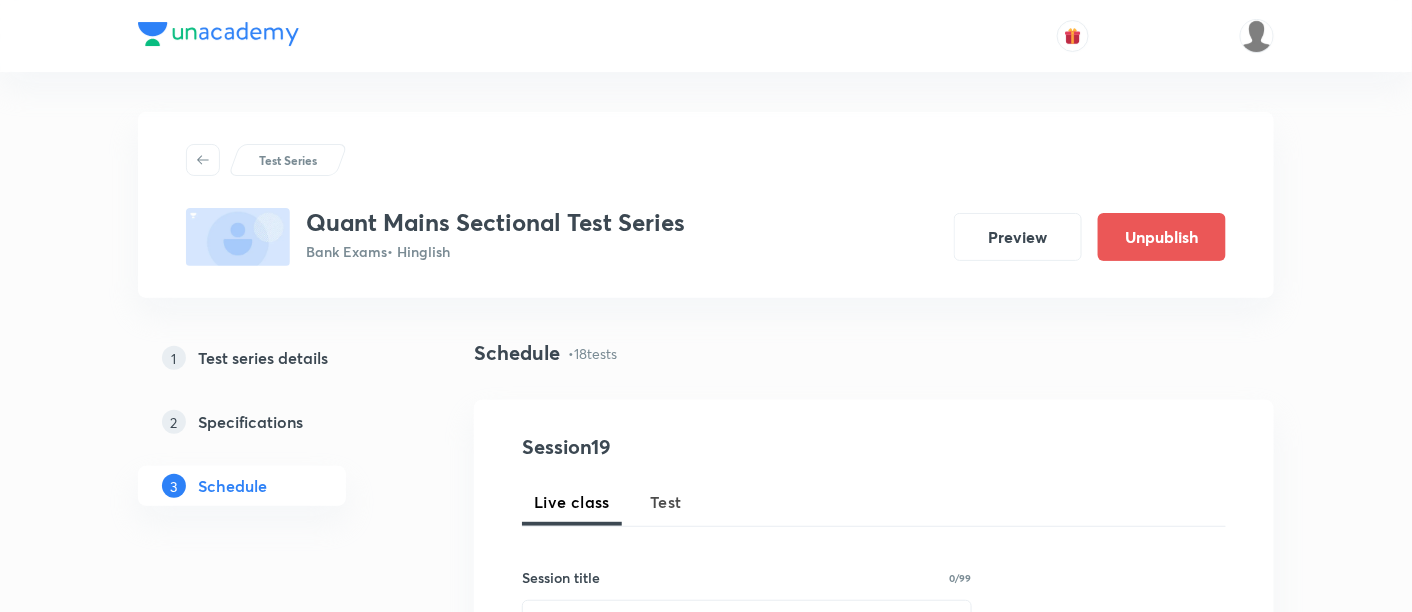 click at bounding box center (706, 1) 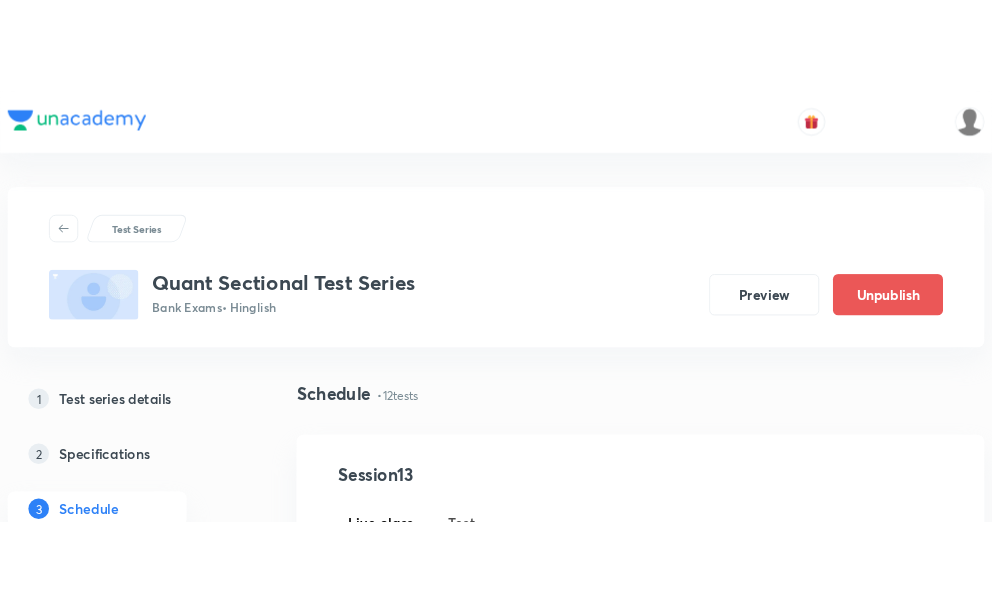 scroll, scrollTop: 0, scrollLeft: 0, axis: both 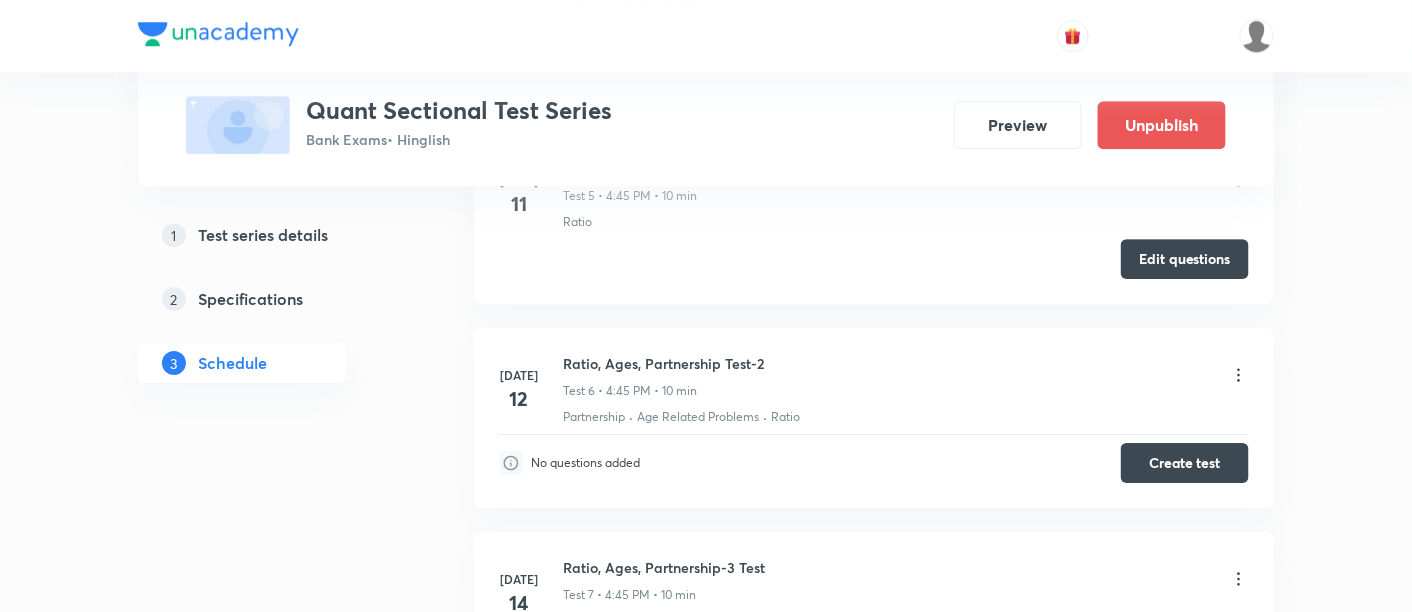 click 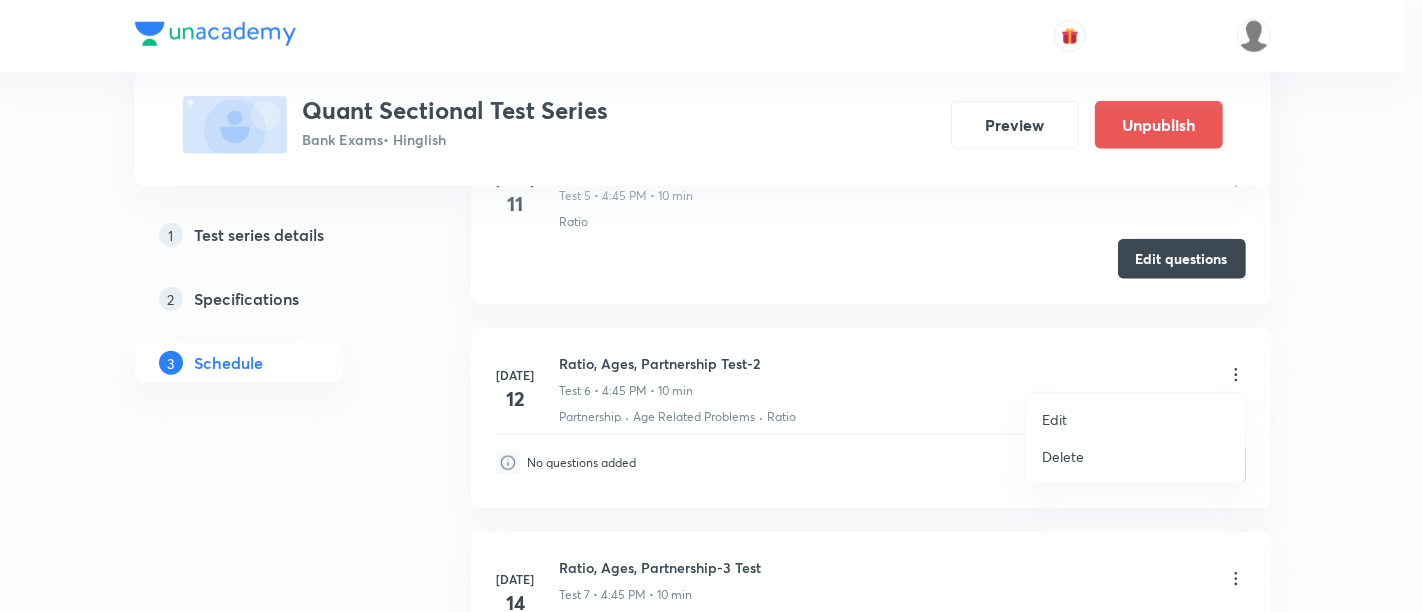 click on "Edit" at bounding box center (1054, 419) 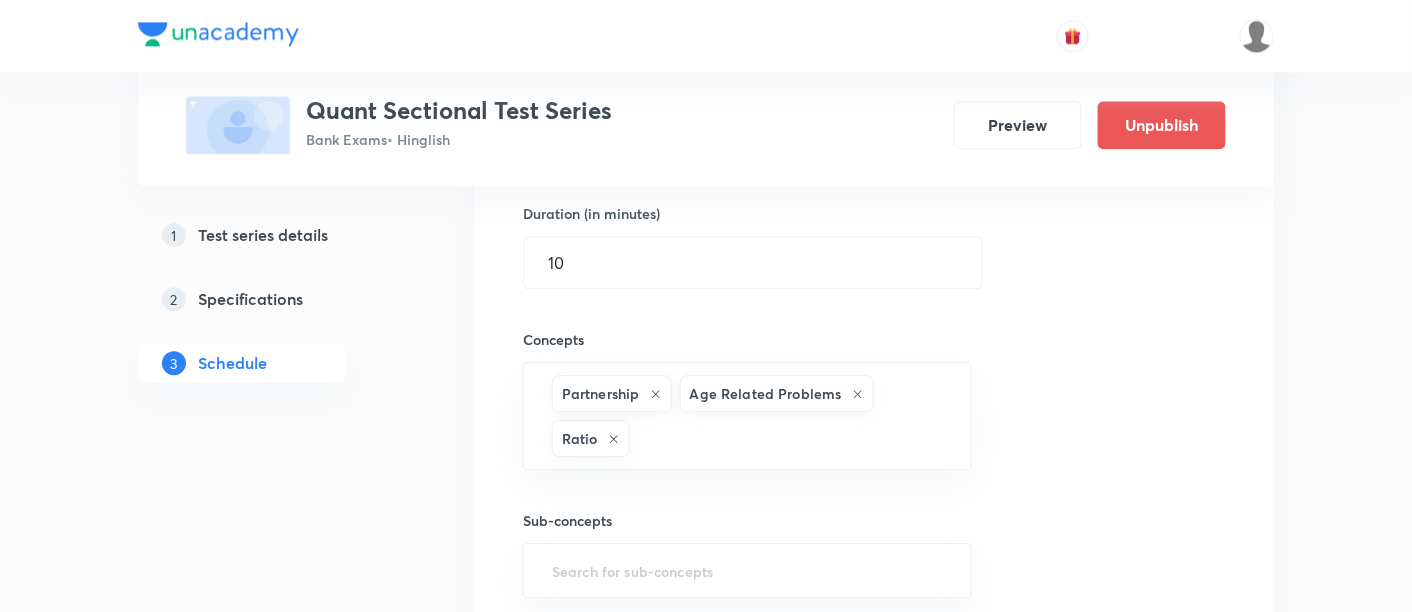 scroll, scrollTop: 1588, scrollLeft: 0, axis: vertical 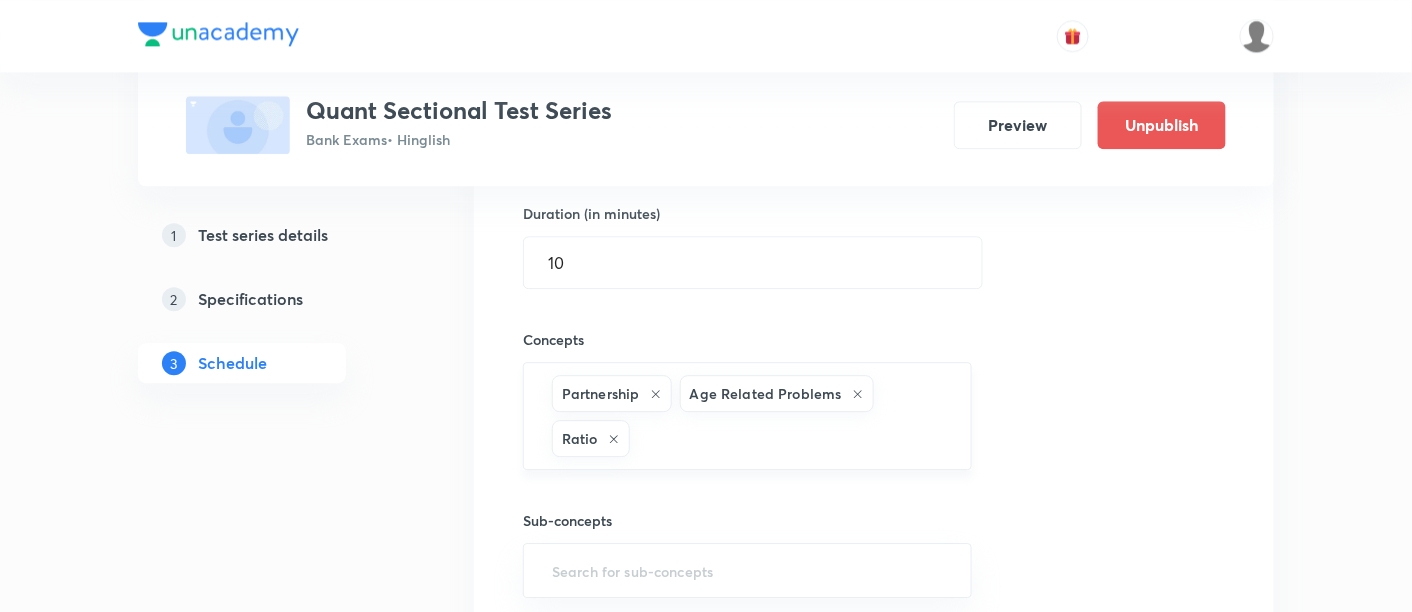 click 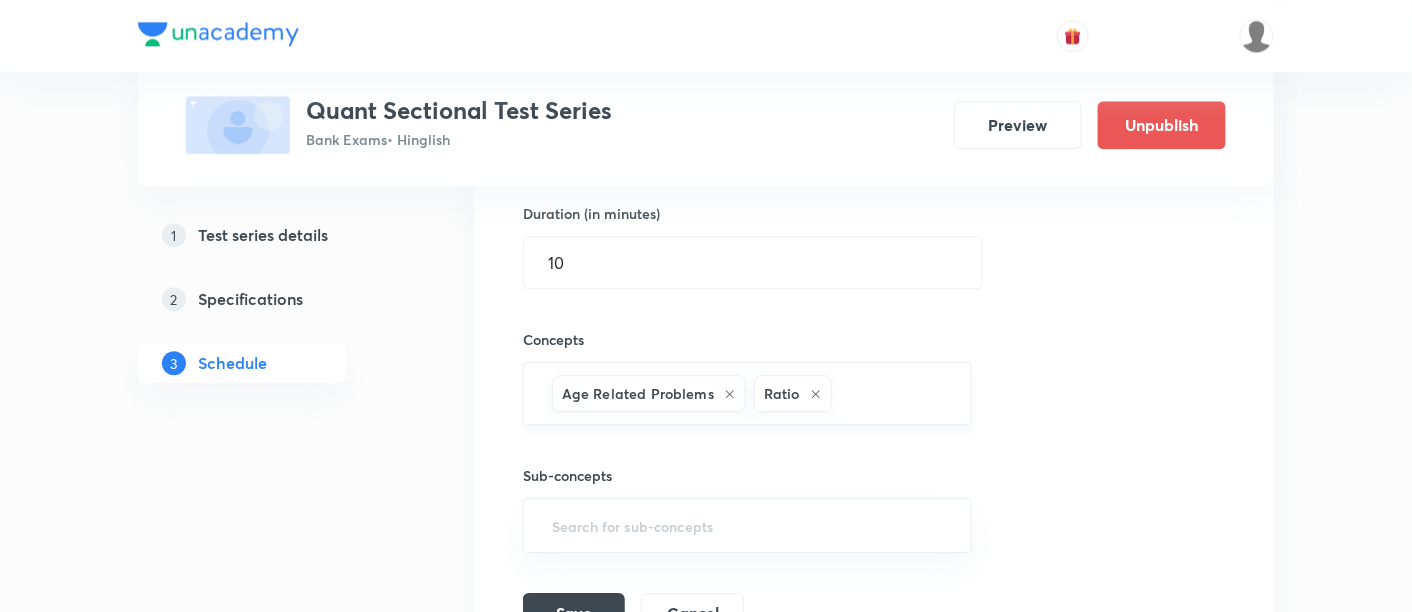 click 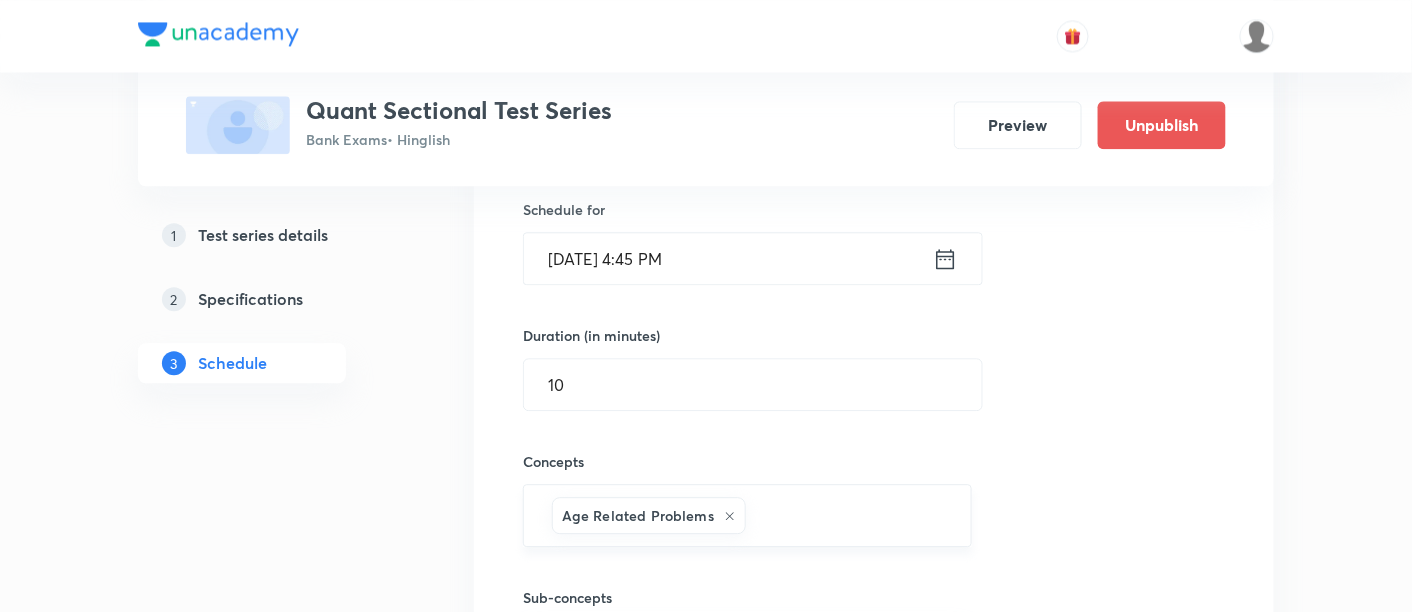 scroll, scrollTop: 1715, scrollLeft: 0, axis: vertical 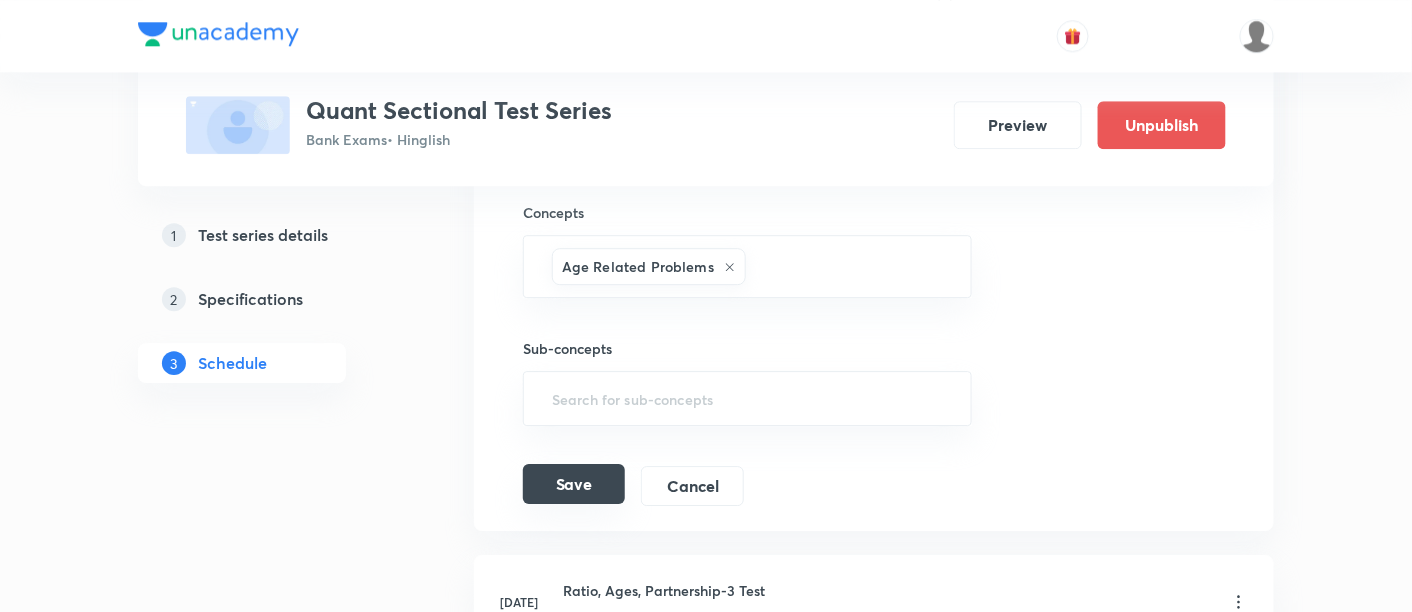 click on "Save" at bounding box center (574, 484) 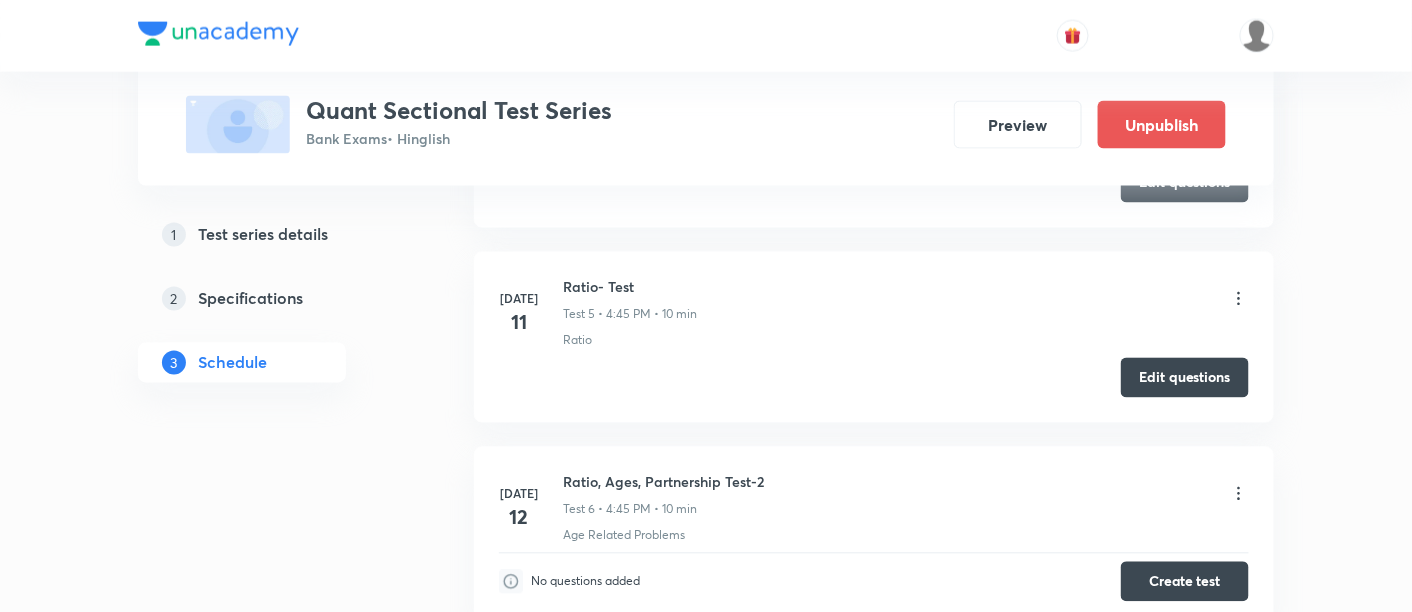 scroll, scrollTop: 1046, scrollLeft: 0, axis: vertical 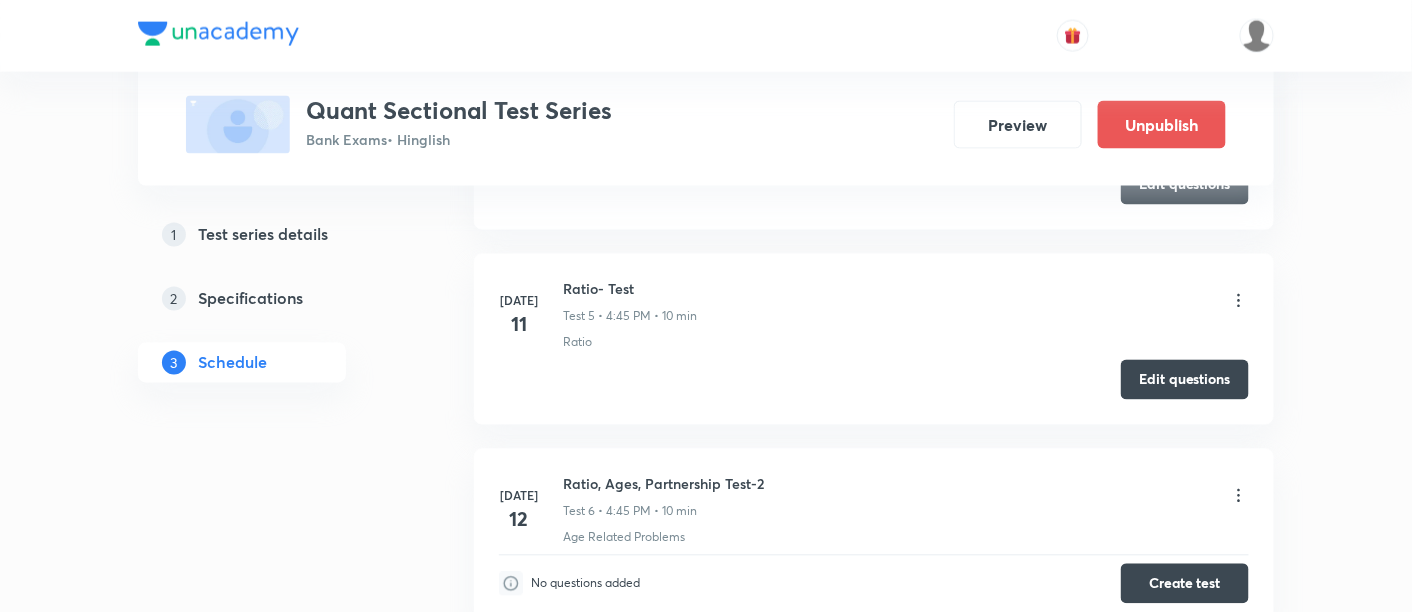 click 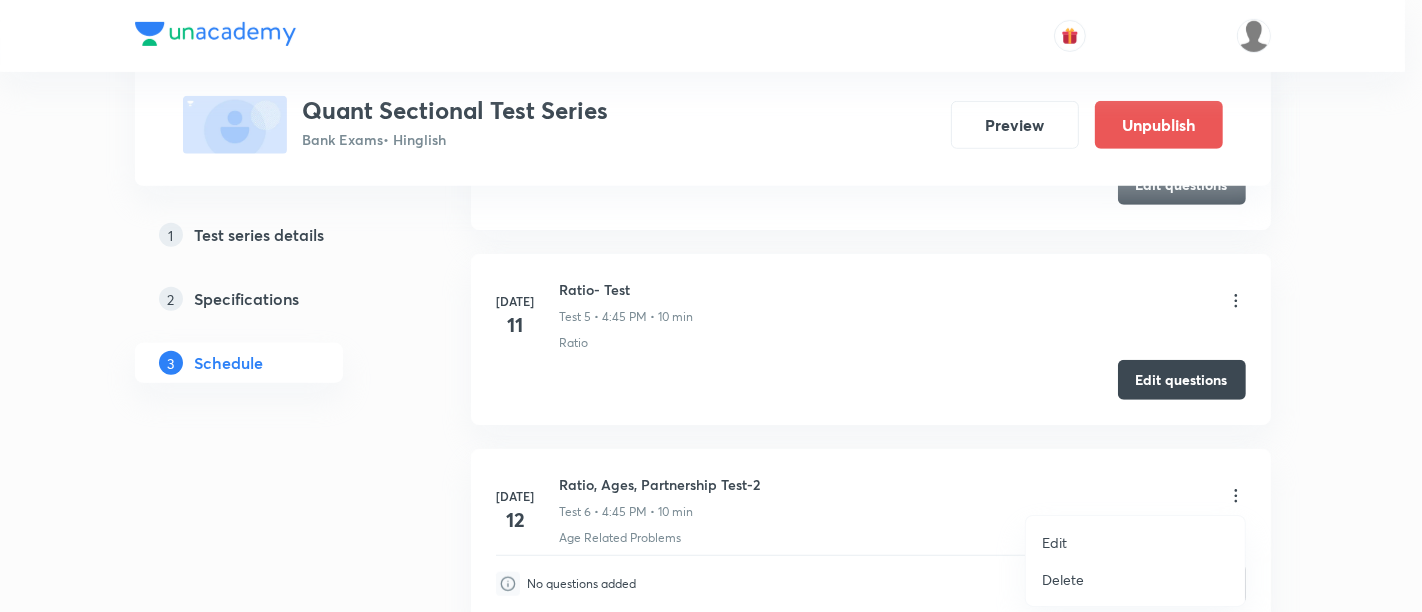 click on "Edit" at bounding box center (1135, 542) 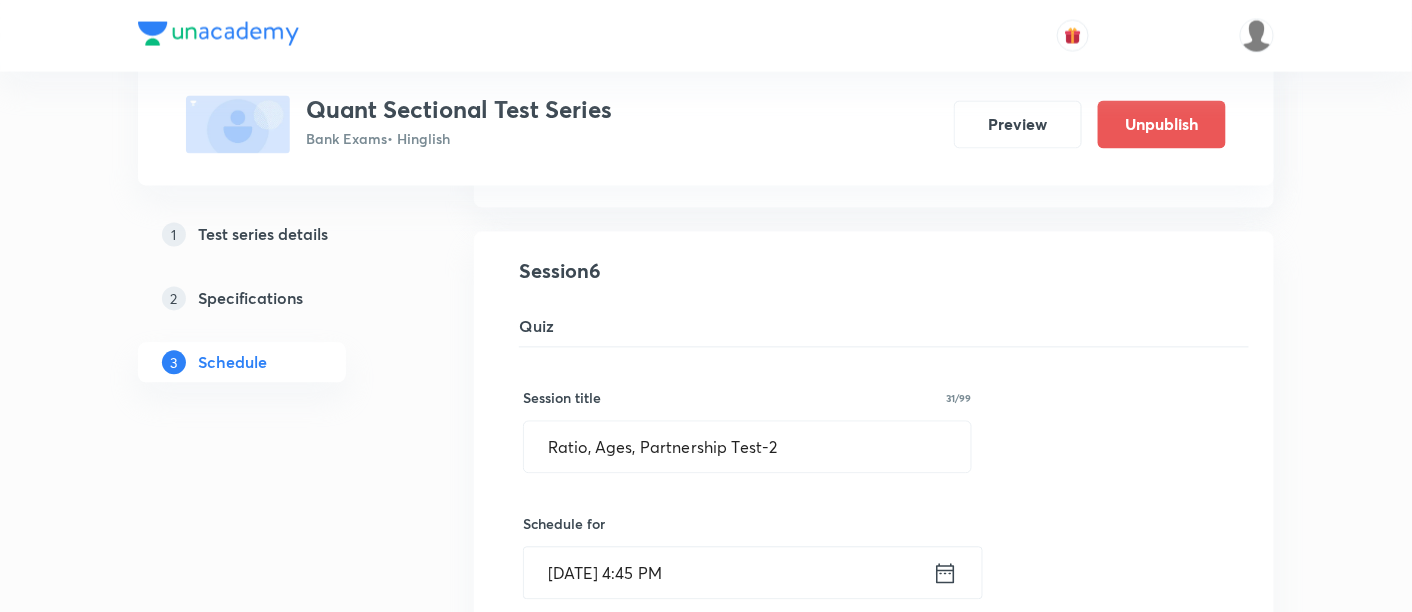 scroll, scrollTop: 1160, scrollLeft: 0, axis: vertical 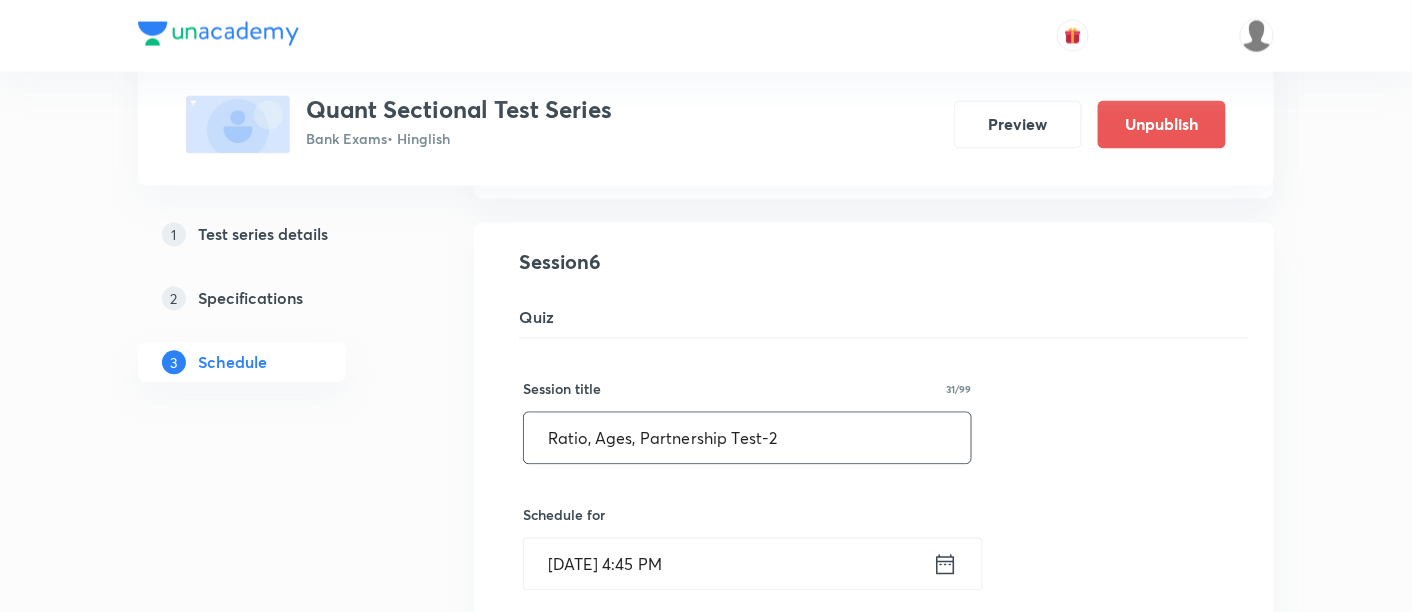 click on "Ratio, Ages, Partnership Test-2" at bounding box center [747, 438] 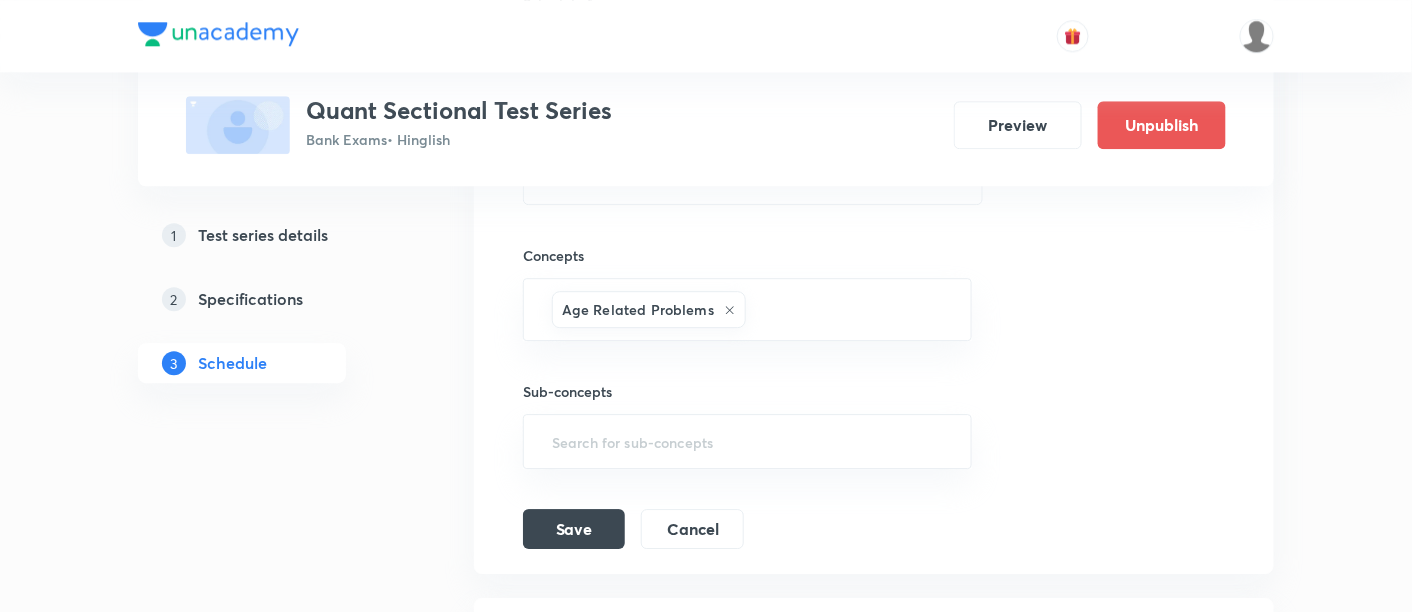scroll, scrollTop: 1673, scrollLeft: 0, axis: vertical 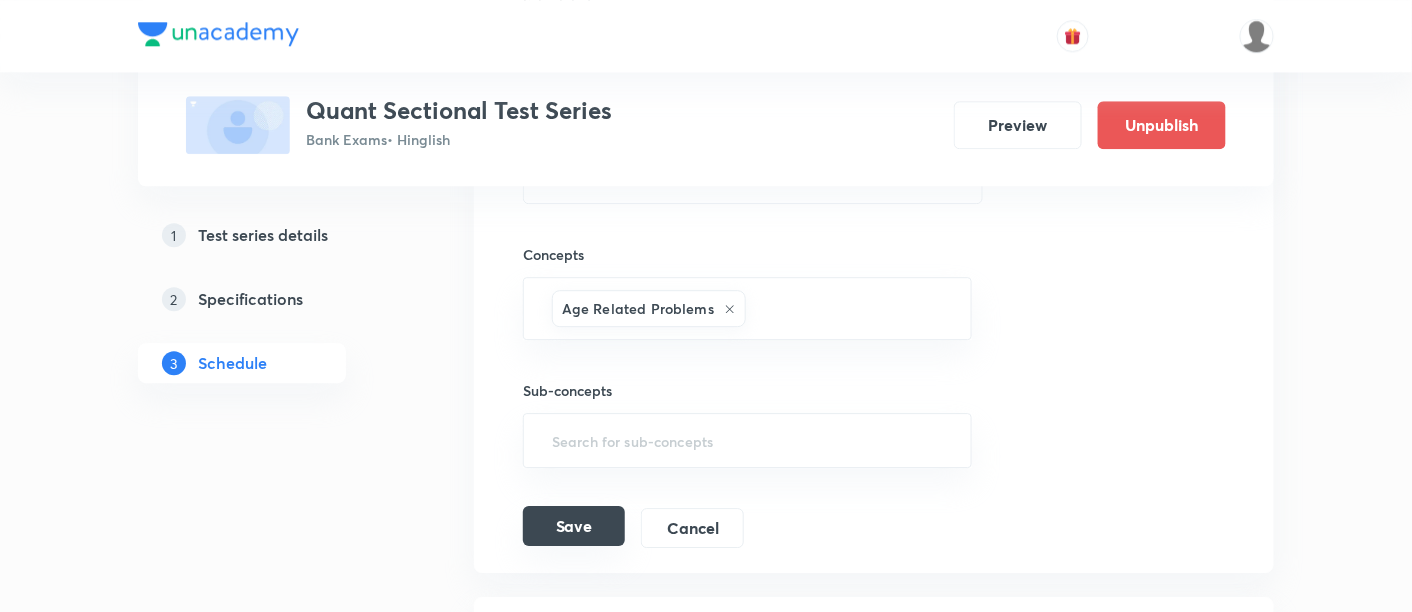 type on "Ages Test" 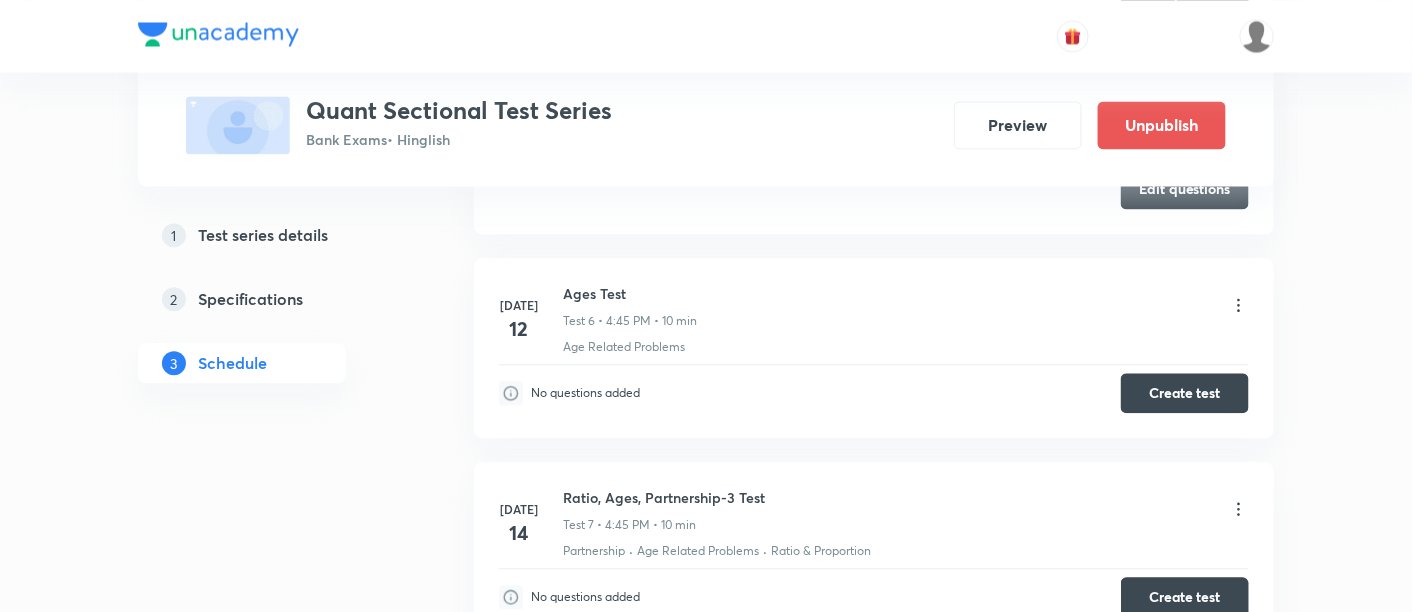 scroll, scrollTop: 1235, scrollLeft: 0, axis: vertical 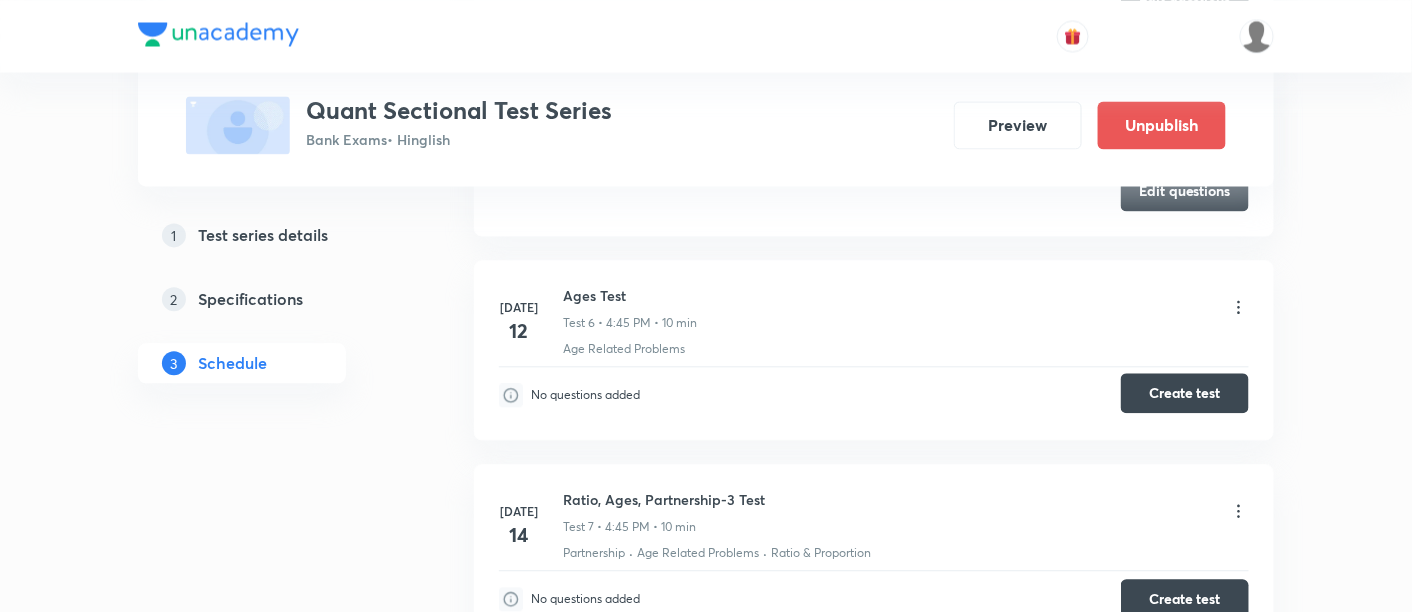 click on "Create test" at bounding box center [1185, 393] 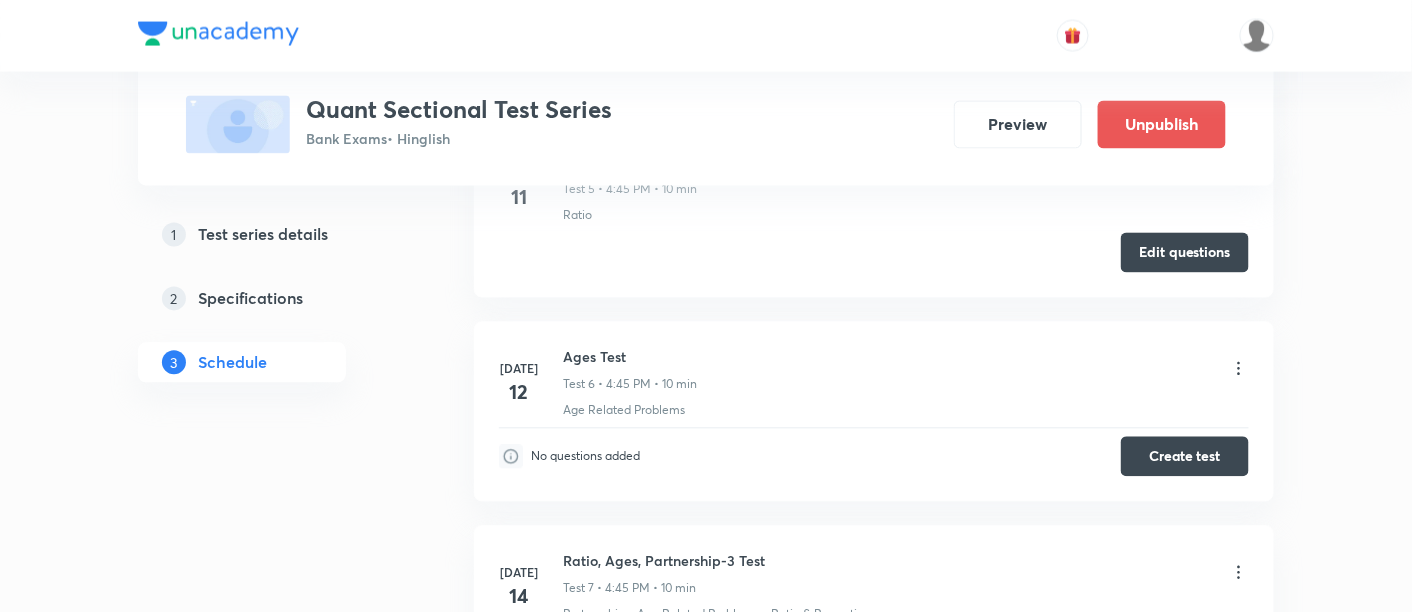 scroll, scrollTop: 1112, scrollLeft: 0, axis: vertical 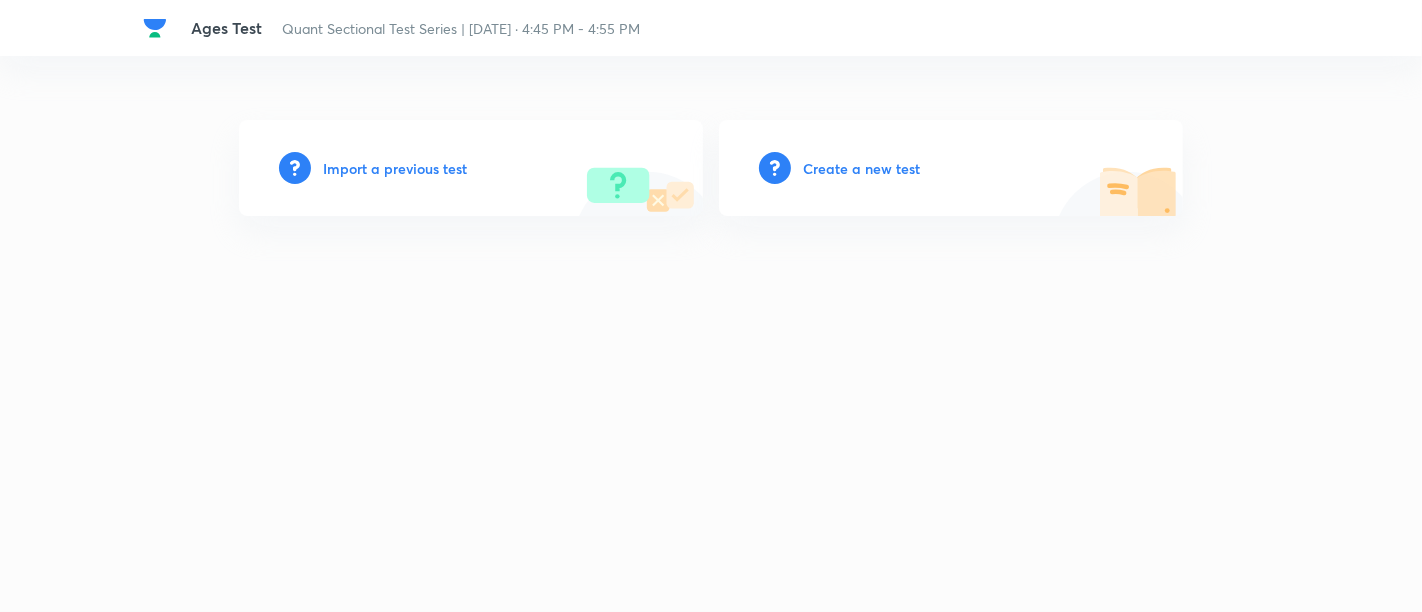 click on "Create a new test" at bounding box center [861, 168] 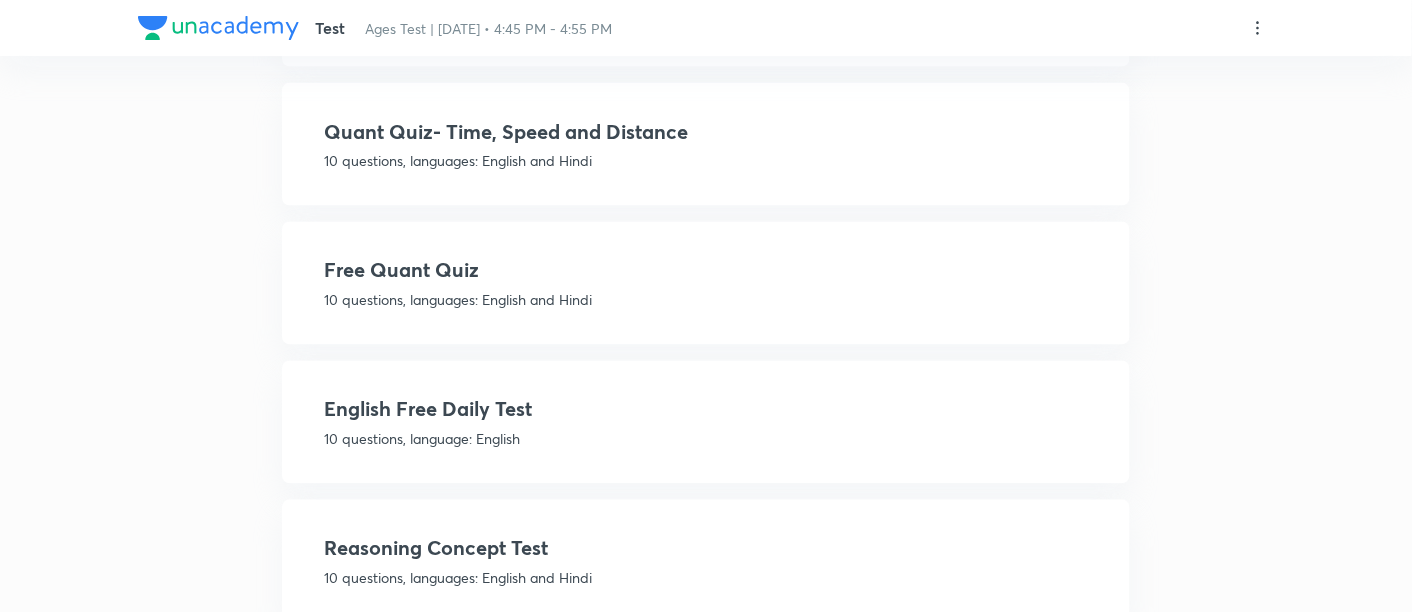 scroll, scrollTop: 1057, scrollLeft: 0, axis: vertical 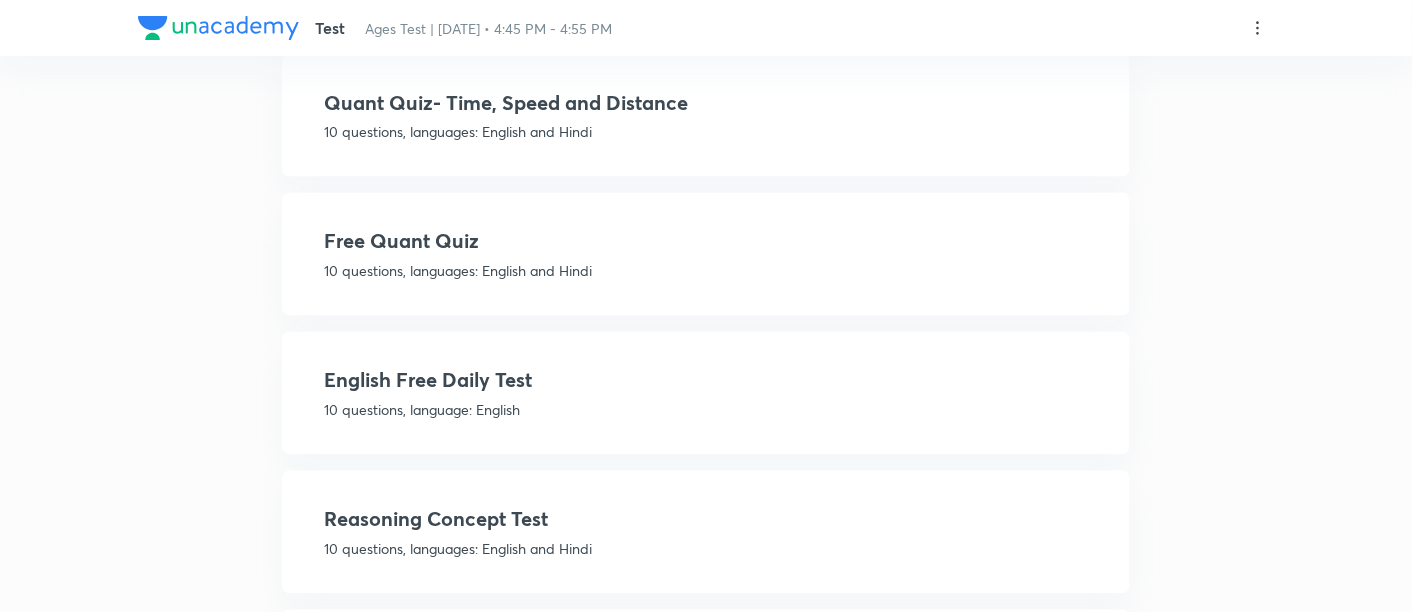 click on "Free Quant Quiz" at bounding box center (706, 242) 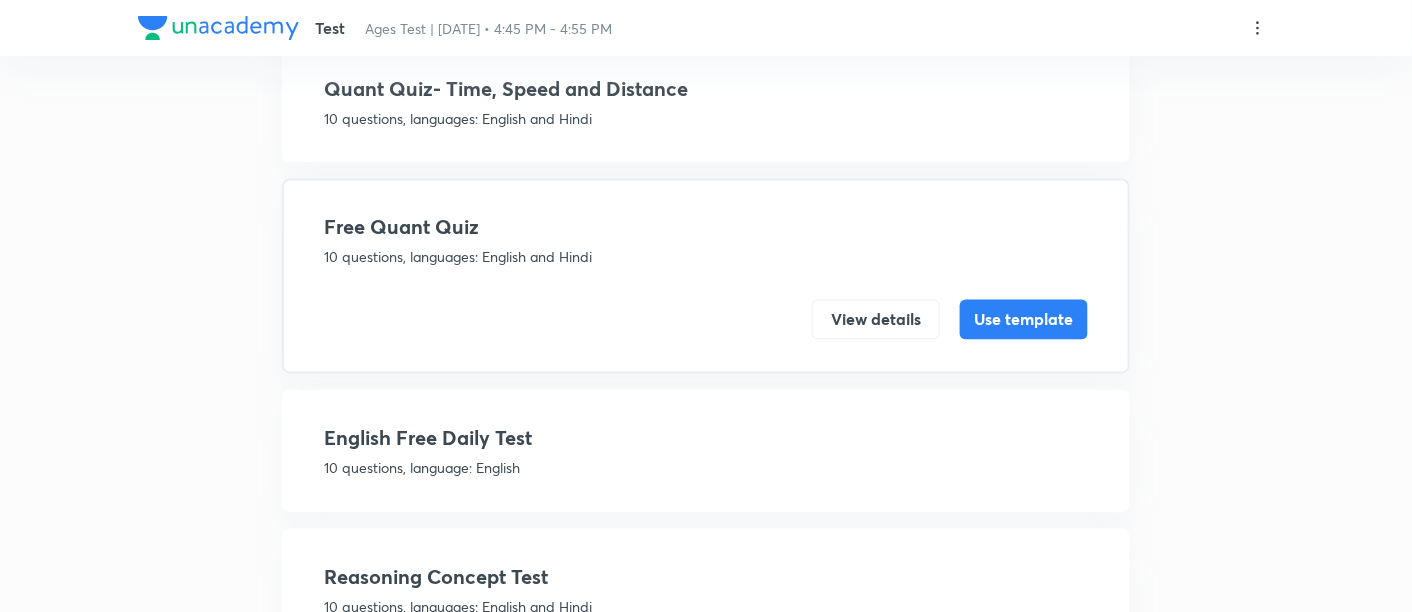 scroll, scrollTop: 985, scrollLeft: 0, axis: vertical 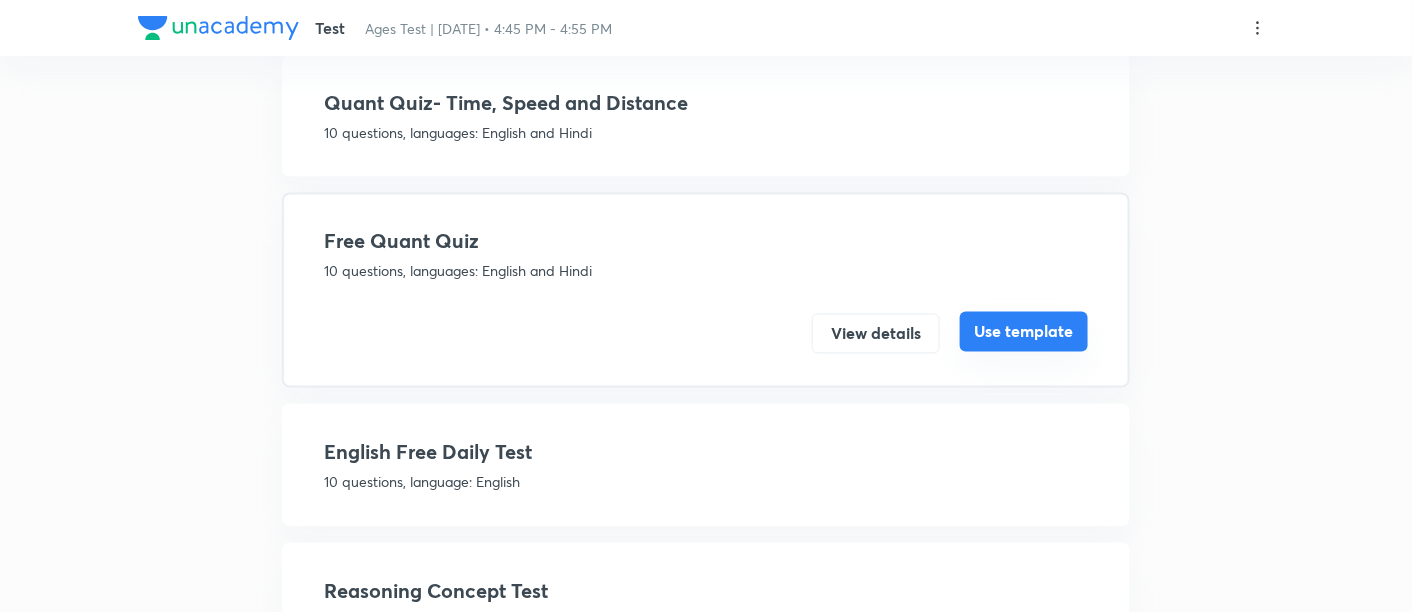 click on "Use template" at bounding box center (1024, 332) 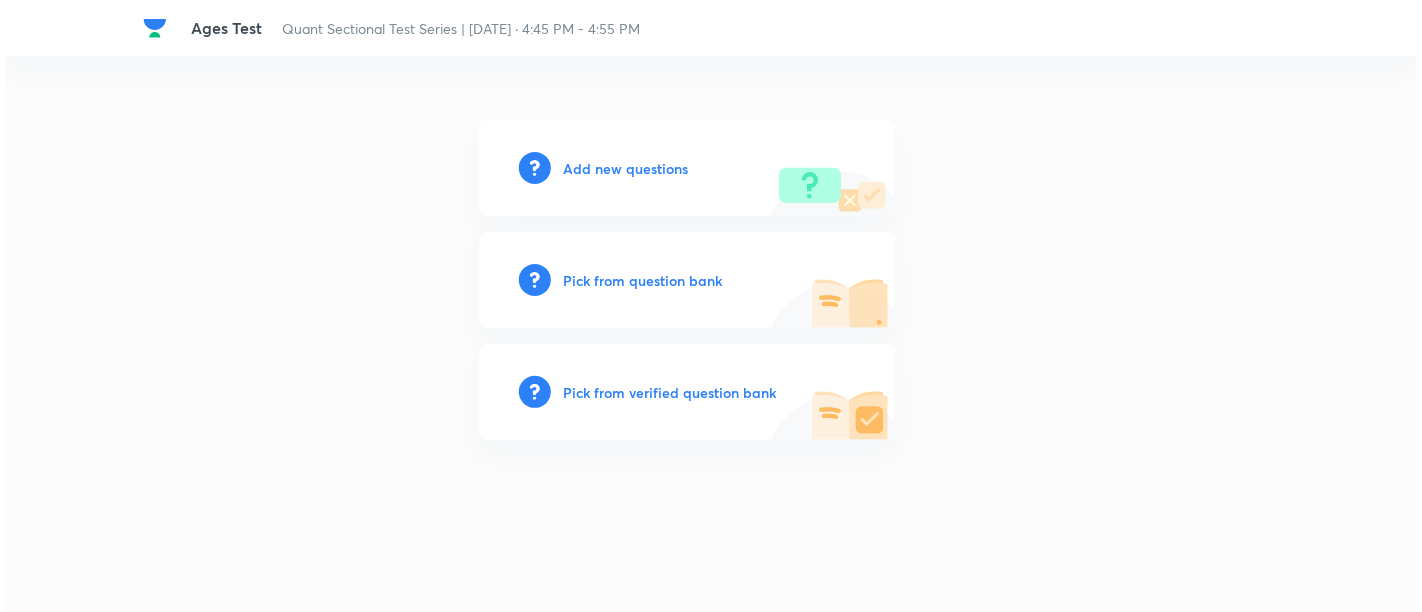 scroll, scrollTop: 0, scrollLeft: 0, axis: both 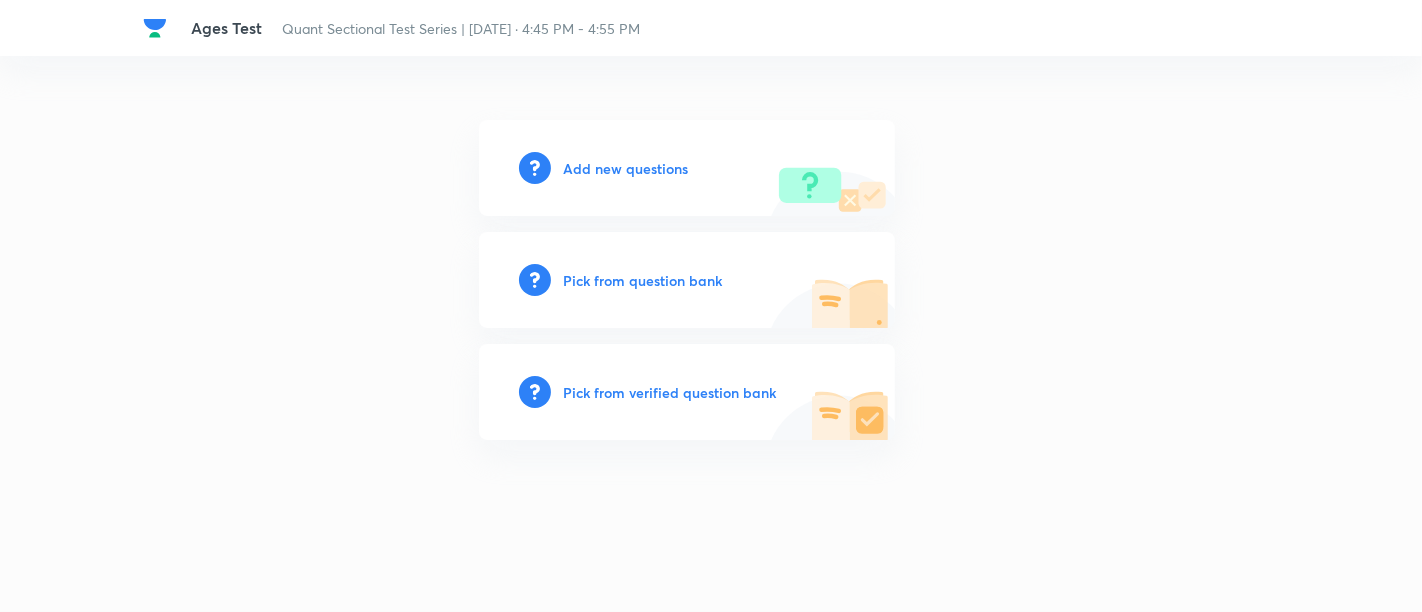 click on "Add new questions" at bounding box center (625, 168) 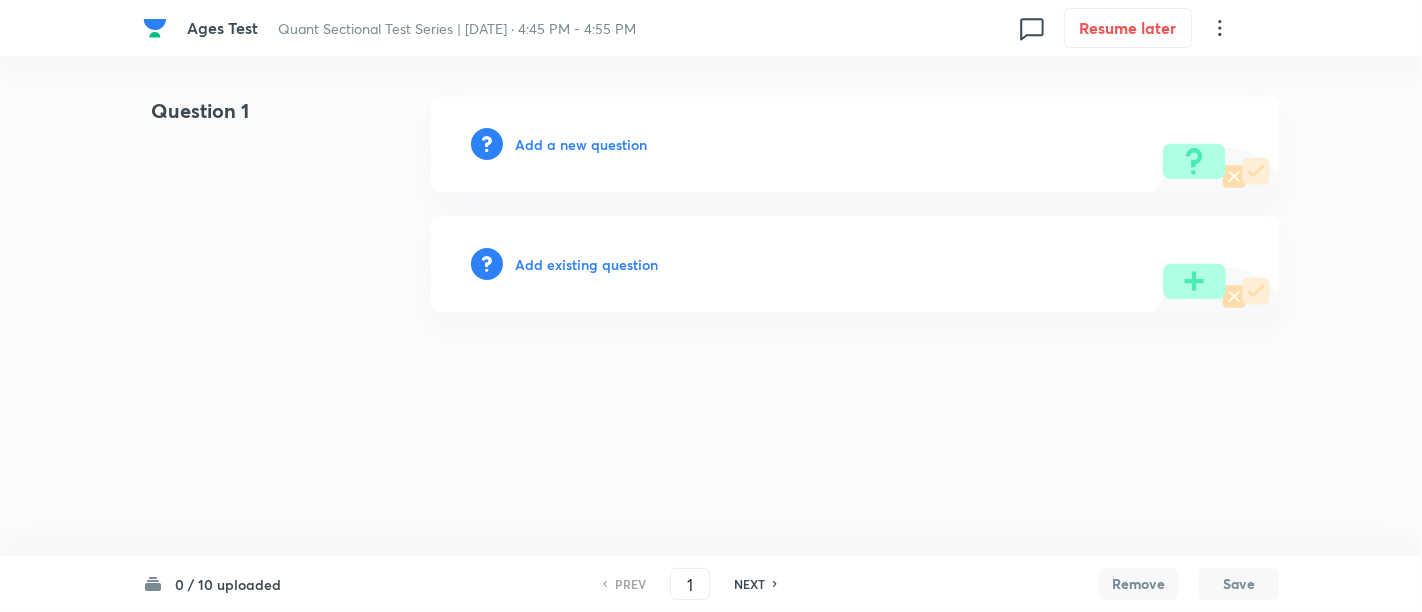 click on "Add a new question" at bounding box center (581, 144) 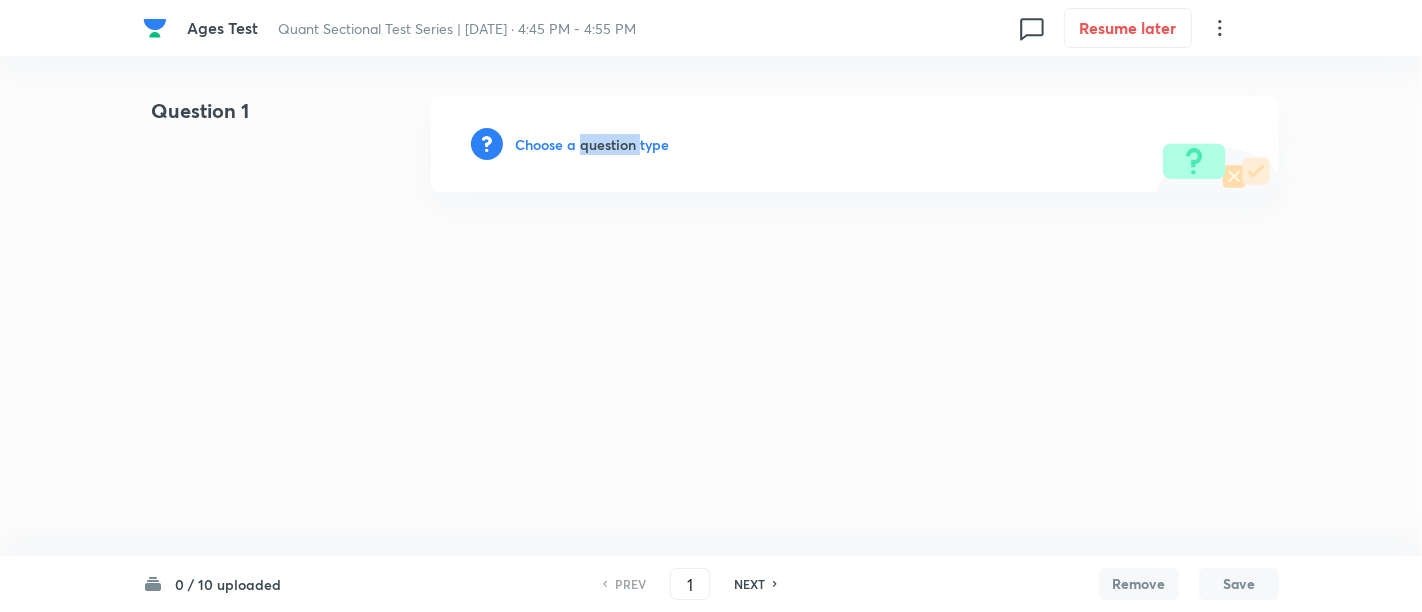 click on "Choose a question type" at bounding box center (592, 144) 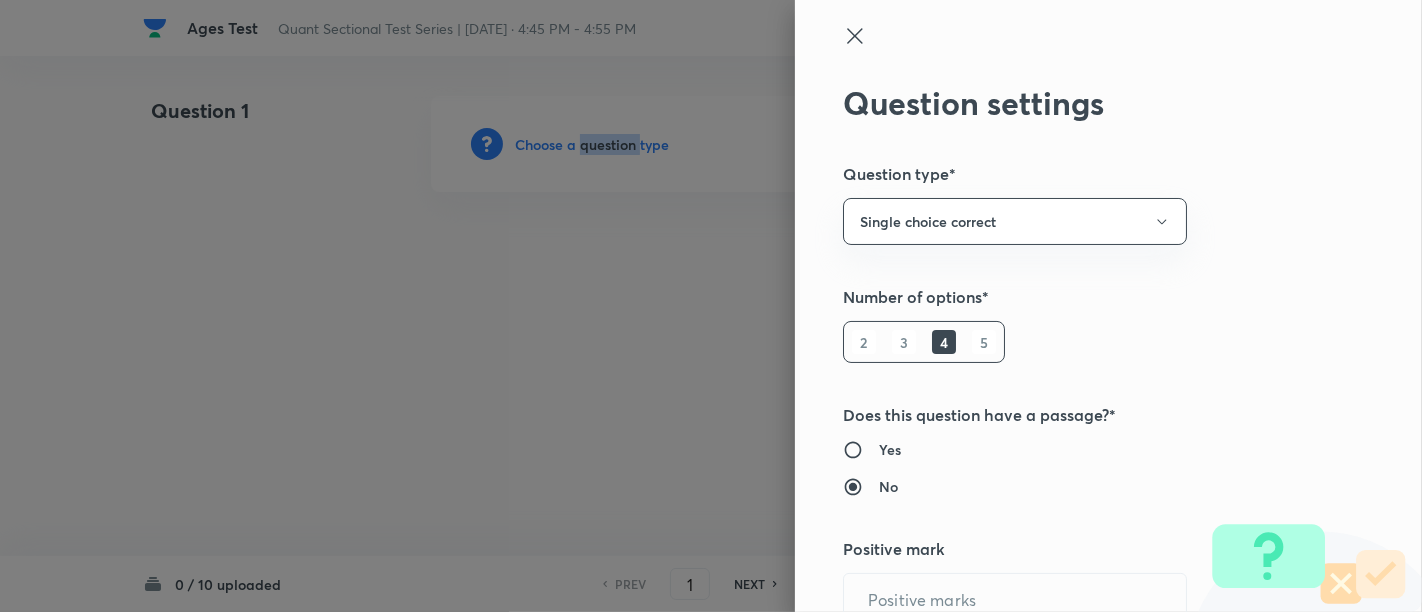 type on "1" 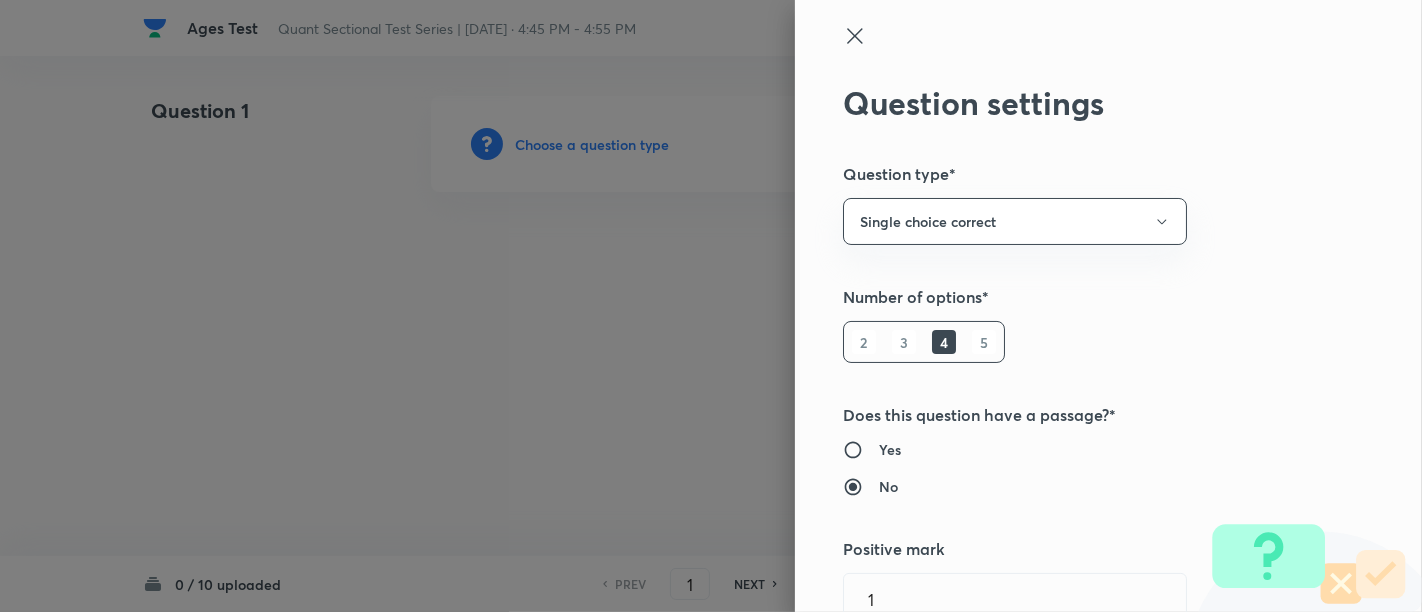 click on "5" at bounding box center [984, 342] 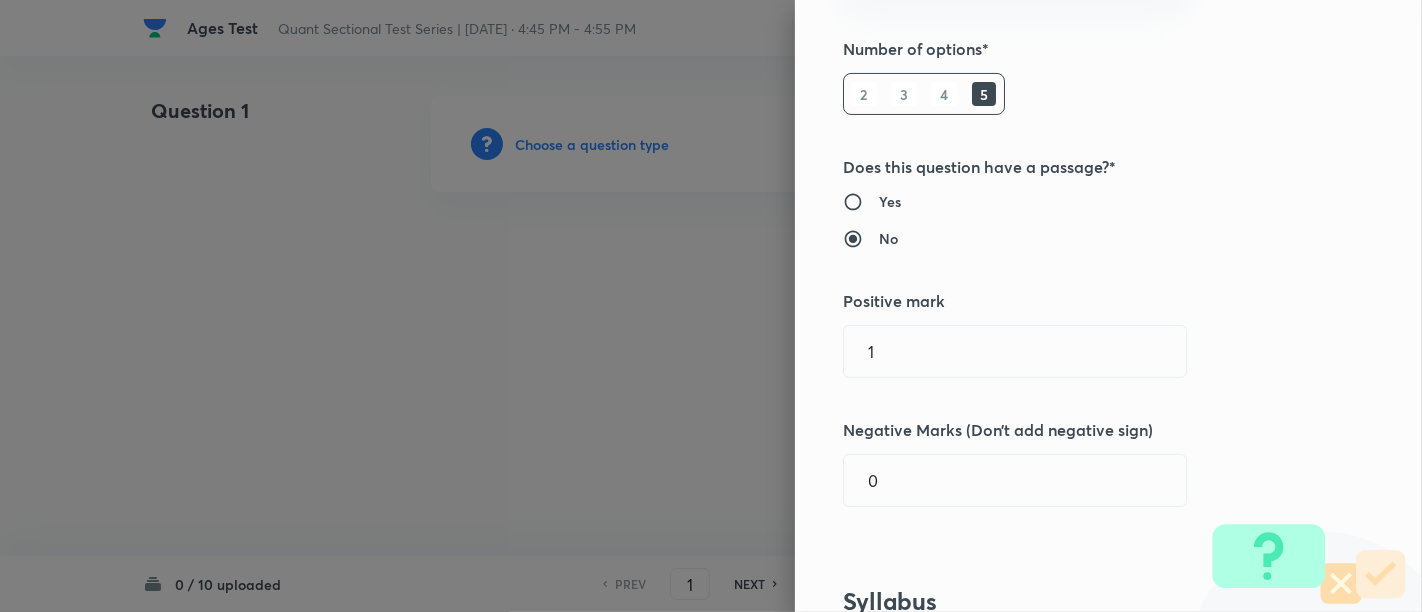 scroll, scrollTop: 248, scrollLeft: 0, axis: vertical 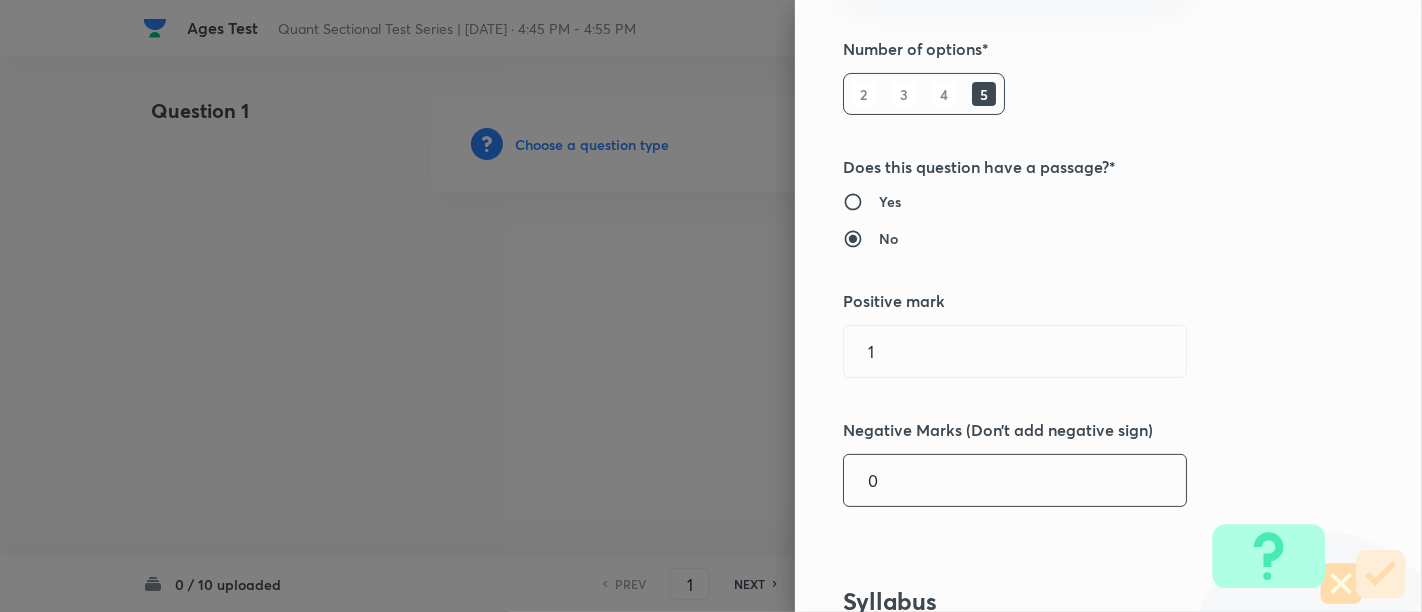 click on "0" at bounding box center (1015, 480) 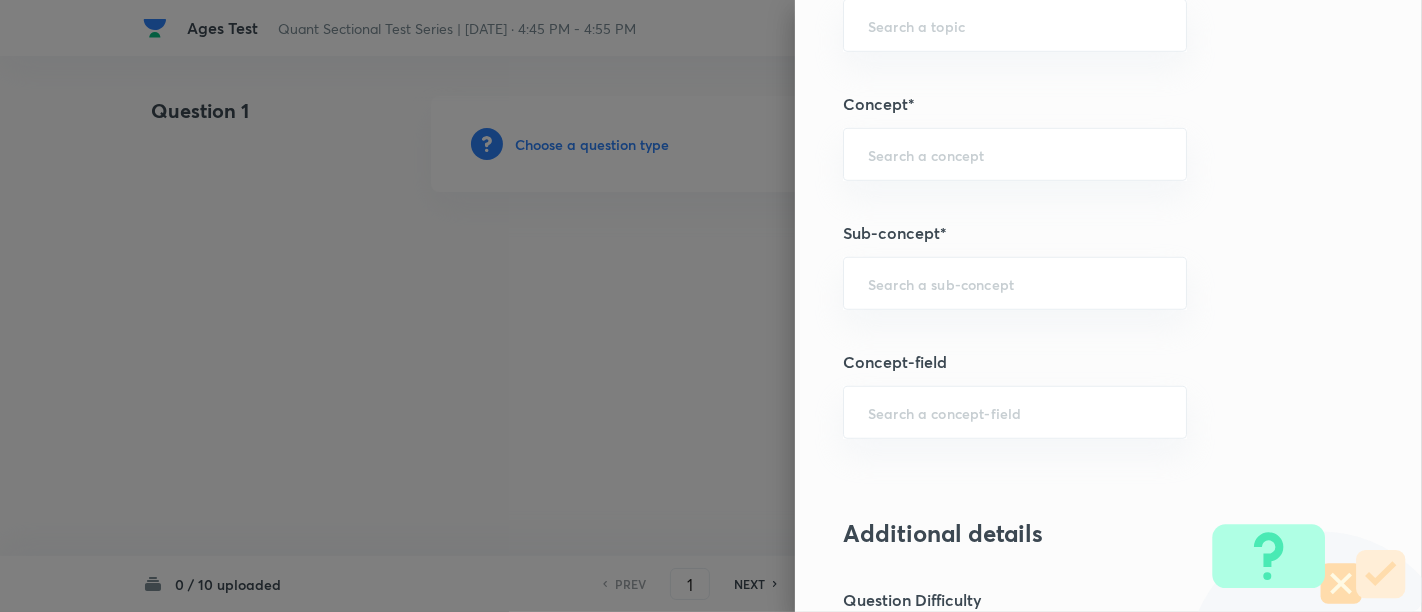 scroll, scrollTop: 1068, scrollLeft: 0, axis: vertical 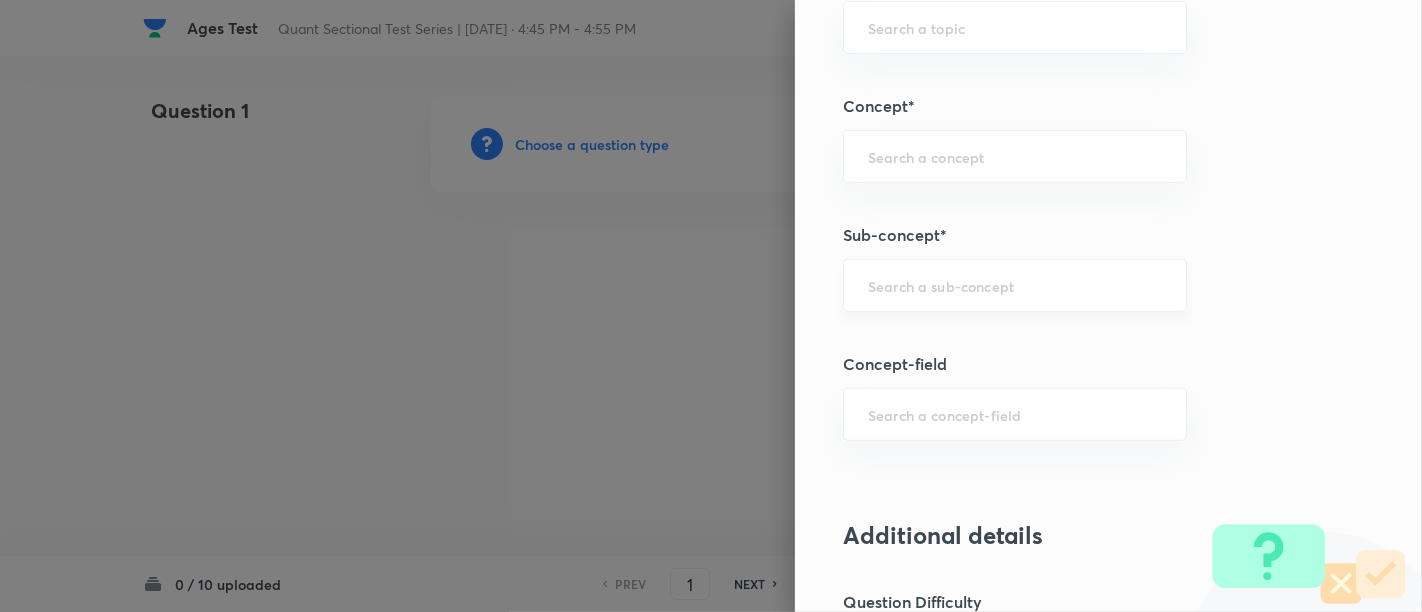 type on "0.25" 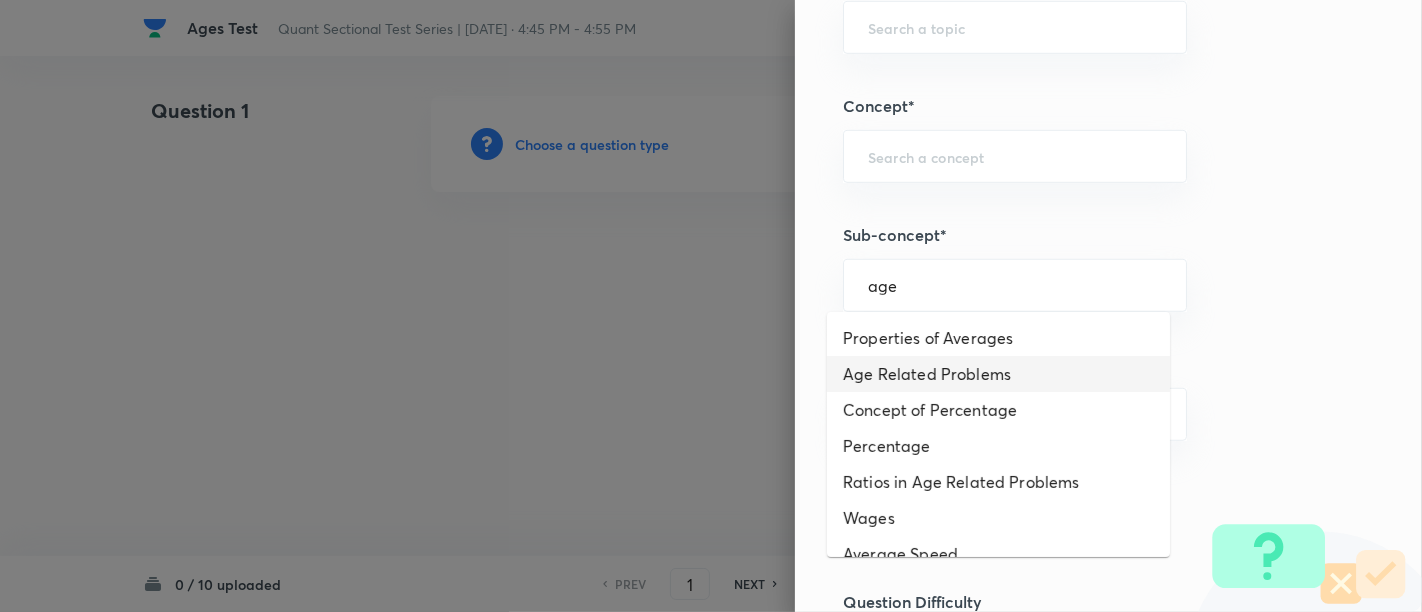 click on "Age Related Problems" at bounding box center (998, 374) 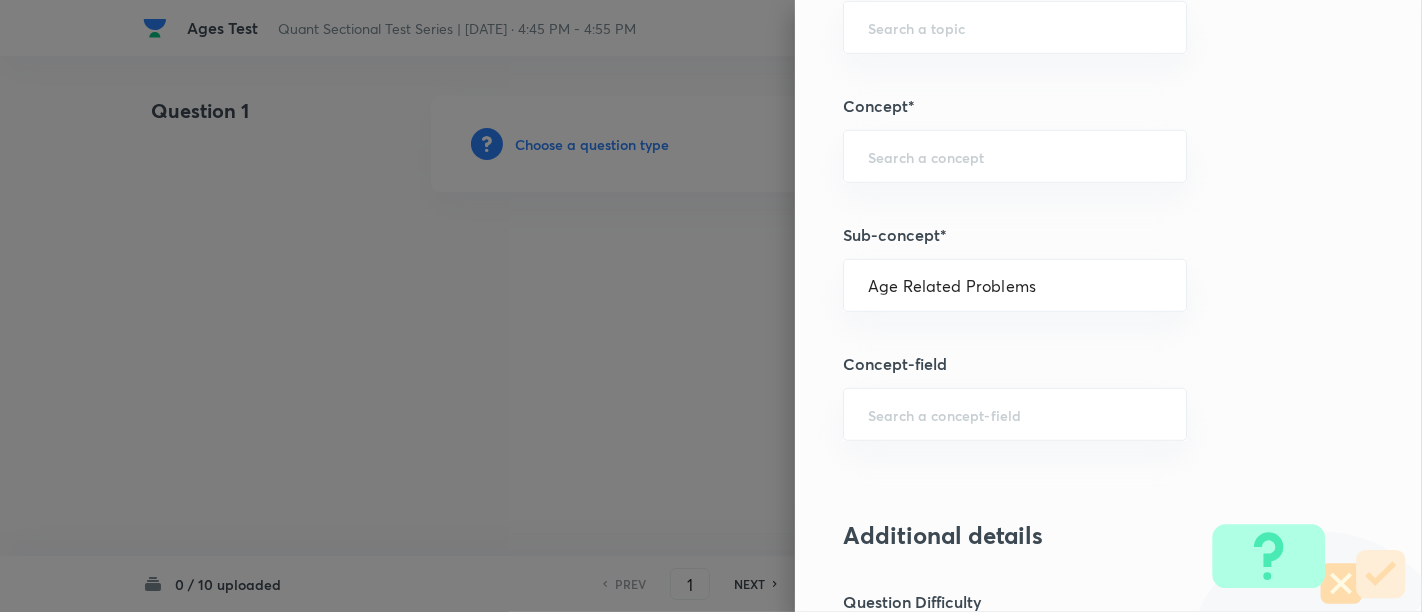 type on "Quantitative Aptitude" 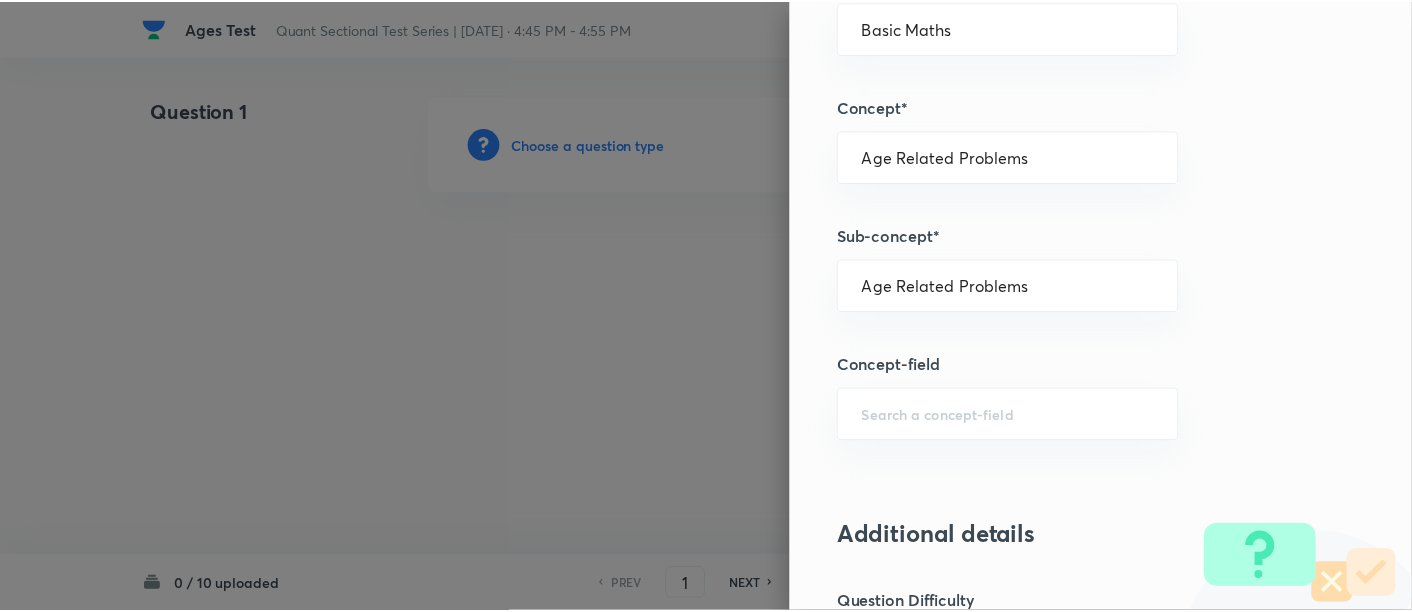 scroll, scrollTop: 2108, scrollLeft: 0, axis: vertical 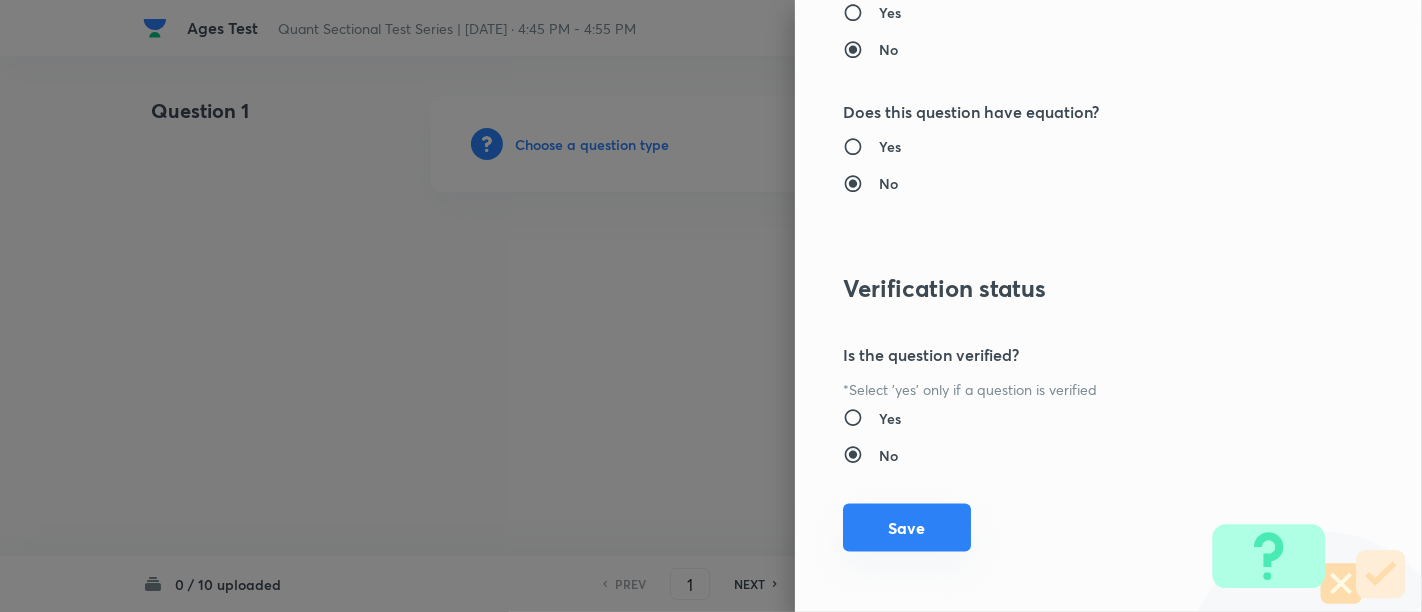click on "Save" at bounding box center (907, 528) 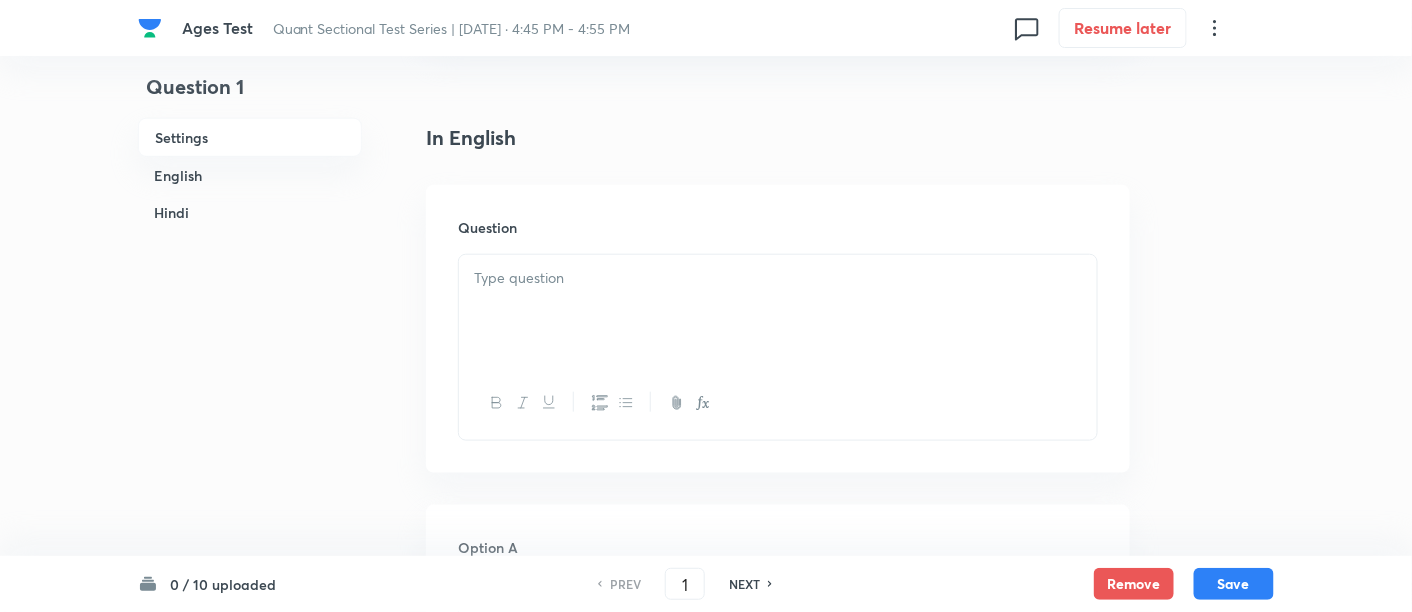scroll, scrollTop: 464, scrollLeft: 0, axis: vertical 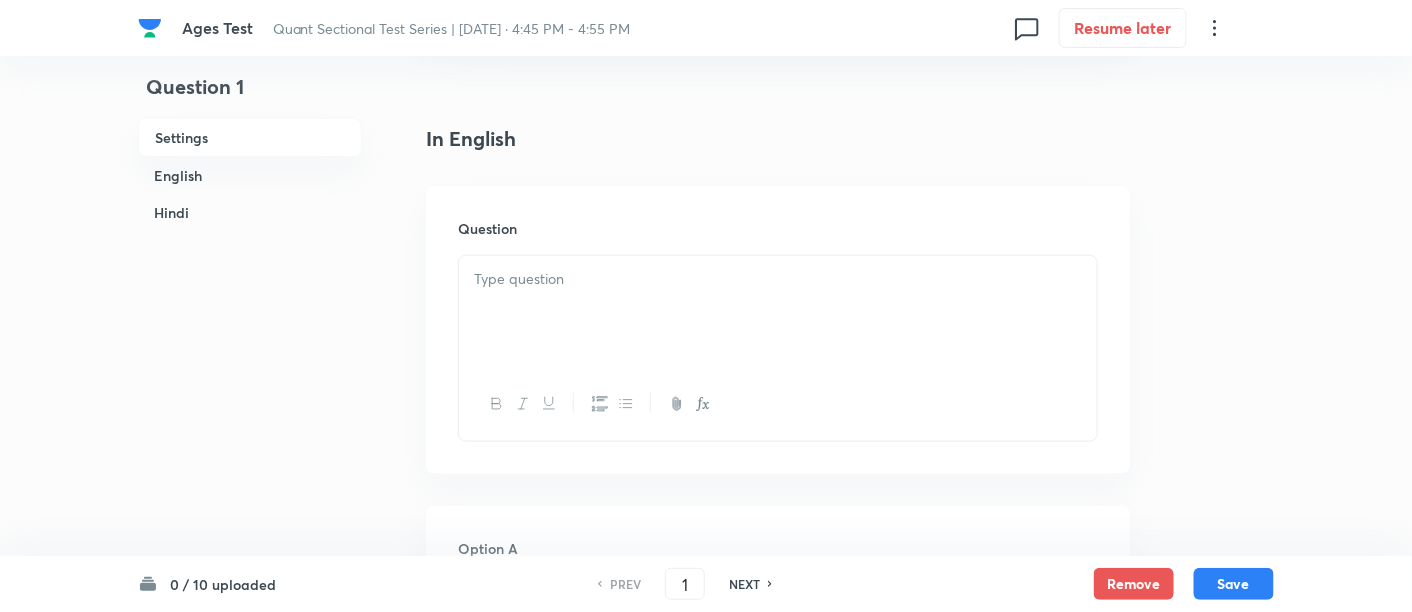 click at bounding box center (778, 312) 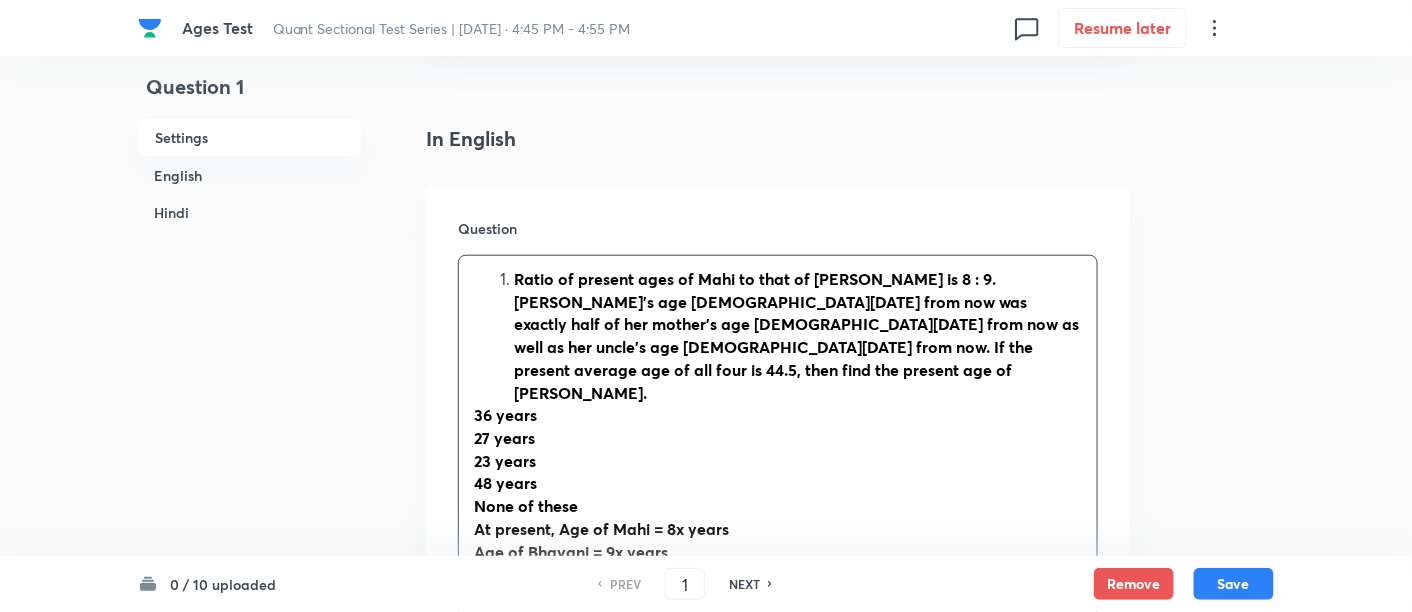 click on "Ratio of present ages of Mahi to that of Bhavani is 8 : 9. Mahi’s age 8 years ago from now was exactly half of her mother’s age 6 years ago from now as well as her uncle’s age 8 years ago from now. If the present average age of all four is 44.5, then find the present age of Bhavani." at bounding box center [796, 335] 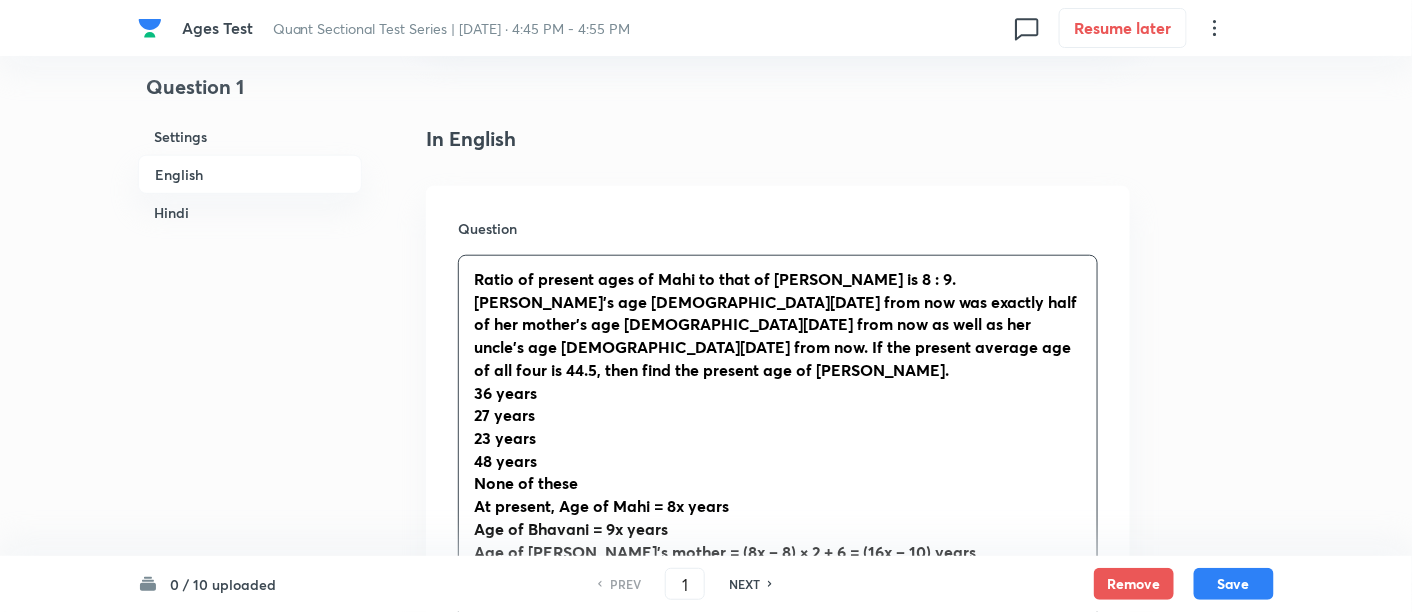 scroll, scrollTop: 588, scrollLeft: 0, axis: vertical 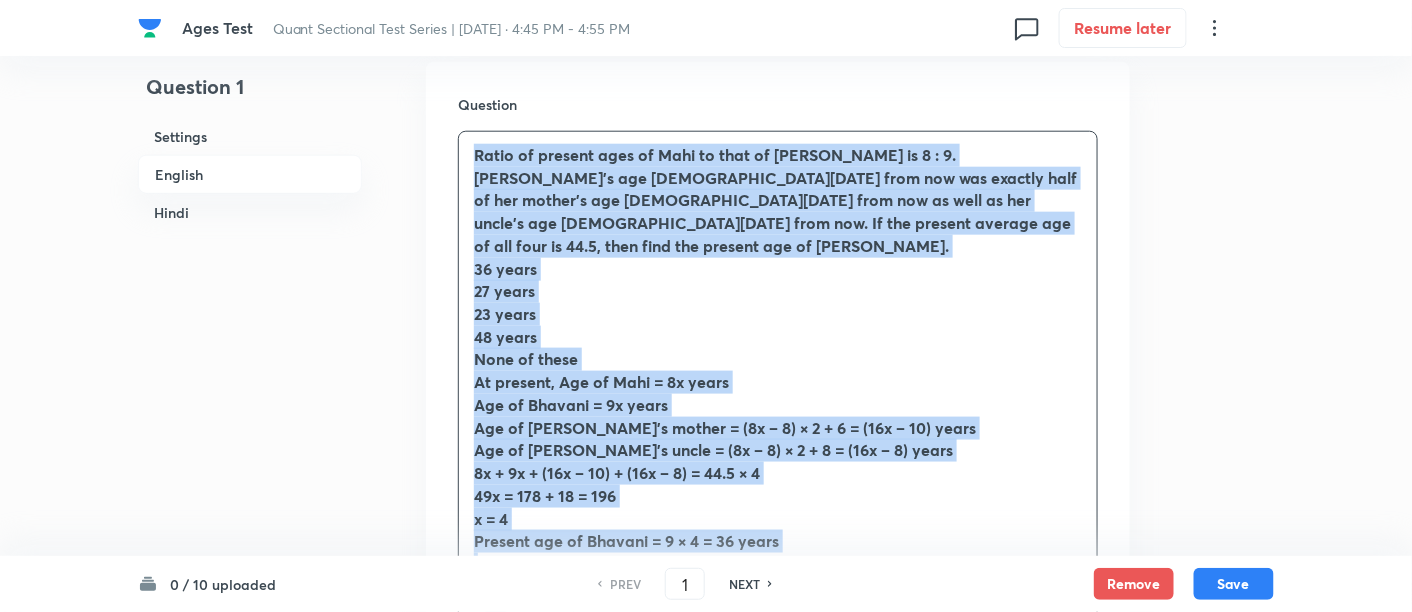 drag, startPoint x: 465, startPoint y: 163, endPoint x: 843, endPoint y: 564, distance: 551.07623 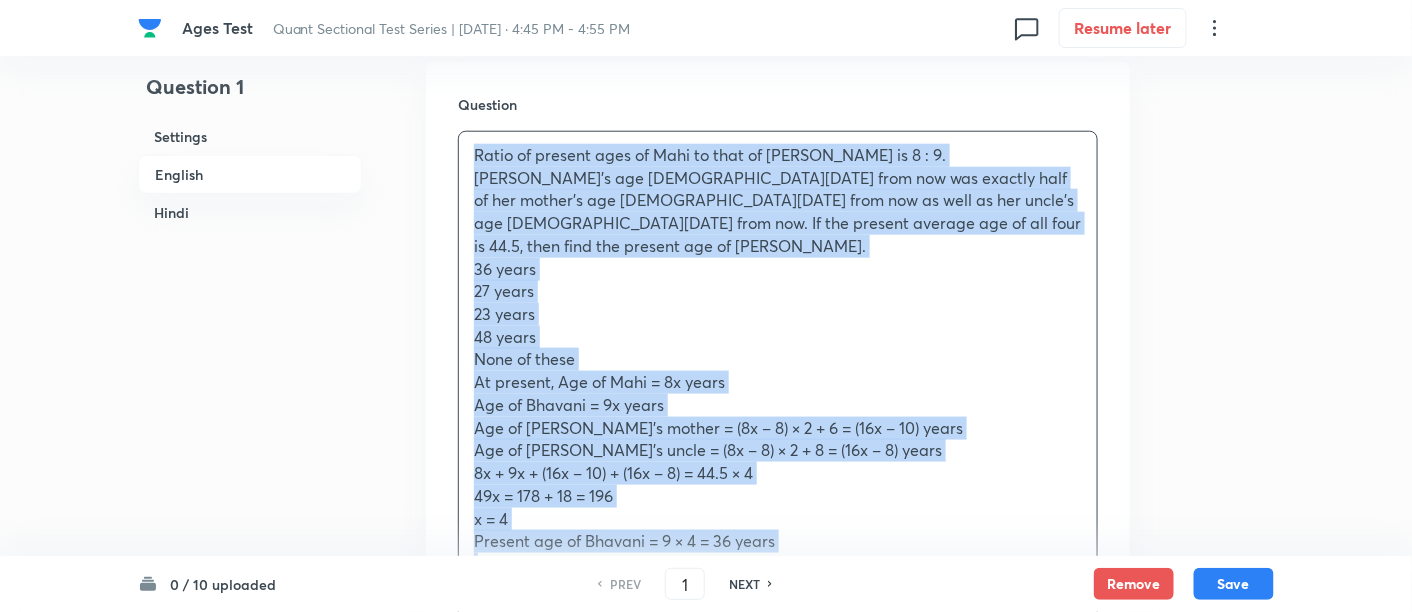 copy on "Ratio of present ages of Mahi to that of Bhavani is 8 : 9. Mahi’s age 8 years ago from now was exactly half of her mother’s age 6 years ago from now as well as her uncle’s age 8 years ago from now. If the present average age of all four is 44.5, then find the present age of Bhavani. 36 years 27 years 23 years 48 years  None of these At present, Age of Mahi = 8x years Age of Bhavani = 9x years Age of Mahi’s mother = (8x – 8) × 2 + 6 = (16x – 10) years Age of Mahi’s uncle = (8x – 8) × 2 + 8 = (16x – 8) years 8x + 9x + (16x – 10) + (16x – 8) = 44.5 × 4 49x = 178 + 18 = 196 x = 4 Present age of Bhavani = 9 × 4 = 36 years" 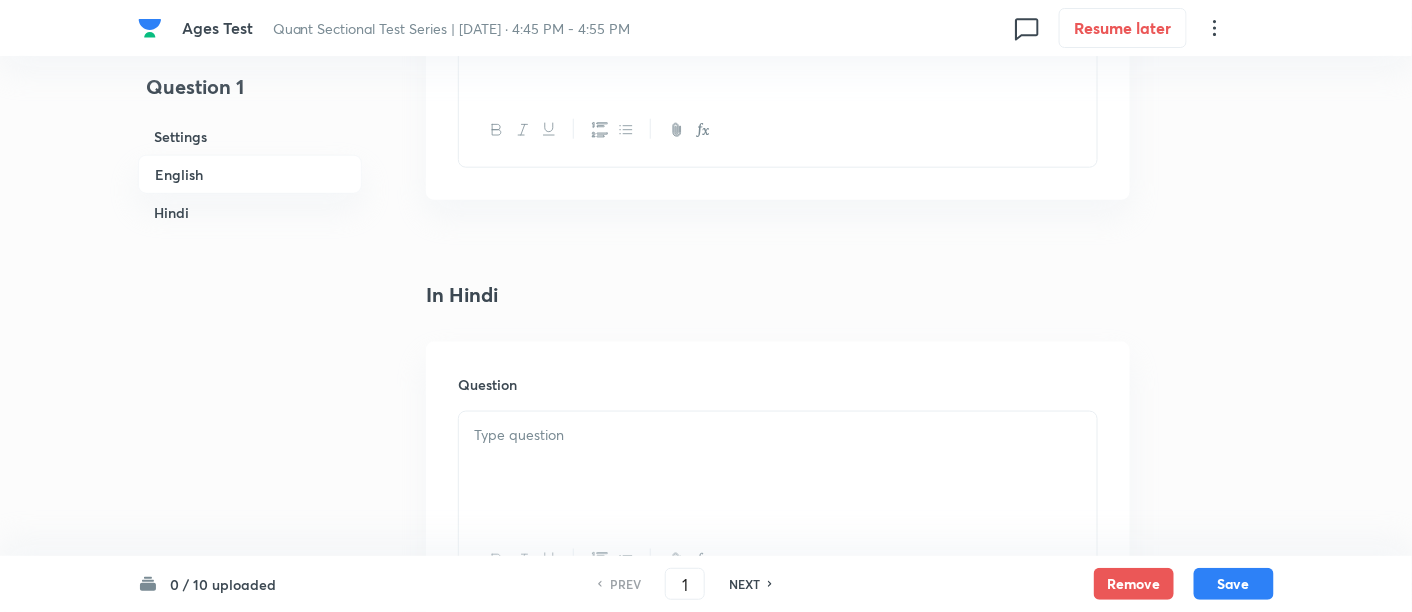 scroll, scrollTop: 3183, scrollLeft: 0, axis: vertical 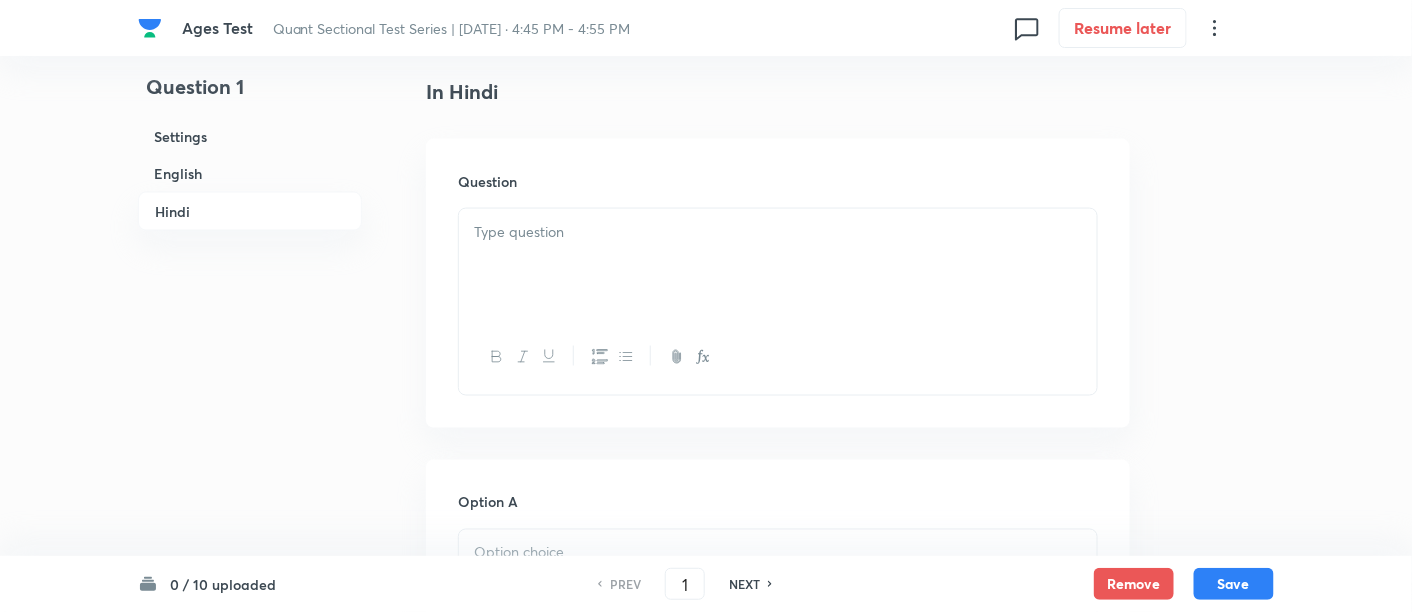 click at bounding box center (778, 265) 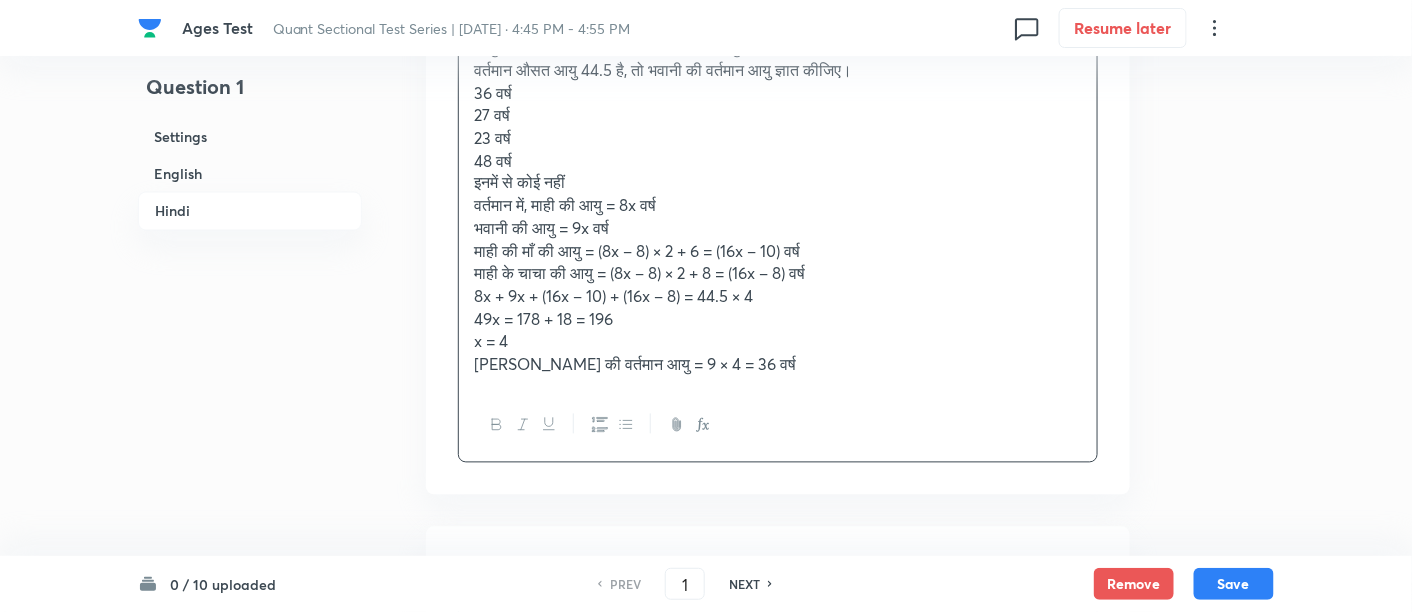 scroll, scrollTop: 3392, scrollLeft: 0, axis: vertical 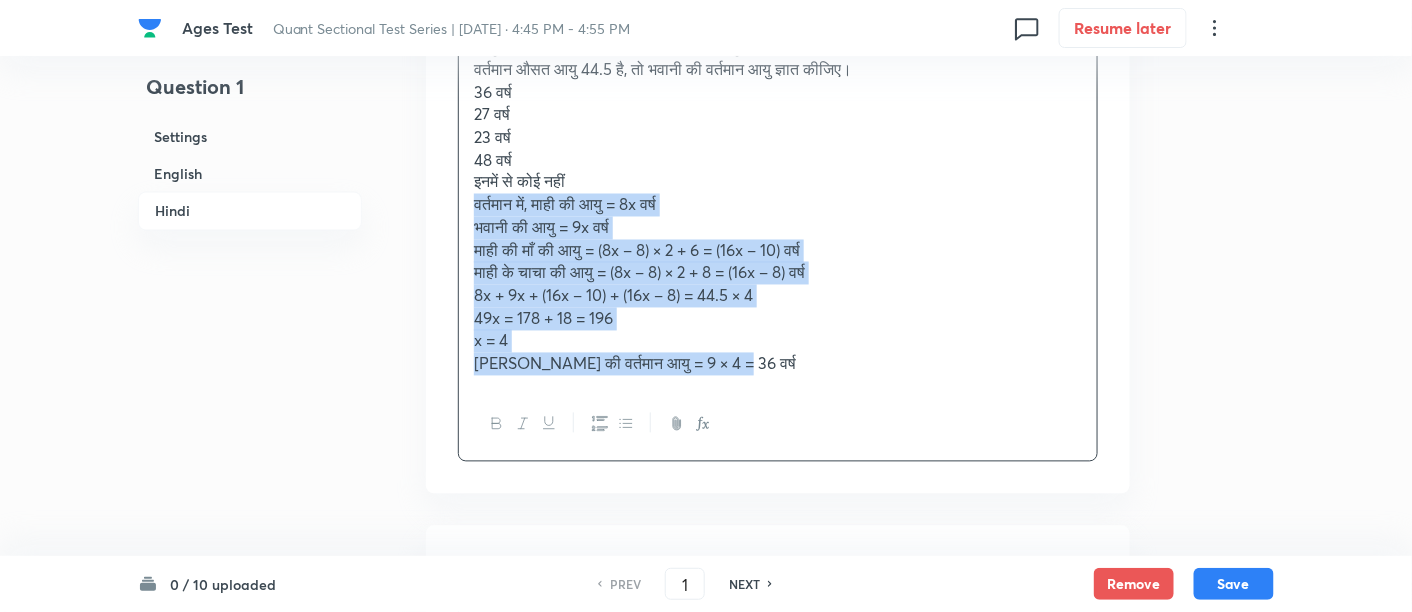 drag, startPoint x: 465, startPoint y: 181, endPoint x: 833, endPoint y: 390, distance: 423.20798 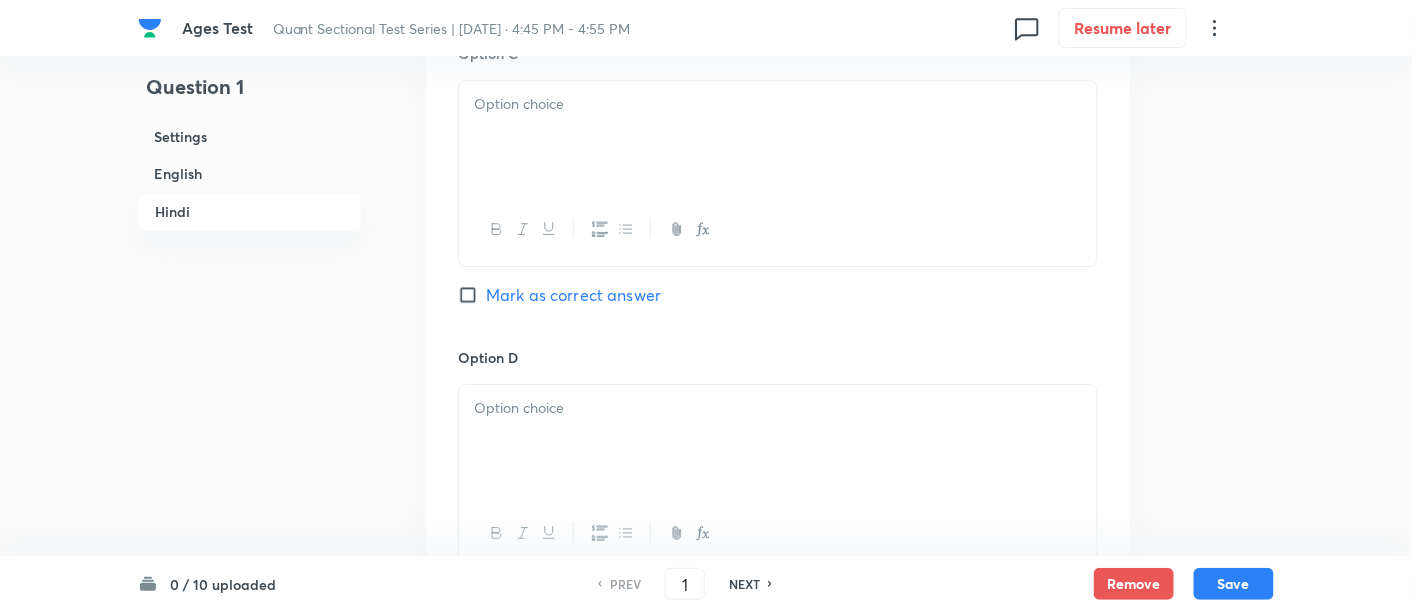 scroll, scrollTop: 5160, scrollLeft: 0, axis: vertical 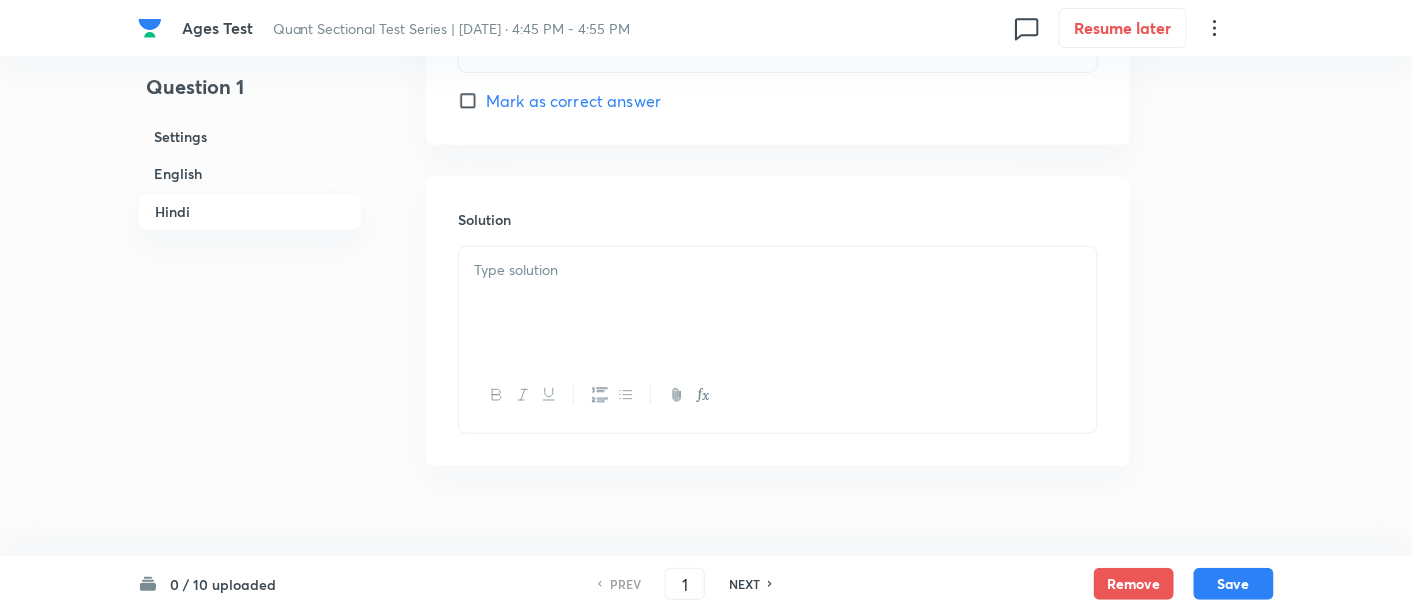 click at bounding box center [778, 303] 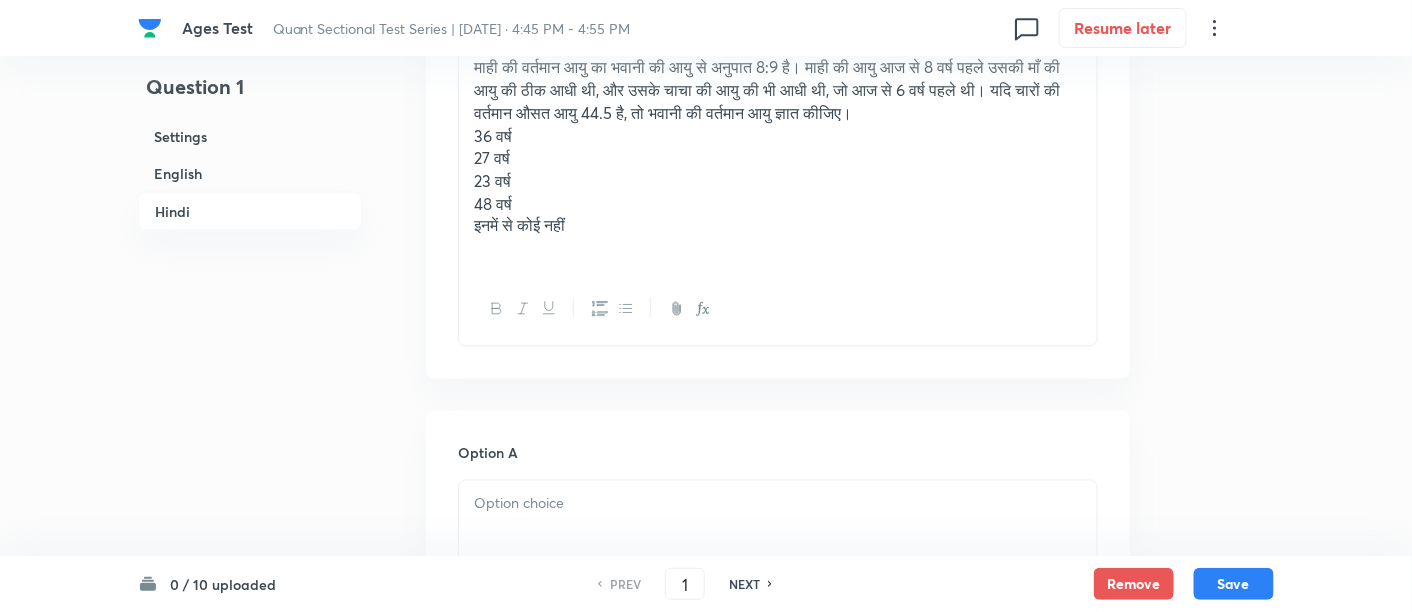 scroll, scrollTop: 3326, scrollLeft: 0, axis: vertical 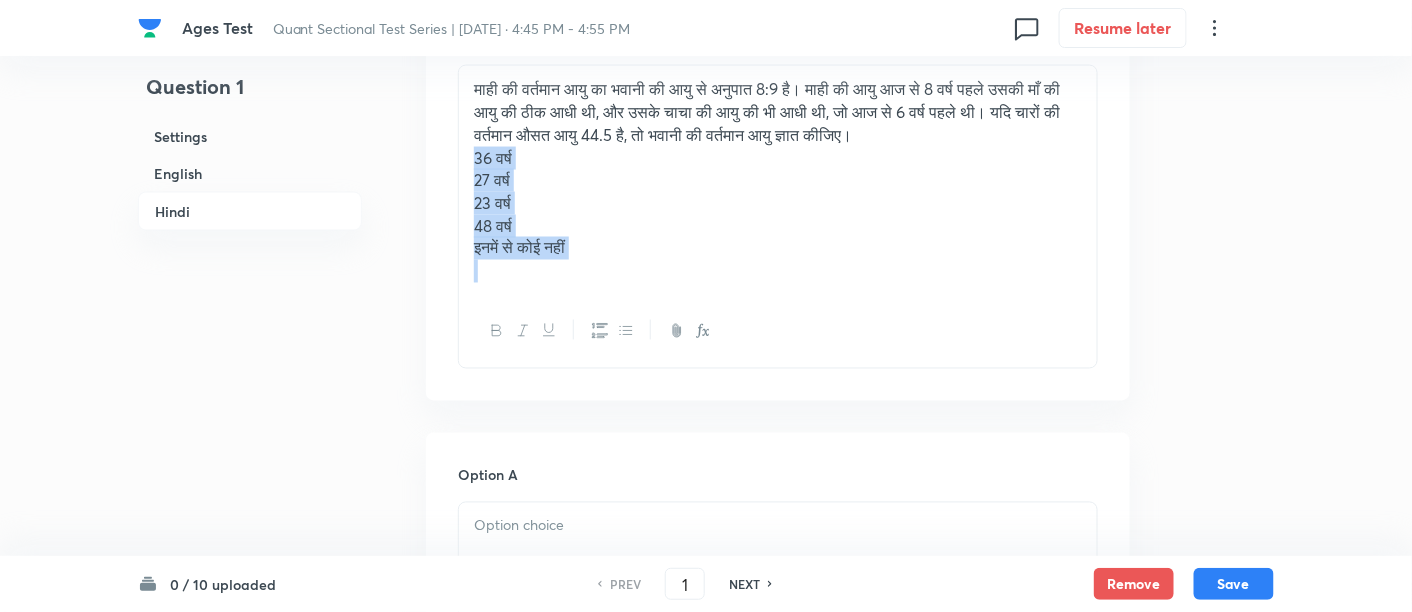 drag, startPoint x: 469, startPoint y: 133, endPoint x: 652, endPoint y: 272, distance: 229.80426 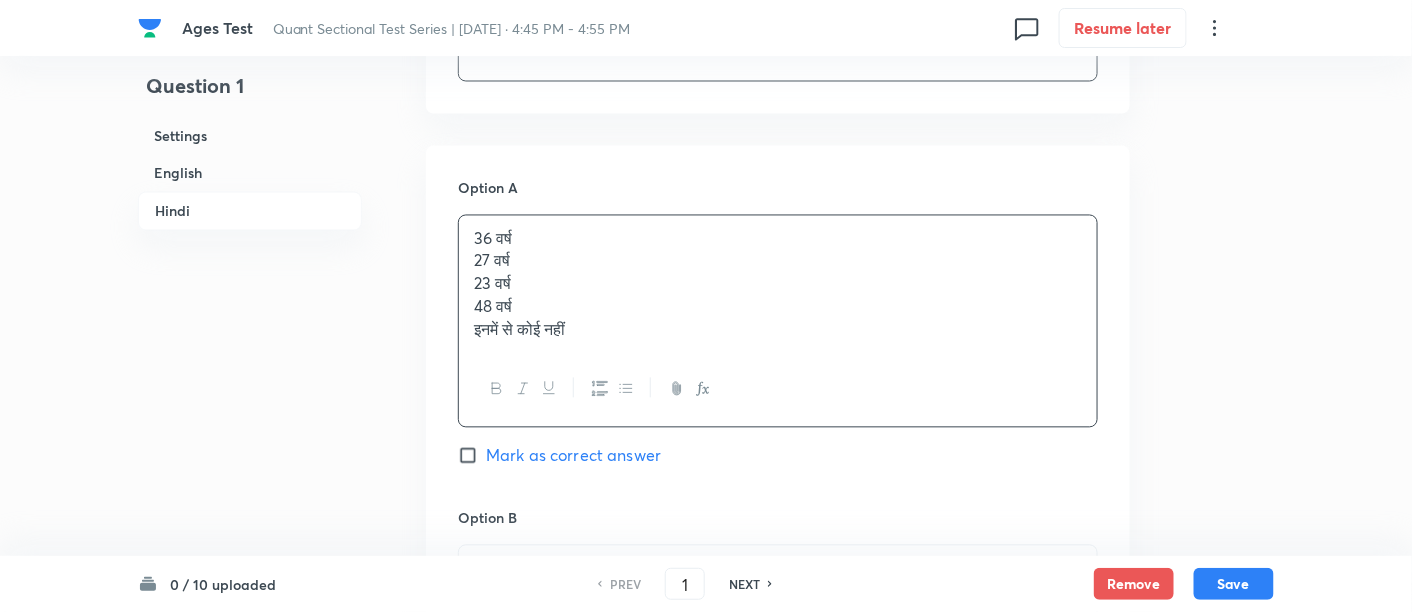click on "36 वर्ष 27 वर्ष 23 वर्ष 48 वर्ष इनमें से कोई नहीं" at bounding box center [778, 285] 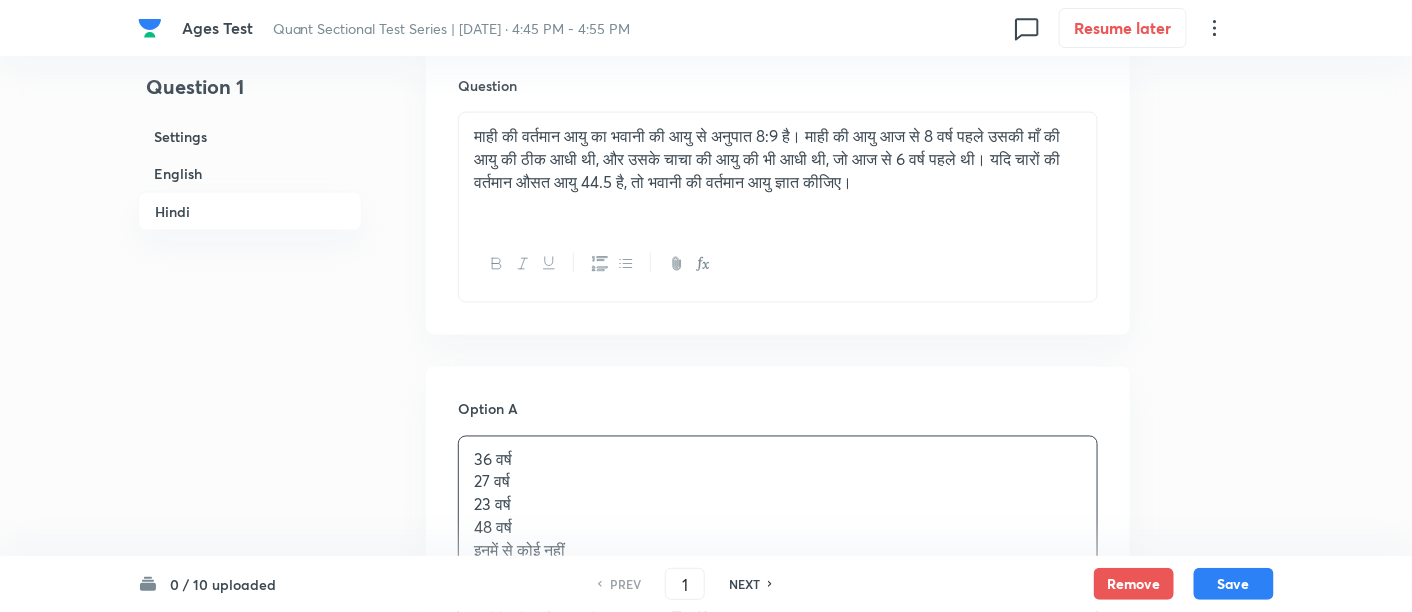 scroll, scrollTop: 3341, scrollLeft: 0, axis: vertical 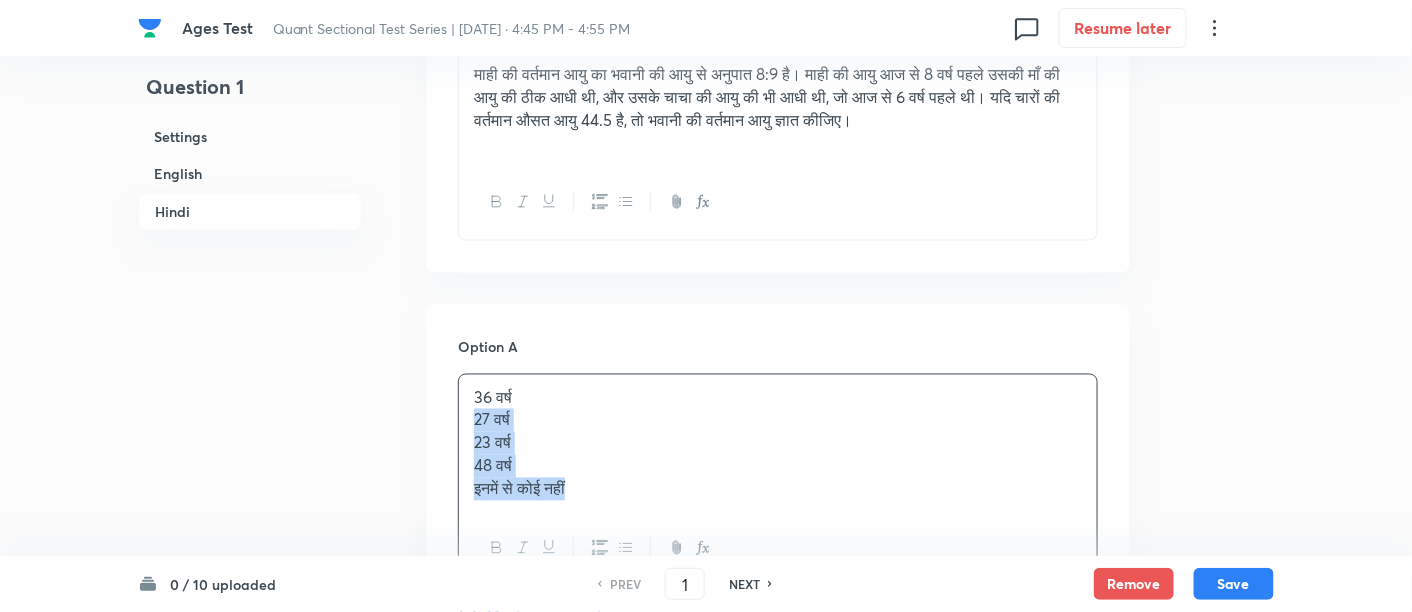 drag, startPoint x: 463, startPoint y: 391, endPoint x: 677, endPoint y: 487, distance: 234.54637 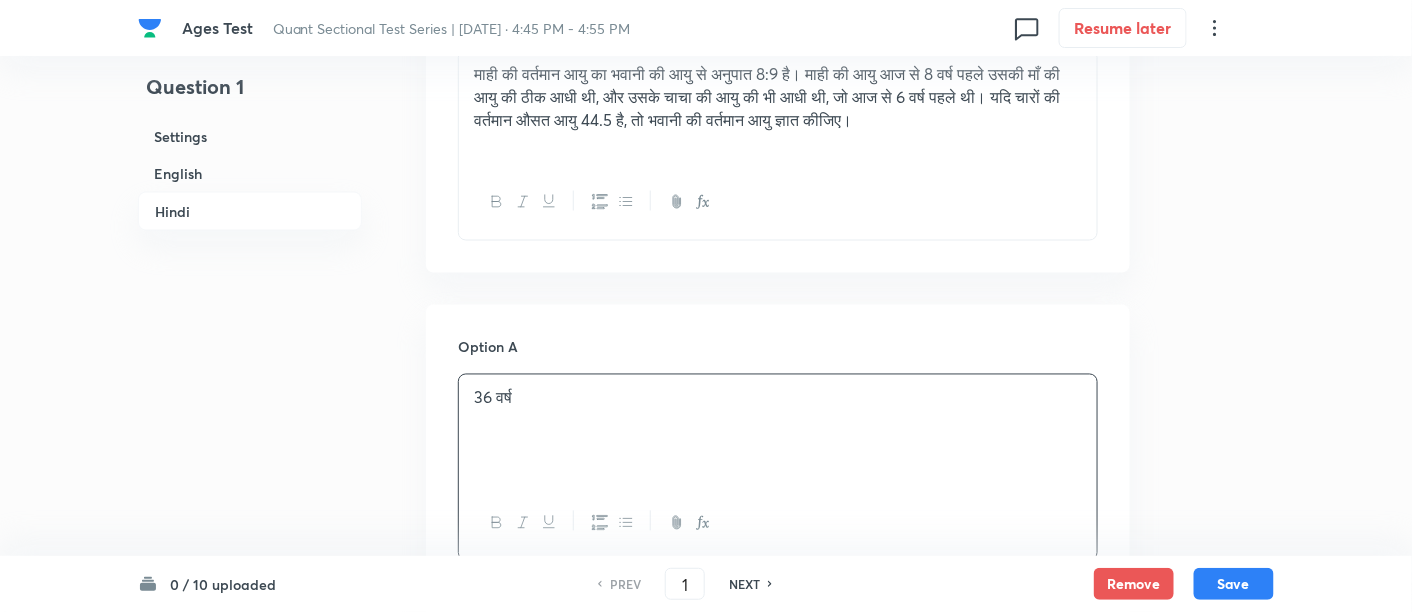 scroll, scrollTop: 3677, scrollLeft: 0, axis: vertical 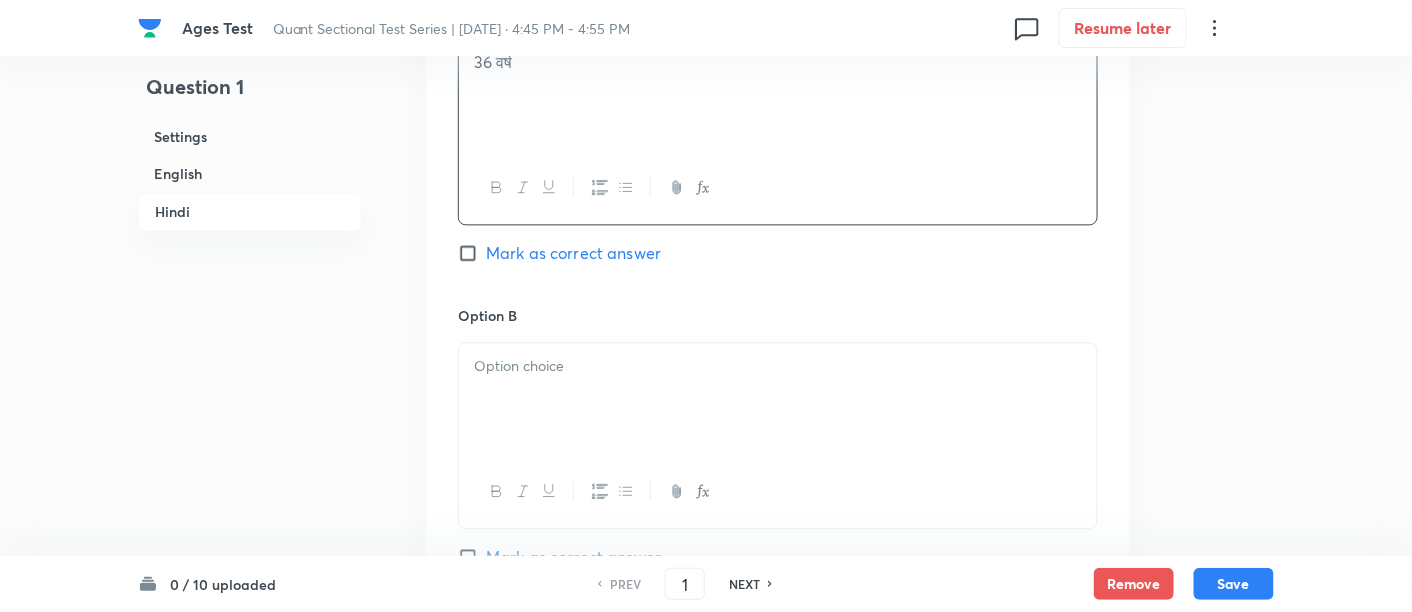 click at bounding box center (778, 399) 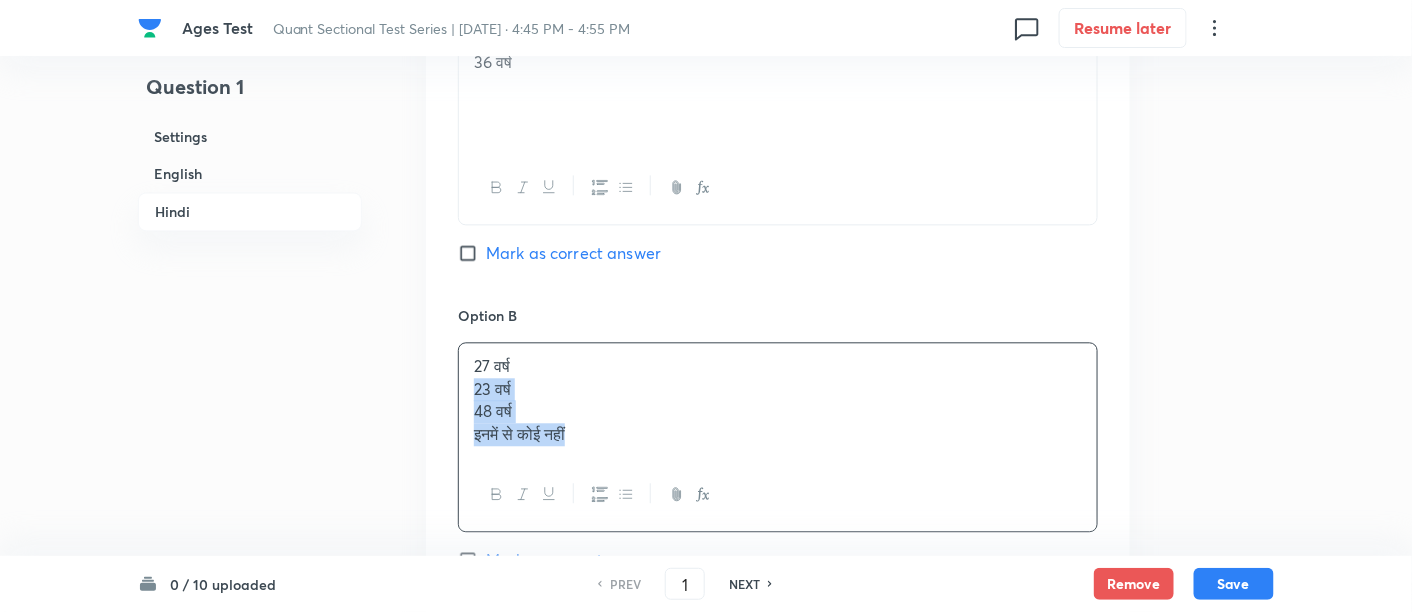 drag, startPoint x: 465, startPoint y: 361, endPoint x: 832, endPoint y: 454, distance: 378.60007 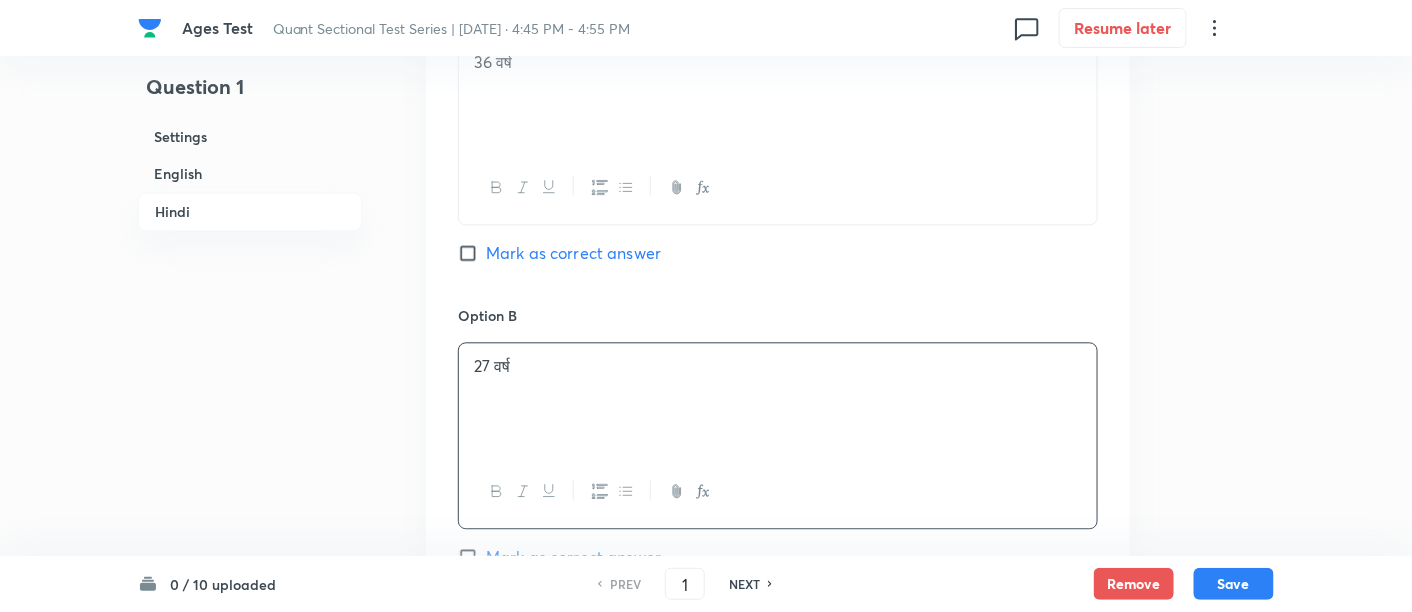 scroll, scrollTop: 4070, scrollLeft: 0, axis: vertical 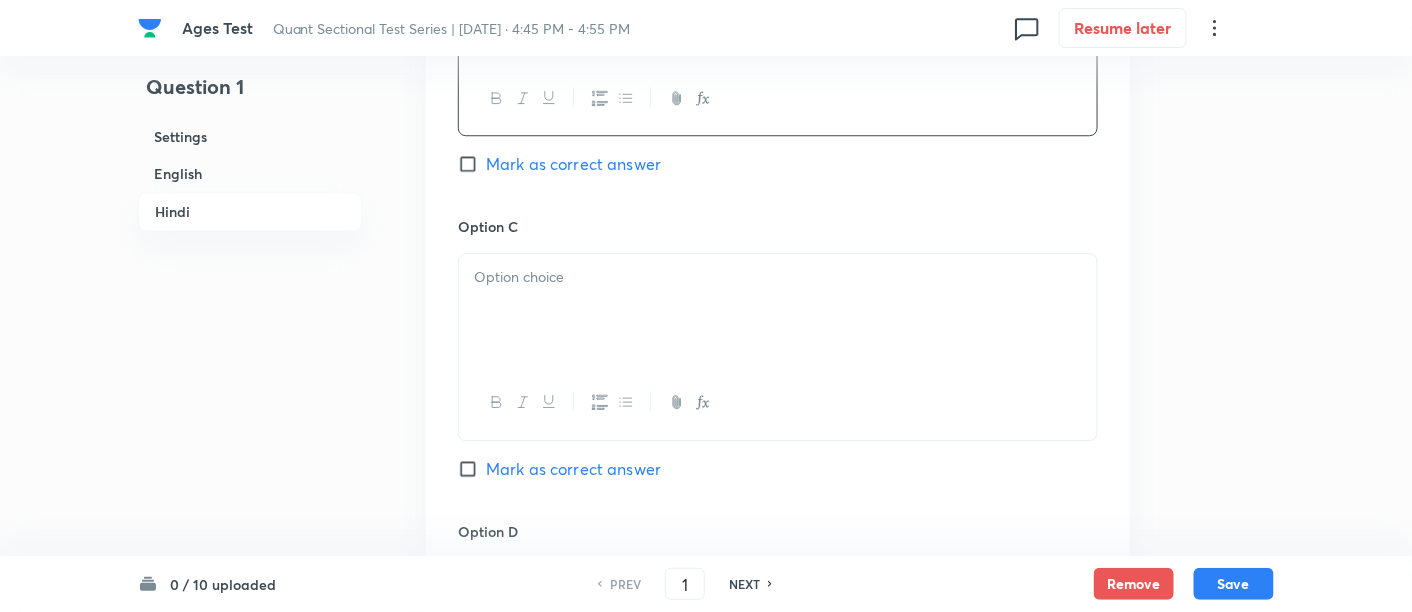 click at bounding box center [778, 310] 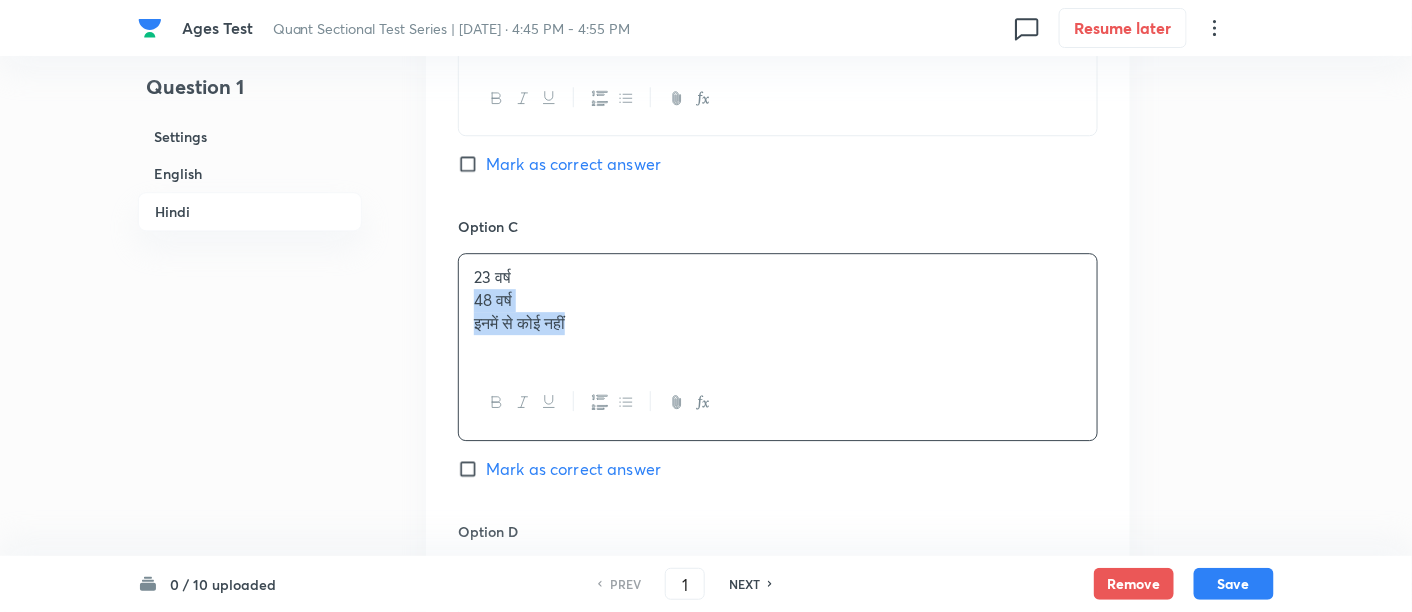 drag, startPoint x: 467, startPoint y: 275, endPoint x: 717, endPoint y: 345, distance: 259.6151 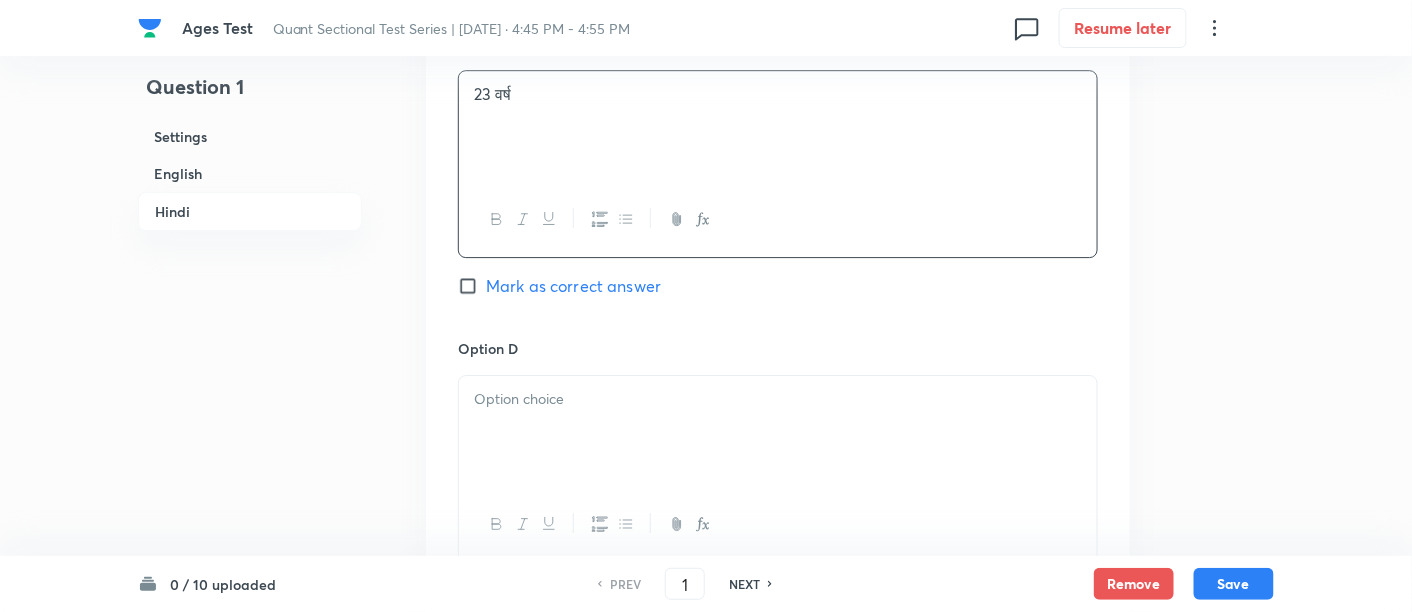scroll, scrollTop: 4262, scrollLeft: 0, axis: vertical 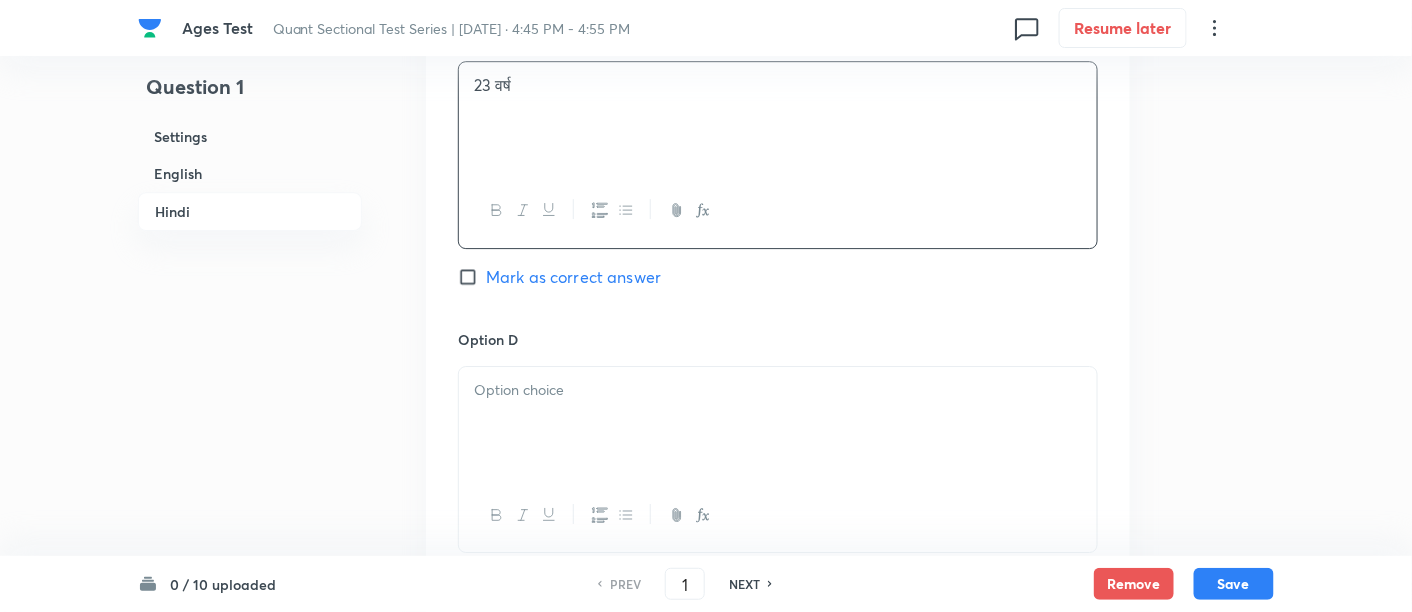 click at bounding box center [778, 423] 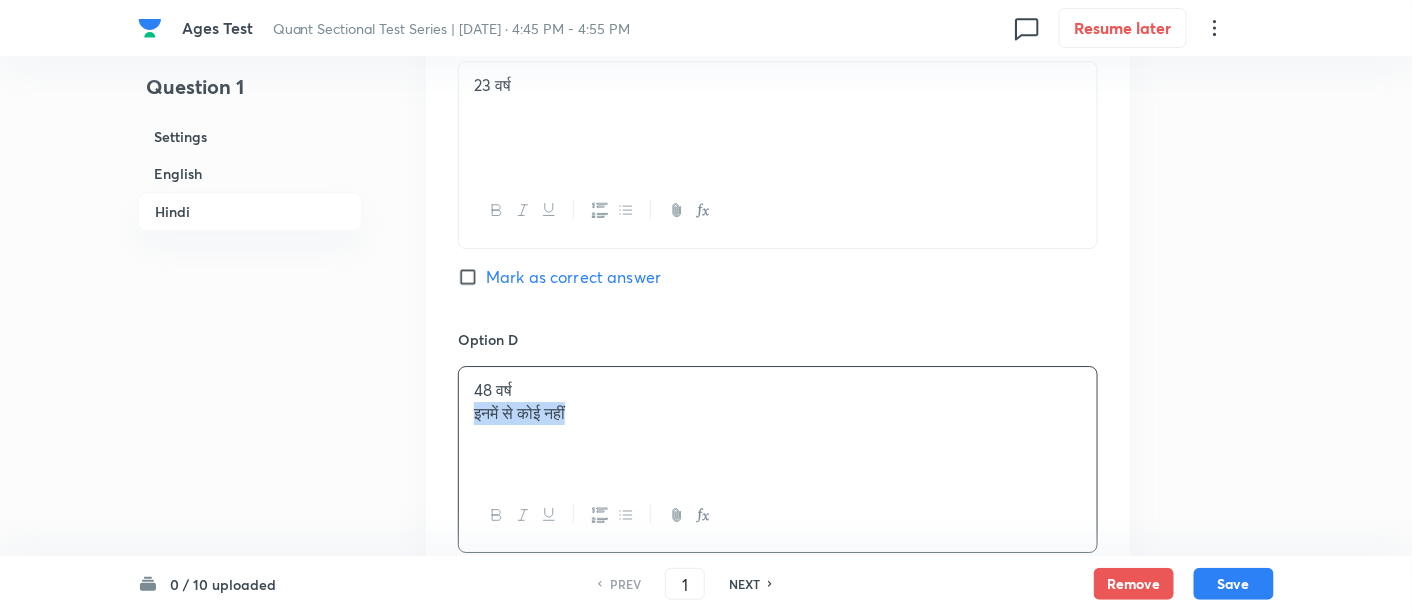 drag, startPoint x: 469, startPoint y: 386, endPoint x: 732, endPoint y: 438, distance: 268.0914 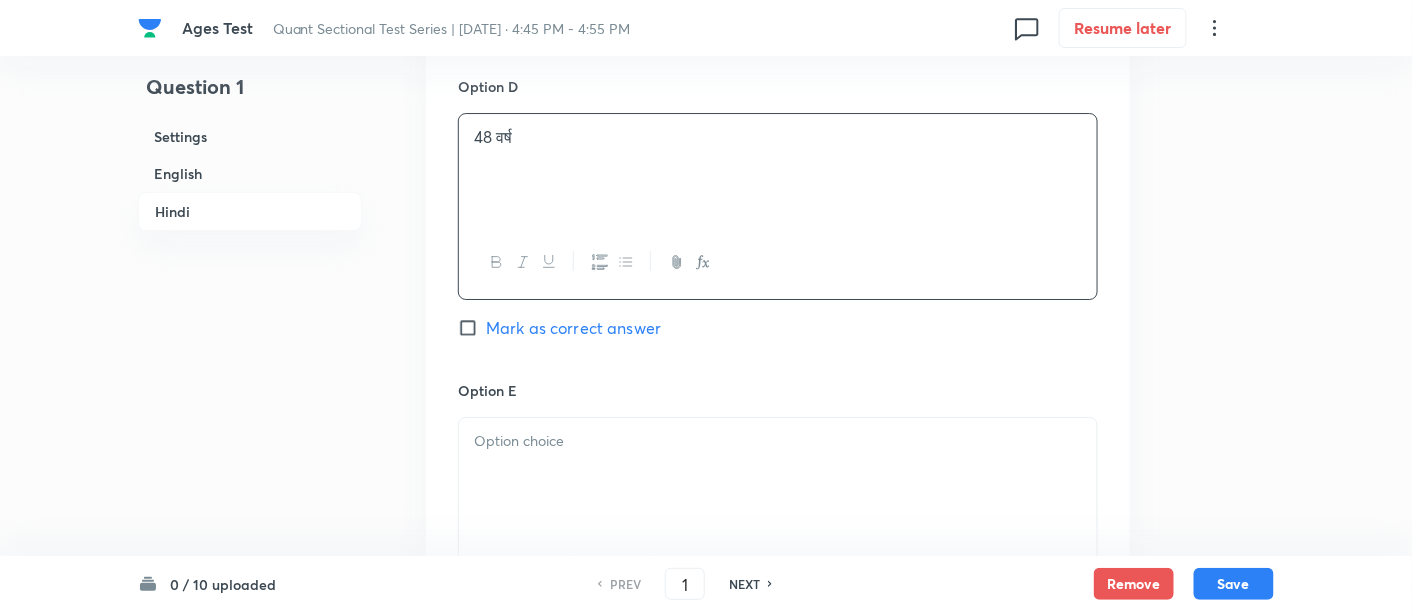 click at bounding box center [778, 474] 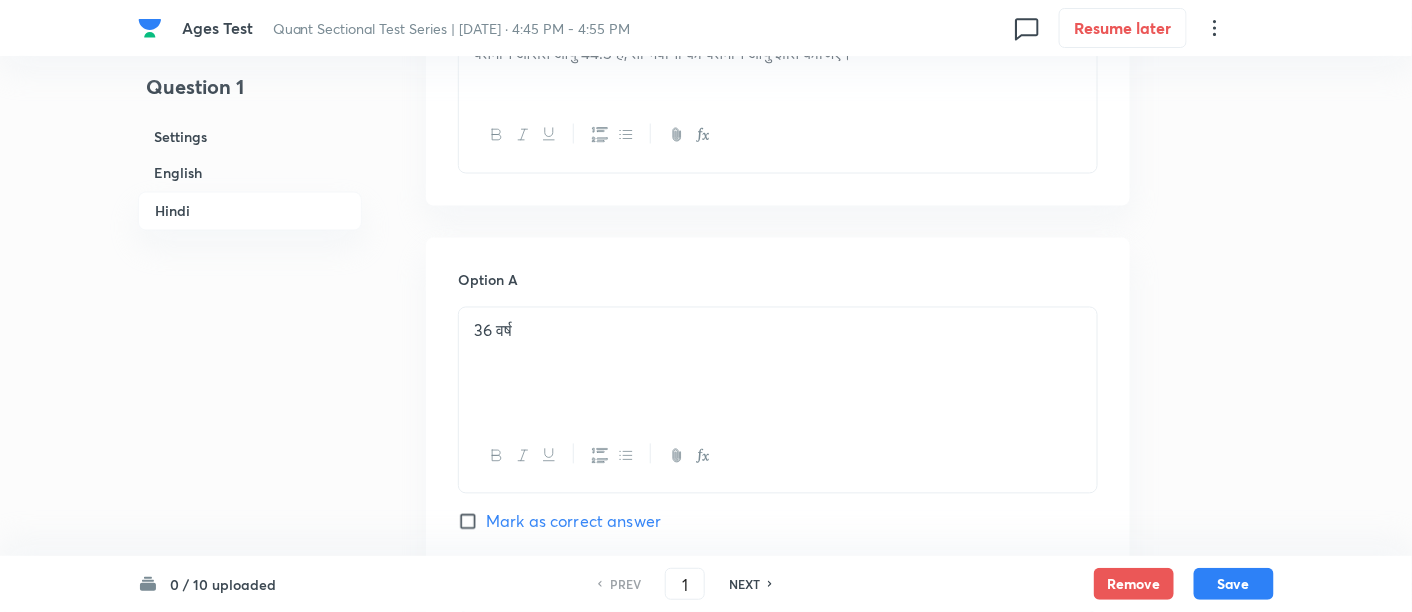 scroll, scrollTop: 3408, scrollLeft: 0, axis: vertical 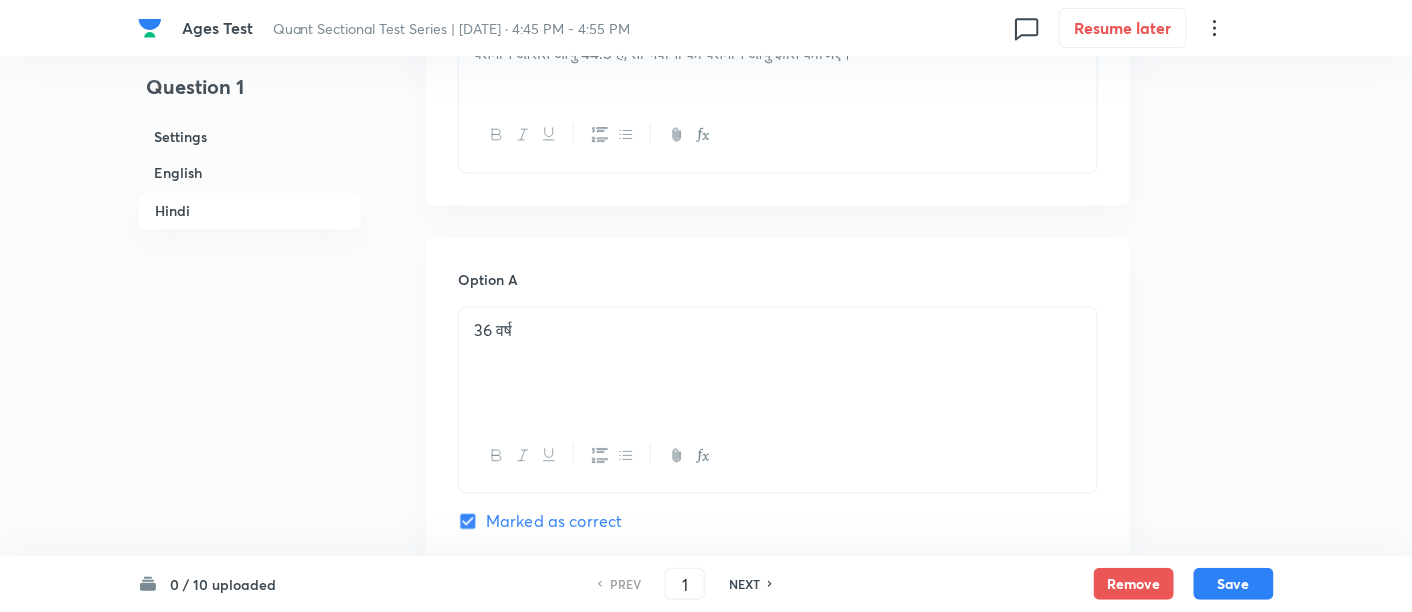 checkbox on "true" 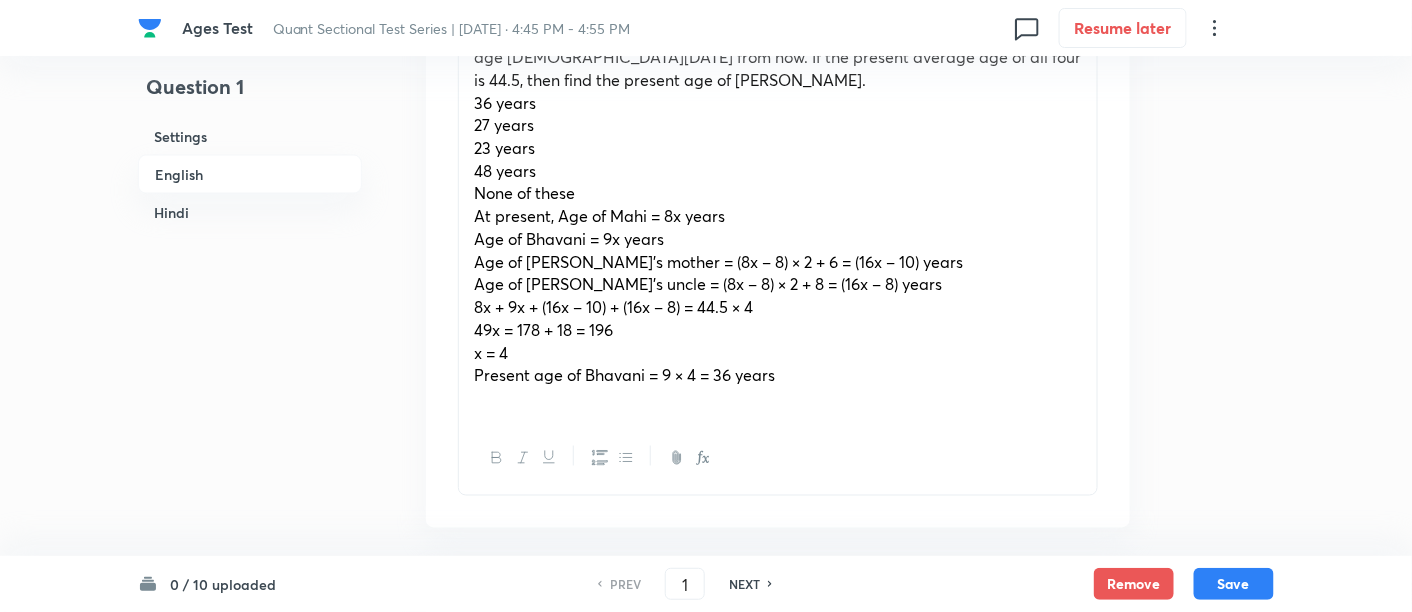 scroll, scrollTop: 753, scrollLeft: 0, axis: vertical 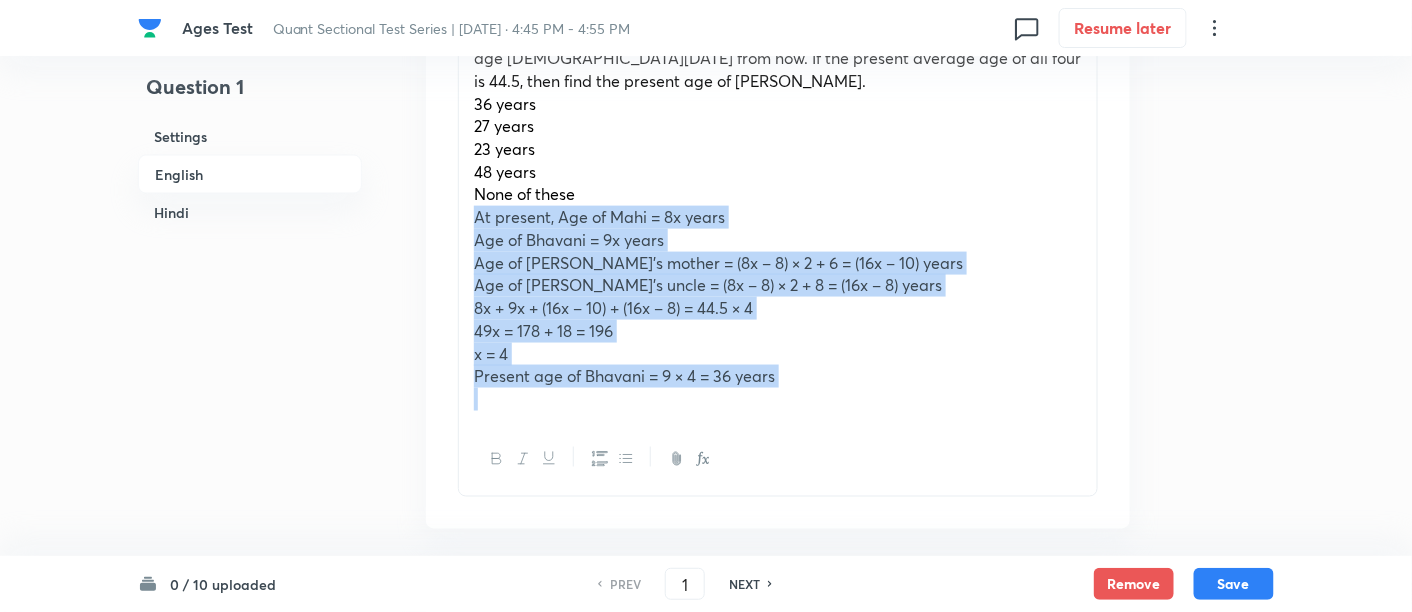 drag, startPoint x: 468, startPoint y: 196, endPoint x: 882, endPoint y: 405, distance: 463.76395 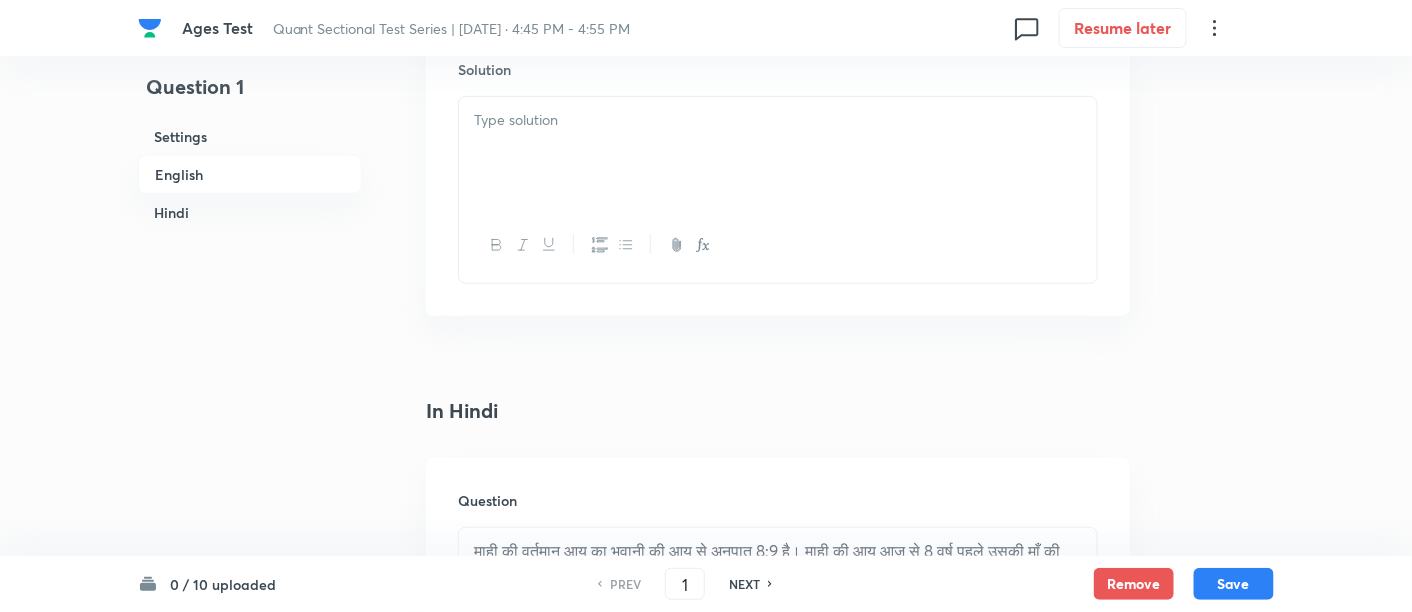 scroll, scrollTop: 2617, scrollLeft: 0, axis: vertical 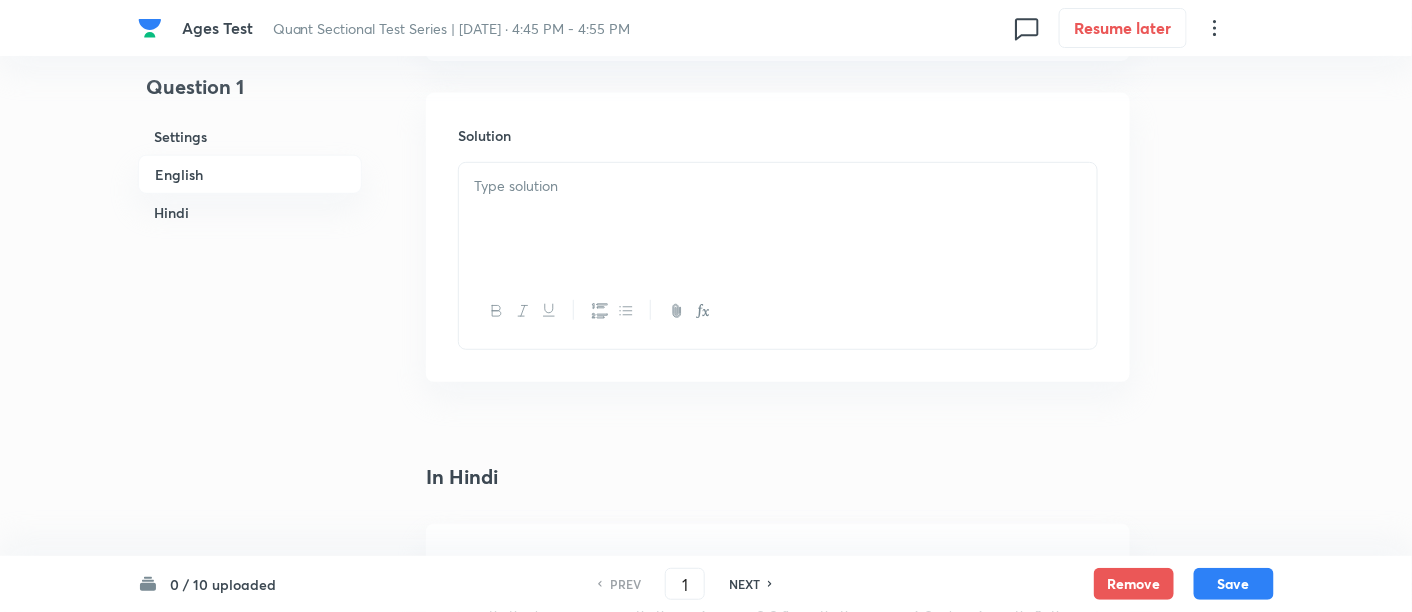 click at bounding box center [778, 219] 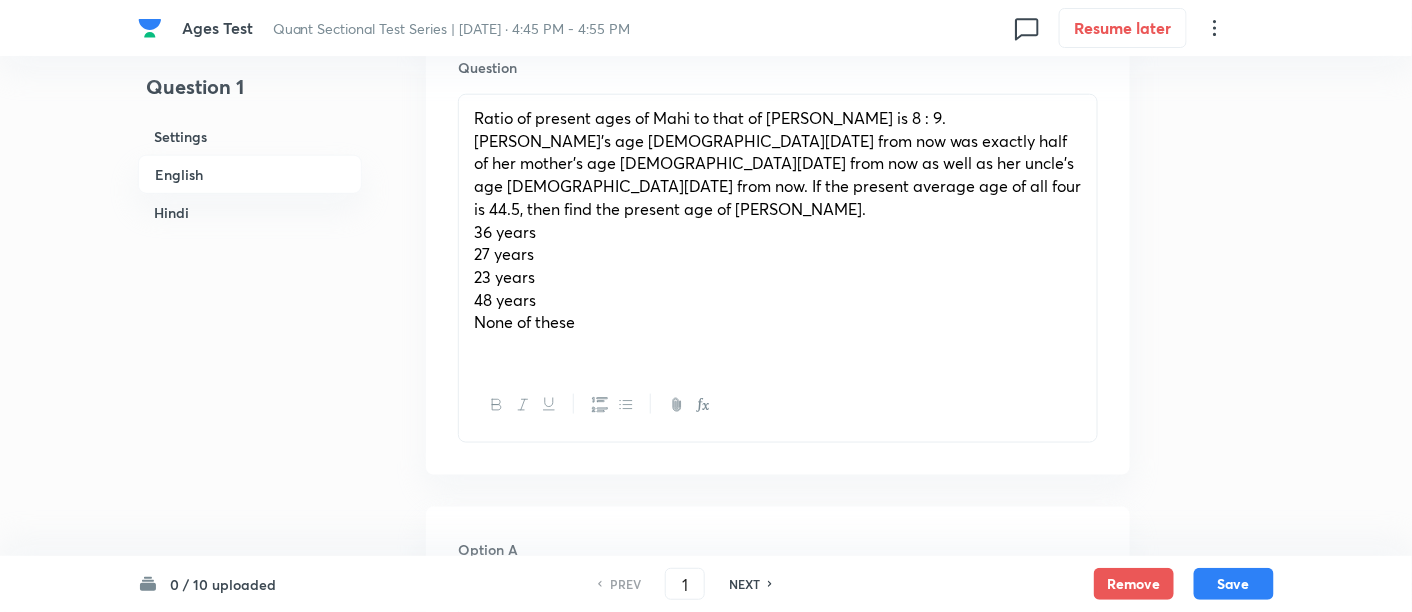scroll, scrollTop: 621, scrollLeft: 0, axis: vertical 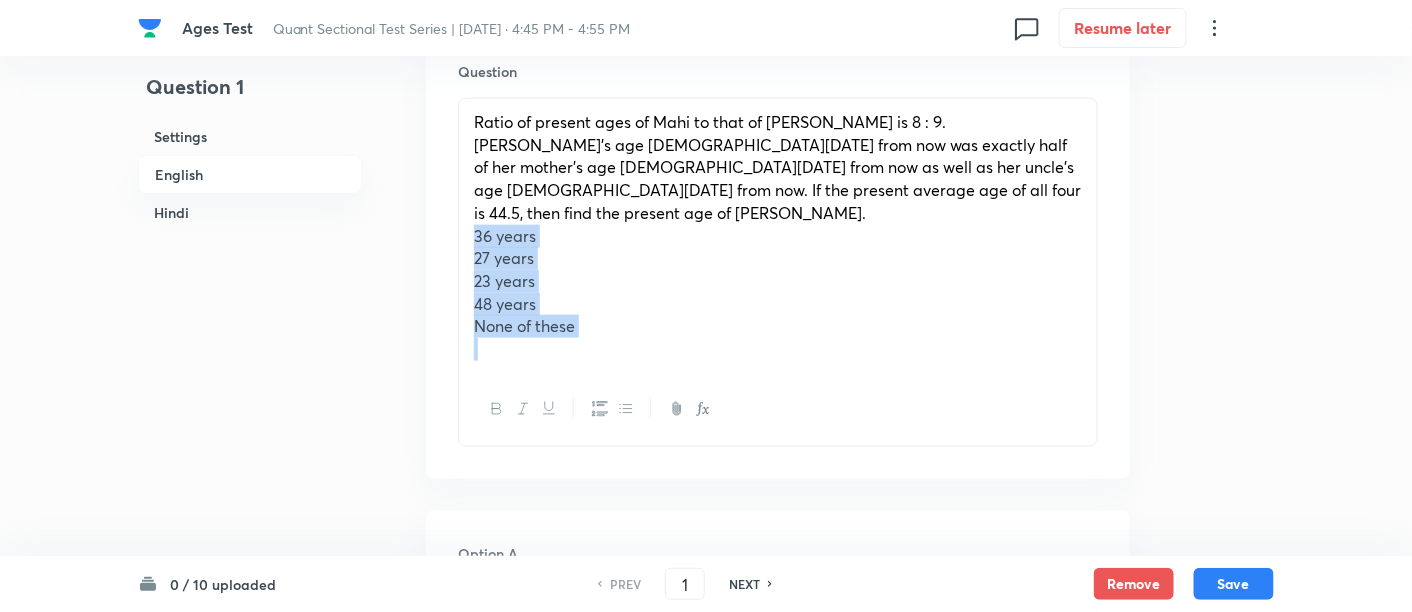 drag, startPoint x: 474, startPoint y: 214, endPoint x: 648, endPoint y: 364, distance: 229.73027 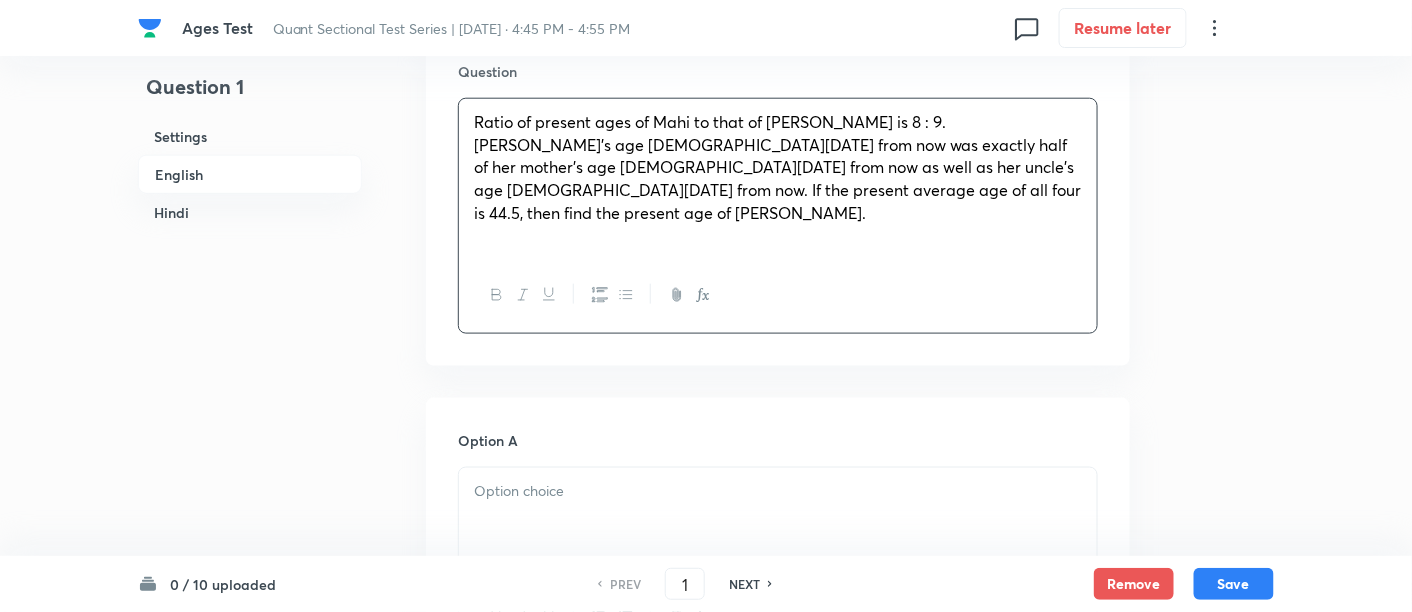 scroll, scrollTop: 862, scrollLeft: 0, axis: vertical 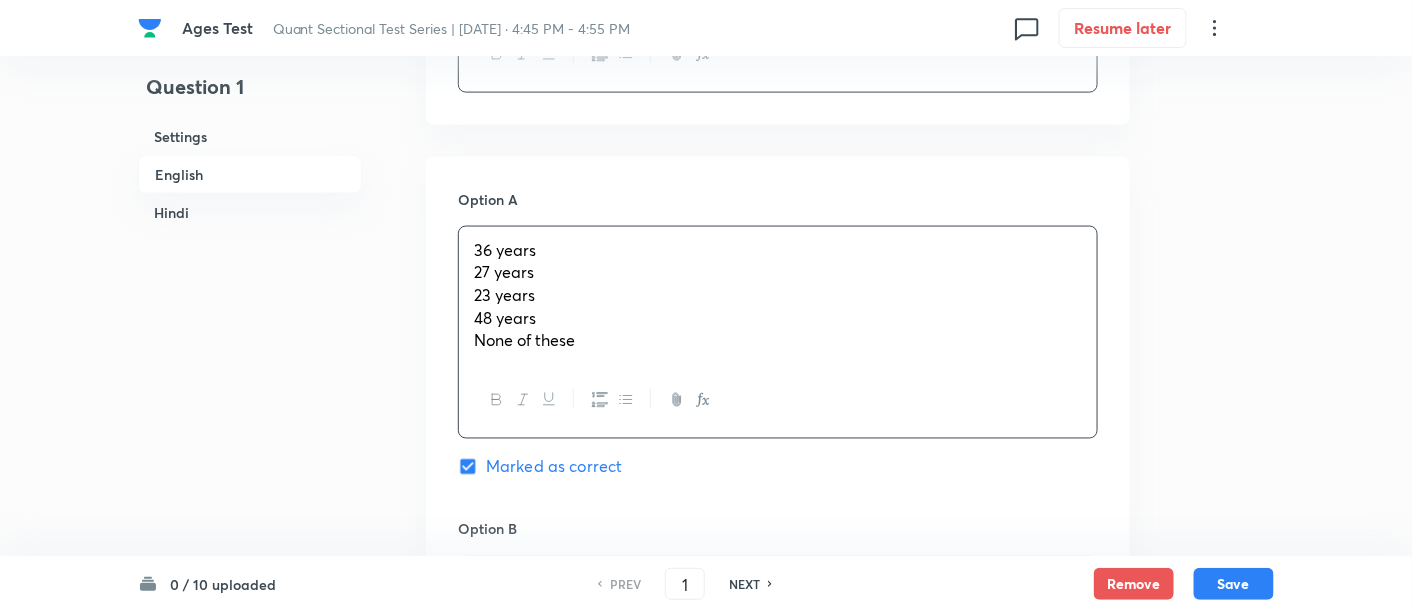 click on "36 years 27 years 23 years 48 years  None of these" at bounding box center [778, 296] 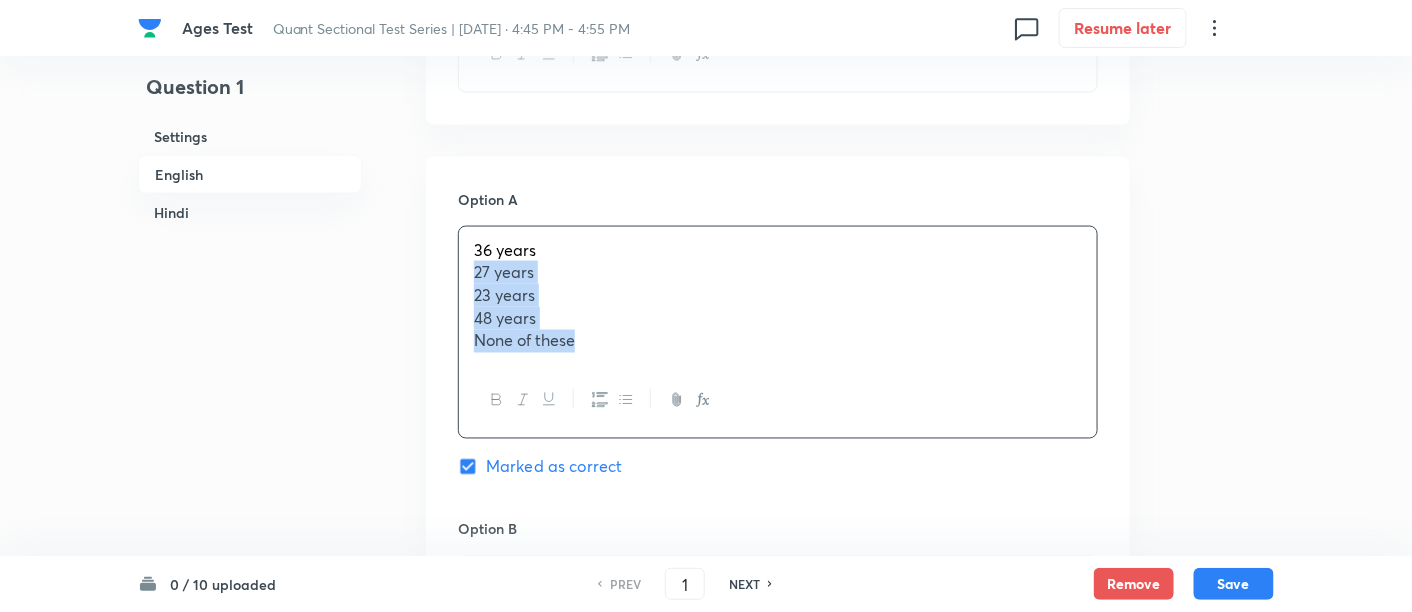 drag, startPoint x: 467, startPoint y: 250, endPoint x: 619, endPoint y: 379, distance: 199.36148 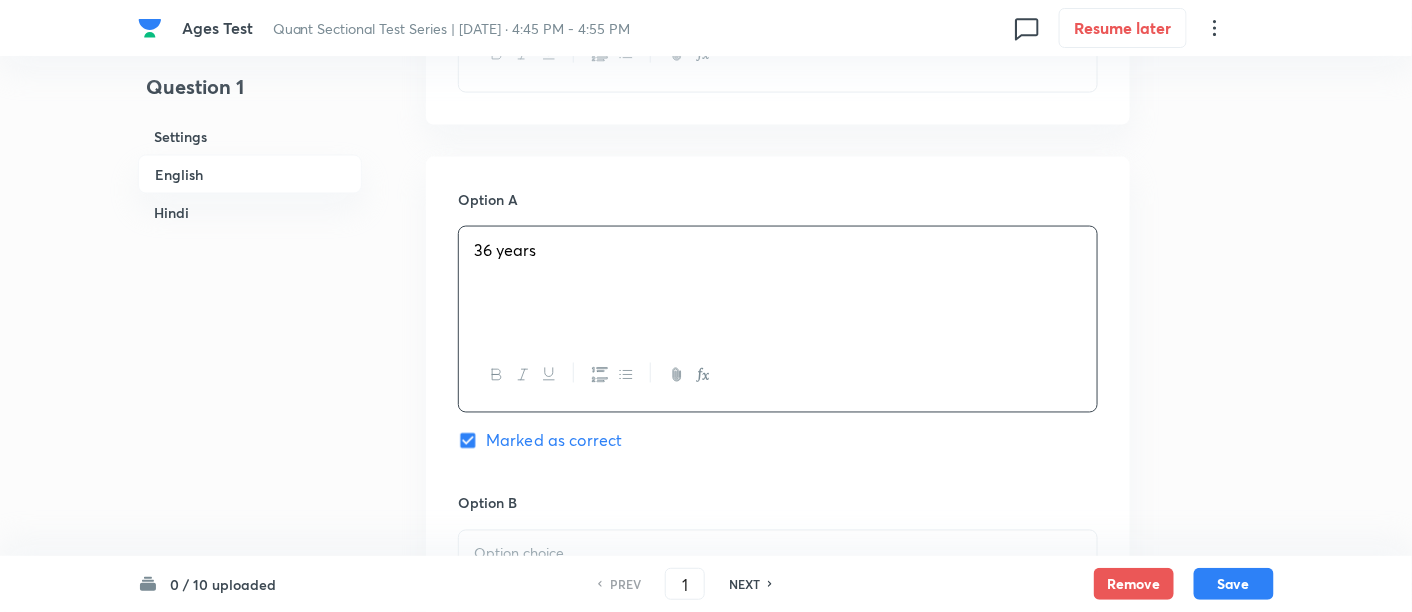 scroll, scrollTop: 1026, scrollLeft: 0, axis: vertical 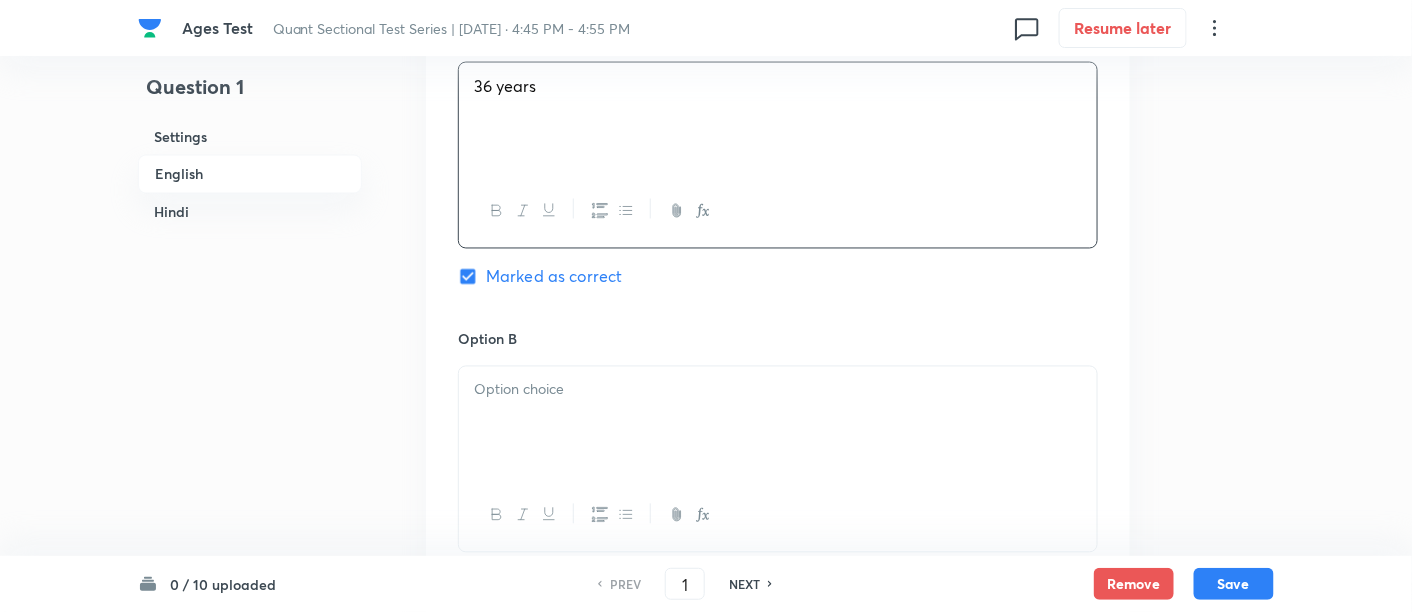 click at bounding box center (778, 423) 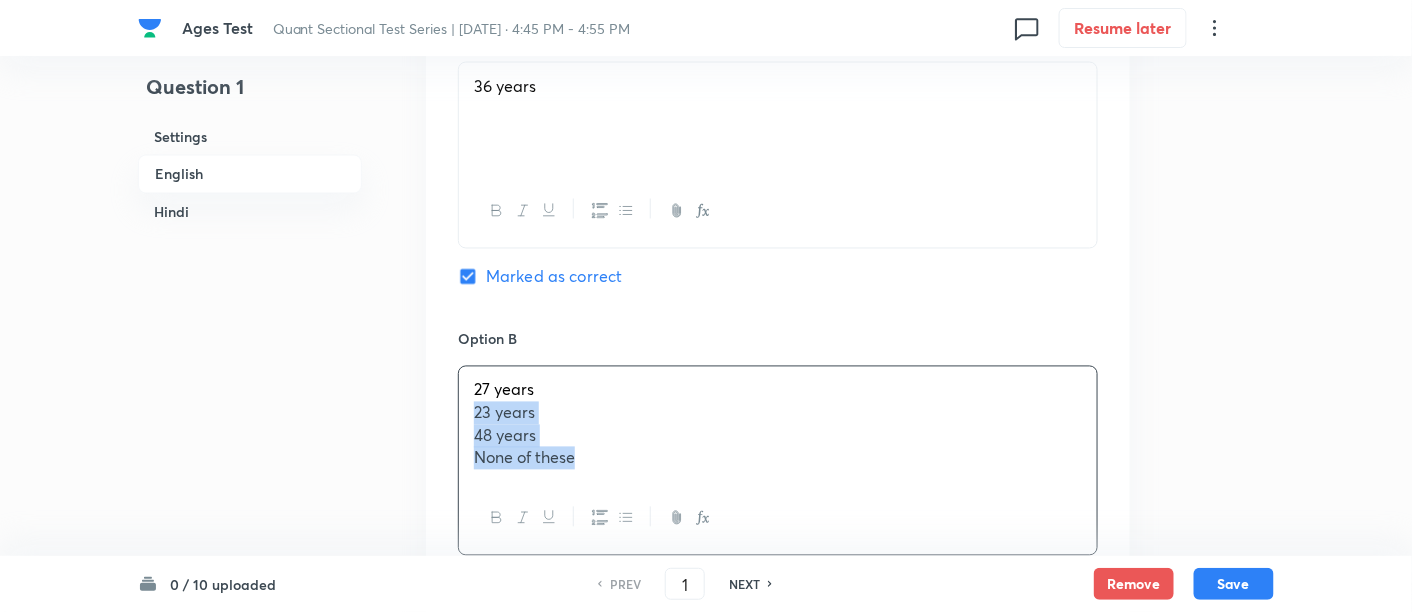 drag, startPoint x: 466, startPoint y: 391, endPoint x: 671, endPoint y: 469, distance: 219.33765 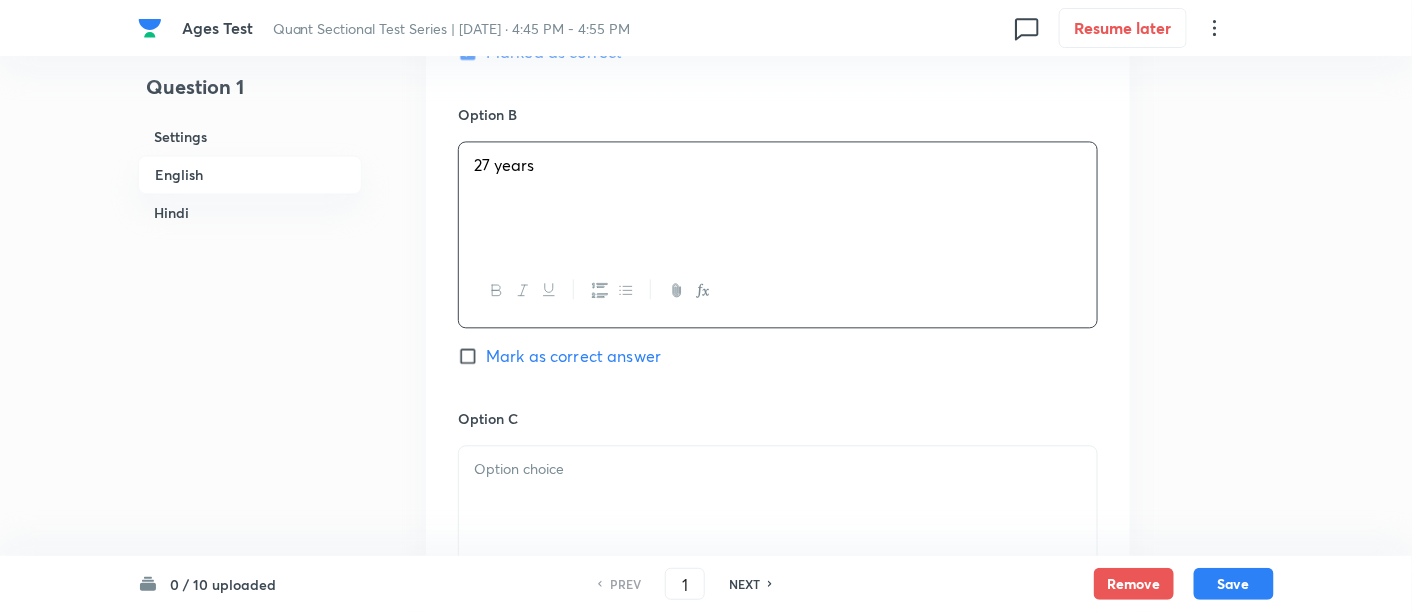 scroll, scrollTop: 1279, scrollLeft: 0, axis: vertical 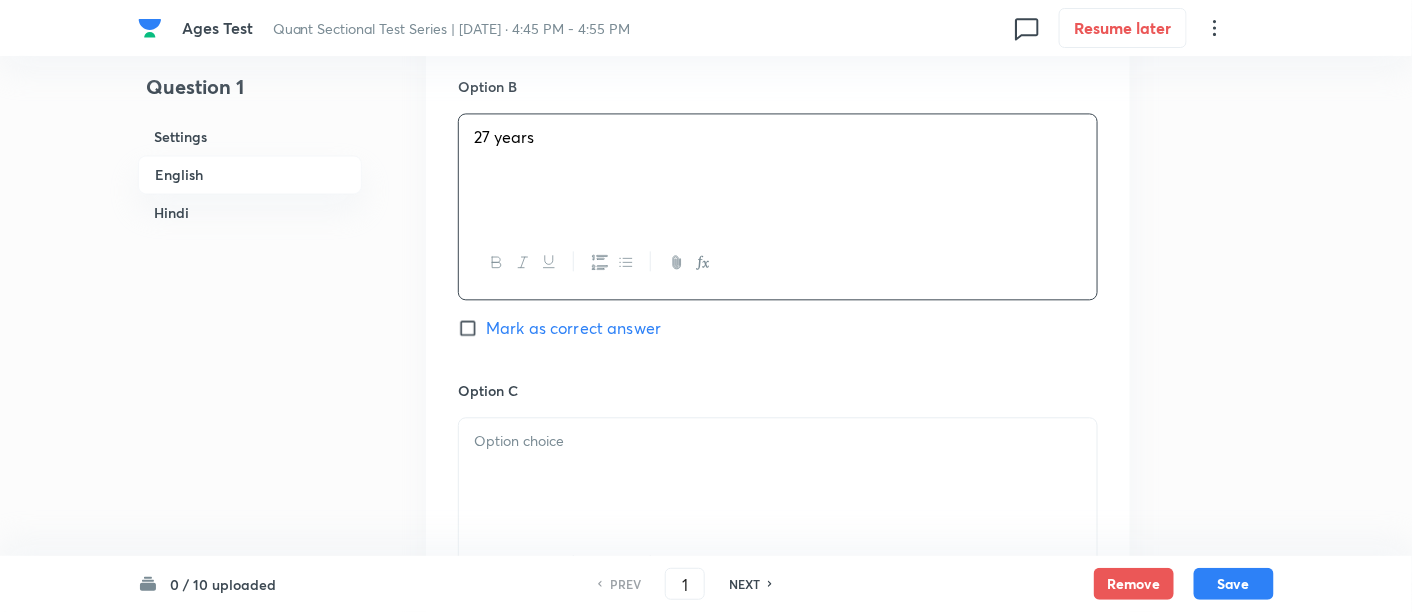 click at bounding box center [778, 474] 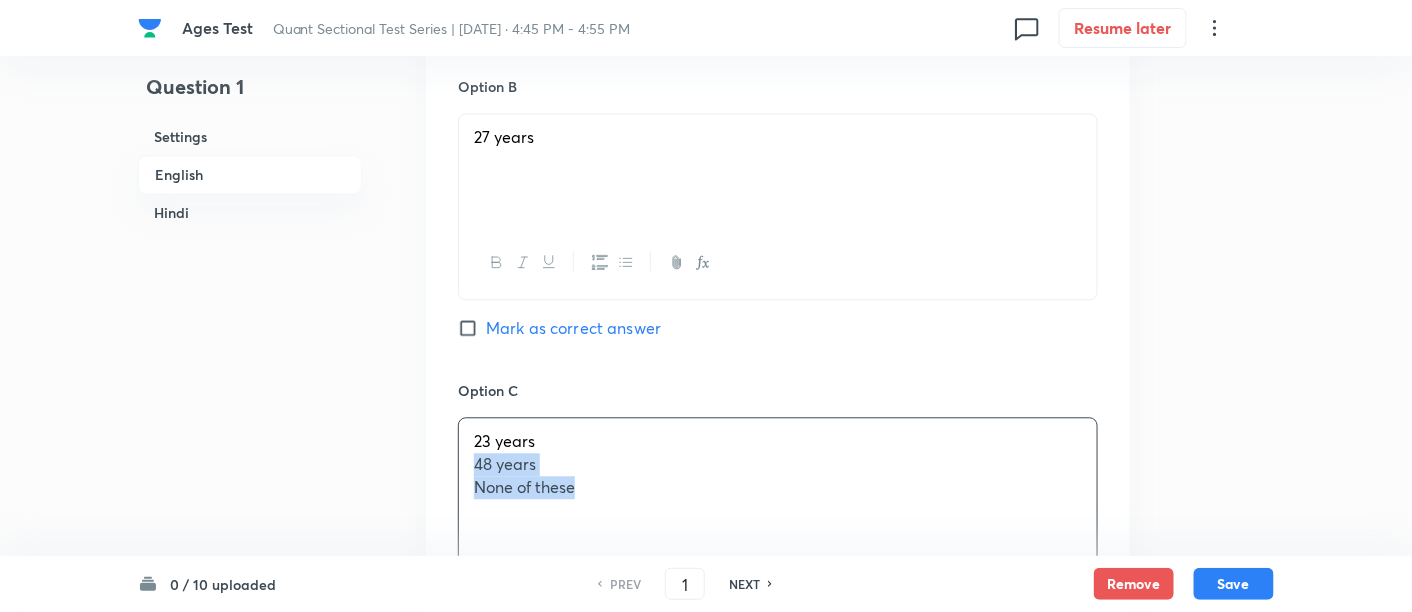 drag, startPoint x: 463, startPoint y: 434, endPoint x: 748, endPoint y: 548, distance: 306.9544 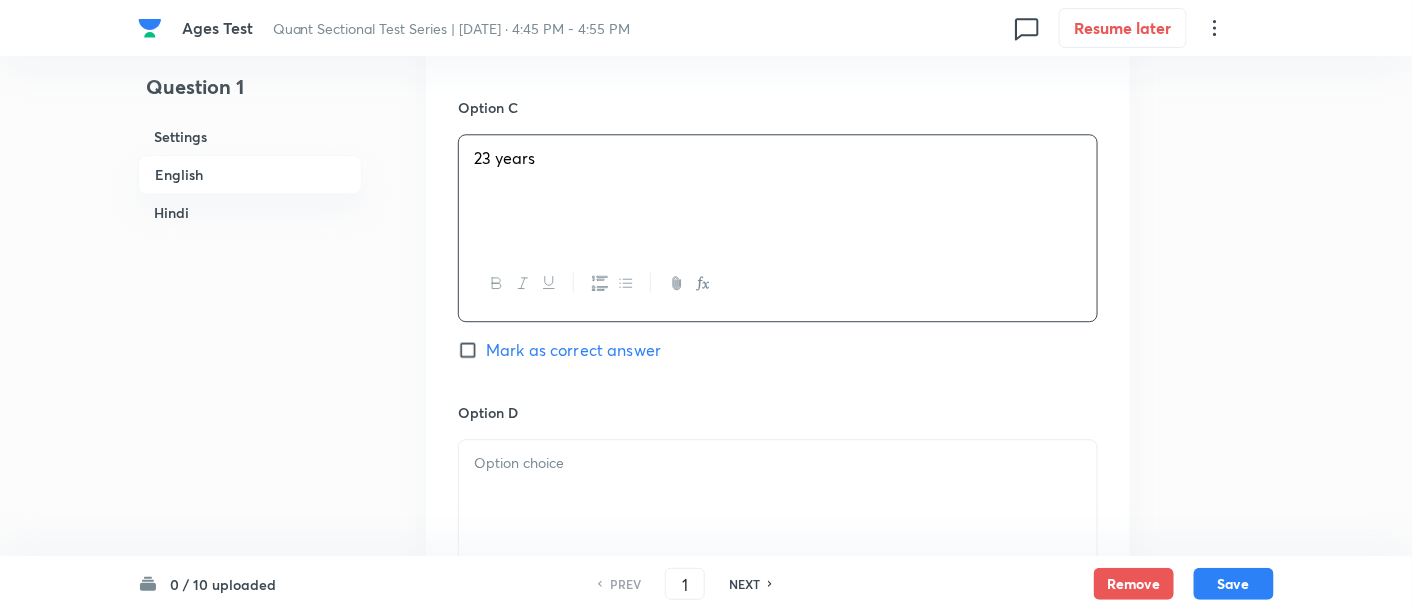 scroll, scrollTop: 1571, scrollLeft: 0, axis: vertical 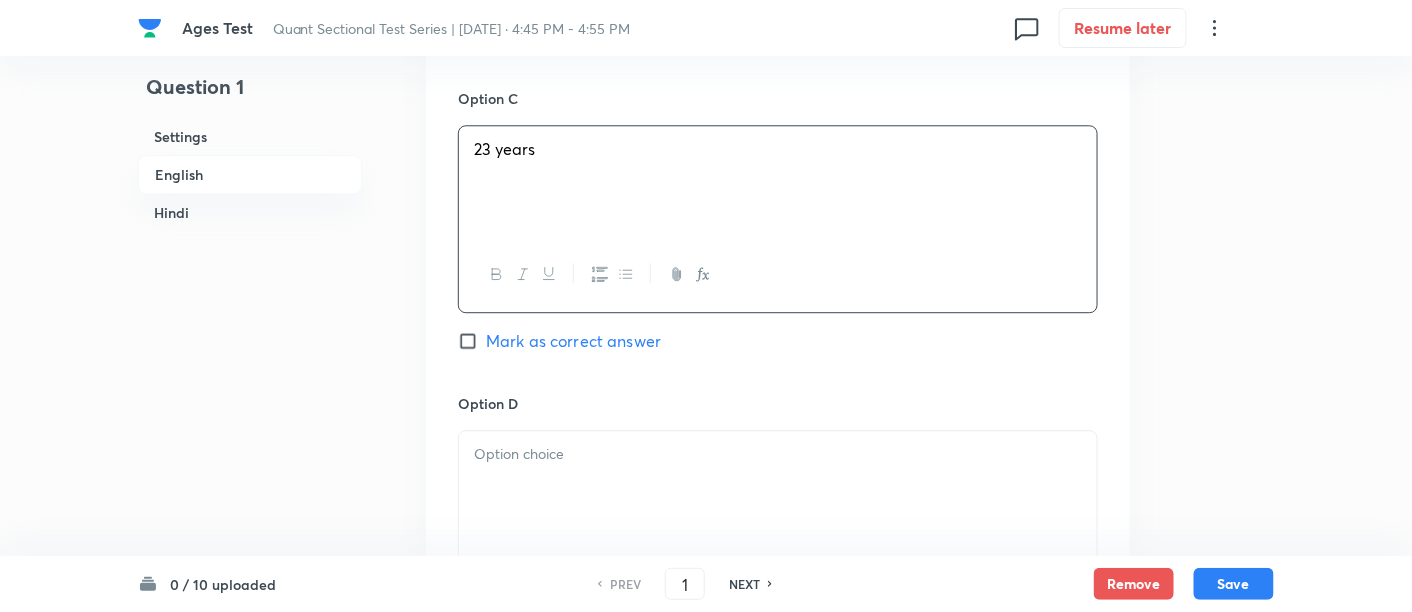 click at bounding box center (778, 487) 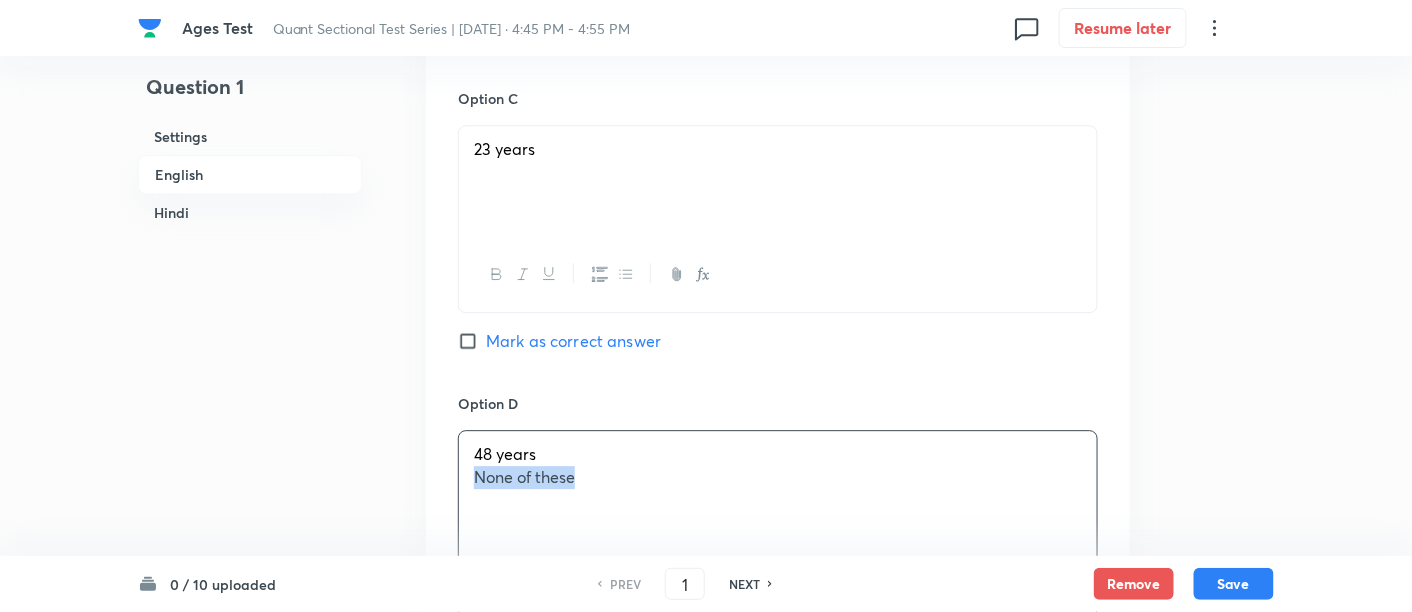 drag, startPoint x: 468, startPoint y: 451, endPoint x: 709, endPoint y: 514, distance: 249.09837 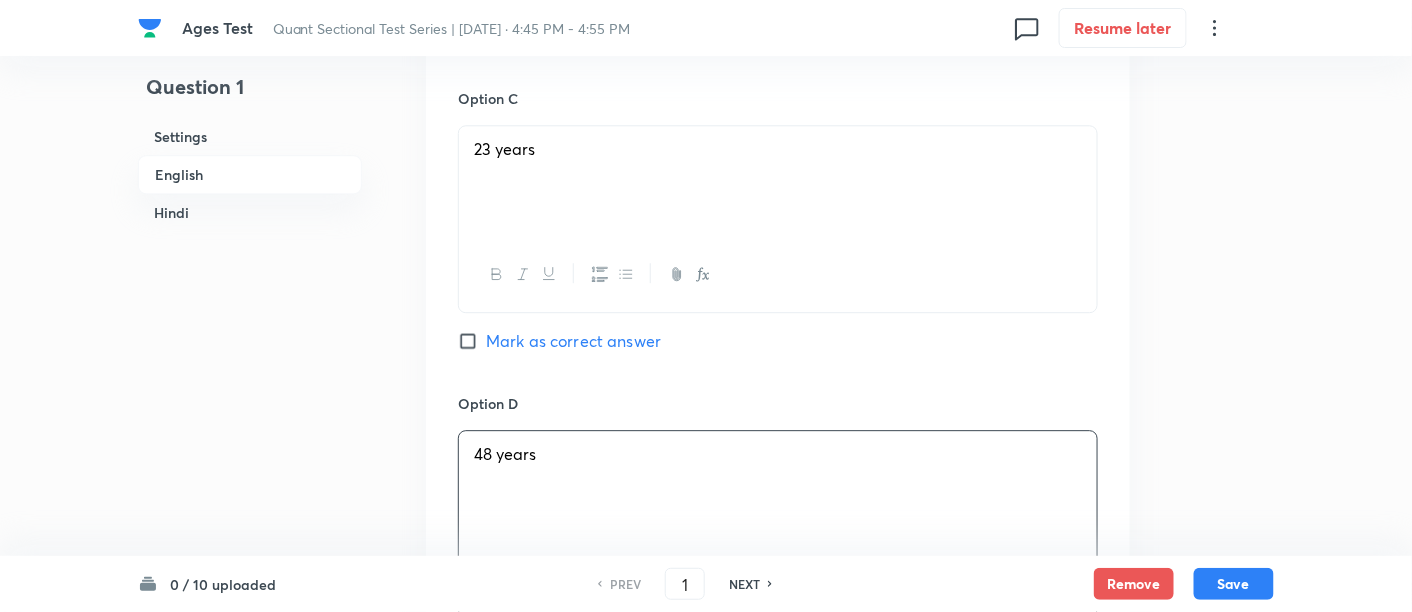 scroll, scrollTop: 1926, scrollLeft: 0, axis: vertical 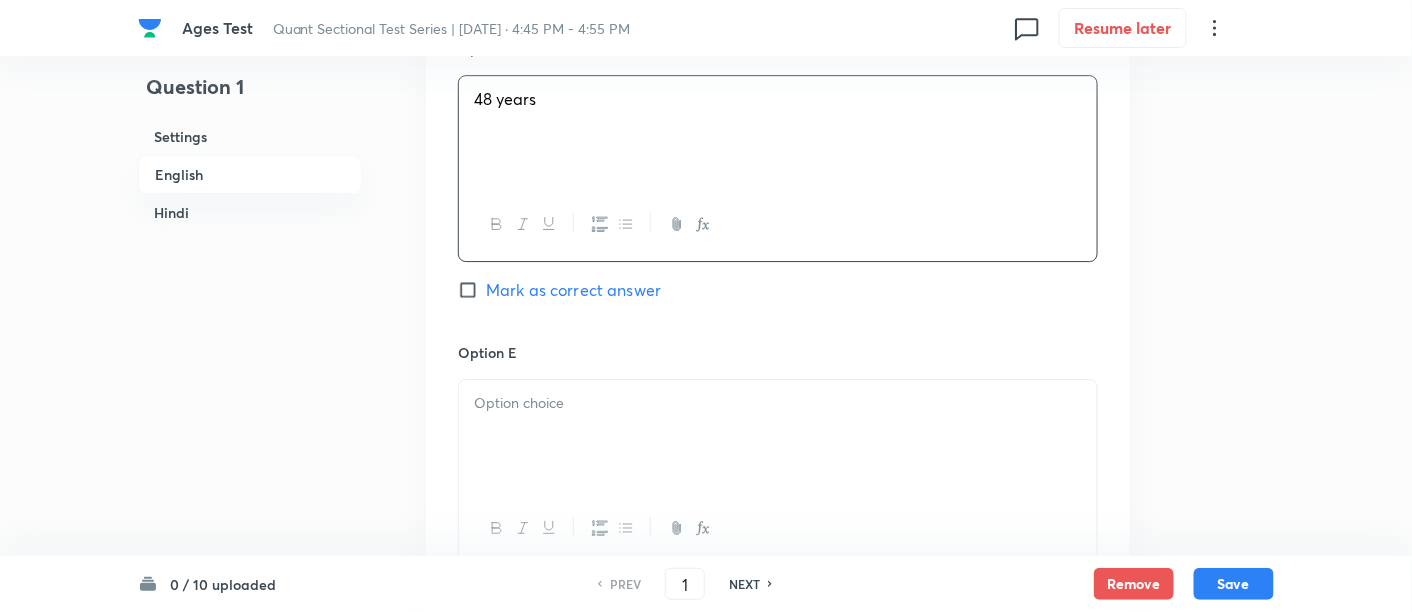 click at bounding box center [778, 436] 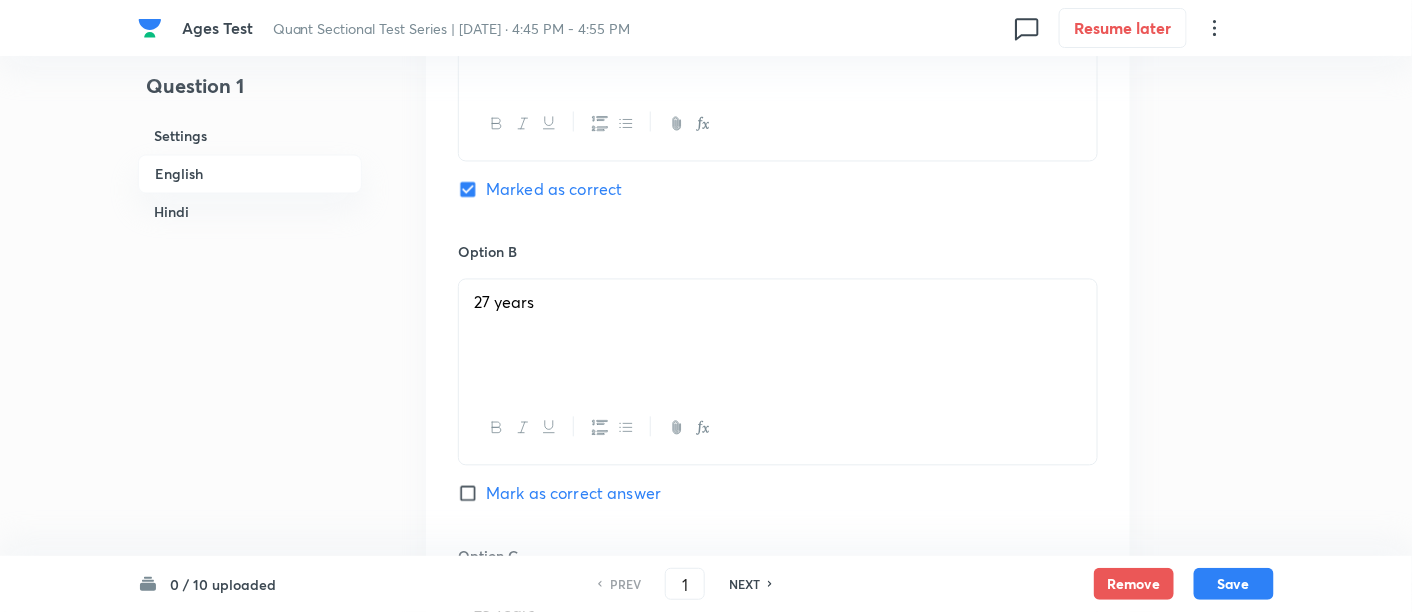 scroll, scrollTop: 985, scrollLeft: 0, axis: vertical 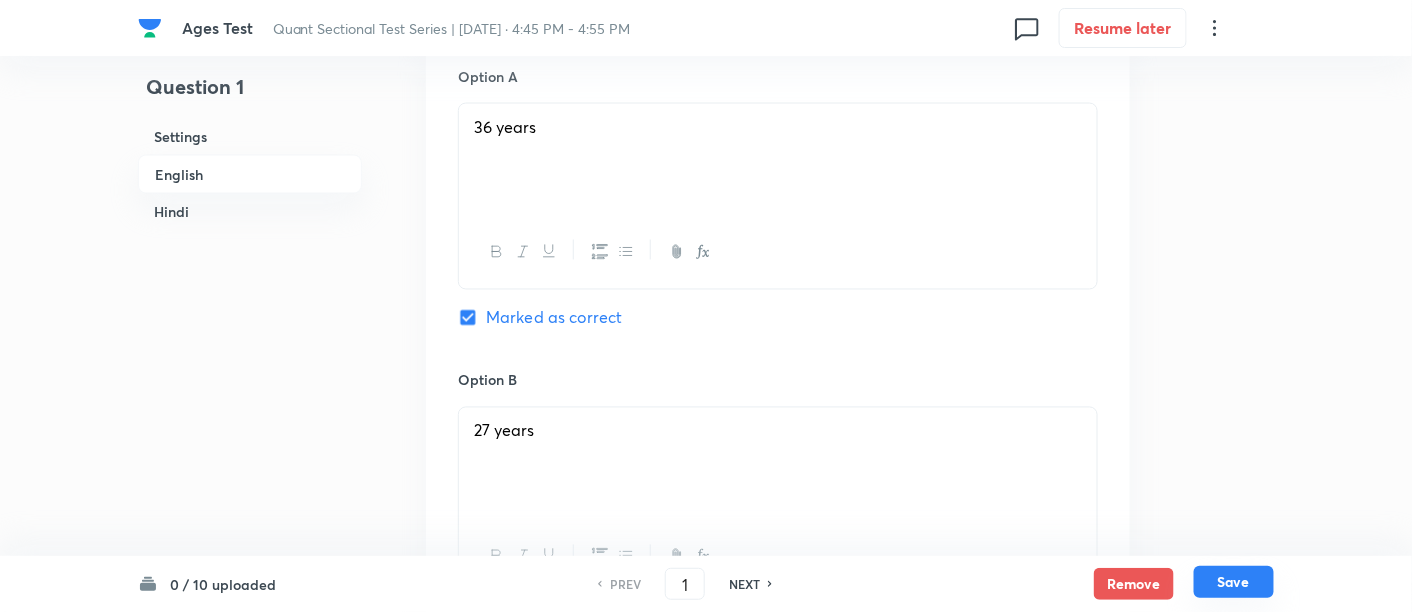 click on "Save" at bounding box center [1234, 582] 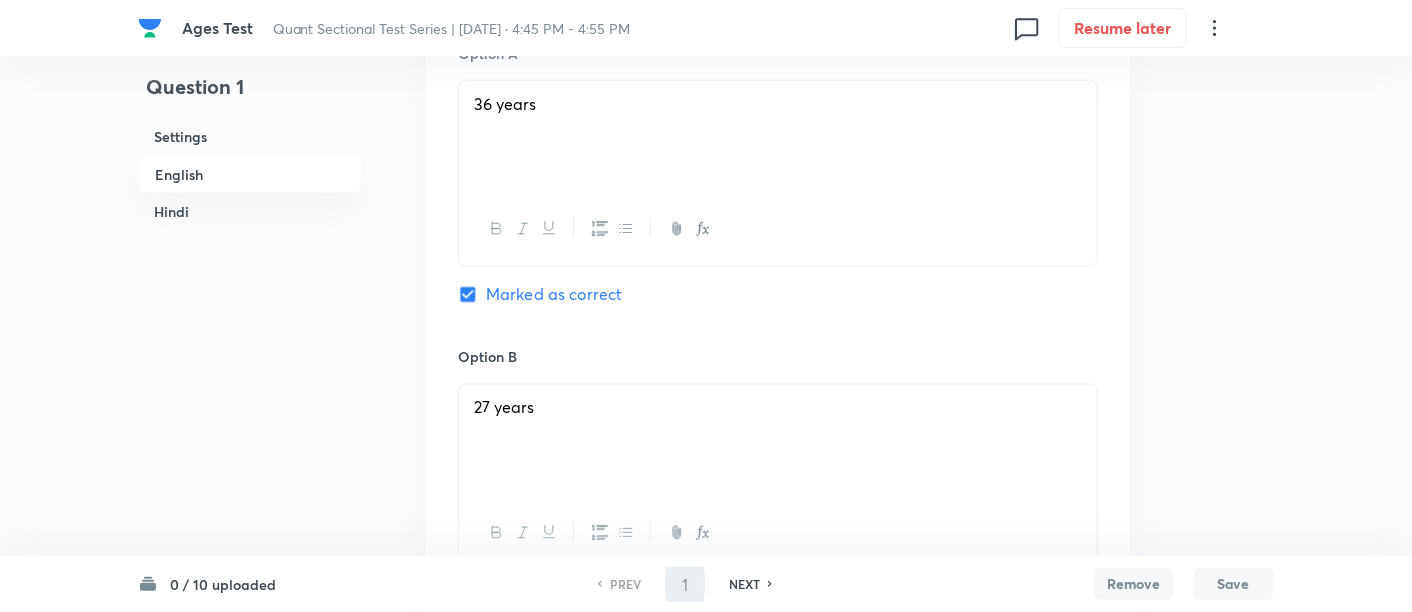 type on "2" 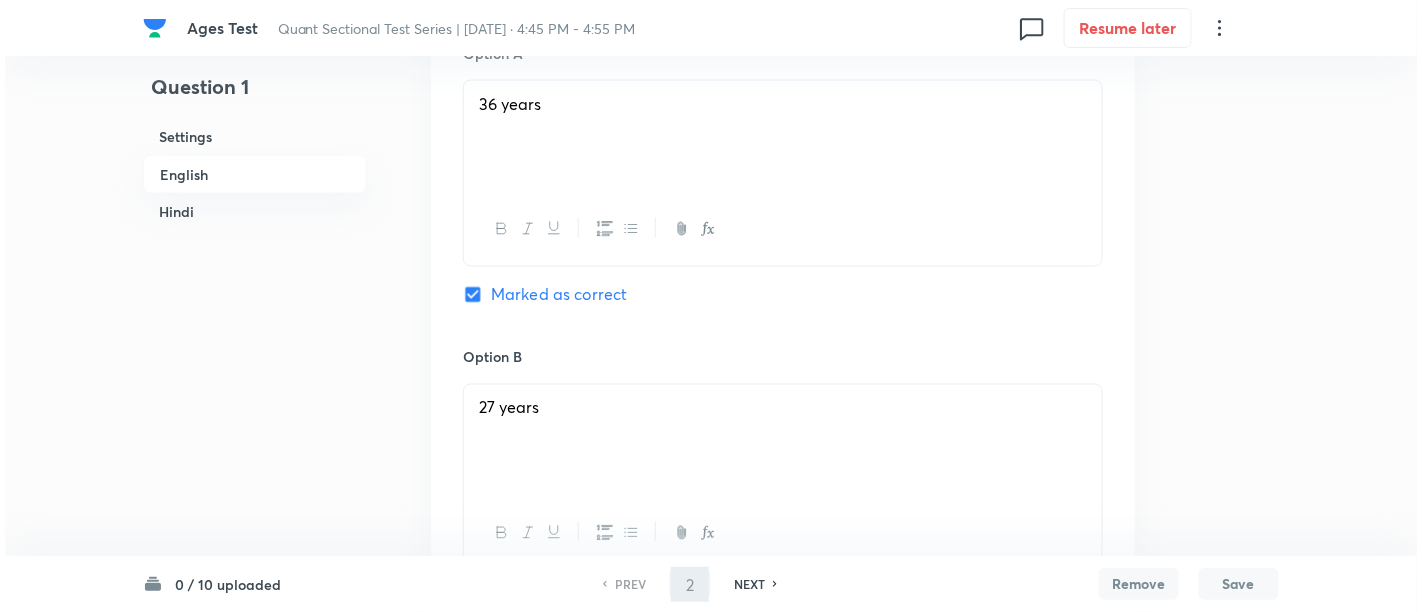 scroll, scrollTop: 0, scrollLeft: 0, axis: both 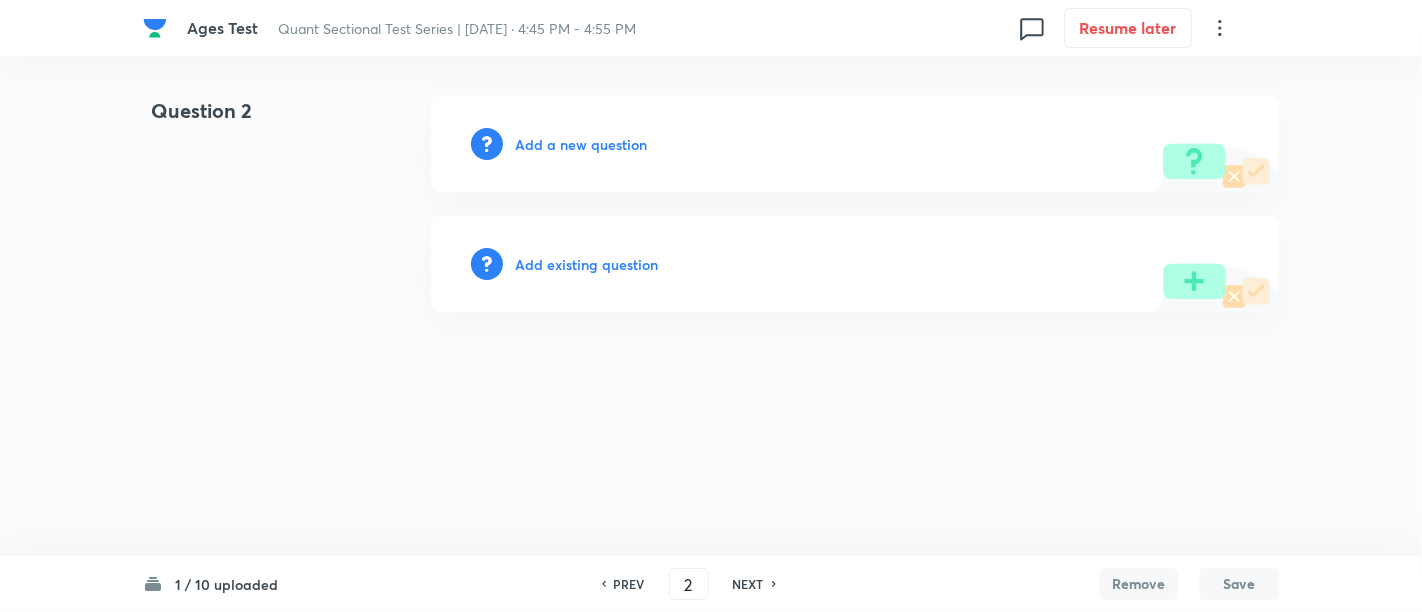 click on "Add a new question" at bounding box center (581, 144) 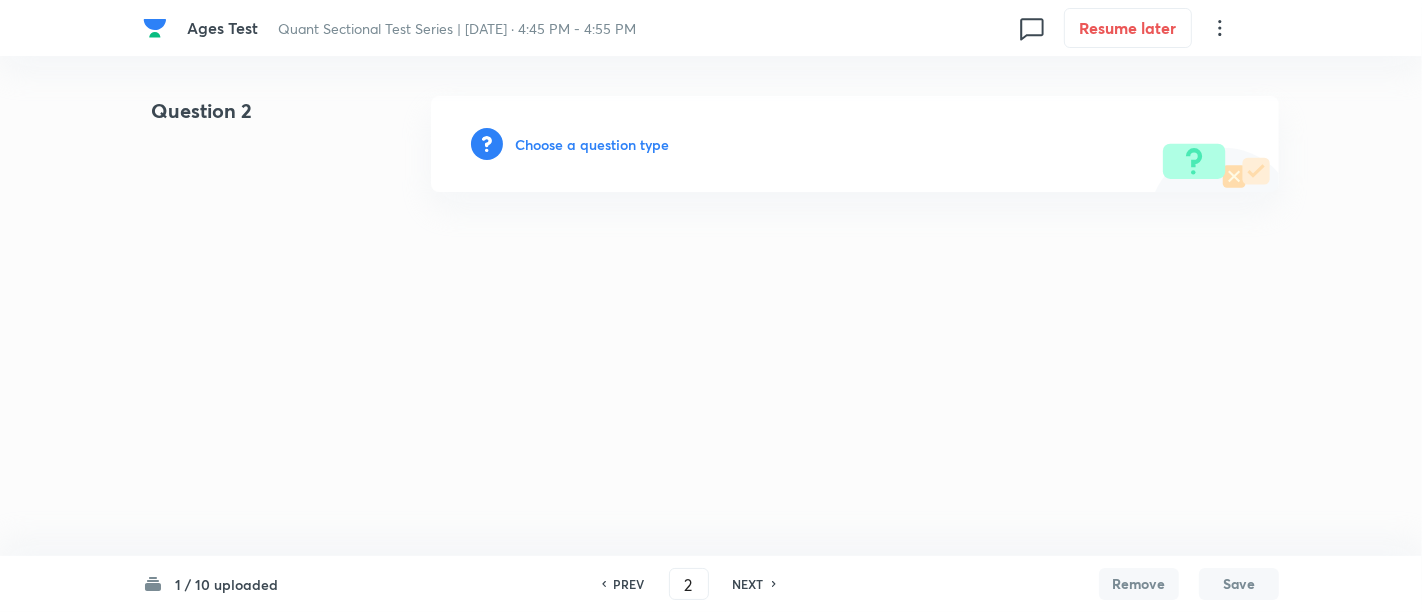 click on "Choose a question type" at bounding box center [592, 144] 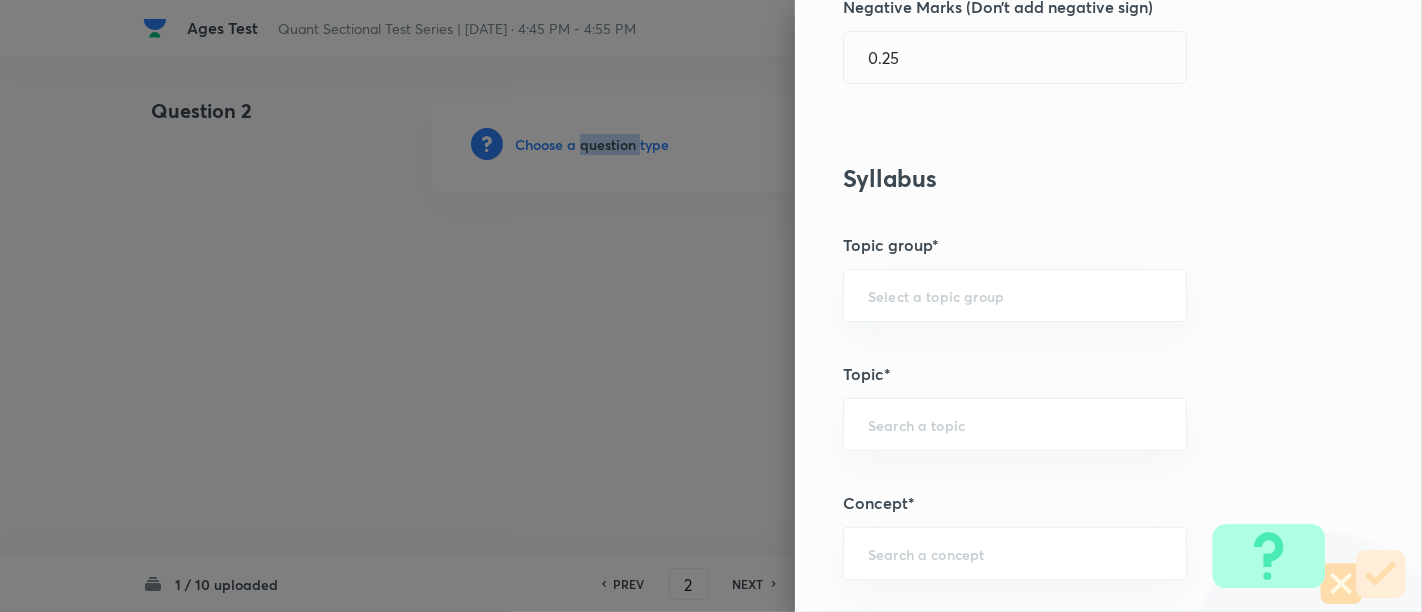 scroll, scrollTop: 957, scrollLeft: 0, axis: vertical 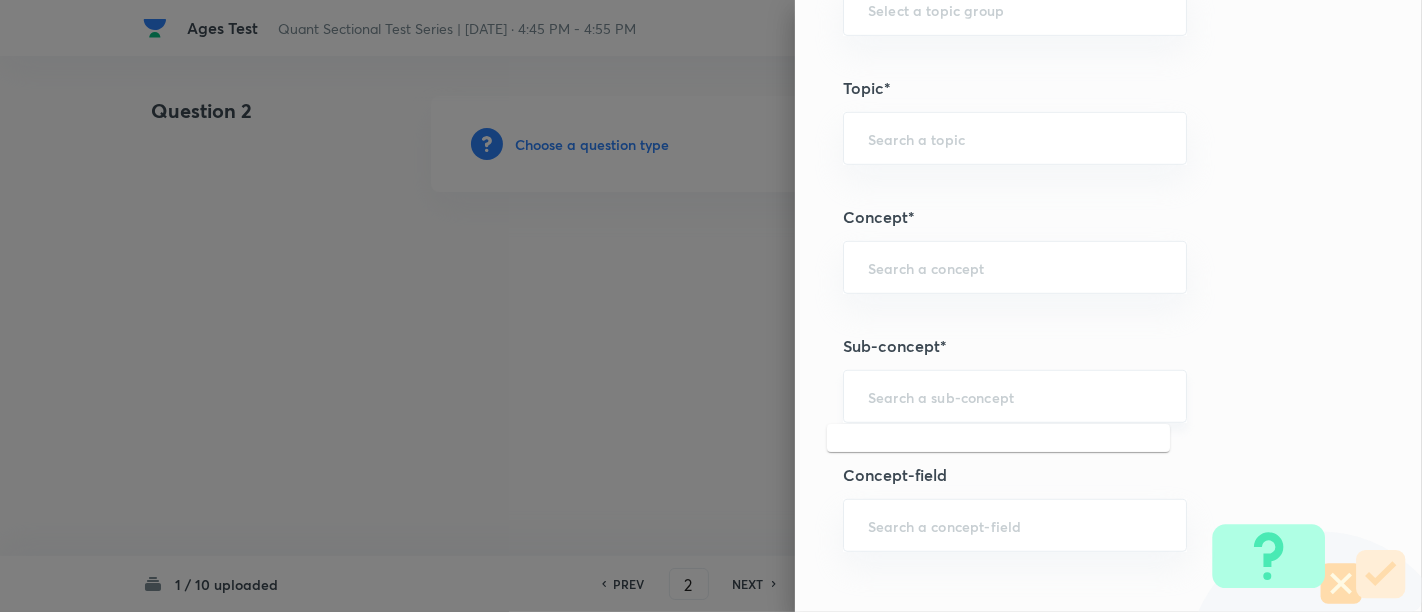 click at bounding box center [1015, 396] 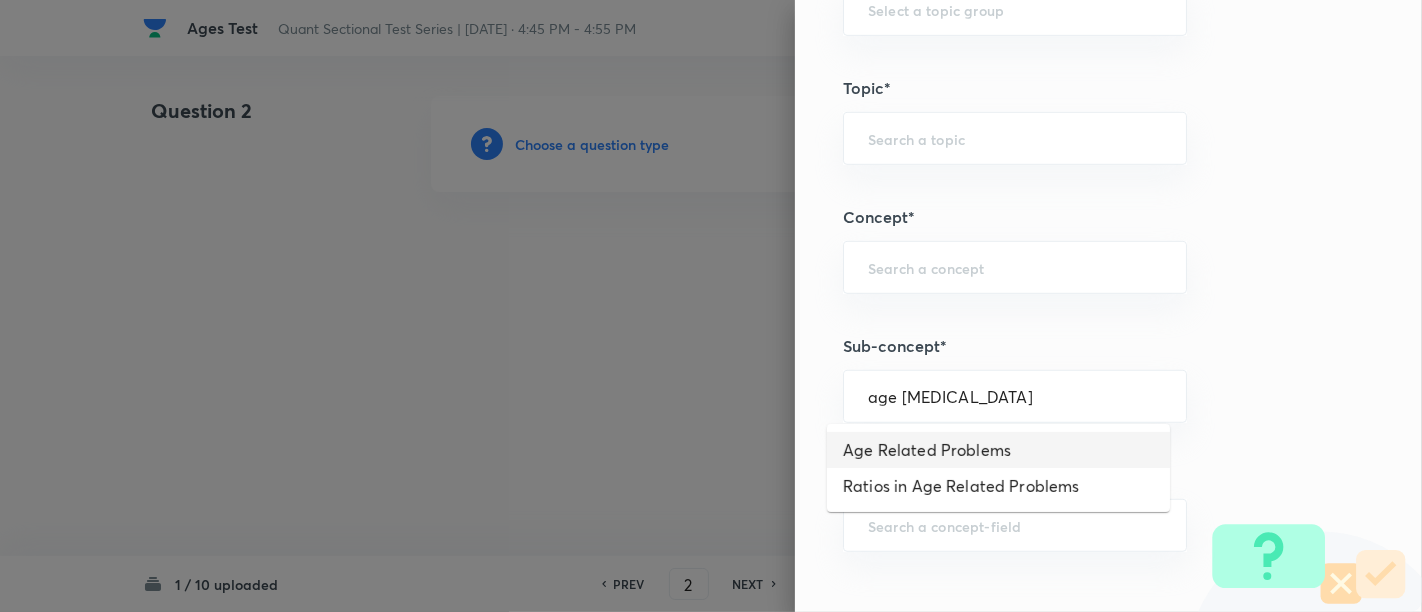 click on "Age Related Problems" at bounding box center [998, 450] 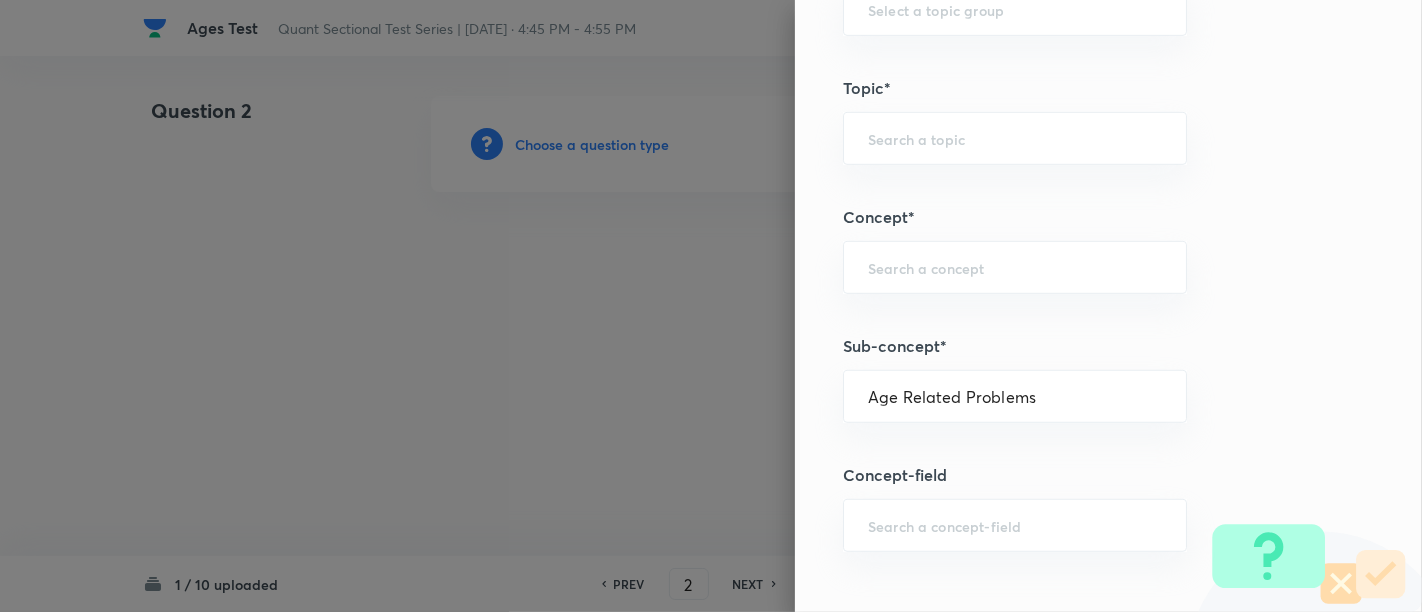 type on "Quantitative Aptitude" 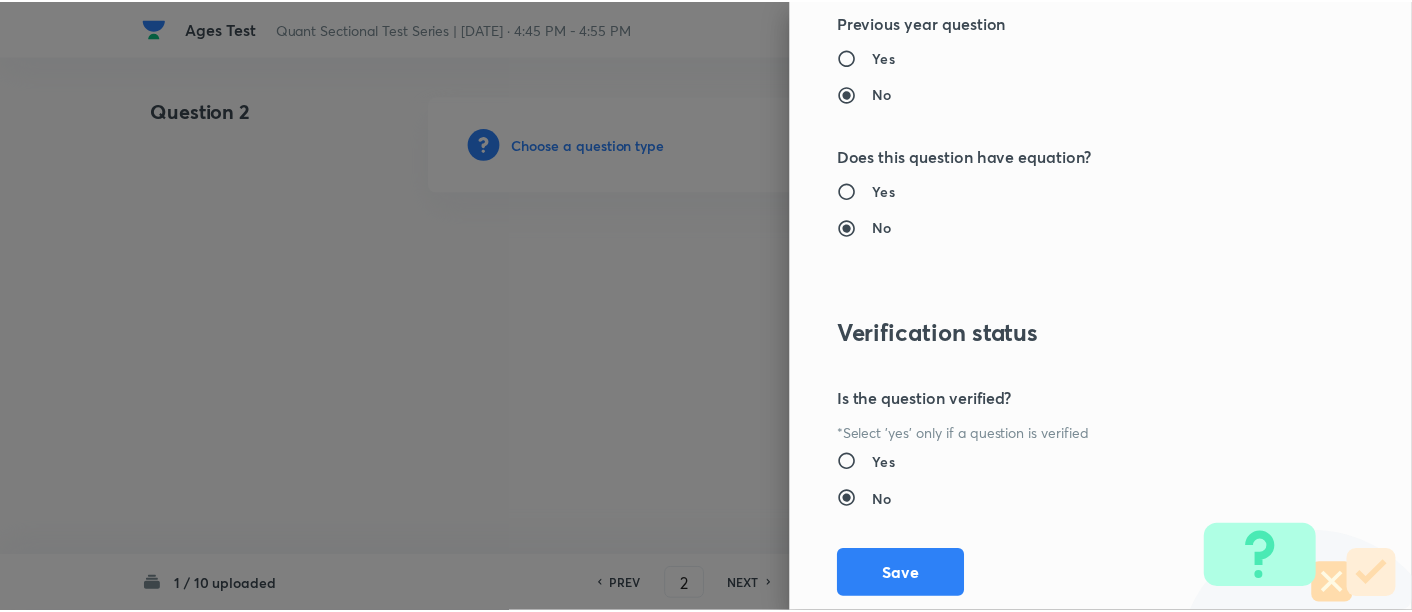 scroll, scrollTop: 2108, scrollLeft: 0, axis: vertical 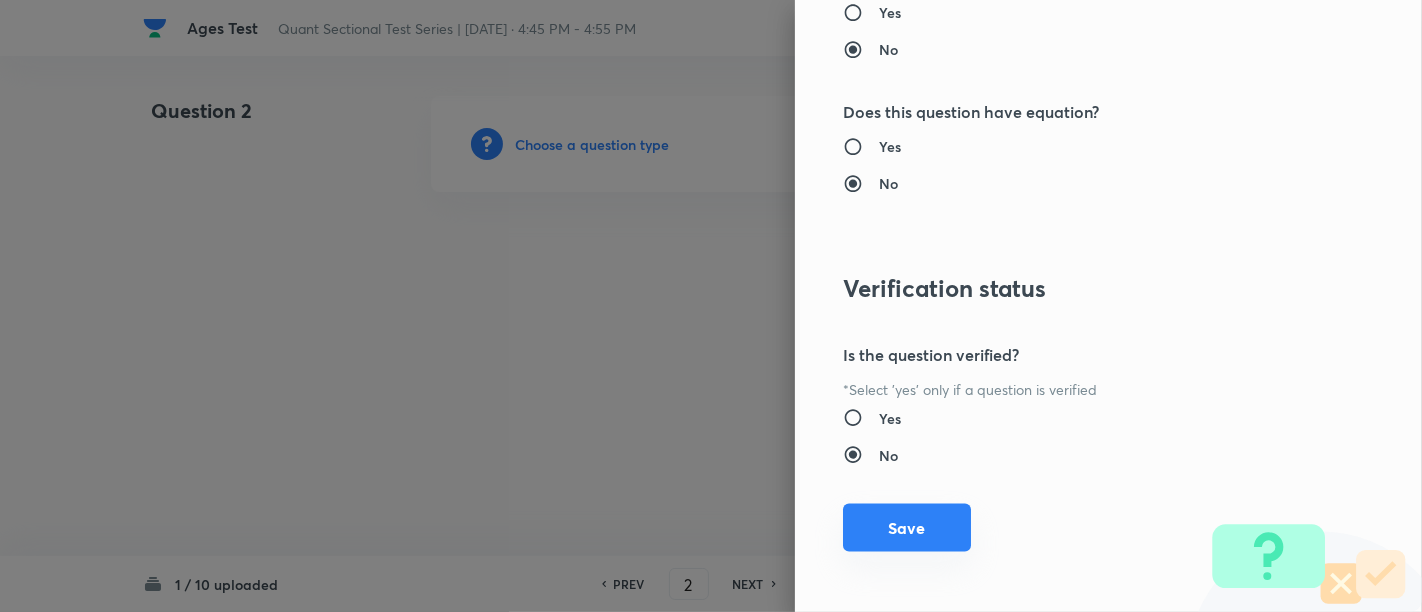 click on "Save" at bounding box center [907, 528] 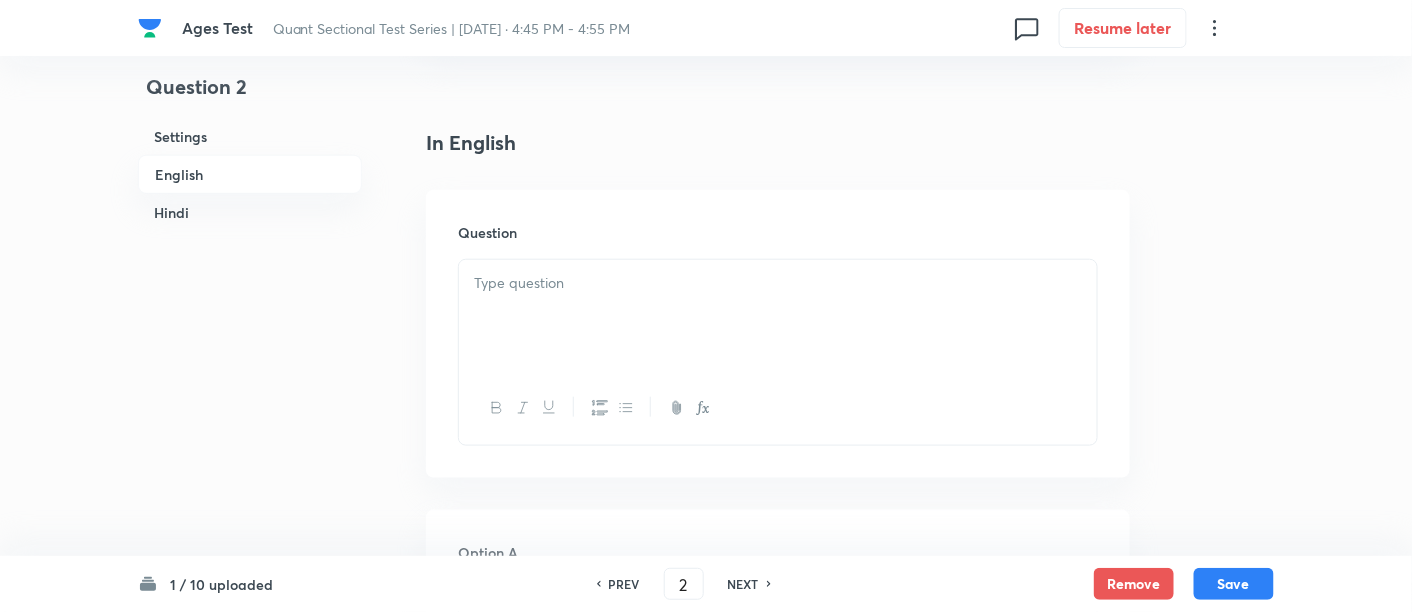 scroll, scrollTop: 485, scrollLeft: 0, axis: vertical 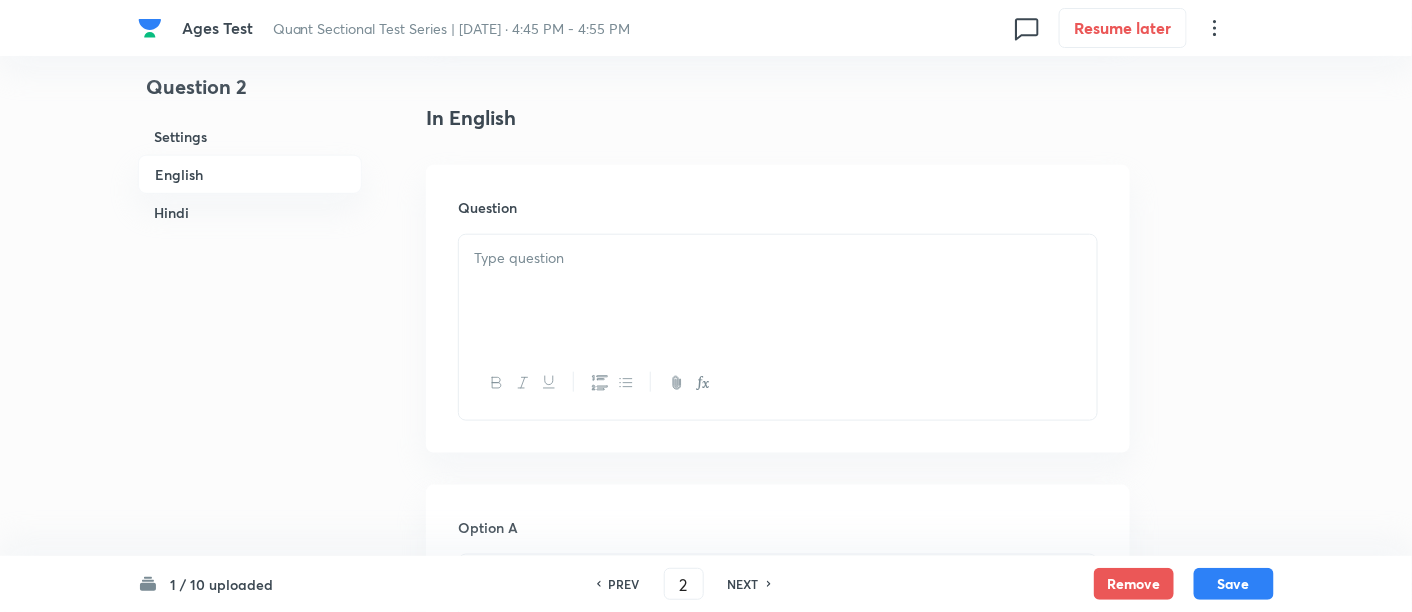click at bounding box center [778, 291] 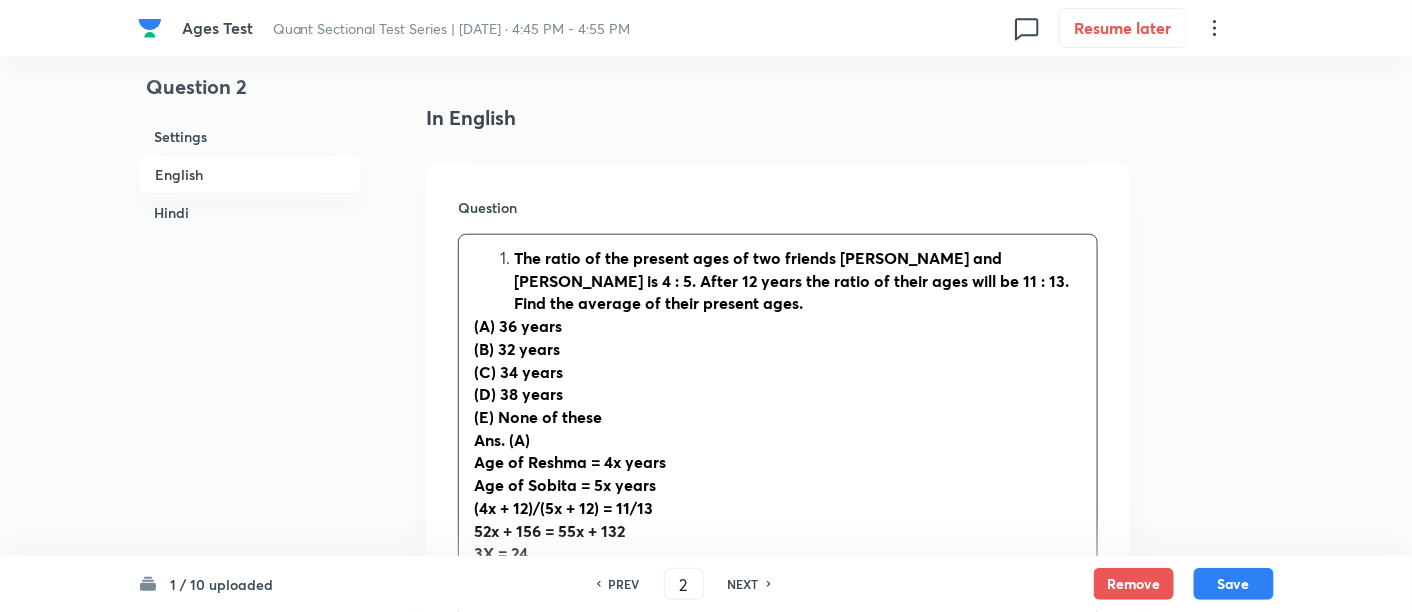 click on "The ratio of the present ages of two friends Reshma and Sobita is 4 : 5. After 12 years the ratio of their ages will be 11 : 13. Find the average of their present ages." at bounding box center [798, 281] 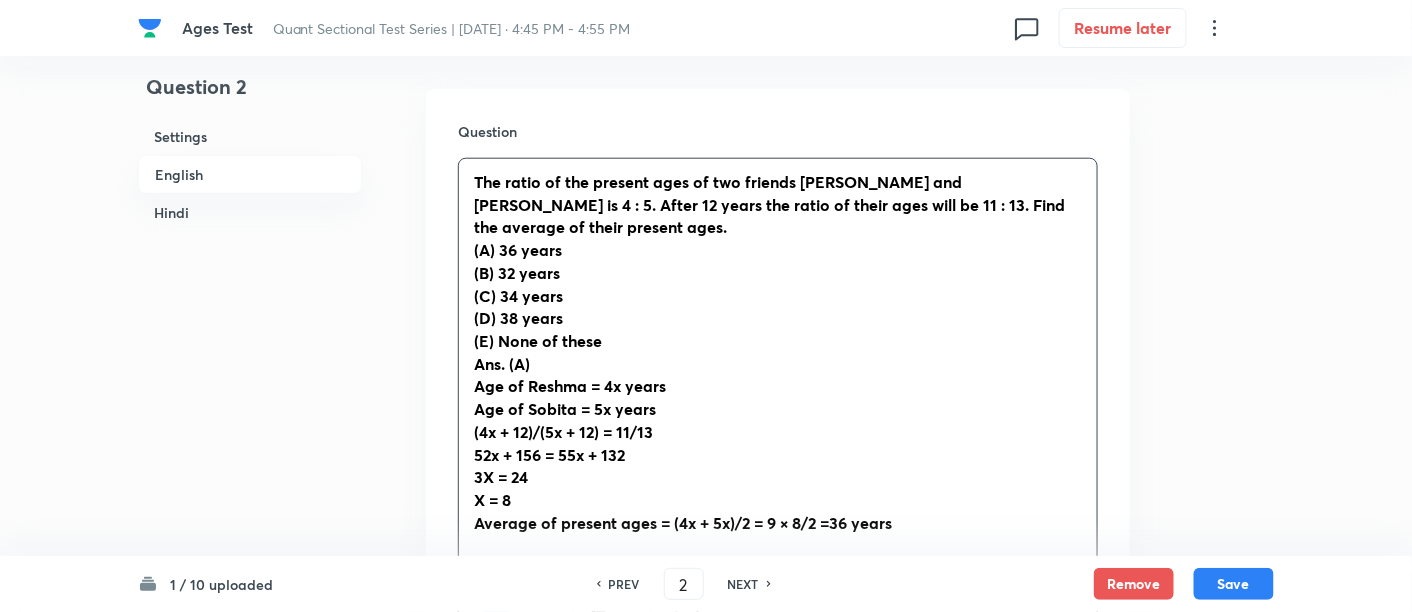 scroll, scrollTop: 568, scrollLeft: 0, axis: vertical 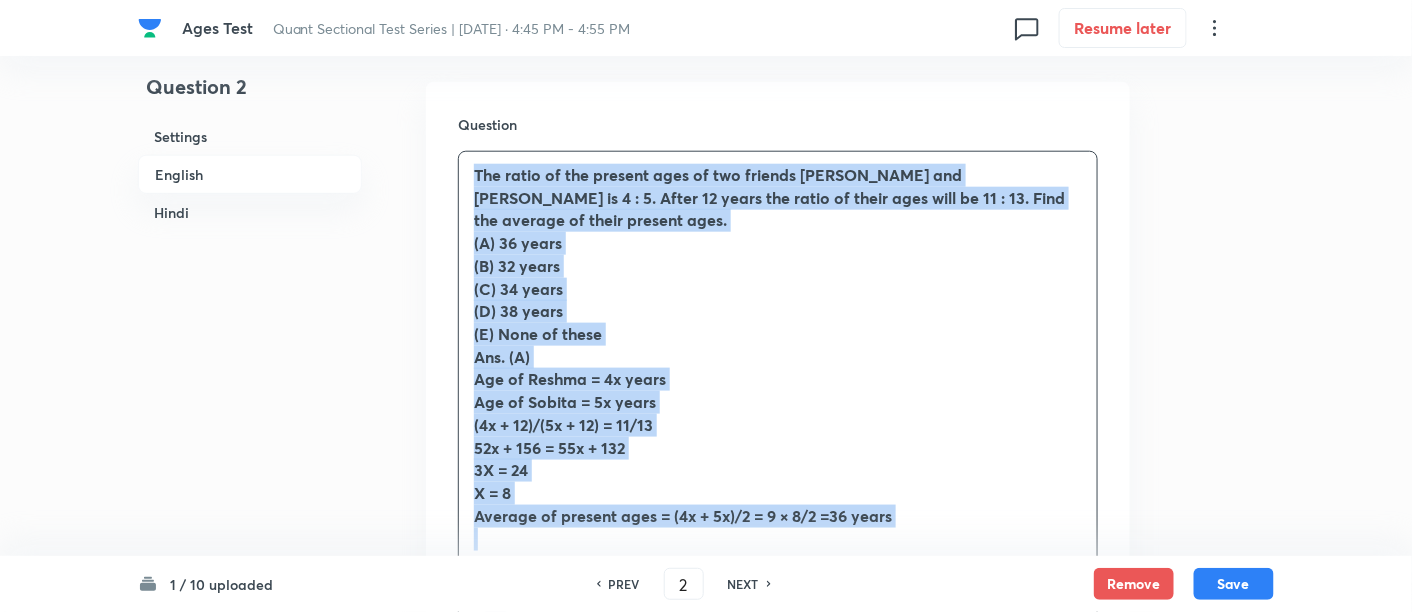 drag, startPoint x: 465, startPoint y: 167, endPoint x: 991, endPoint y: 504, distance: 624.6959 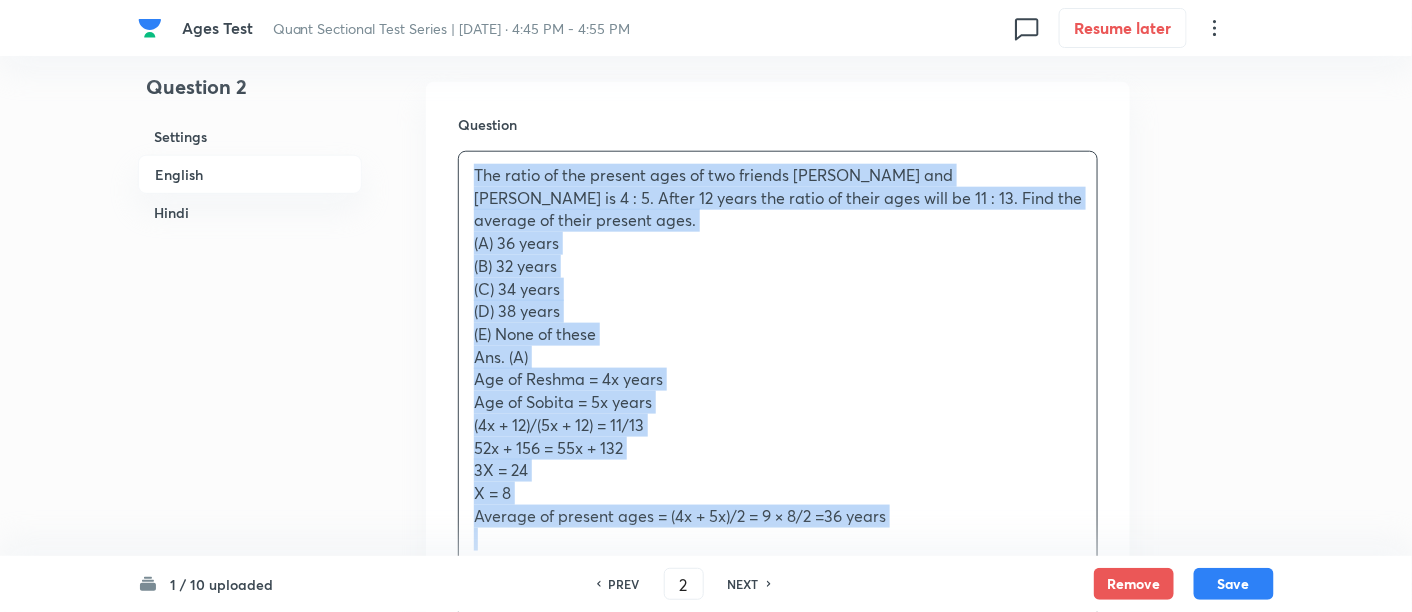 copy on "The ratio of the present ages of two friends Reshma and Sobita is 4 : 5. After 12 years the ratio of their ages will be 11 : 13. Find the average of their present ages.  (A) 36 years  (B) 32 years  (C) 34 years  (D) 38 years  (E) None of these  Ans. (A)  Age of Reshma = 4x years  Age of Sobita = 5x years  (4x + 12)/(5x + 12) = 11/13  52x + 156 = 55x + 132  3X = 24  X = 8  Average of present ages = (4x + 5x)/2 = 9 × 8/2 =36 years" 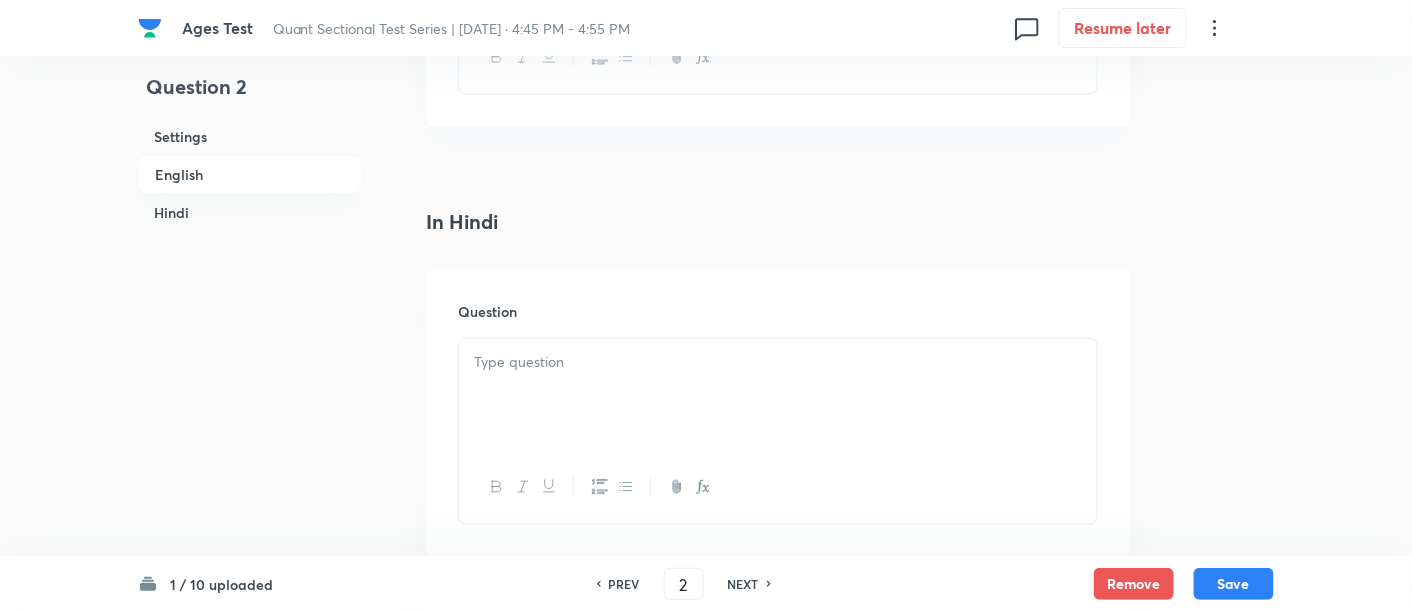 scroll, scrollTop: 3021, scrollLeft: 0, axis: vertical 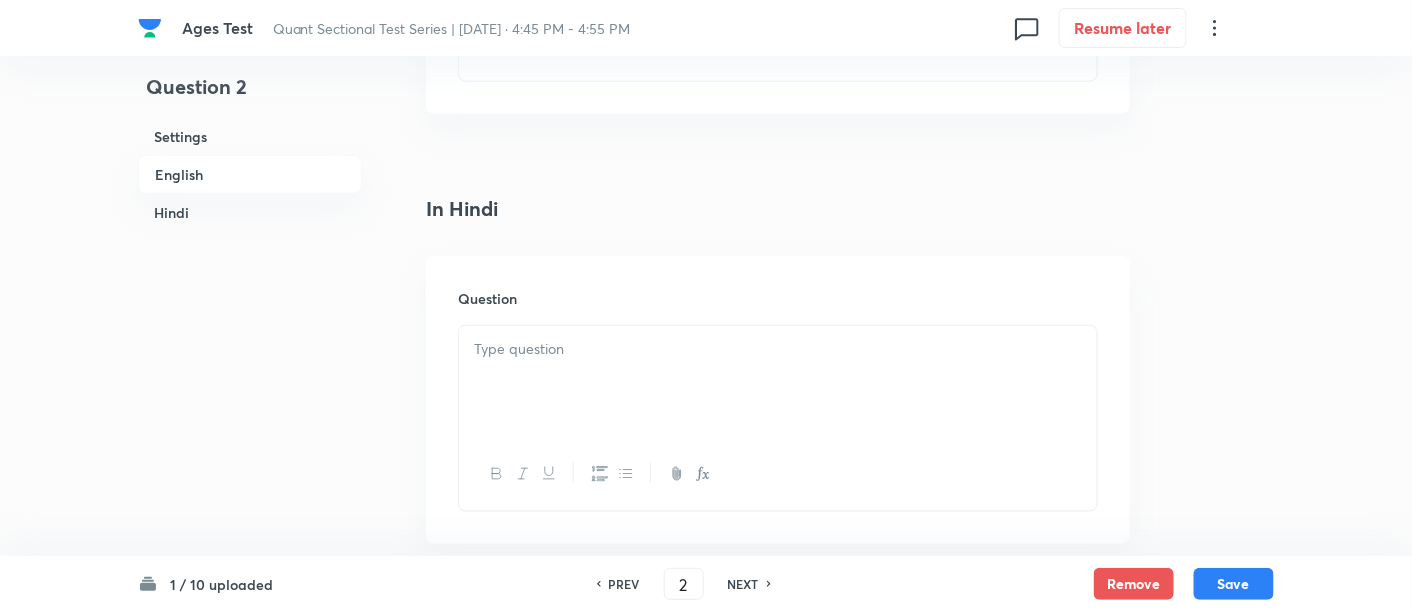 click at bounding box center (778, 382) 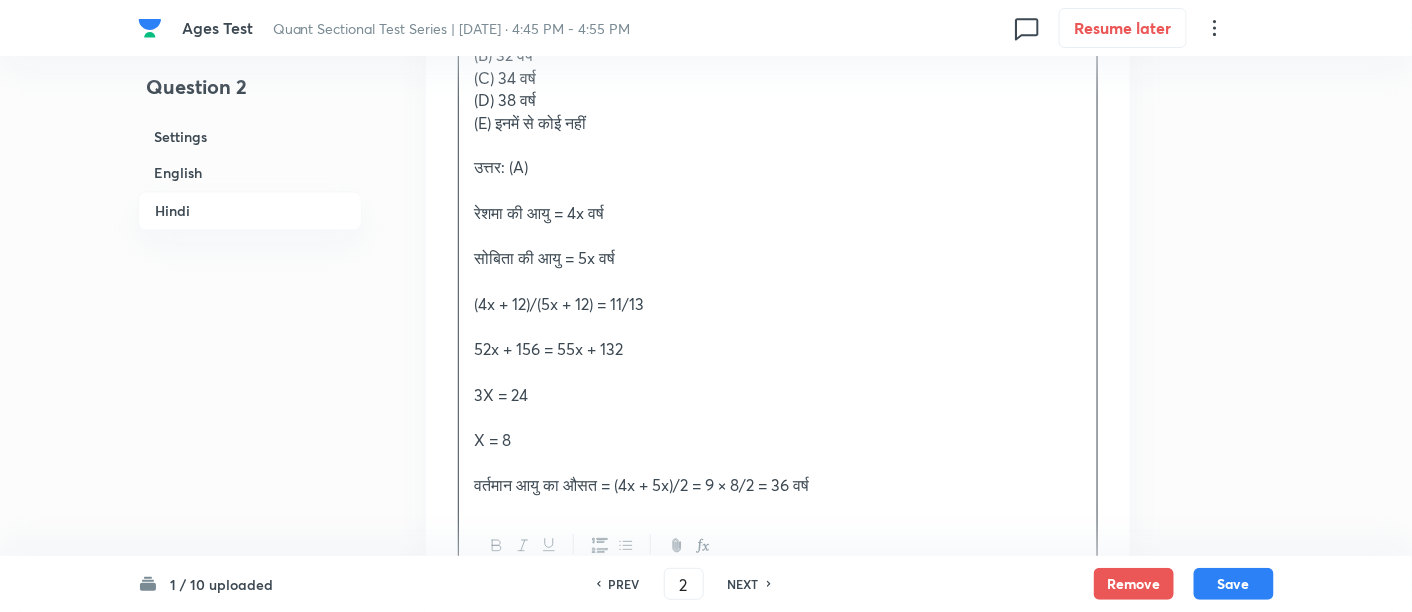scroll, scrollTop: 3408, scrollLeft: 0, axis: vertical 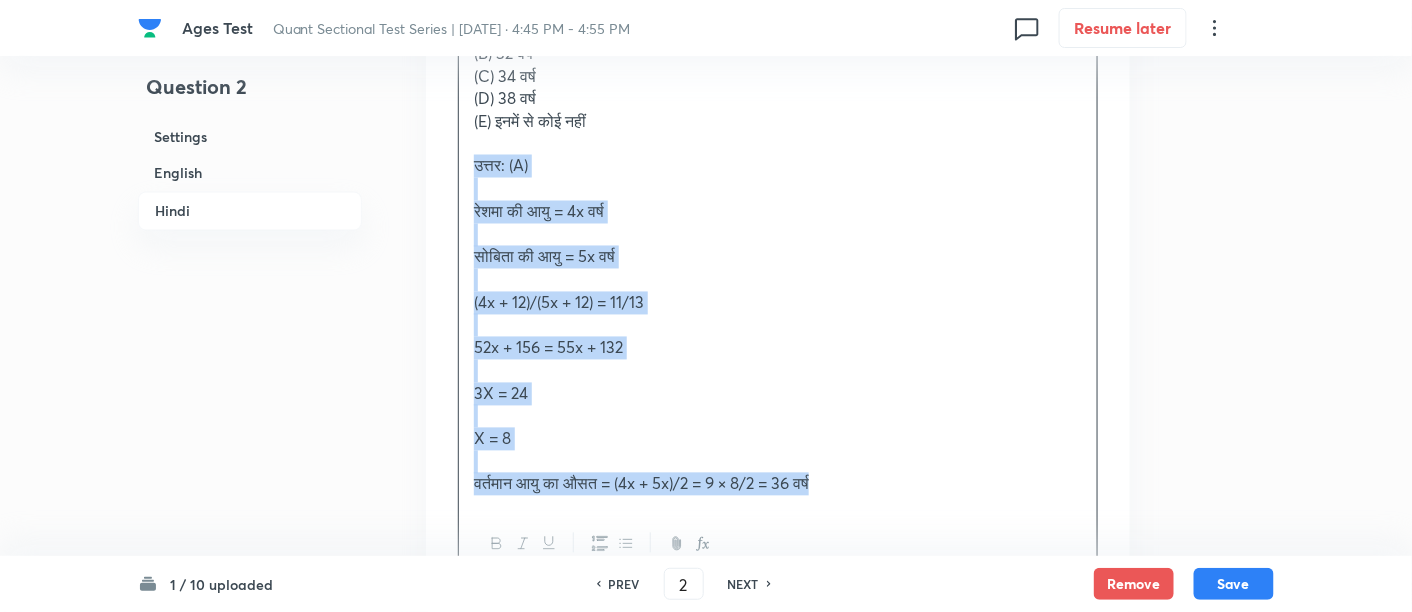 drag, startPoint x: 468, startPoint y: 138, endPoint x: 947, endPoint y: 484, distance: 590.8951 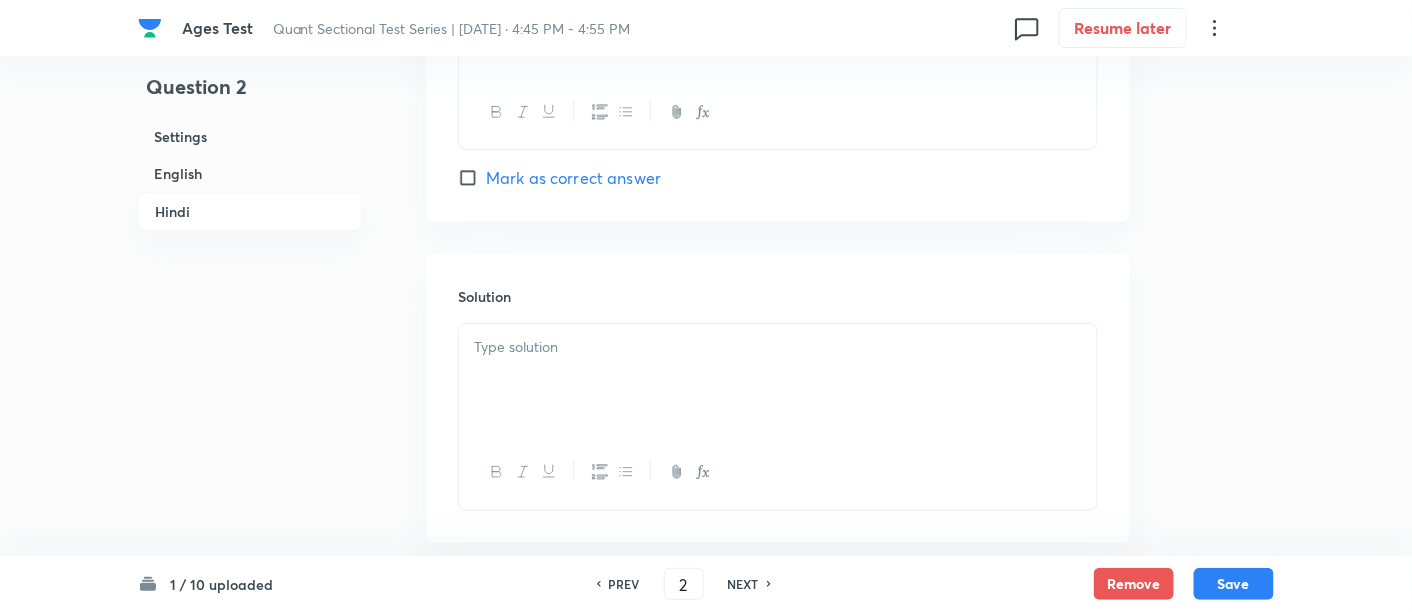 scroll, scrollTop: 5137, scrollLeft: 0, axis: vertical 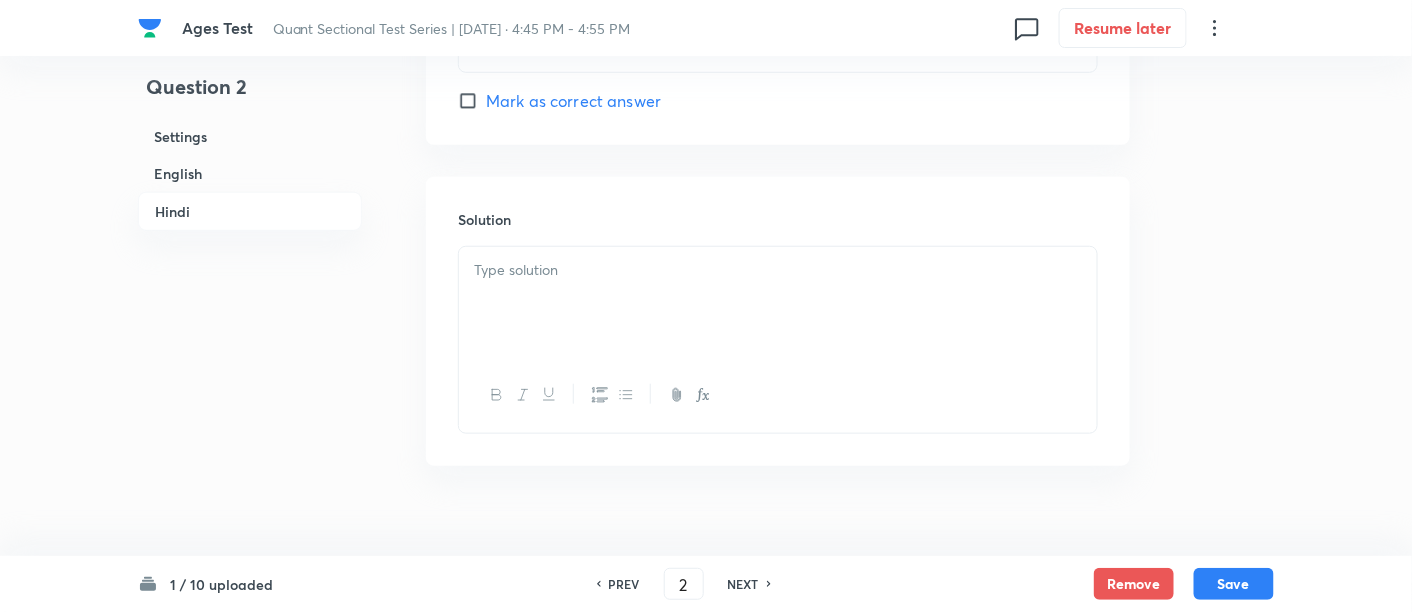 click at bounding box center (778, 303) 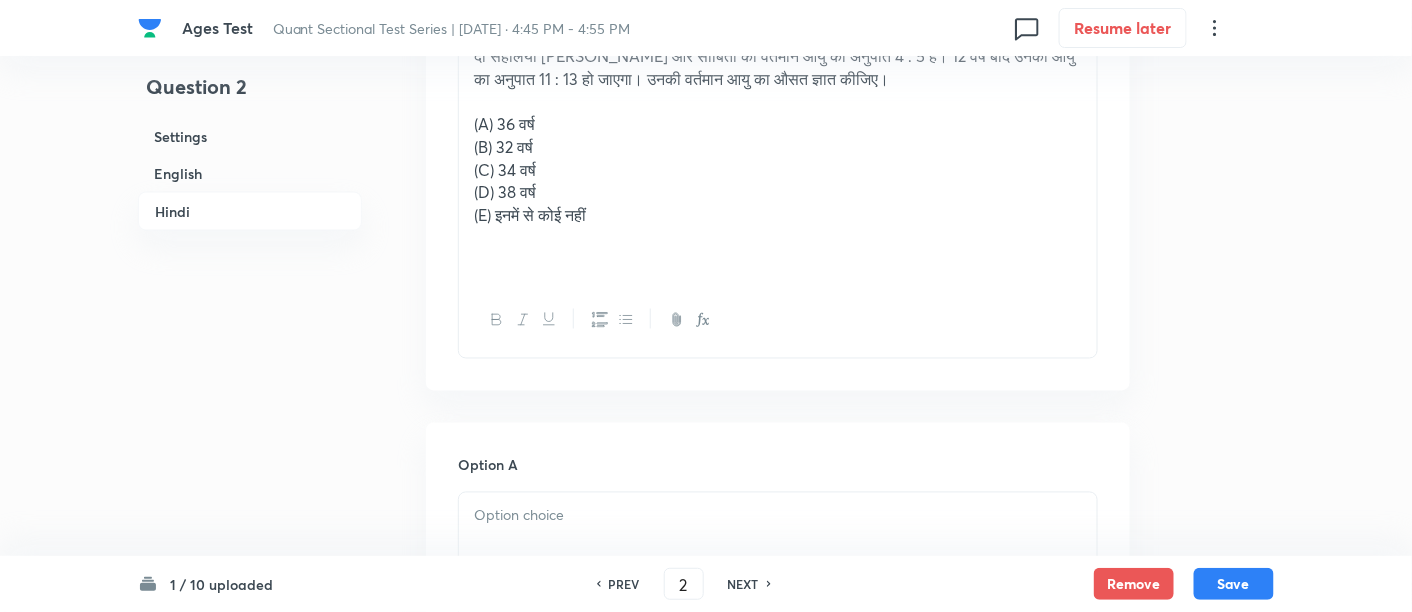 scroll, scrollTop: 3214, scrollLeft: 0, axis: vertical 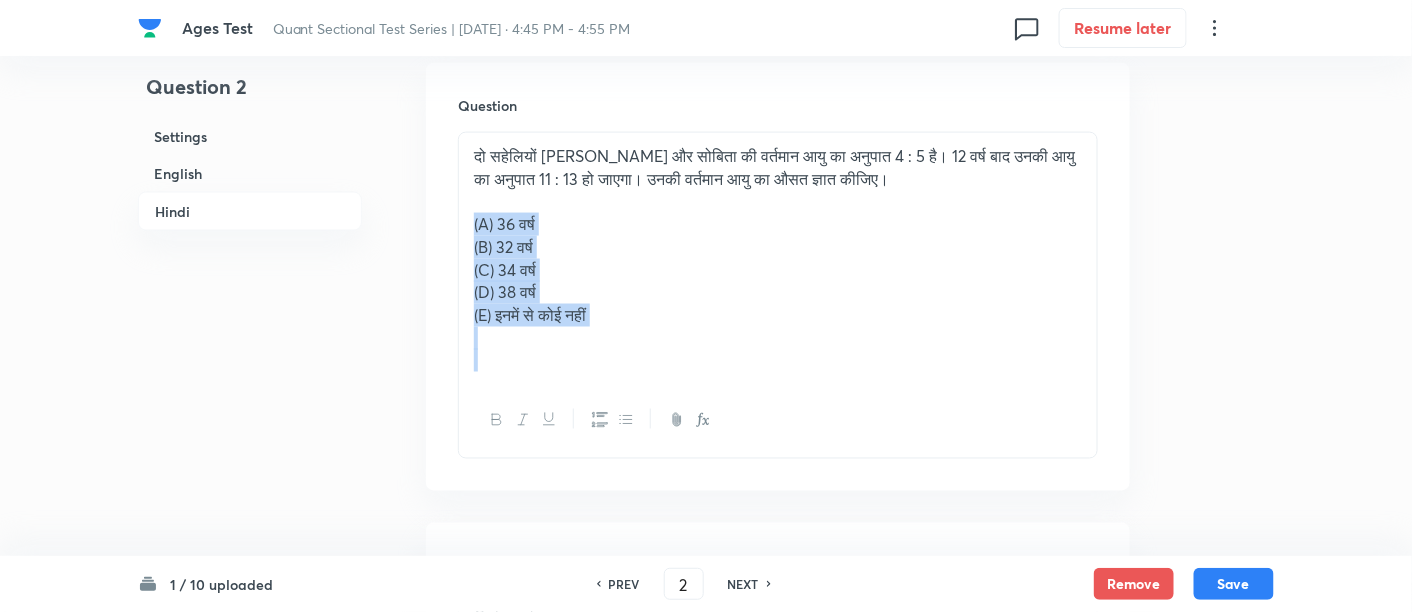 drag, startPoint x: 461, startPoint y: 203, endPoint x: 691, endPoint y: 365, distance: 281.32544 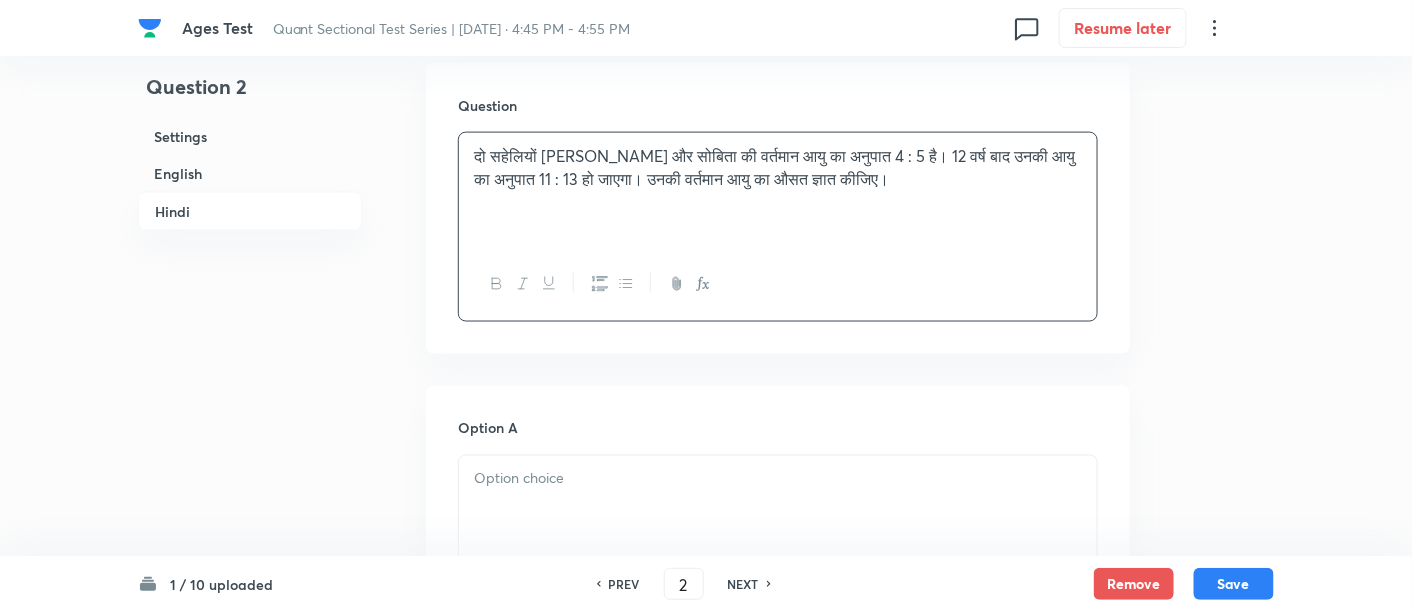 scroll, scrollTop: 3421, scrollLeft: 0, axis: vertical 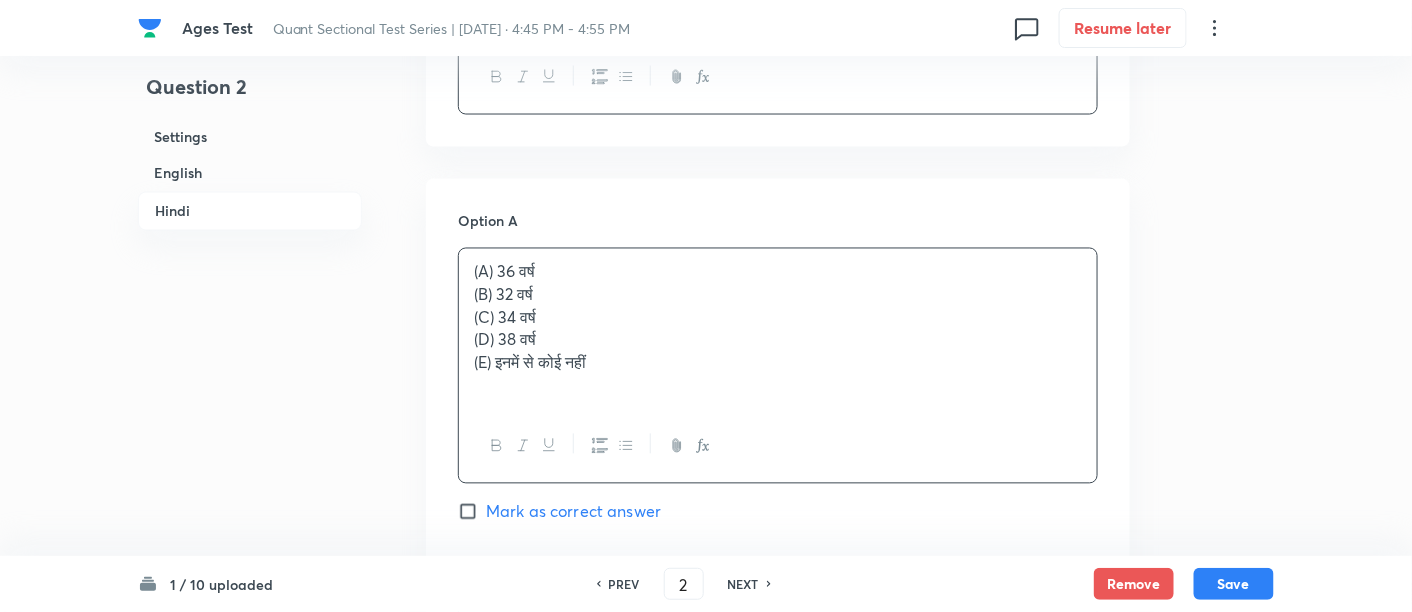 click on "(A) 36 वर्ष (B) 32 वर्ष (C) 34 वर्ष (D) 38 वर्ष (E) इनमें से कोई नहीं" at bounding box center (778, 329) 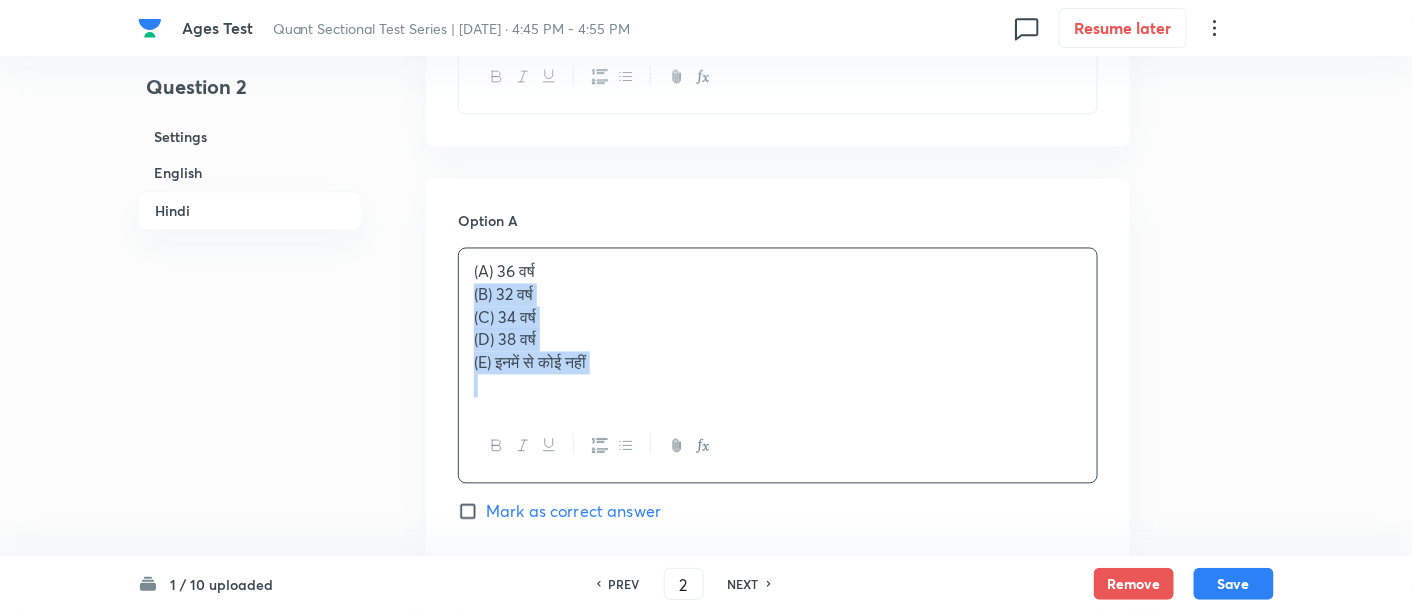 drag, startPoint x: 469, startPoint y: 269, endPoint x: 745, endPoint y: 406, distance: 308.13147 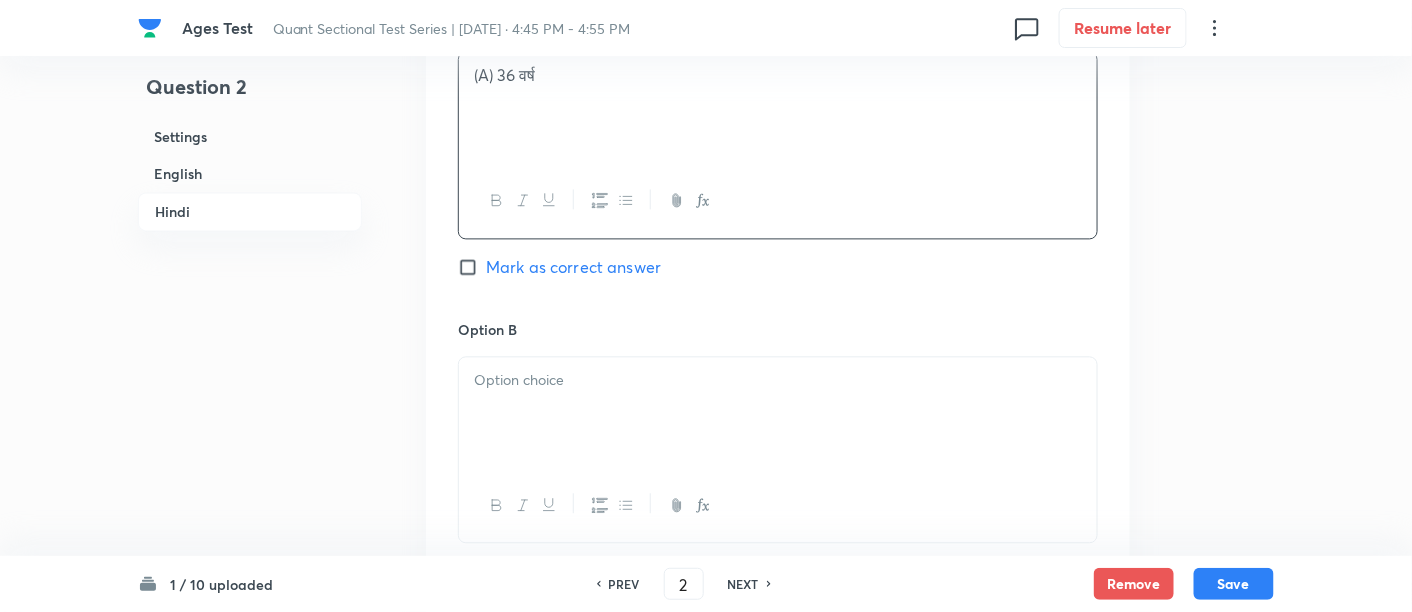 scroll, scrollTop: 3621, scrollLeft: 0, axis: vertical 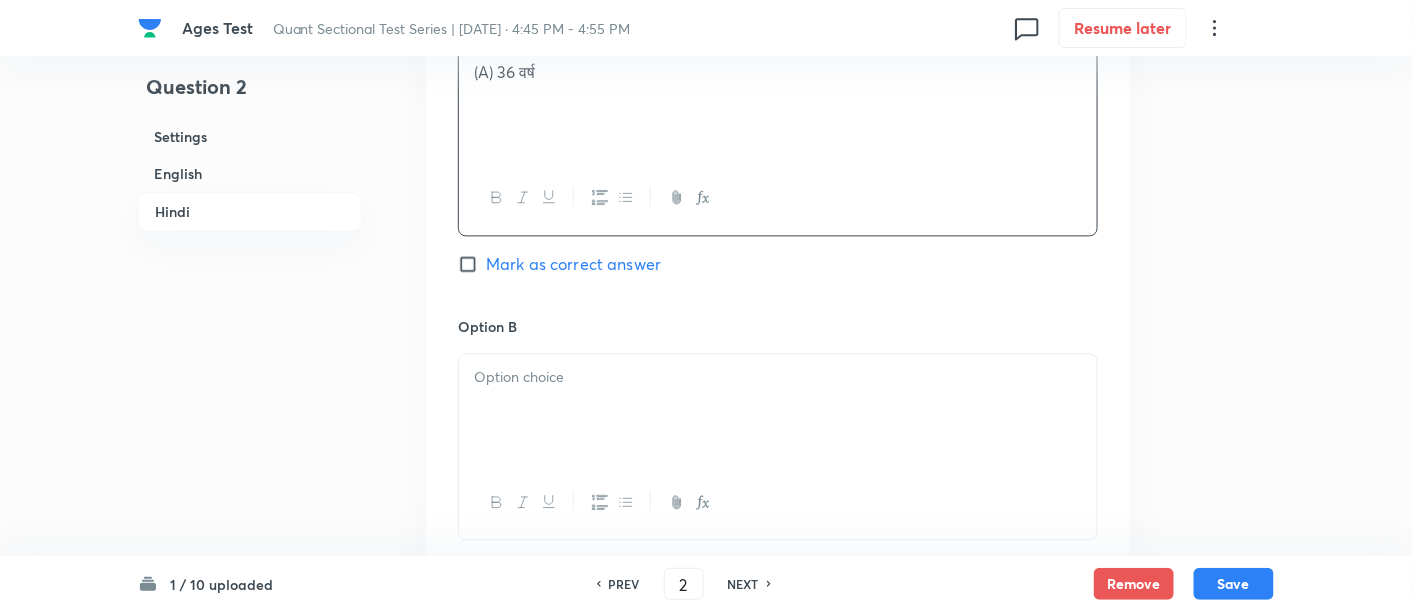 click at bounding box center [778, 410] 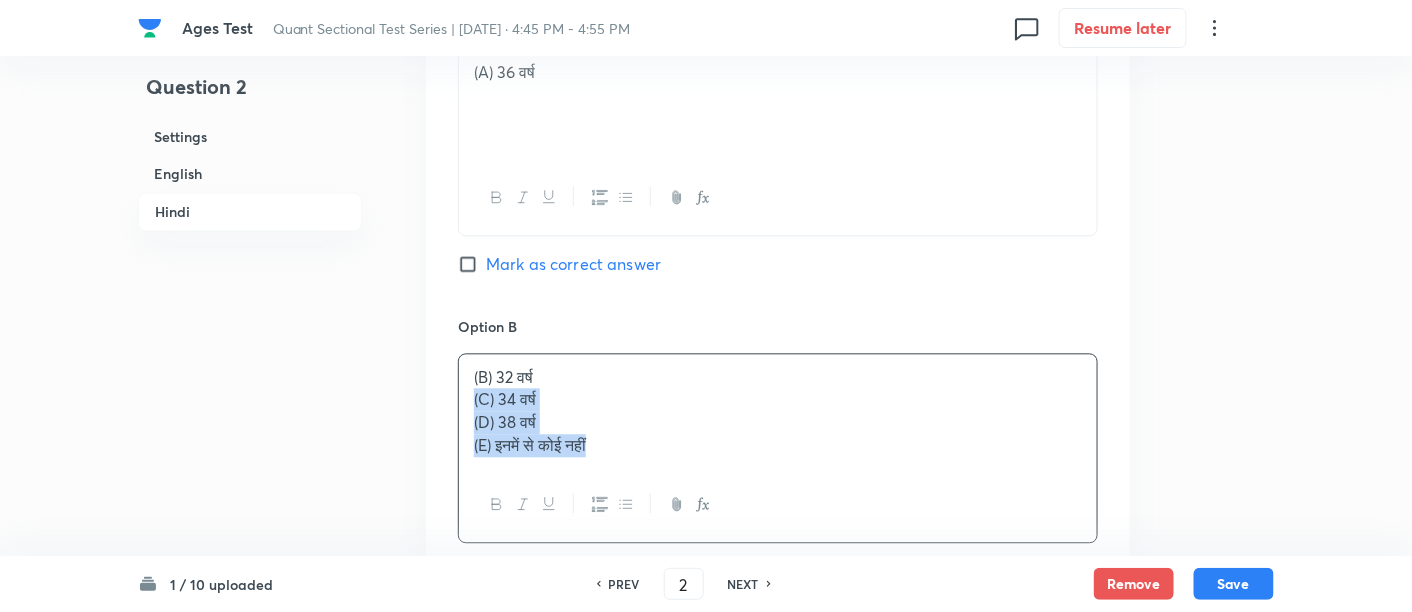 drag, startPoint x: 469, startPoint y: 376, endPoint x: 798, endPoint y: 483, distance: 345.96243 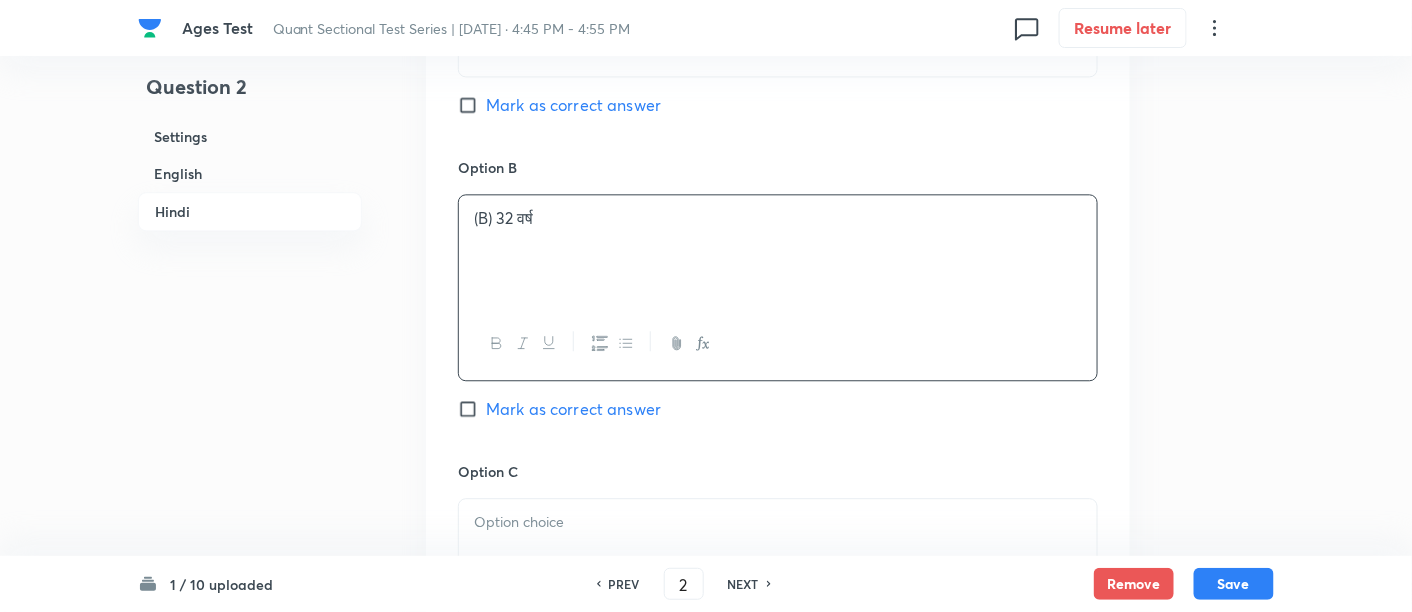 scroll, scrollTop: 3819, scrollLeft: 0, axis: vertical 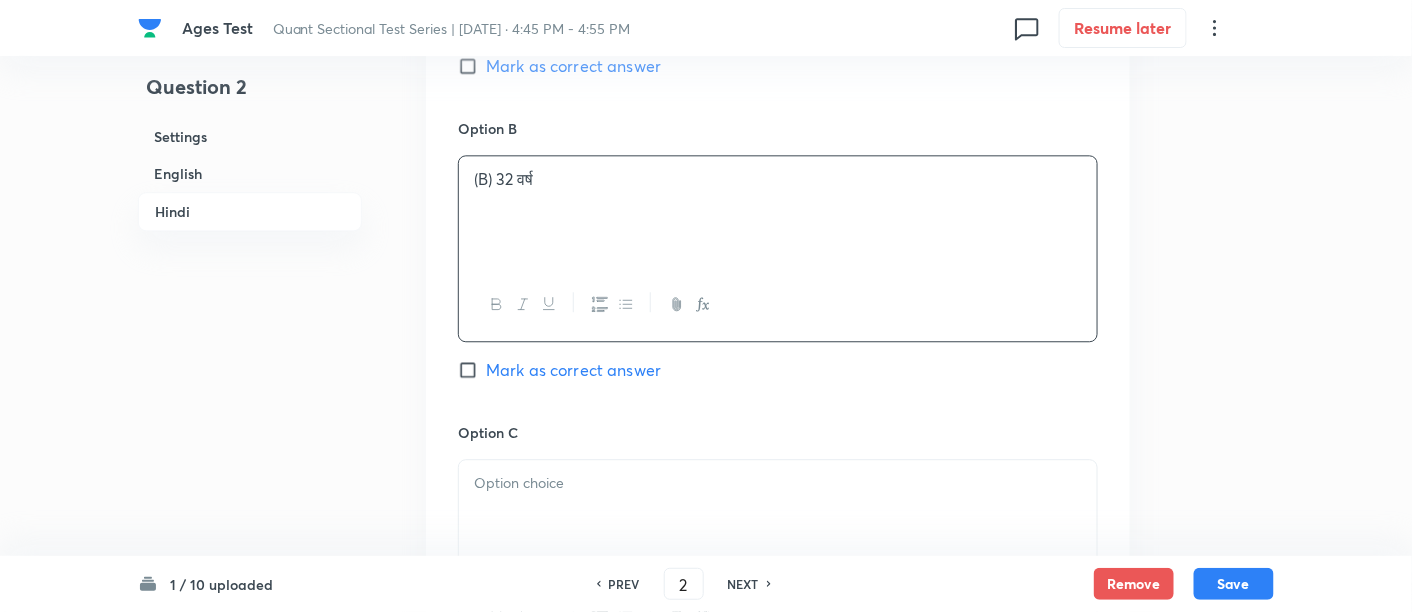 click at bounding box center (778, 516) 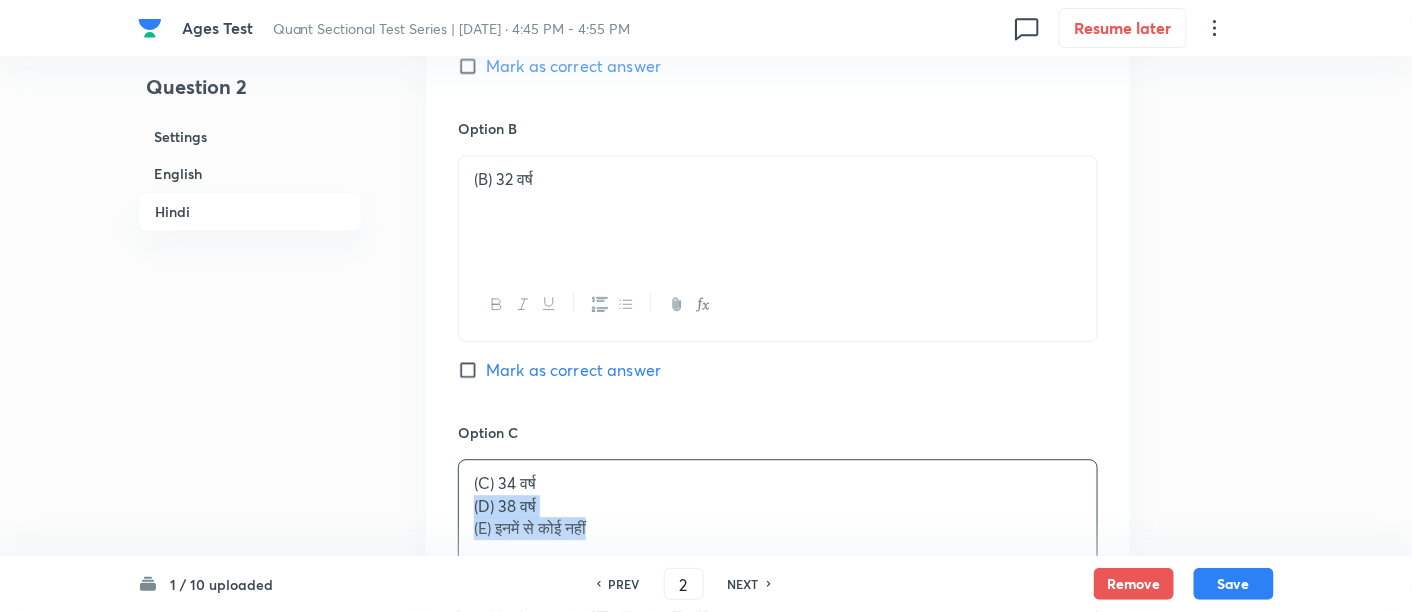drag, startPoint x: 460, startPoint y: 478, endPoint x: 704, endPoint y: 541, distance: 252.00198 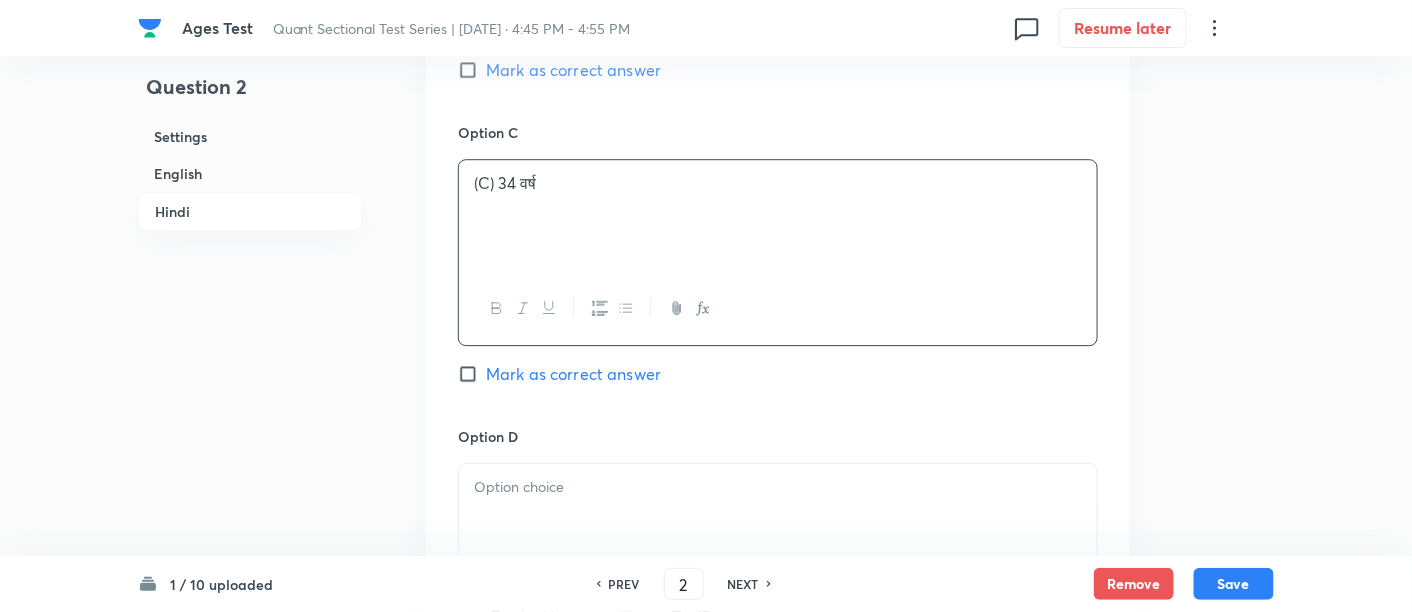 scroll, scrollTop: 4120, scrollLeft: 0, axis: vertical 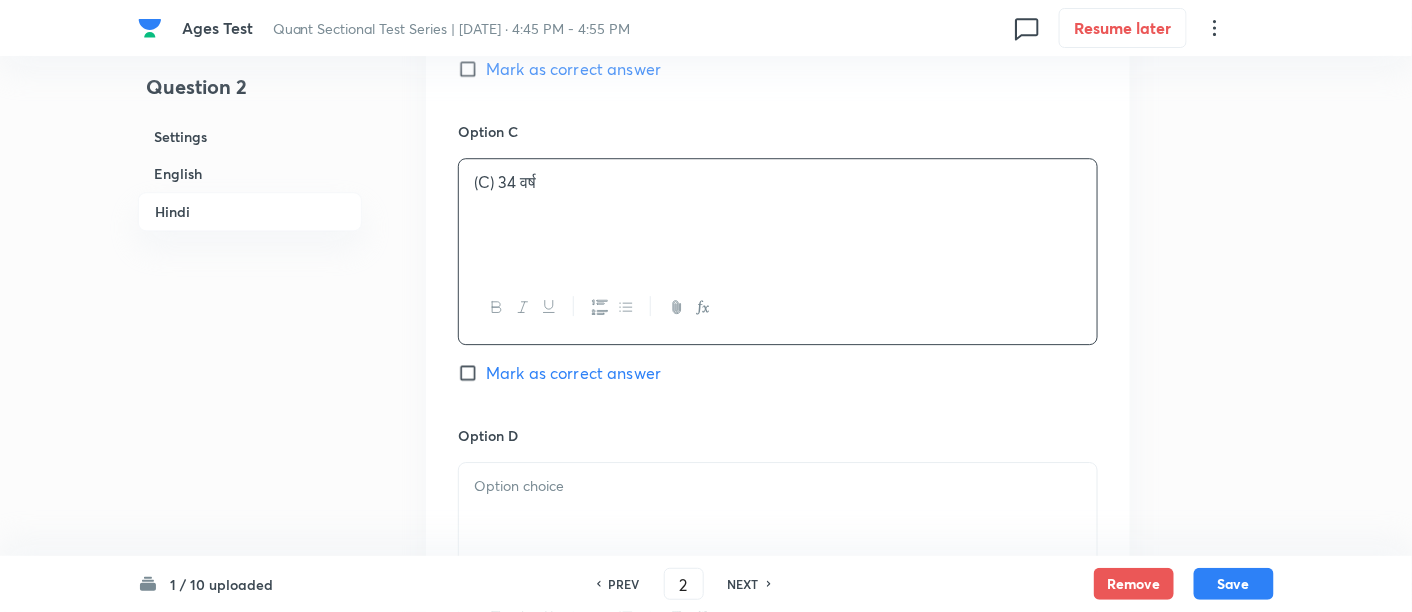 click at bounding box center (778, 519) 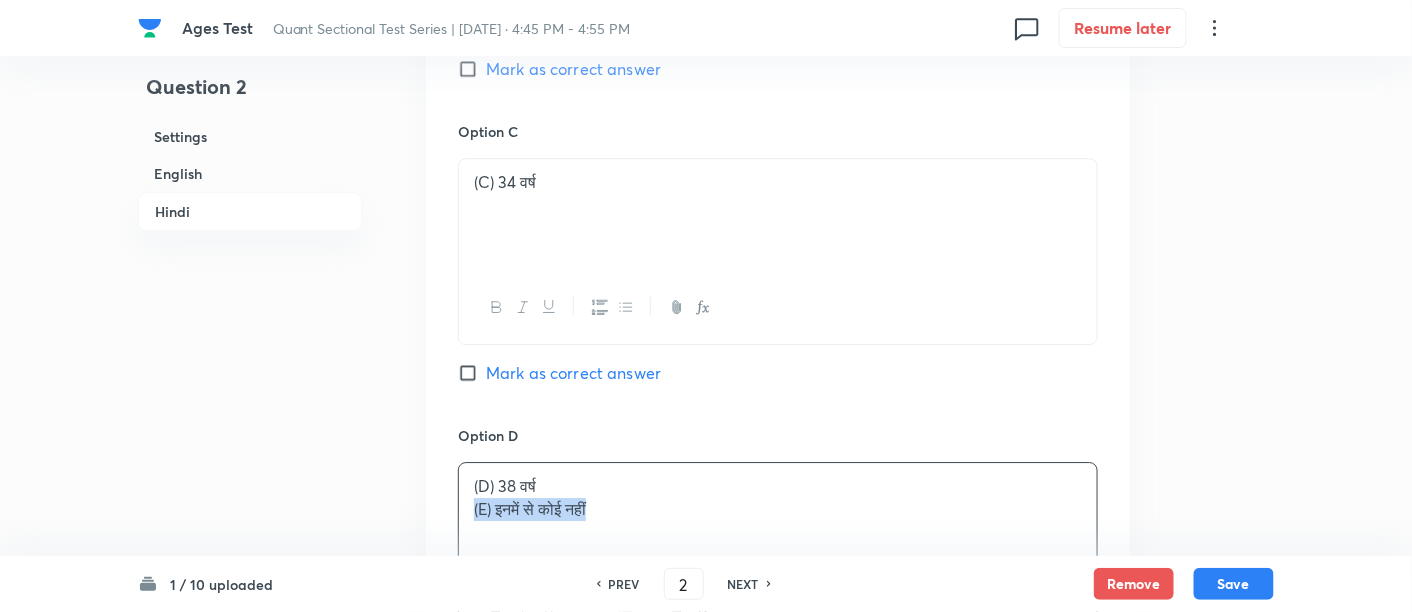 drag, startPoint x: 465, startPoint y: 481, endPoint x: 804, endPoint y: 532, distance: 342.81482 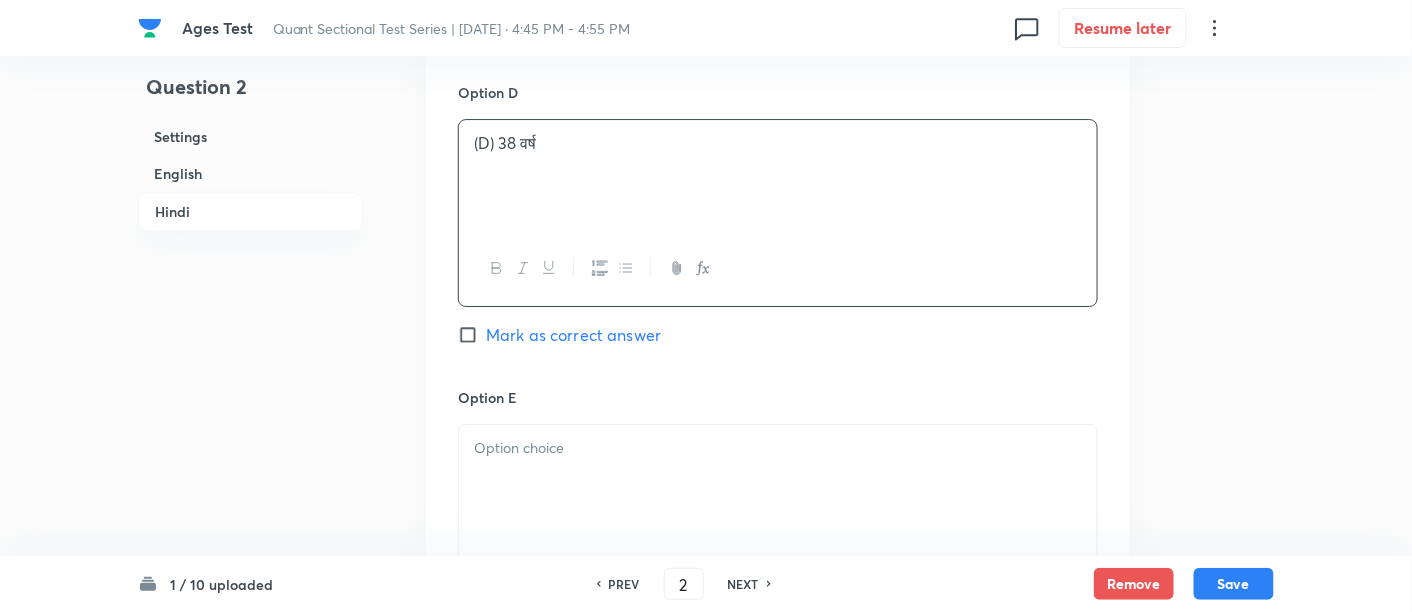 scroll, scrollTop: 4492, scrollLeft: 0, axis: vertical 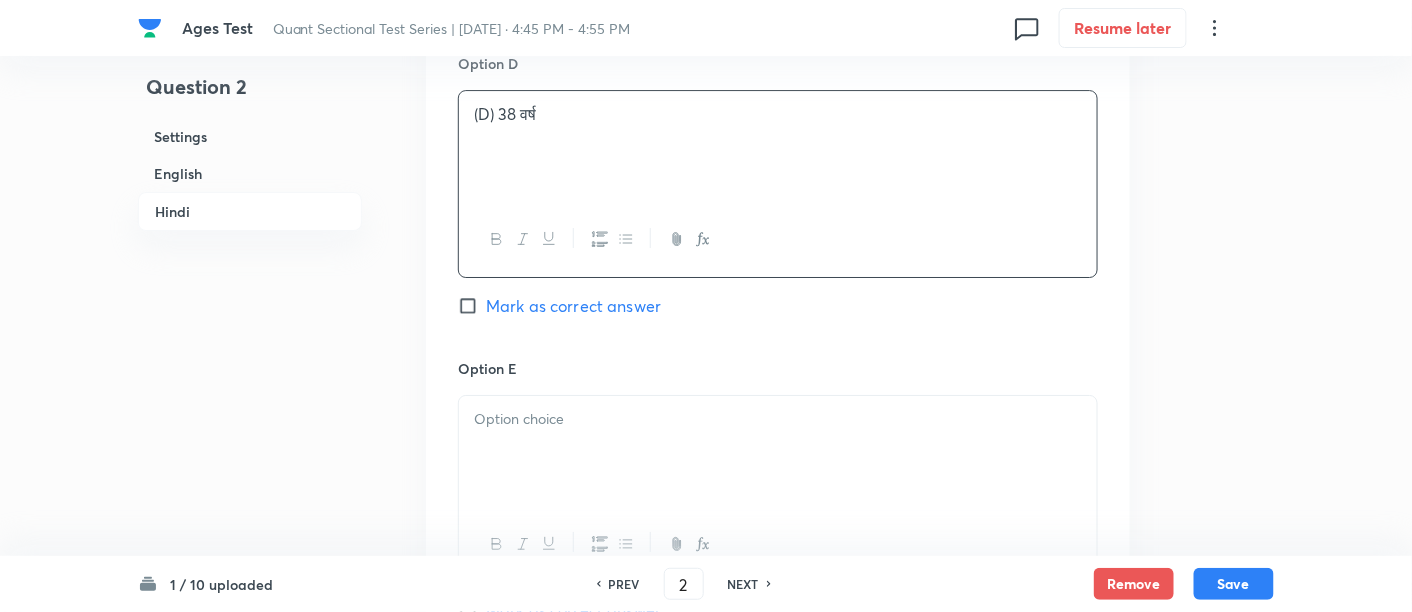 click at bounding box center (778, 452) 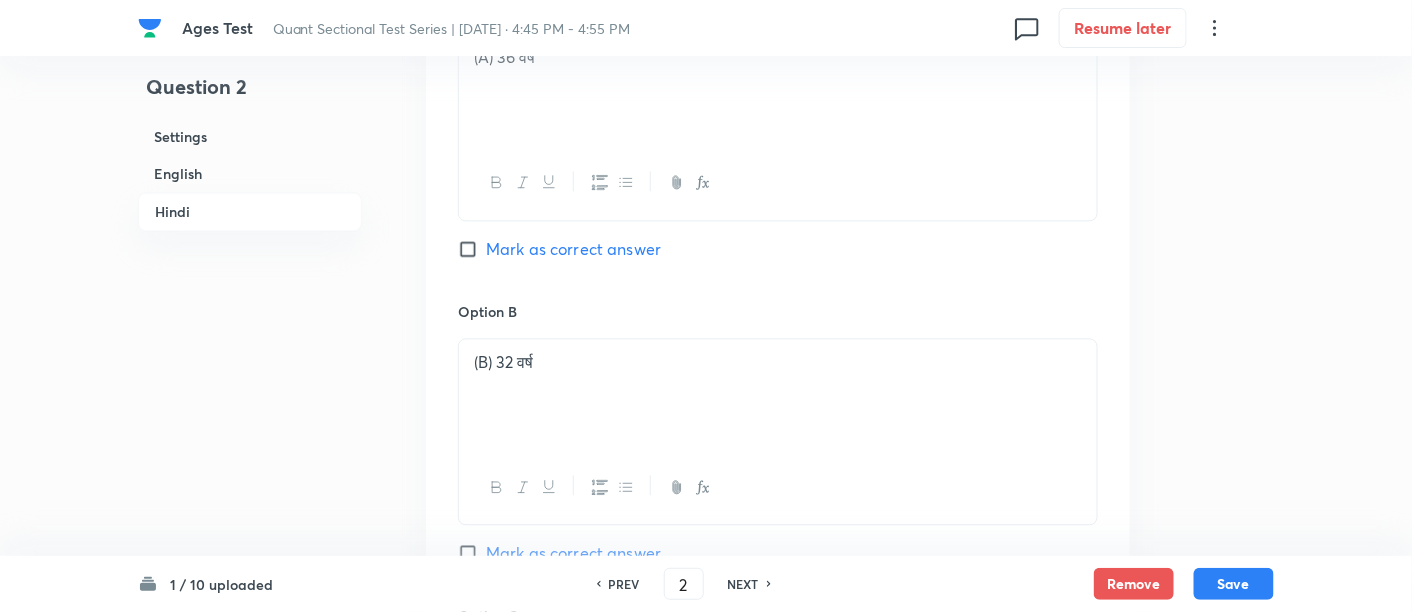 scroll, scrollTop: 3517, scrollLeft: 0, axis: vertical 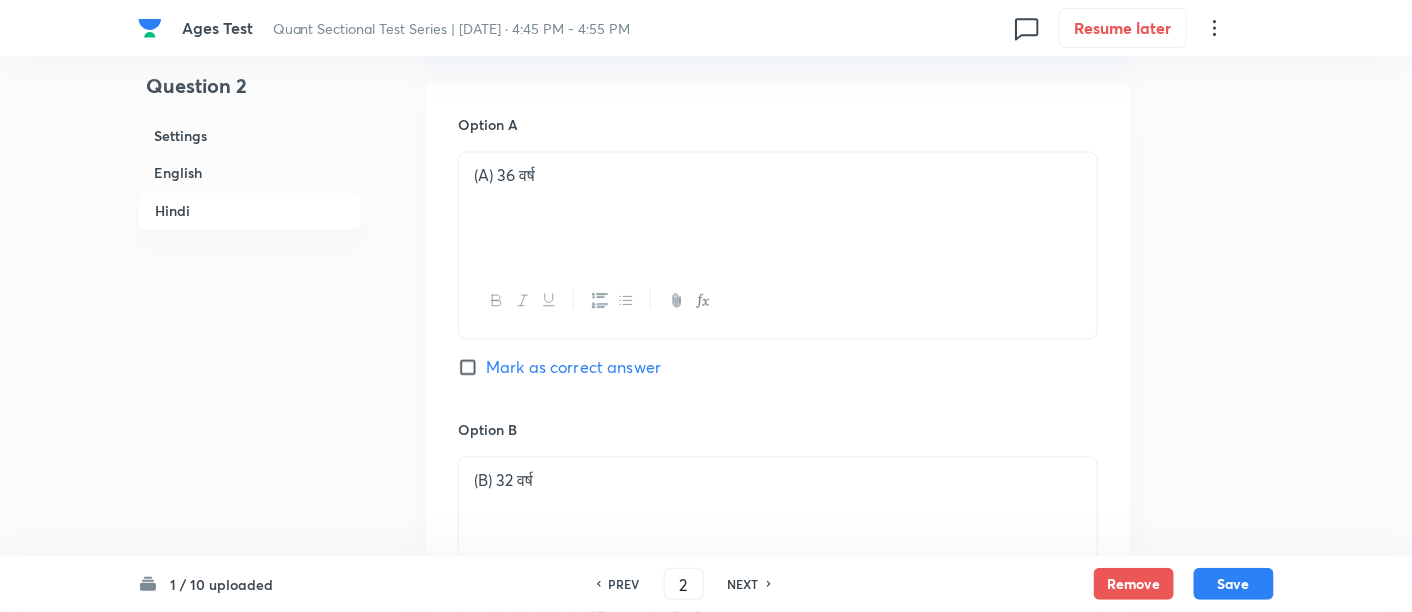 click on "Mark as correct answer" at bounding box center (573, 368) 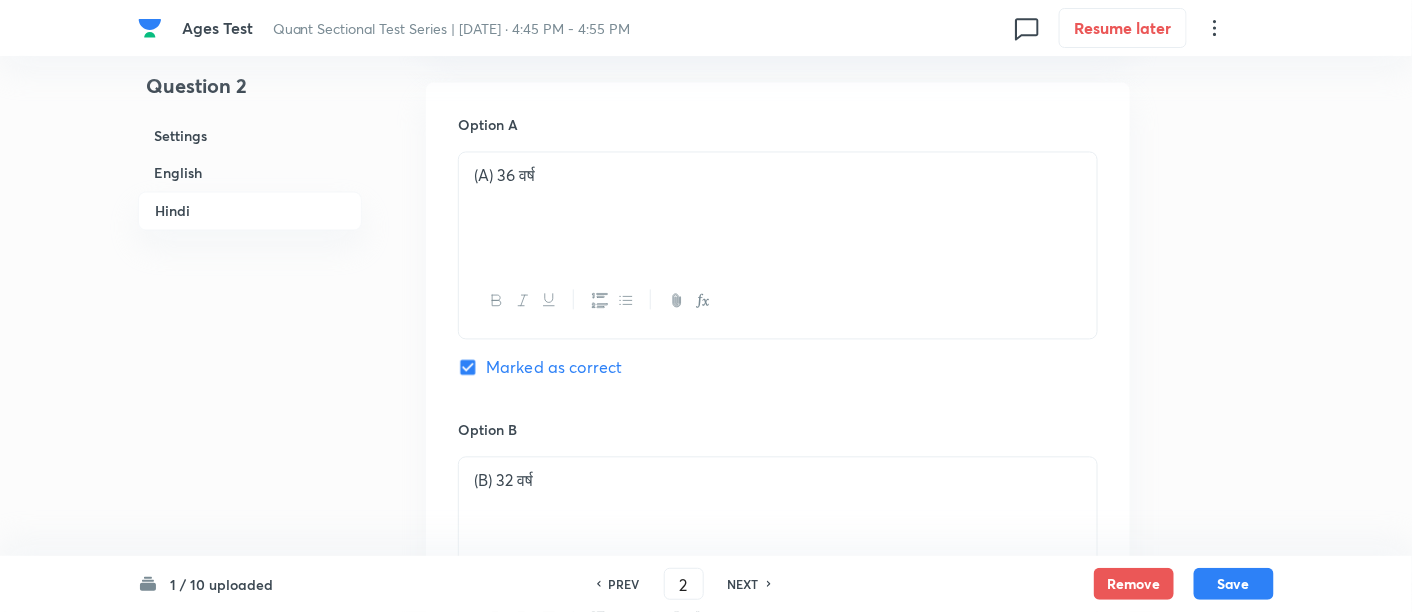 checkbox on "true" 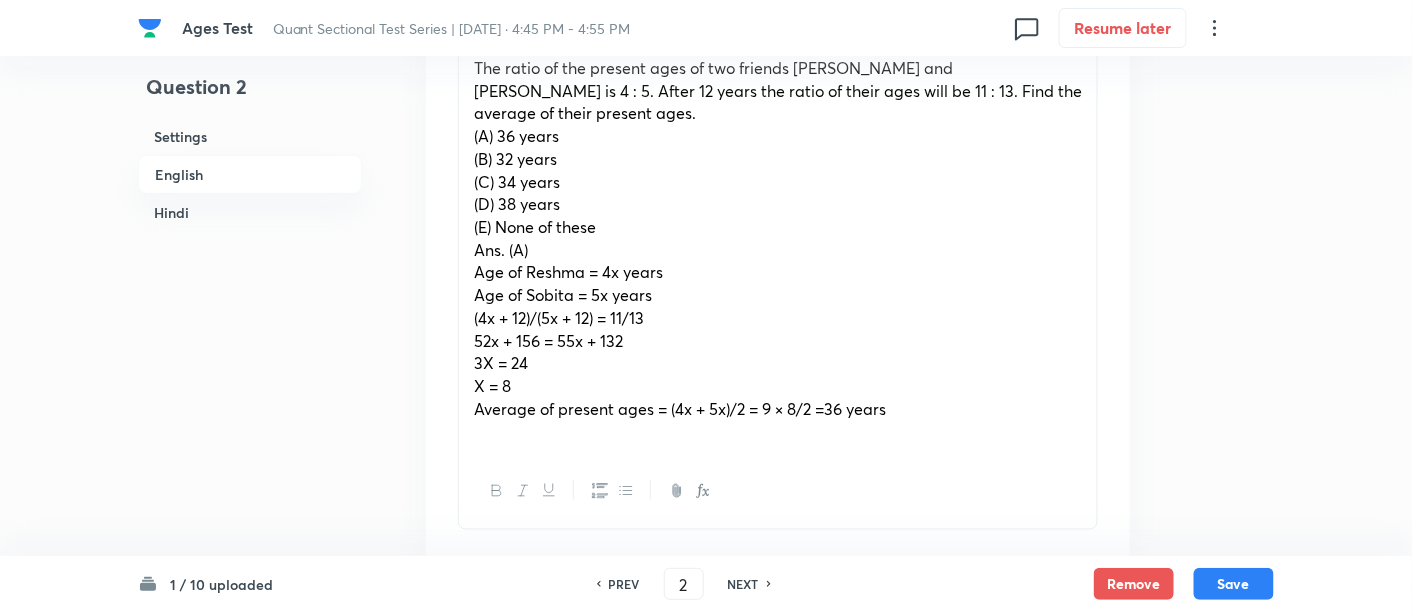 scroll, scrollTop: 683, scrollLeft: 0, axis: vertical 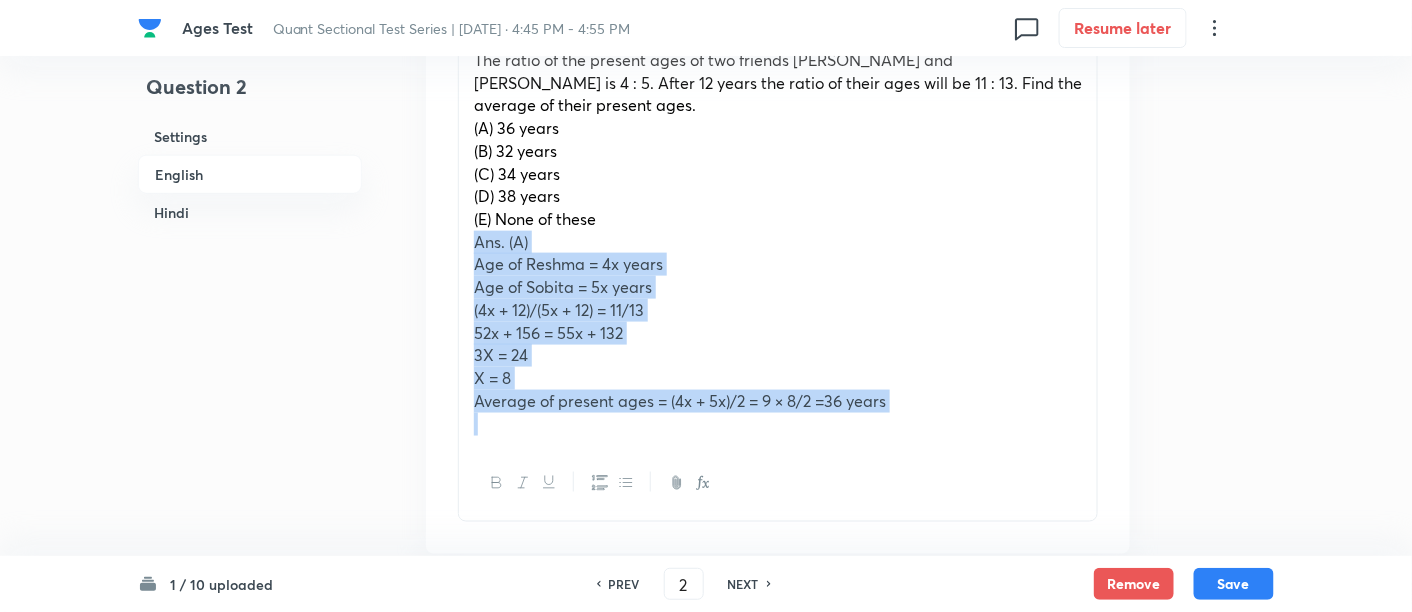 drag, startPoint x: 466, startPoint y: 218, endPoint x: 937, endPoint y: 414, distance: 510.1539 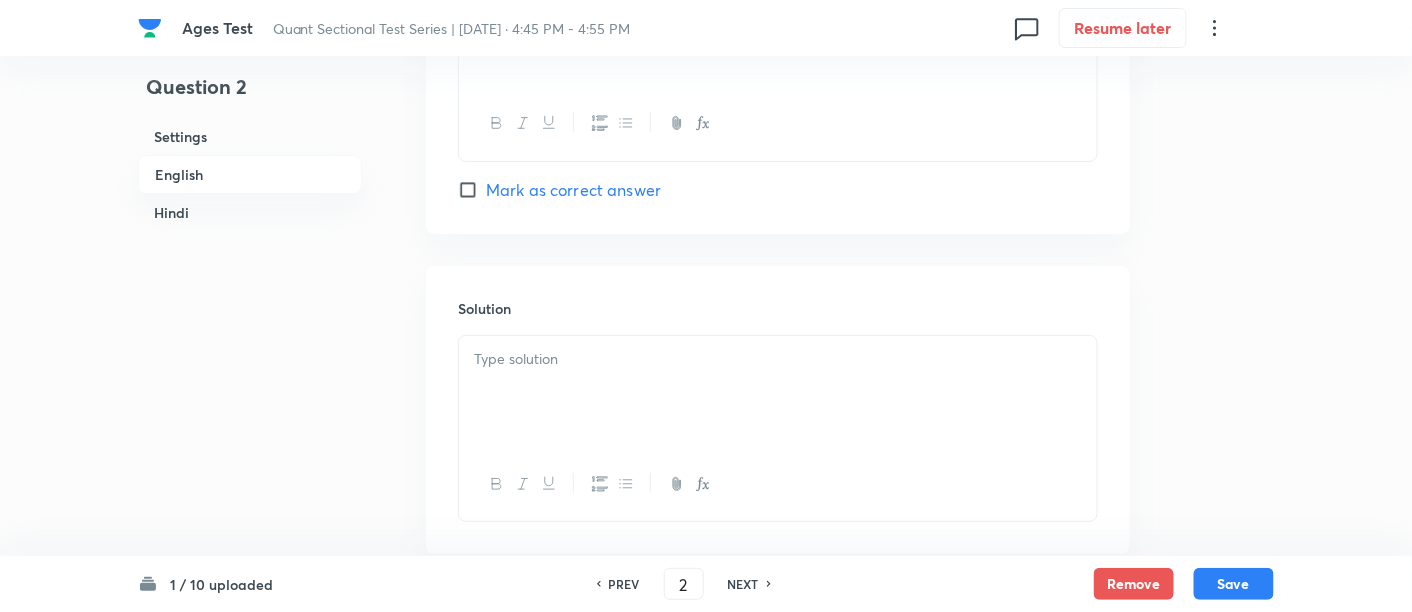 scroll, scrollTop: 2400, scrollLeft: 0, axis: vertical 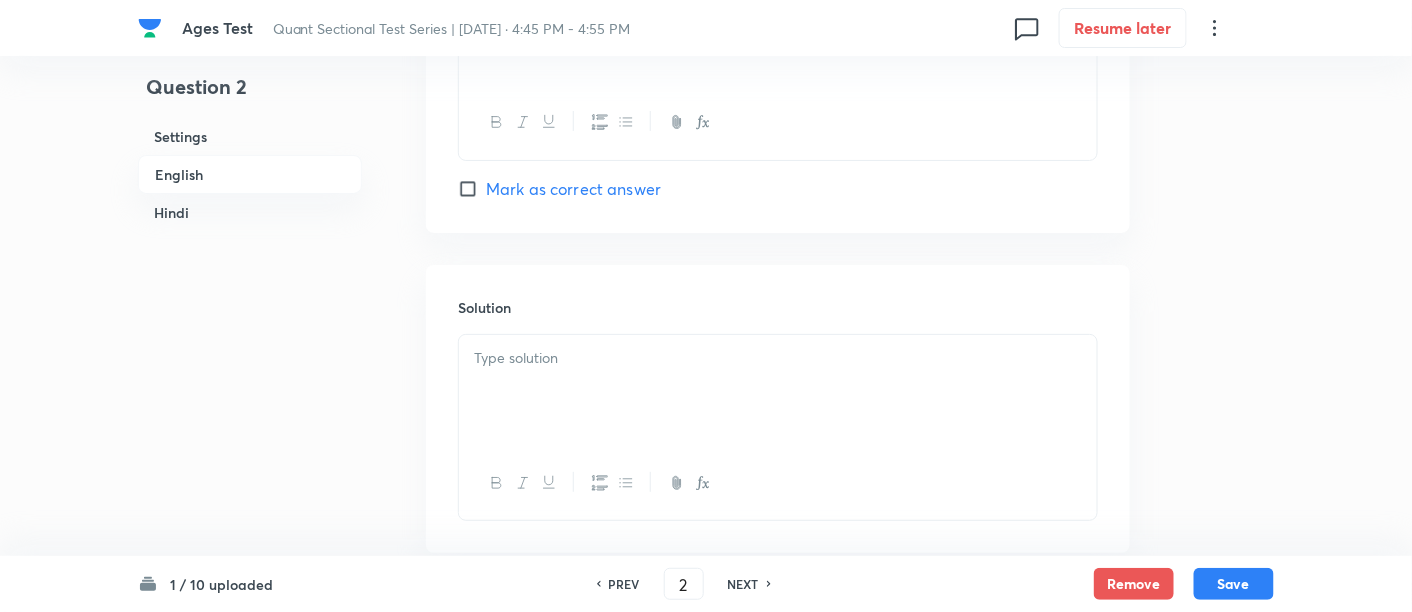 click at bounding box center [778, 358] 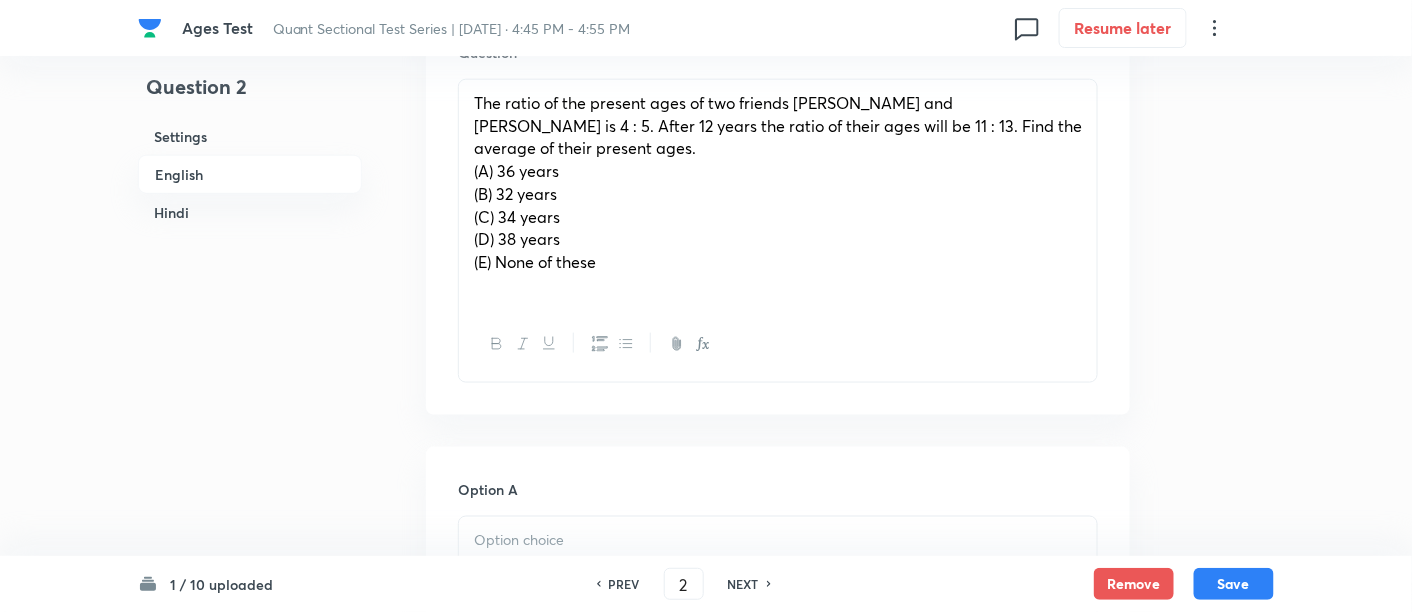 scroll, scrollTop: 637, scrollLeft: 0, axis: vertical 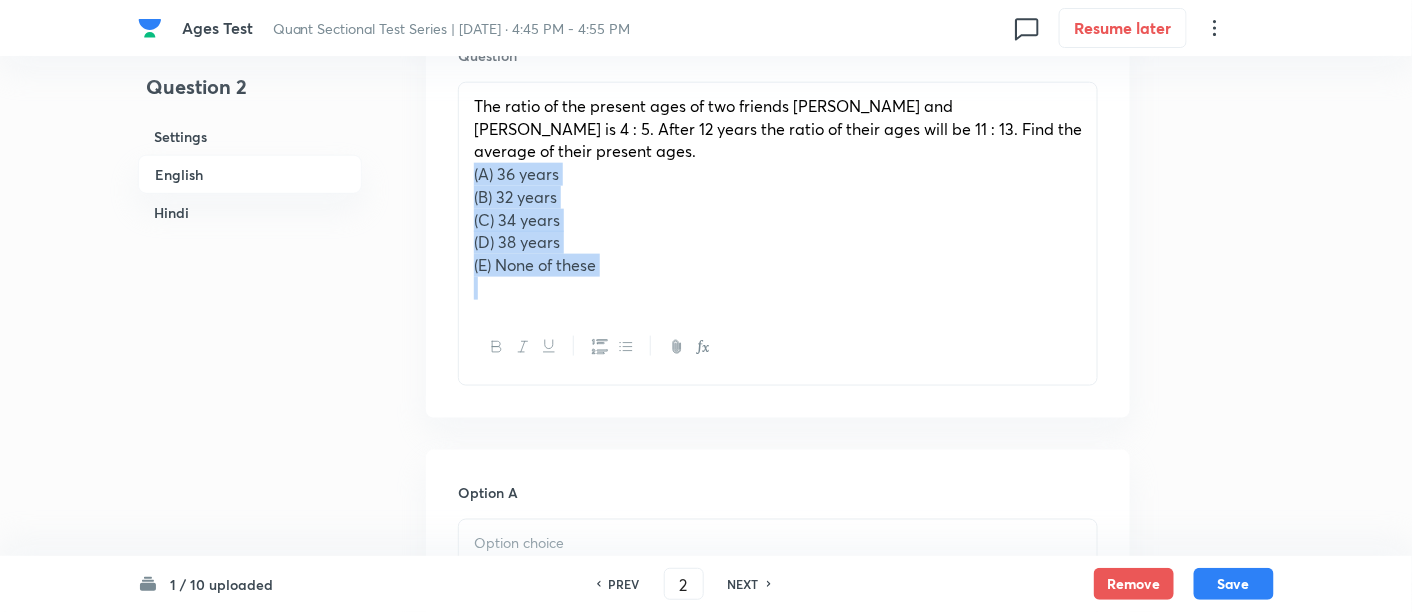 drag, startPoint x: 458, startPoint y: 149, endPoint x: 692, endPoint y: 293, distance: 274.7581 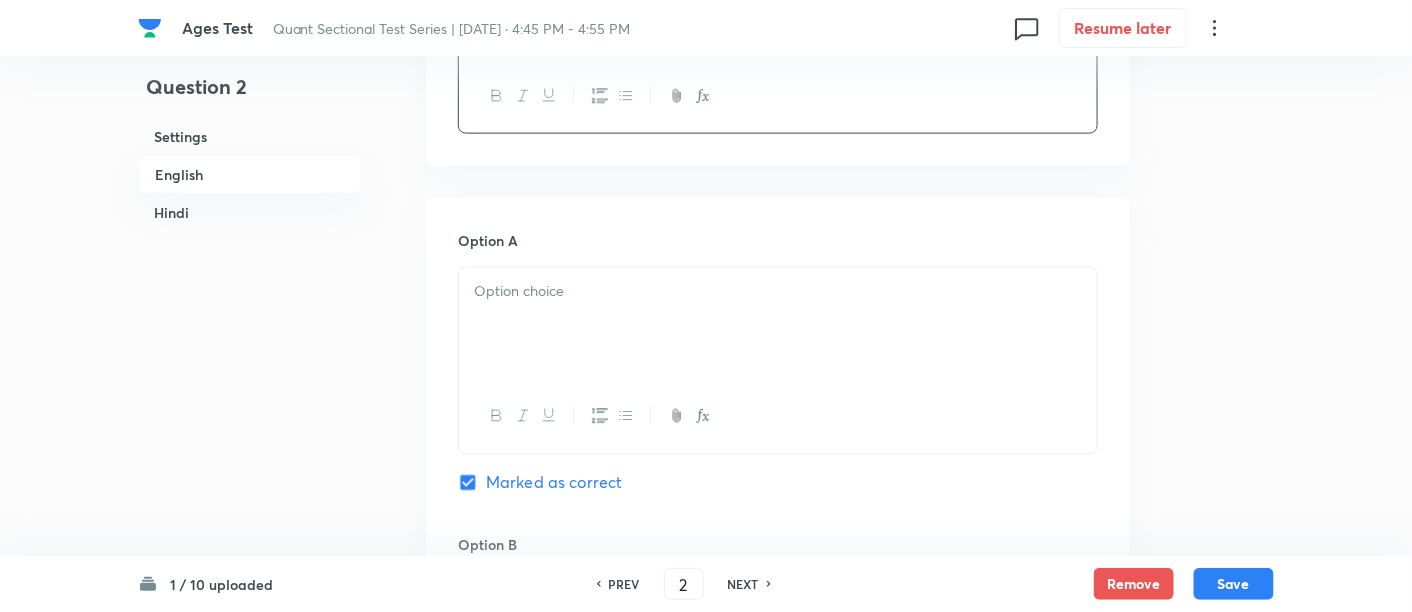 scroll, scrollTop: 842, scrollLeft: 0, axis: vertical 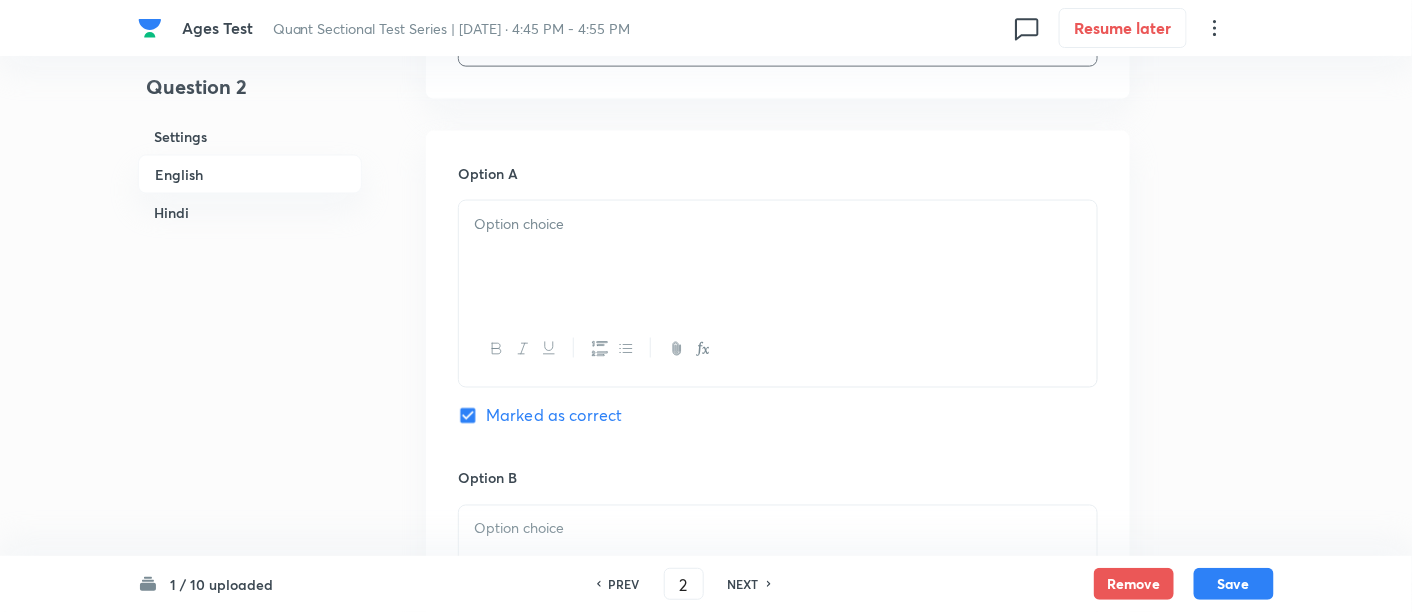 click at bounding box center (778, 257) 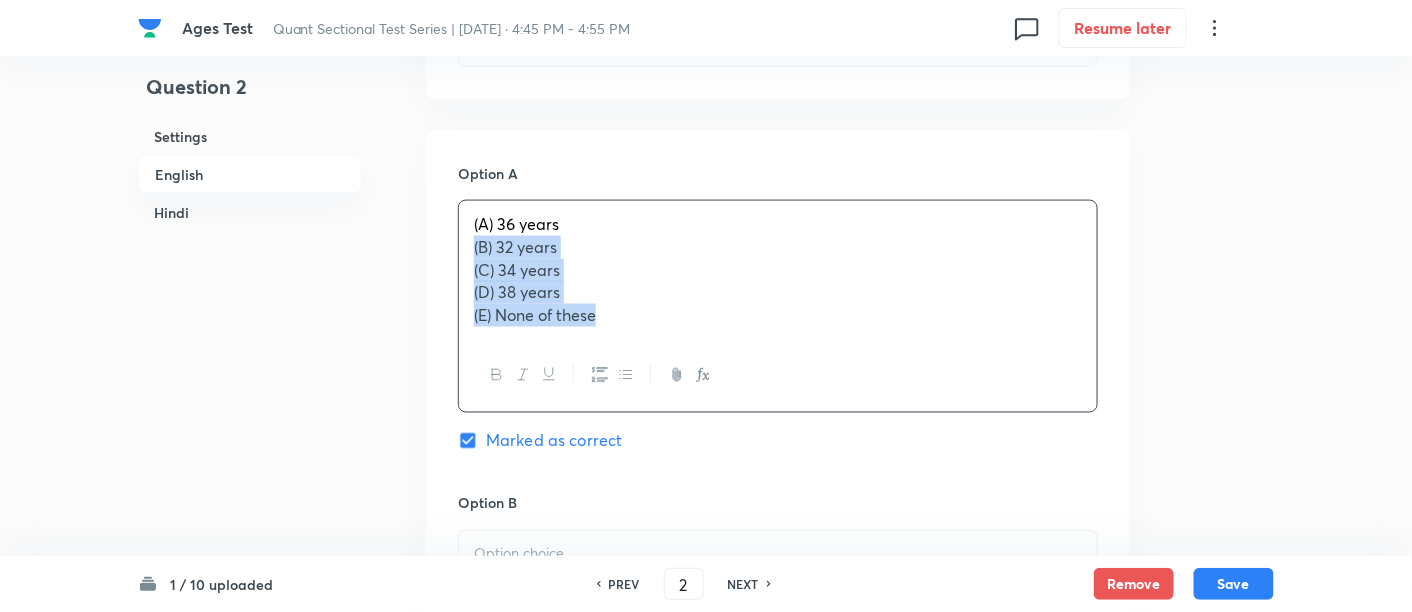drag, startPoint x: 467, startPoint y: 242, endPoint x: 731, endPoint y: 353, distance: 286.3861 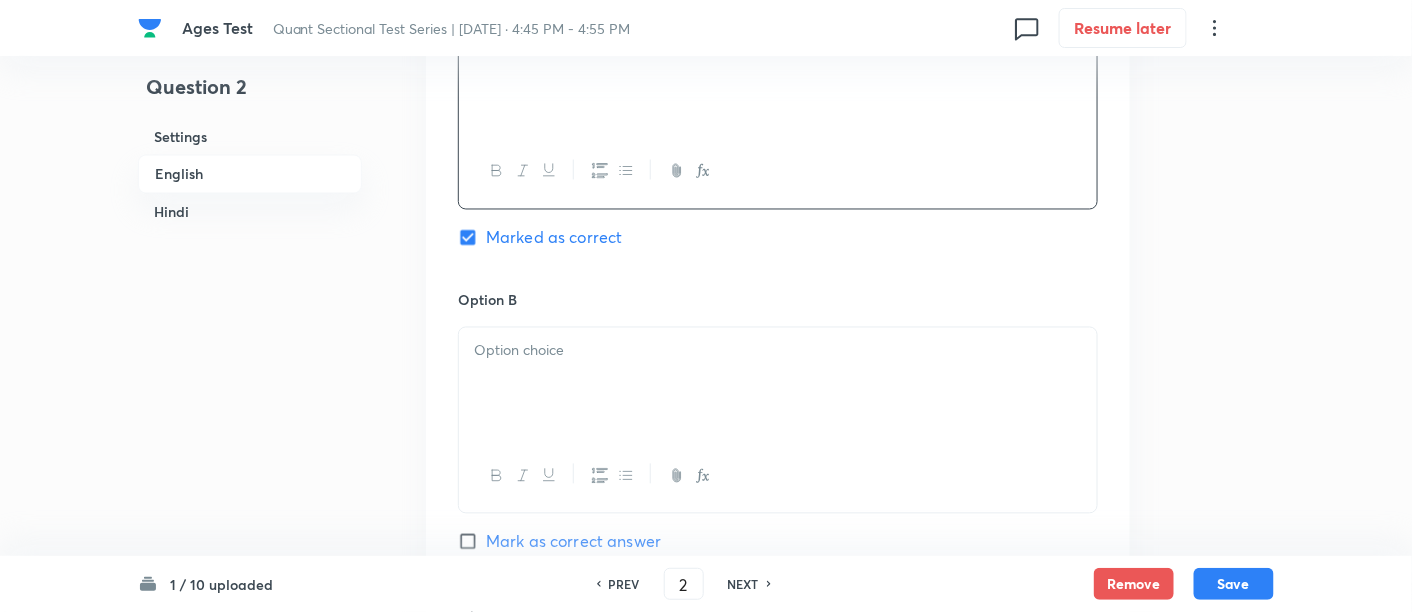 scroll, scrollTop: 1023, scrollLeft: 0, axis: vertical 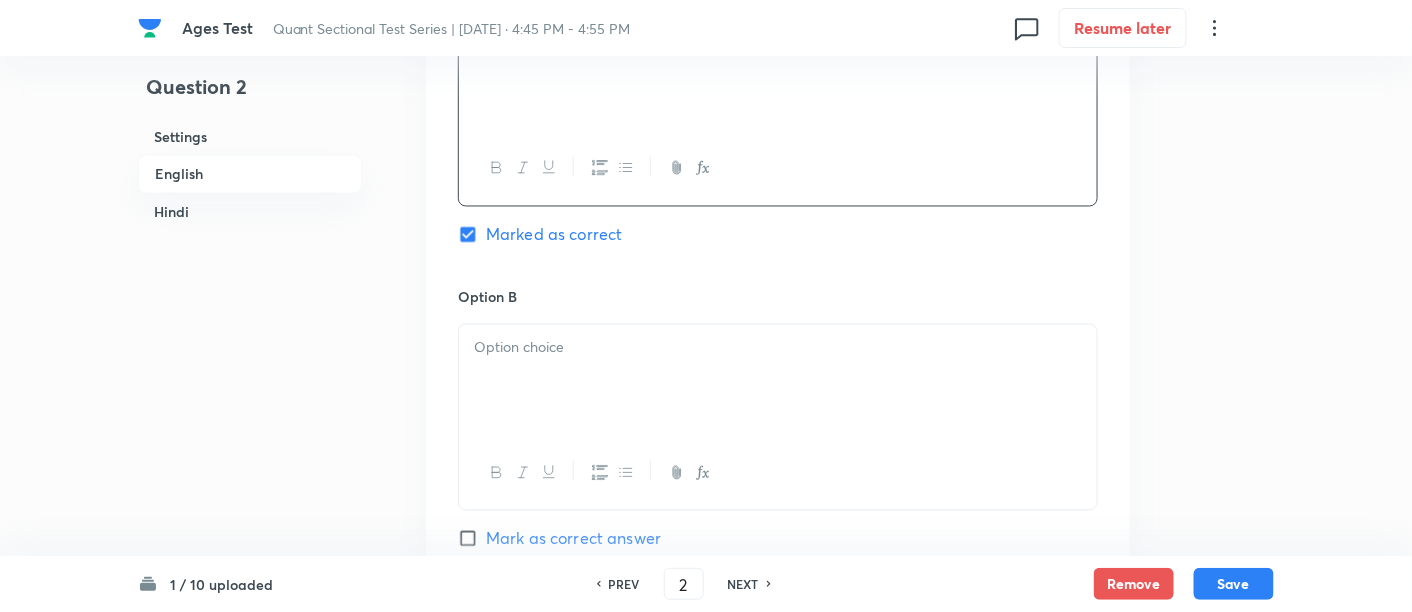 click at bounding box center (778, 348) 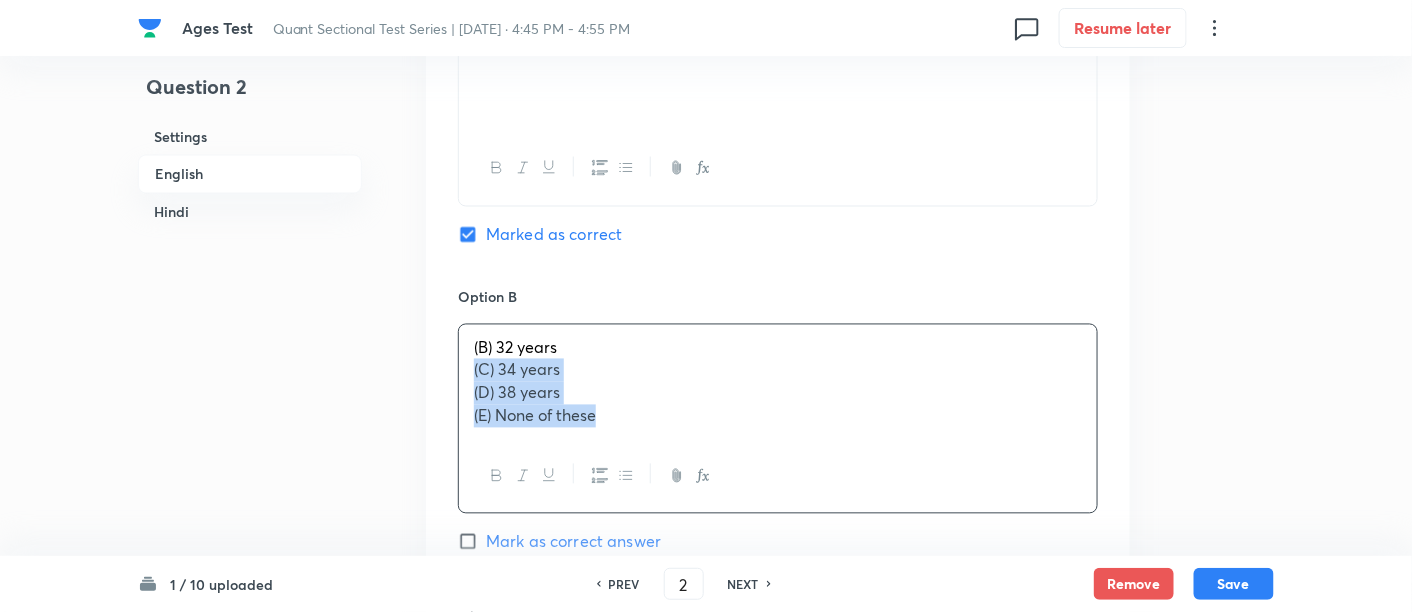 drag, startPoint x: 463, startPoint y: 375, endPoint x: 748, endPoint y: 442, distance: 292.76953 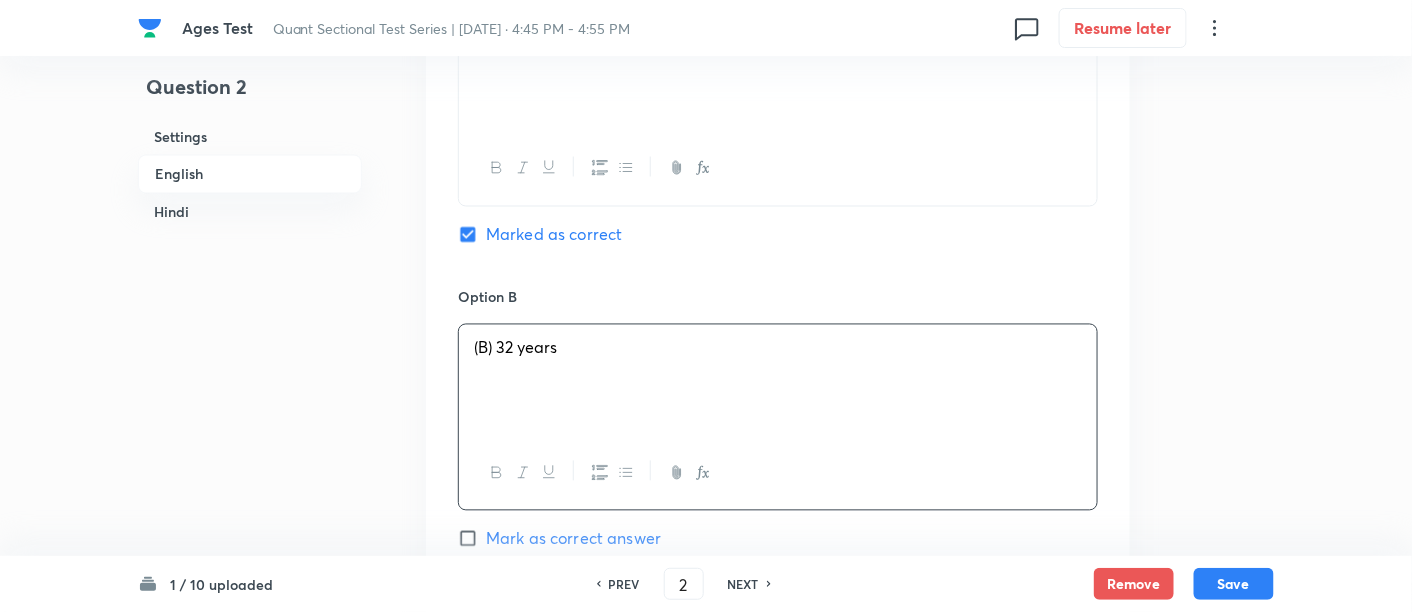 scroll, scrollTop: 1232, scrollLeft: 0, axis: vertical 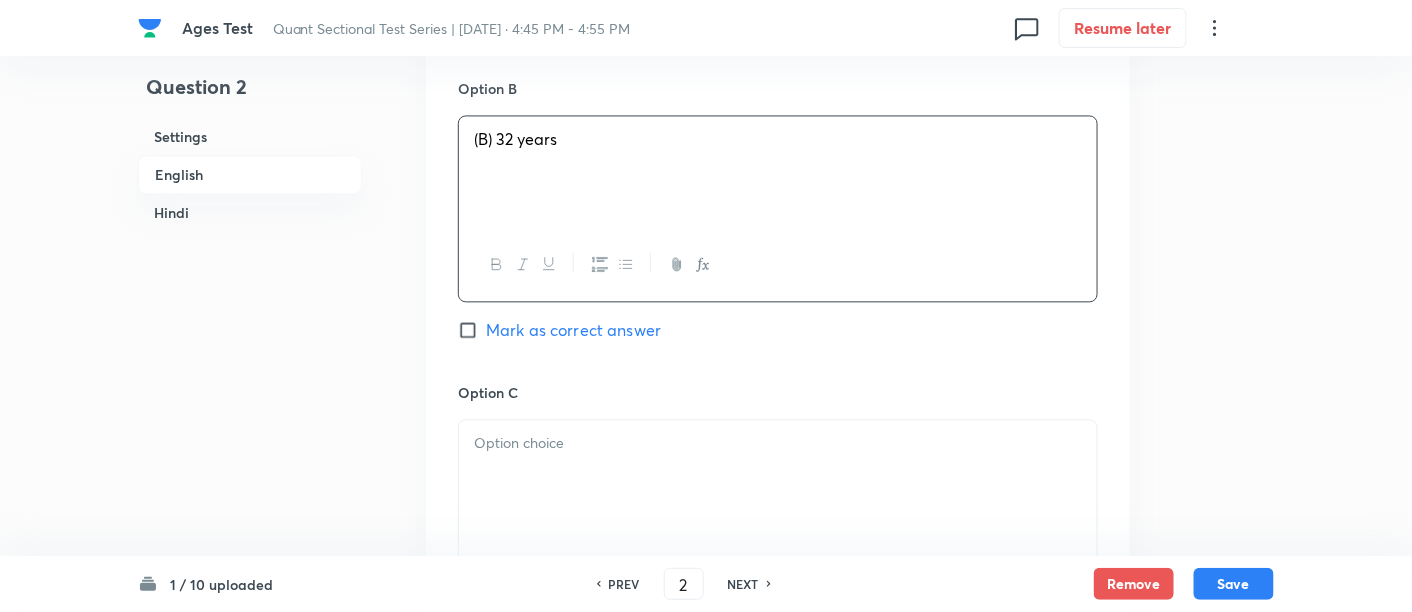 click at bounding box center [778, 476] 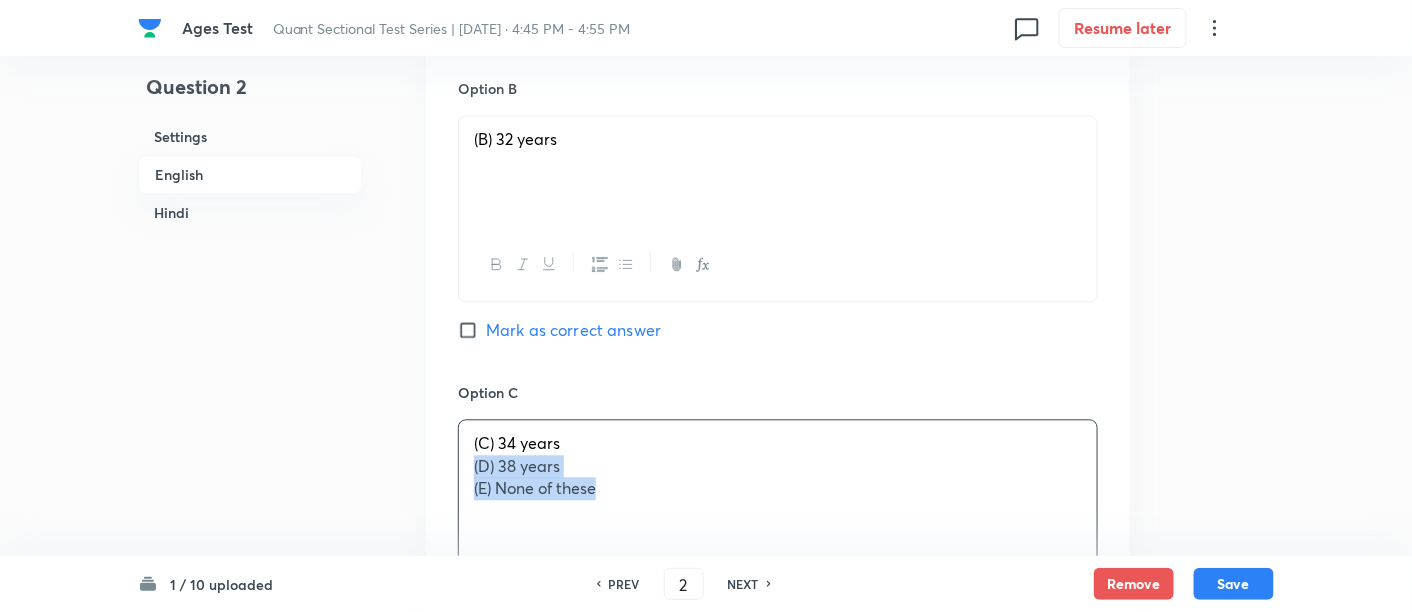 drag, startPoint x: 465, startPoint y: 455, endPoint x: 690, endPoint y: 519, distance: 233.9252 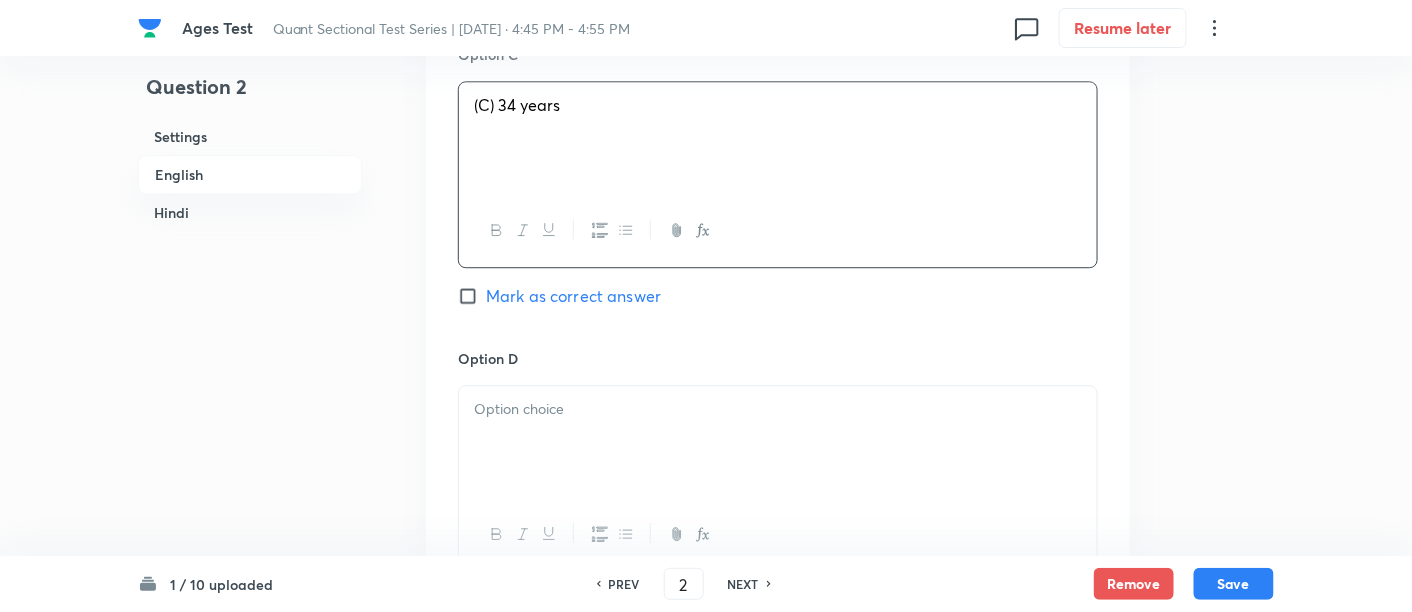 scroll, scrollTop: 1574, scrollLeft: 0, axis: vertical 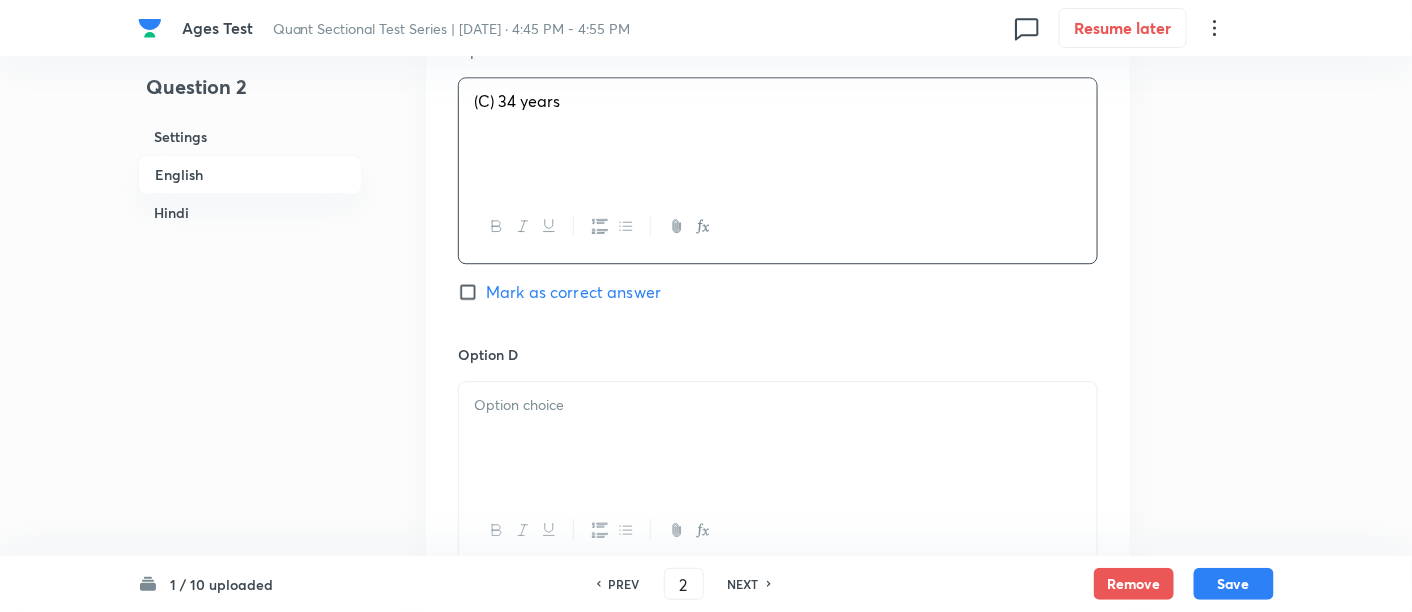 click at bounding box center (778, 438) 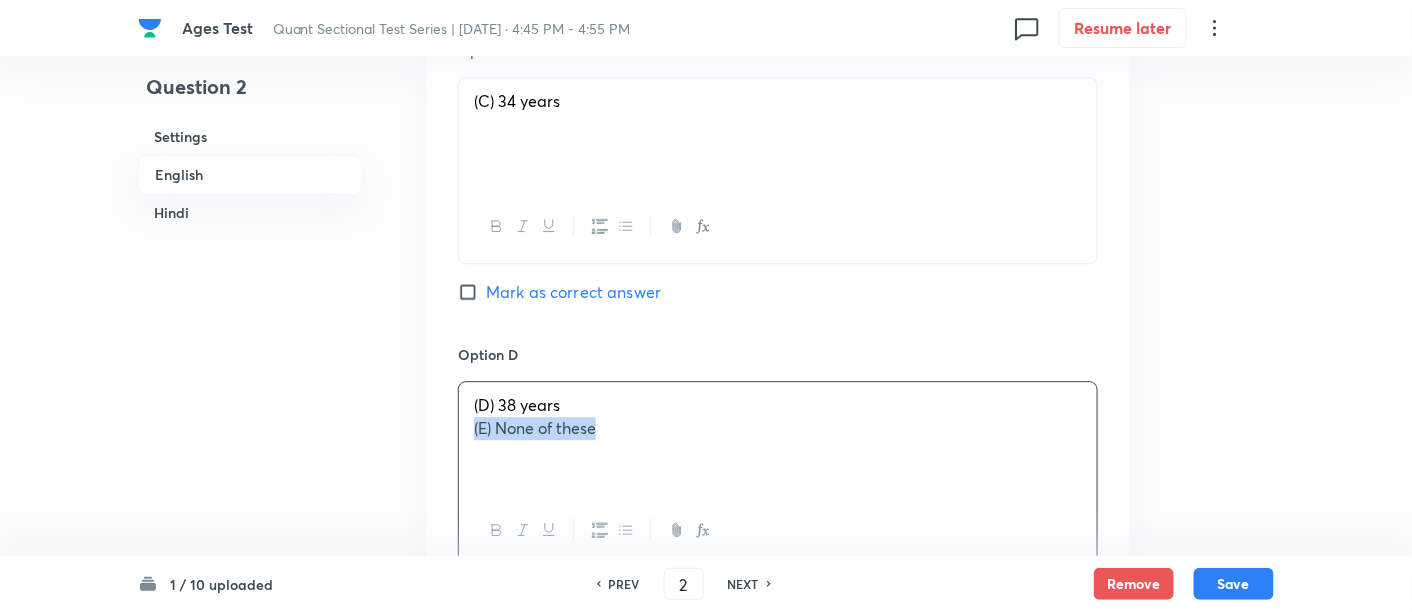 drag, startPoint x: 463, startPoint y: 425, endPoint x: 750, endPoint y: 454, distance: 288.46143 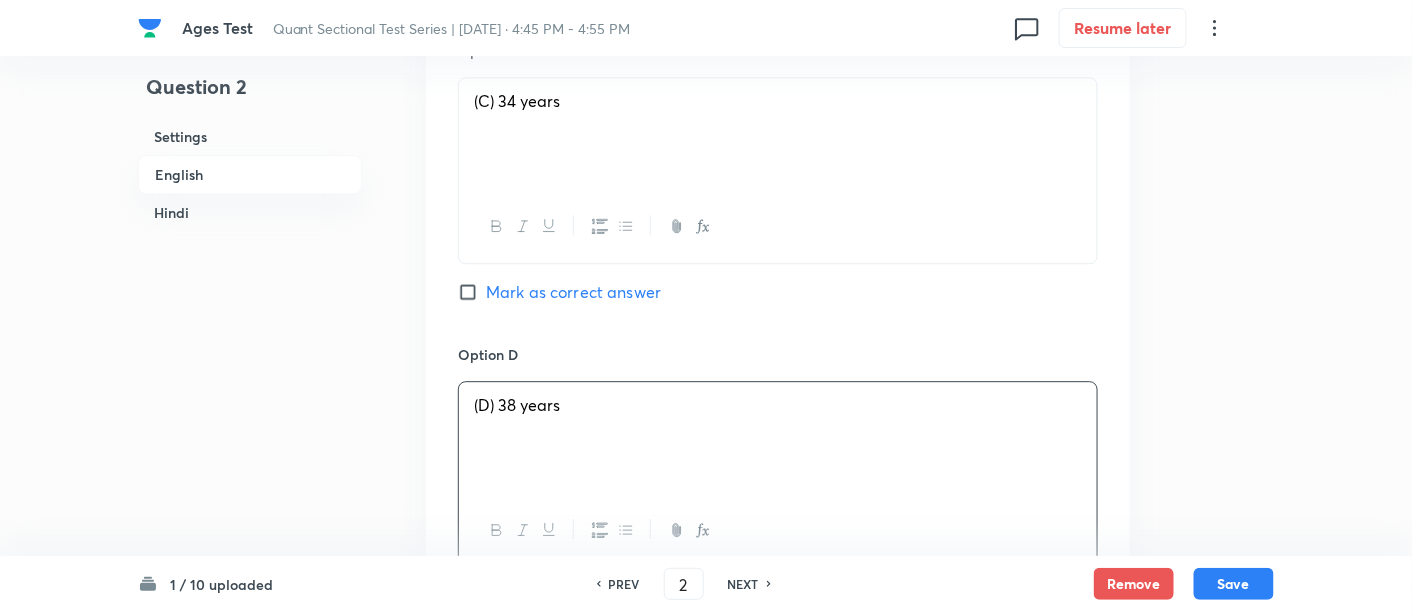 scroll, scrollTop: 1785, scrollLeft: 0, axis: vertical 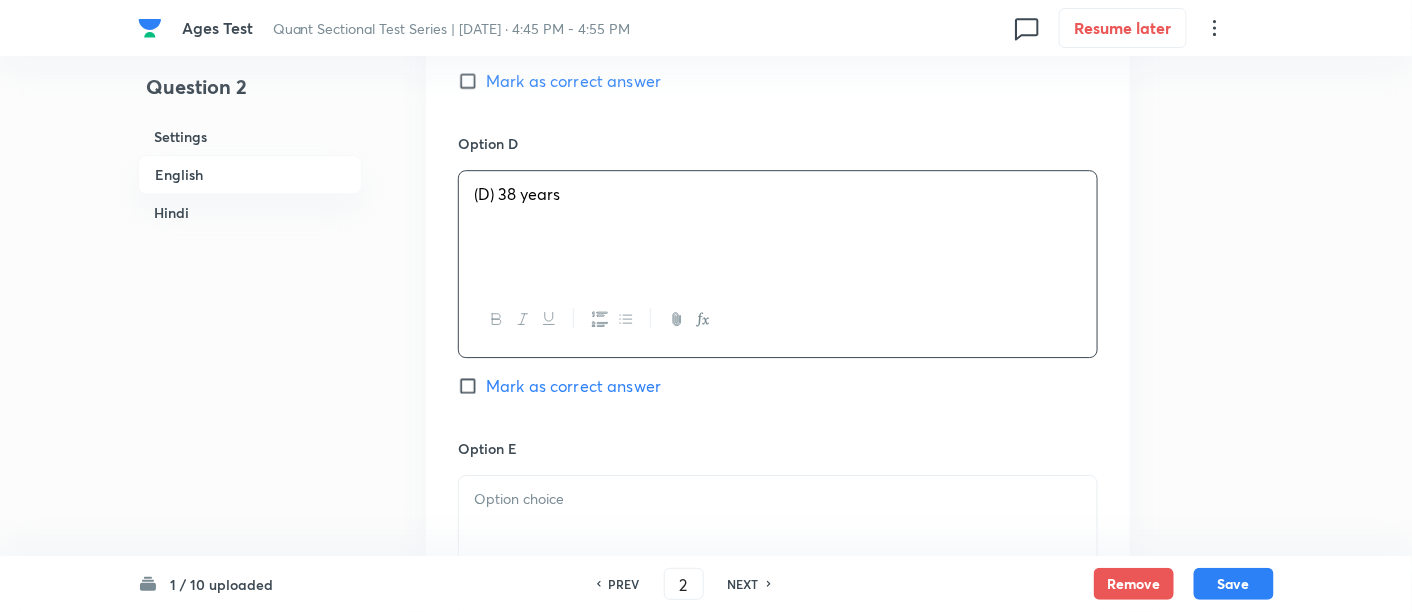 click at bounding box center [778, 532] 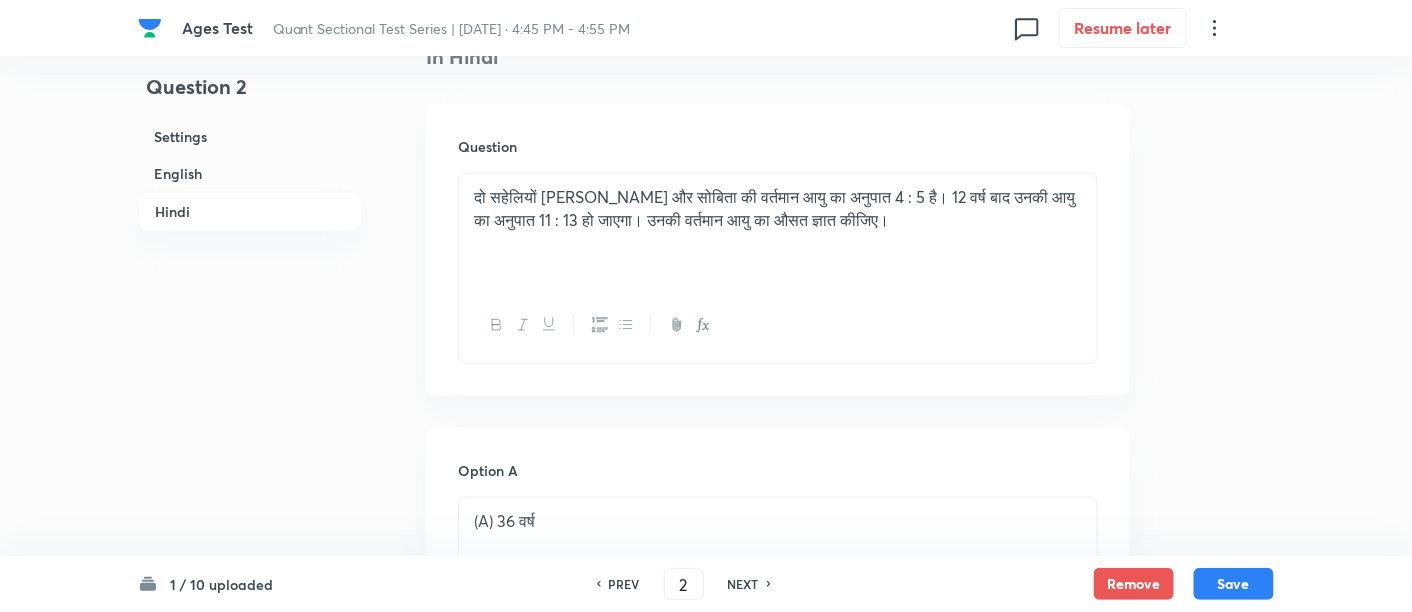 scroll, scrollTop: 2926, scrollLeft: 0, axis: vertical 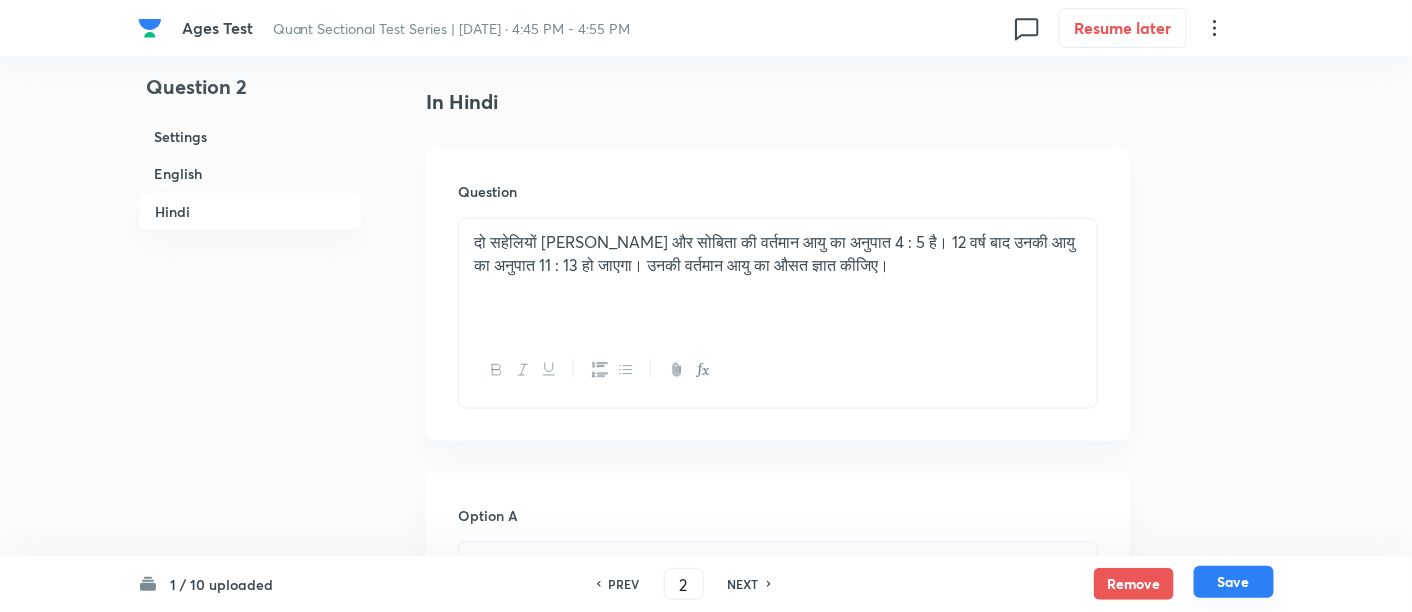 click on "Save" at bounding box center [1234, 582] 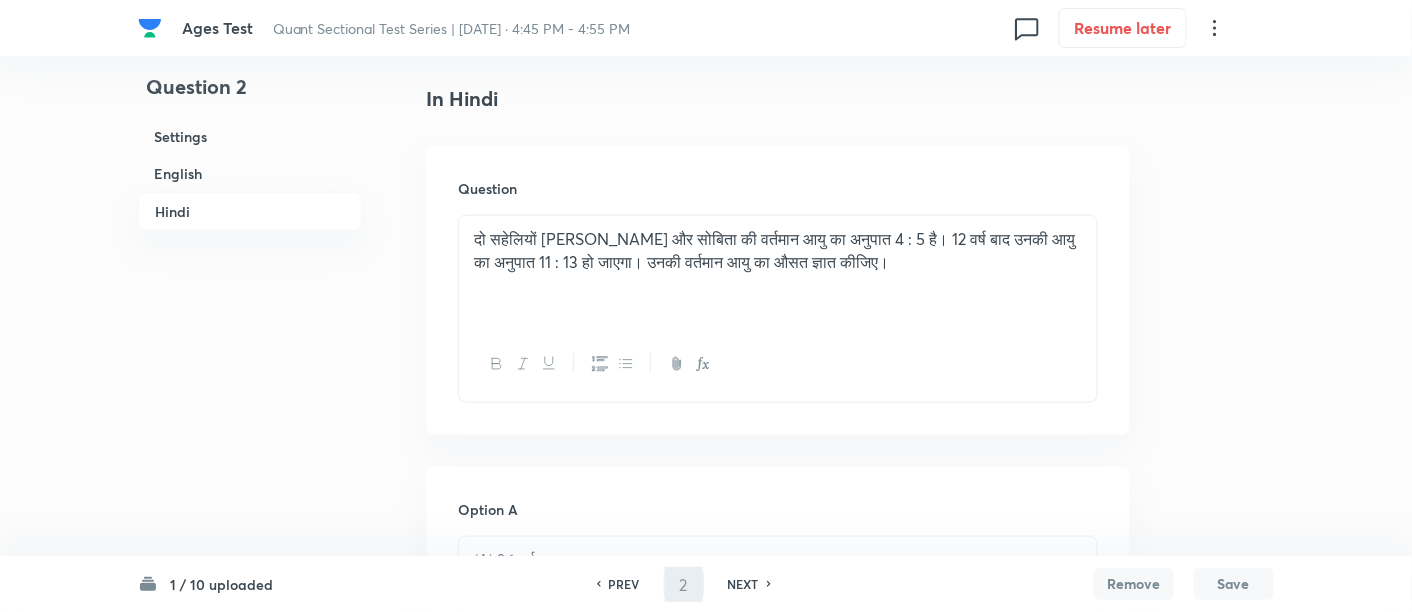 type on "3" 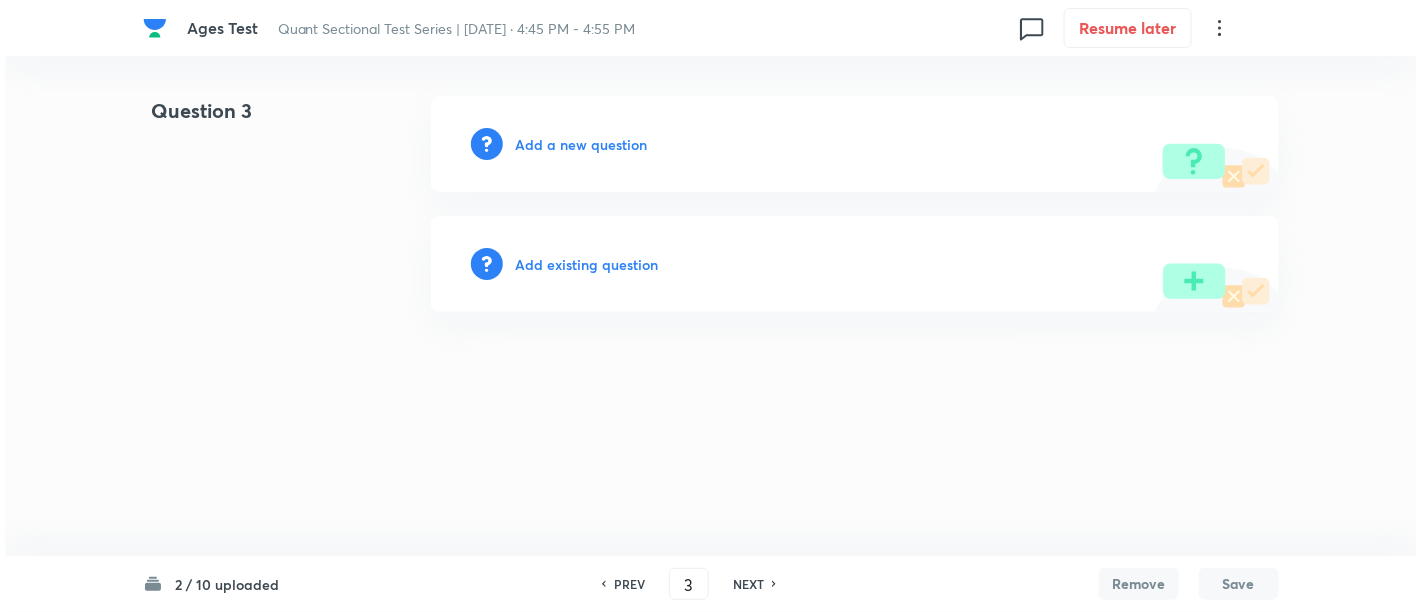 scroll, scrollTop: 0, scrollLeft: 0, axis: both 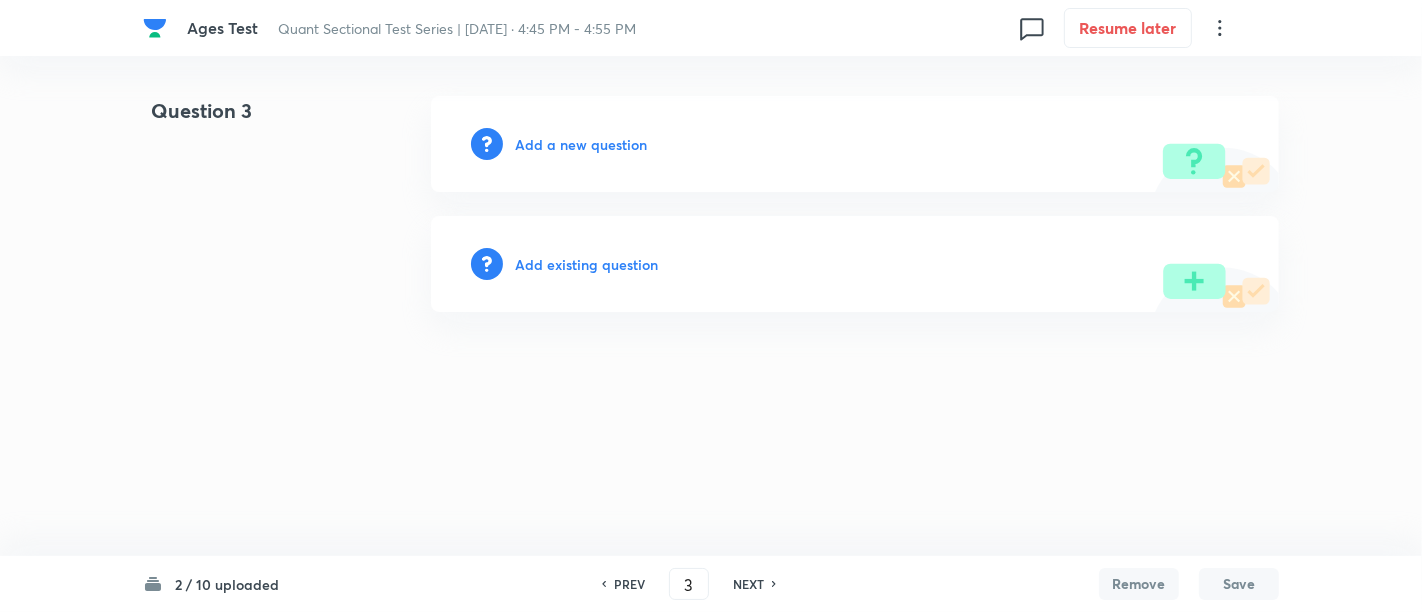 click on "Add a new question" at bounding box center [581, 144] 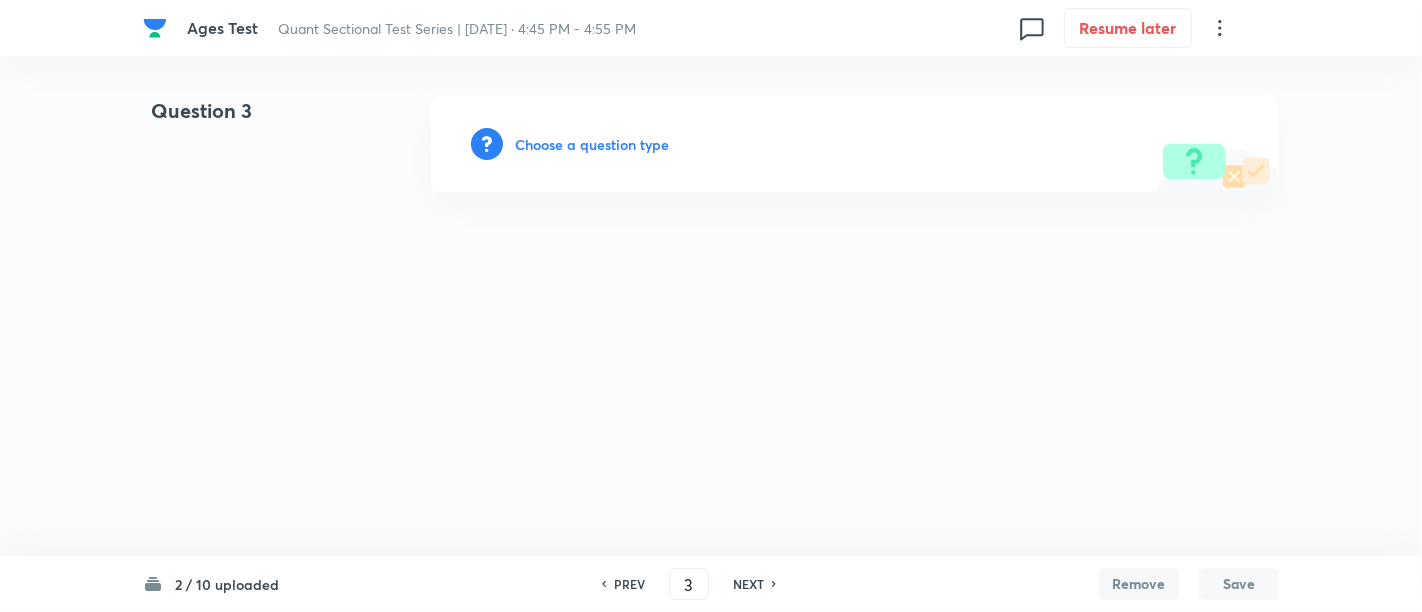 click on "Choose a question type" at bounding box center (592, 144) 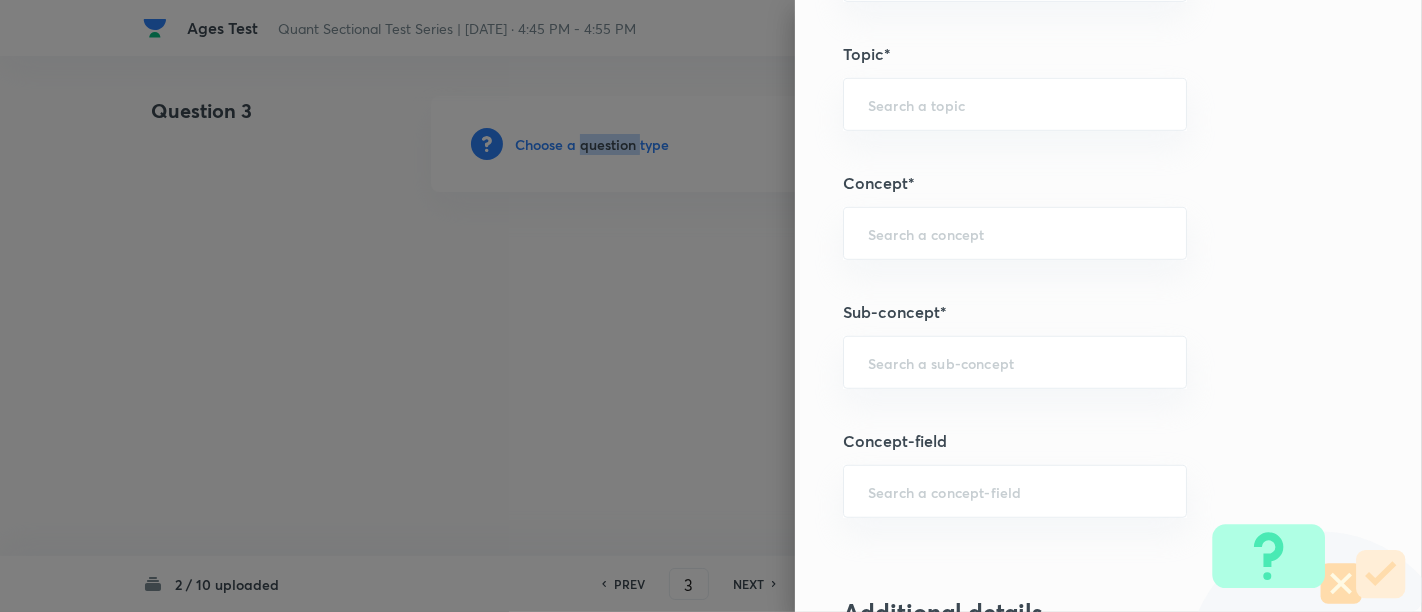 scroll, scrollTop: 1063, scrollLeft: 0, axis: vertical 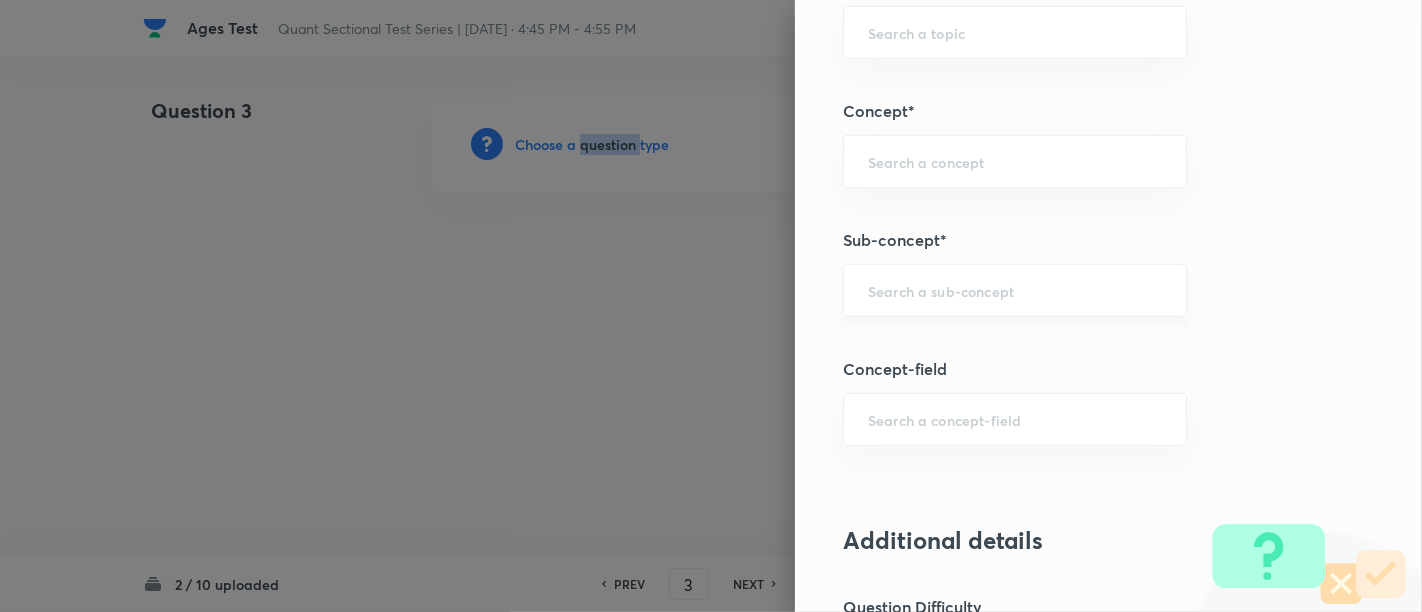 click on "​" at bounding box center [1015, 290] 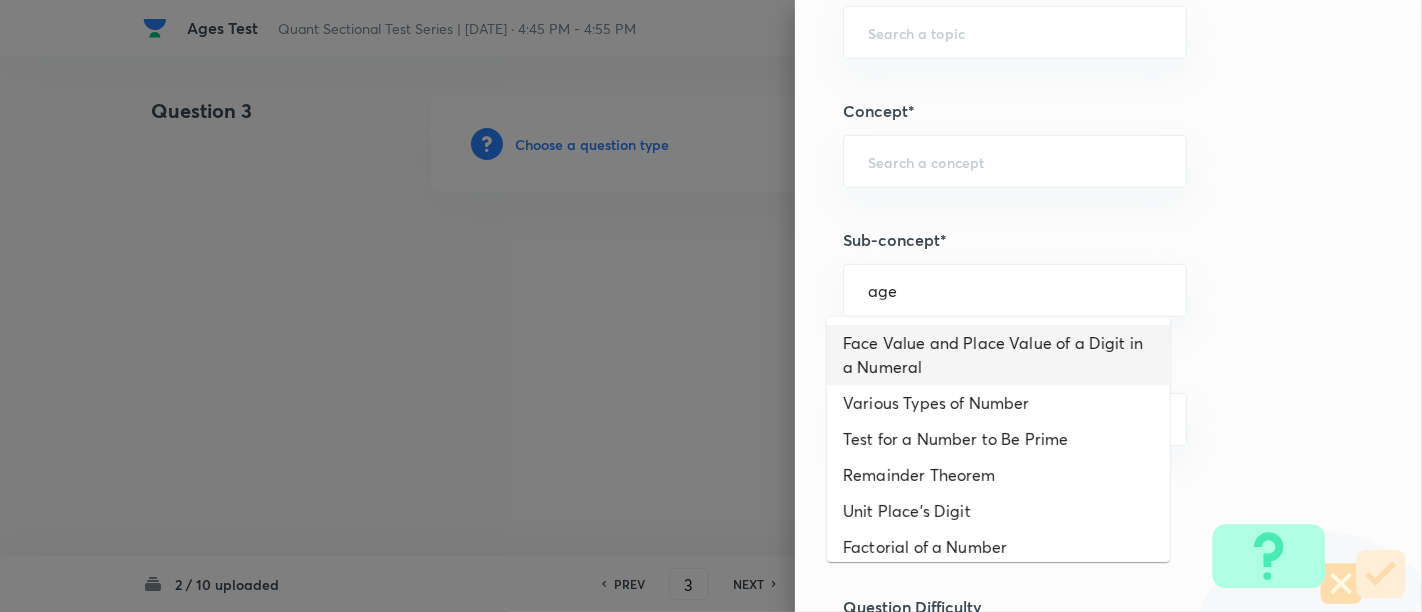 click on "Face Value and Place Value of a Digit in a Numeral Various Types of Number Test for a Number to Be Prime Remainder Theorem Unit Place's Digit Factorial of a Number Modulus of a Number Greatest Integral Value Multiplication by Distributive Law Multiplication of a Number by 5ⁿ Division Algorithm or Euclidean Algorithm To Find the Highest Power of a Prime Number P in N! Square Root Factors and Multiples of H.C.F and L.C.M Highest Common Factor (H.C.F) or Greatest Common Measure (G.C.M) or Greatest Common Divisor (G.C.D) Least Common Multiple (L.C.M) Product of Two Numbers = Product of Their H.C.F and L.C.M H.C.F and L.C.M of Fractions H.C.F and L.C.M of Decimal Fractions Comparison of Fractions Bodmas' Rule Modulus of a Real Number Virnaculum (or Bar) Some Important Formulae Decimal Fractions Conversions of a Decimal Into Vulgar Fraction Operations on Decimal Fractions Comparison of Fractions Recurring Decimal Surds and Indices Data Sufficiency Question Making Facts and Formulae Properties of Averages Ratio" at bounding box center [998, 439] 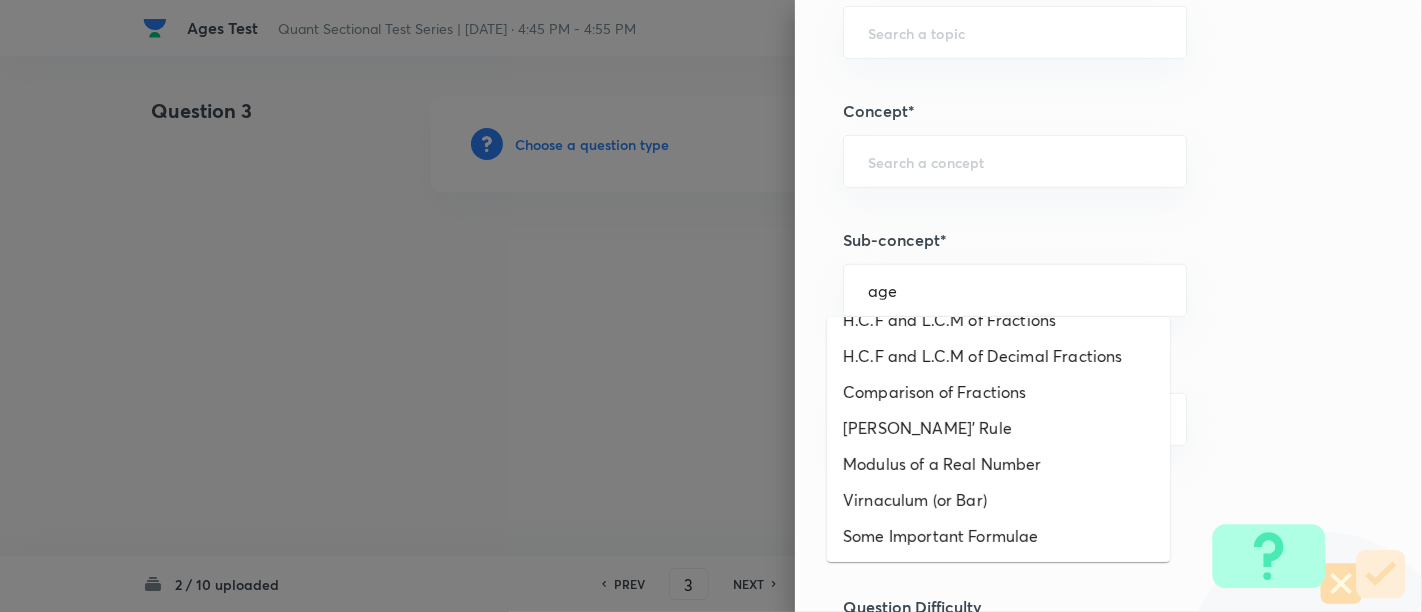 scroll, scrollTop: 130, scrollLeft: 0, axis: vertical 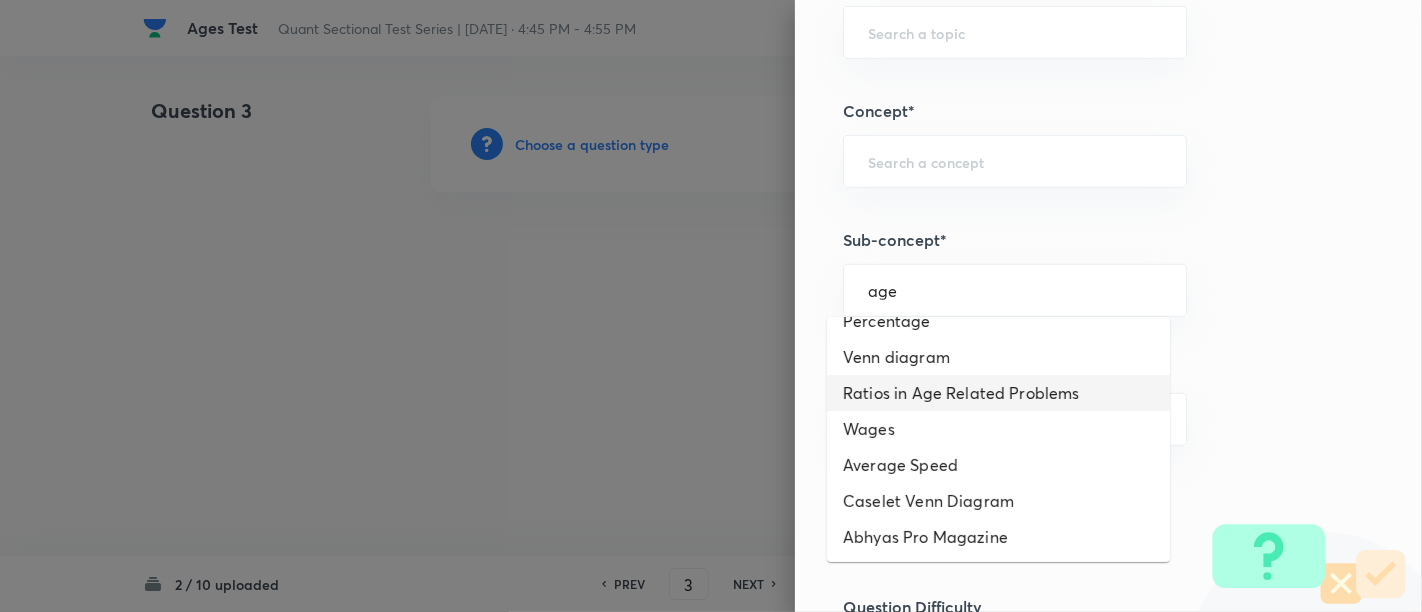 click on "Ratios in Age Related Problems" at bounding box center [998, 393] 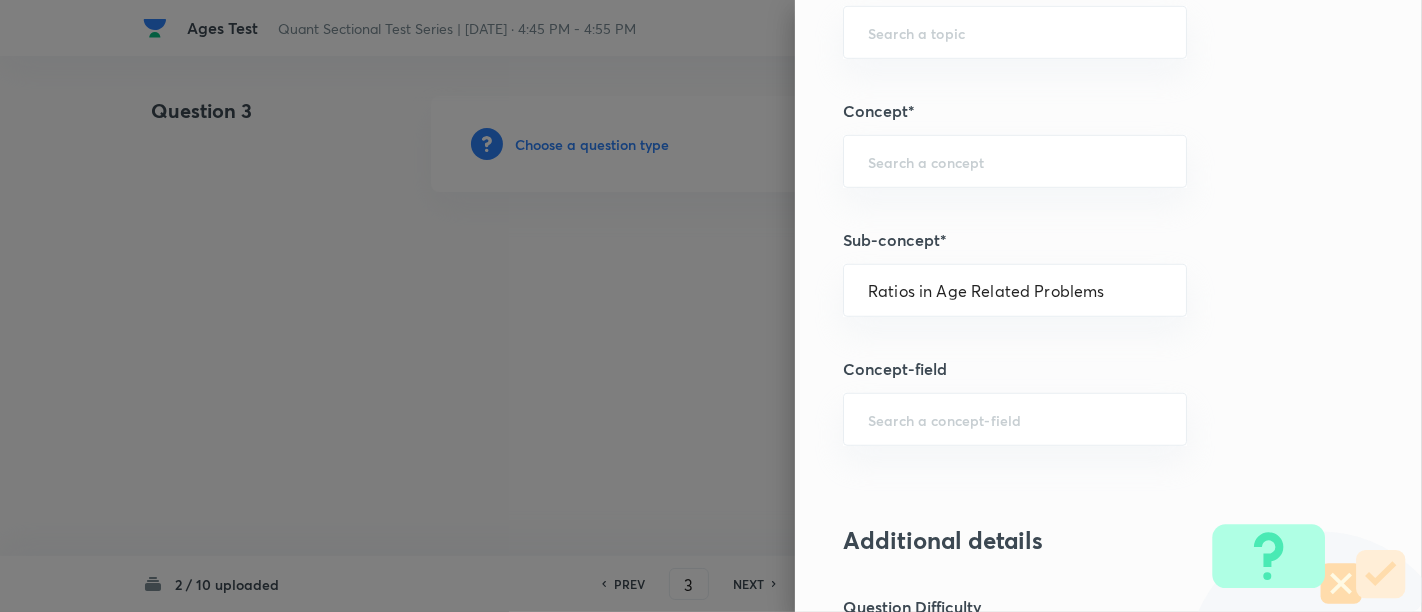 type on "Quantitative Aptitude" 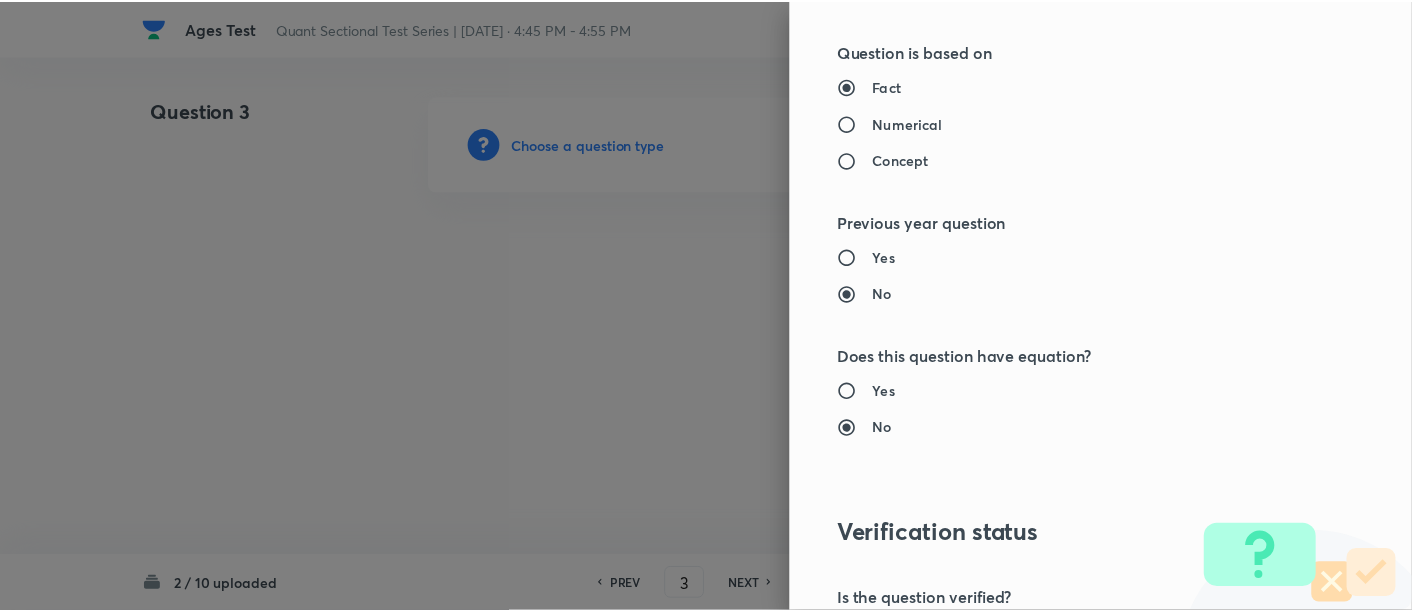scroll, scrollTop: 2108, scrollLeft: 0, axis: vertical 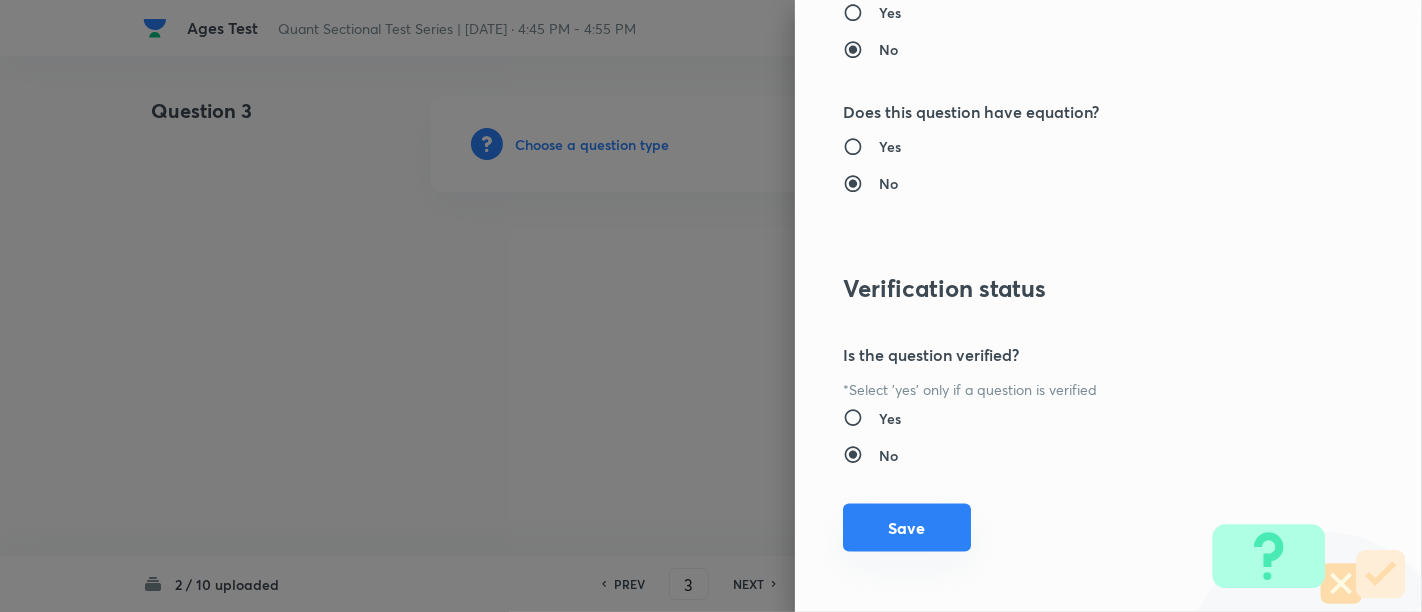 click on "Save" at bounding box center [907, 528] 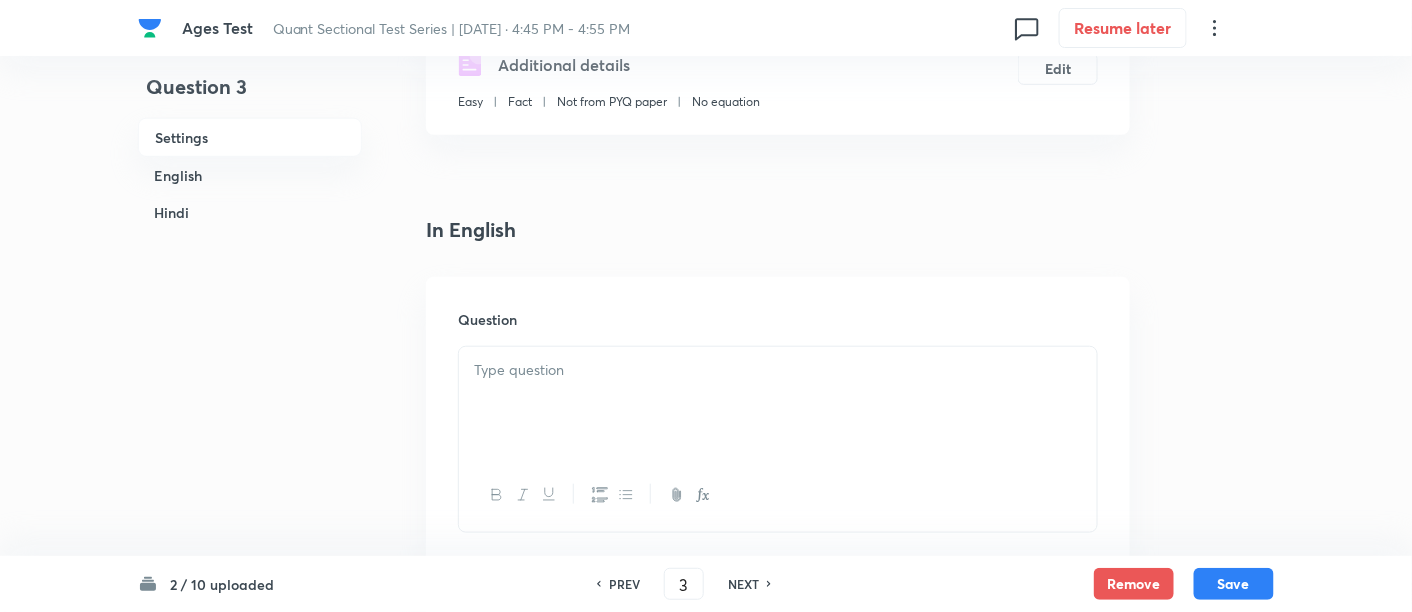 scroll, scrollTop: 475, scrollLeft: 0, axis: vertical 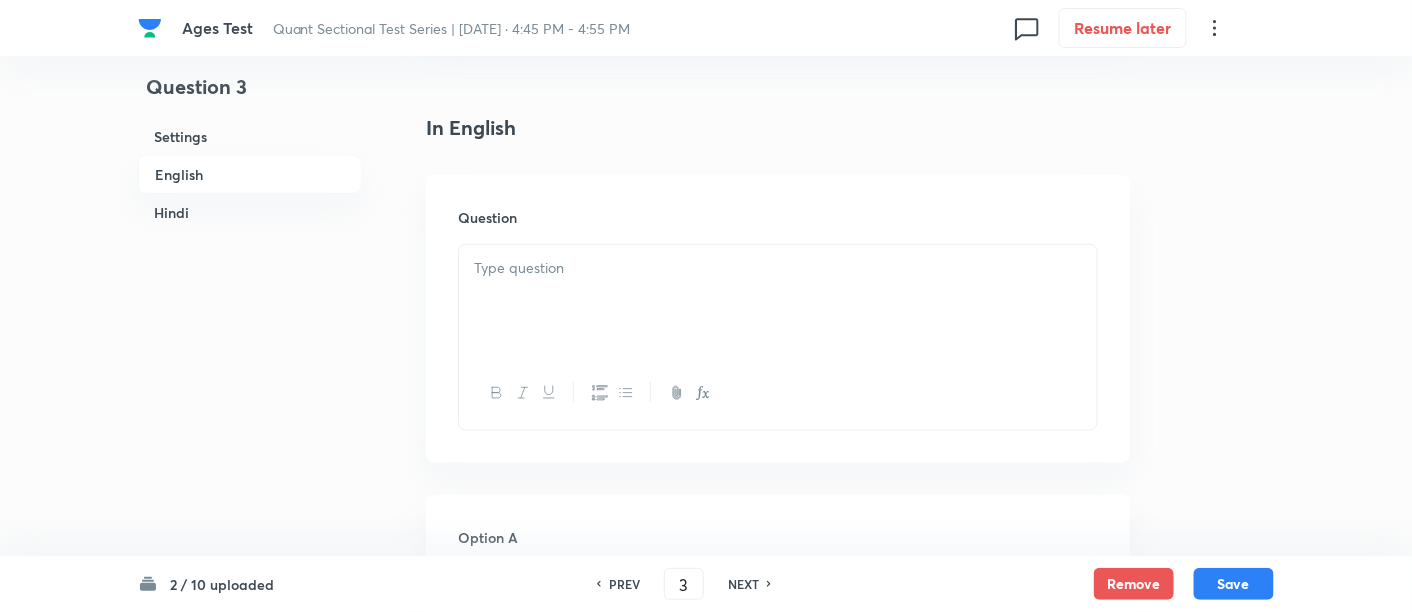 click at bounding box center (778, 301) 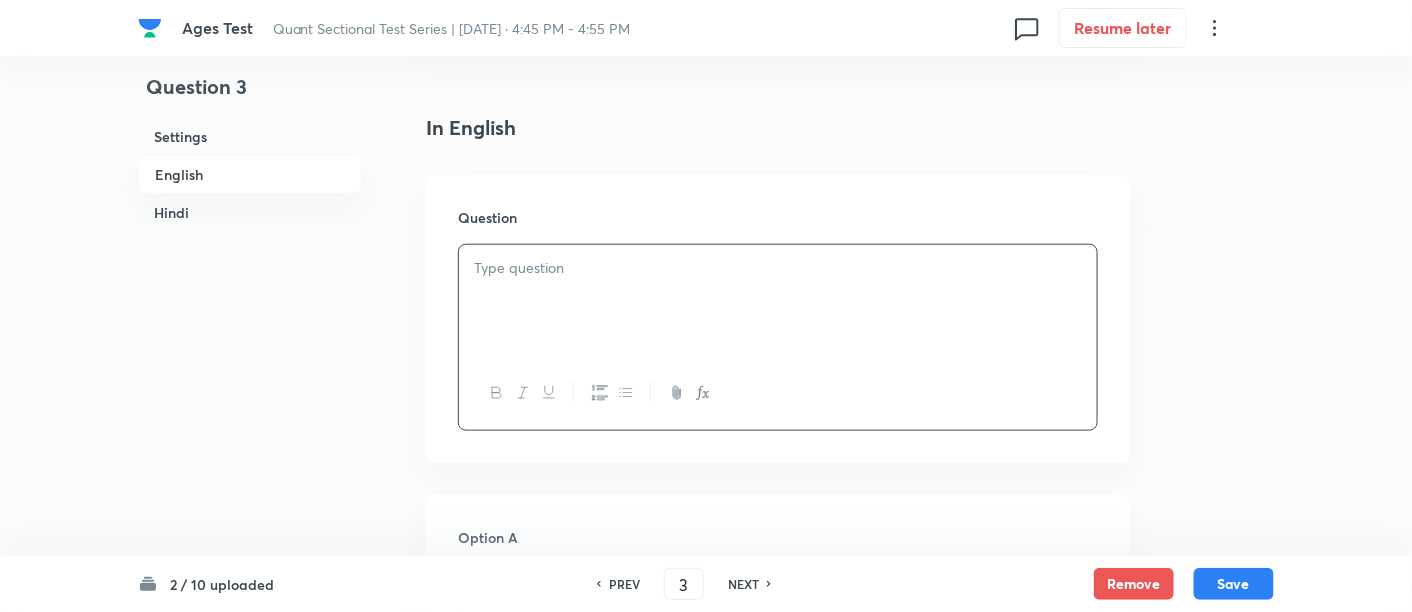 paste 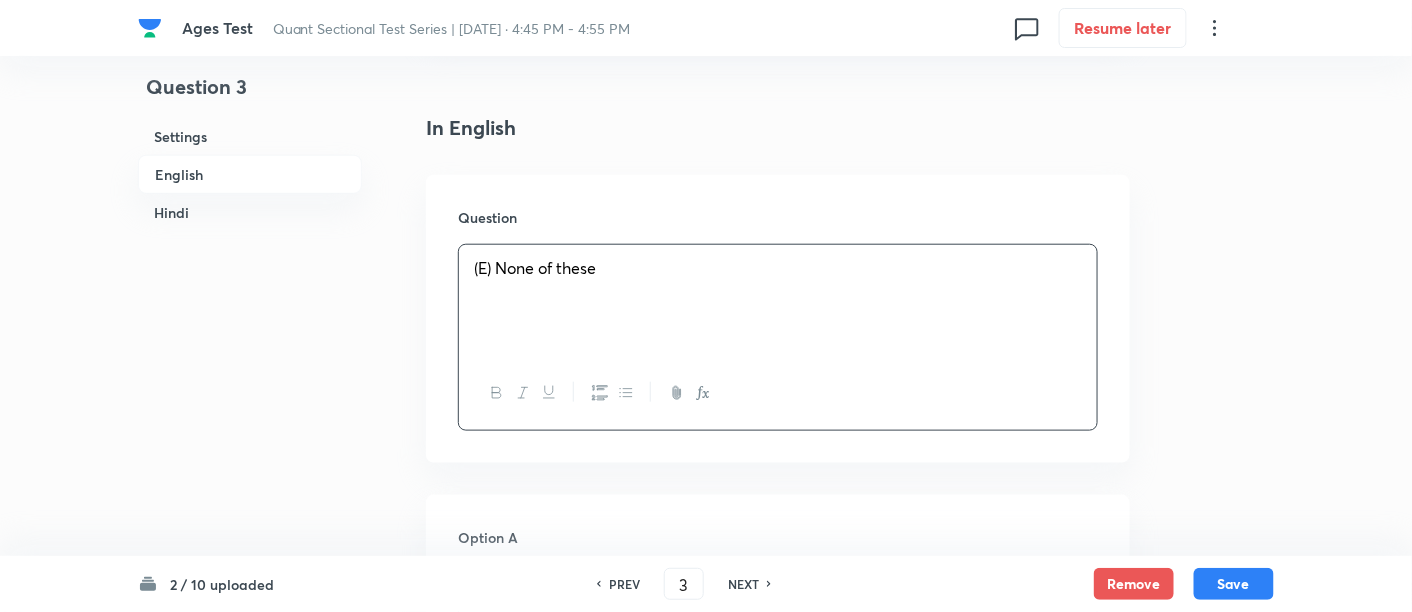 type 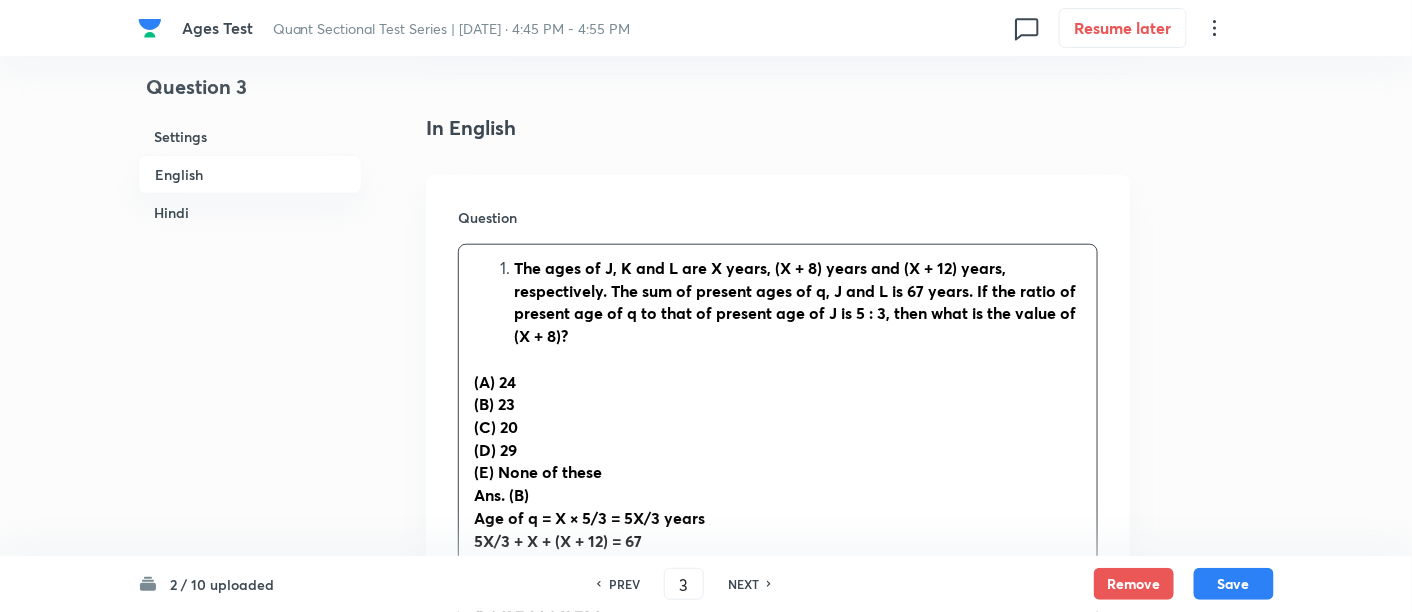 click on "The ages of J, K and L are X years, (X + 8) years and (X + 12) years, respectively. The sum of present ages of q, J and L is 67 years. If the ratio of present age of q to that of present age of J is 5 : 3, then what is the value of (X + 8)?" at bounding box center (798, 302) 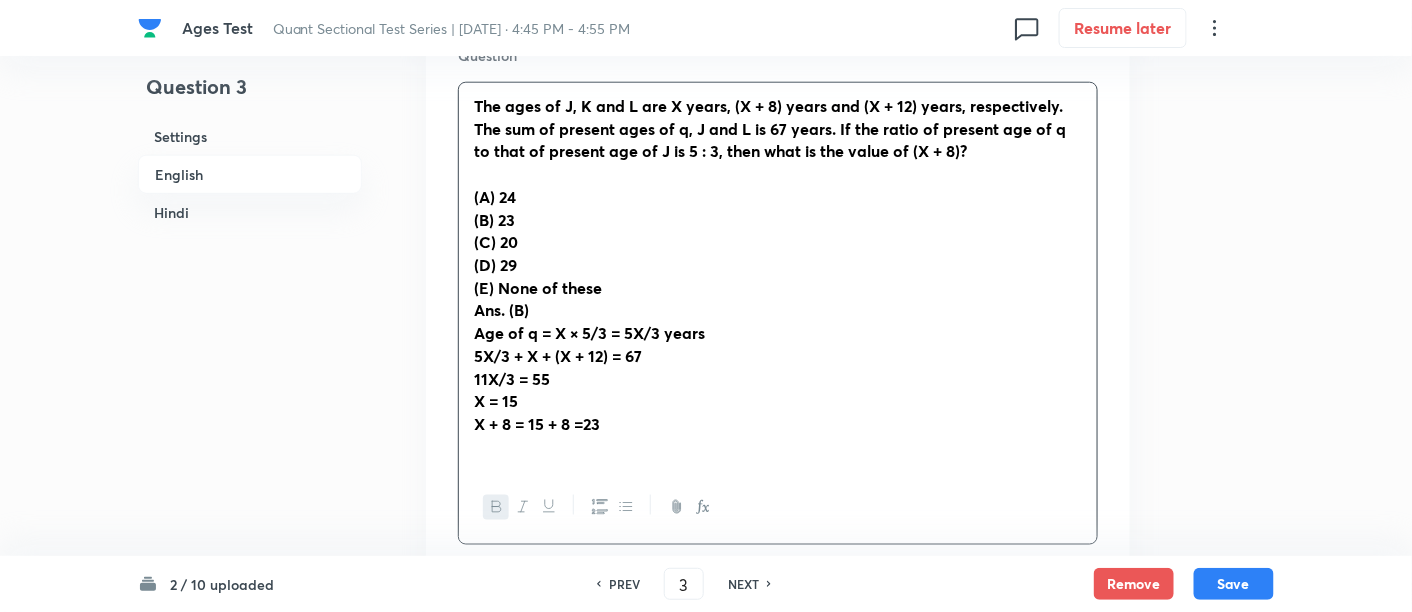 scroll, scrollTop: 644, scrollLeft: 0, axis: vertical 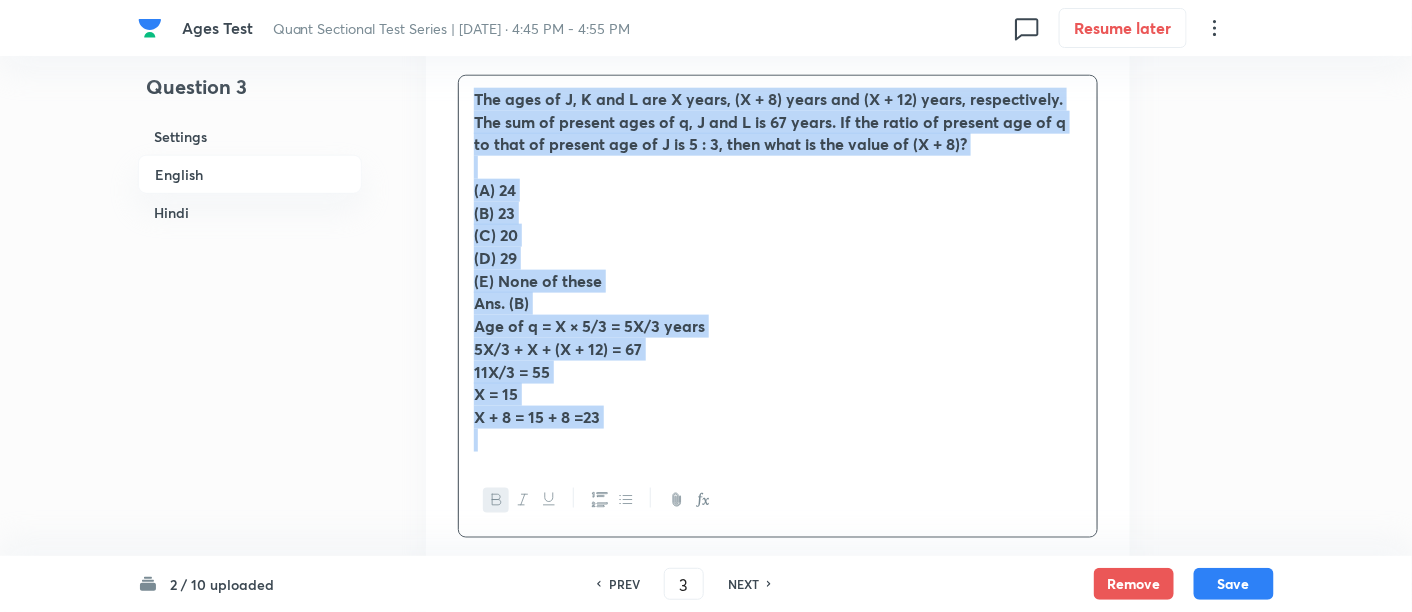 drag, startPoint x: 468, startPoint y: 94, endPoint x: 663, endPoint y: 433, distance: 391.0831 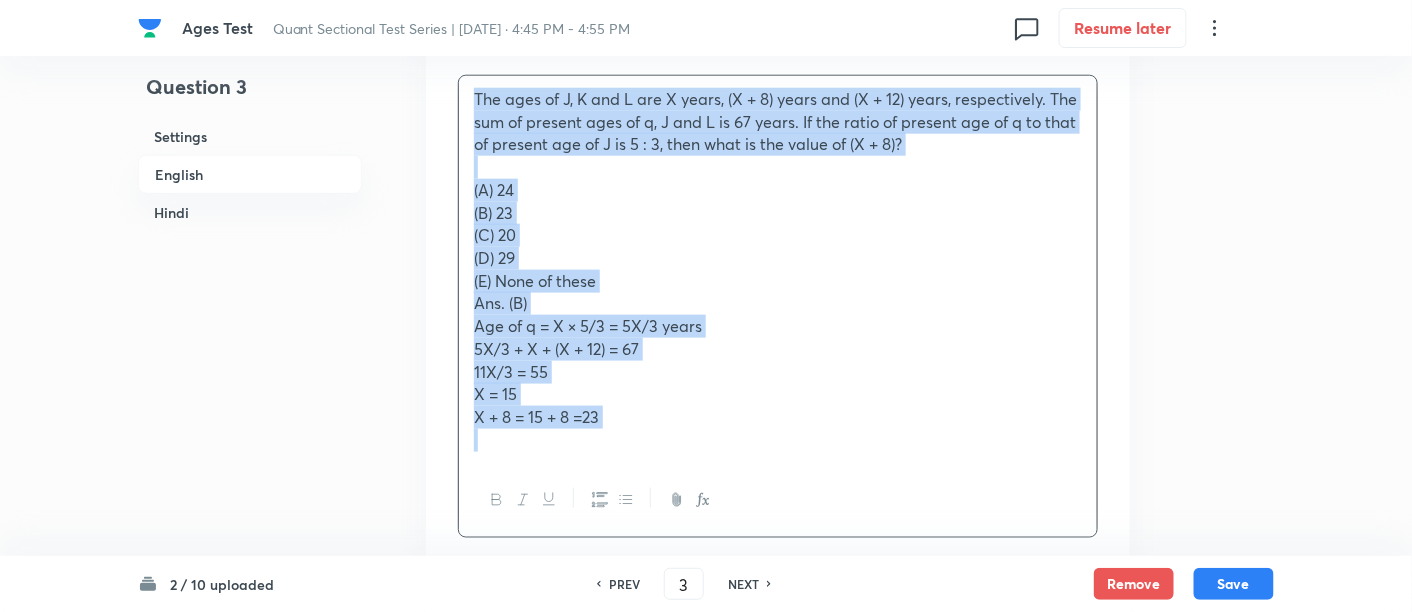 copy on "The ages of J, K and L are X years, (X + 8) years and (X + 12) years, respectively. The sum of present ages of q, J and L is 67 years. If the ratio of present age of q to that of present age of J is 5 : 3, then what is the value of (X + 8)?  (A) 24  (B) 23  (C) 20  (D) 29  (E) None of these Ans. (B) Age of q = X × 5/3 = 5X/3 years 5X/3 + X + (X + 12) = 67 11X/3 = 55 X = 15 X + 8 = 15 + 8 =23" 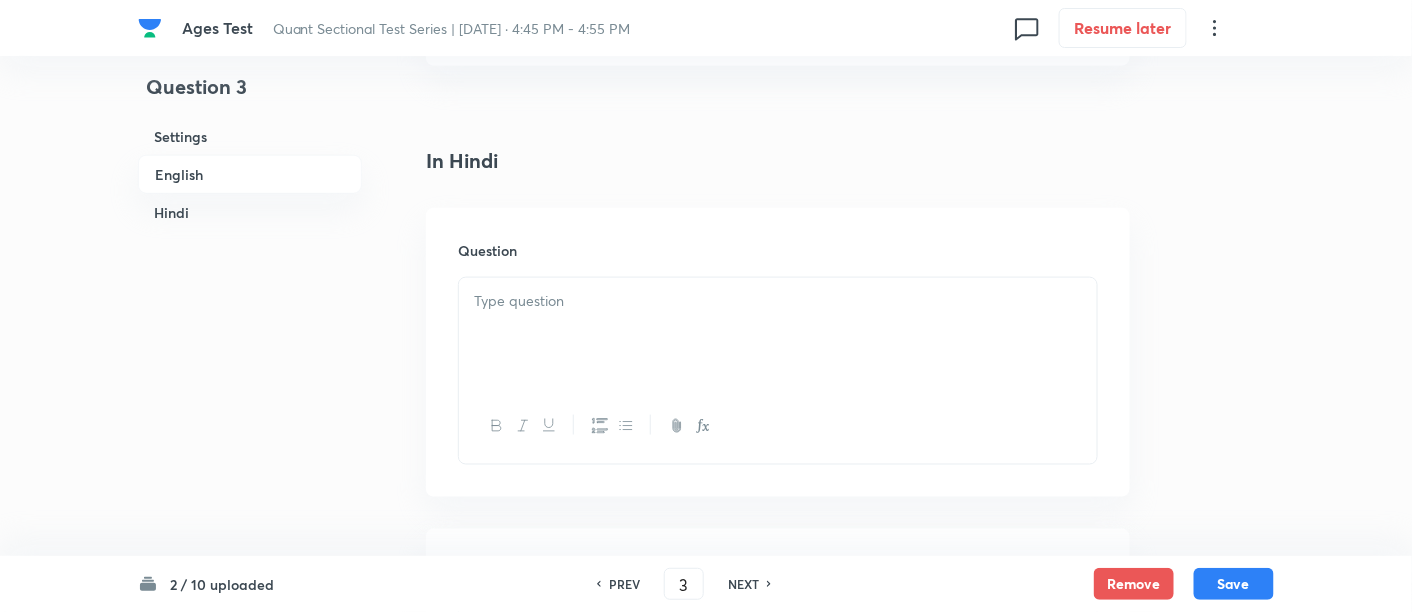 click at bounding box center (778, 334) 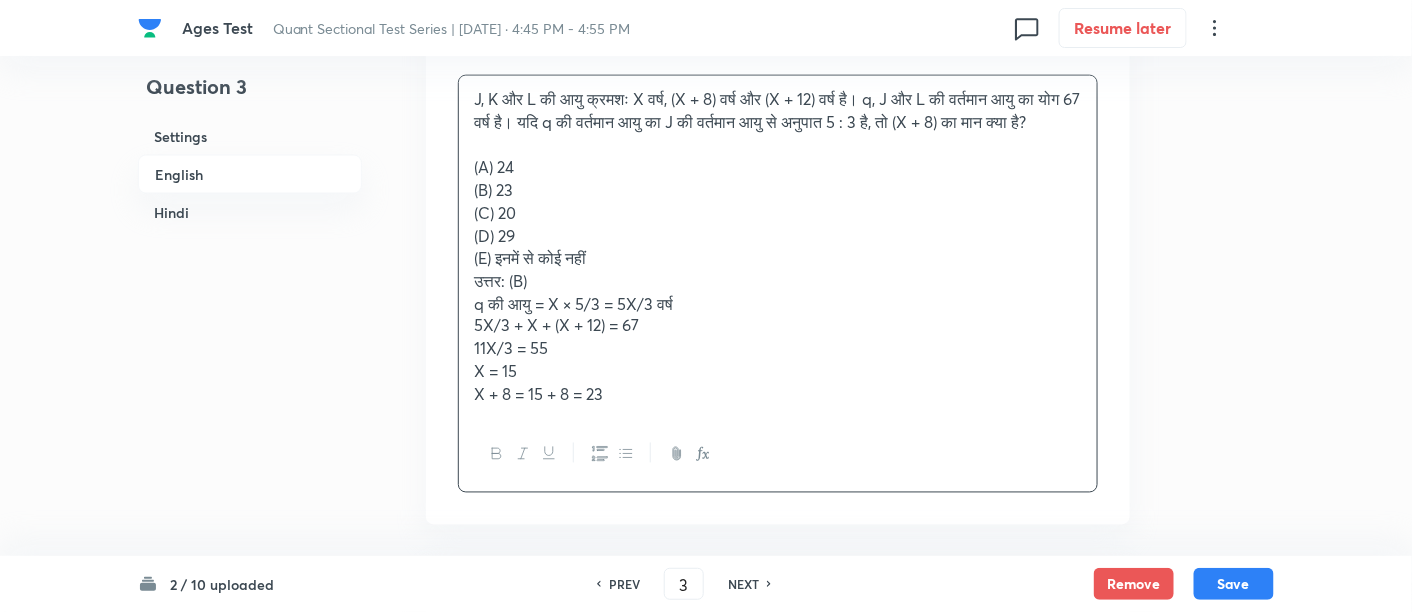 scroll, scrollTop: 3250, scrollLeft: 0, axis: vertical 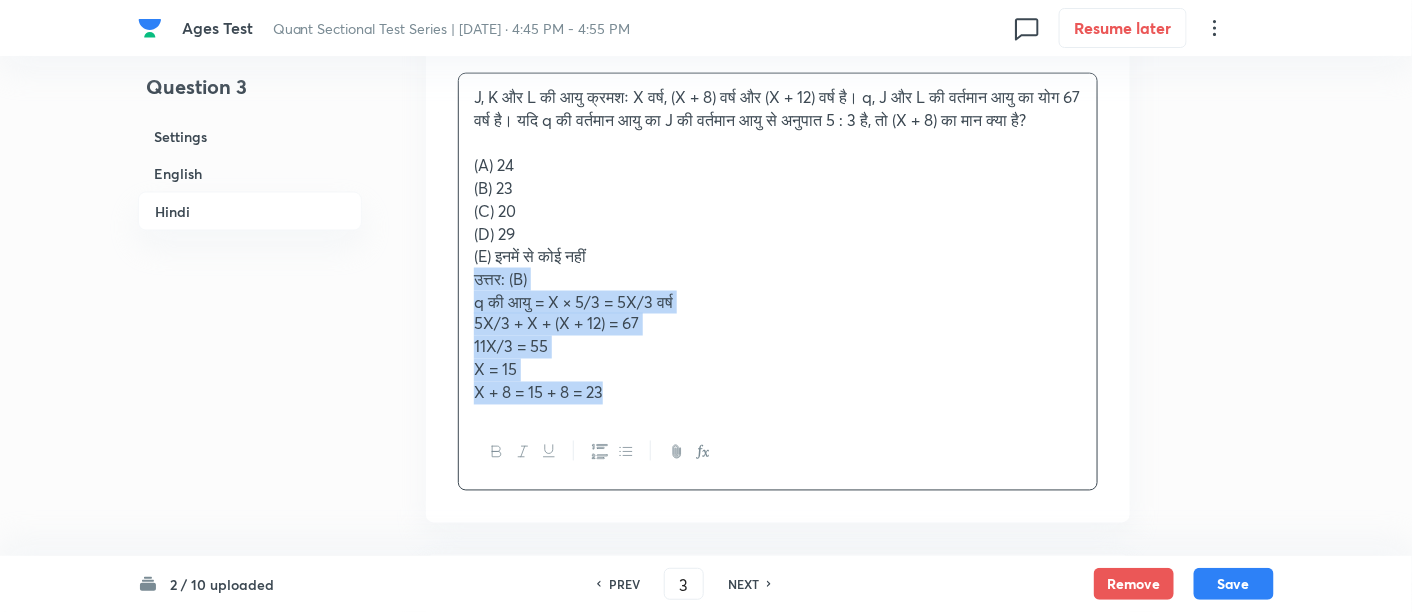 drag, startPoint x: 476, startPoint y: 302, endPoint x: 702, endPoint y: 438, distance: 263.76505 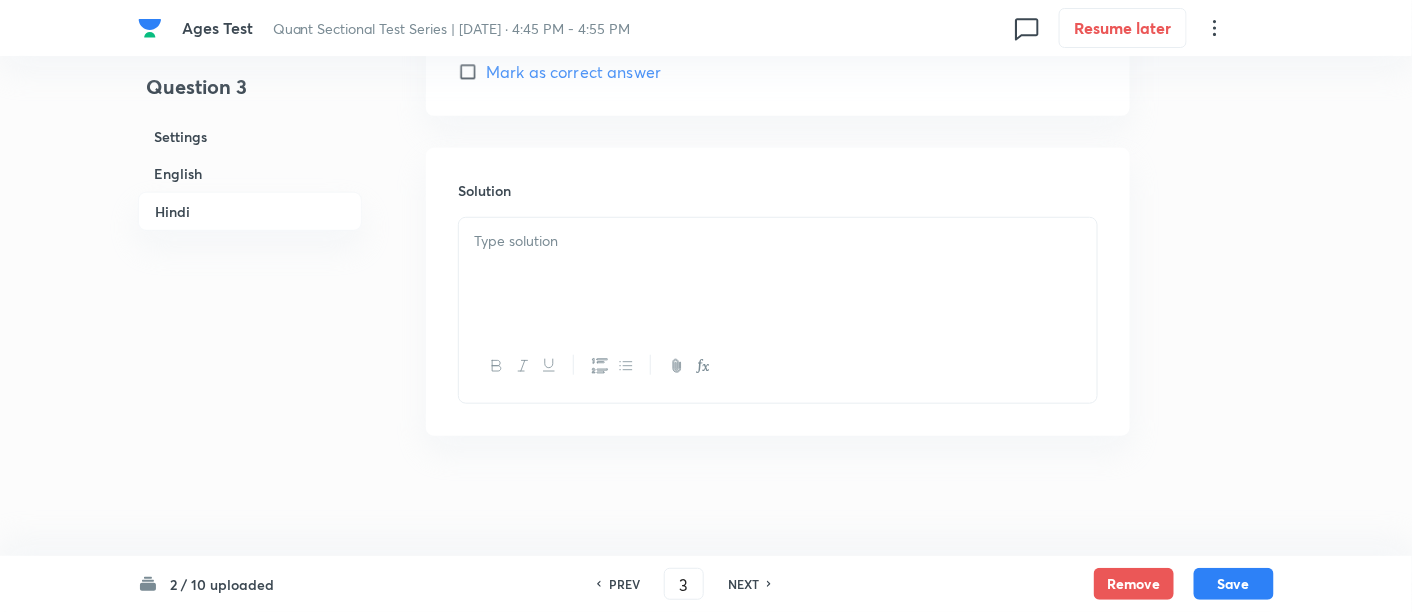 scroll, scrollTop: 5137, scrollLeft: 0, axis: vertical 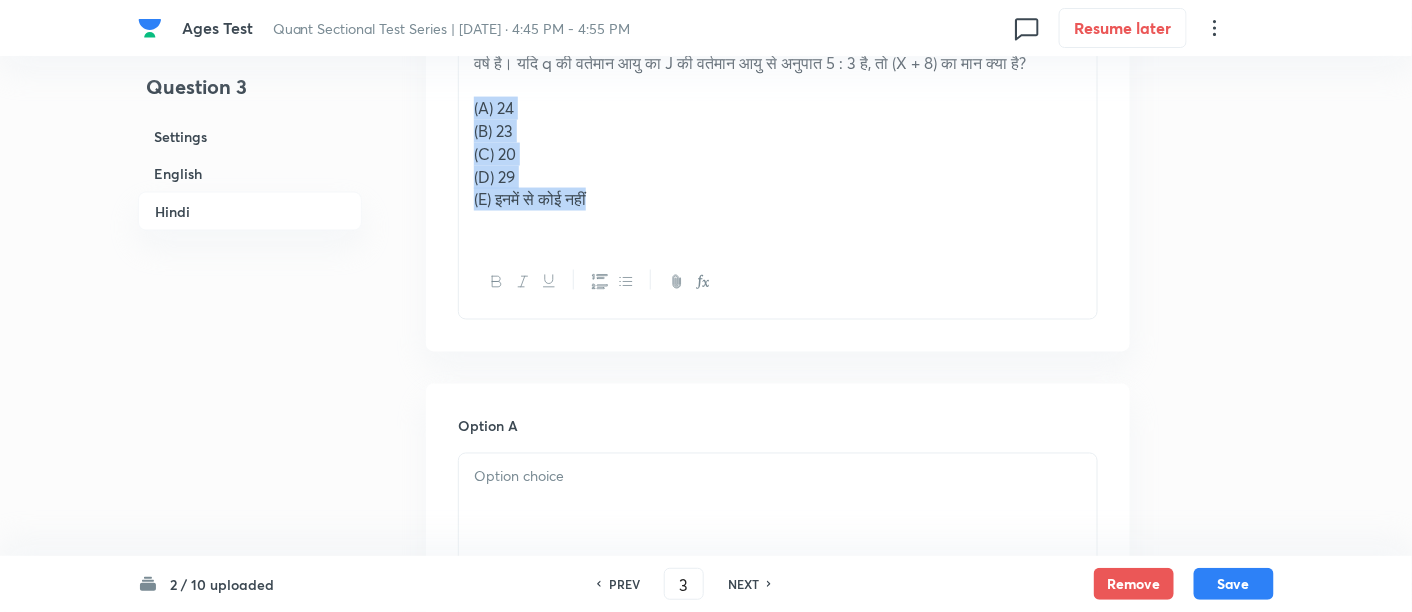 drag, startPoint x: 472, startPoint y: 124, endPoint x: 665, endPoint y: 227, distance: 218.76471 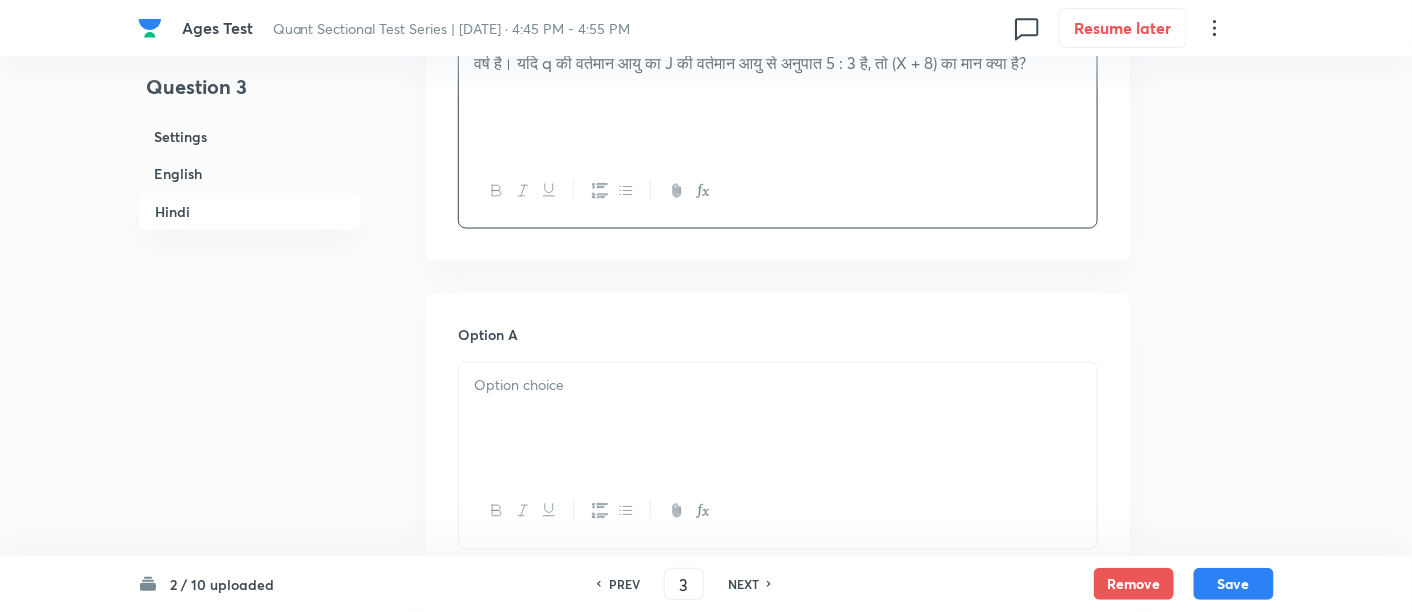 scroll, scrollTop: 3479, scrollLeft: 0, axis: vertical 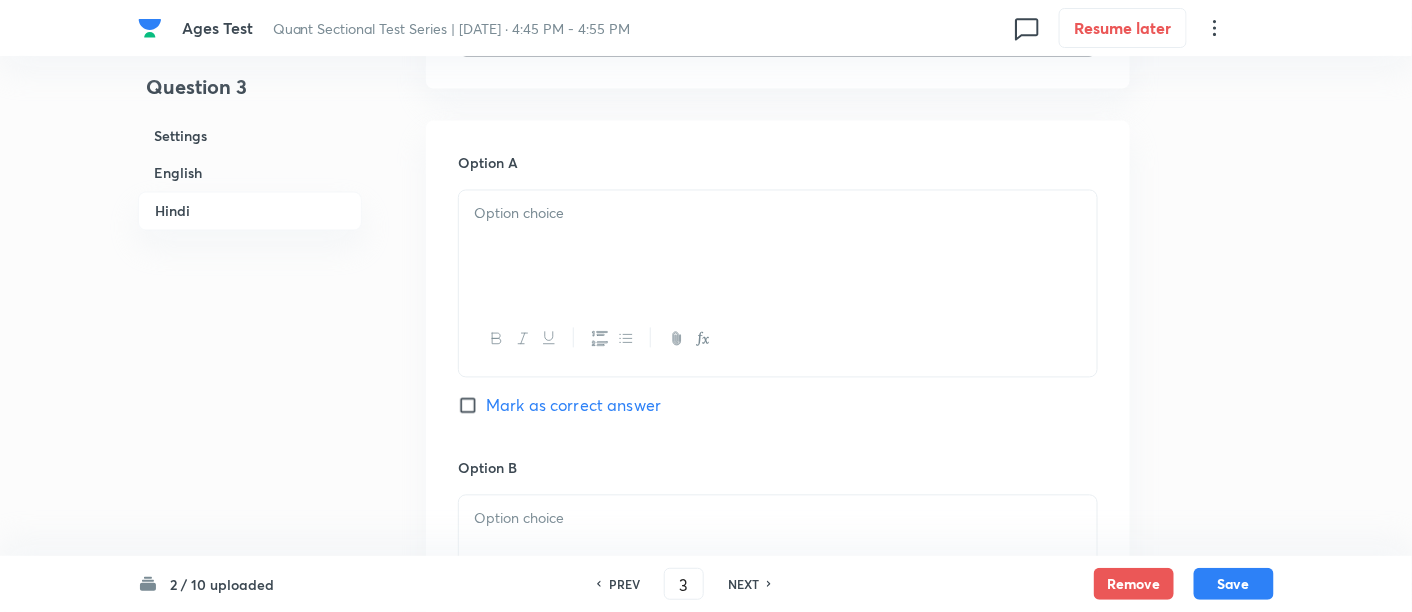 click at bounding box center (778, 214) 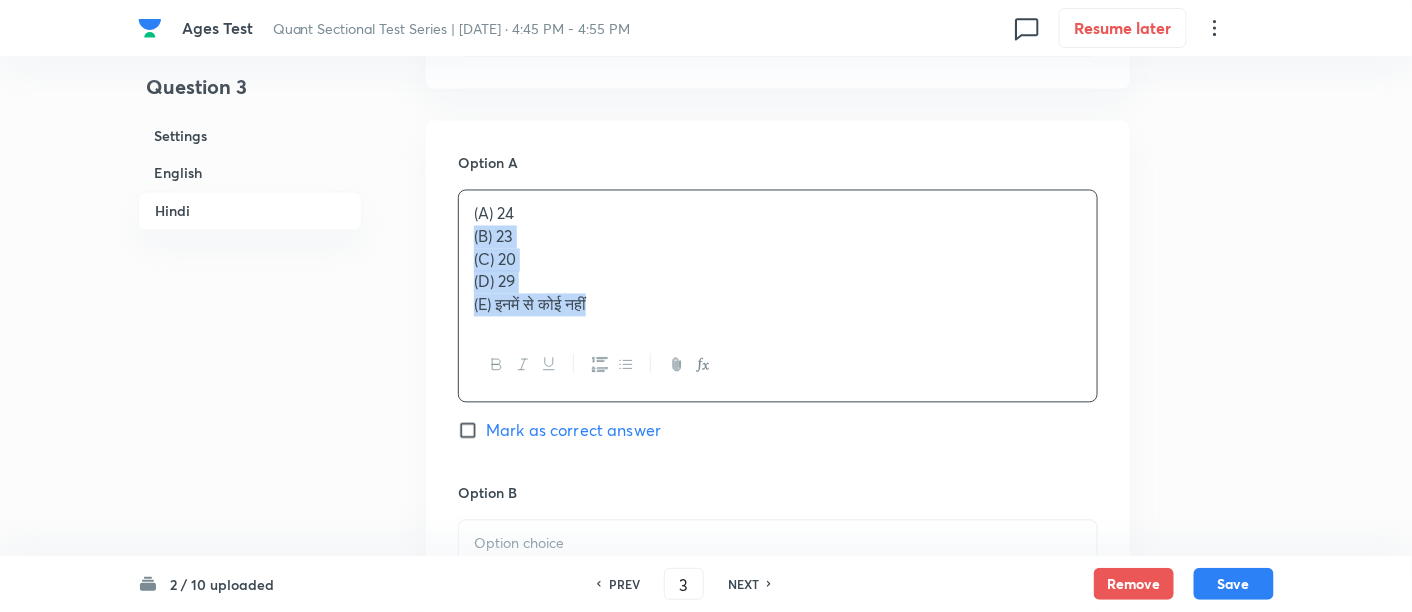 drag, startPoint x: 470, startPoint y: 255, endPoint x: 728, endPoint y: 407, distance: 299.44617 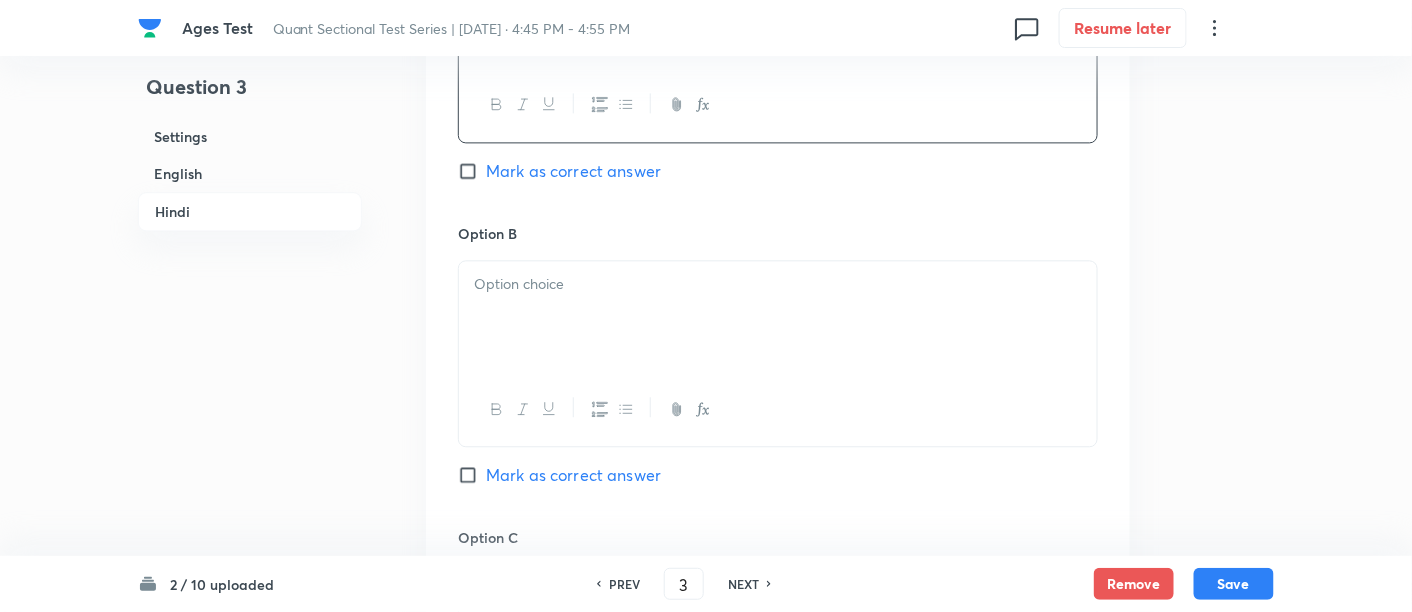 scroll, scrollTop: 3719, scrollLeft: 0, axis: vertical 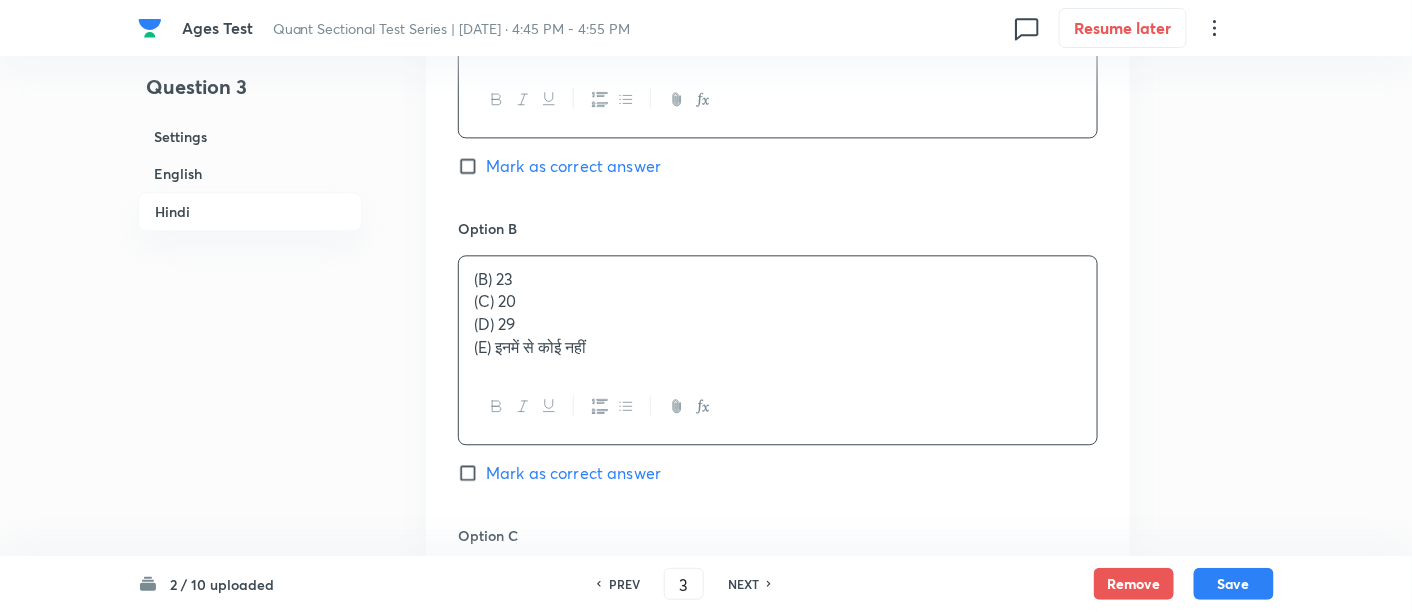 click on "(B) 23" at bounding box center (778, 279) 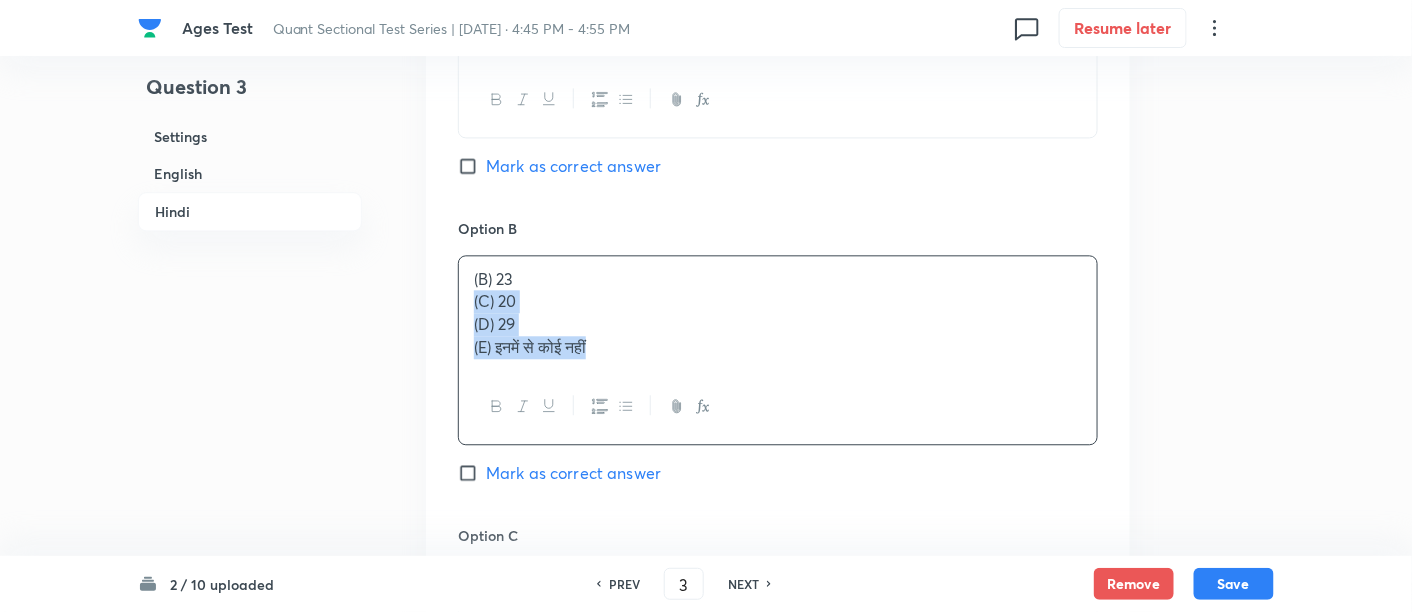 drag, startPoint x: 468, startPoint y: 320, endPoint x: 736, endPoint y: 419, distance: 285.7009 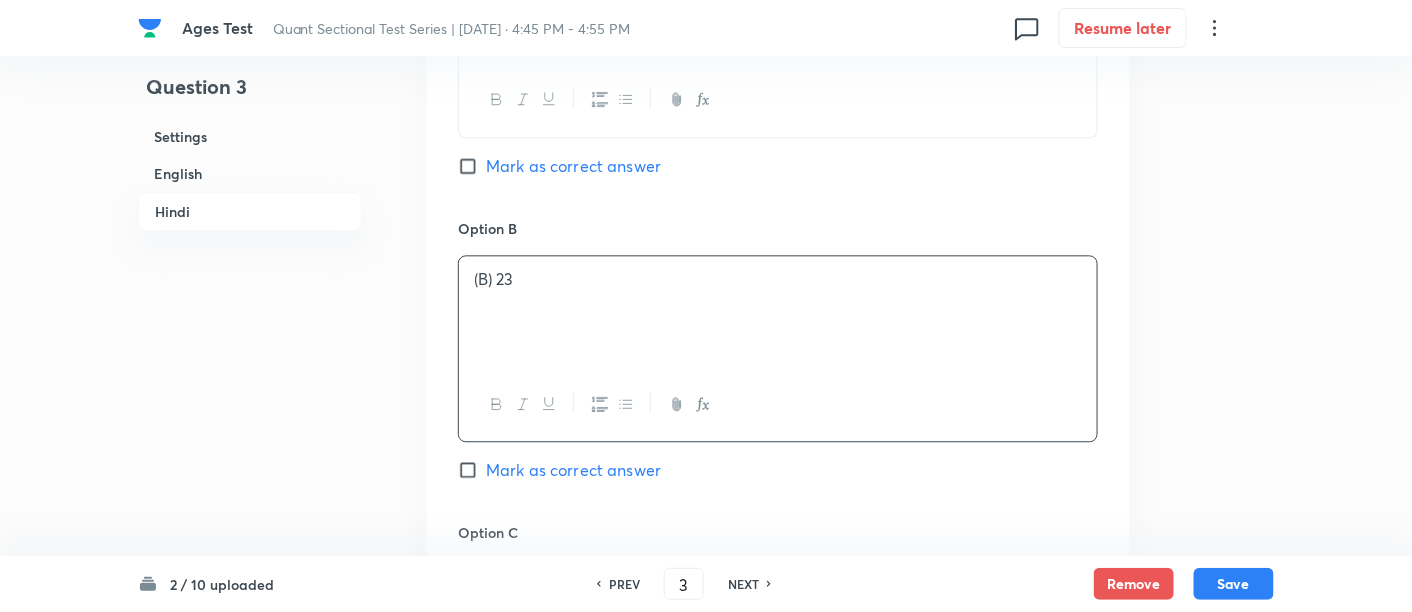 click on "Mark as correct answer" at bounding box center (573, 470) 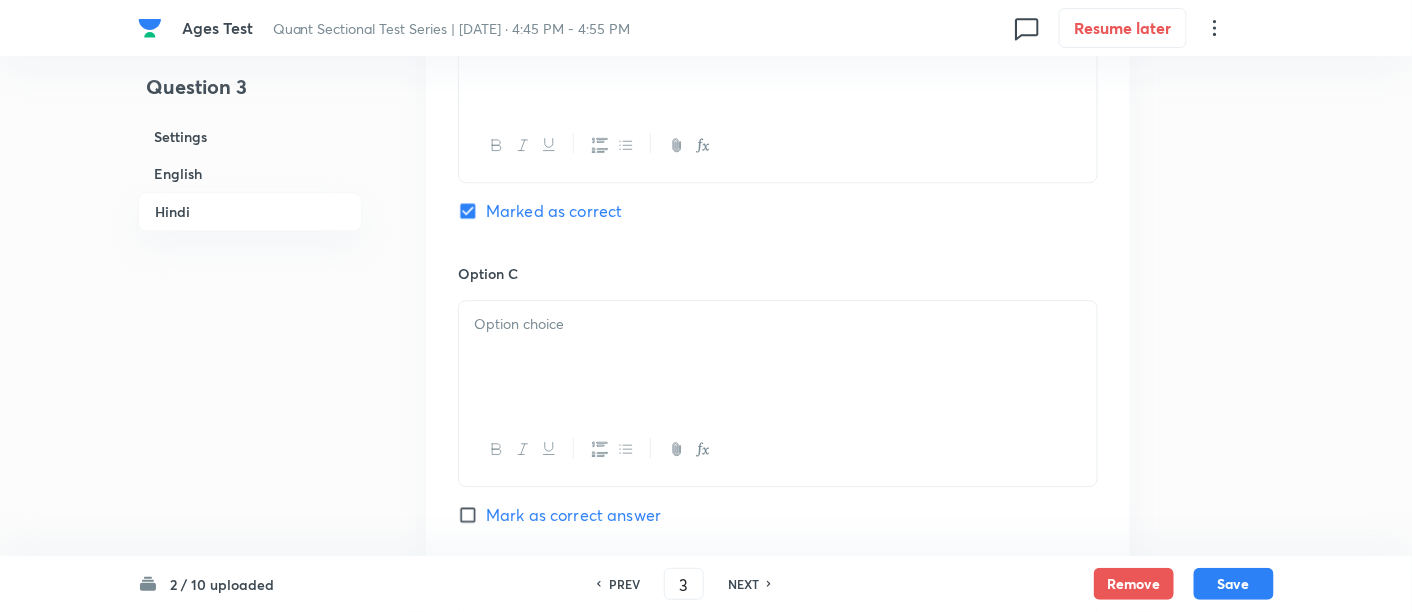 checkbox on "true" 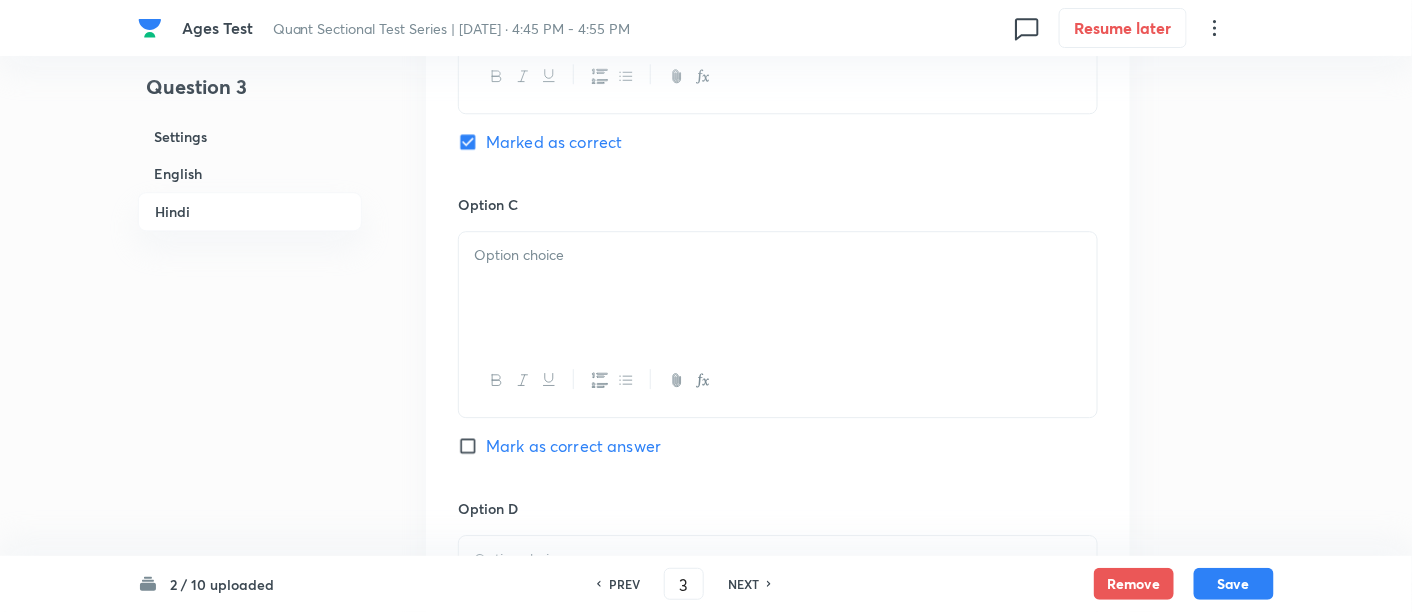 scroll, scrollTop: 4048, scrollLeft: 0, axis: vertical 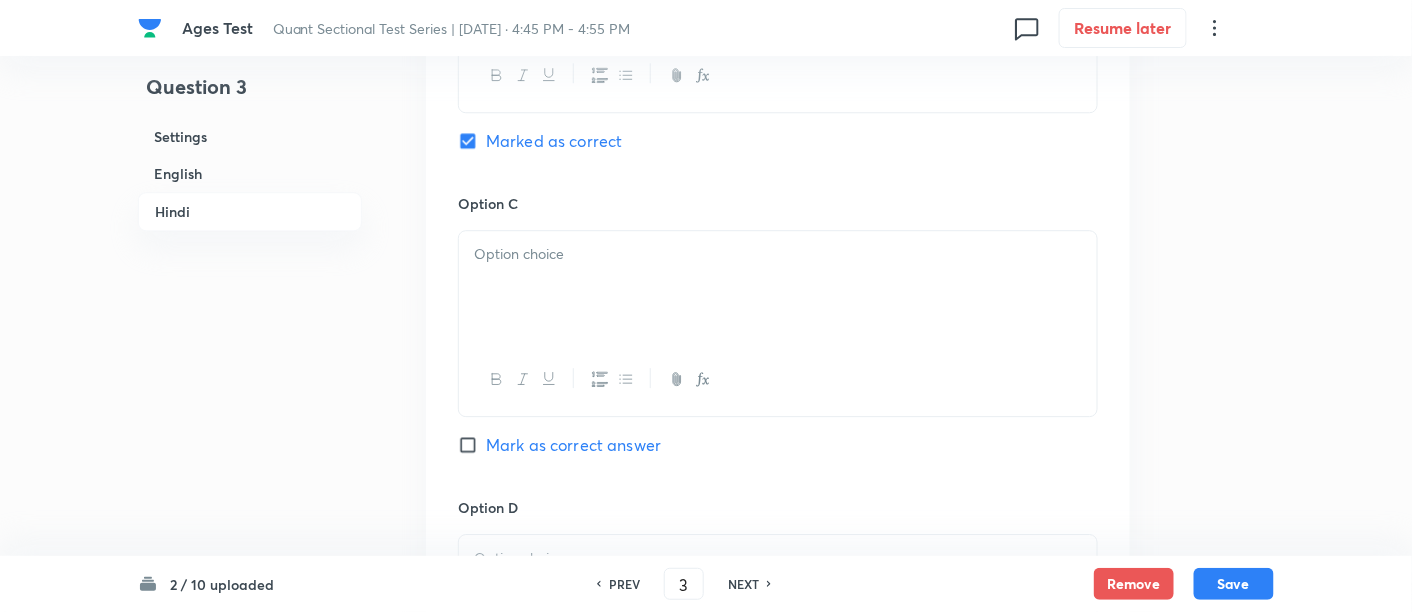 click at bounding box center [778, 287] 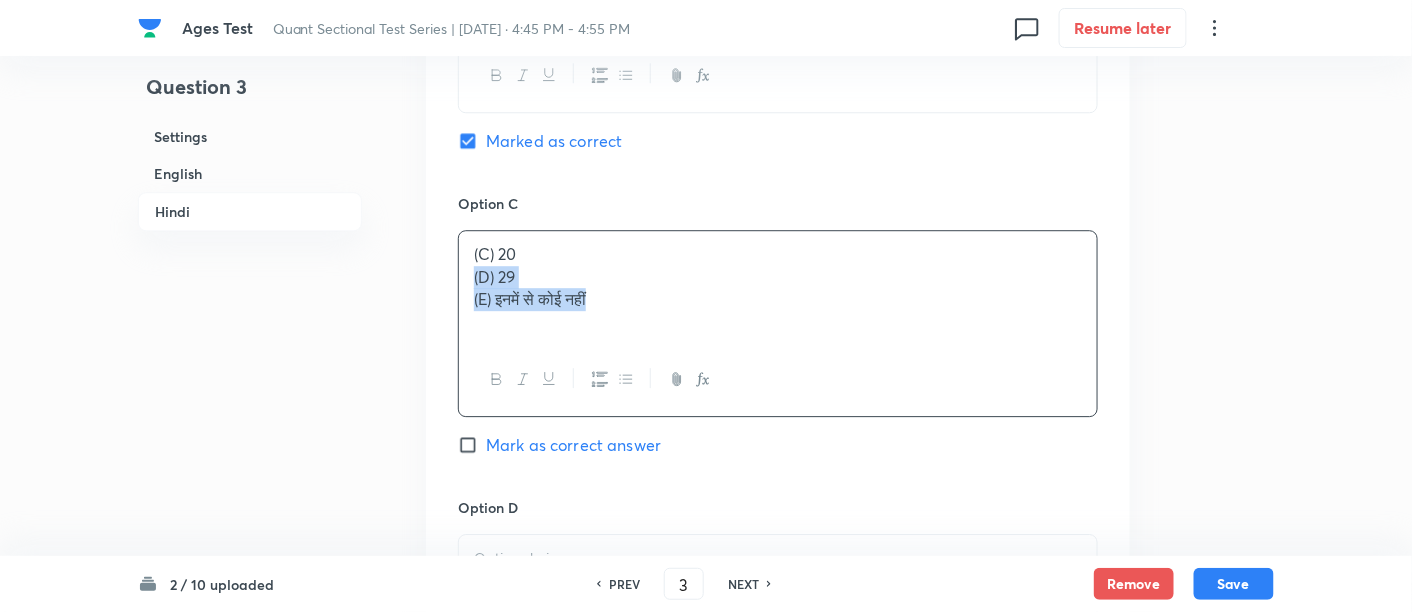 drag, startPoint x: 472, startPoint y: 300, endPoint x: 794, endPoint y: 392, distance: 334.88504 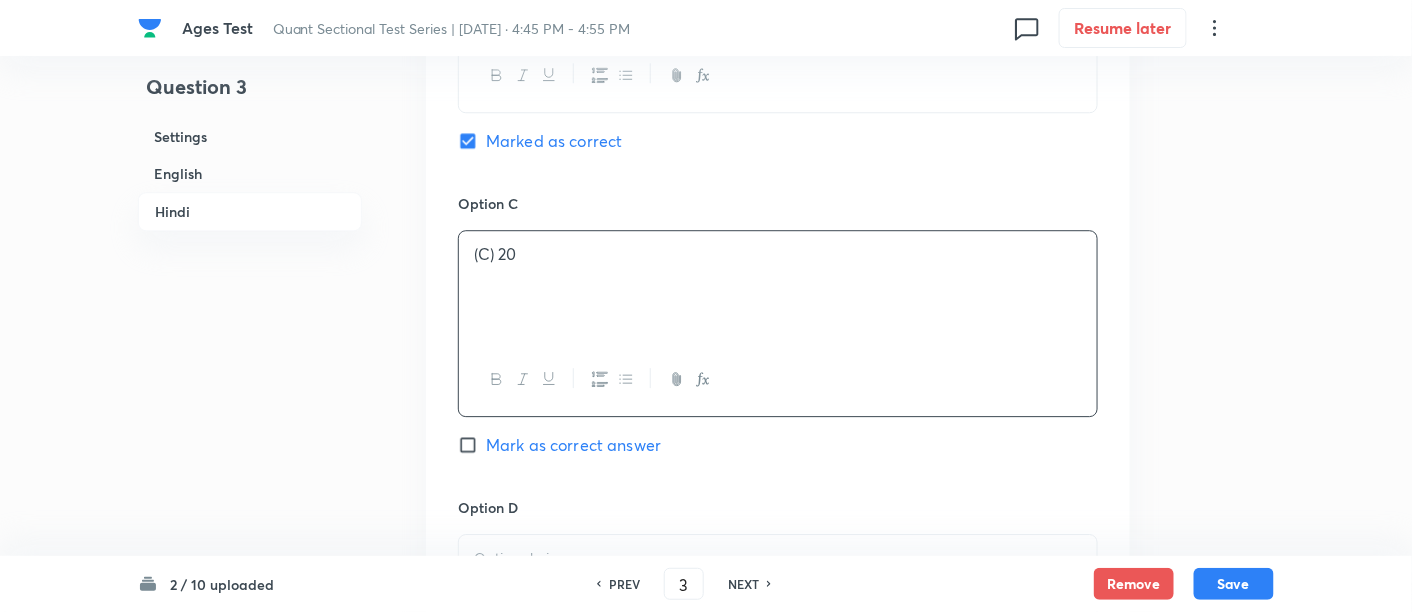 scroll, scrollTop: 4240, scrollLeft: 0, axis: vertical 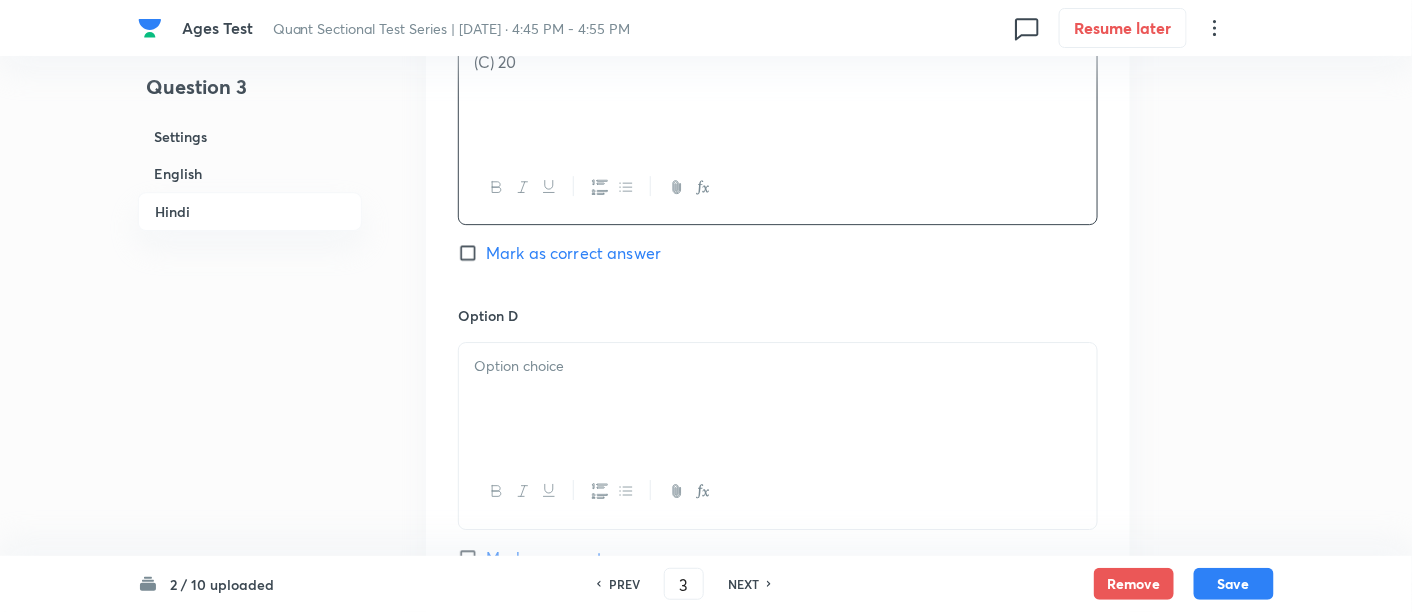 click at bounding box center [778, 366] 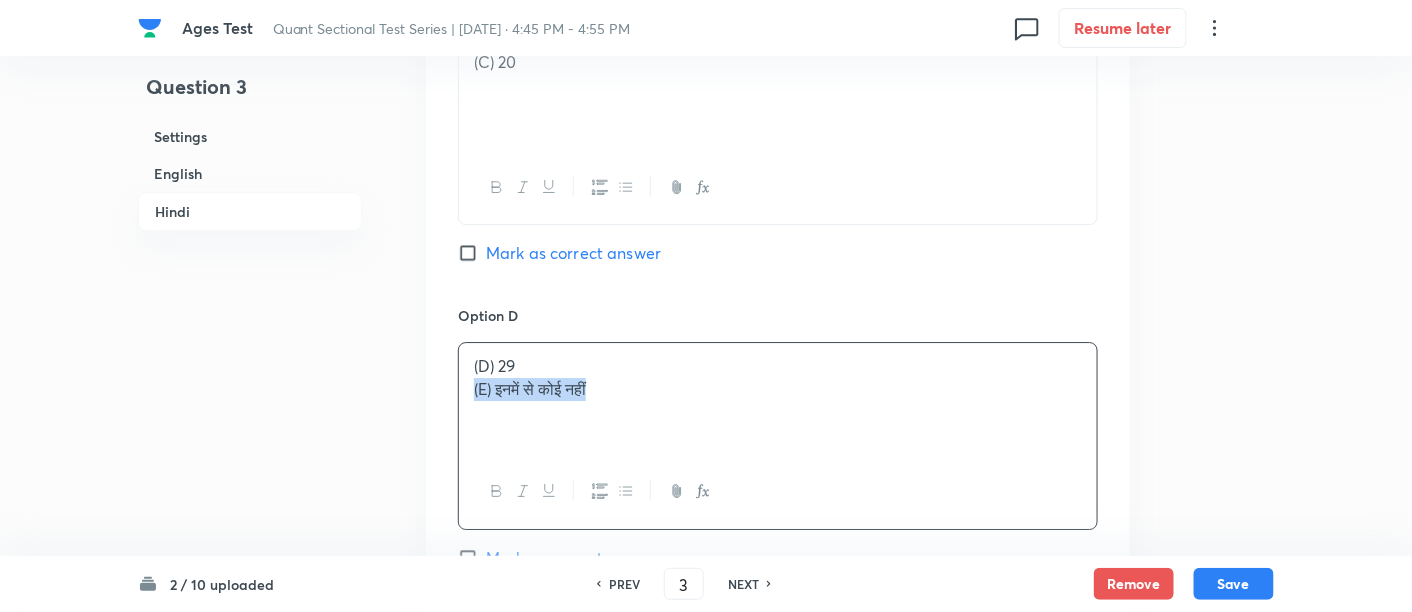drag, startPoint x: 468, startPoint y: 414, endPoint x: 776, endPoint y: 459, distance: 311.27 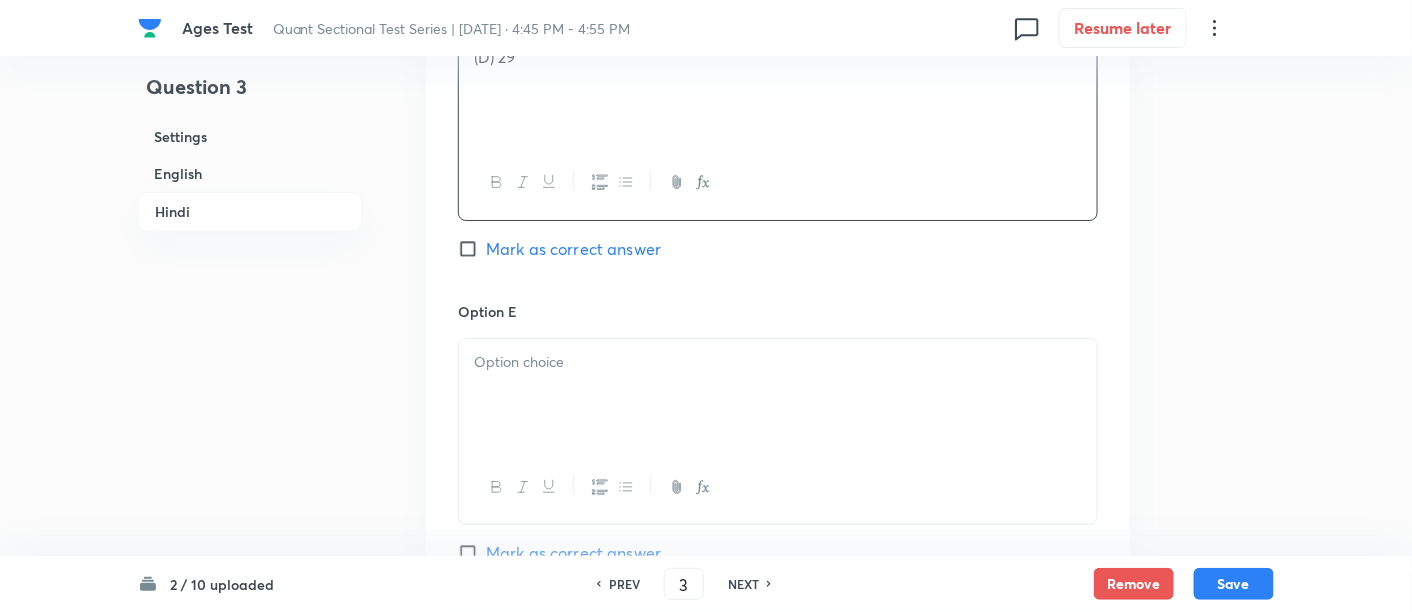 click at bounding box center (778, 395) 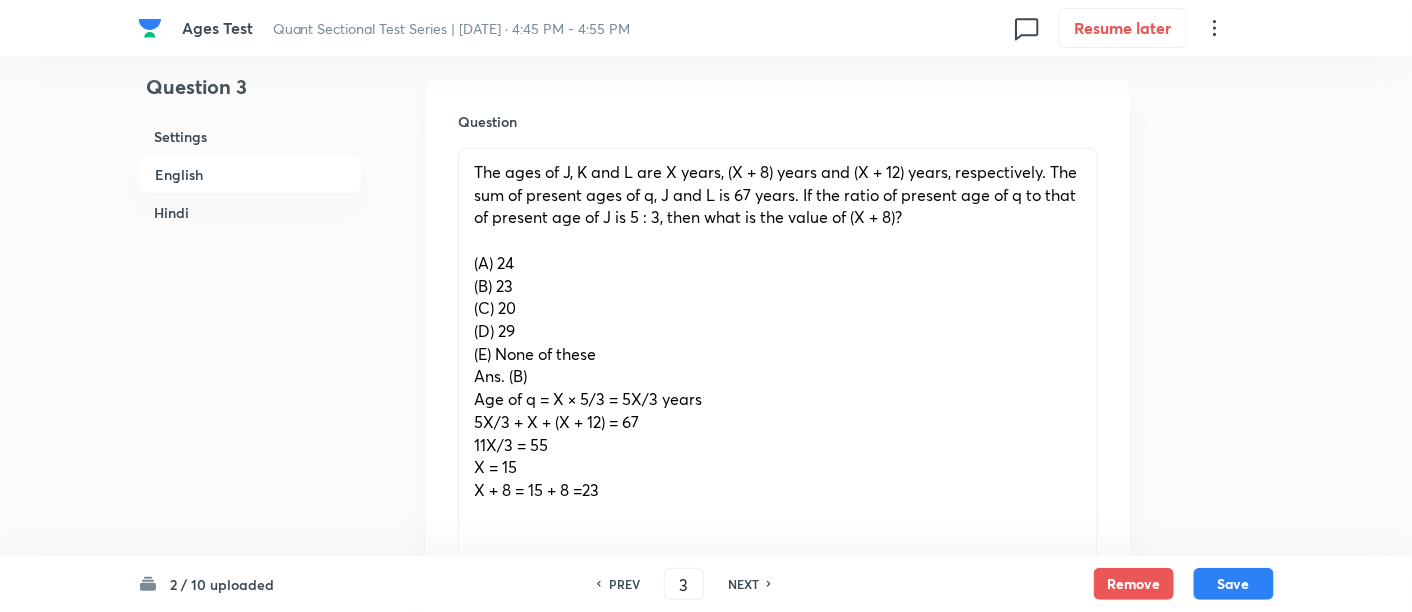 scroll, scrollTop: 645, scrollLeft: 0, axis: vertical 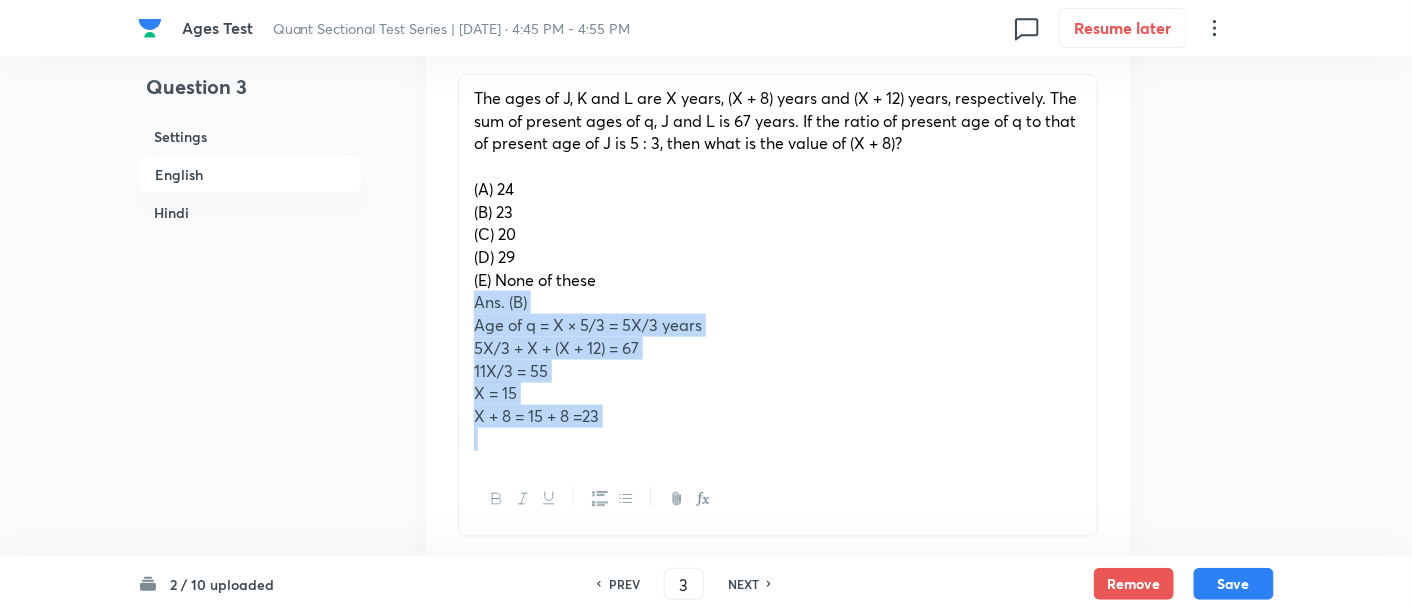 drag, startPoint x: 464, startPoint y: 307, endPoint x: 668, endPoint y: 436, distance: 241.36487 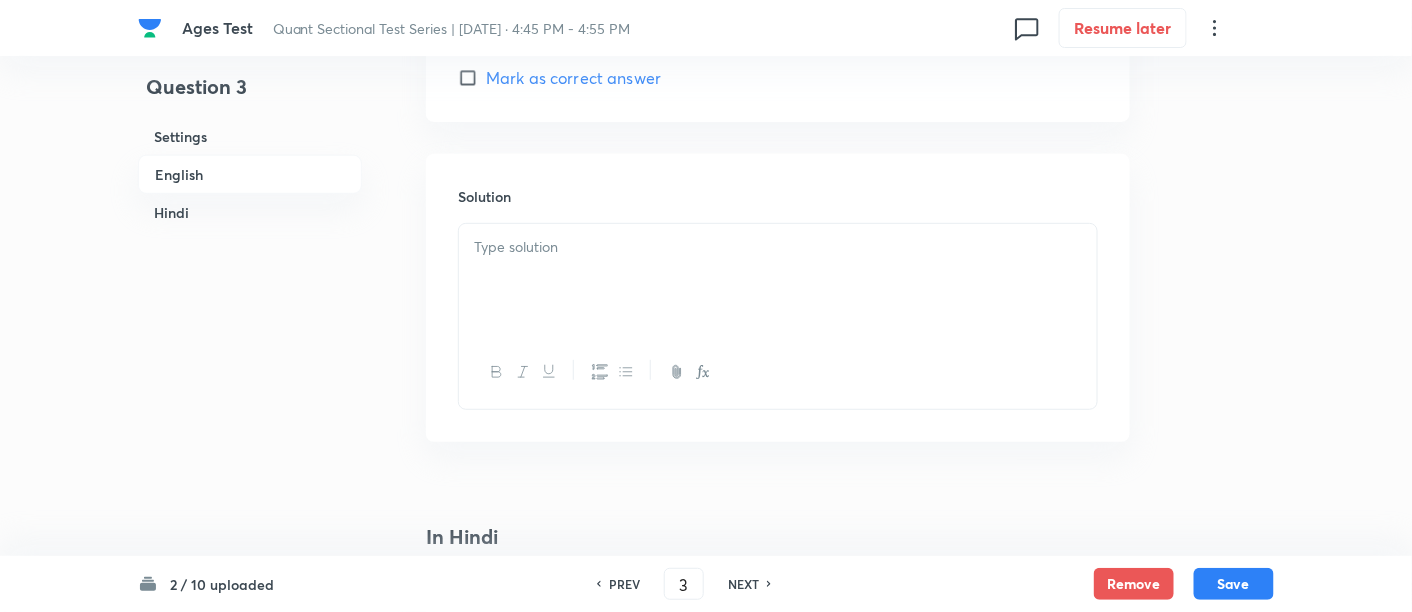 scroll, scrollTop: 2534, scrollLeft: 0, axis: vertical 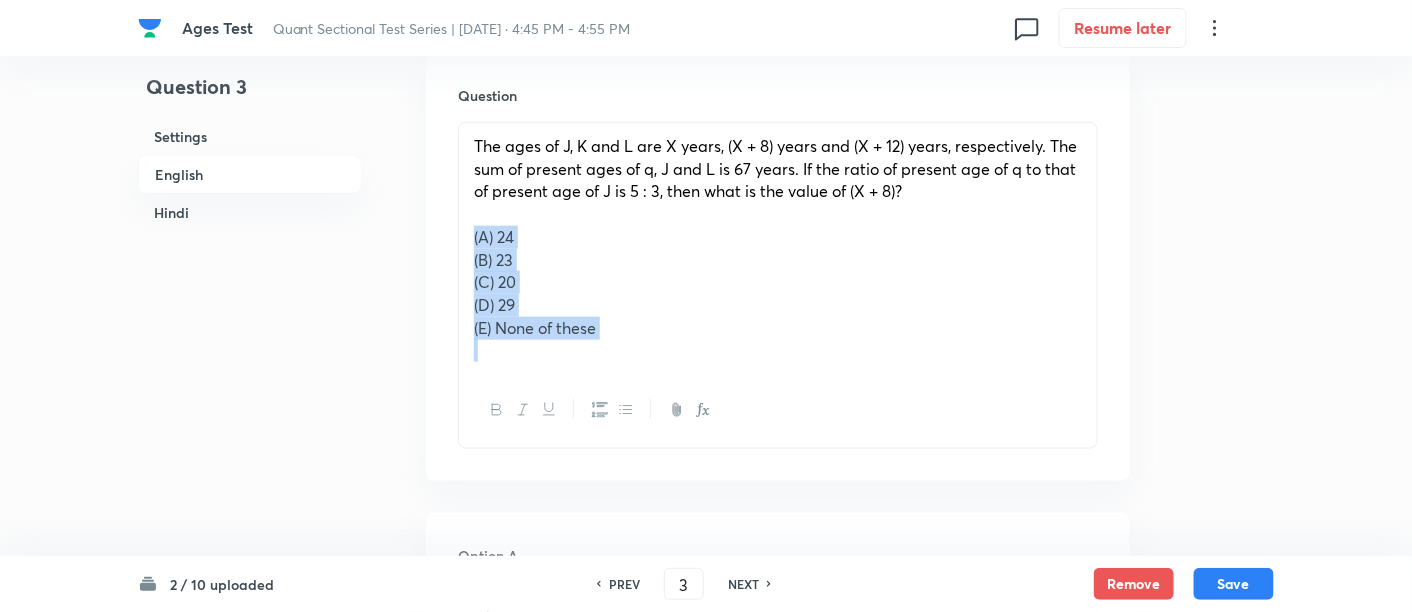 drag, startPoint x: 465, startPoint y: 238, endPoint x: 711, endPoint y: 387, distance: 287.60562 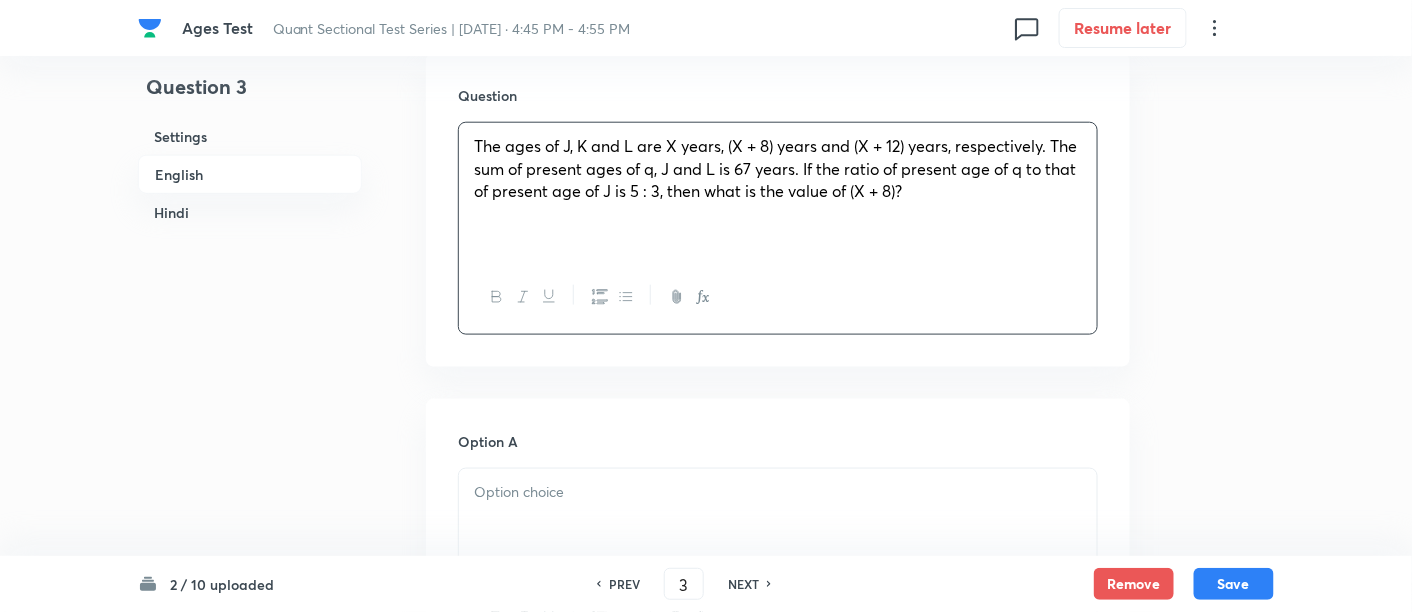 scroll, scrollTop: 681, scrollLeft: 0, axis: vertical 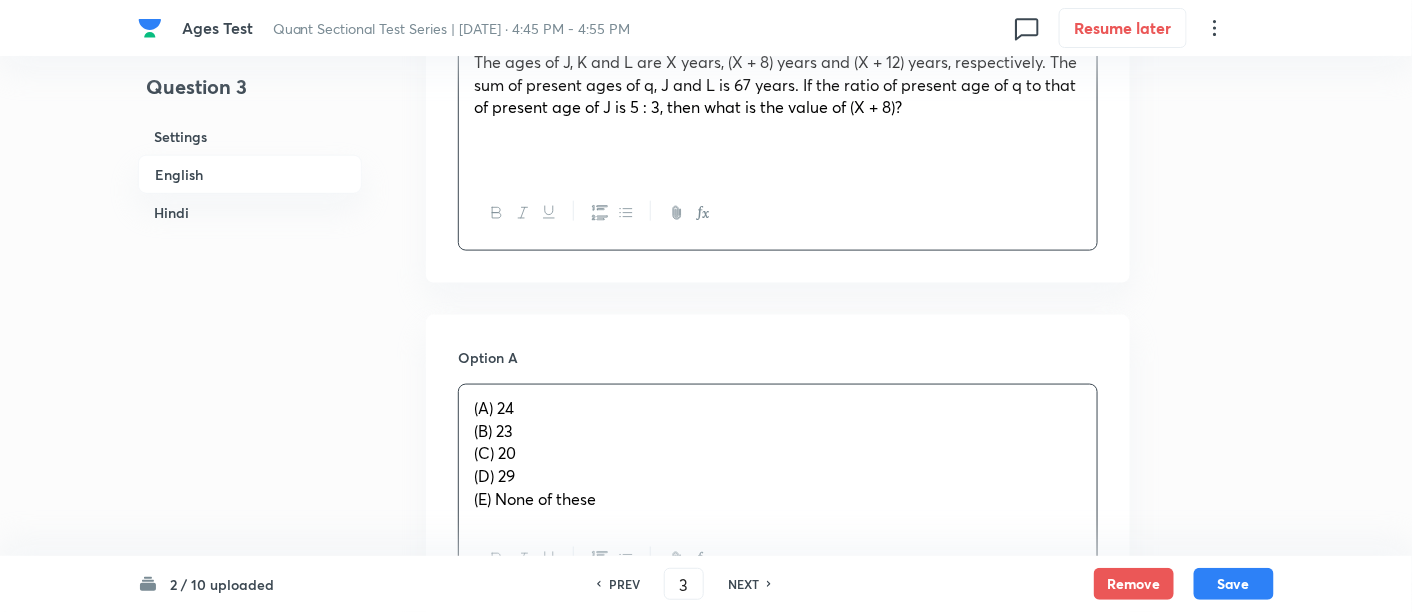 click on "(A) 24  (B) 23  (C) 20  (D) 29  (E) None of these" at bounding box center (778, 454) 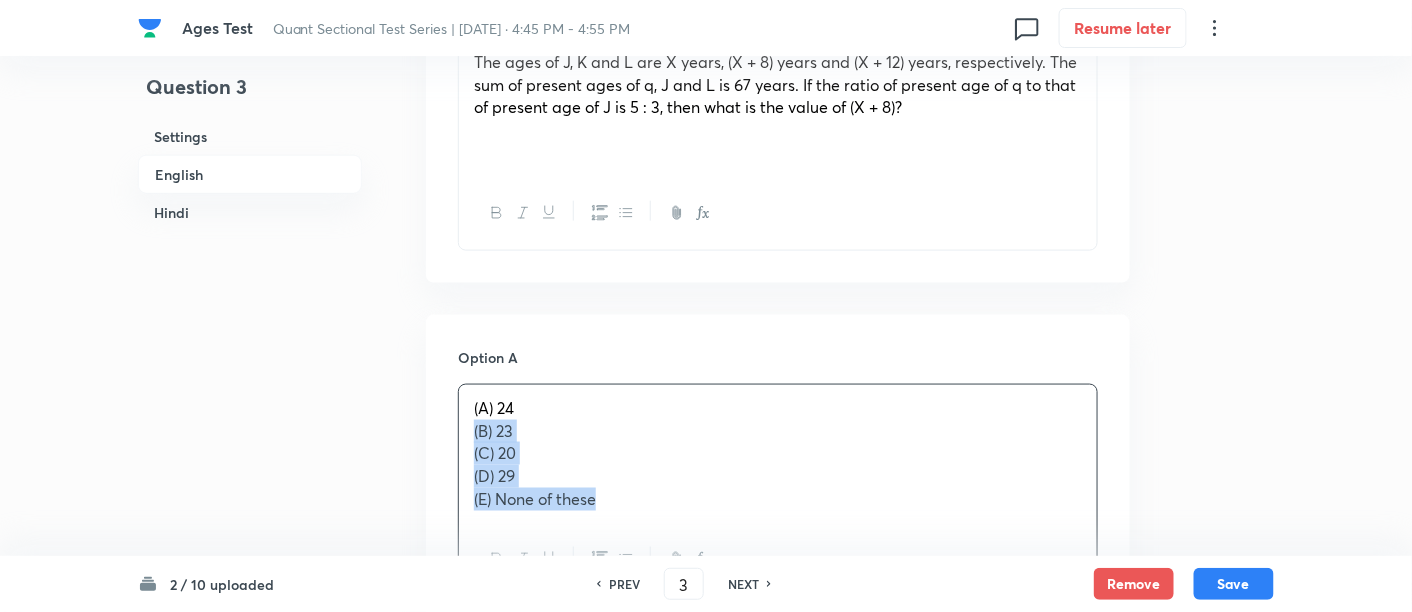 drag, startPoint x: 474, startPoint y: 424, endPoint x: 686, endPoint y: 529, distance: 236.57768 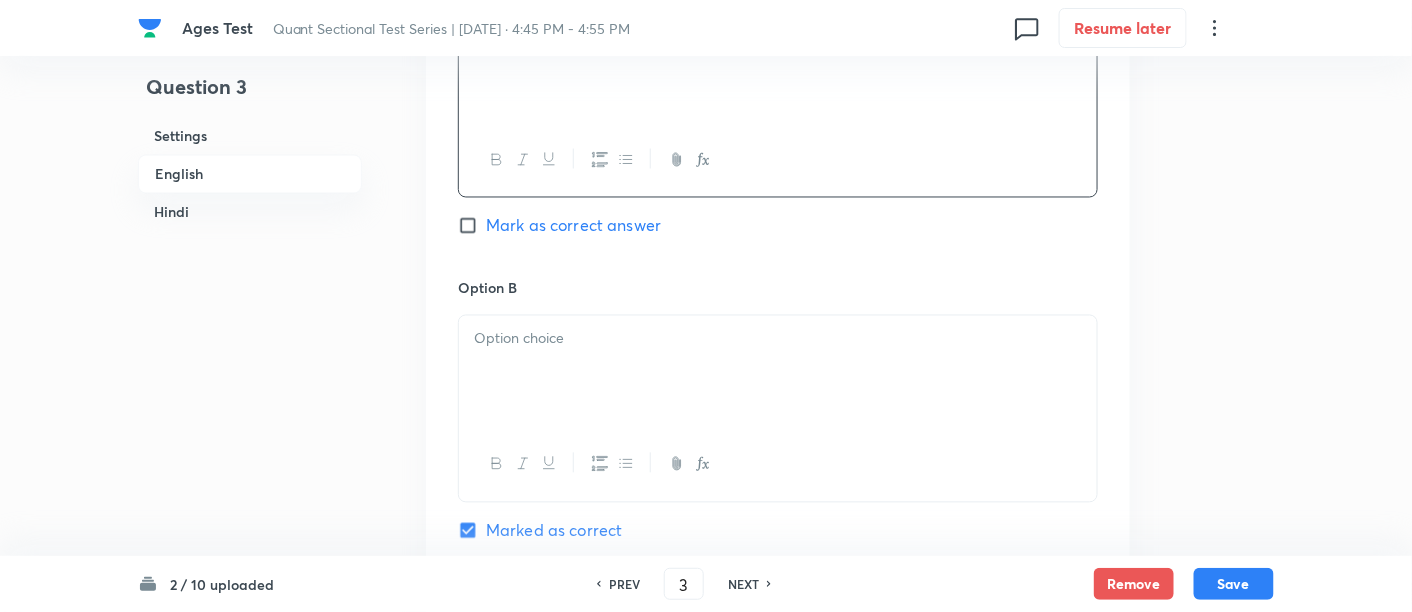 scroll, scrollTop: 1057, scrollLeft: 0, axis: vertical 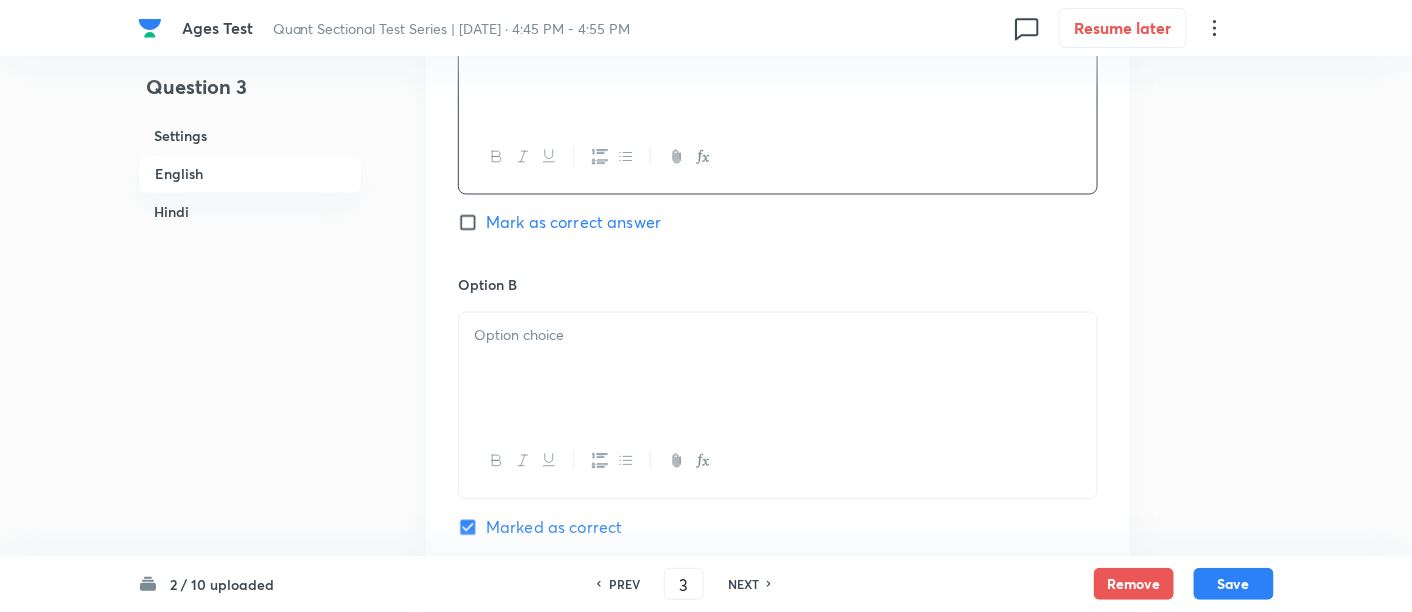 click at bounding box center [778, 369] 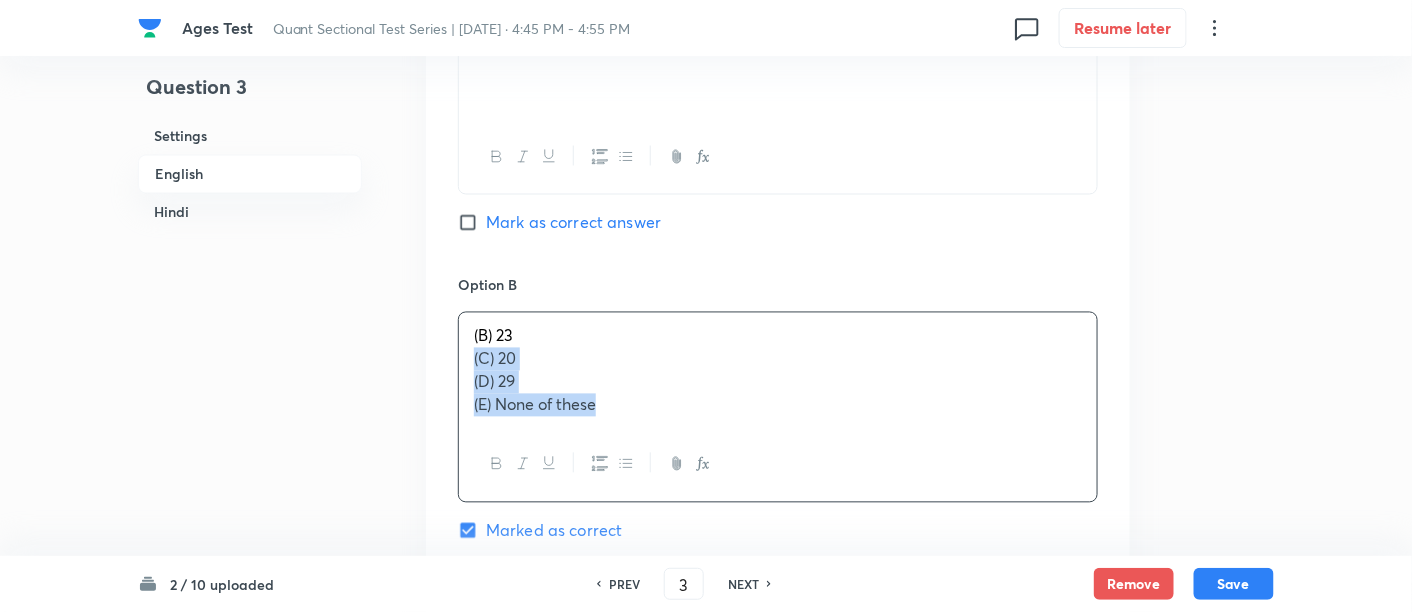 drag, startPoint x: 470, startPoint y: 363, endPoint x: 754, endPoint y: 538, distance: 333.58807 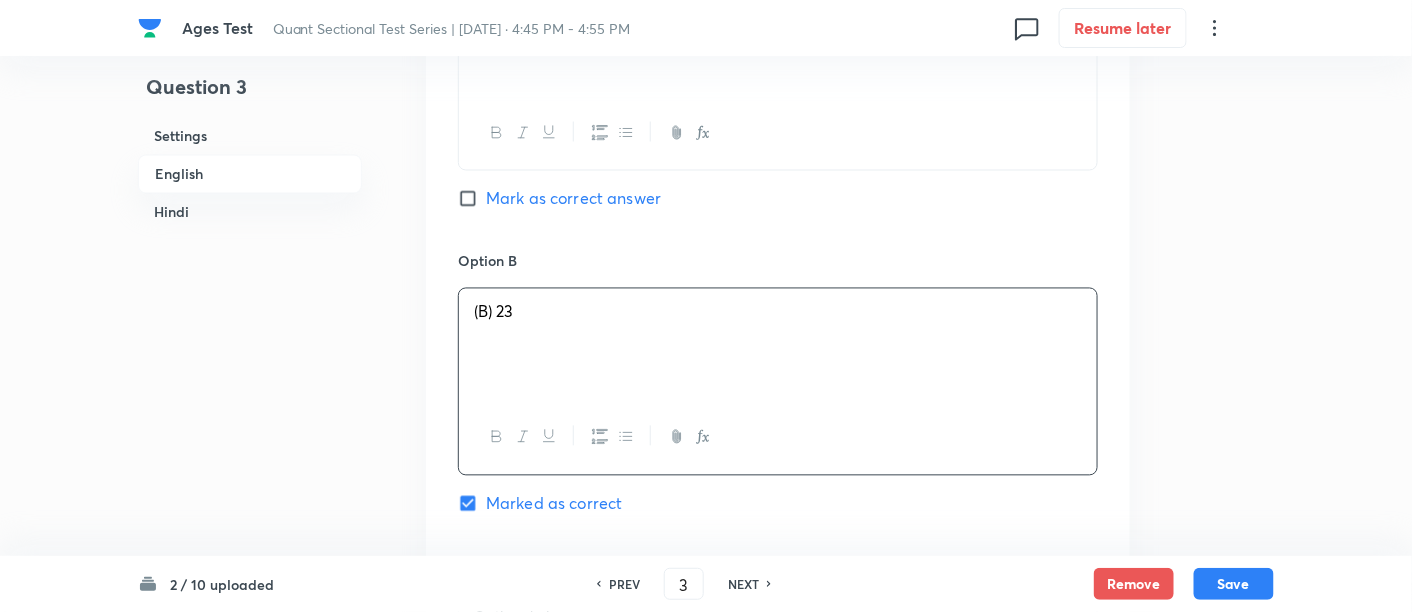 scroll, scrollTop: 1390, scrollLeft: 0, axis: vertical 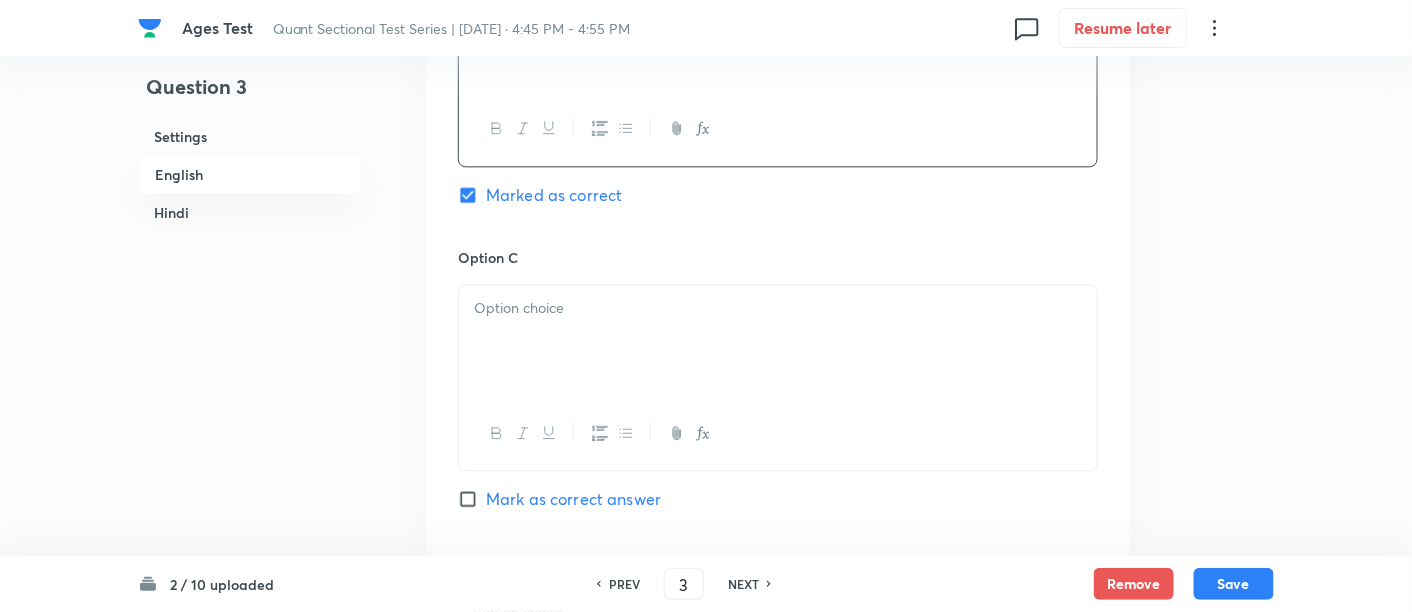 click at bounding box center [778, 341] 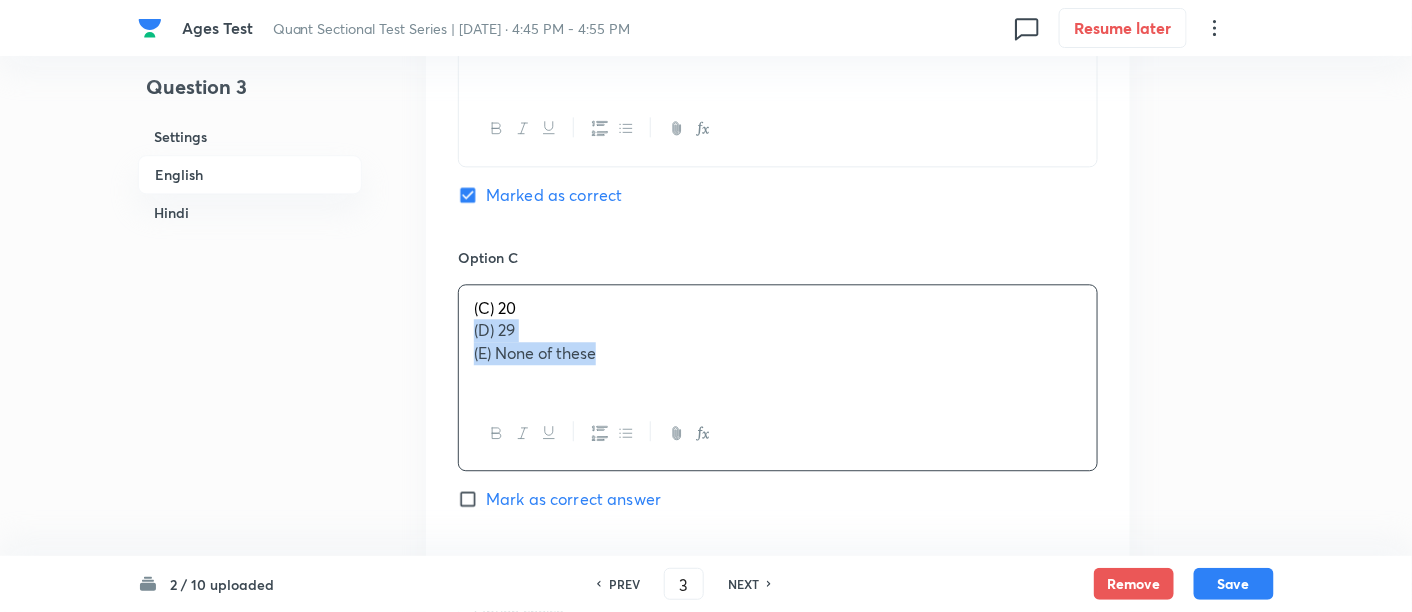 drag, startPoint x: 467, startPoint y: 332, endPoint x: 687, endPoint y: 415, distance: 235.13612 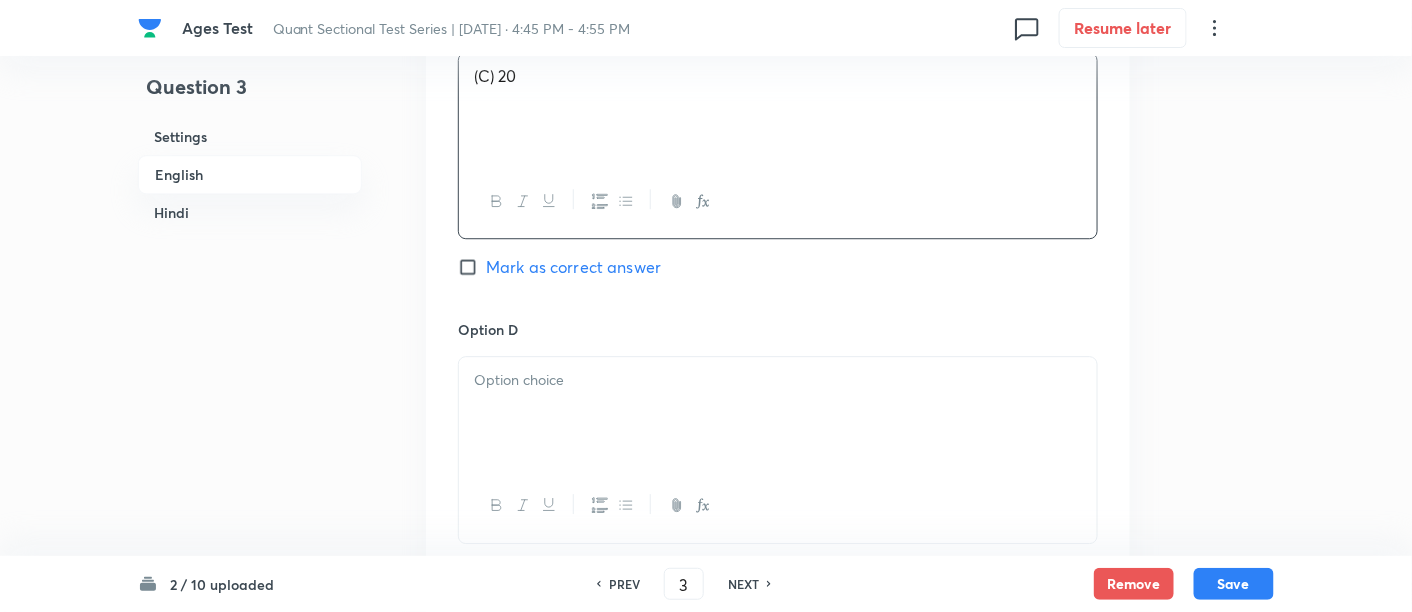 scroll, scrollTop: 1623, scrollLeft: 0, axis: vertical 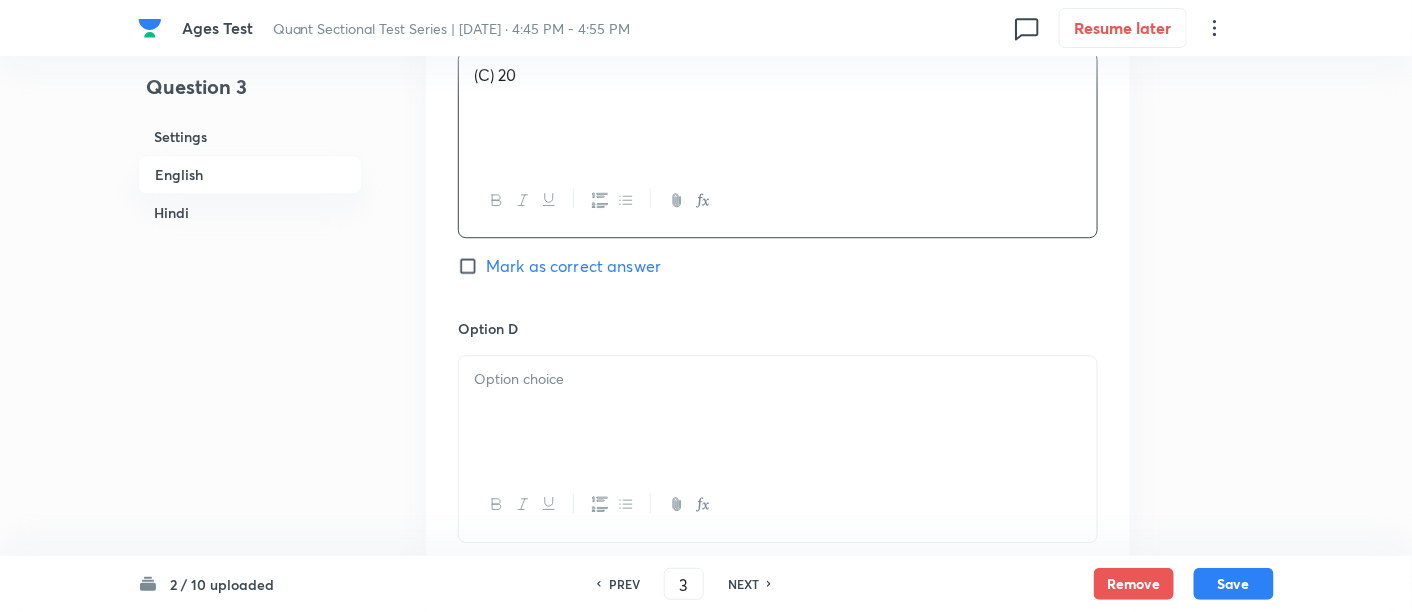 click at bounding box center (778, 412) 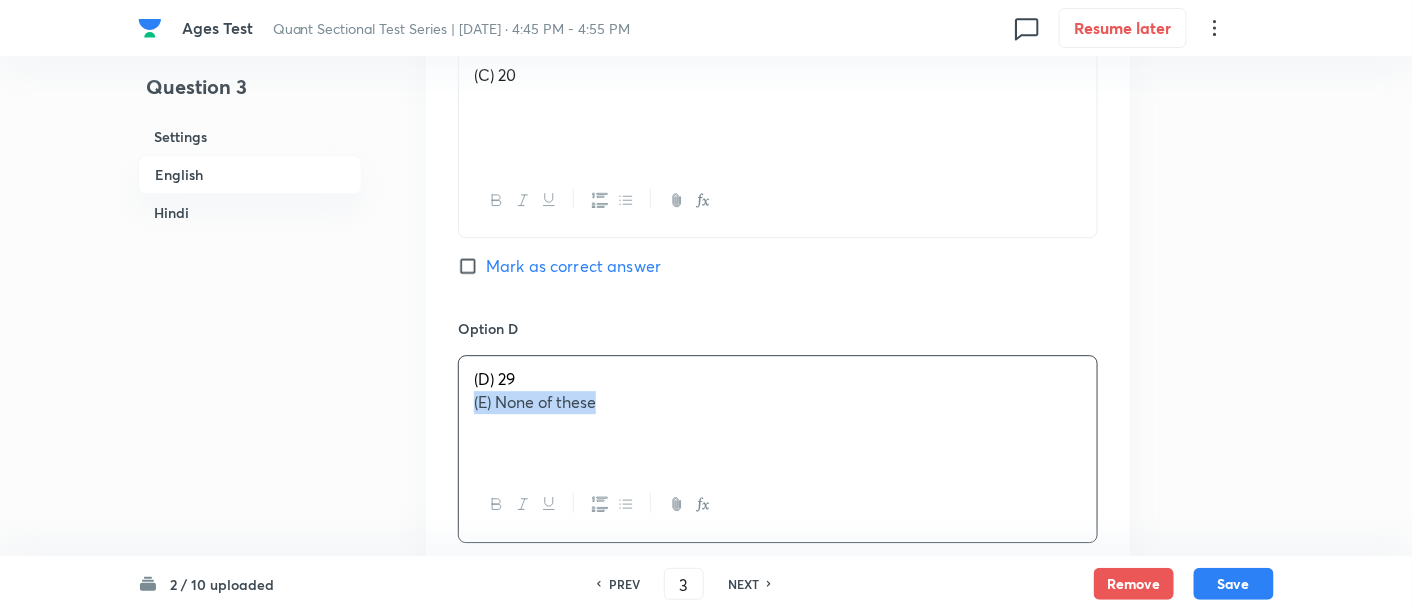 drag, startPoint x: 460, startPoint y: 401, endPoint x: 824, endPoint y: 445, distance: 366.6497 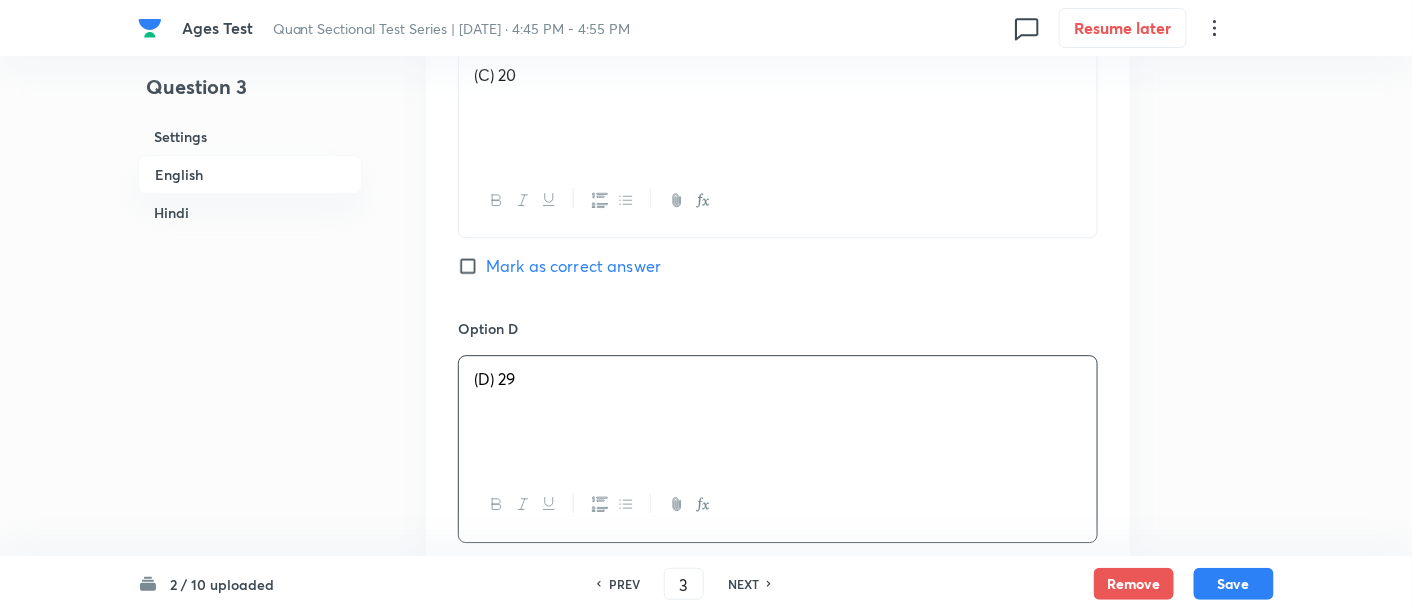 scroll, scrollTop: 2003, scrollLeft: 0, axis: vertical 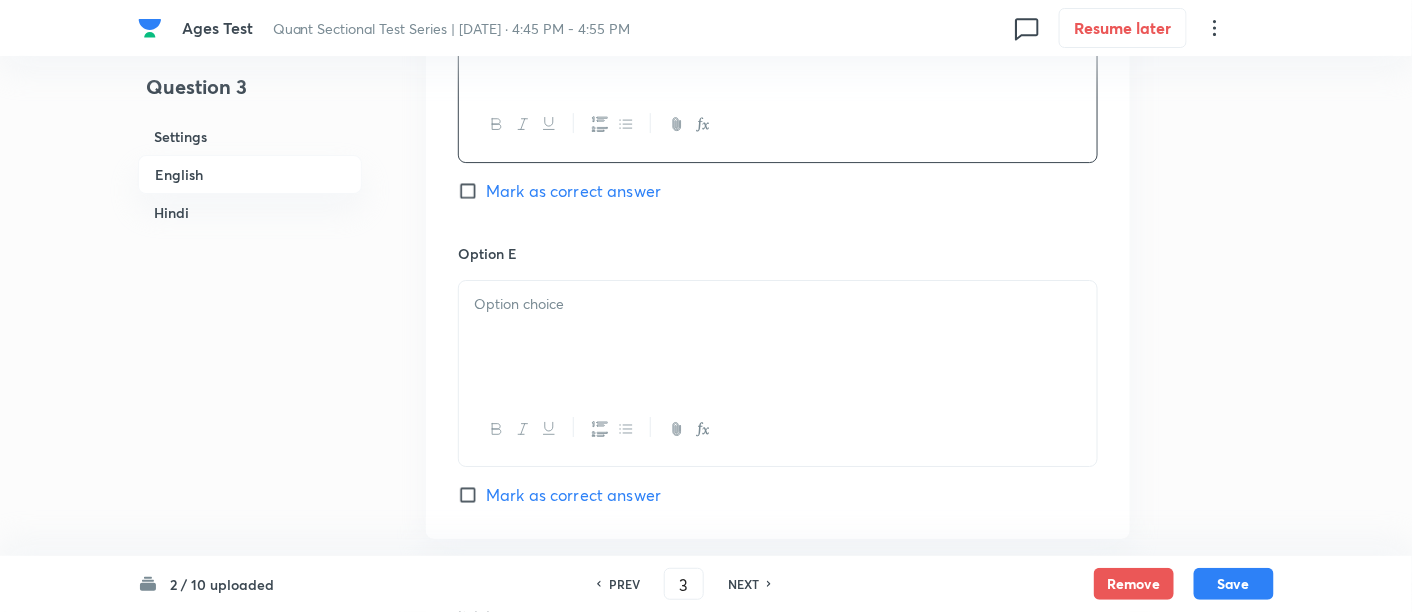 click at bounding box center [778, 337] 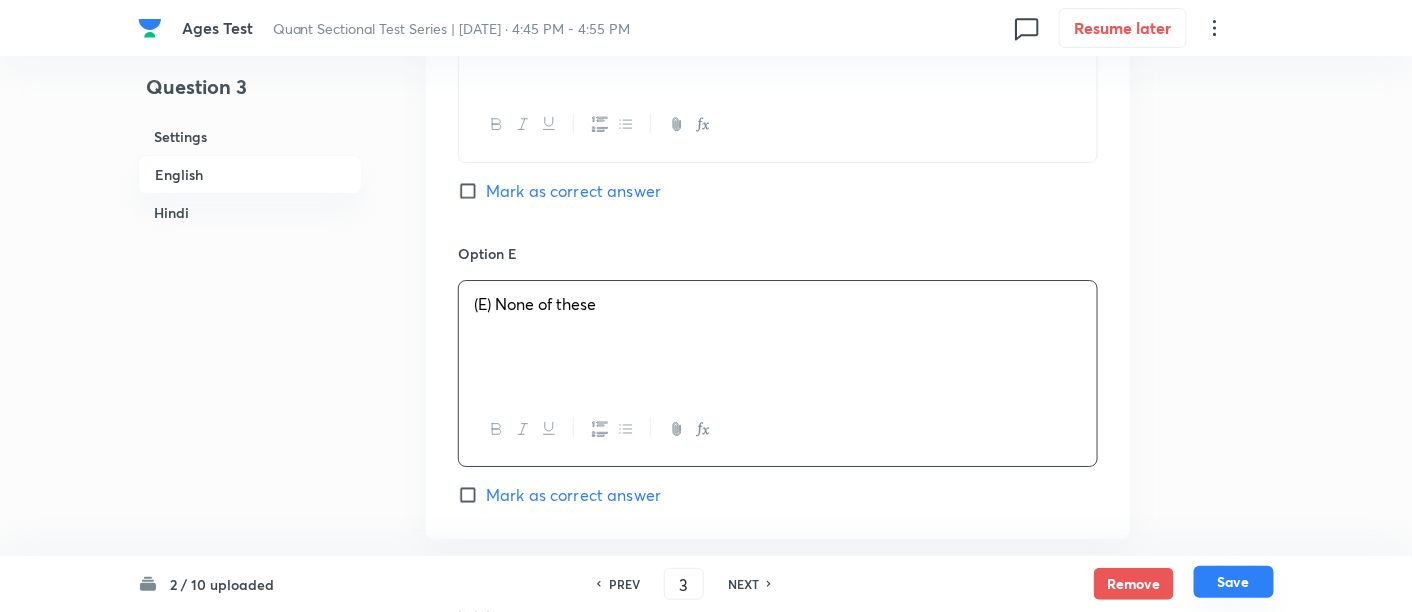 click on "Save" at bounding box center [1234, 582] 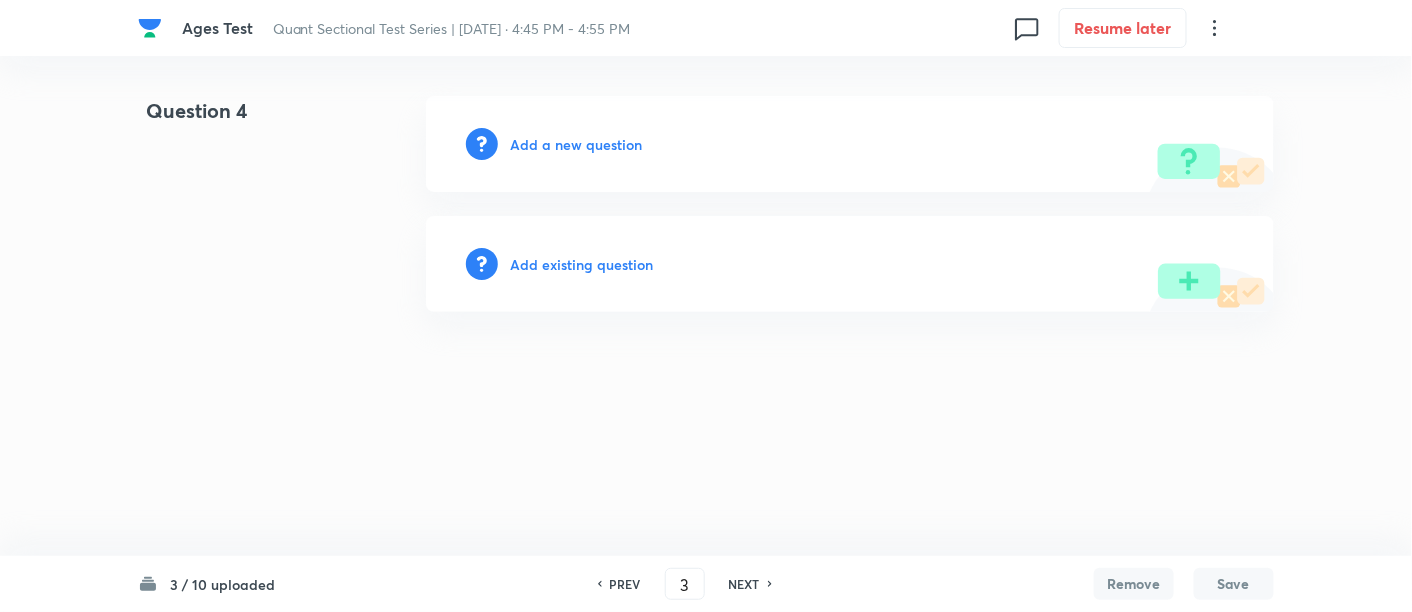 type on "4" 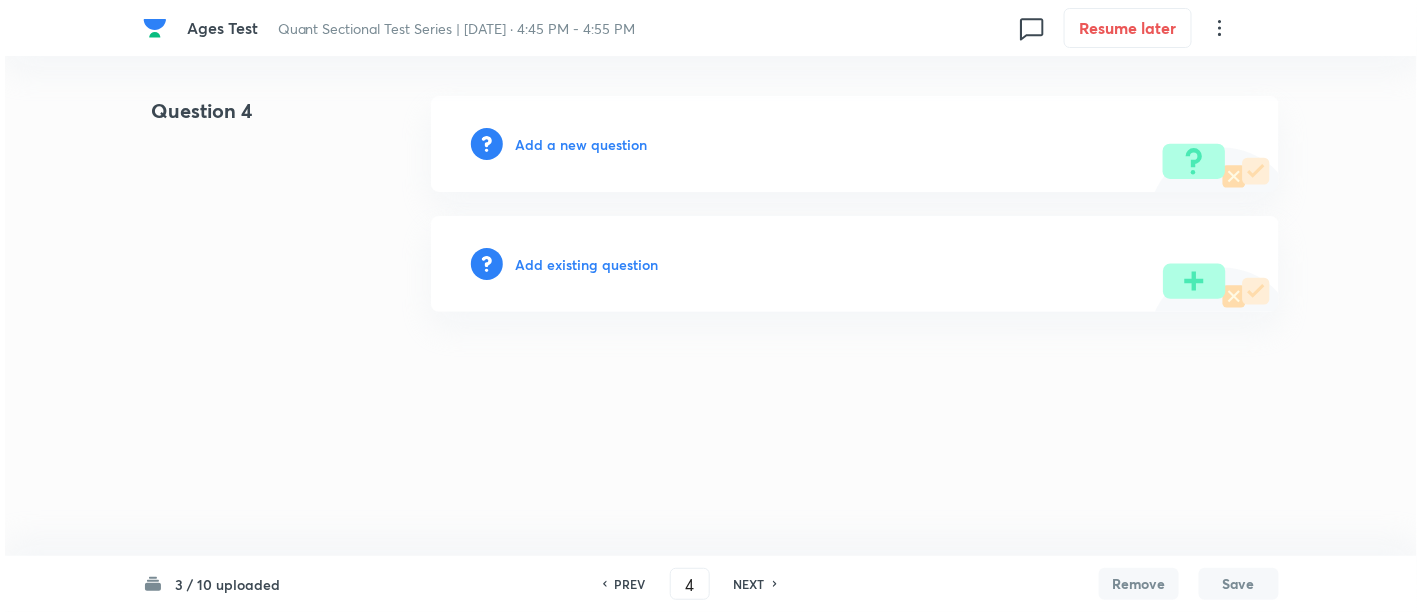 scroll, scrollTop: 0, scrollLeft: 0, axis: both 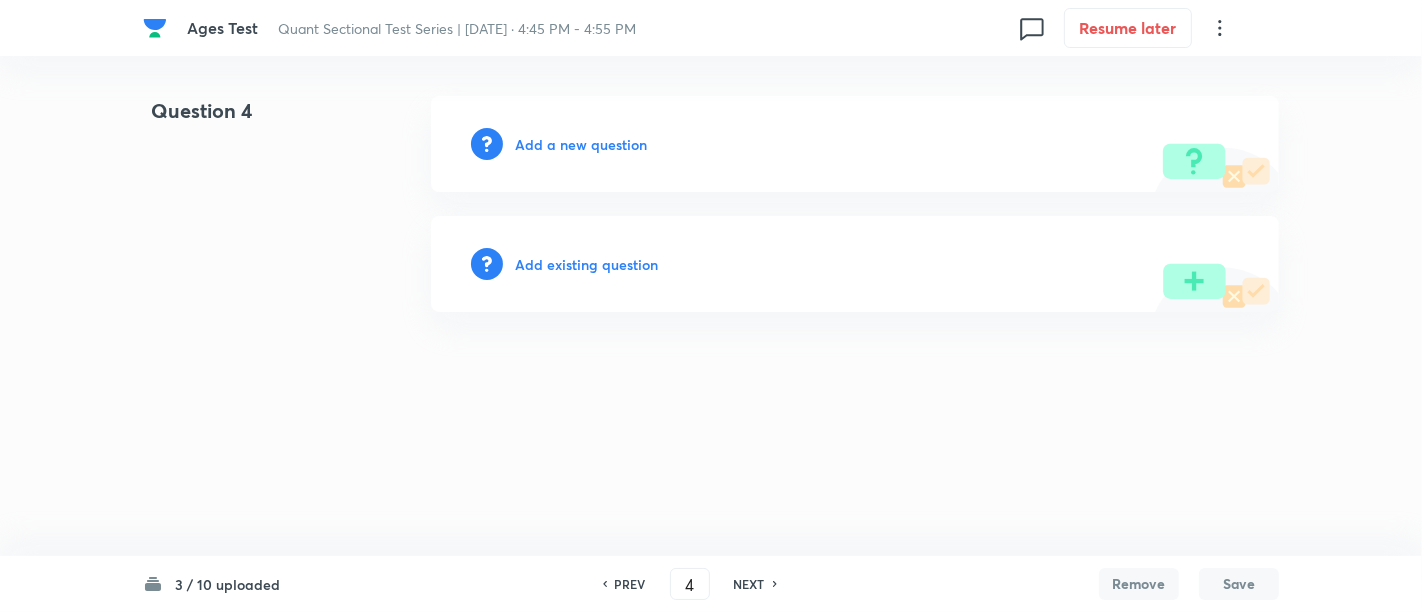 click on "Add a new question" at bounding box center (581, 144) 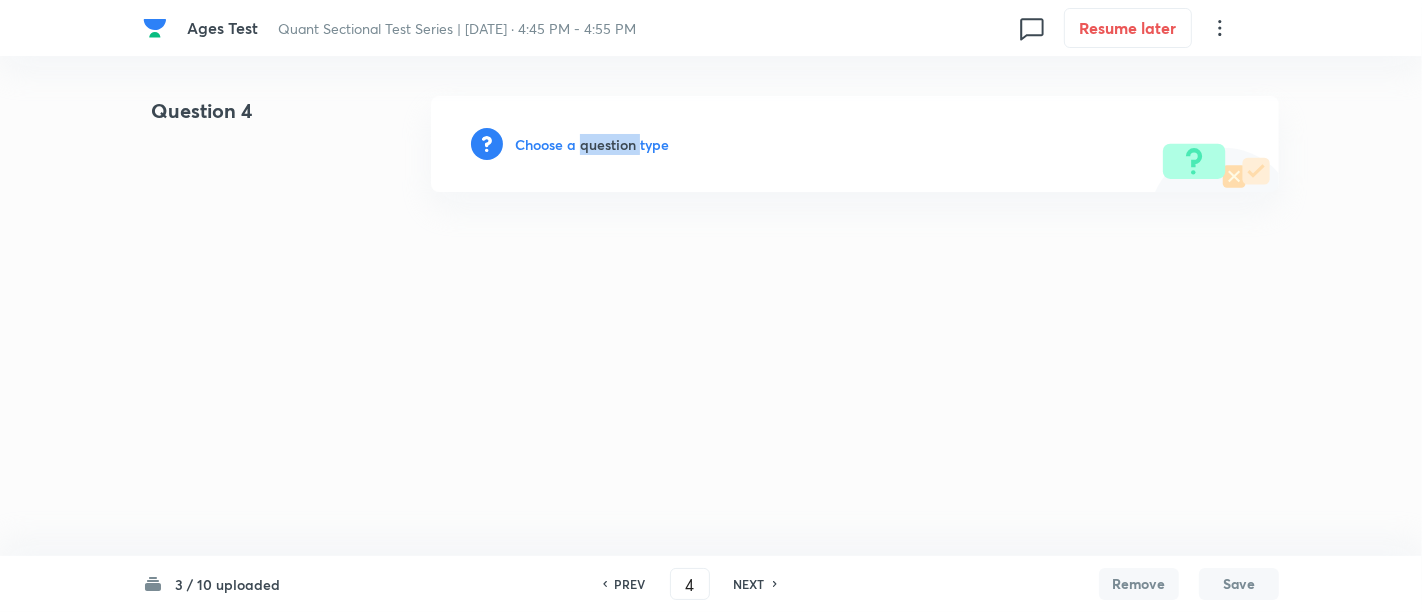 click on "Choose a question type" at bounding box center (592, 144) 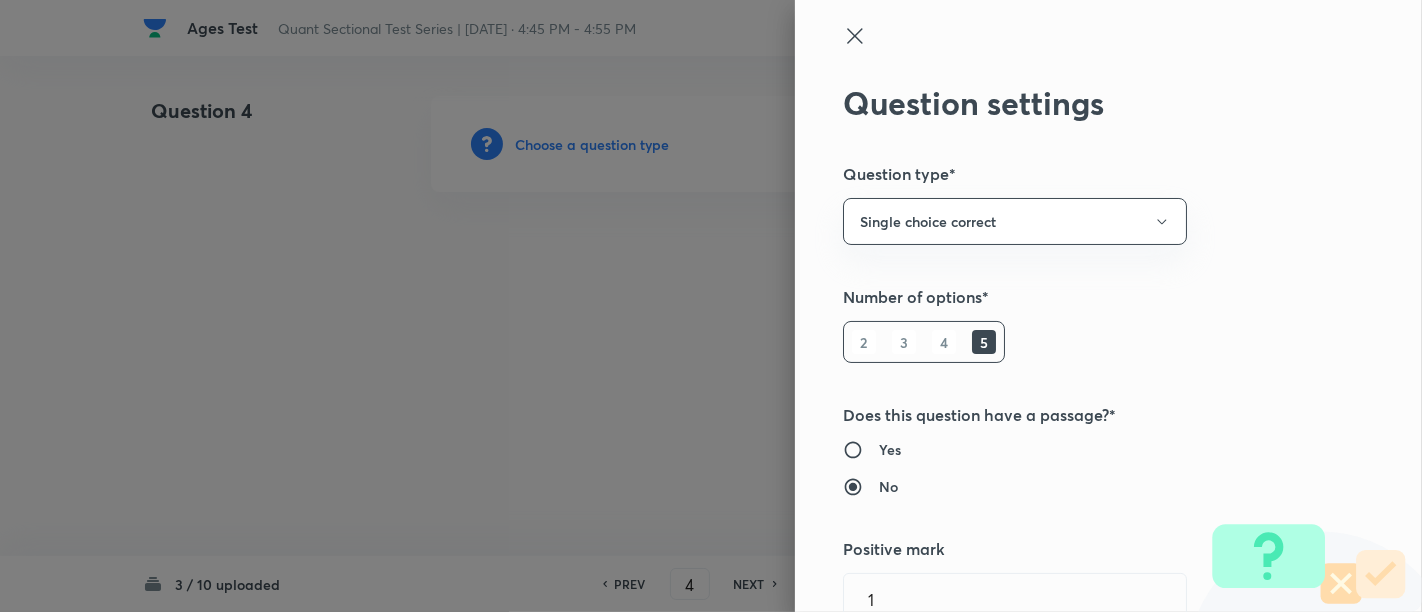 click at bounding box center (711, 306) 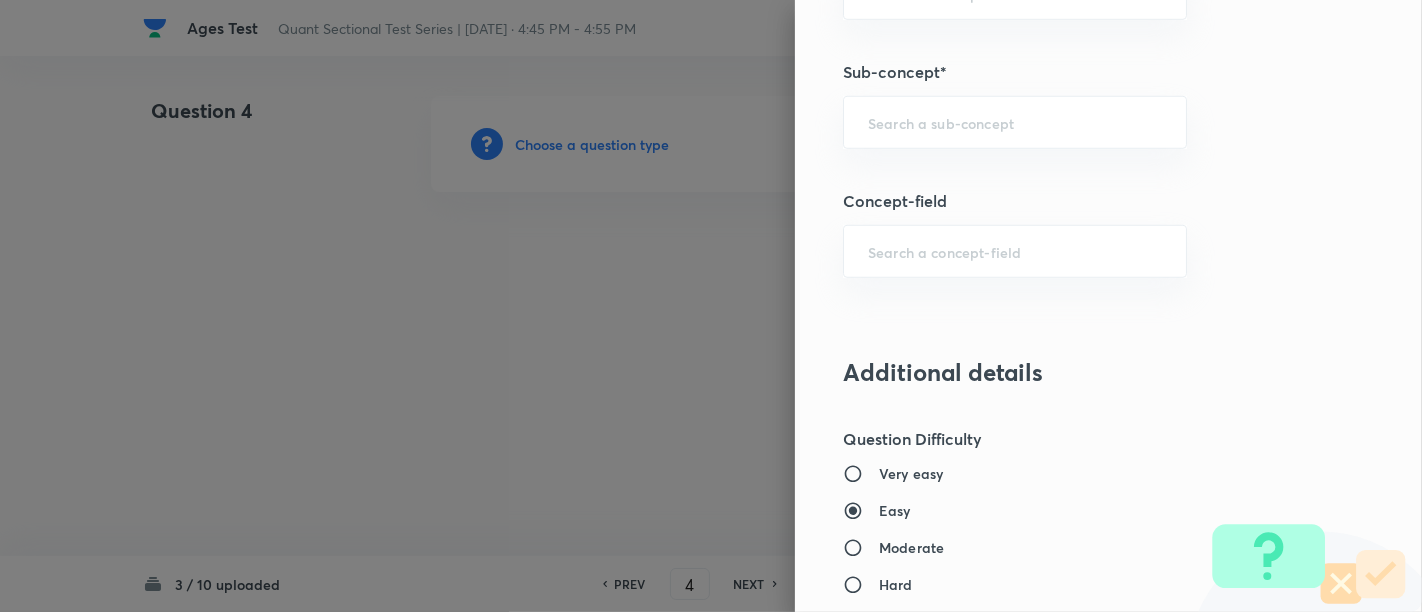 scroll, scrollTop: 1220, scrollLeft: 0, axis: vertical 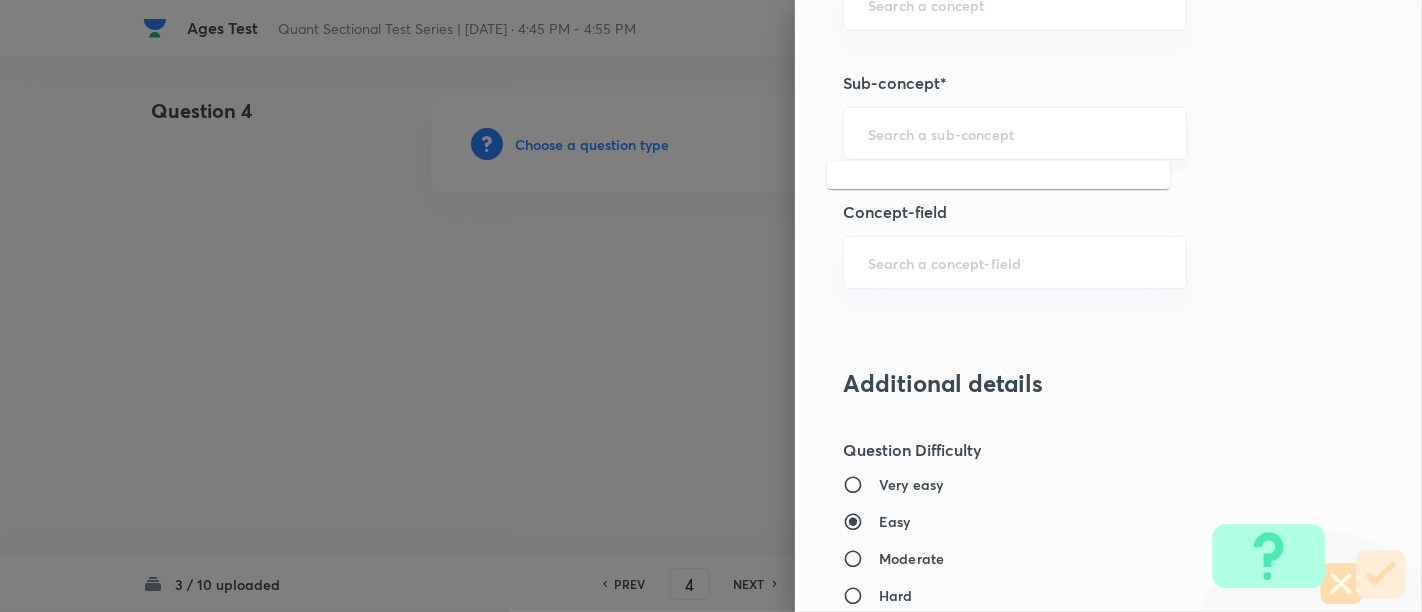 click at bounding box center [1015, 133] 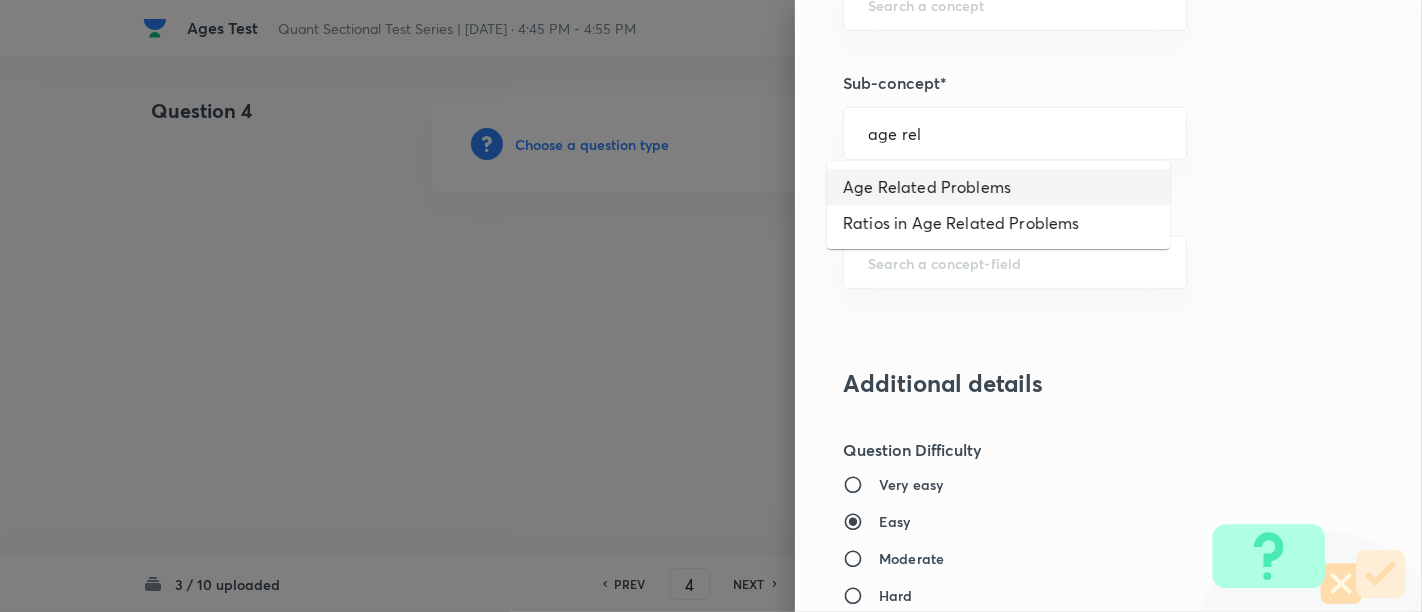 click on "Age Related Problems" at bounding box center (998, 187) 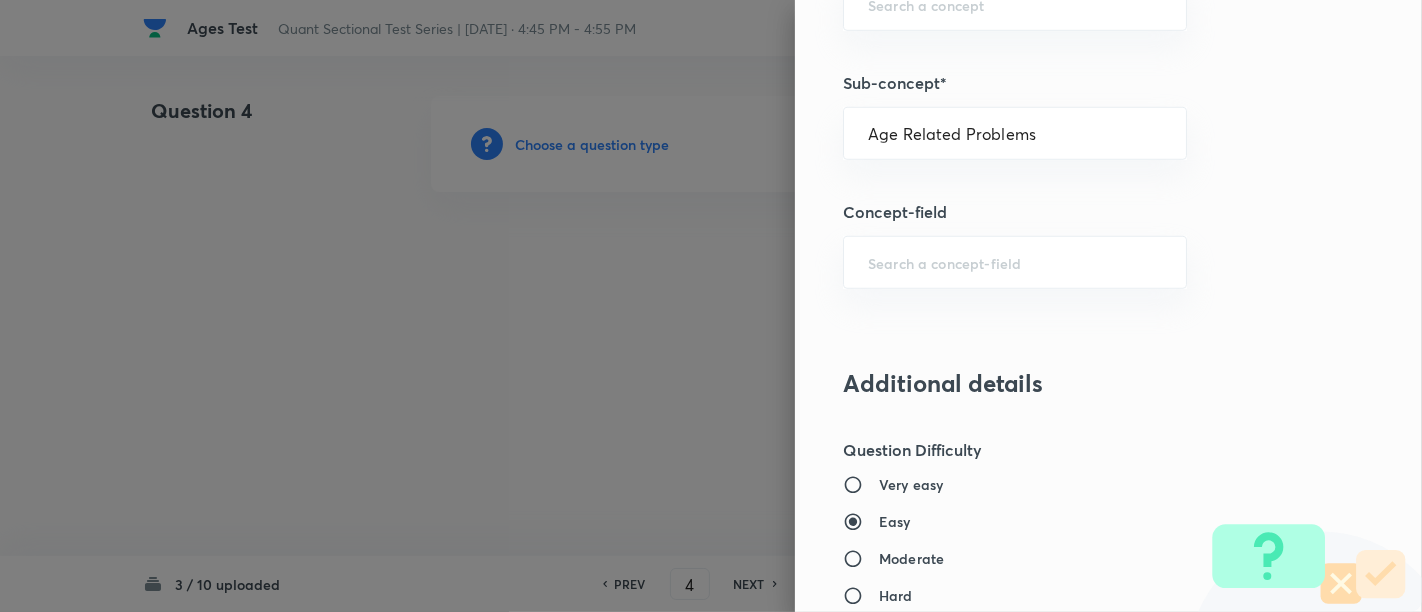 type on "Quantitative Aptitude" 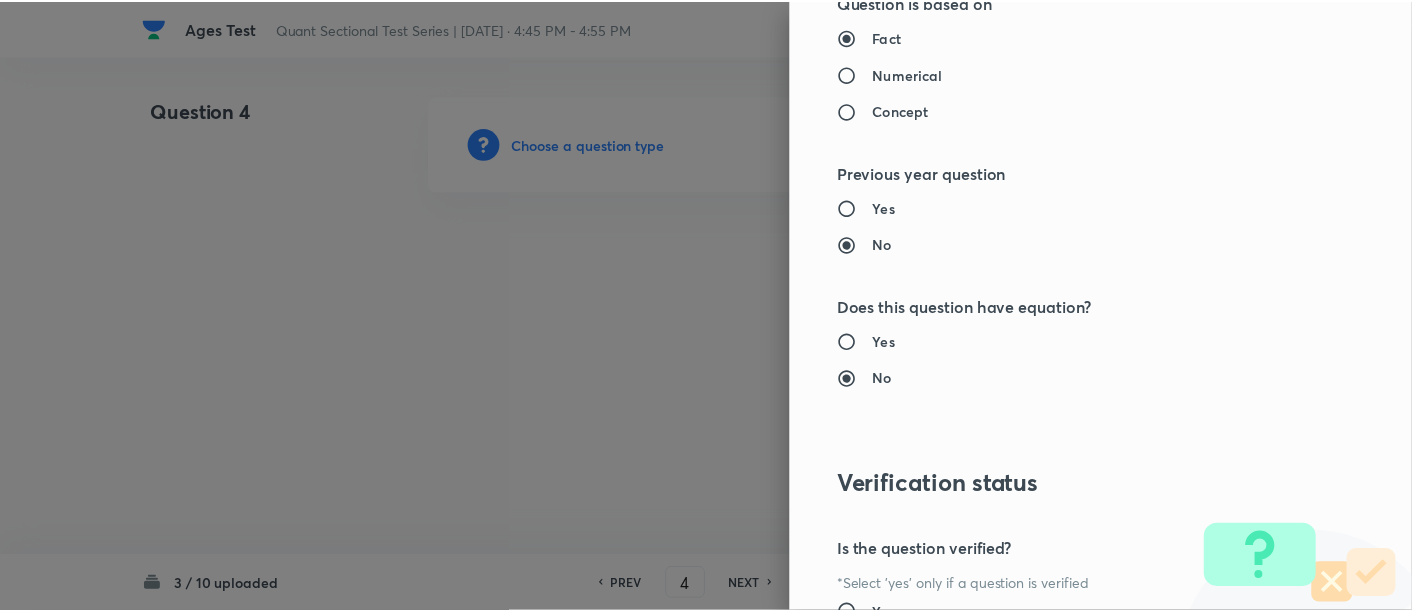 scroll, scrollTop: 2108, scrollLeft: 0, axis: vertical 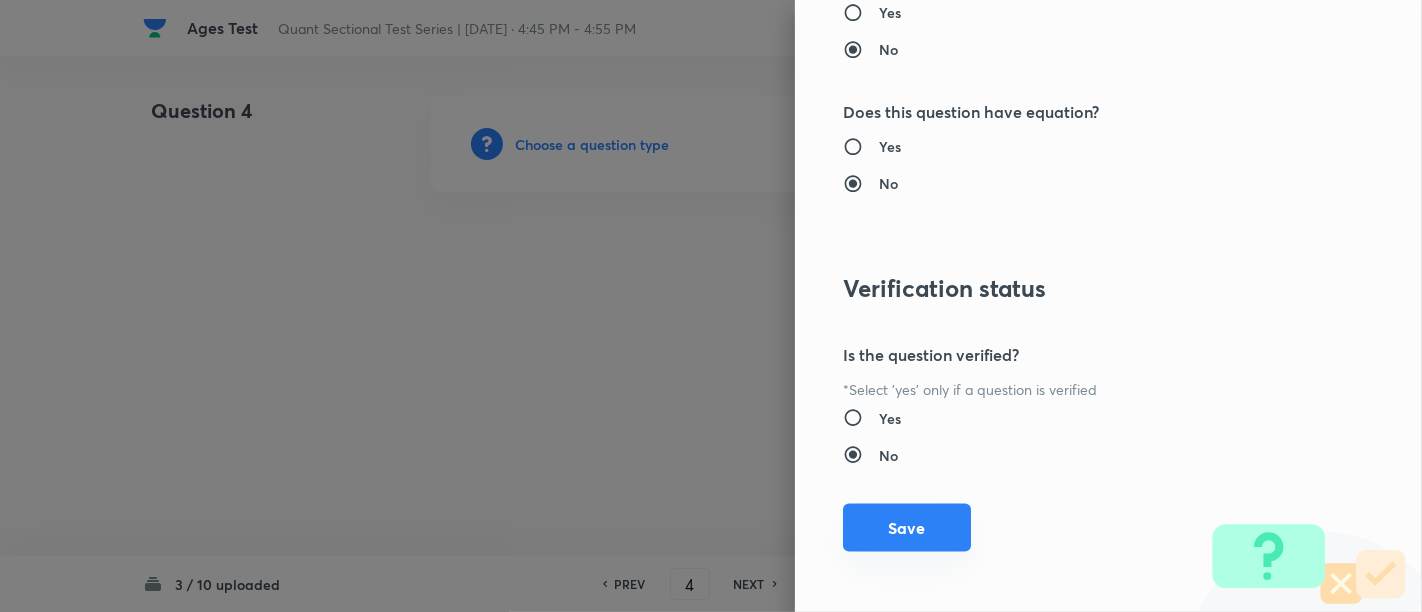 click on "Save" at bounding box center (907, 528) 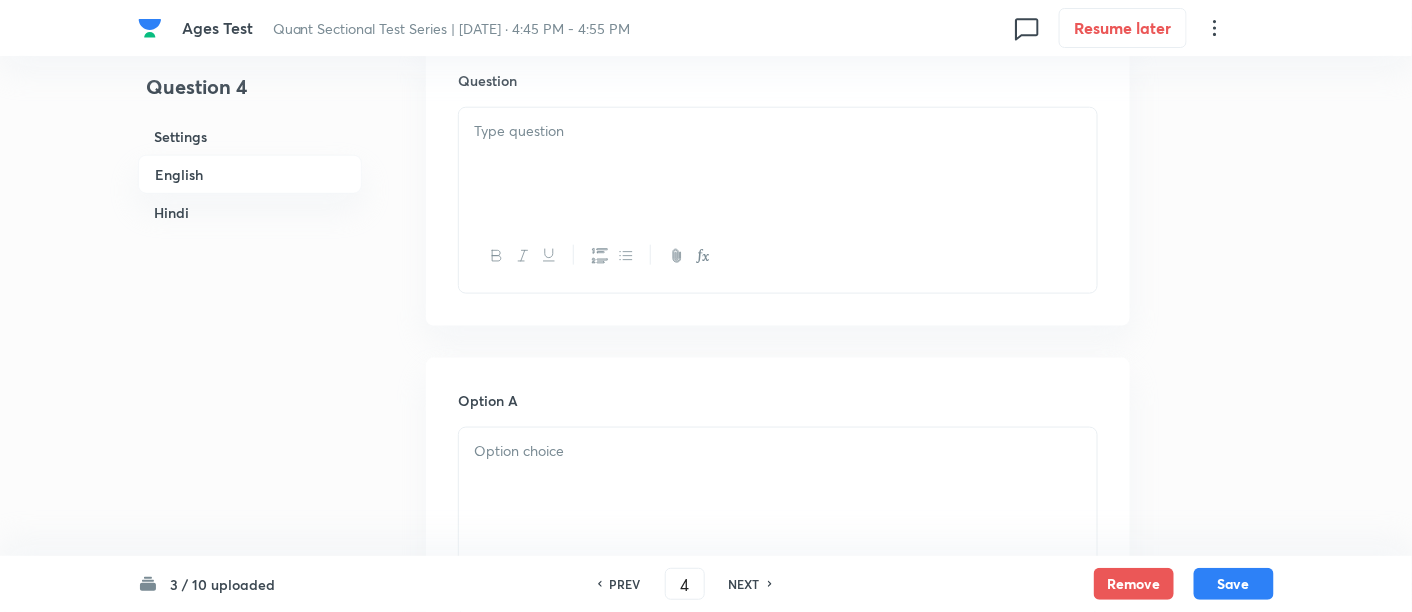 scroll, scrollTop: 613, scrollLeft: 0, axis: vertical 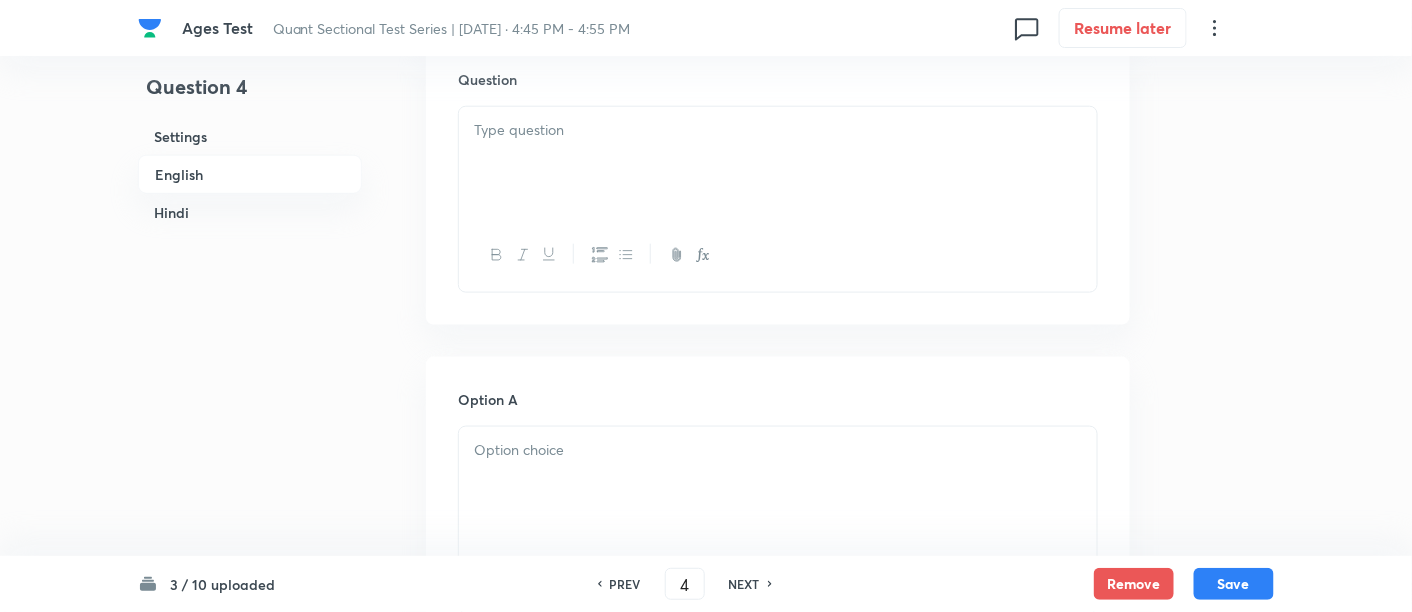 click at bounding box center (778, 163) 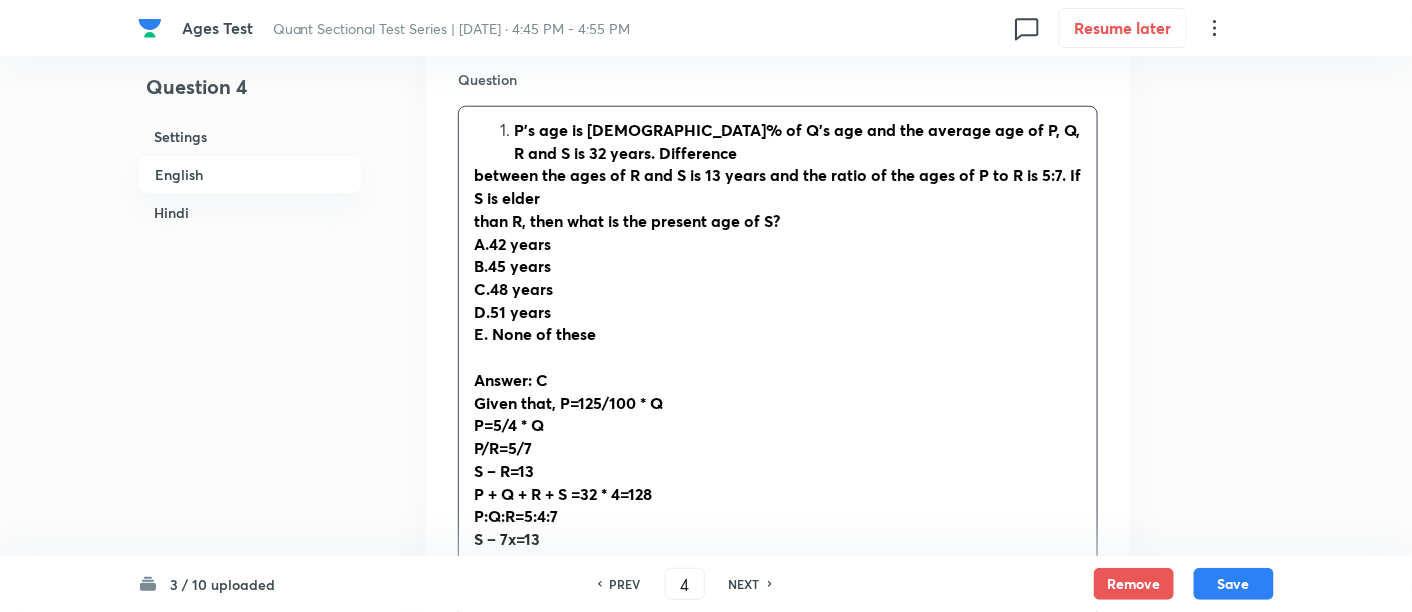 click on "P’s age is 125% of Q’s age and the average age of P, Q, R and S is 32 years. Difference" at bounding box center (798, 141) 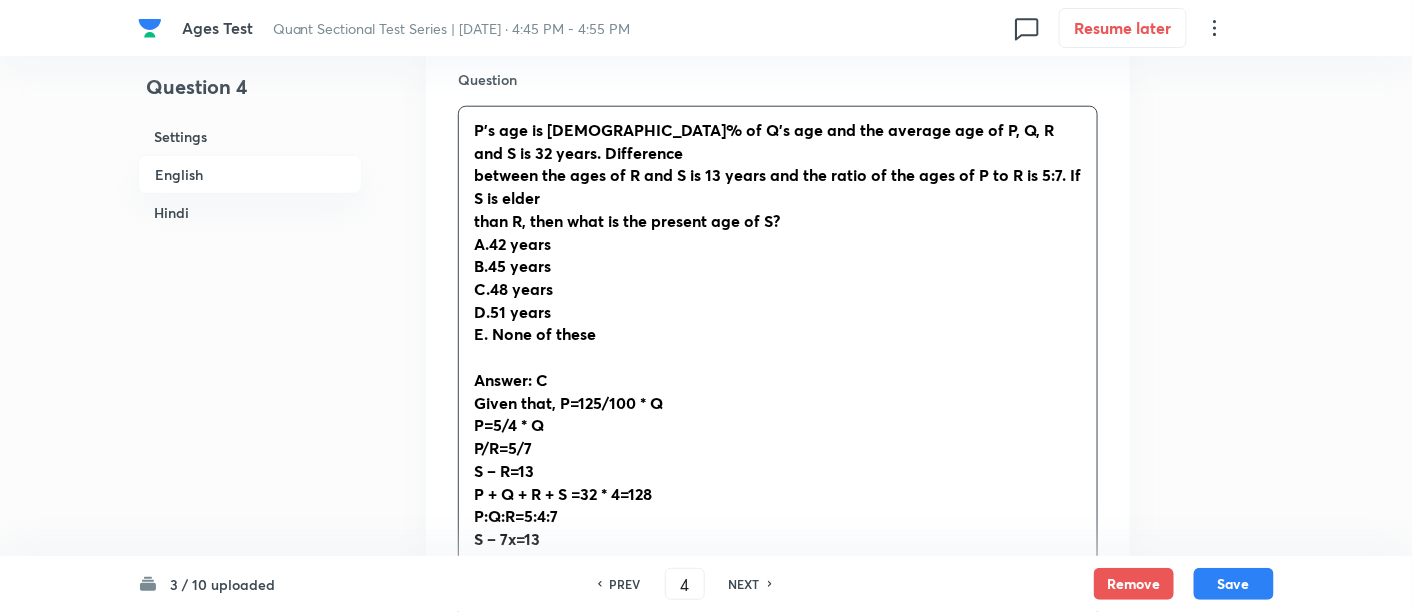 click on "P’s age is 125% of Q’s age and the average age of P, Q, R and S is 32 years. Difference between the ages of R and S is 13 years and the ratio of the ages of P to R is 5:7. If S is elder than R, then what is the present age of S? A.42 years B.45 years C.48 years D.51 years E. None of these Answer: C Given that, P=125/100 * Q P=5/4 * Q P/R=5/7 S – R=13 P + Q + R + S =32 * 4=128 P:Q:R=5:4:7 S – 7x=13 S=13 + 7x 5x + 4x + 7x + 13 + 7x=128 x=5 Thus, S’s age=7 * 5 + 13=48 years" at bounding box center (778, 414) 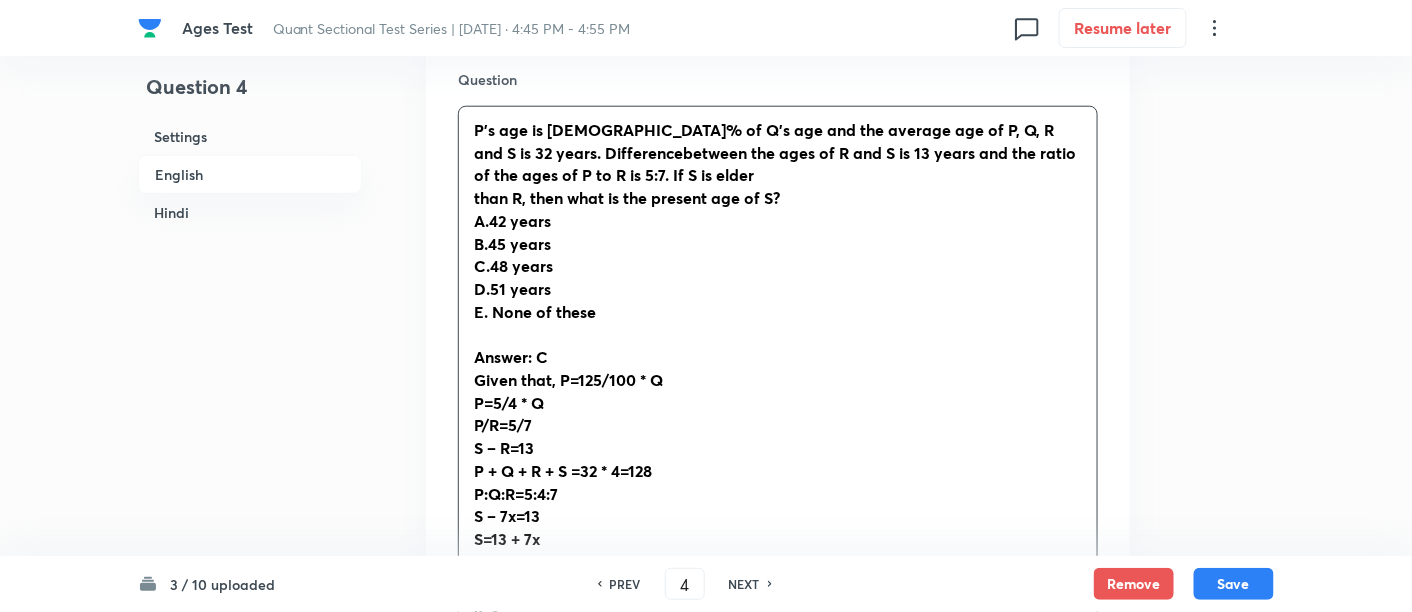 type 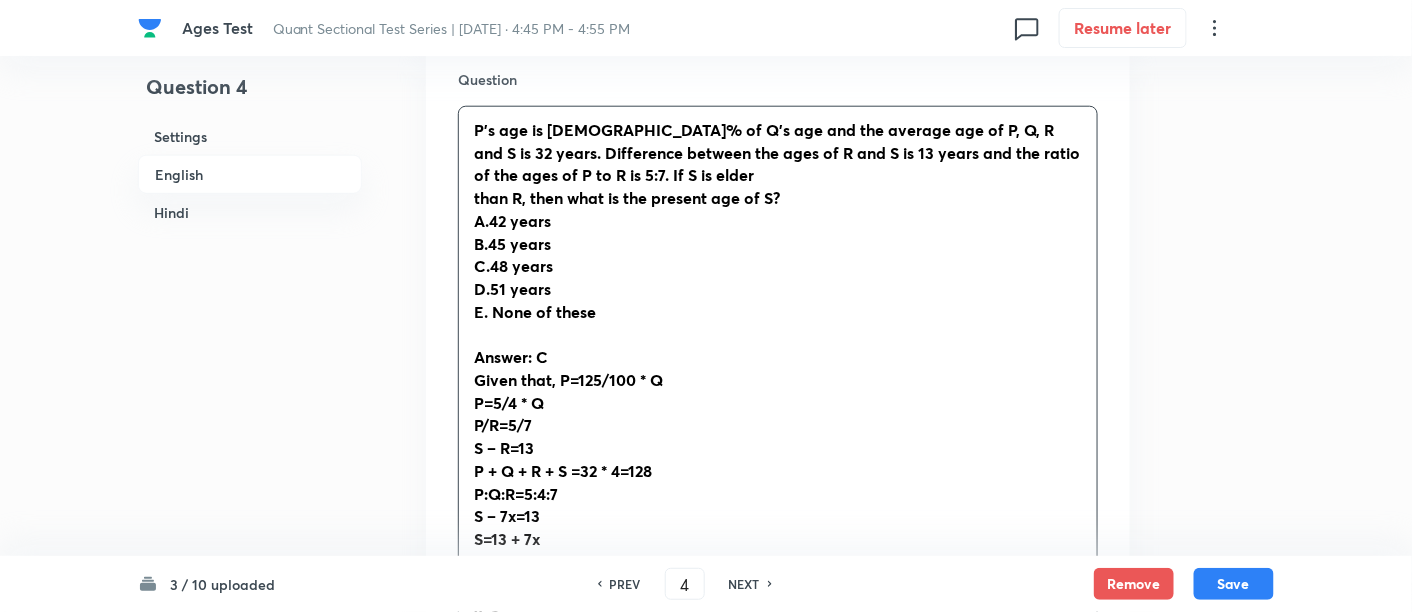 click on "P’s age is 125% of Q’s age and the average age of P, Q, R and S is 32 years. Difference between the ages of R and S is 13 years and the ratio of the ages of P to R is 5:7. If S is elder than R, then what is the present age of S? A.42 years B.45 years C.48 years D.51 years E. None of these Answer: C Given that, P=125/100 * Q P=5/4 * Q P/R=5/7 S – R=13 P + Q + R + S =32 * 4=128 P:Q:R=5:4:7 S – 7x=13 S=13 + 7x 5x + 4x + 7x + 13 + 7x=128 x=5 Thus, S’s age=7 * 5 + 13=48 years" at bounding box center [778, 403] 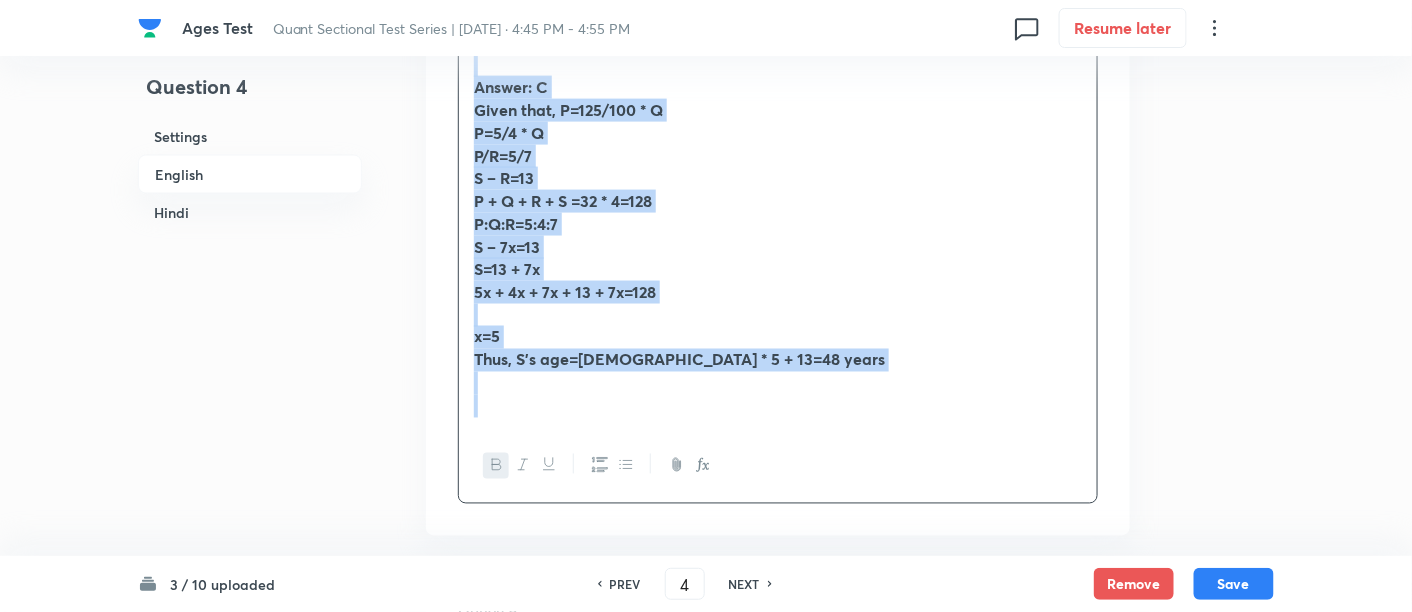 scroll, scrollTop: 874, scrollLeft: 0, axis: vertical 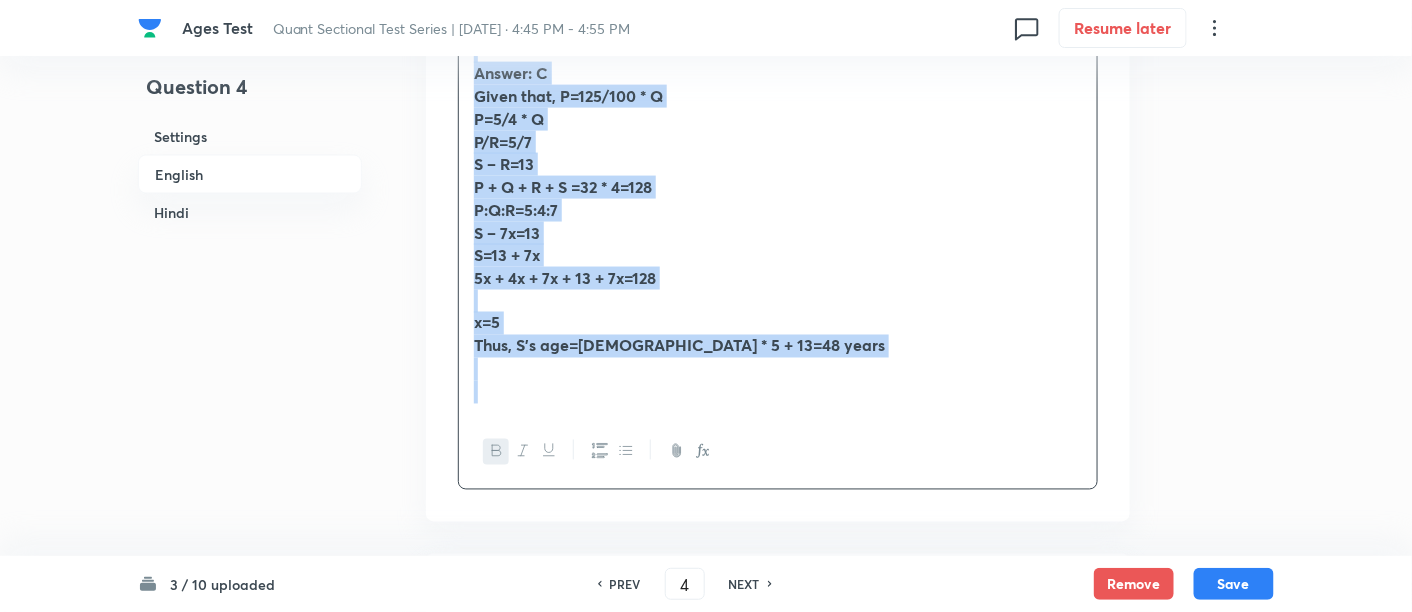 drag, startPoint x: 469, startPoint y: 126, endPoint x: 803, endPoint y: 496, distance: 498.4536 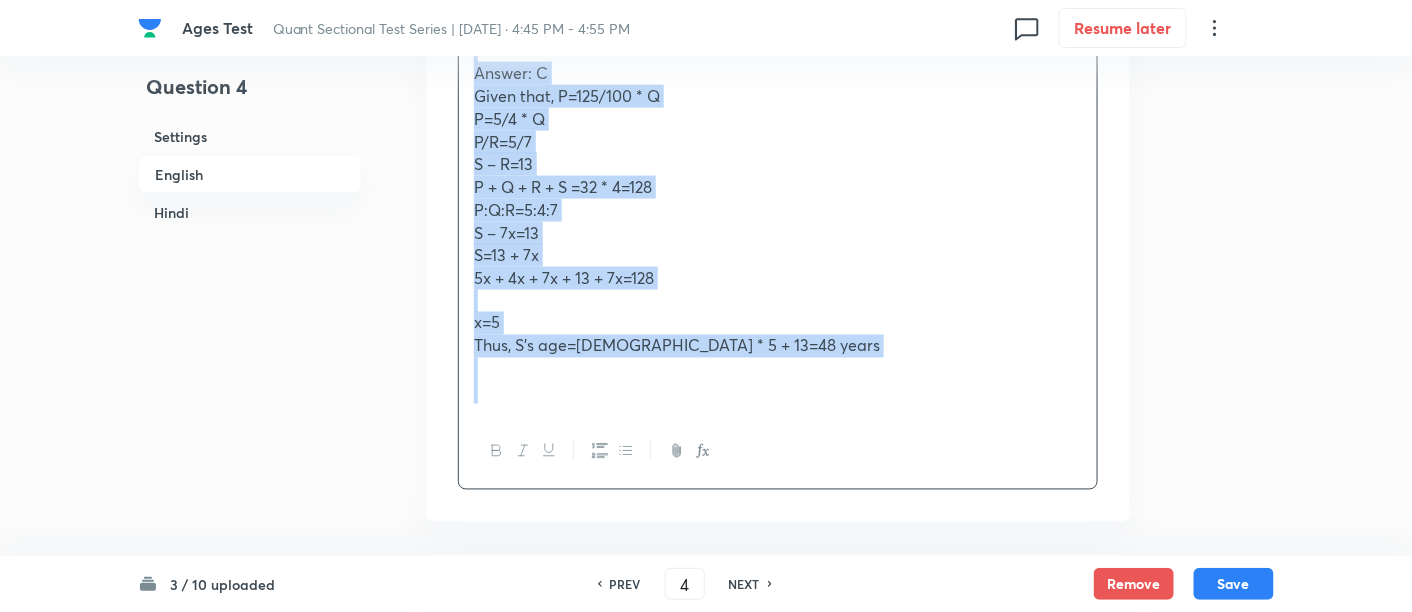 copy on "P’s age is 125% of Q’s age and the average age of P, Q, R and S is 32 years. Difference between the ages of R and S is 13 years and the ratio of the ages of P to R is 5:7. If S is elder than R, then what is the present age of S? A.42 years B.45 years C.48 years D.51 years E. None of these Answer: C Given that, P=125/100 * Q P=5/4 * Q P/R=5/7 S – R=13 P + Q + R + S =32 * 4=128 P:Q:R=5:4:7 S – 7x=13 S=13 + 7x 5x + 4x + 7x + 13 + 7x=128 x=5 Thus, S’s age=7 * 5 + 13=48 years" 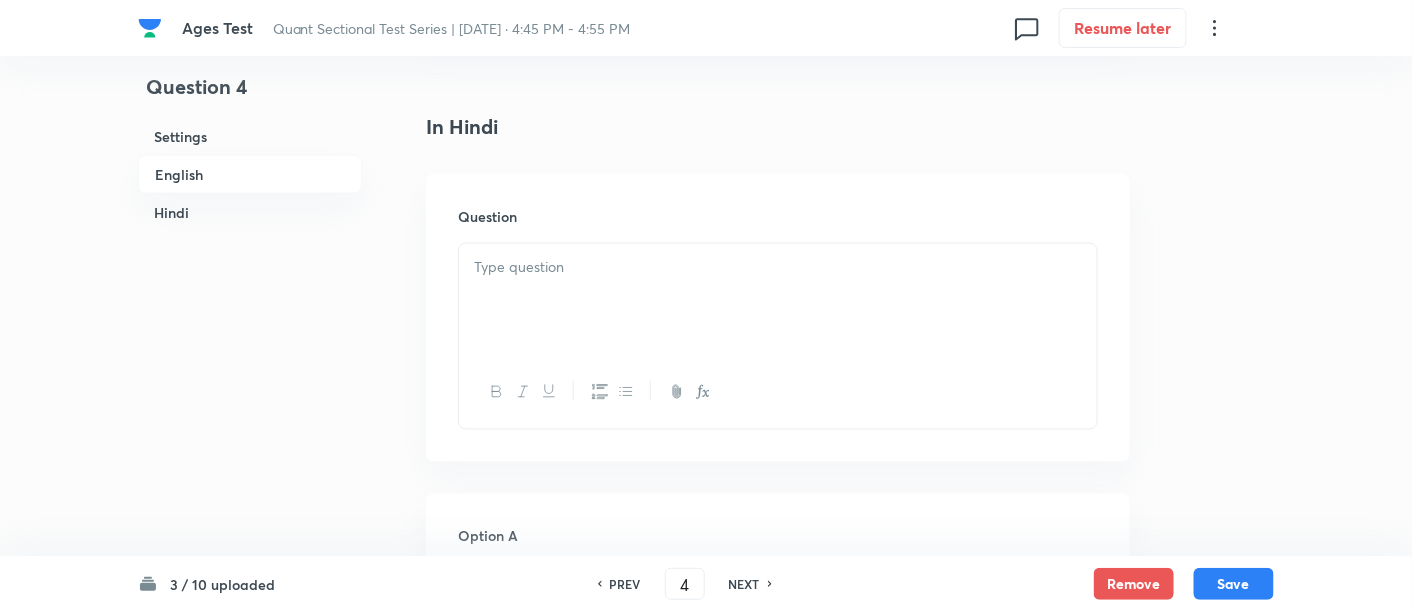 scroll, scrollTop: 3282, scrollLeft: 0, axis: vertical 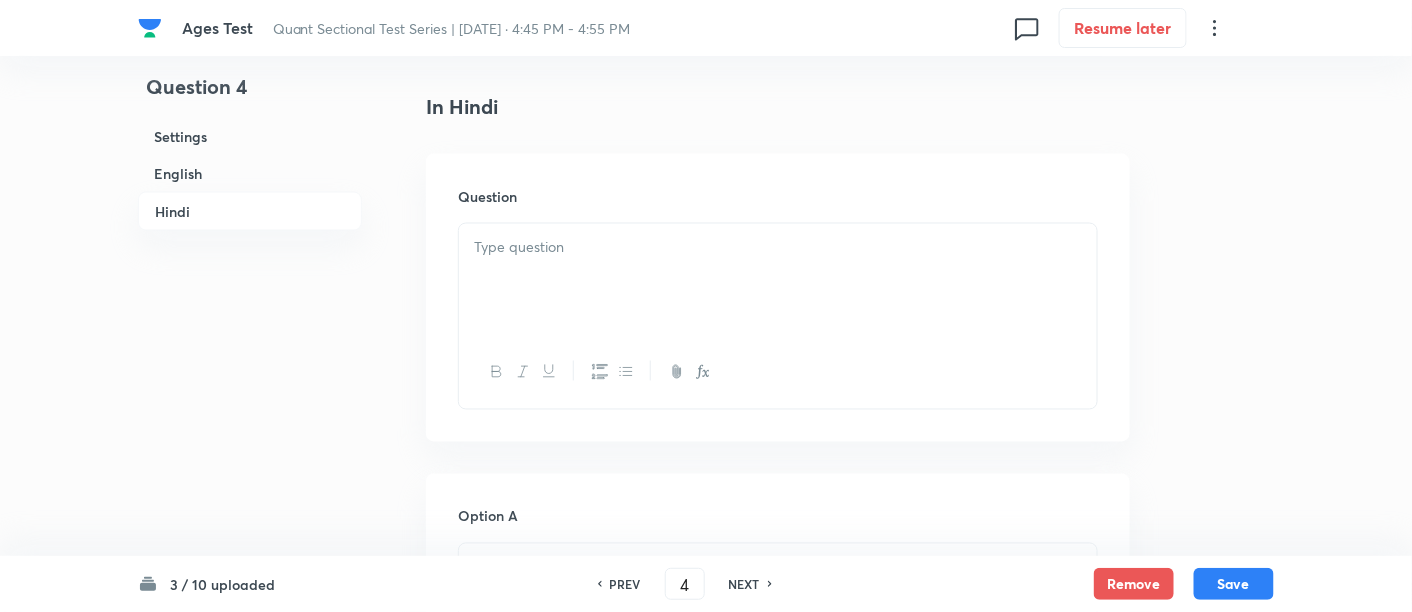 click at bounding box center (778, 280) 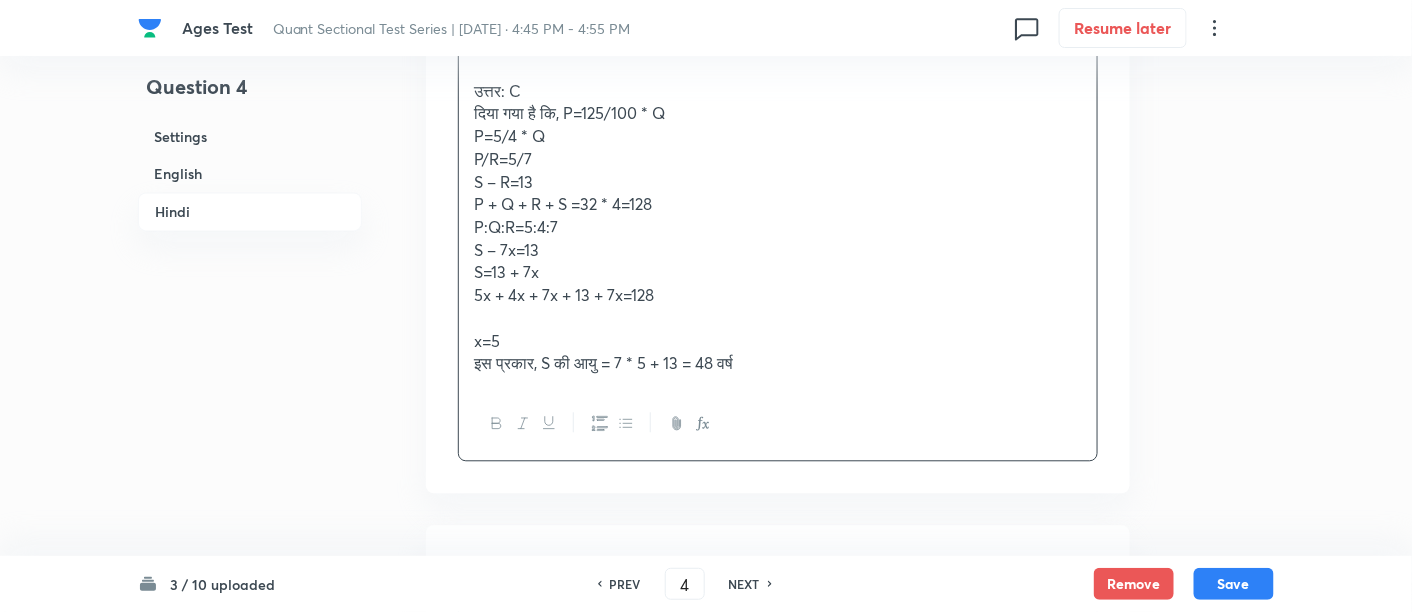 scroll, scrollTop: 3660, scrollLeft: 0, axis: vertical 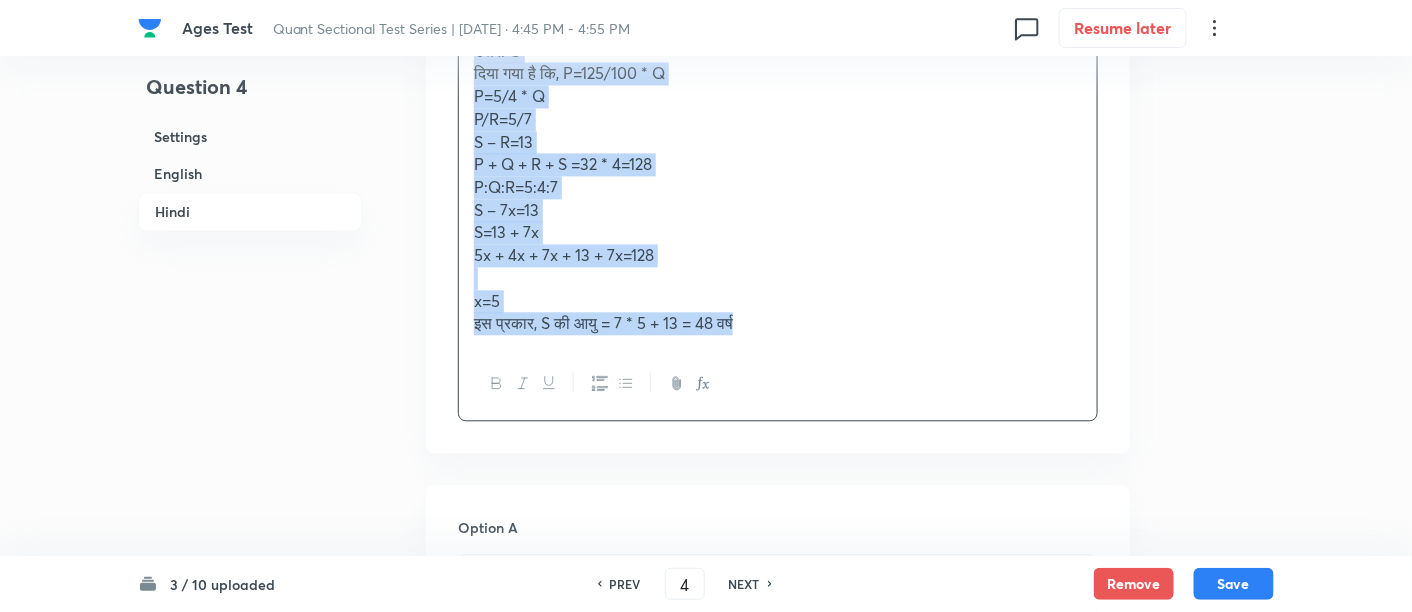 drag, startPoint x: 470, startPoint y: 72, endPoint x: 847, endPoint y: 398, distance: 498.40244 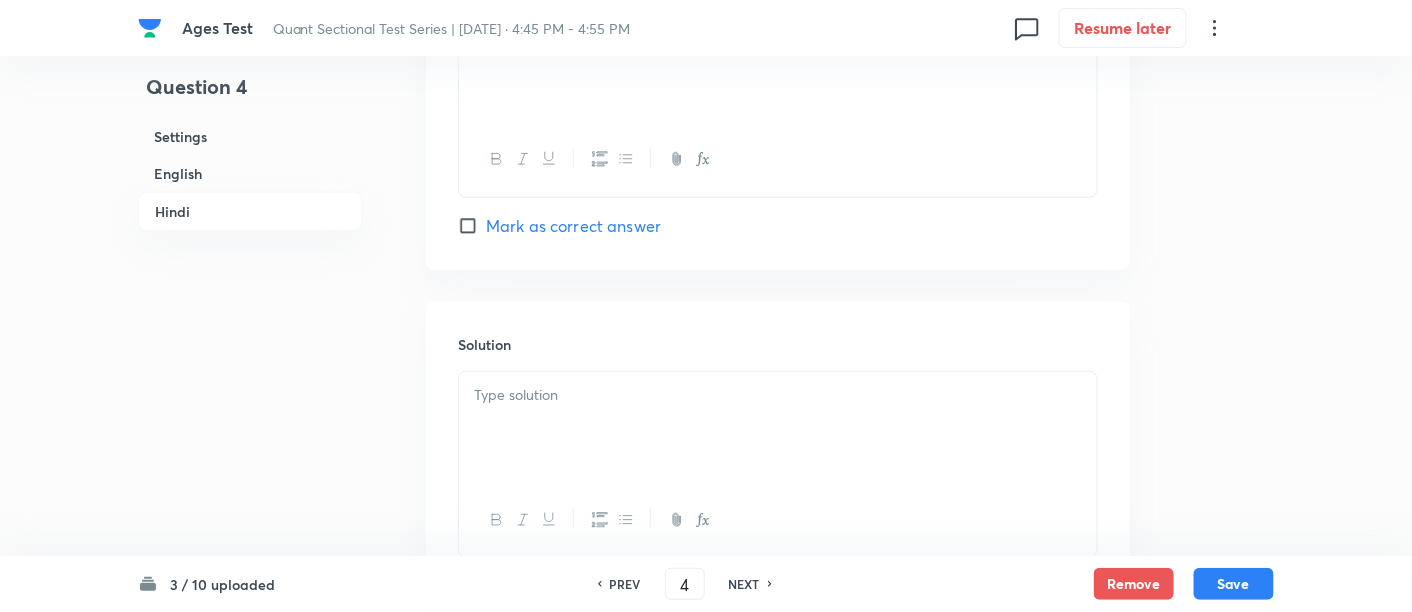 scroll, scrollTop: 5319, scrollLeft: 0, axis: vertical 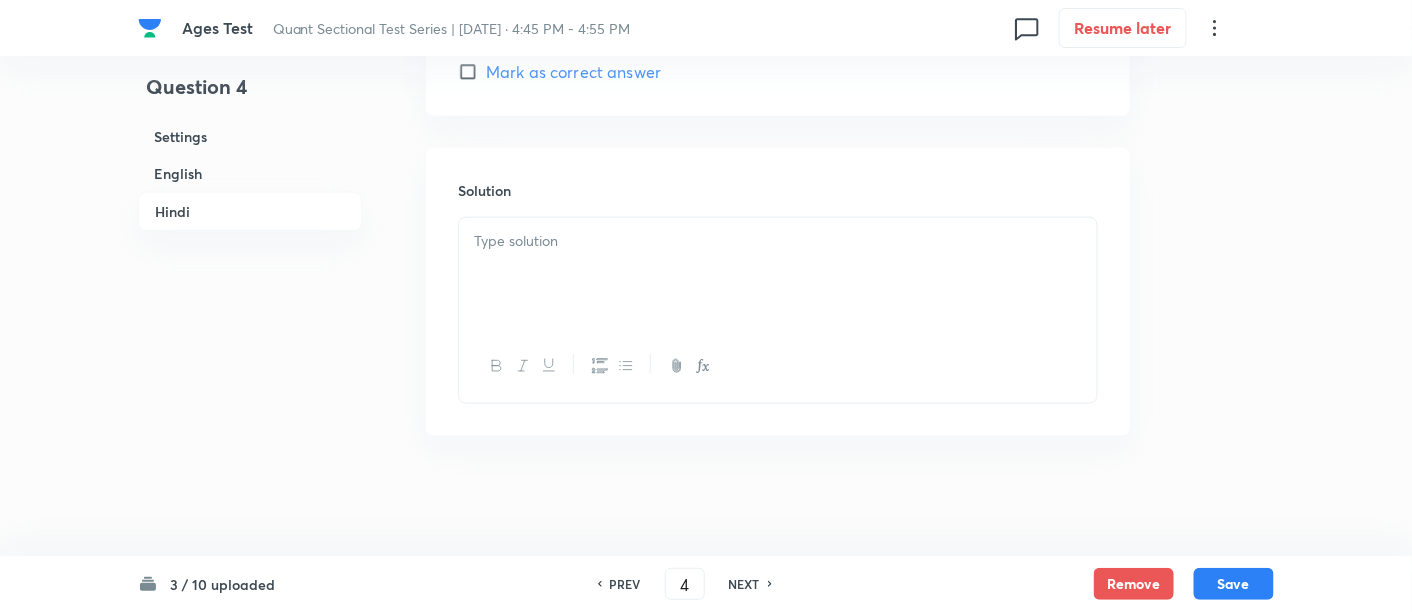 click at bounding box center [778, 274] 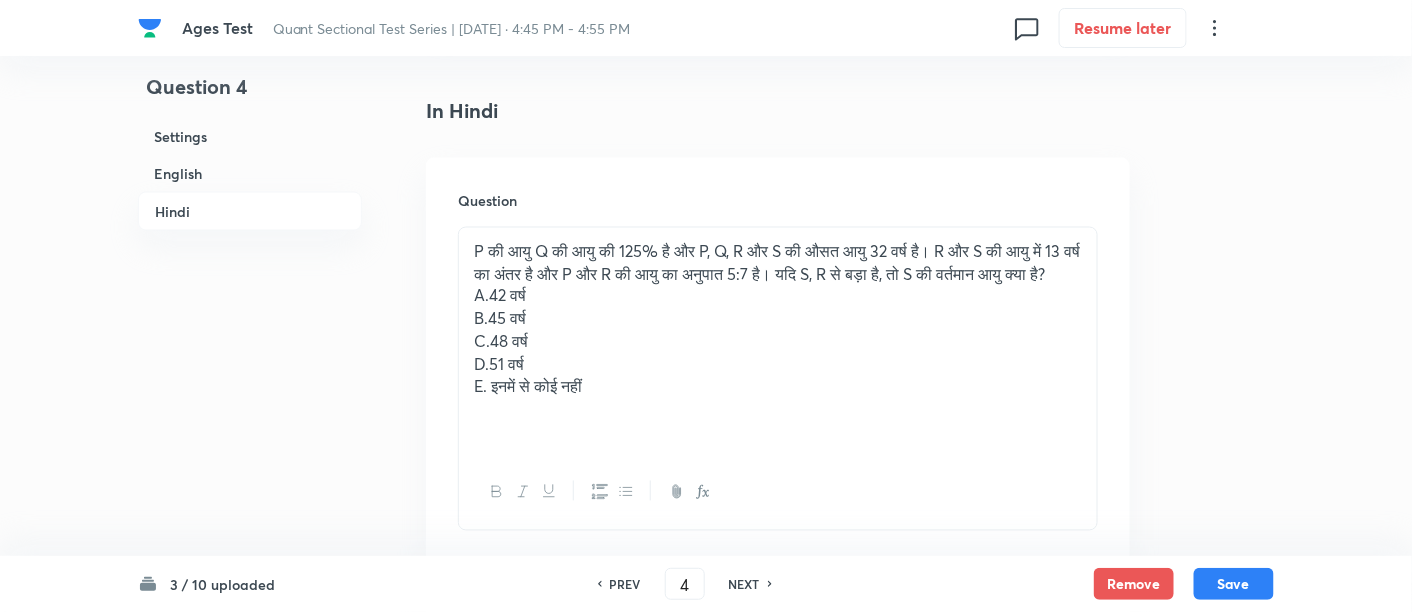 scroll, scrollTop: 3268, scrollLeft: 0, axis: vertical 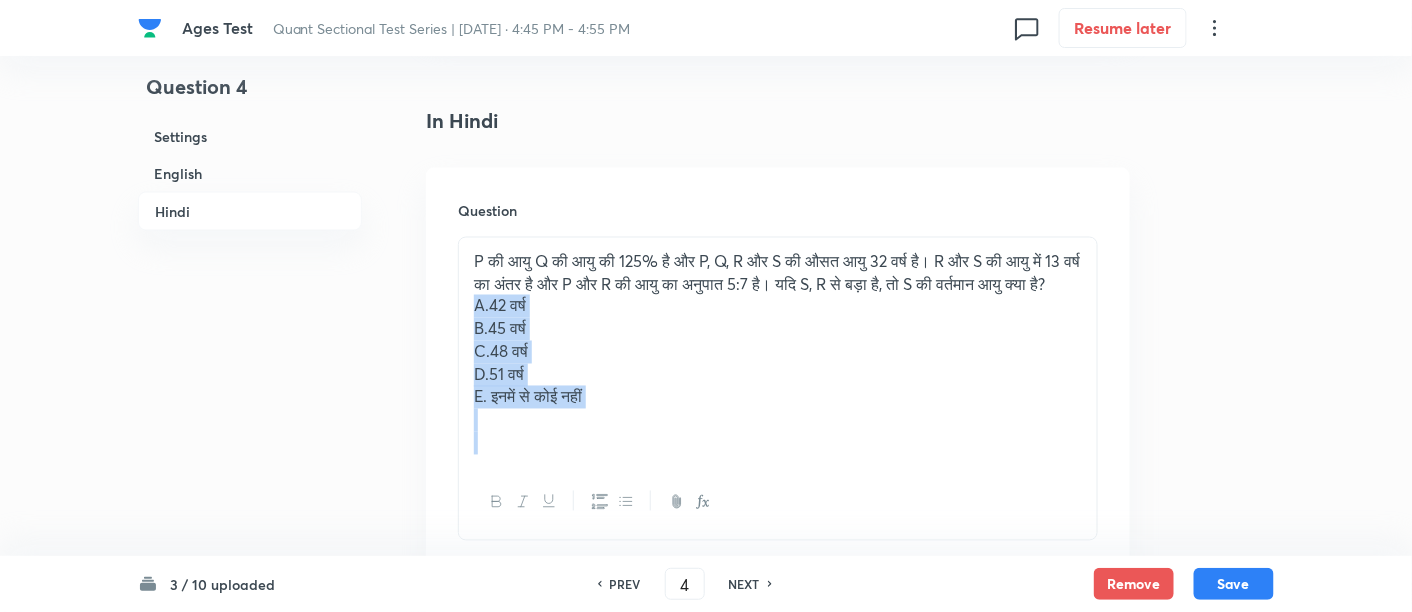 drag, startPoint x: 469, startPoint y: 328, endPoint x: 698, endPoint y: 491, distance: 281.0872 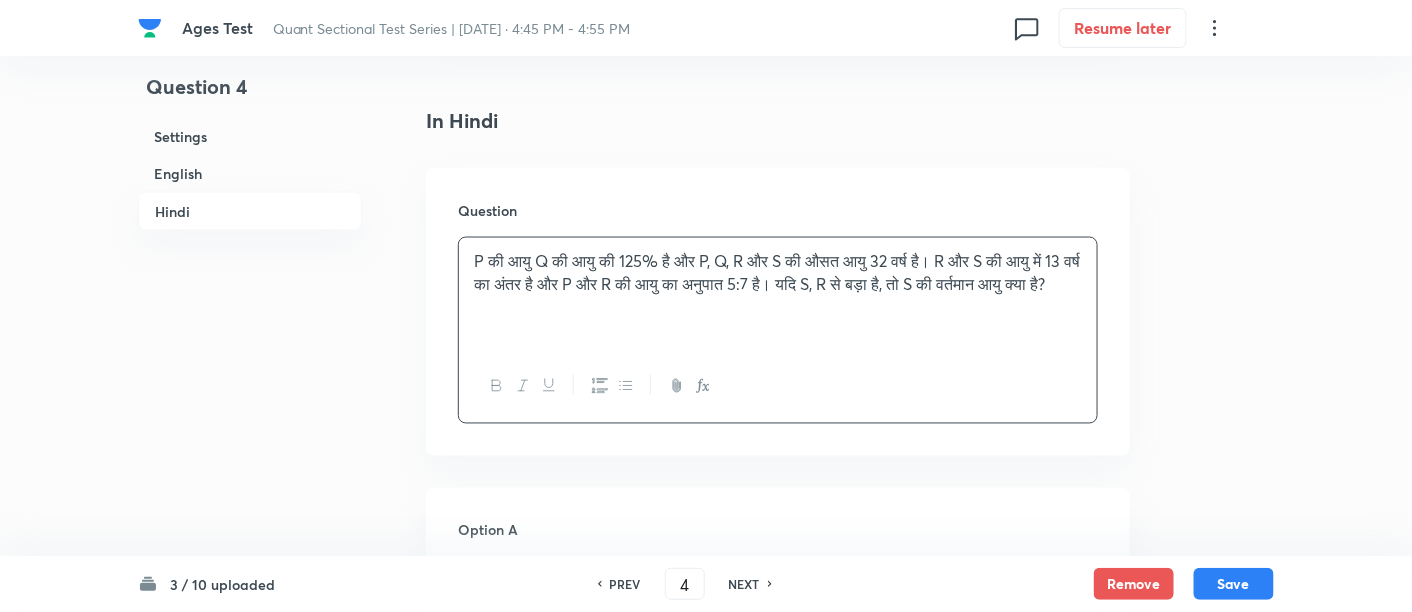 scroll, scrollTop: 3450, scrollLeft: 0, axis: vertical 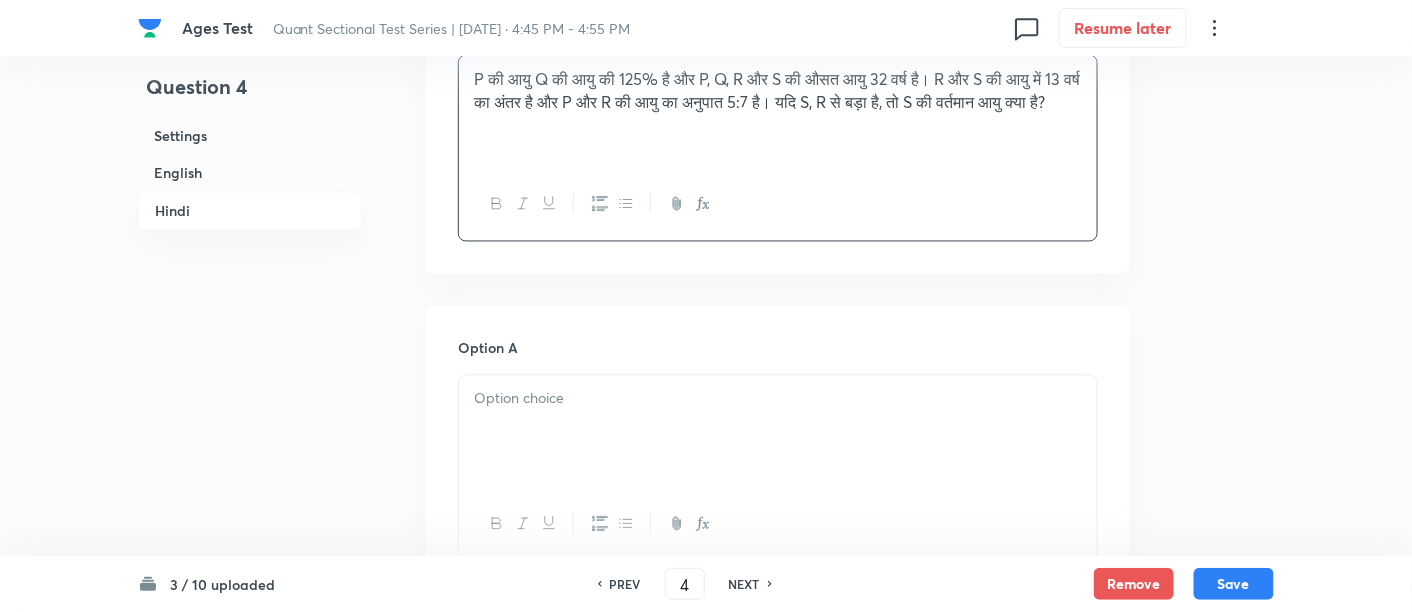 click at bounding box center [778, 399] 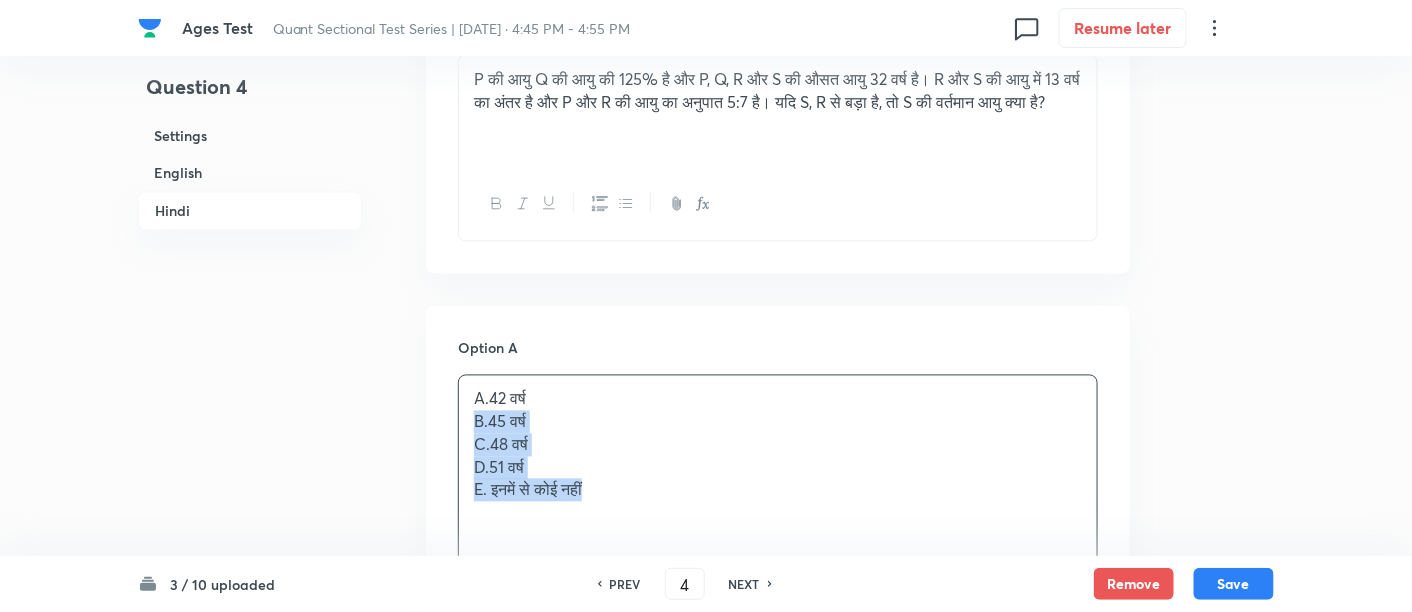 drag, startPoint x: 469, startPoint y: 420, endPoint x: 623, endPoint y: 496, distance: 171.73235 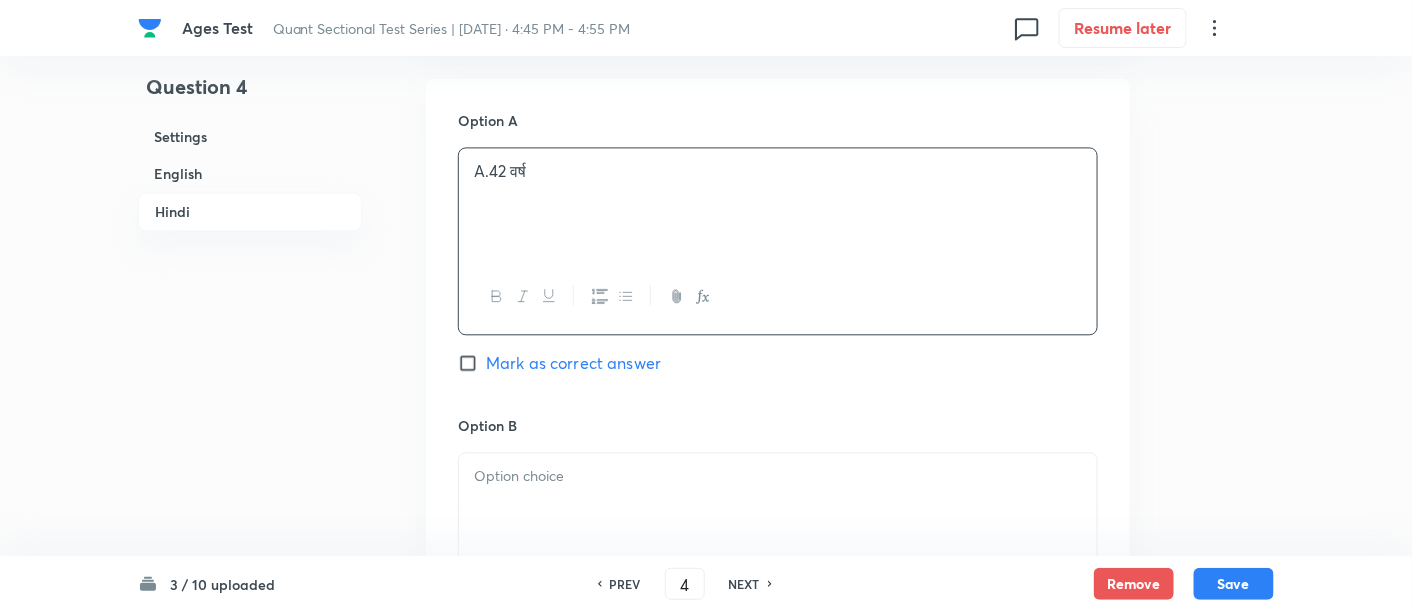 scroll, scrollTop: 3688, scrollLeft: 0, axis: vertical 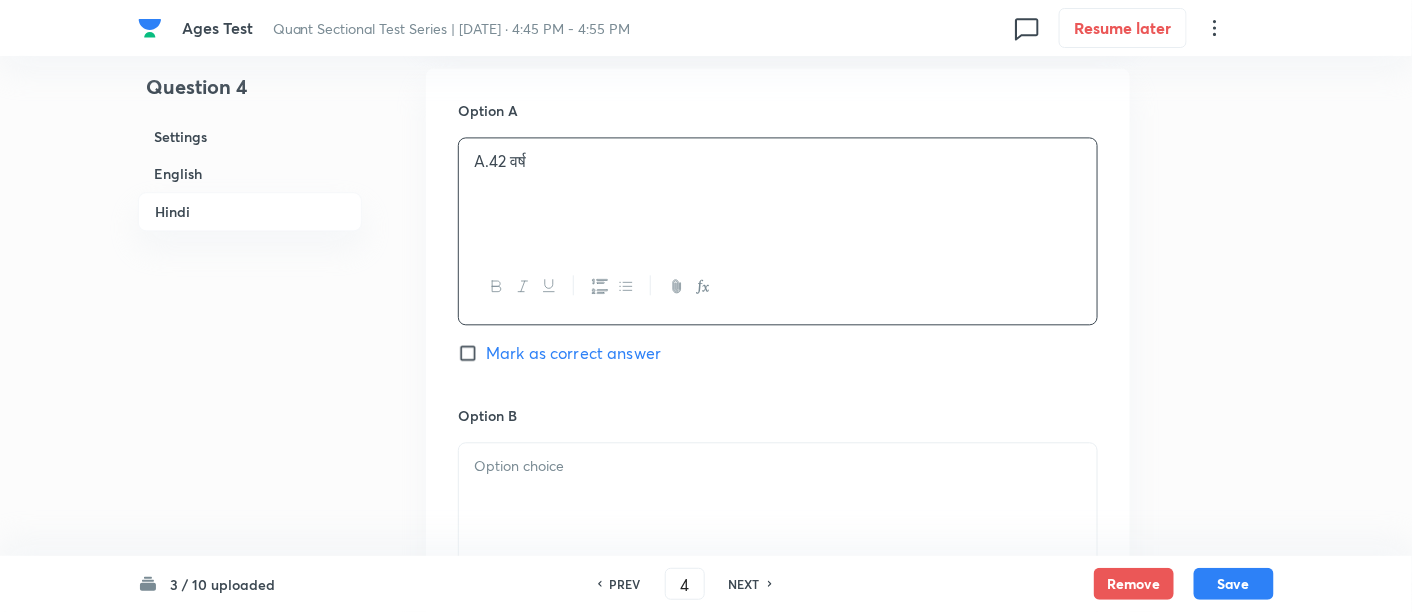 click at bounding box center [778, 499] 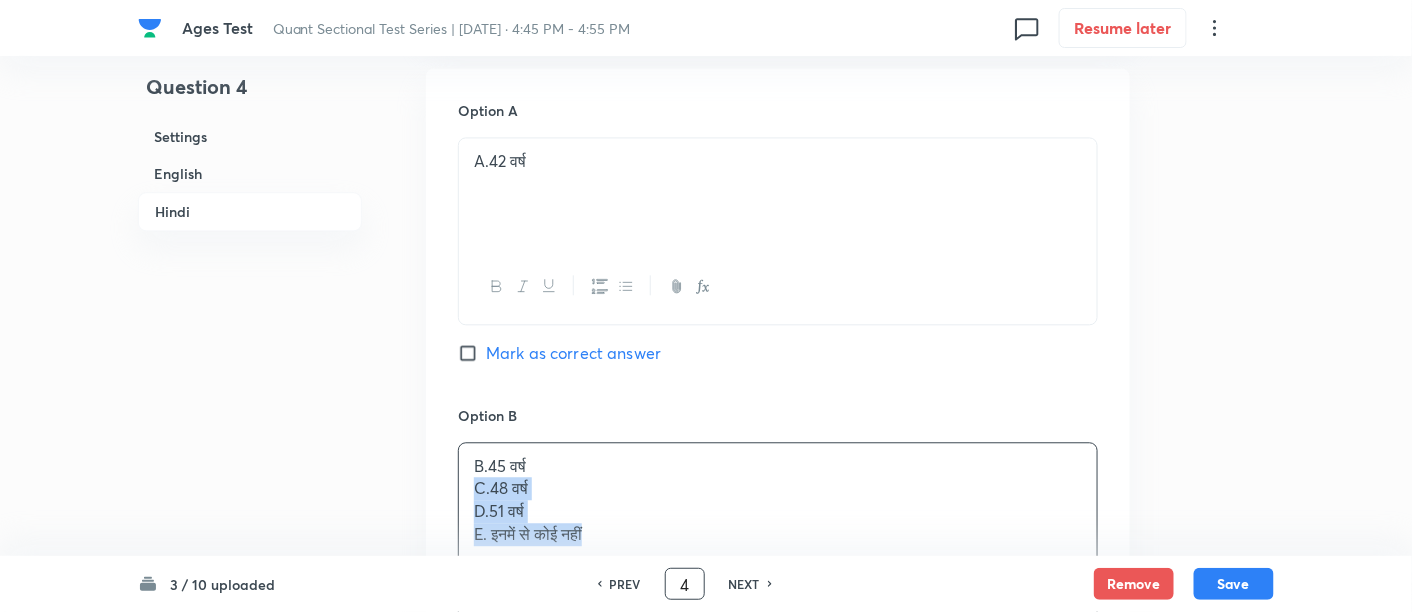drag, startPoint x: 462, startPoint y: 483, endPoint x: 697, endPoint y: 582, distance: 255.00197 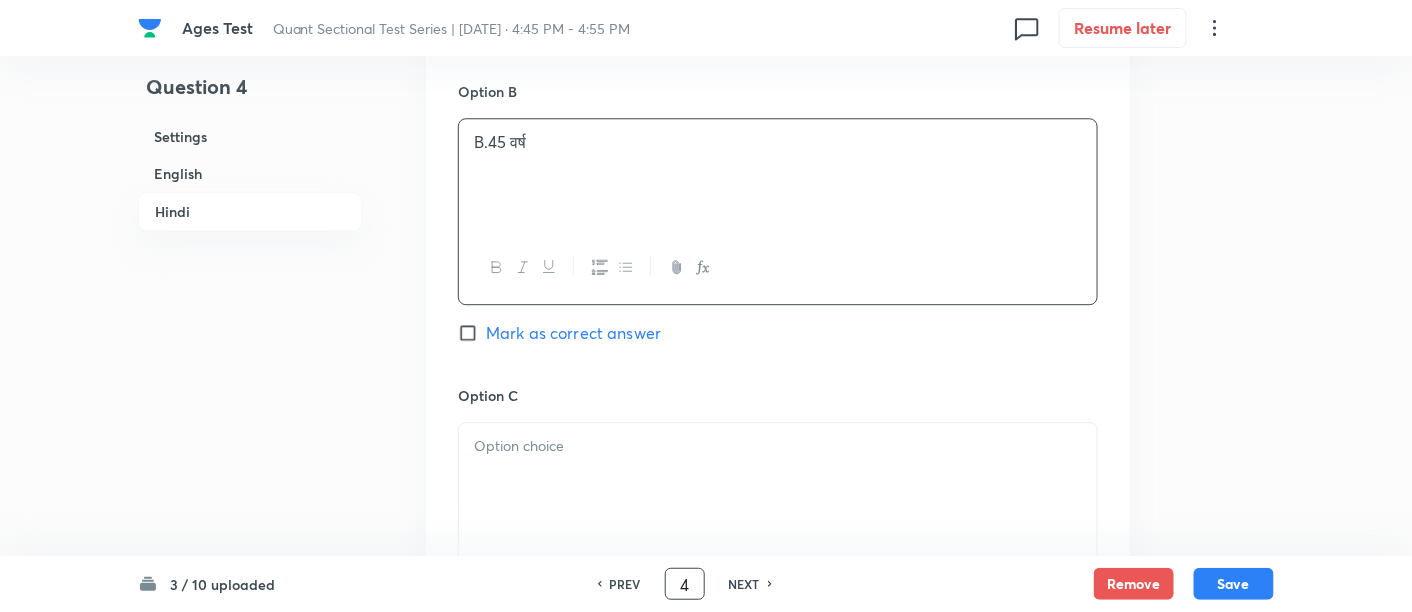 scroll, scrollTop: 4016, scrollLeft: 0, axis: vertical 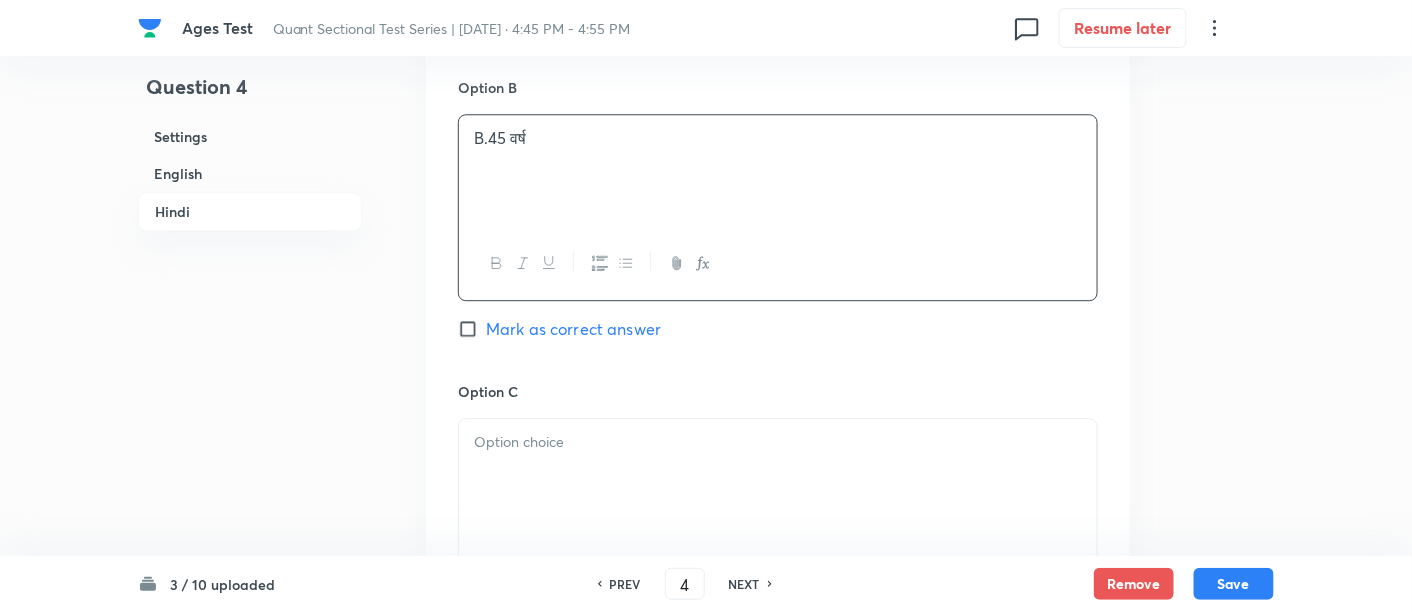 click at bounding box center (778, 475) 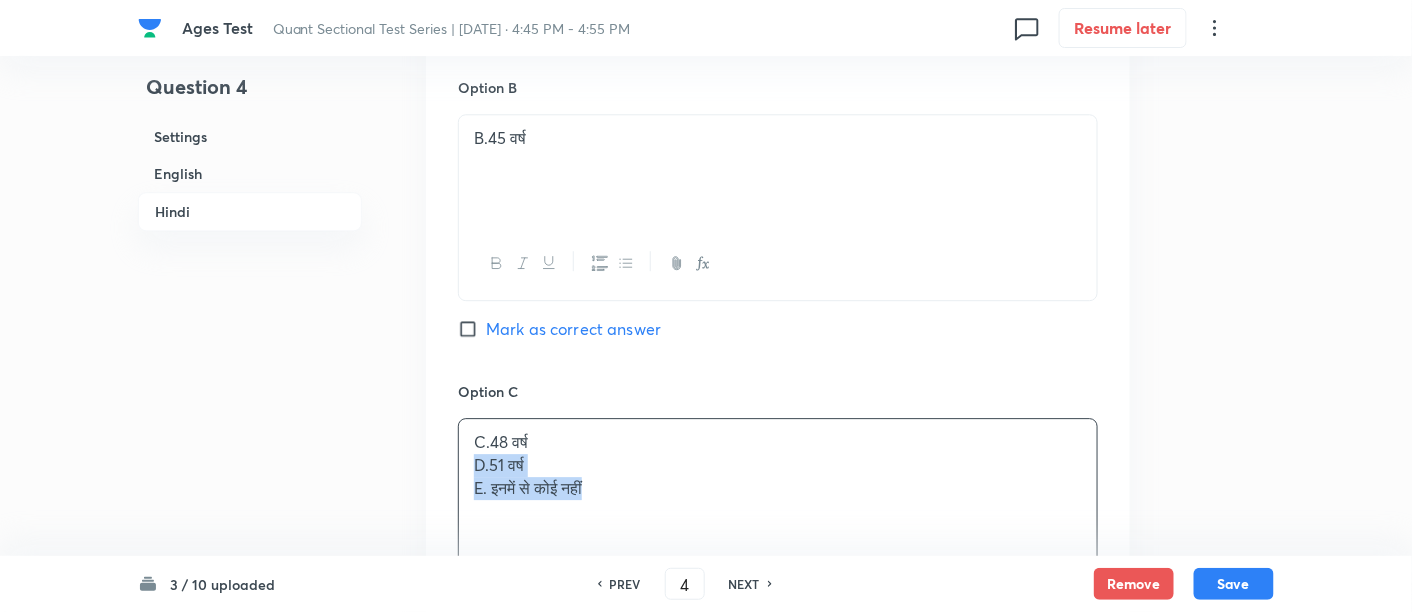 drag, startPoint x: 472, startPoint y: 469, endPoint x: 679, endPoint y: 520, distance: 213.19006 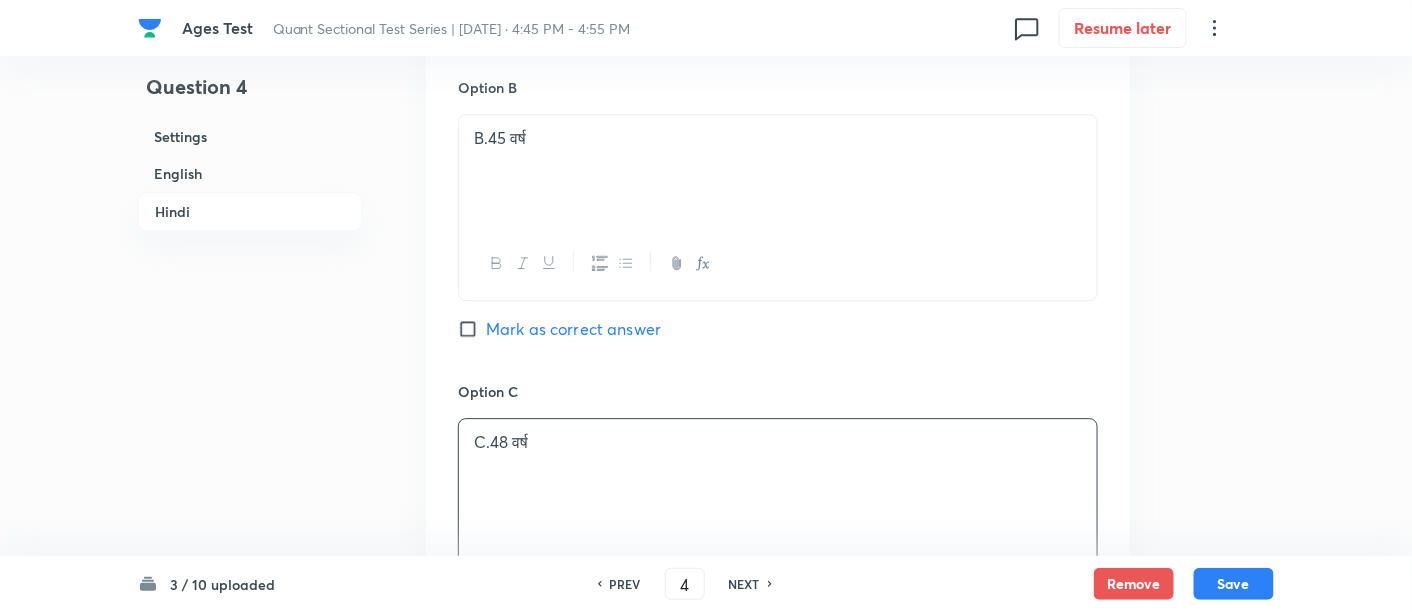 scroll, scrollTop: 4350, scrollLeft: 0, axis: vertical 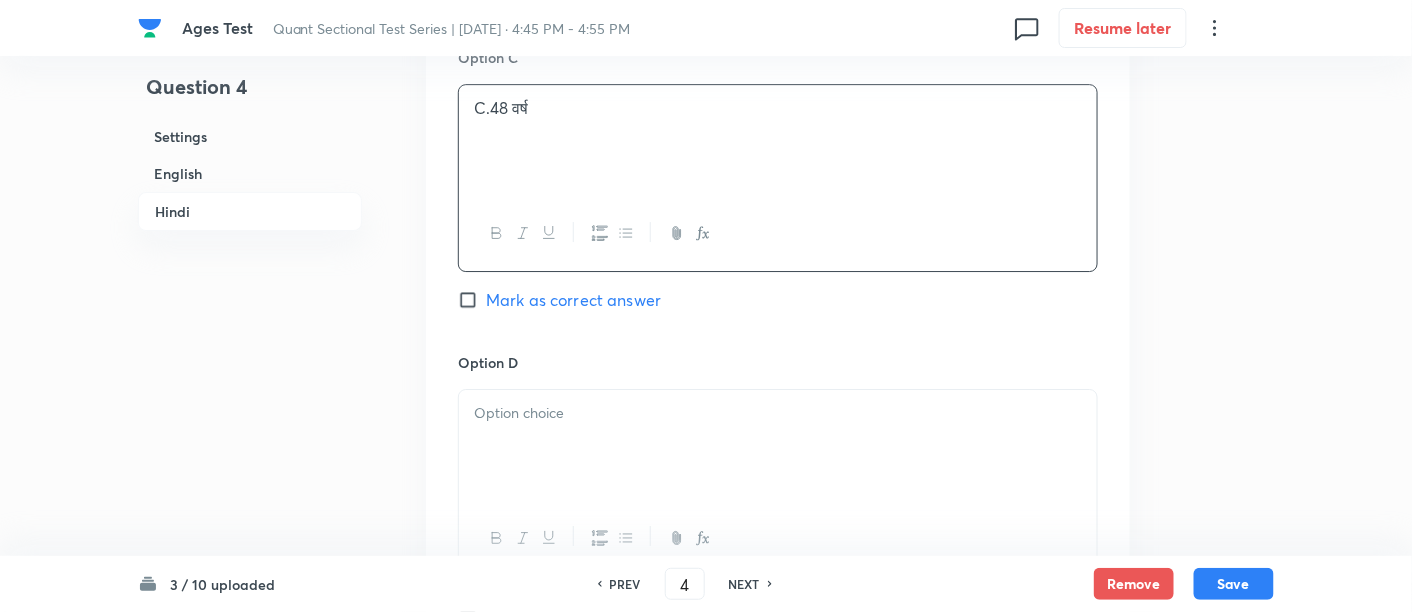 click at bounding box center [778, 446] 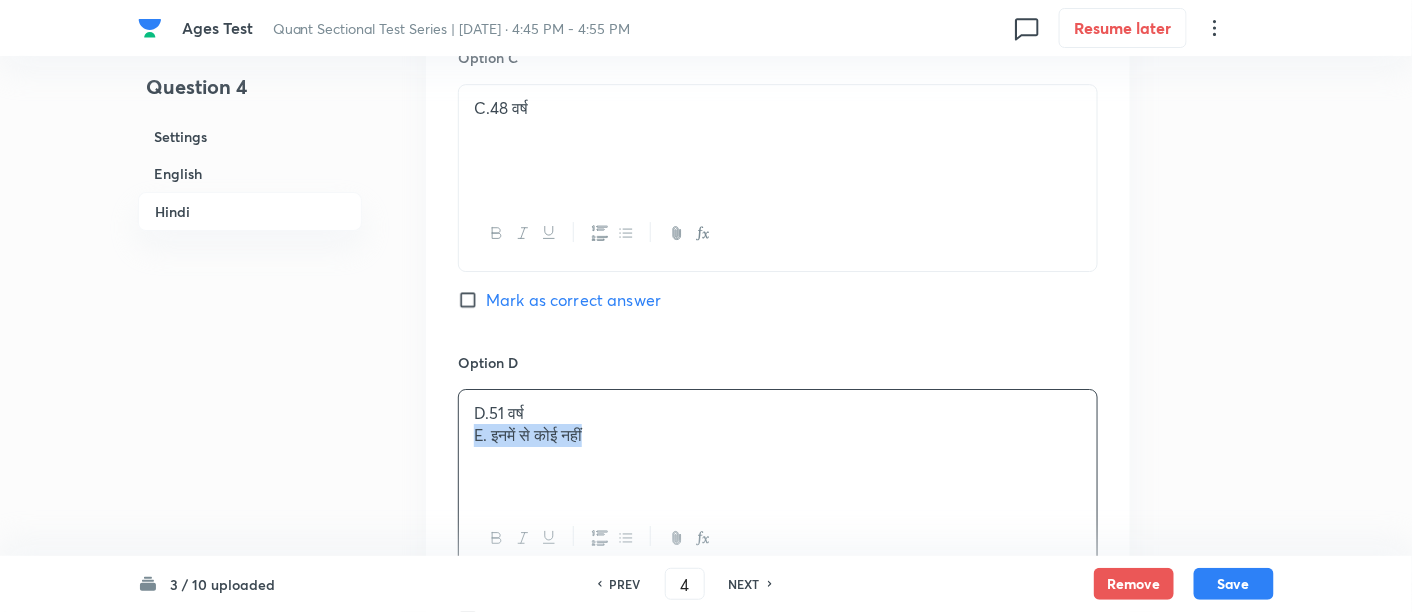 drag, startPoint x: 471, startPoint y: 434, endPoint x: 846, endPoint y: 534, distance: 388.10437 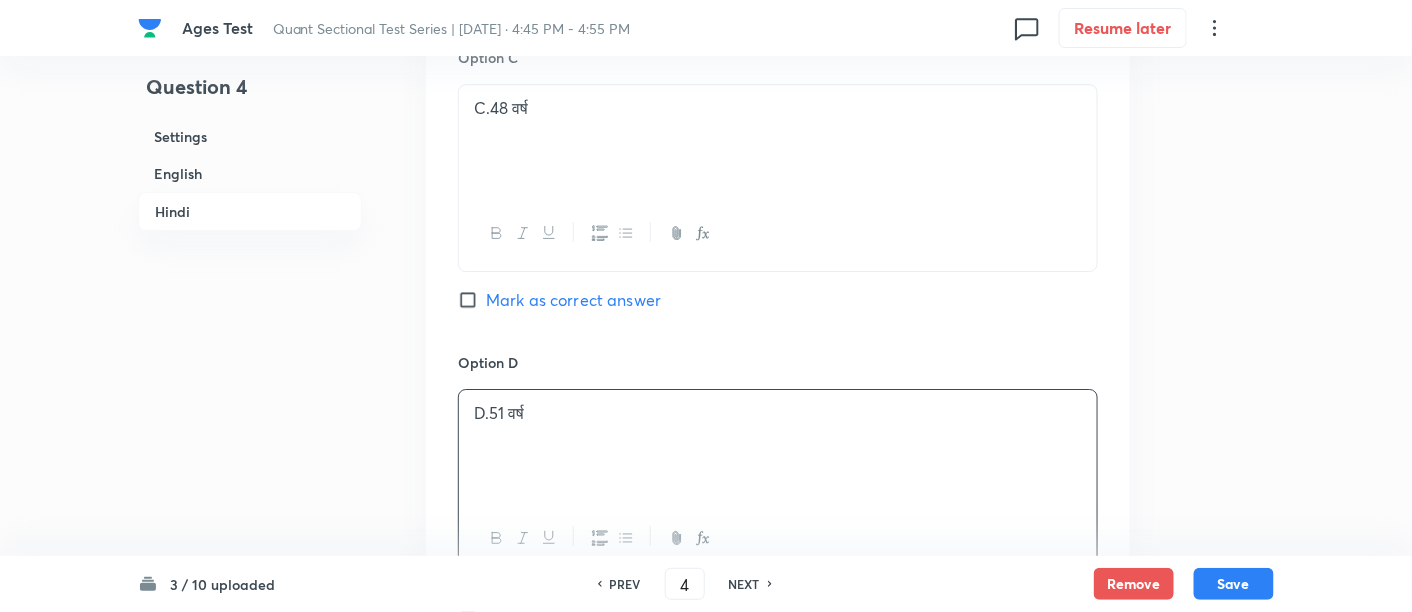 scroll, scrollTop: 4579, scrollLeft: 0, axis: vertical 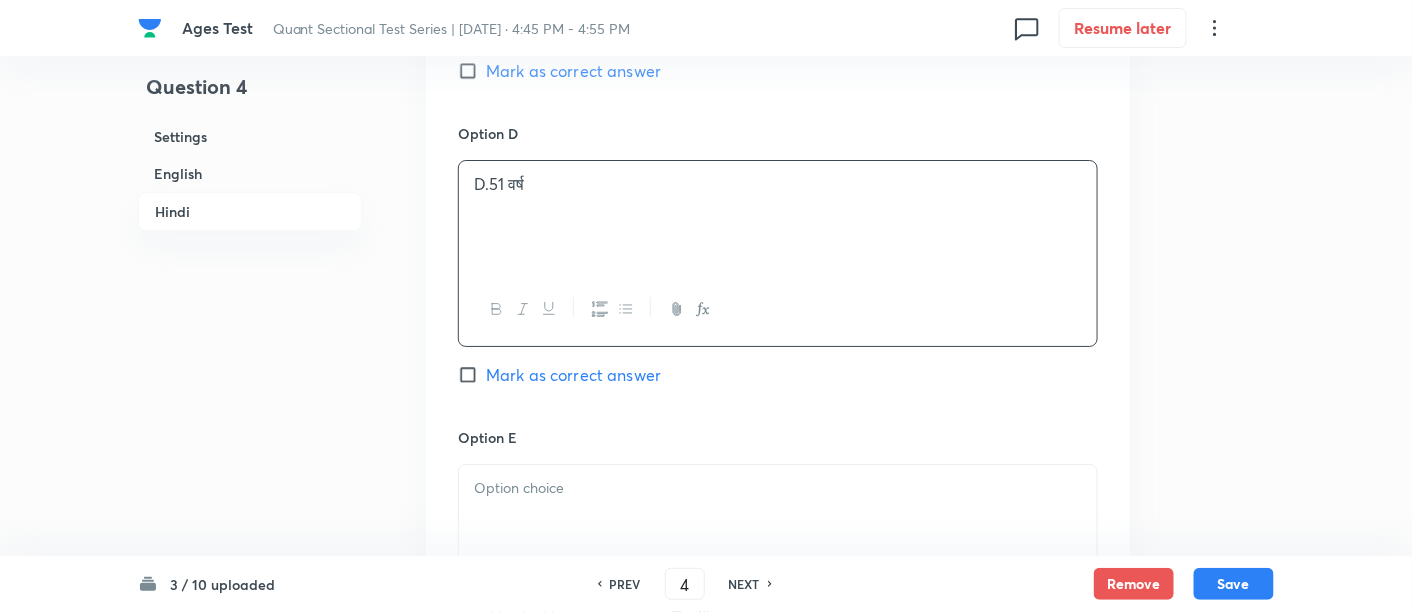click at bounding box center [778, 521] 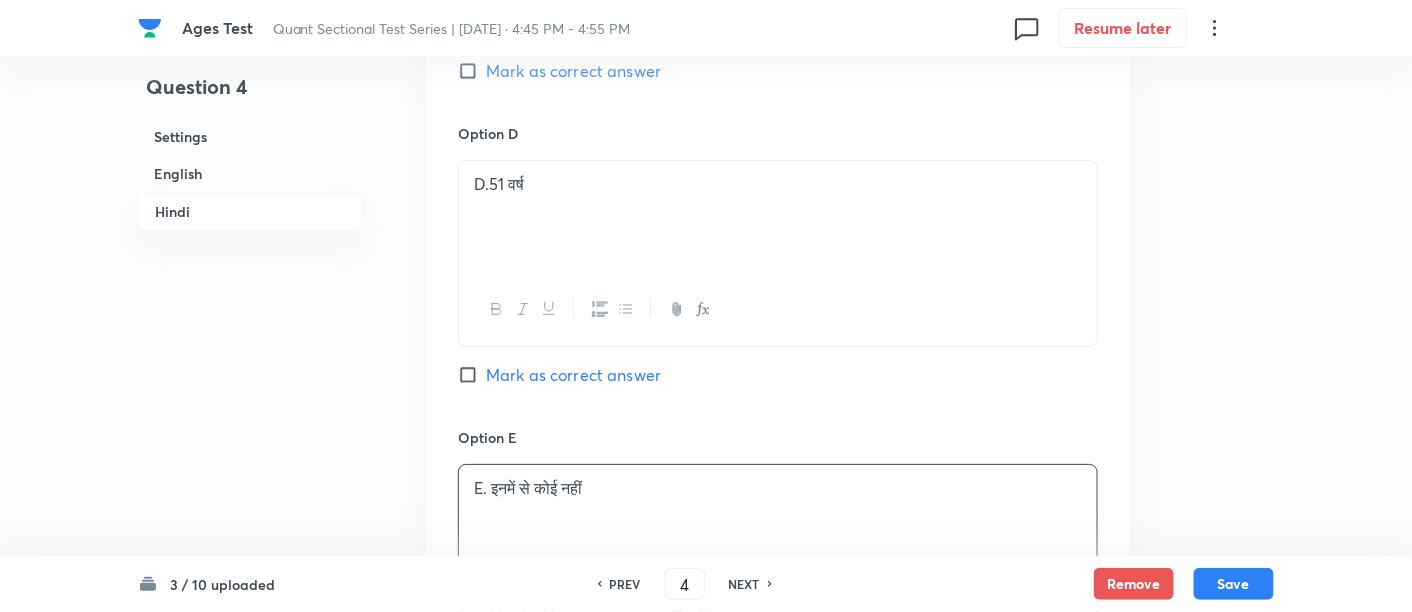 click on "Mark as correct answer" at bounding box center (573, 71) 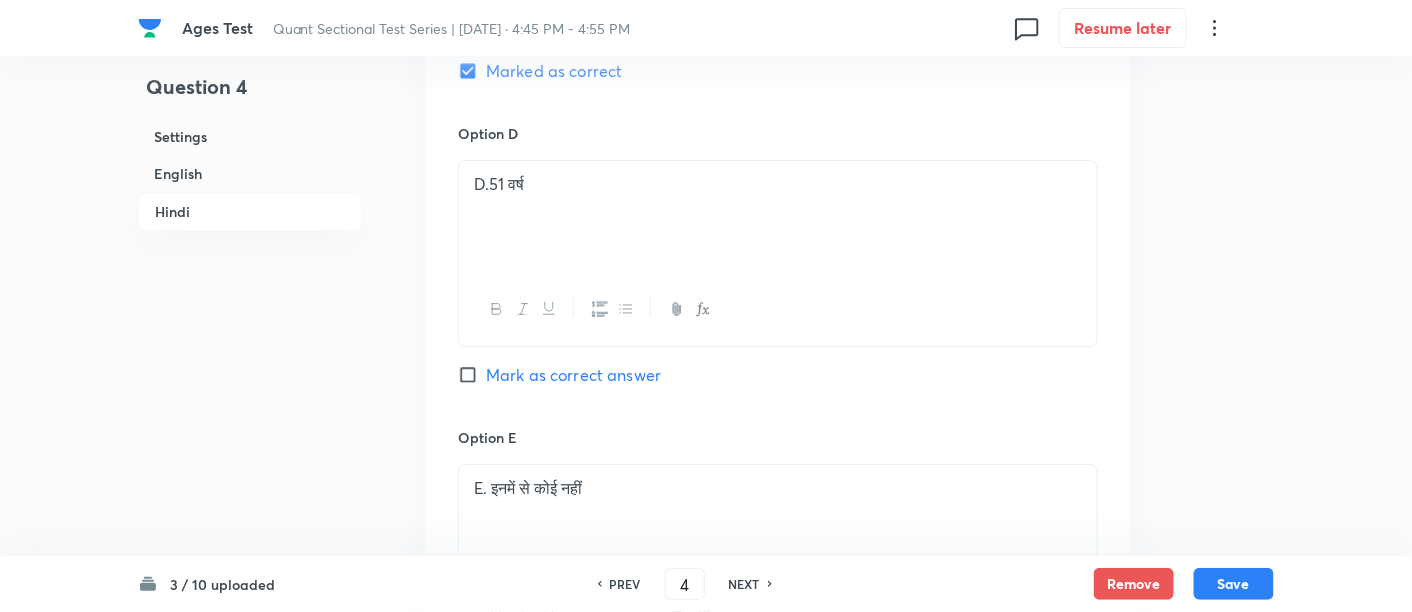 checkbox on "true" 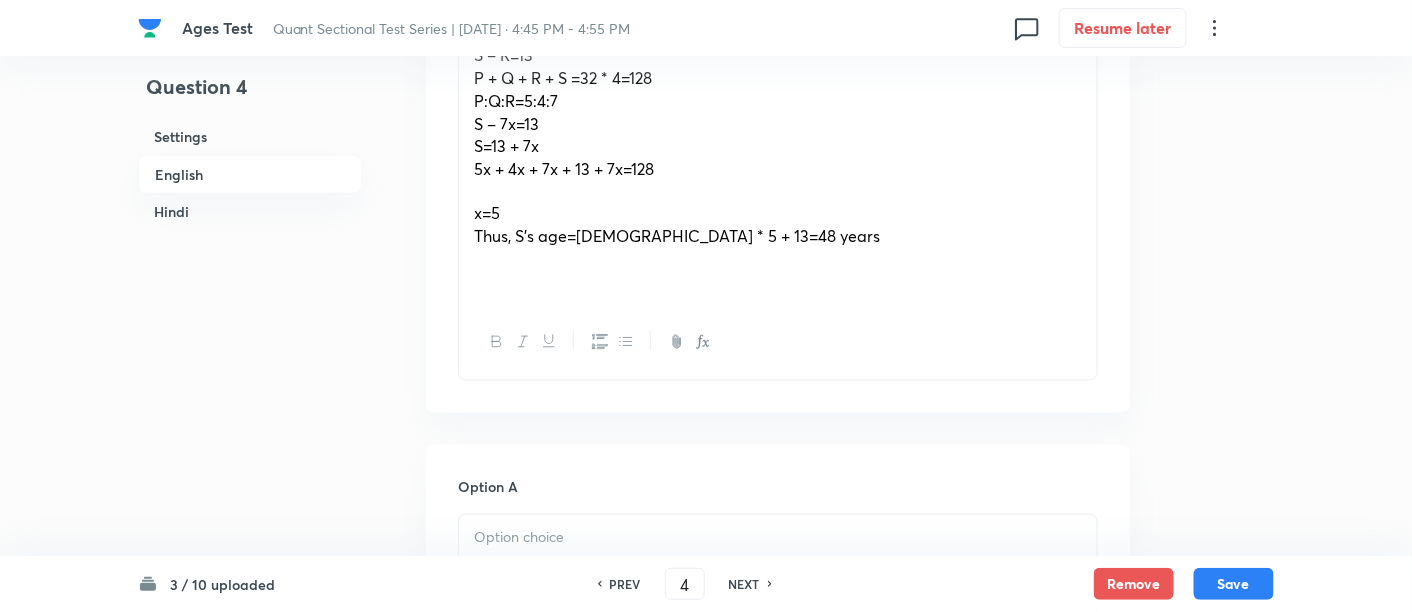 scroll, scrollTop: 848, scrollLeft: 0, axis: vertical 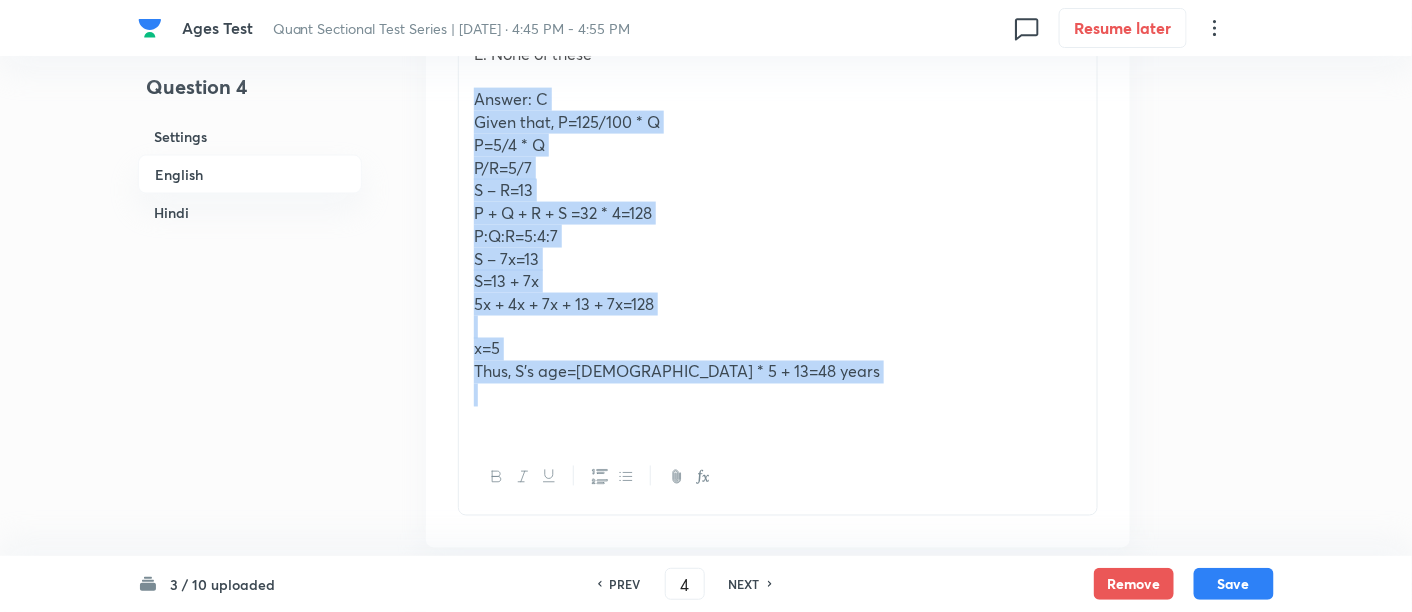 drag, startPoint x: 468, startPoint y: 102, endPoint x: 817, endPoint y: 390, distance: 452.48758 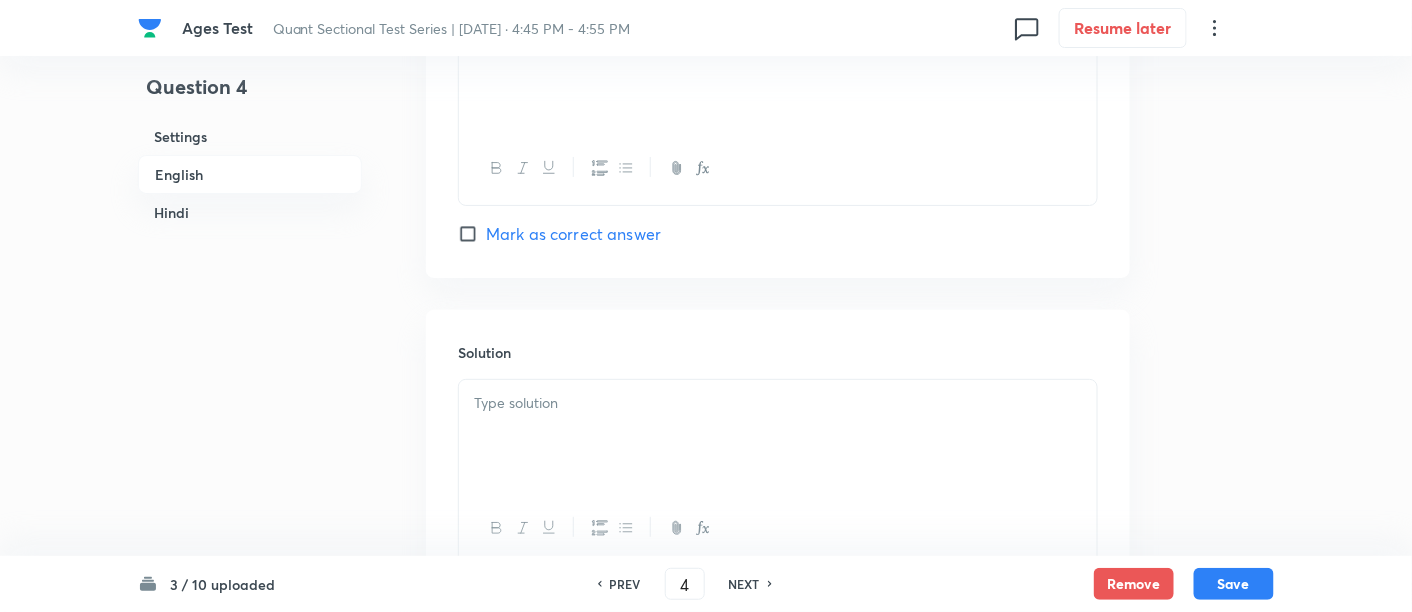 scroll, scrollTop: 2469, scrollLeft: 0, axis: vertical 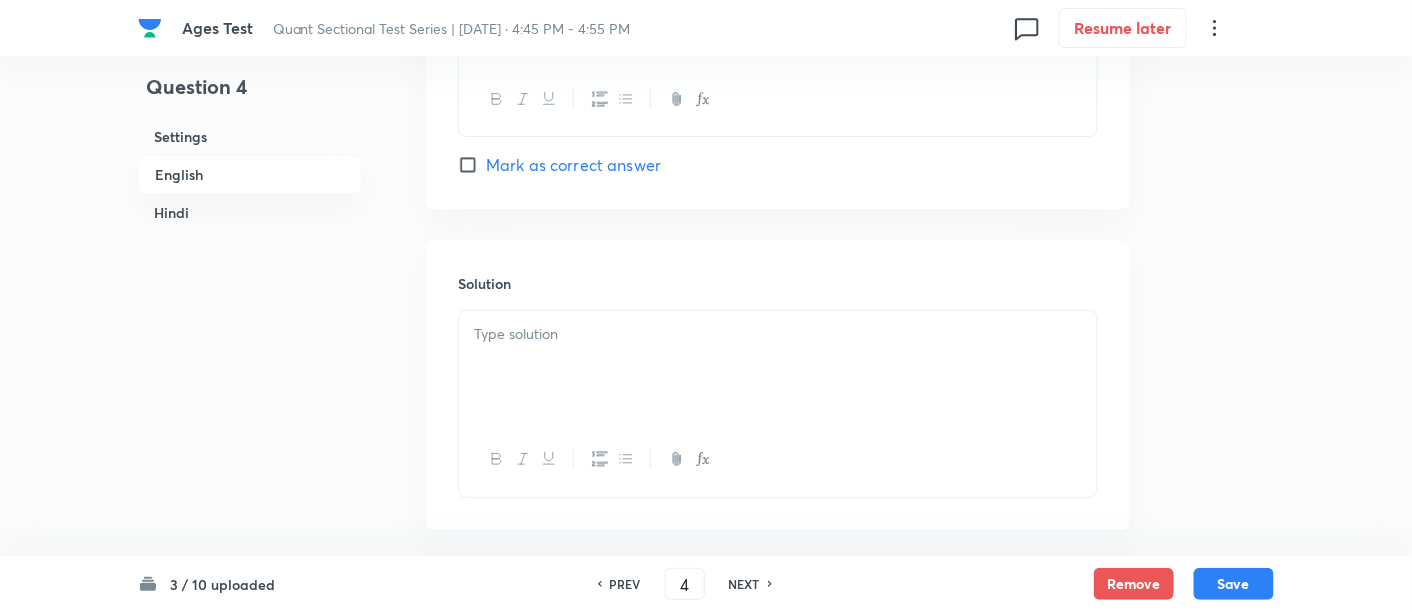 click at bounding box center [778, 367] 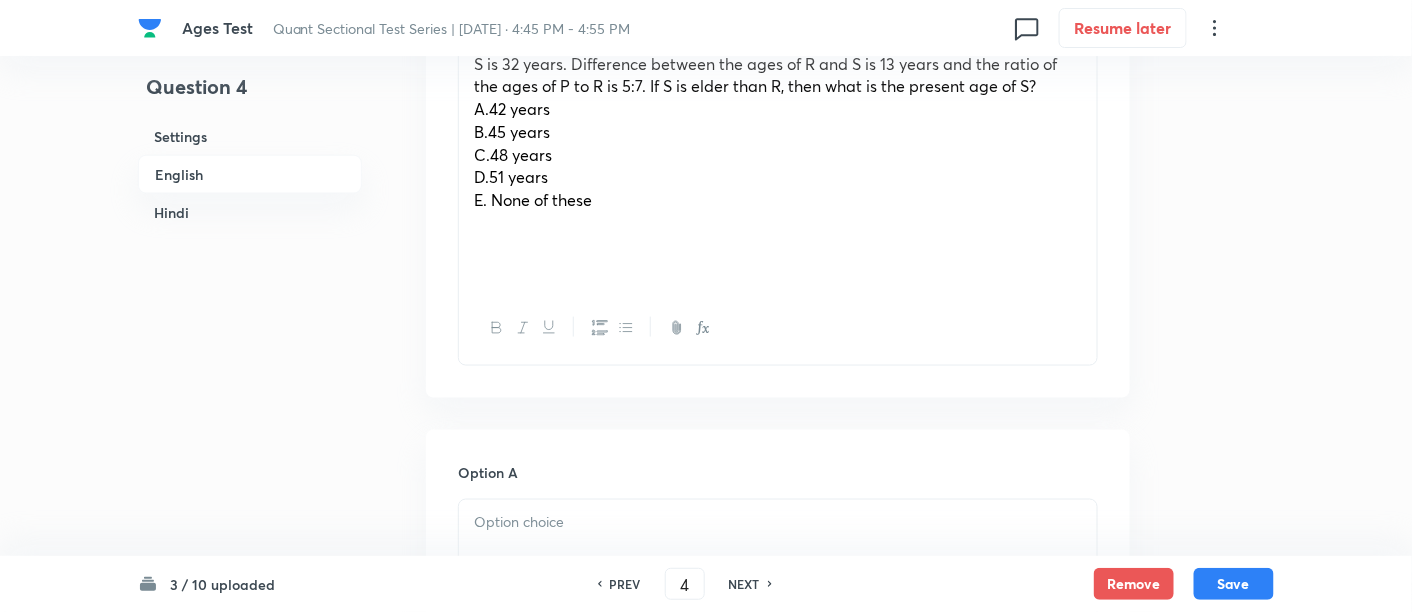 scroll, scrollTop: 700, scrollLeft: 0, axis: vertical 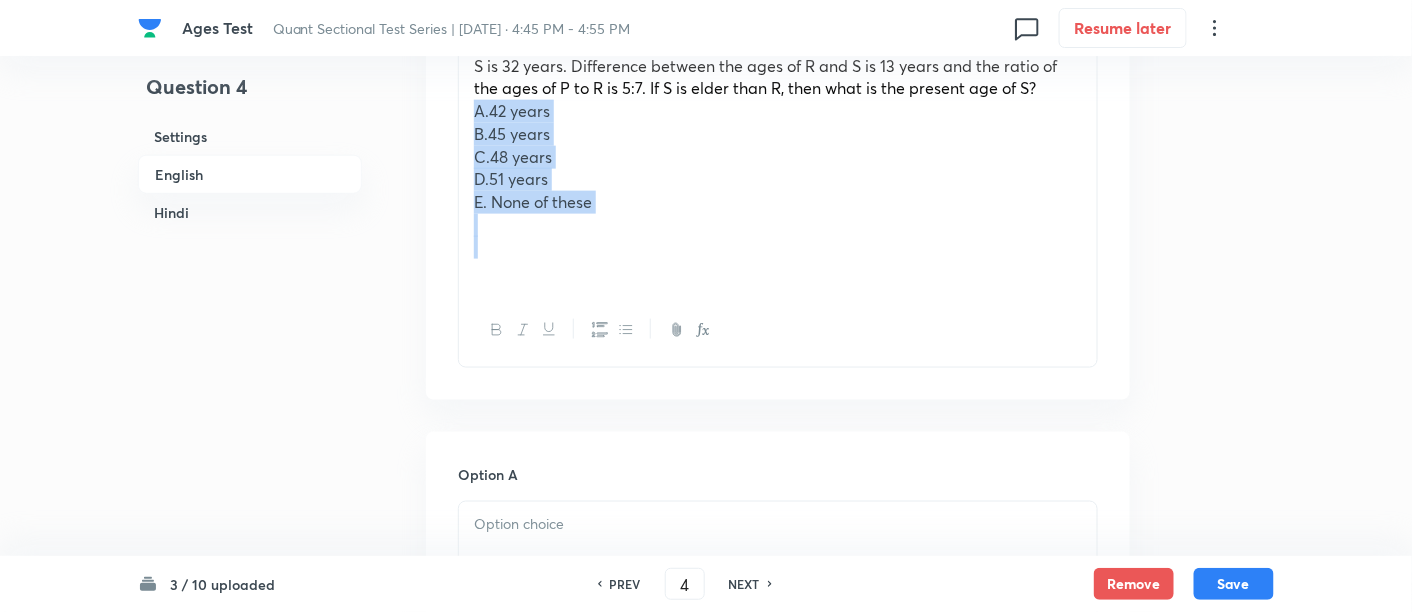 drag, startPoint x: 468, startPoint y: 113, endPoint x: 614, endPoint y: 246, distance: 197.49684 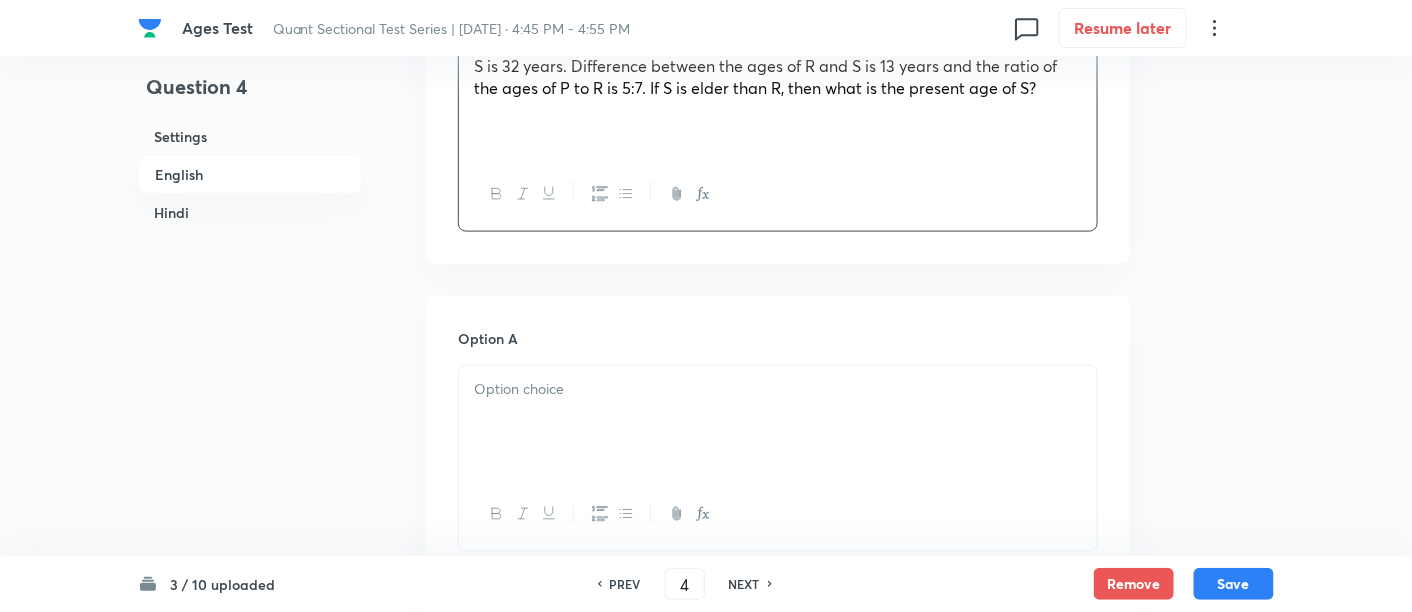 scroll, scrollTop: 854, scrollLeft: 0, axis: vertical 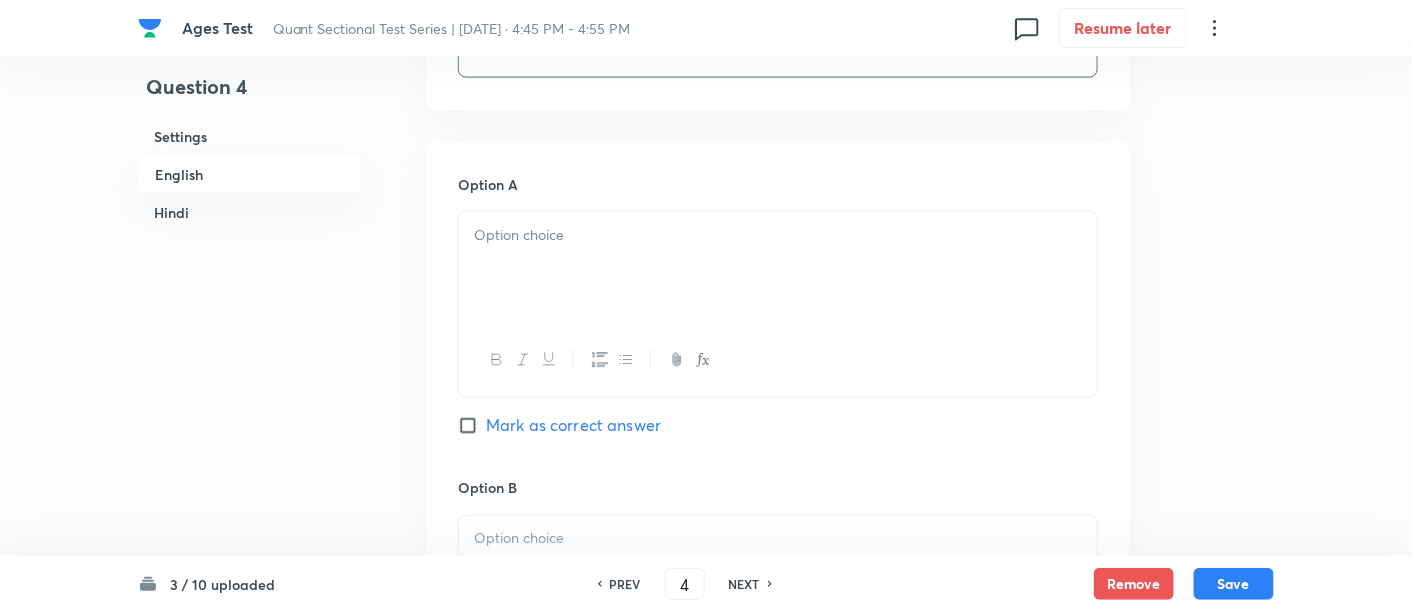 click at bounding box center [778, 268] 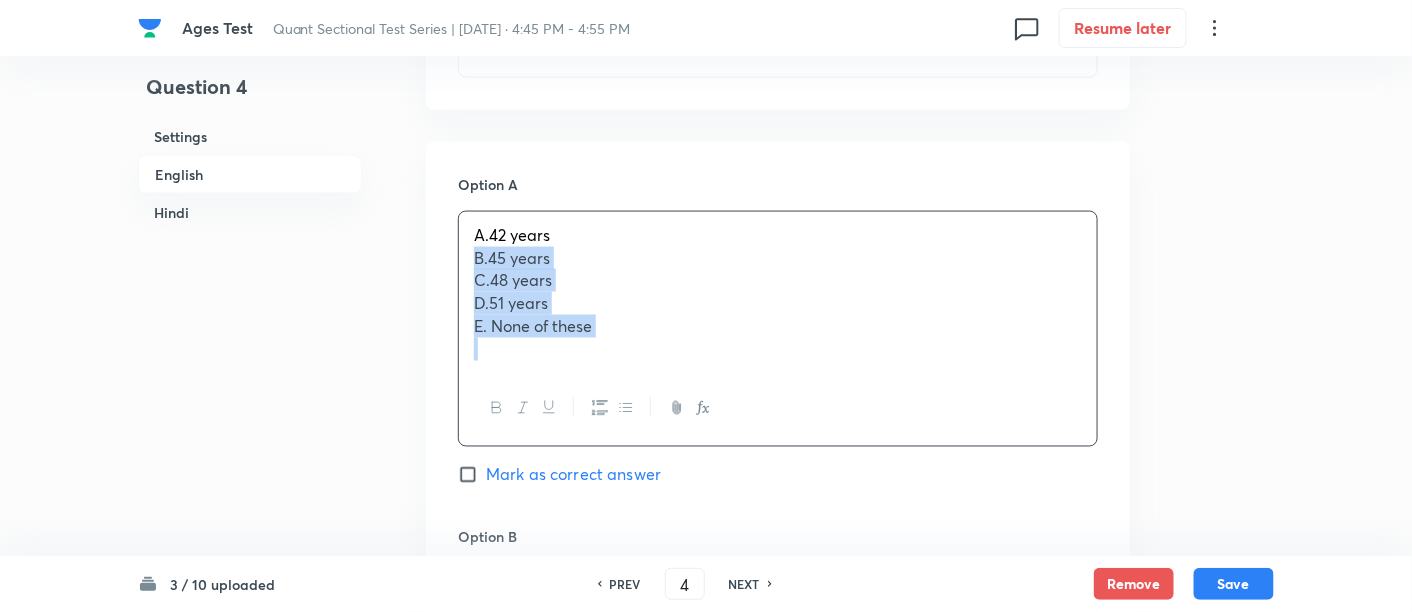 drag, startPoint x: 467, startPoint y: 249, endPoint x: 664, endPoint y: 399, distance: 247.60654 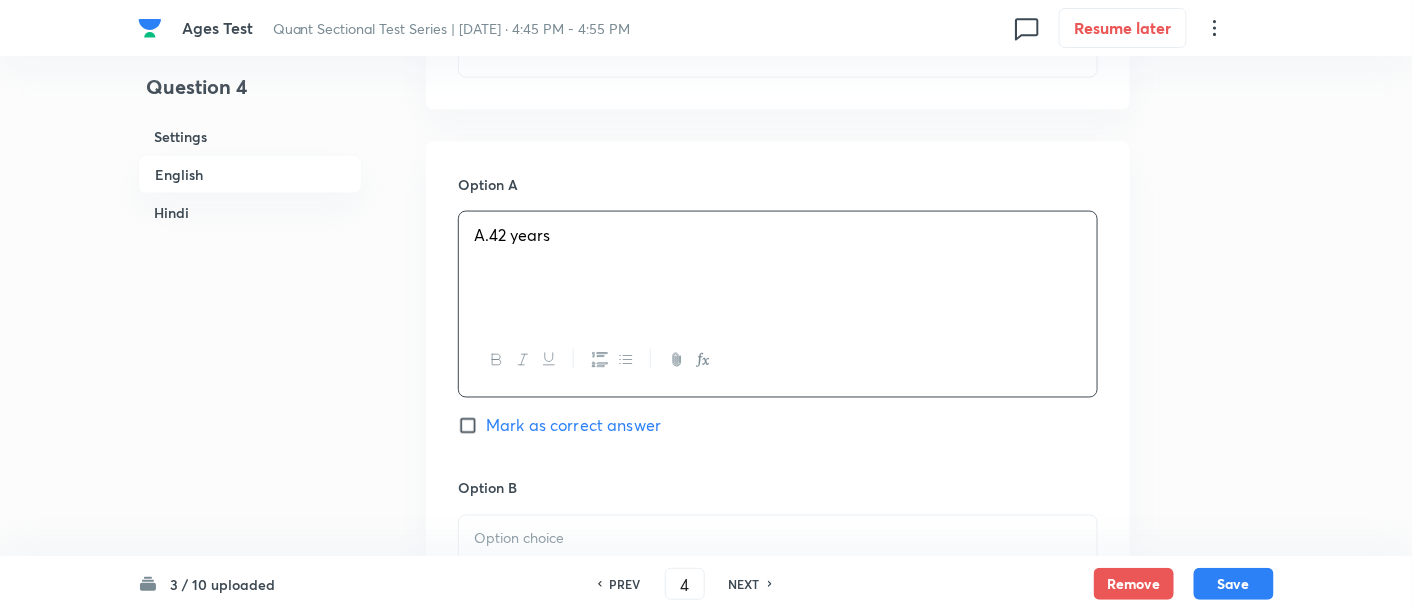 scroll, scrollTop: 1045, scrollLeft: 0, axis: vertical 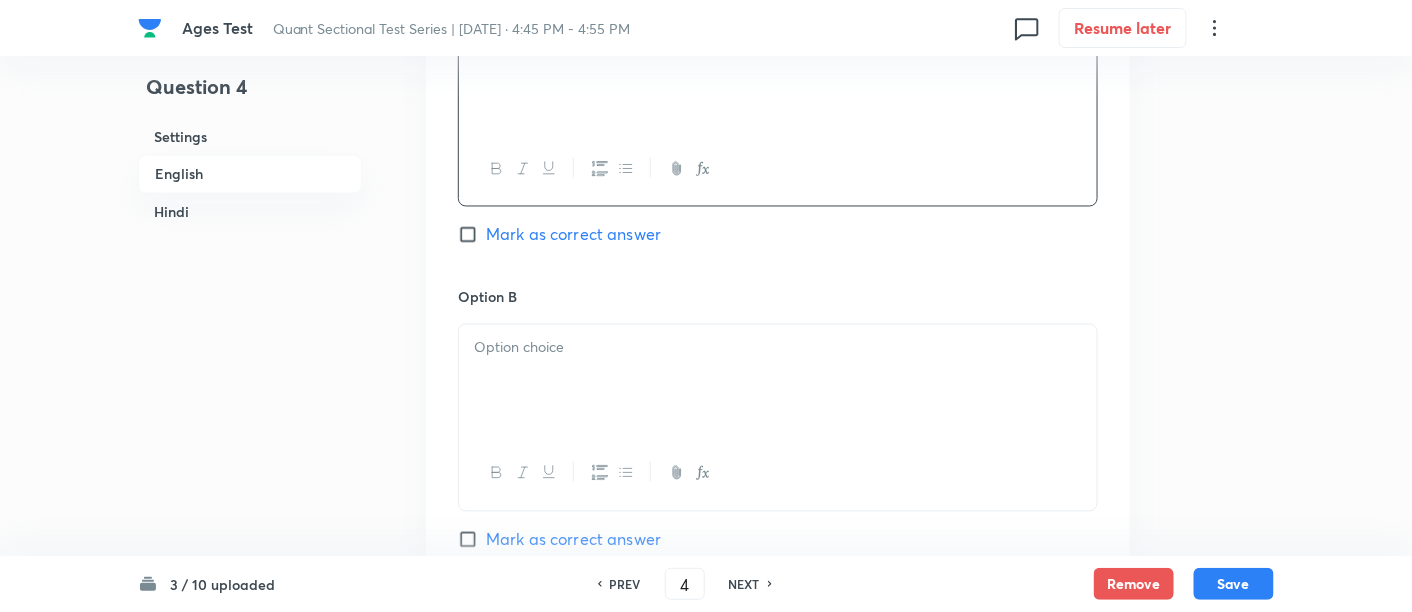 click at bounding box center [778, 381] 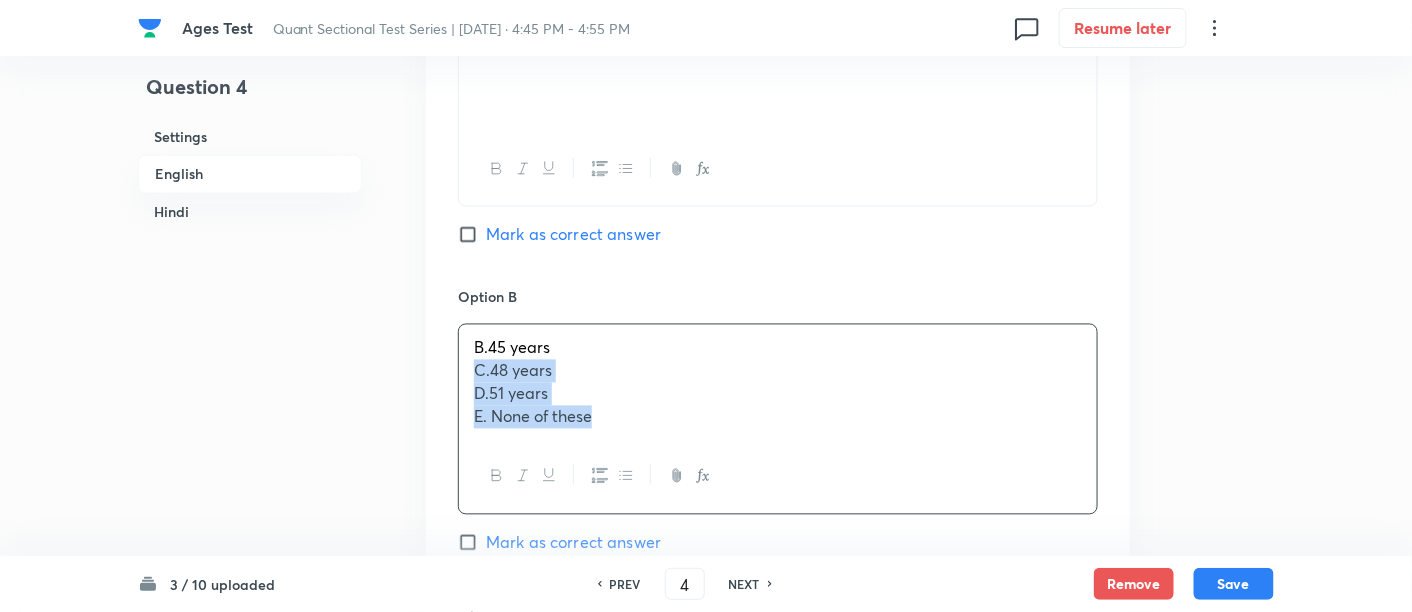 drag, startPoint x: 467, startPoint y: 373, endPoint x: 788, endPoint y: 530, distance: 357.33737 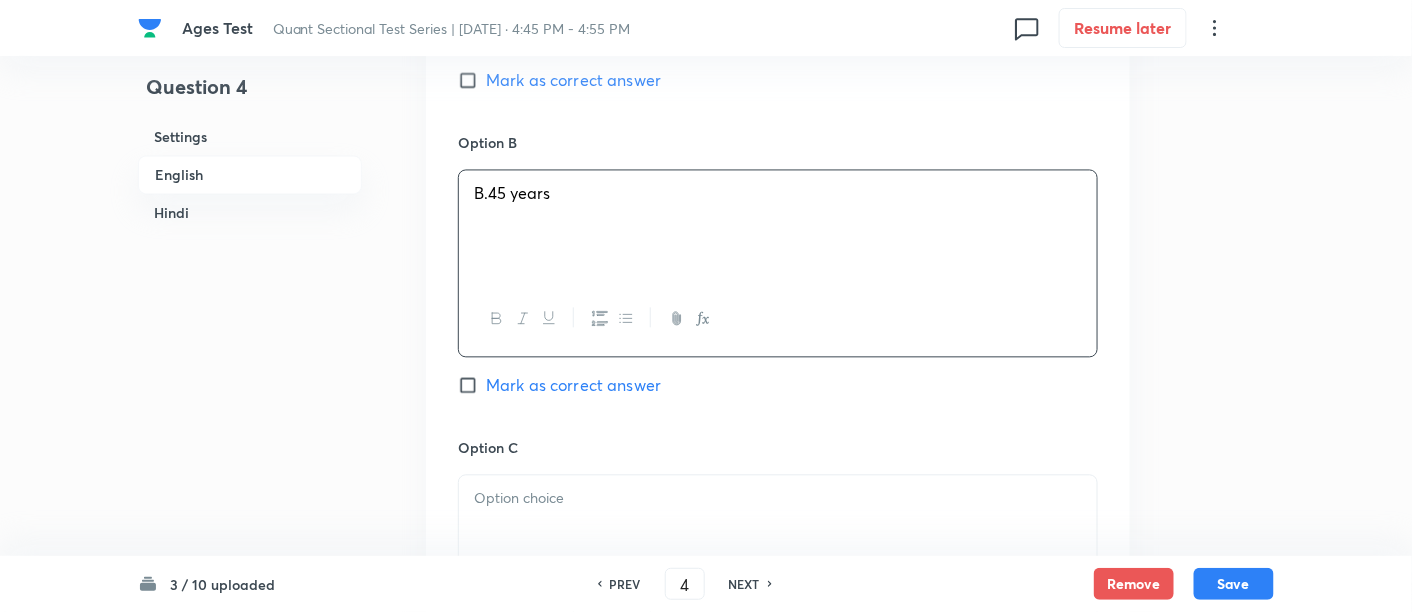 scroll, scrollTop: 1338, scrollLeft: 0, axis: vertical 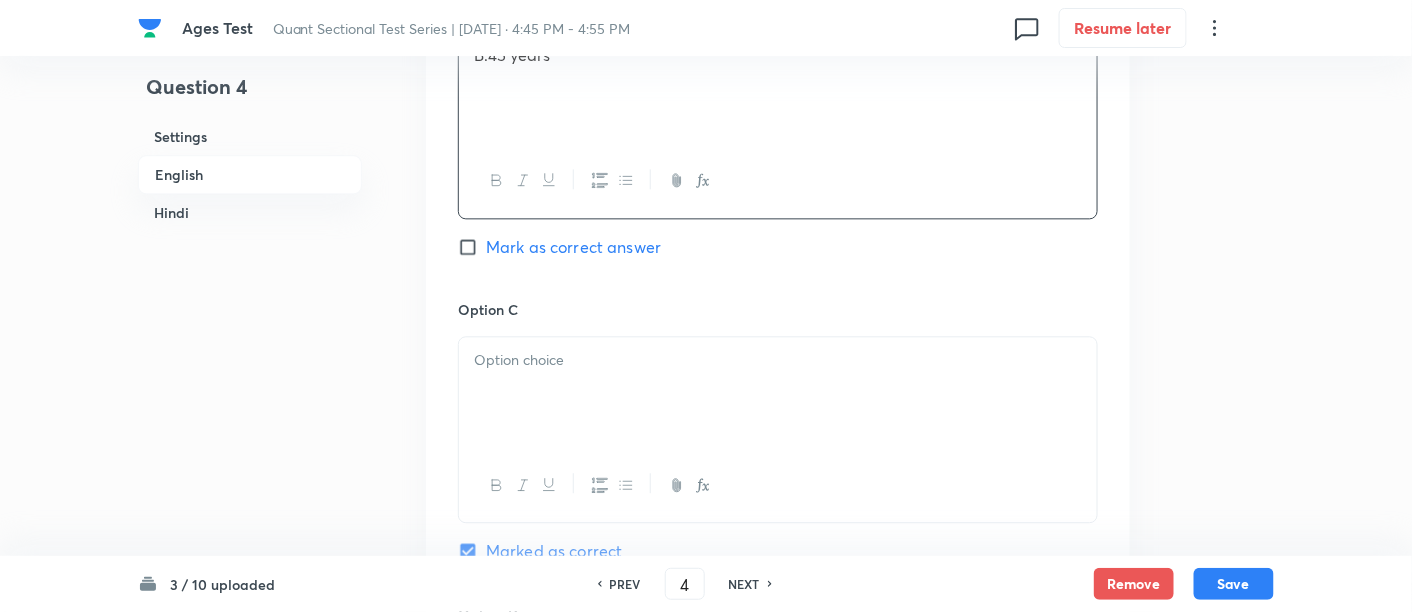 click at bounding box center (778, 393) 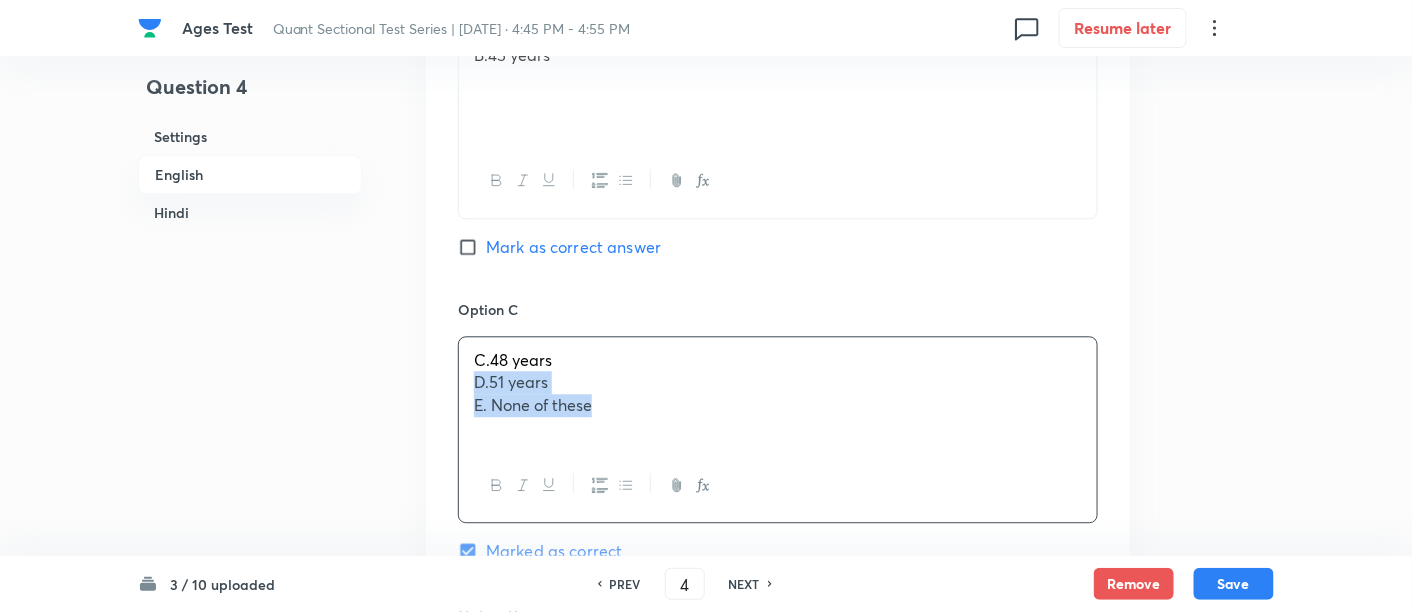 drag, startPoint x: 474, startPoint y: 381, endPoint x: 769, endPoint y: 459, distance: 305.13766 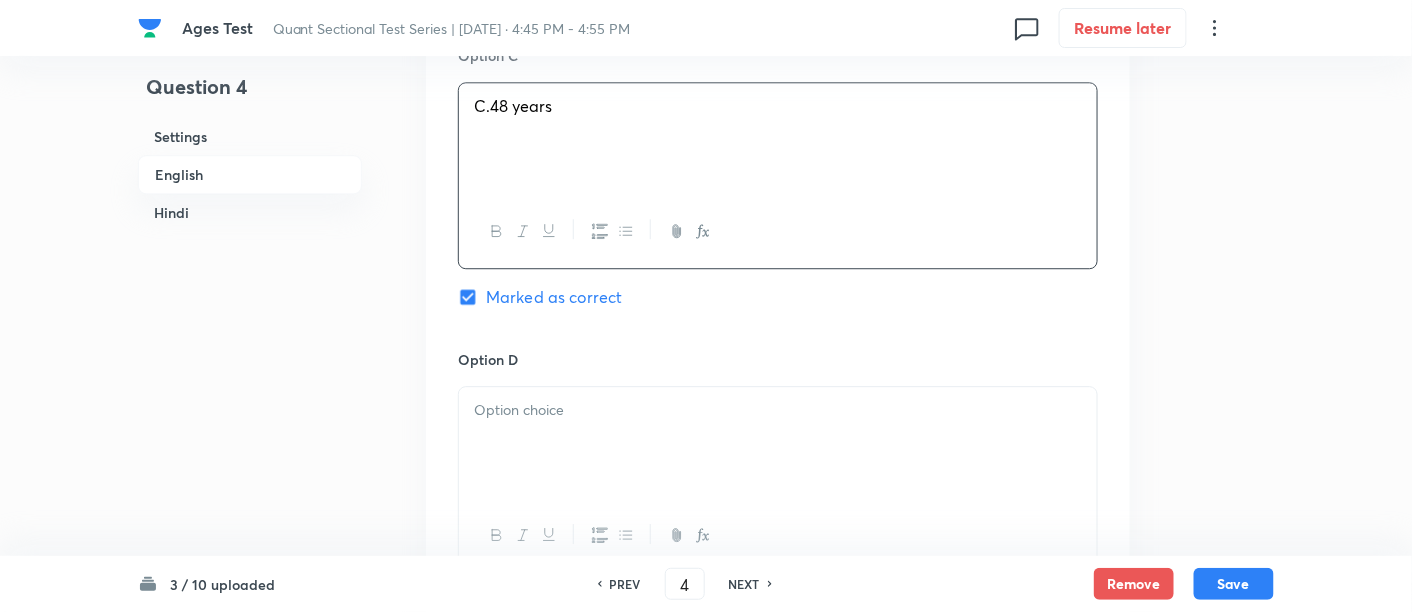 scroll, scrollTop: 1594, scrollLeft: 0, axis: vertical 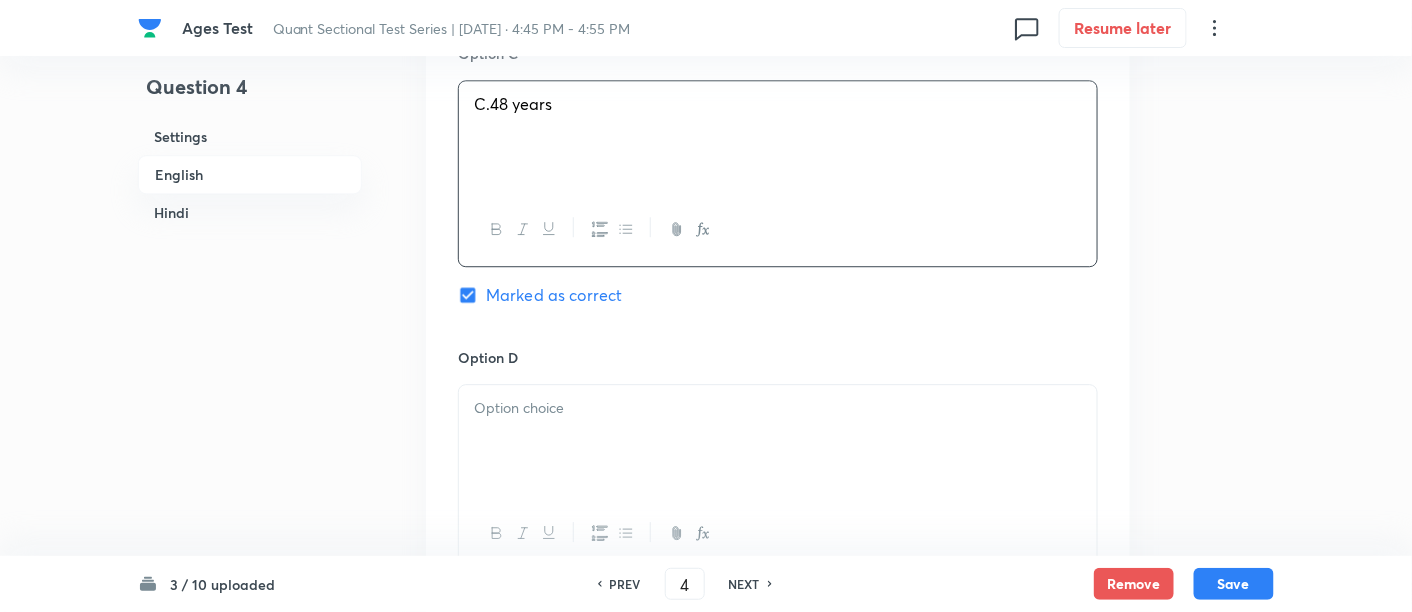 click at bounding box center (778, 441) 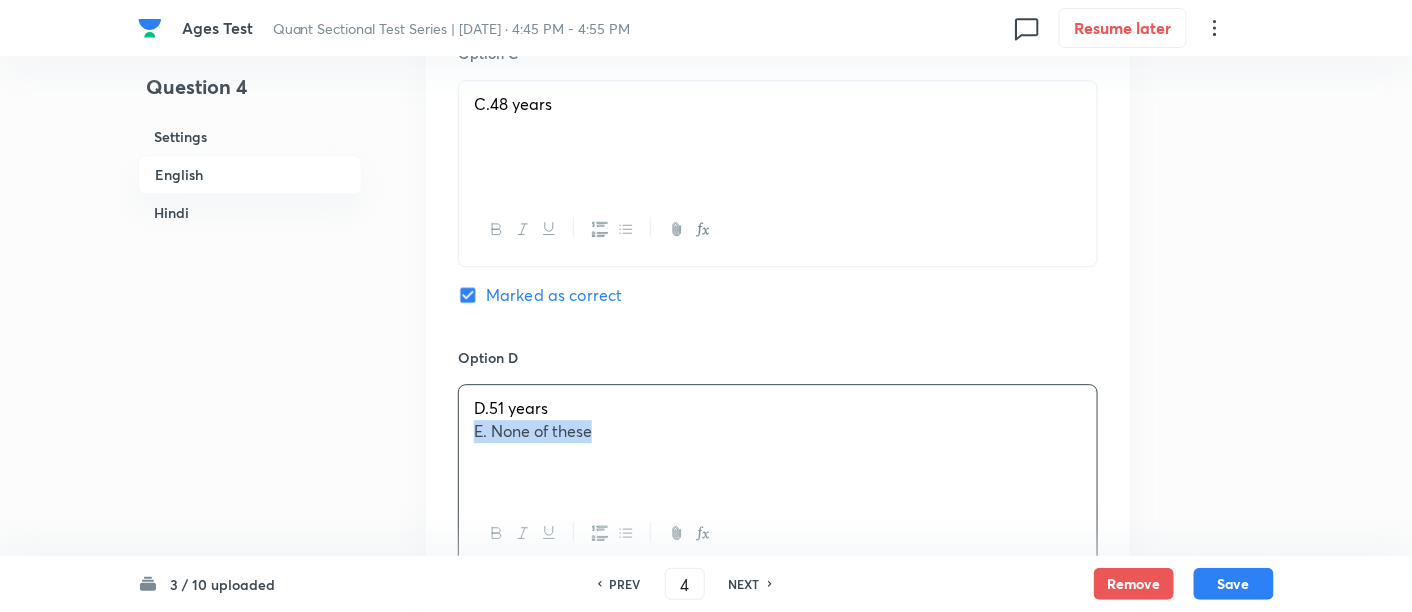 drag, startPoint x: 473, startPoint y: 431, endPoint x: 751, endPoint y: 487, distance: 283.5842 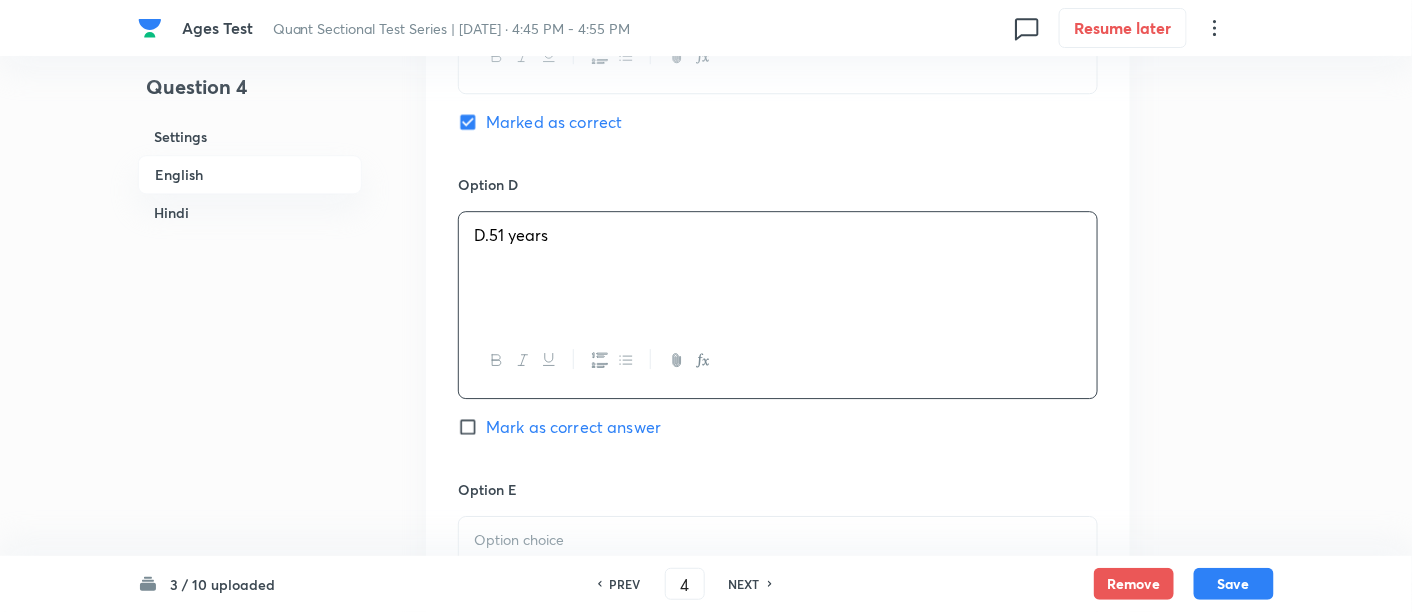 scroll, scrollTop: 1807, scrollLeft: 0, axis: vertical 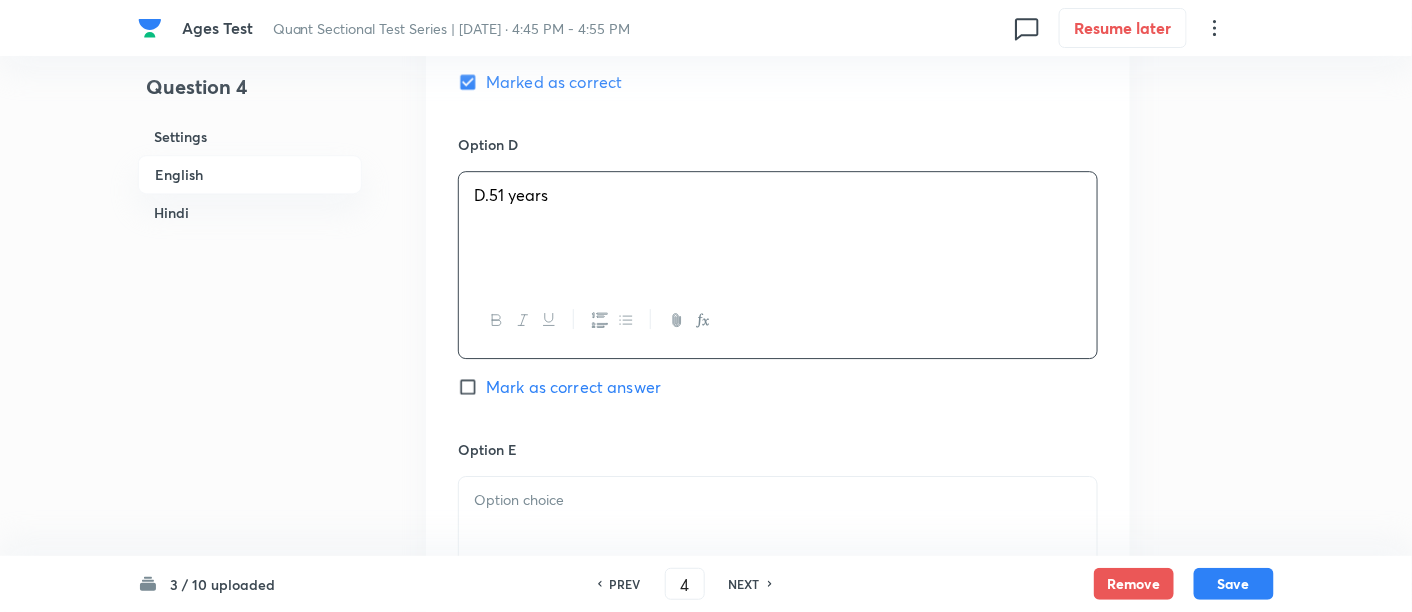 click at bounding box center (778, 500) 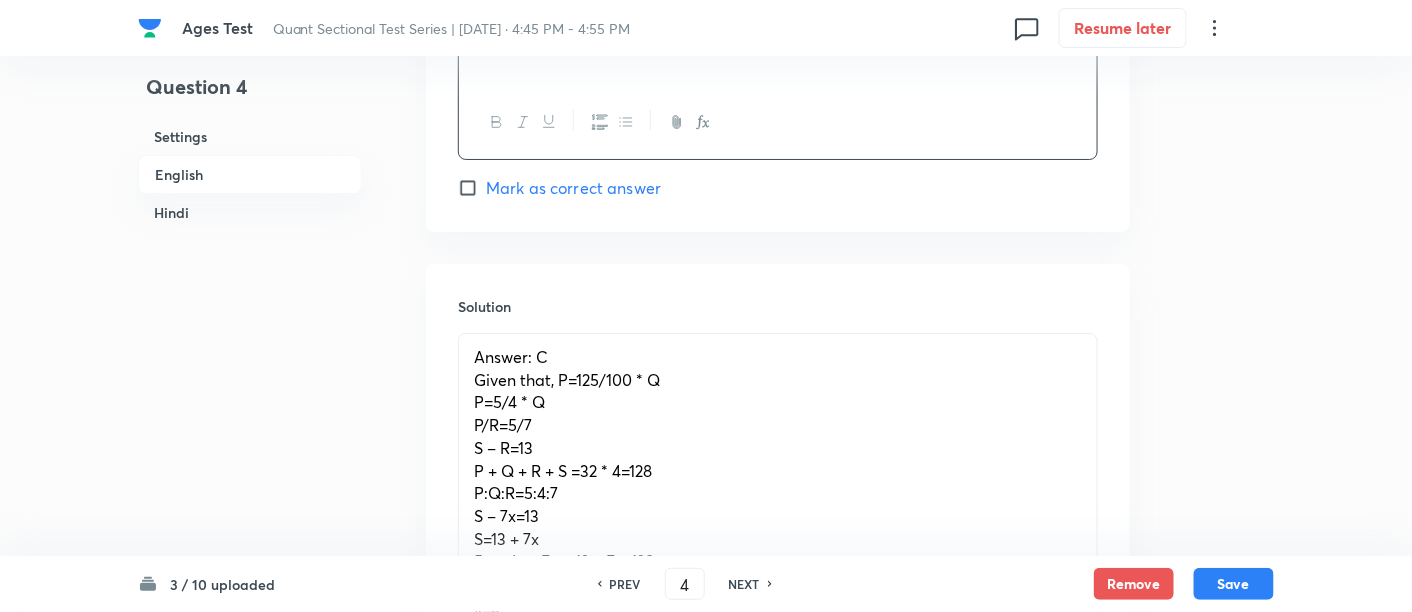 scroll, scrollTop: 2436, scrollLeft: 0, axis: vertical 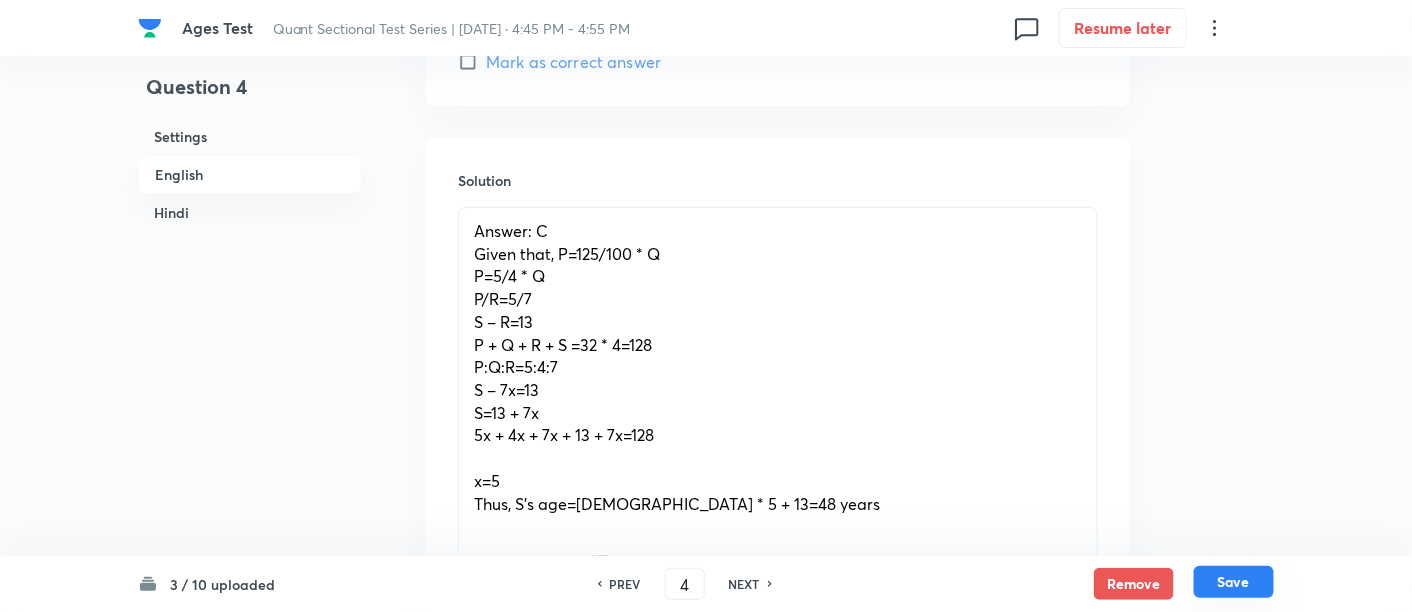 click on "Save" at bounding box center [1234, 582] 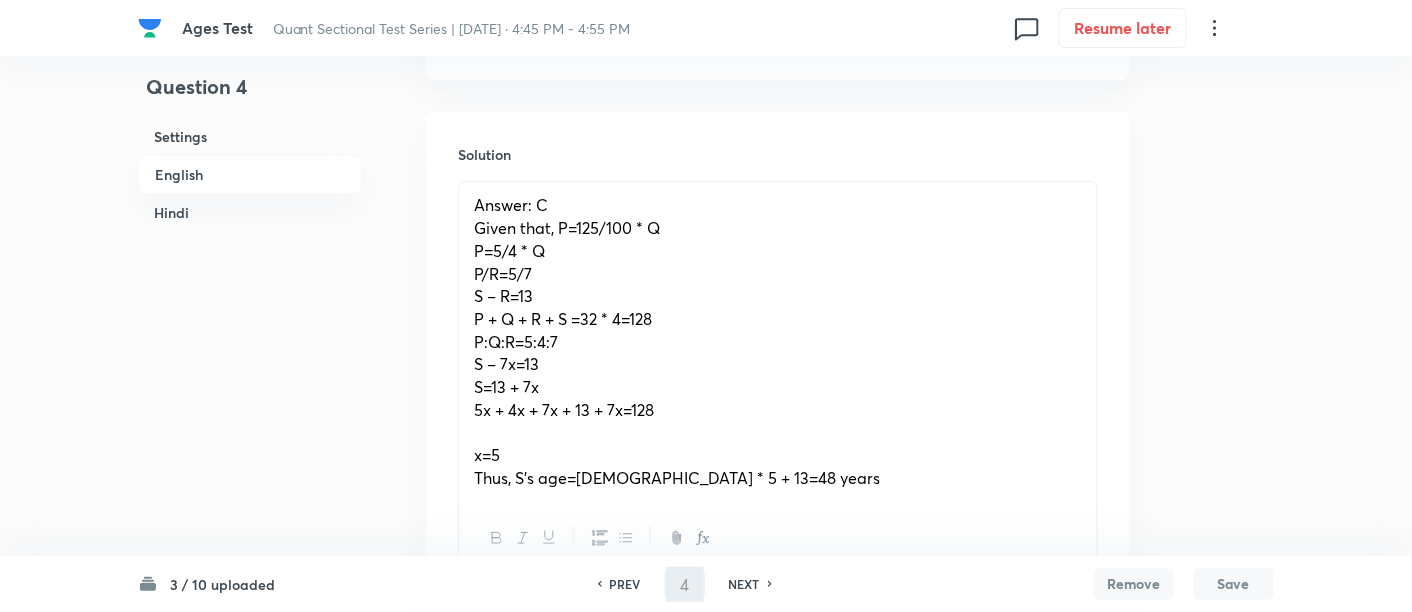 type on "5" 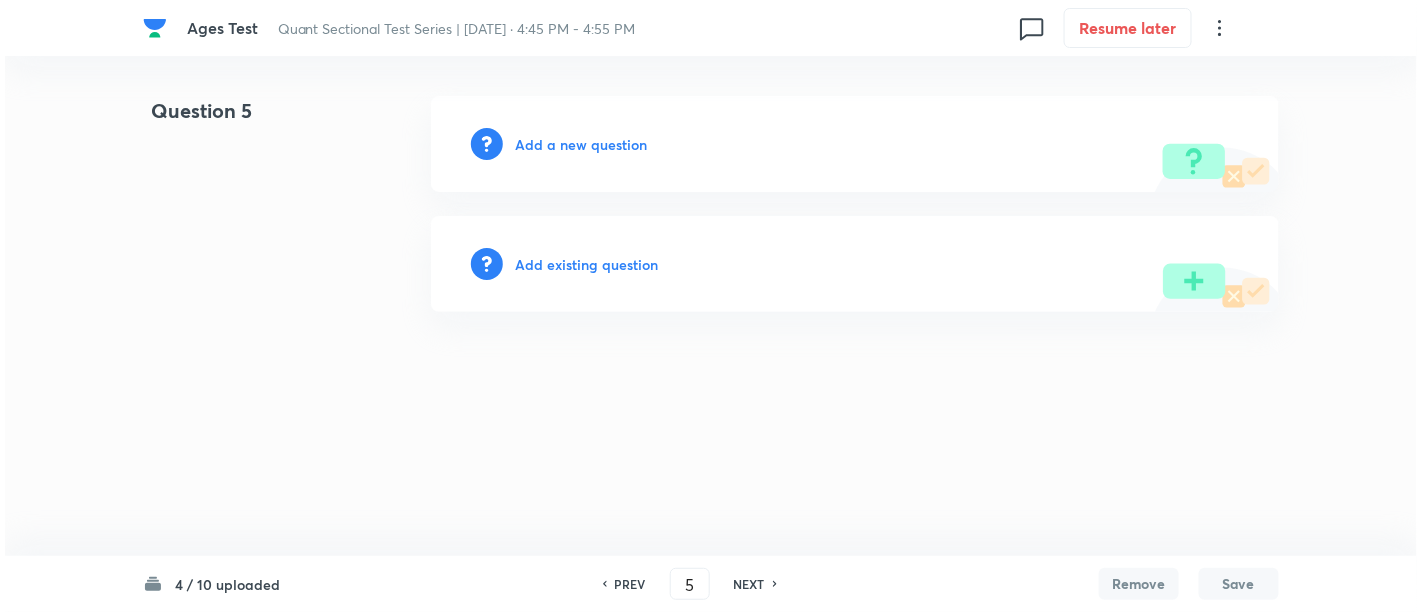 scroll, scrollTop: 0, scrollLeft: 0, axis: both 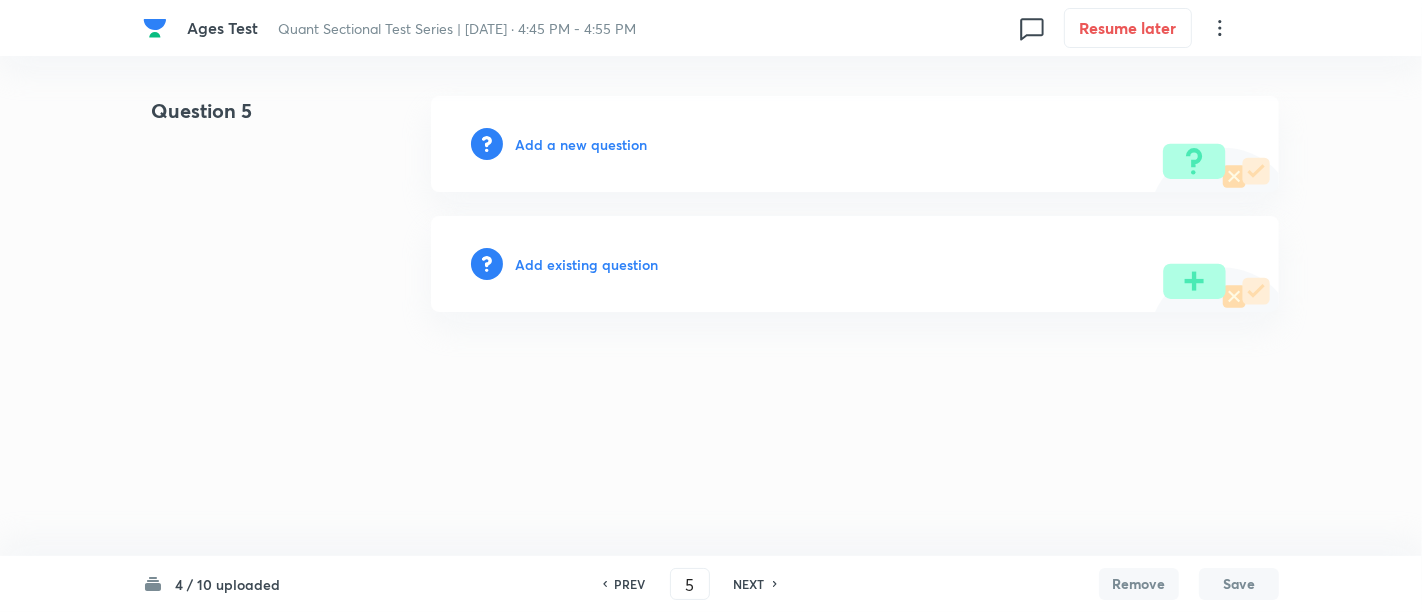 click on "Add a new question" at bounding box center [581, 144] 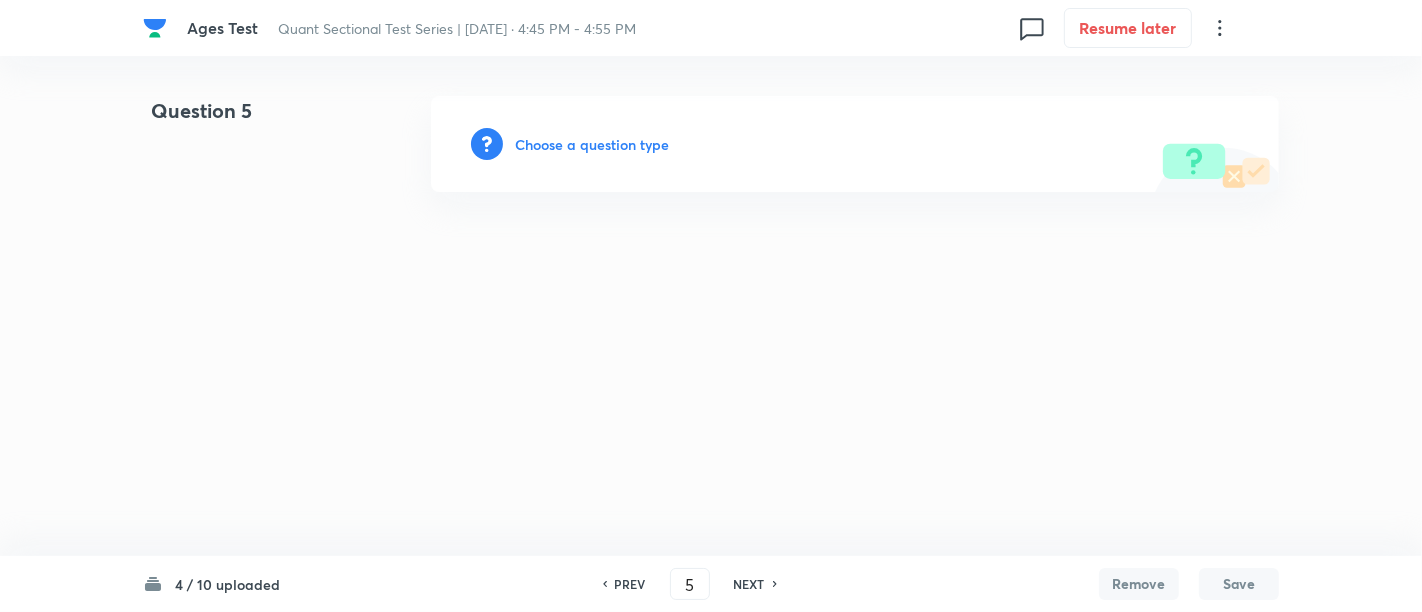 click on "Choose a question type" at bounding box center (592, 144) 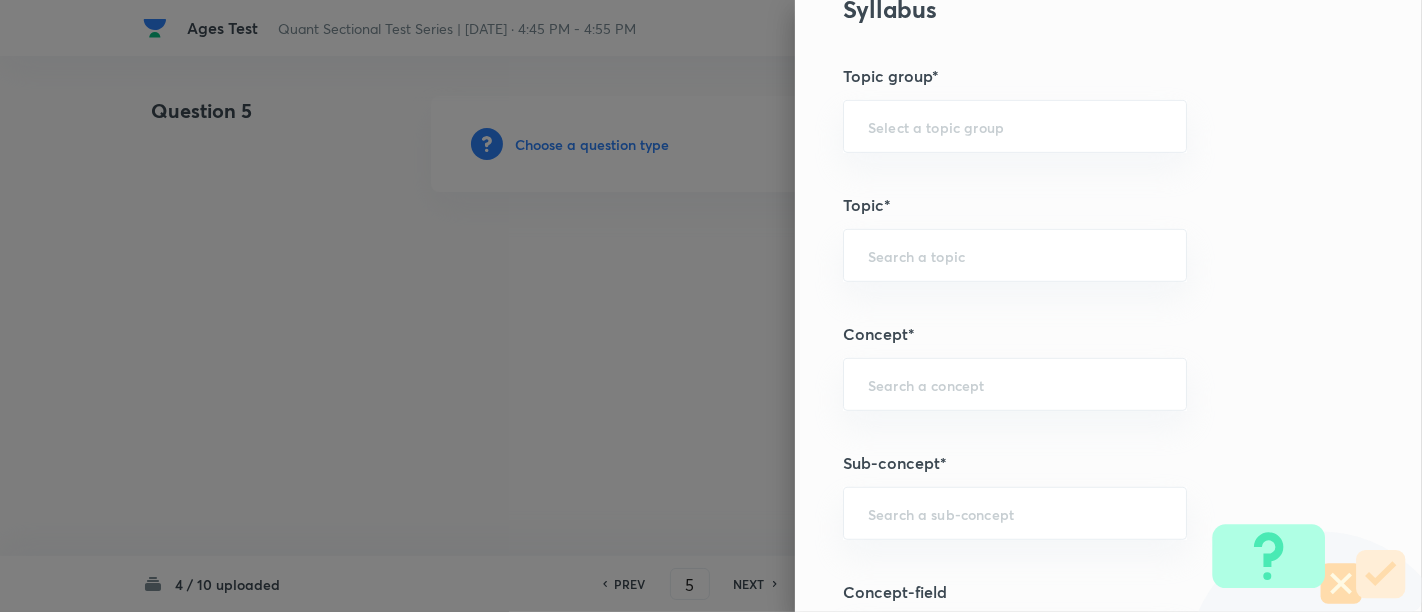 scroll, scrollTop: 863, scrollLeft: 0, axis: vertical 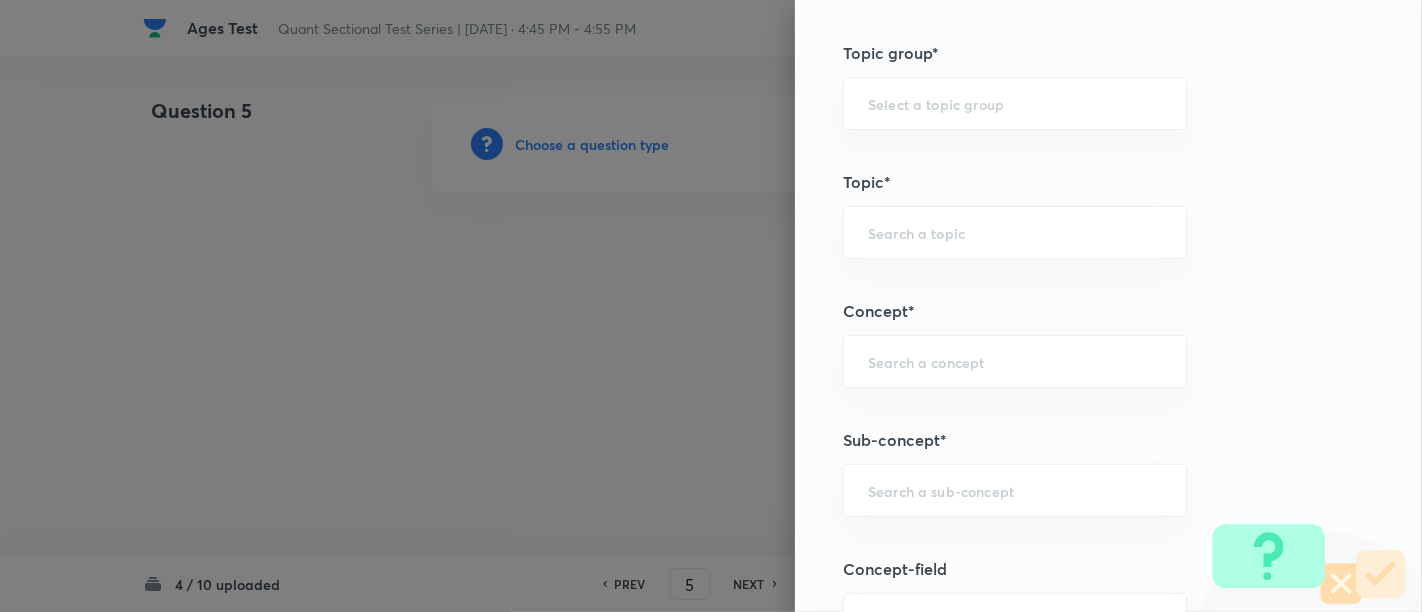 click on "​" at bounding box center (1015, 490) 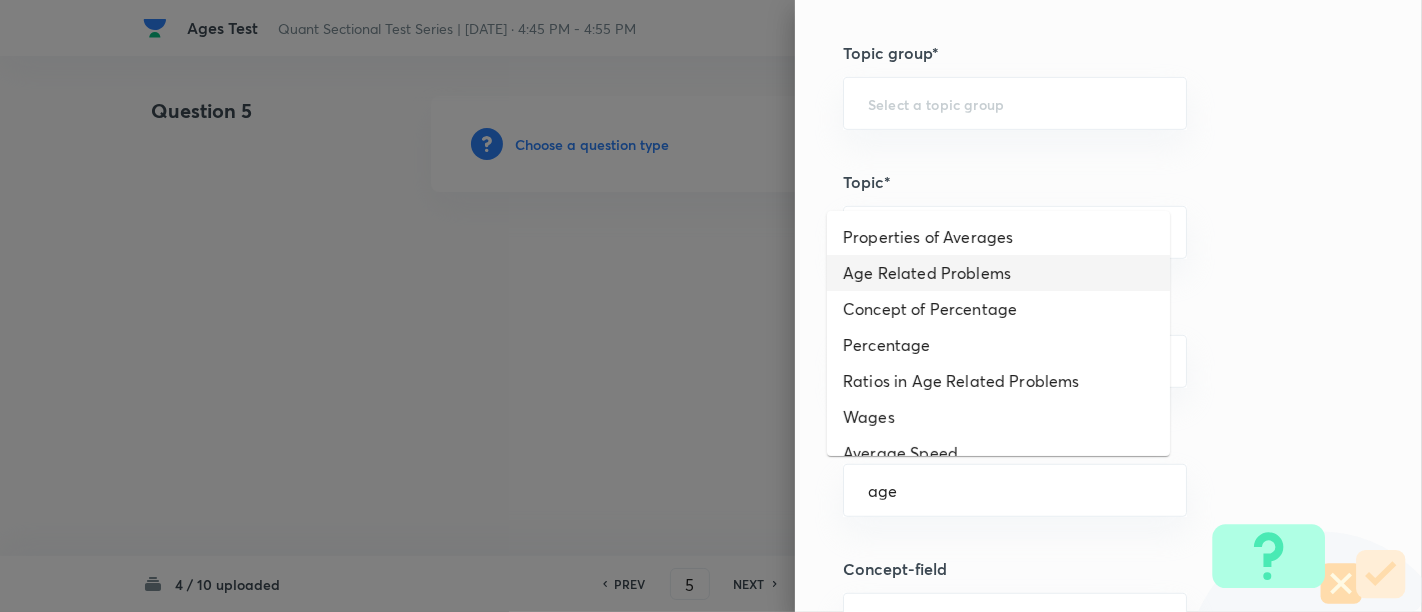 click on "Age Related Problems" at bounding box center (998, 273) 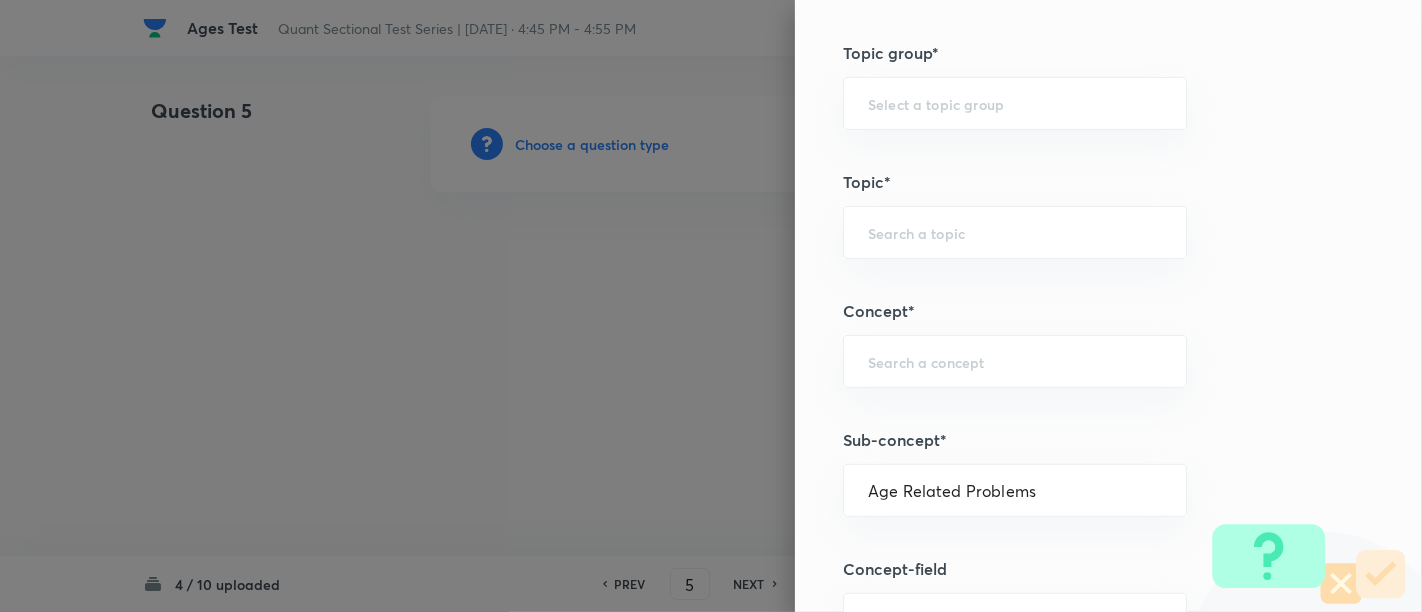 type on "Quantitative Aptitude" 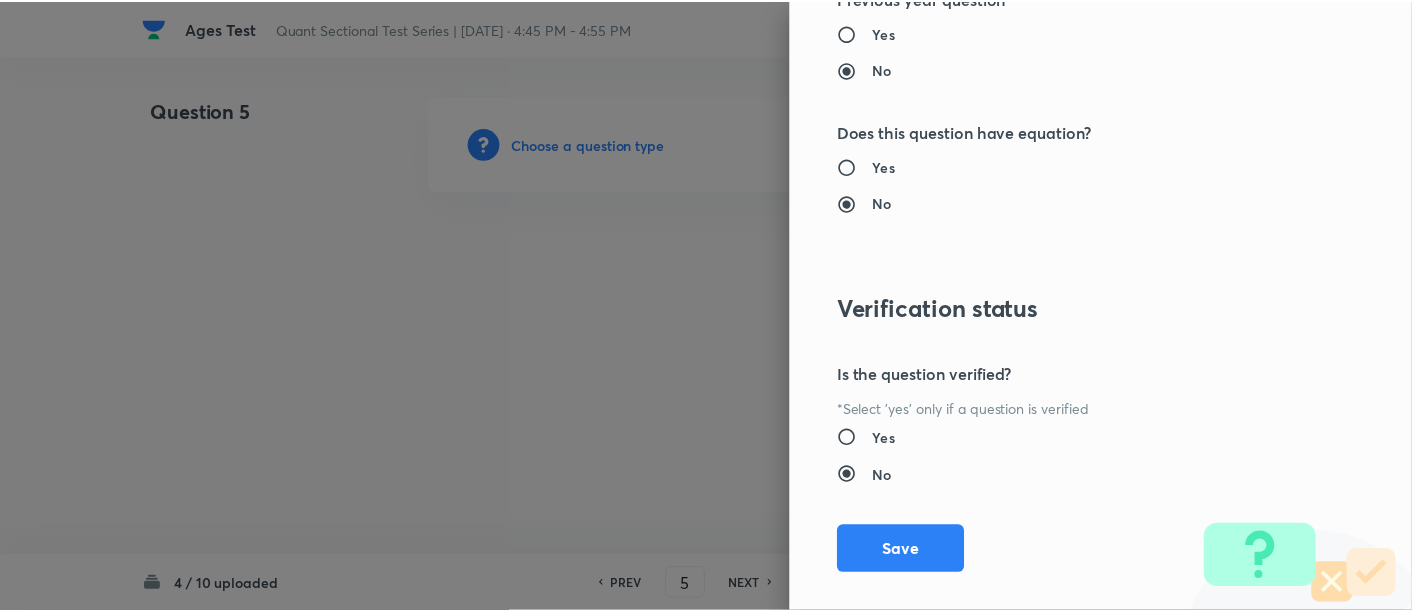 scroll, scrollTop: 2108, scrollLeft: 0, axis: vertical 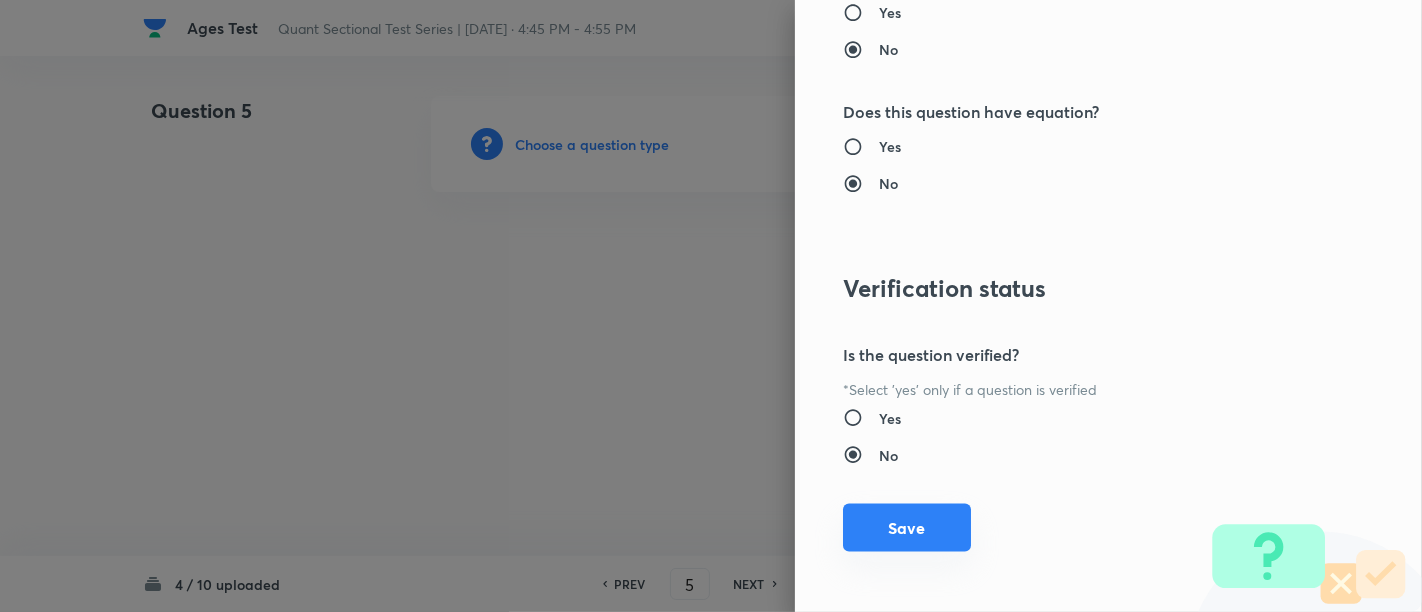 click on "Save" at bounding box center [907, 528] 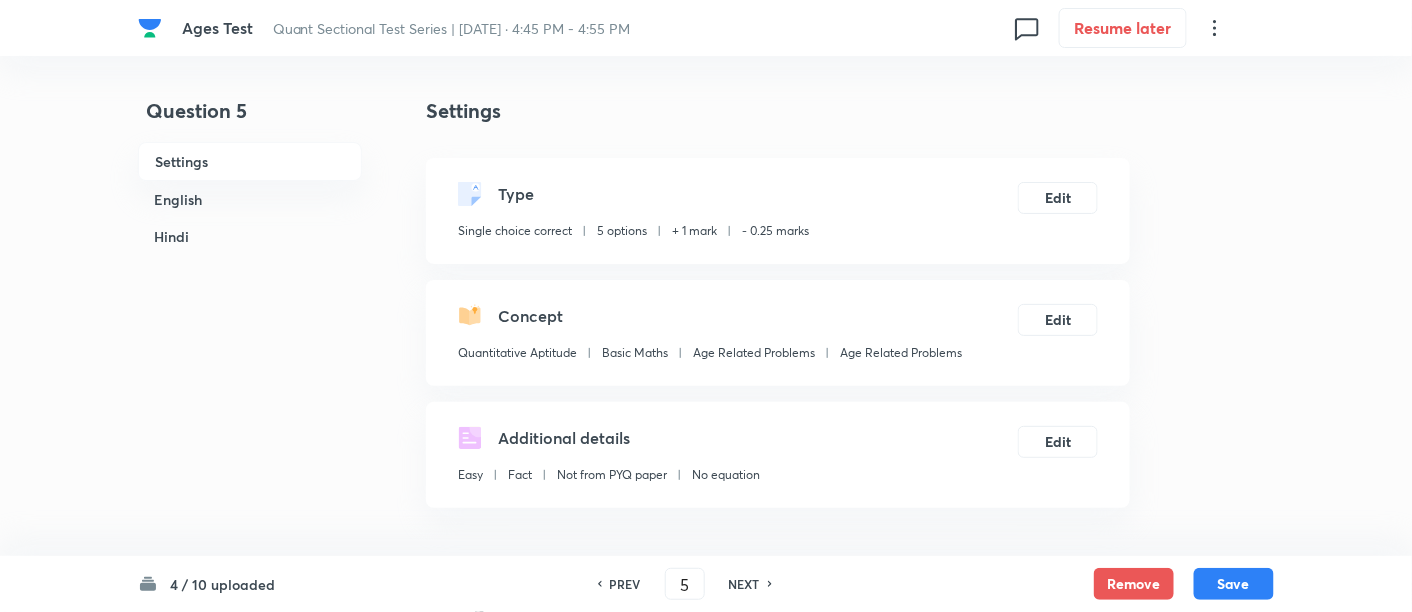 scroll, scrollTop: 648, scrollLeft: 0, axis: vertical 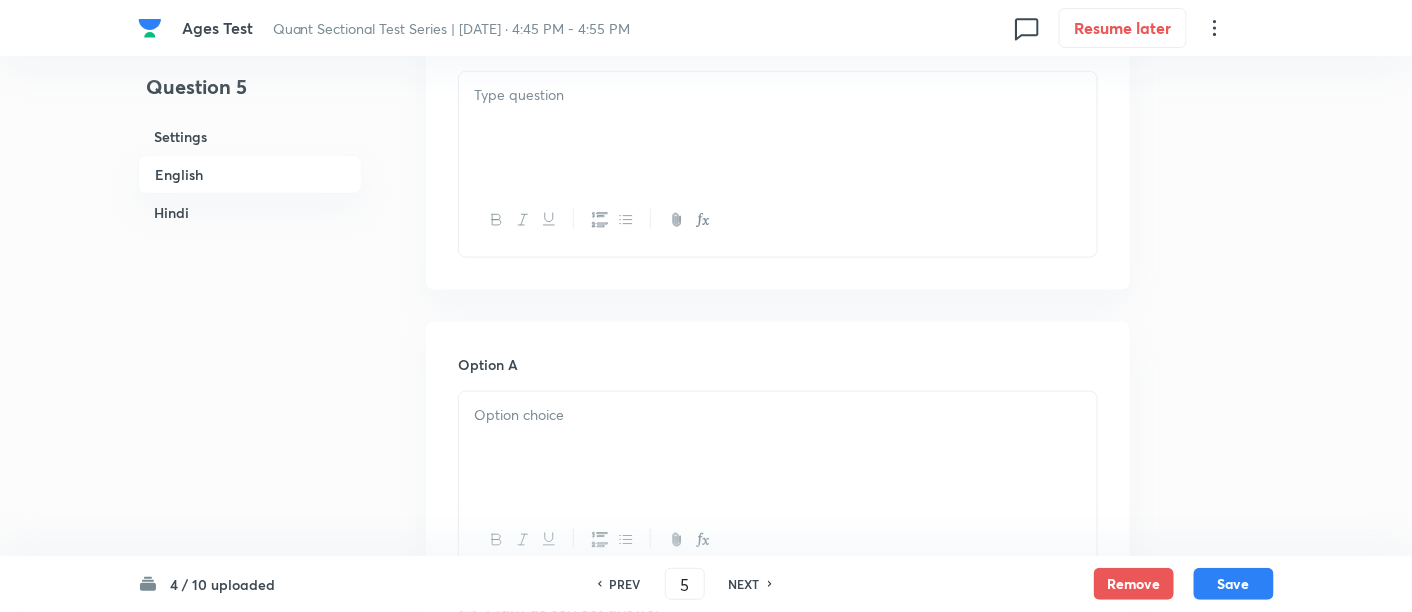click at bounding box center [778, 128] 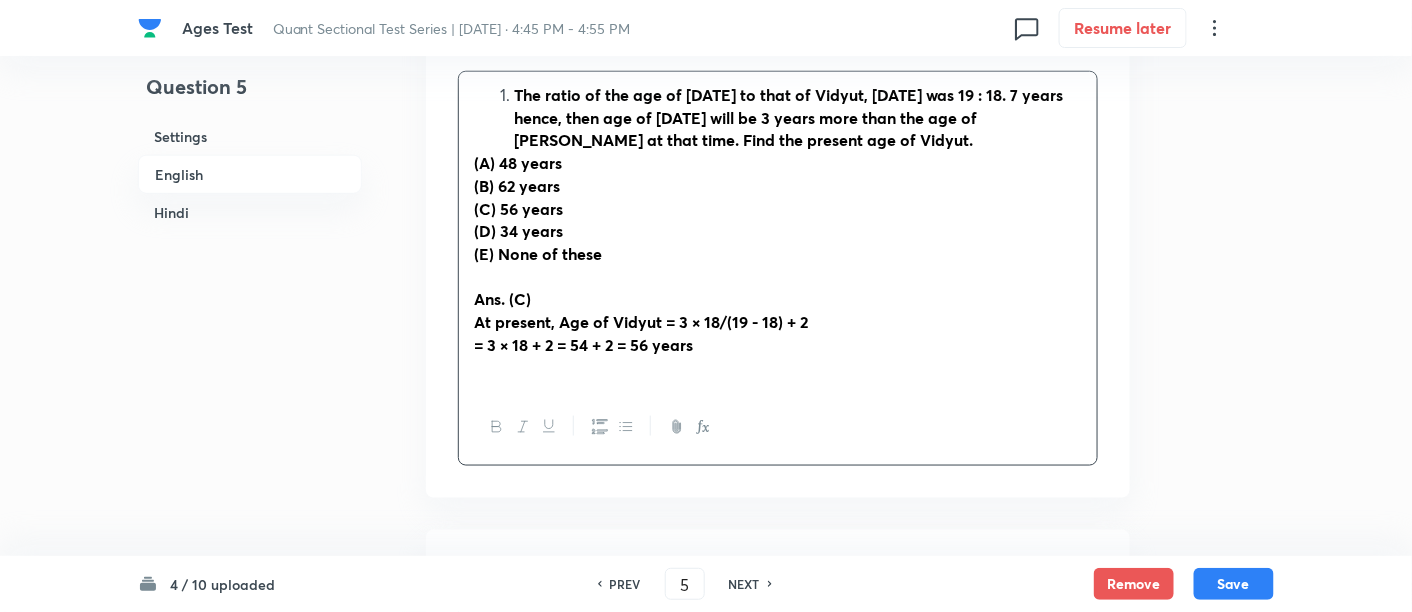click on "The ratio of the age of Mohani to that of Vidyut, 2 years ago was 19 : 18. 7 years hence, then age of Mohani will be 3 years more than the age of Vidyut at that time. Find the present age of Vidyut." at bounding box center (788, 117) 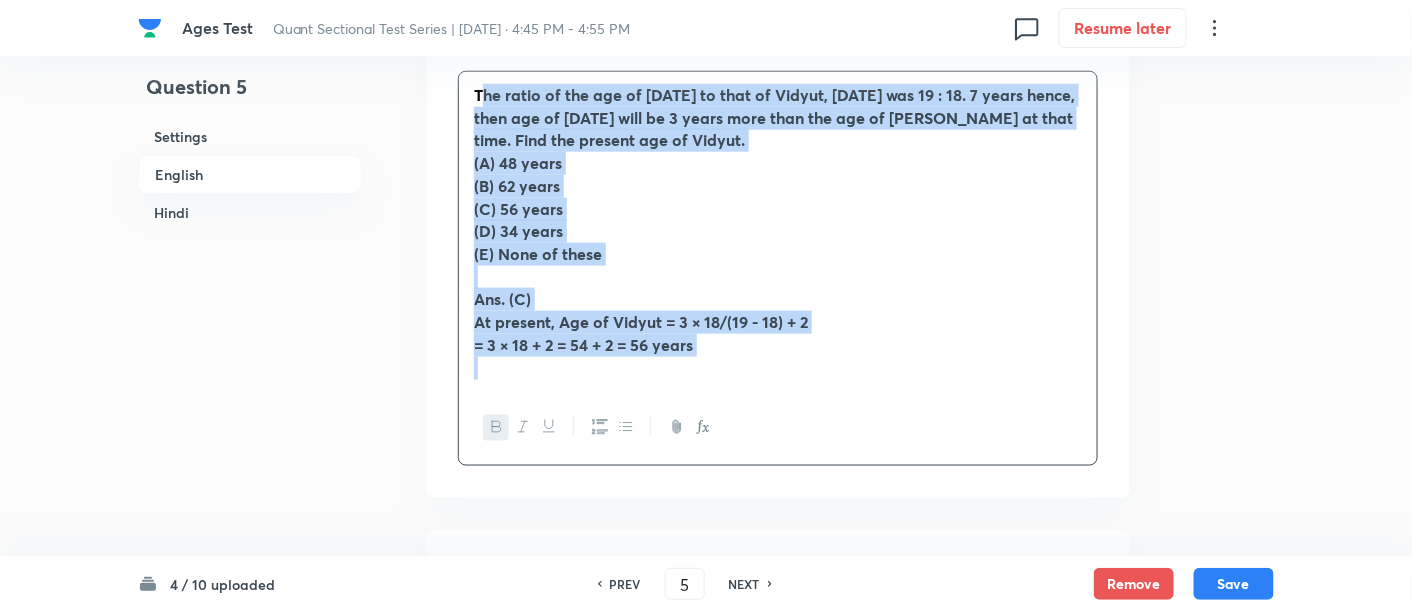 drag, startPoint x: 479, startPoint y: 92, endPoint x: 819, endPoint y: 358, distance: 431.6897 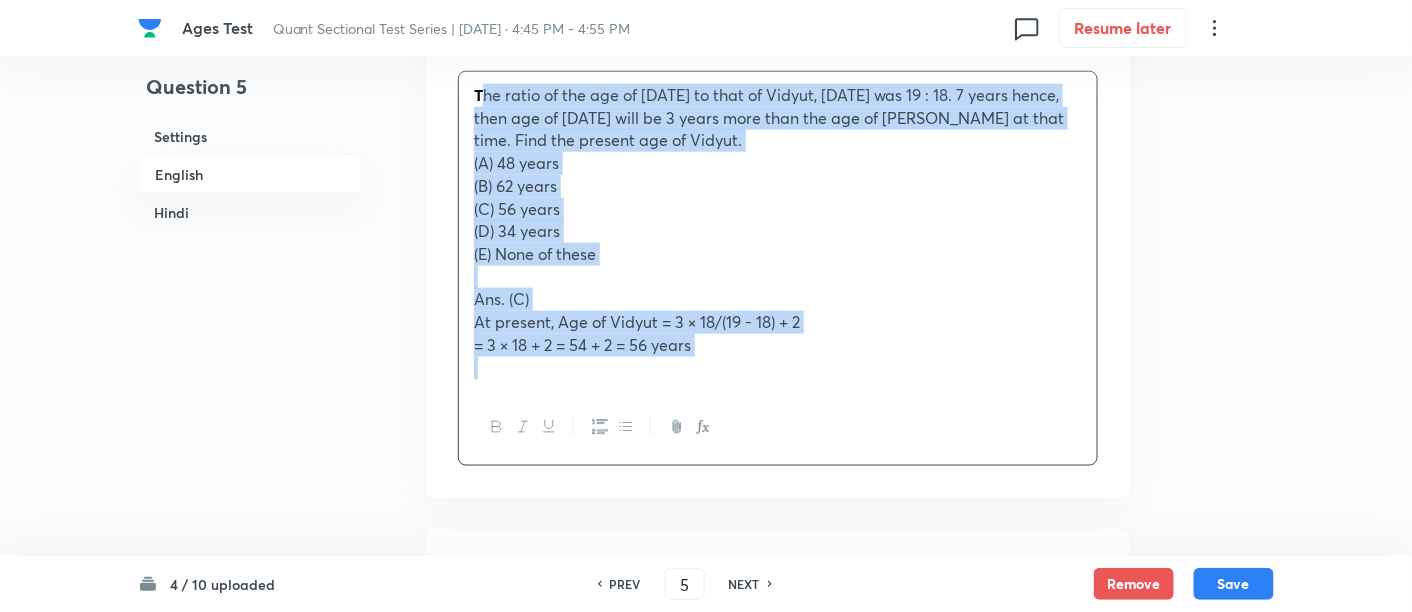 copy on "he ratio of the age of Mohani to that of Vidyut, 2 years ago was 19 : 18. 7 years hence, then age of Mohani will be 3 years more than the age of Vidyut at that time. Find the present age of Vidyut. (A) 48 years  (B) 62 years  (C) 56 years (D) 34 years  (E) None of these Ans. (C) At present, Age of Vidyut = 3 × 18/(19 - 18) + 2 = 3 × 18 + 2 = 54 + 2 = 56 years" 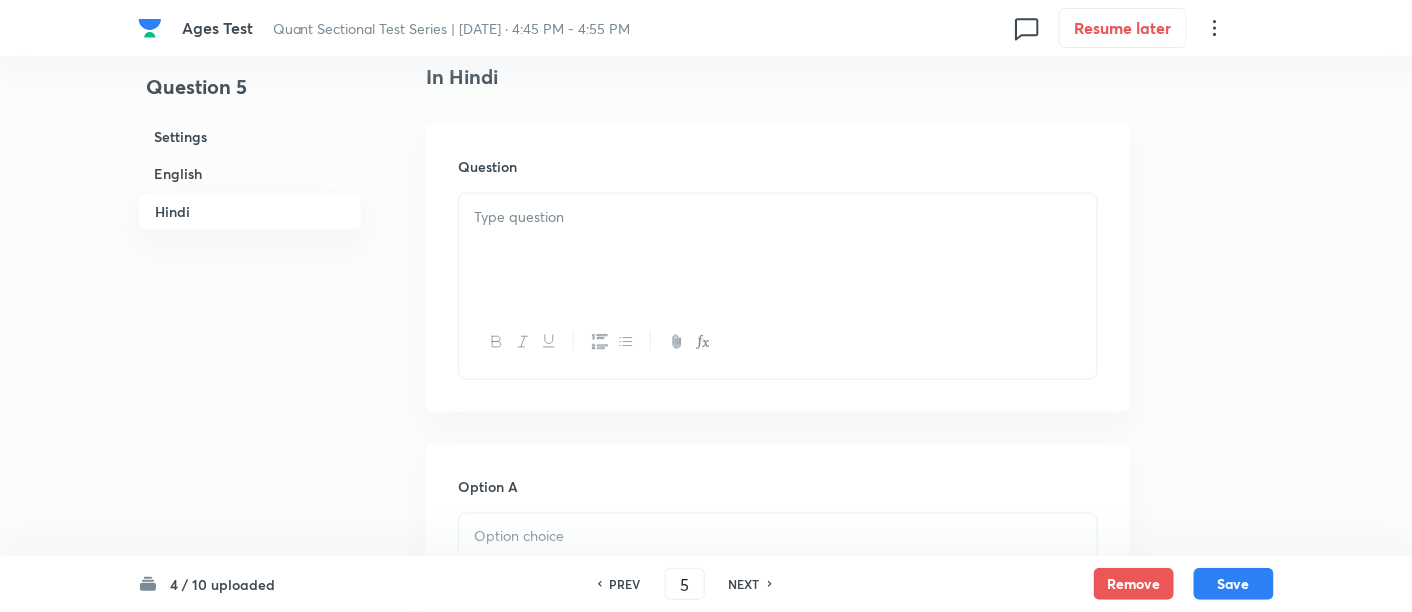 scroll, scrollTop: 3064, scrollLeft: 0, axis: vertical 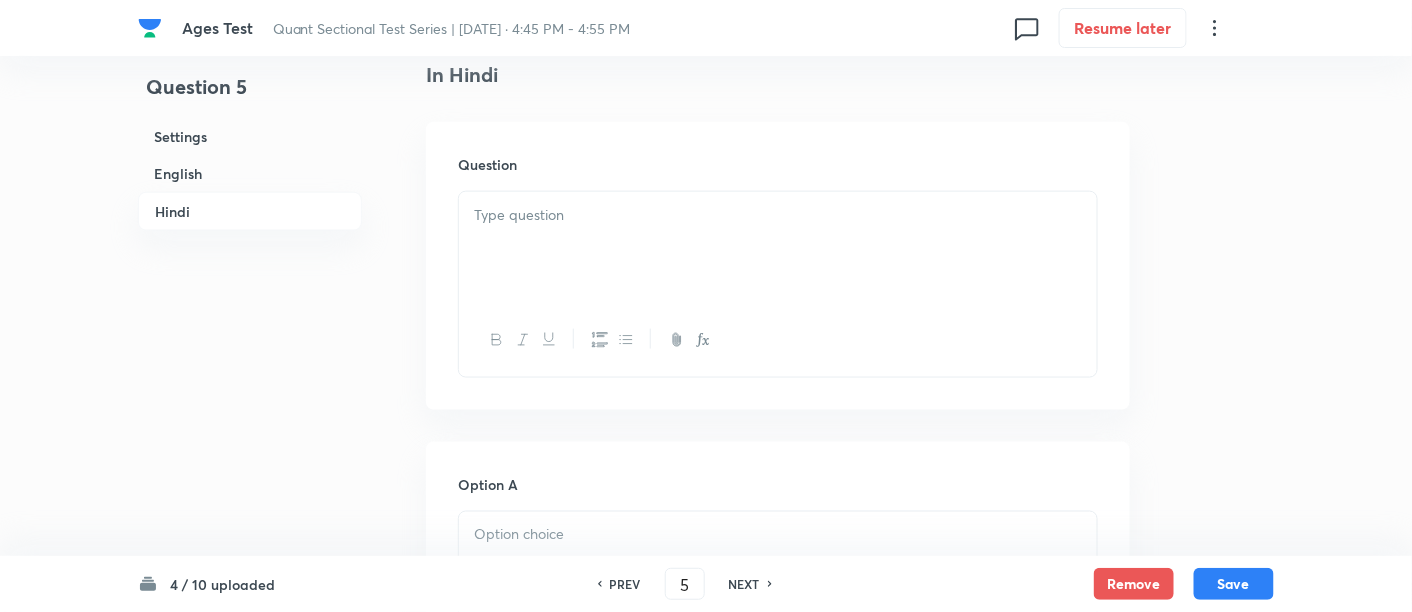 click at bounding box center [778, 248] 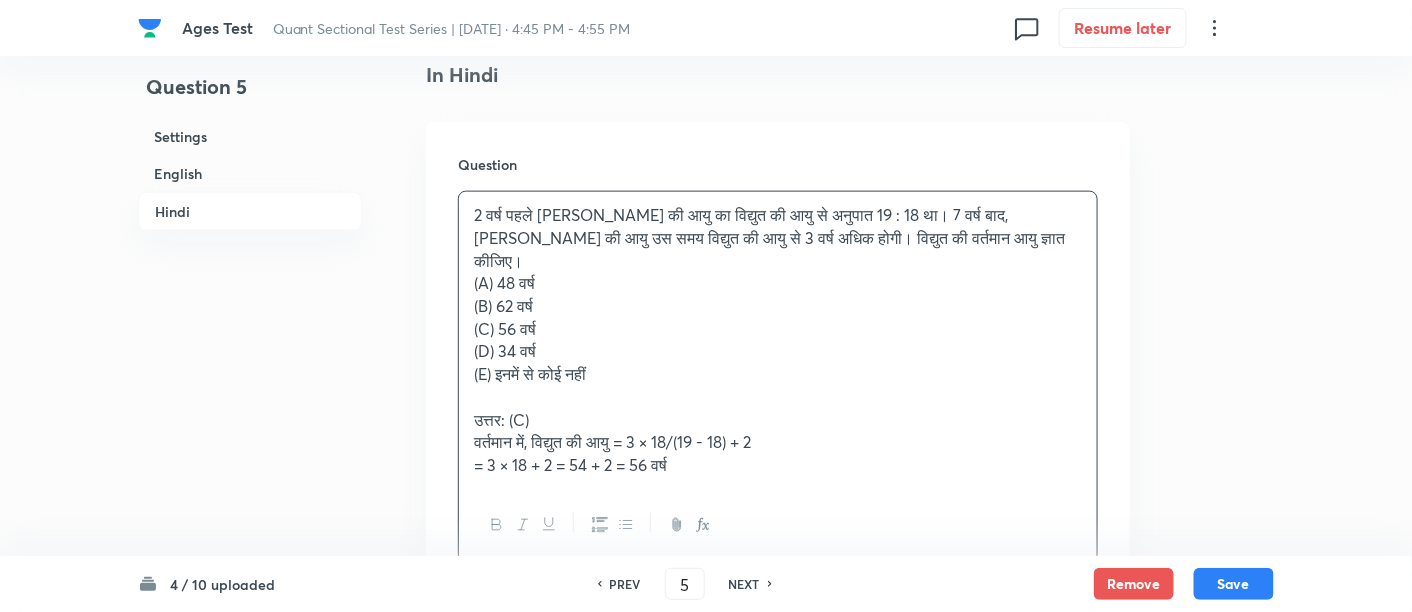scroll, scrollTop: 3208, scrollLeft: 0, axis: vertical 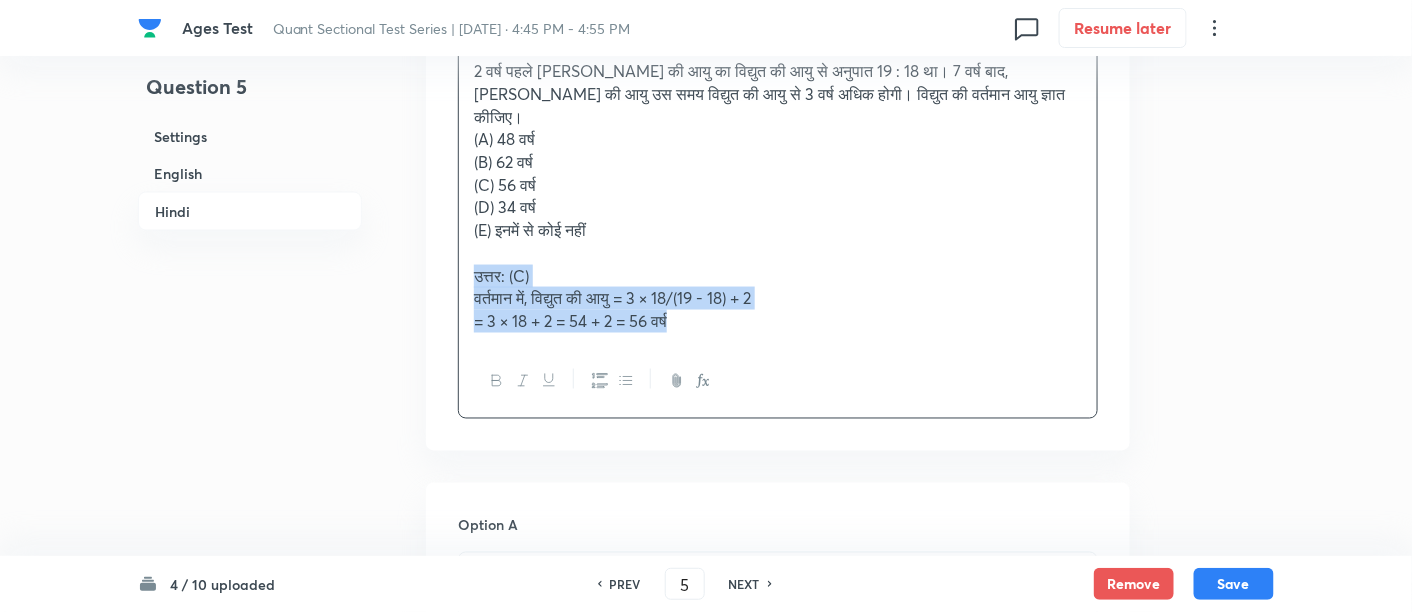 drag, startPoint x: 464, startPoint y: 252, endPoint x: 848, endPoint y: 367, distance: 400.85034 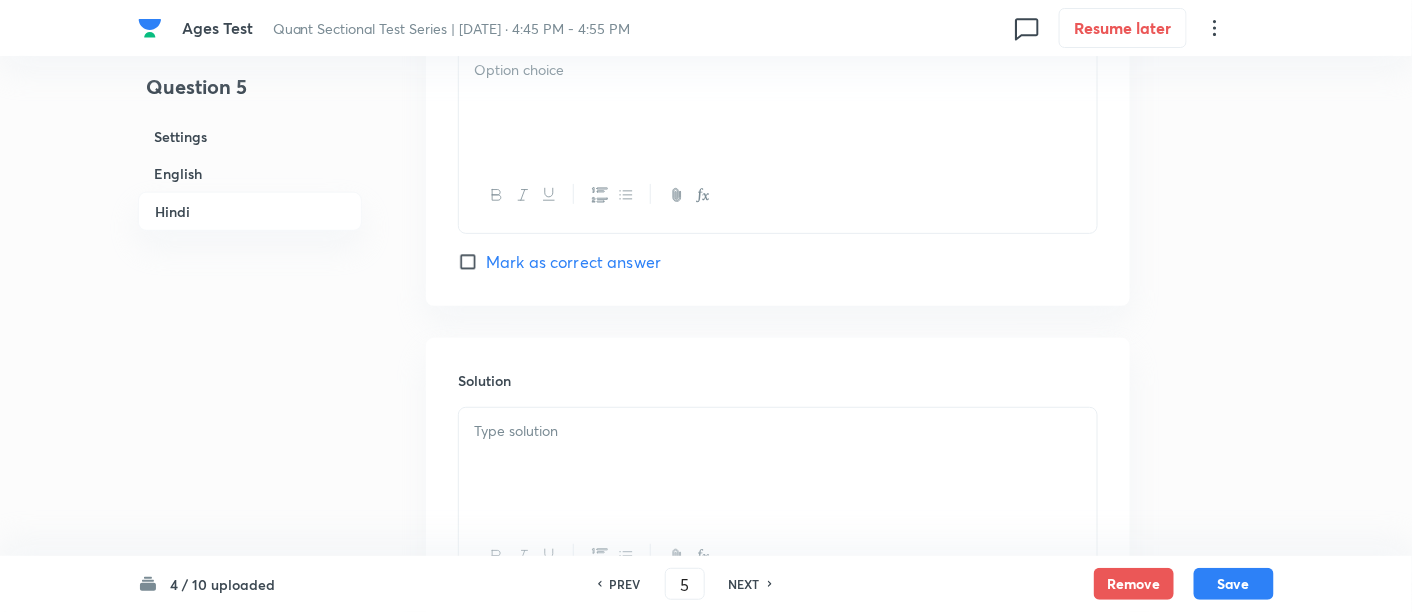 scroll, scrollTop: 5046, scrollLeft: 0, axis: vertical 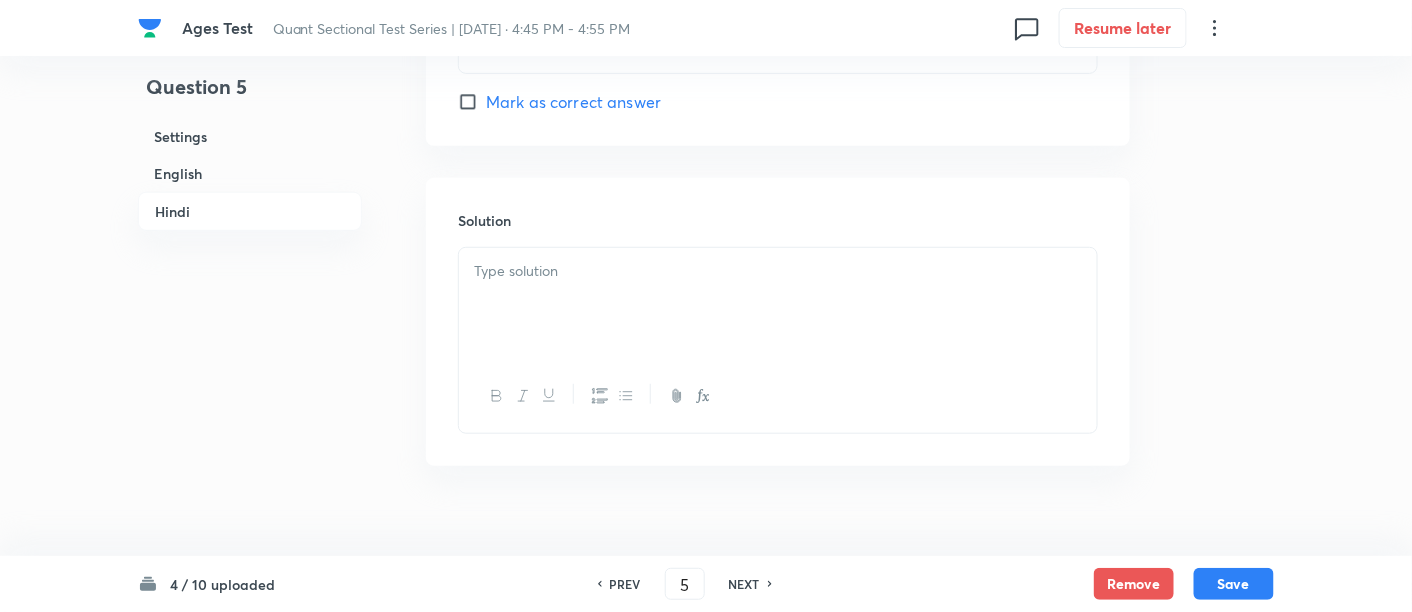 click at bounding box center (778, 304) 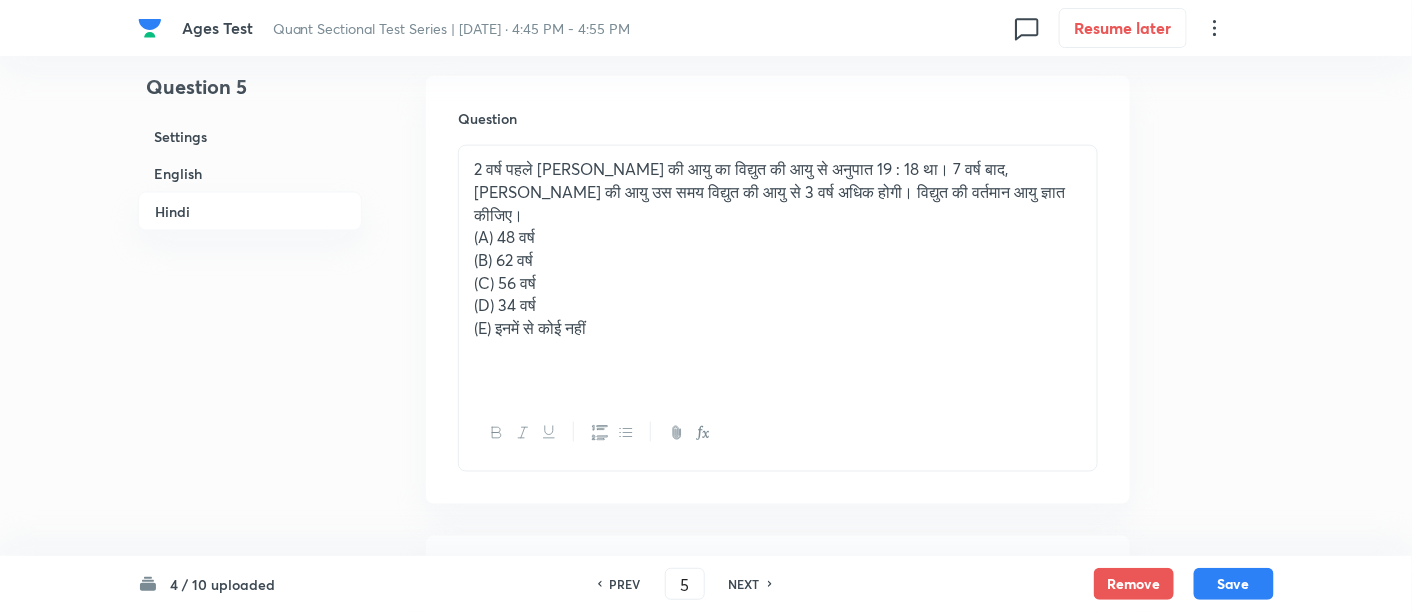 scroll, scrollTop: 3108, scrollLeft: 0, axis: vertical 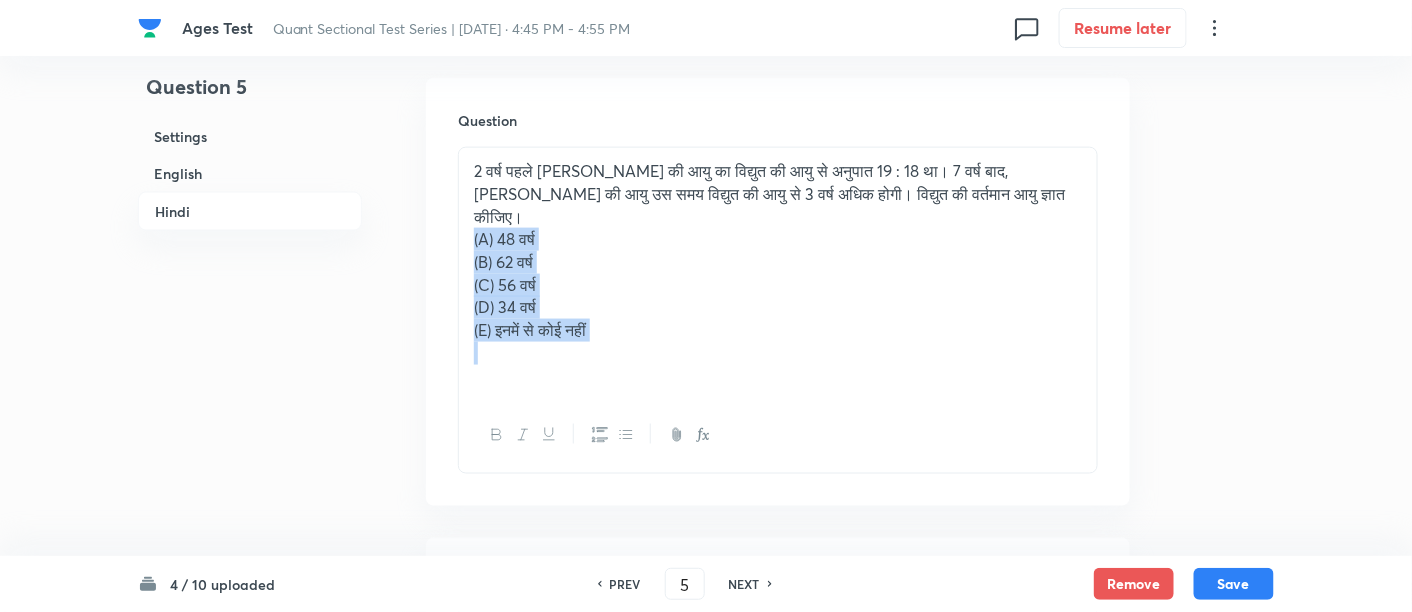 drag, startPoint x: 472, startPoint y: 207, endPoint x: 669, endPoint y: 341, distance: 238.25406 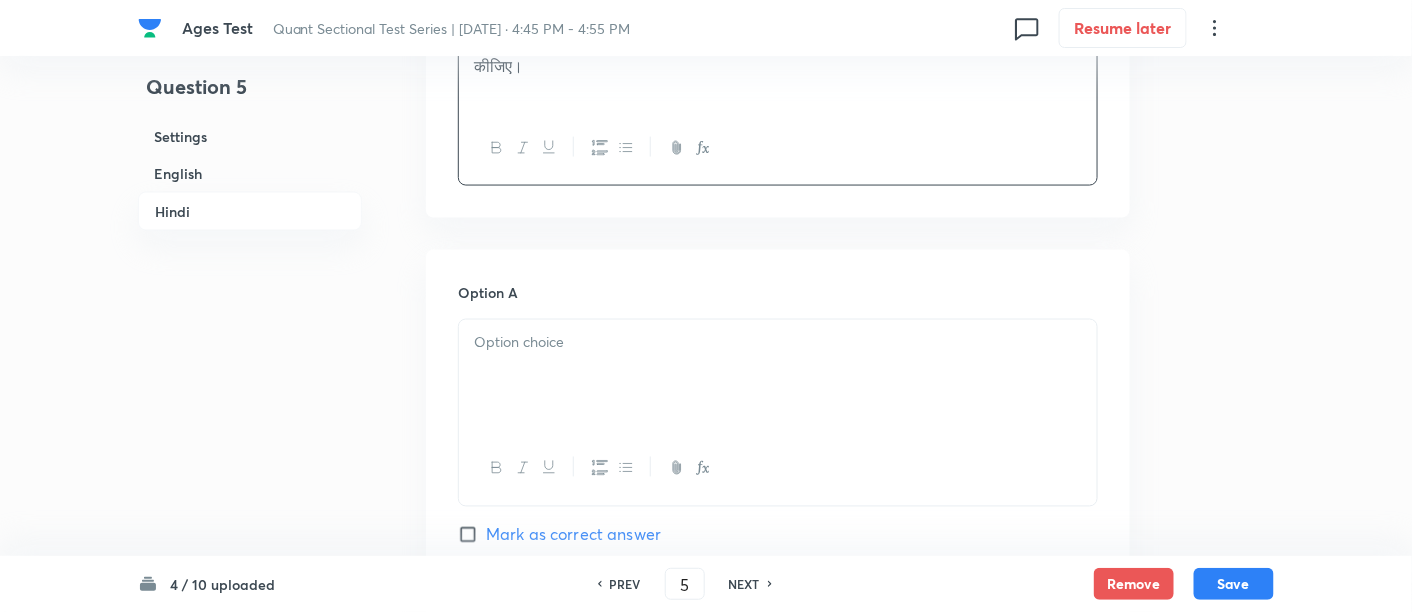 scroll, scrollTop: 3260, scrollLeft: 0, axis: vertical 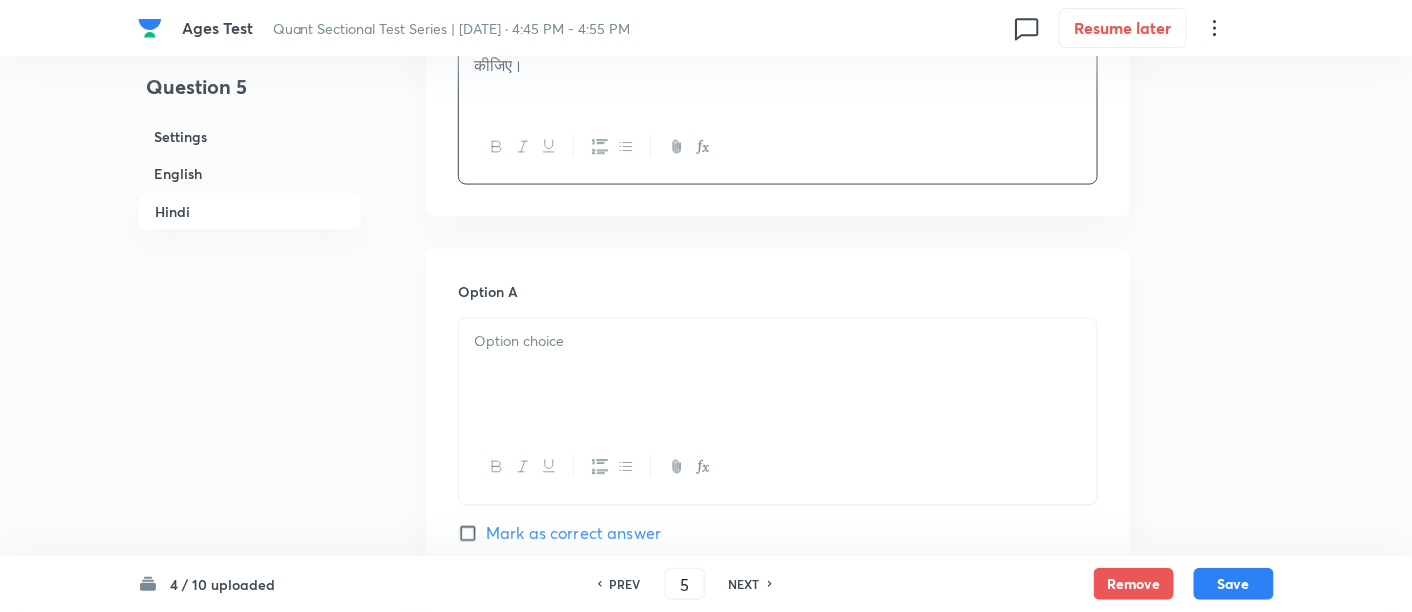click at bounding box center [778, 342] 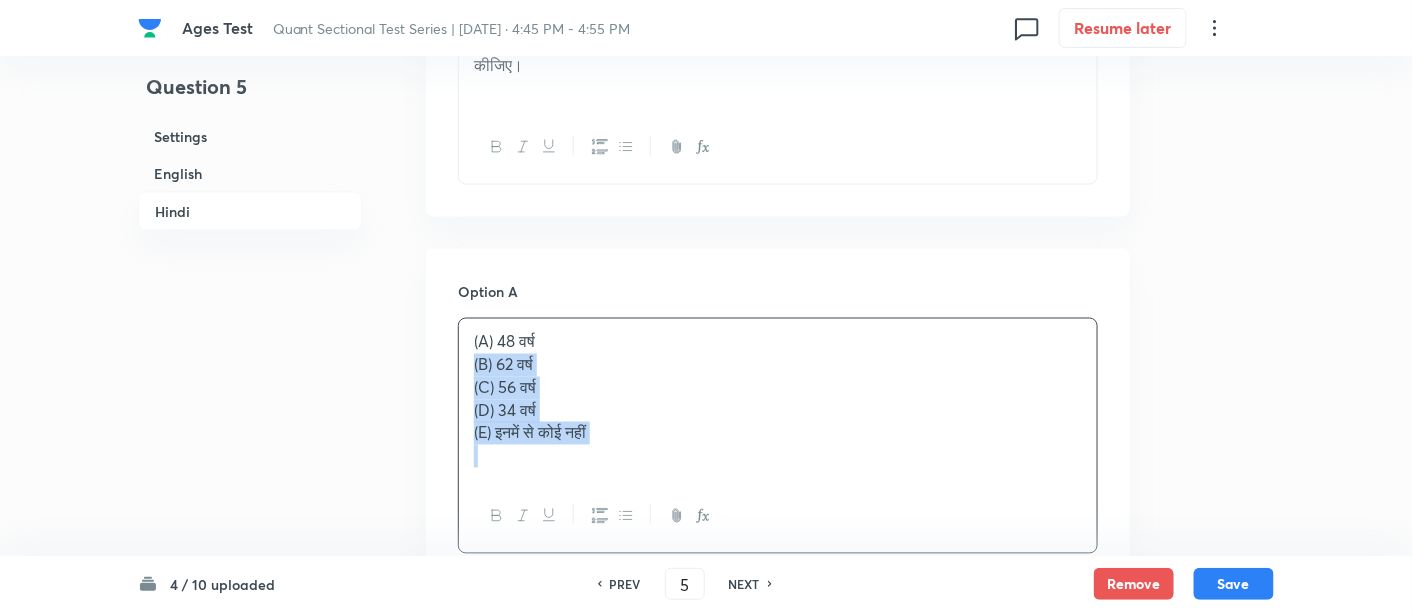 drag, startPoint x: 463, startPoint y: 361, endPoint x: 668, endPoint y: 488, distance: 241.1514 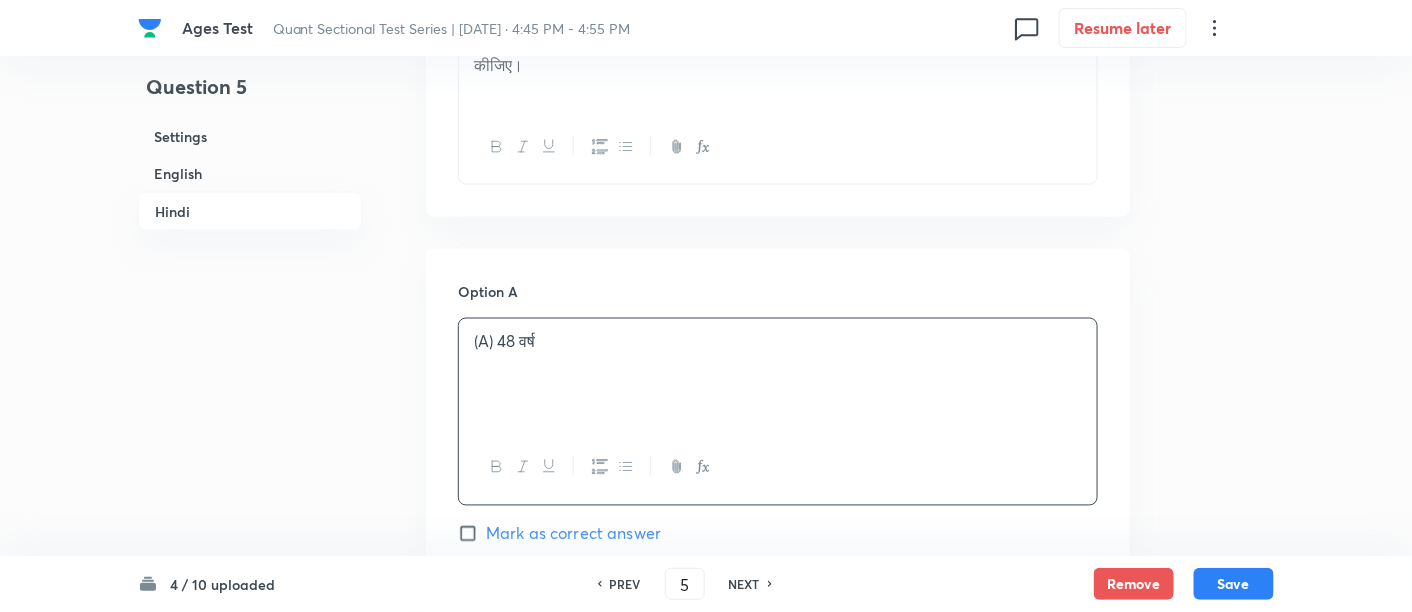 scroll, scrollTop: 3486, scrollLeft: 0, axis: vertical 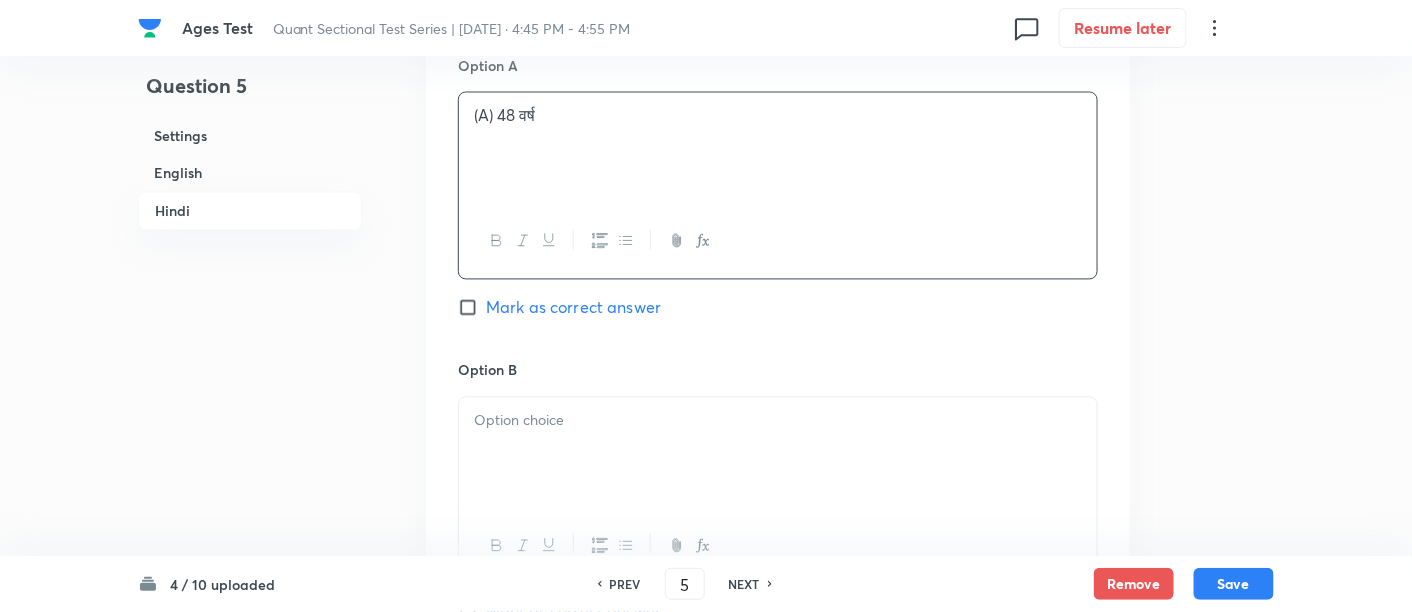 click at bounding box center (778, 421) 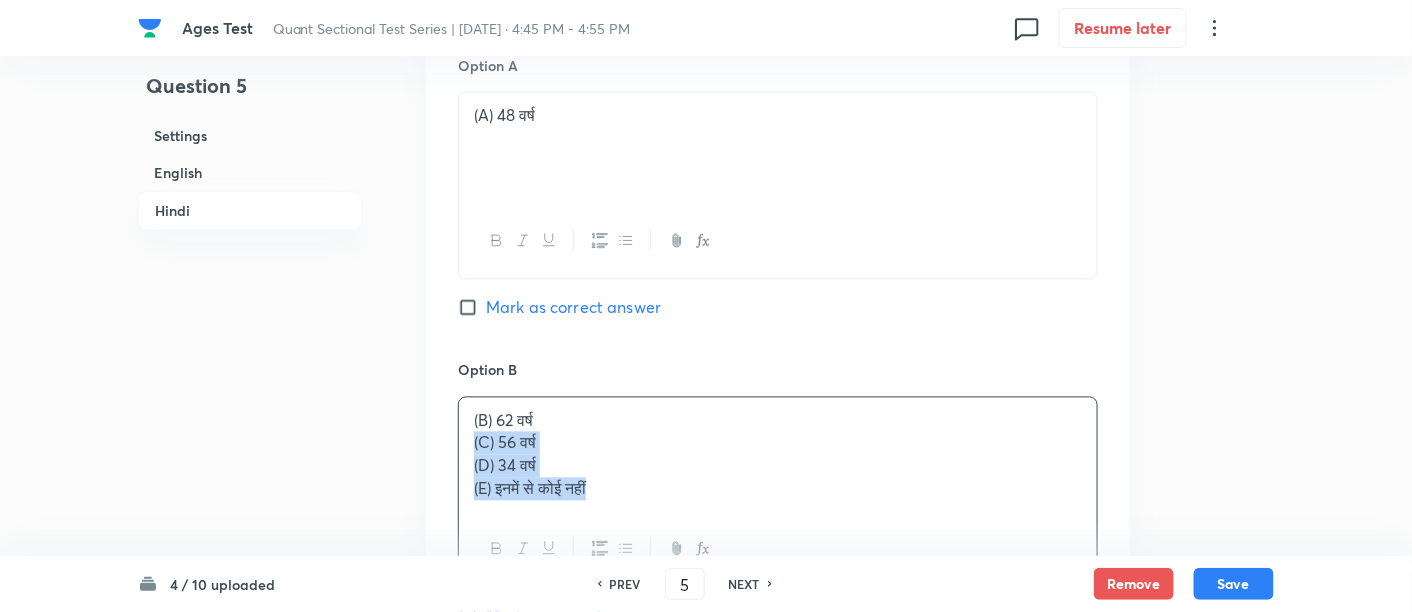 drag, startPoint x: 468, startPoint y: 432, endPoint x: 760, endPoint y: 577, distance: 326.01993 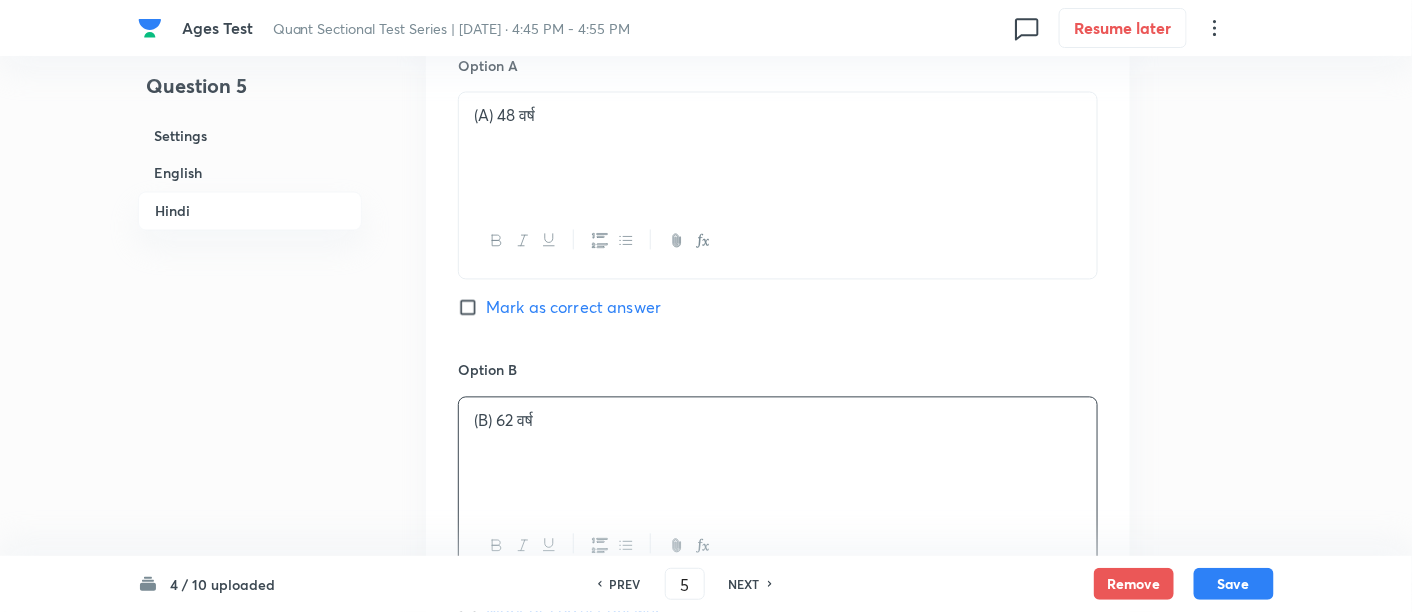 scroll, scrollTop: 3800, scrollLeft: 0, axis: vertical 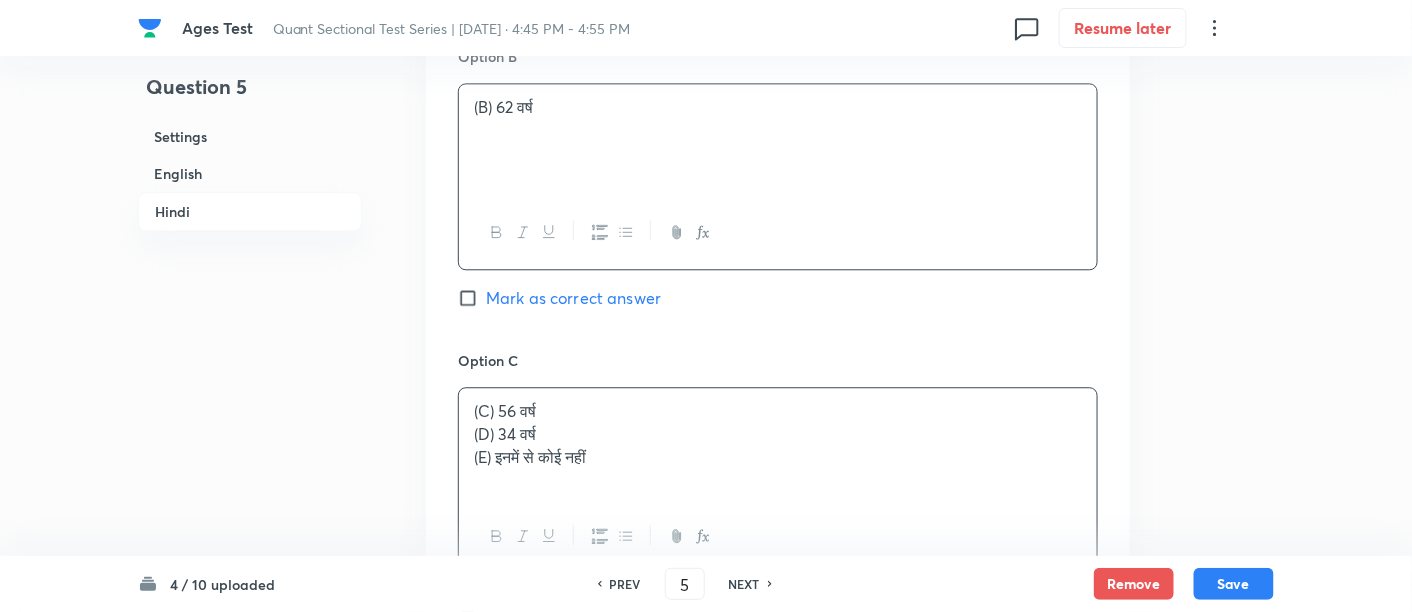 click on "(C) 56 वर्ष (D) 34 वर्ष (E) इनमें से कोई नहीं" at bounding box center (778, 444) 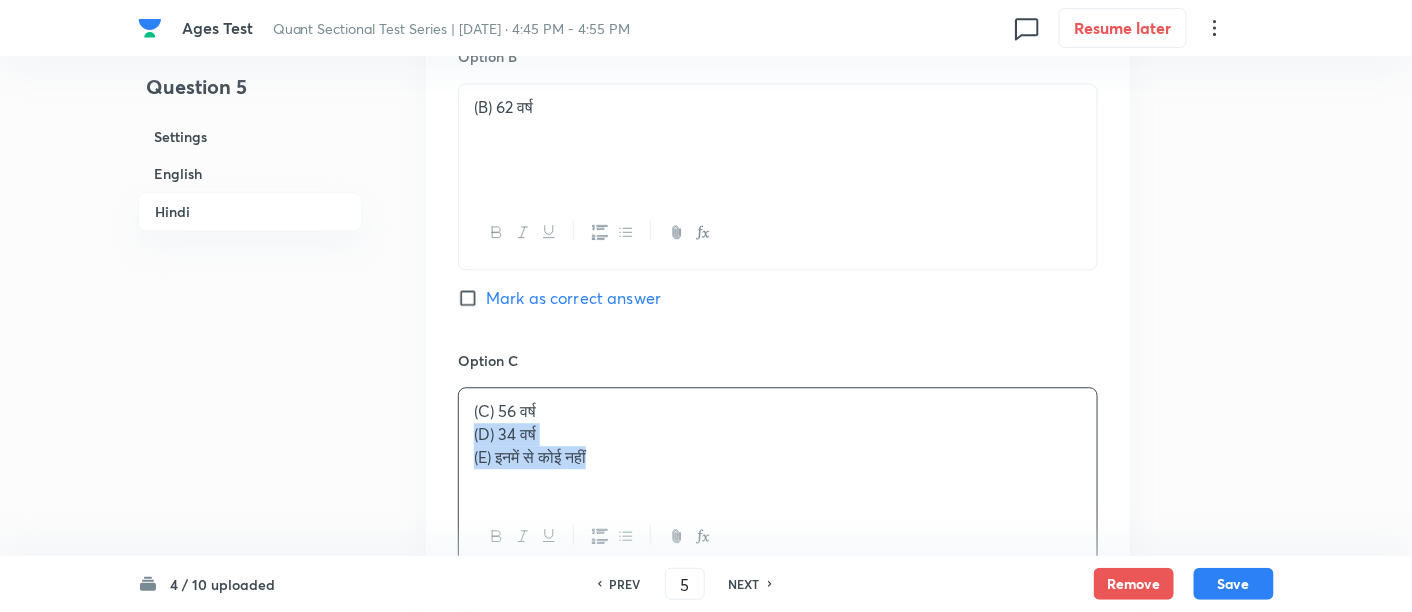 drag, startPoint x: 471, startPoint y: 425, endPoint x: 719, endPoint y: 516, distance: 264.16852 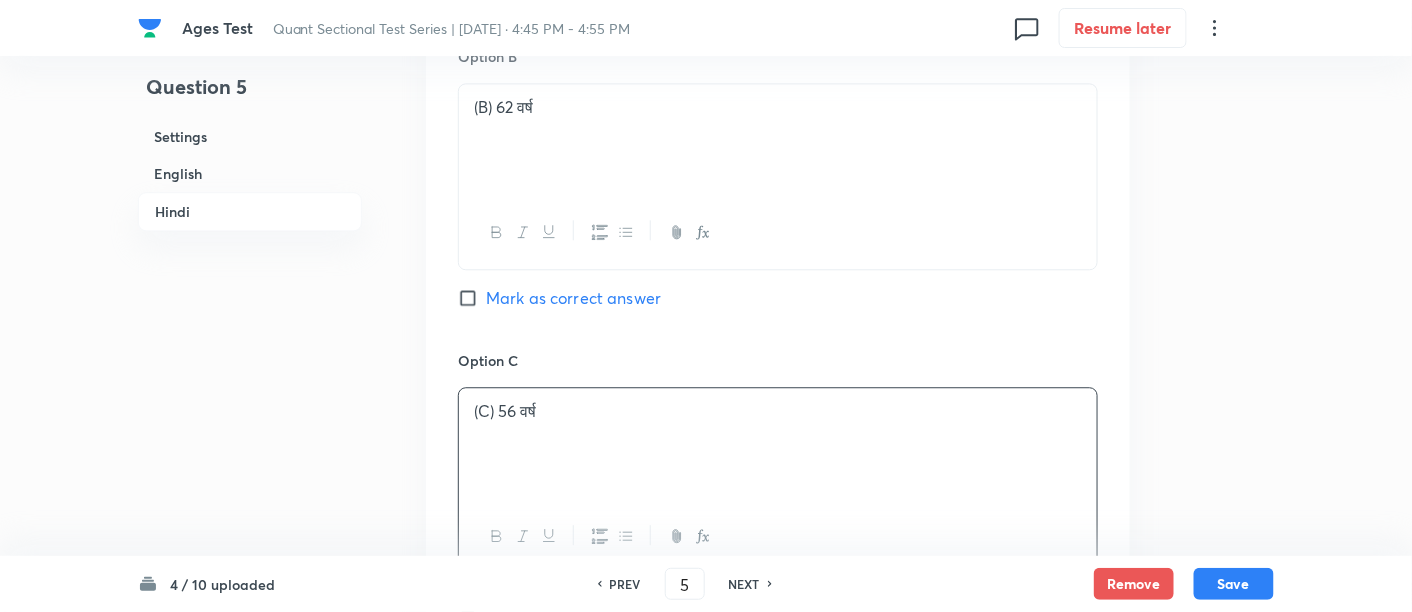scroll, scrollTop: 3993, scrollLeft: 0, axis: vertical 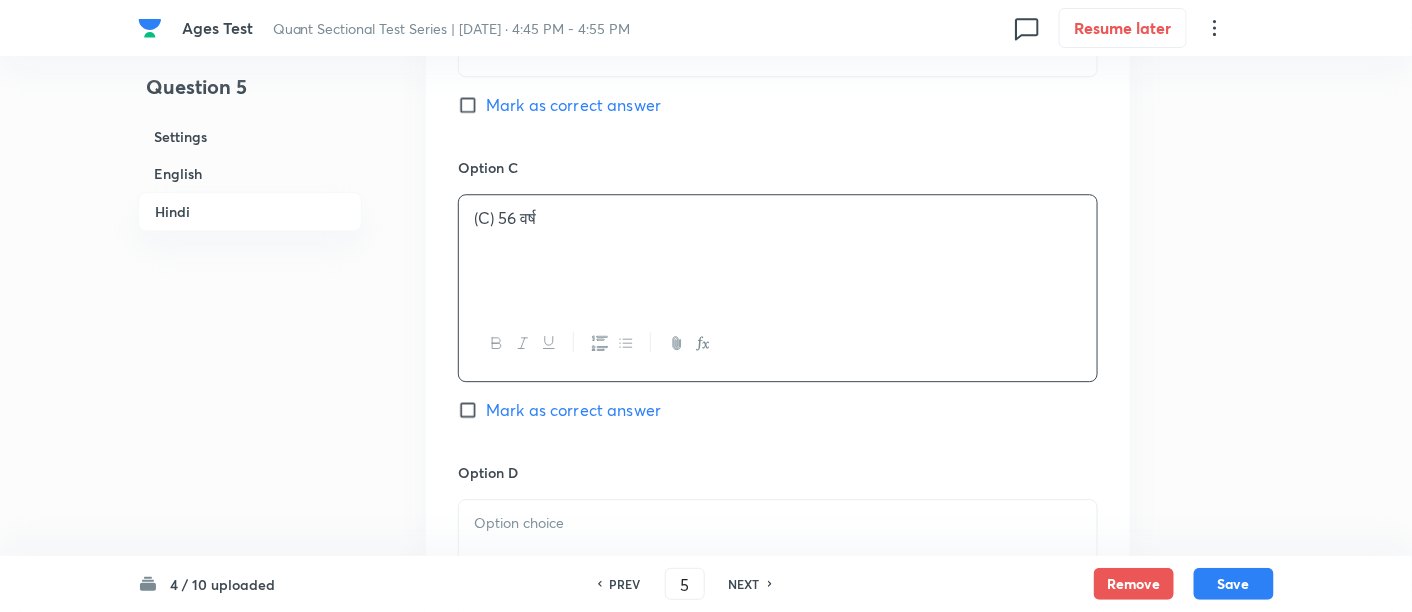 click at bounding box center (778, 556) 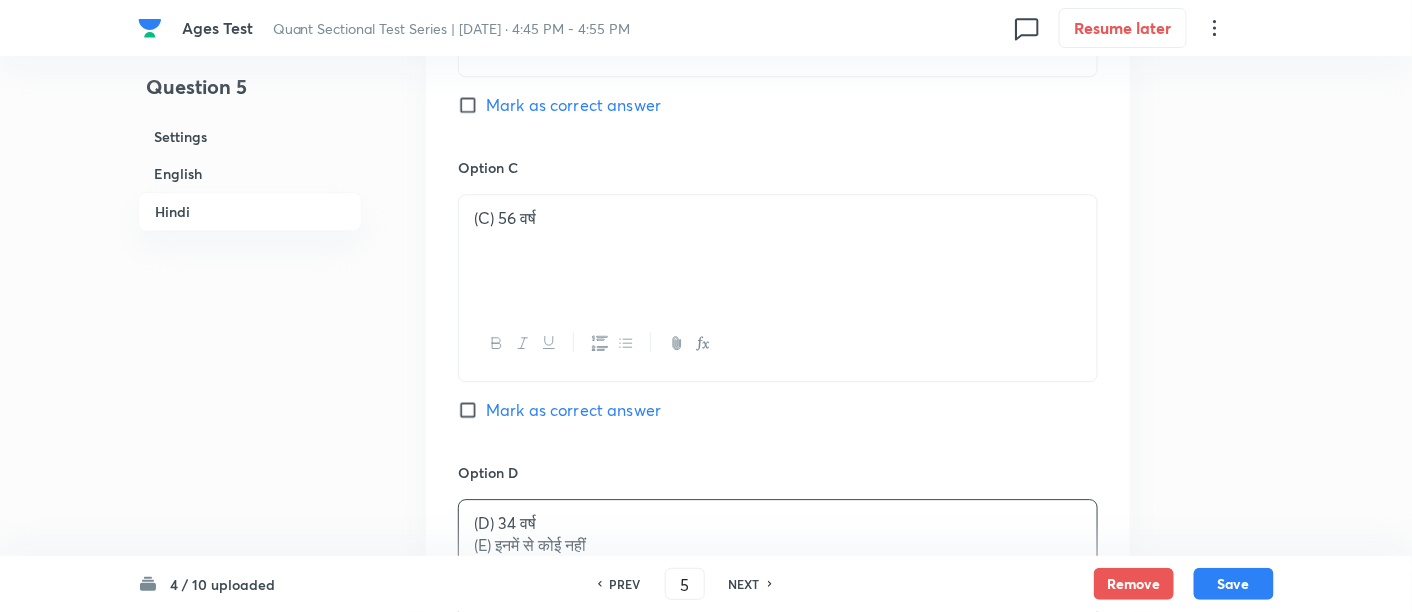 click on "Mark as correct answer" at bounding box center (573, 410) 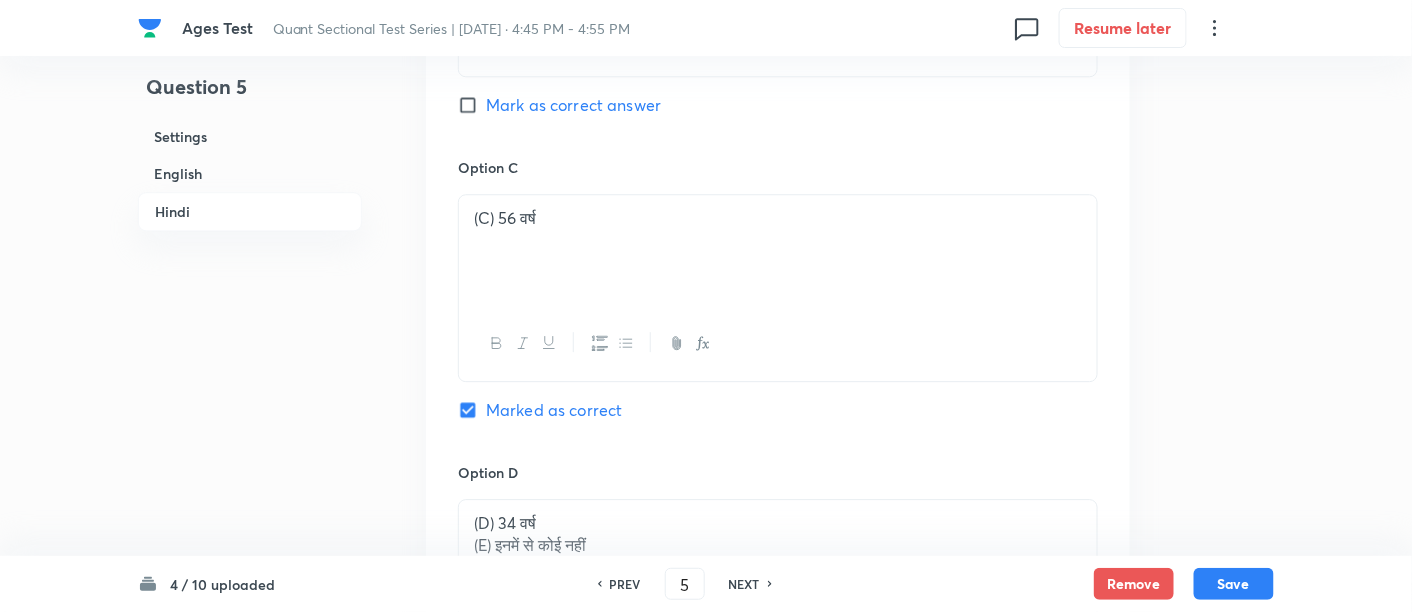 checkbox on "true" 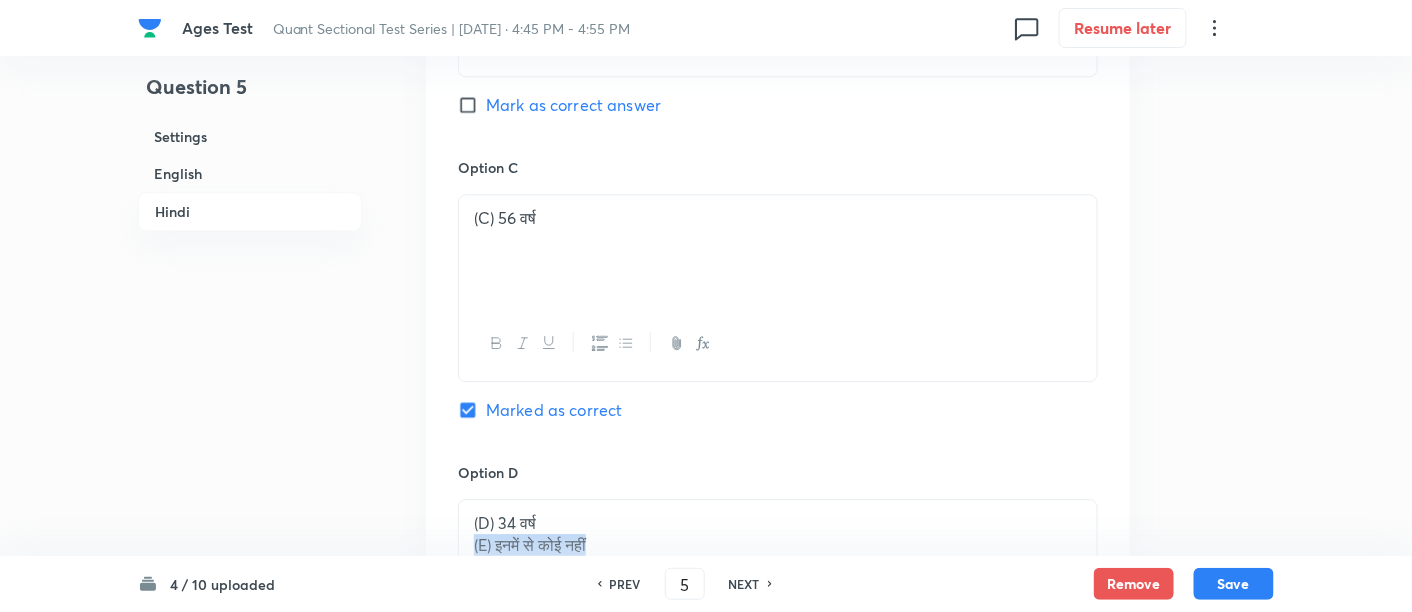 drag, startPoint x: 465, startPoint y: 542, endPoint x: 652, endPoint y: 550, distance: 187.17105 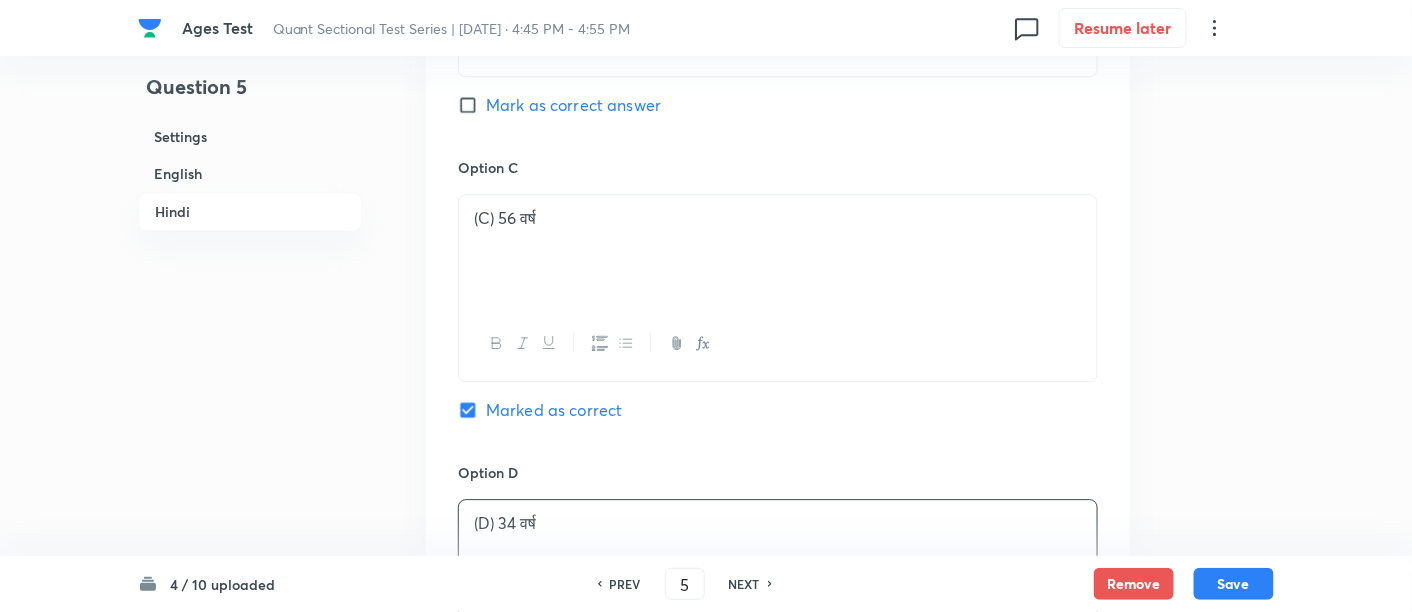scroll, scrollTop: 4351, scrollLeft: 0, axis: vertical 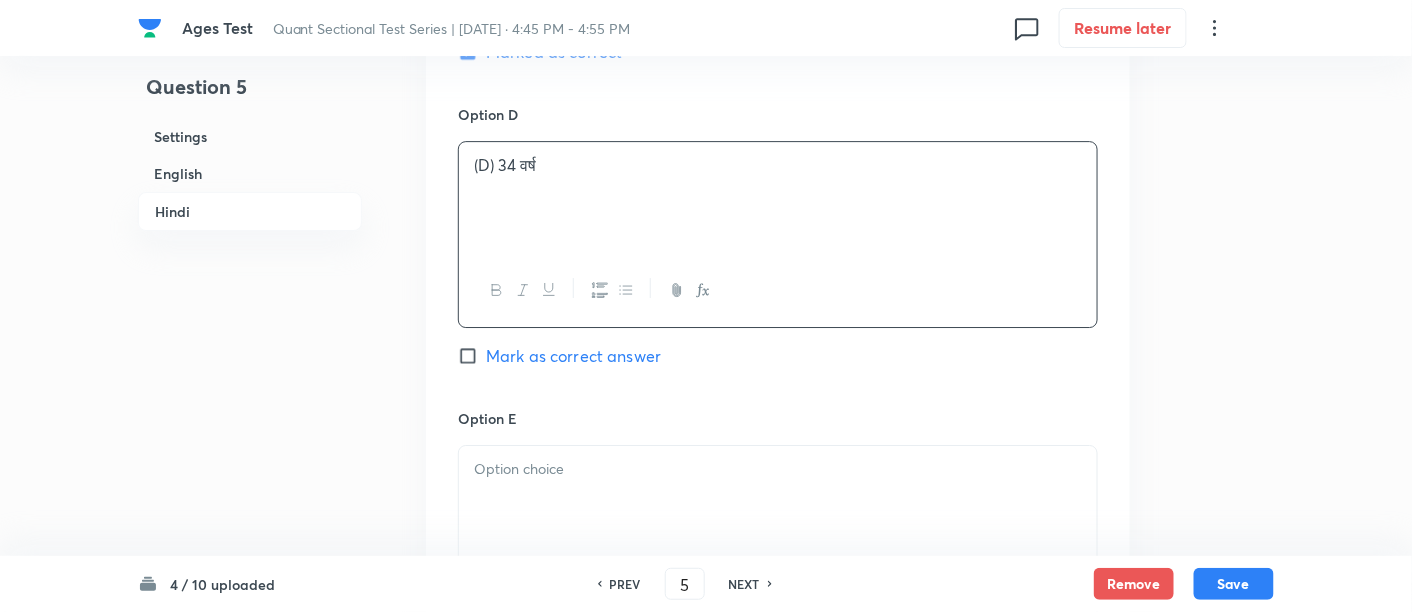 click at bounding box center [778, 502] 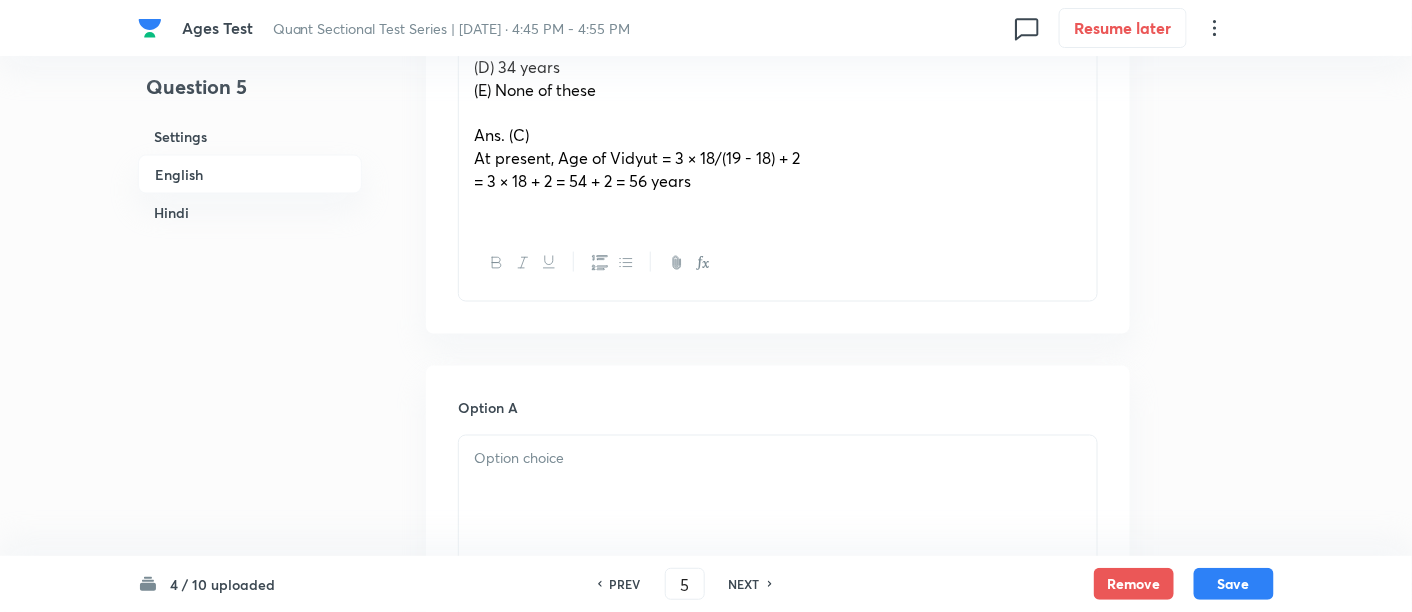 scroll, scrollTop: 810, scrollLeft: 0, axis: vertical 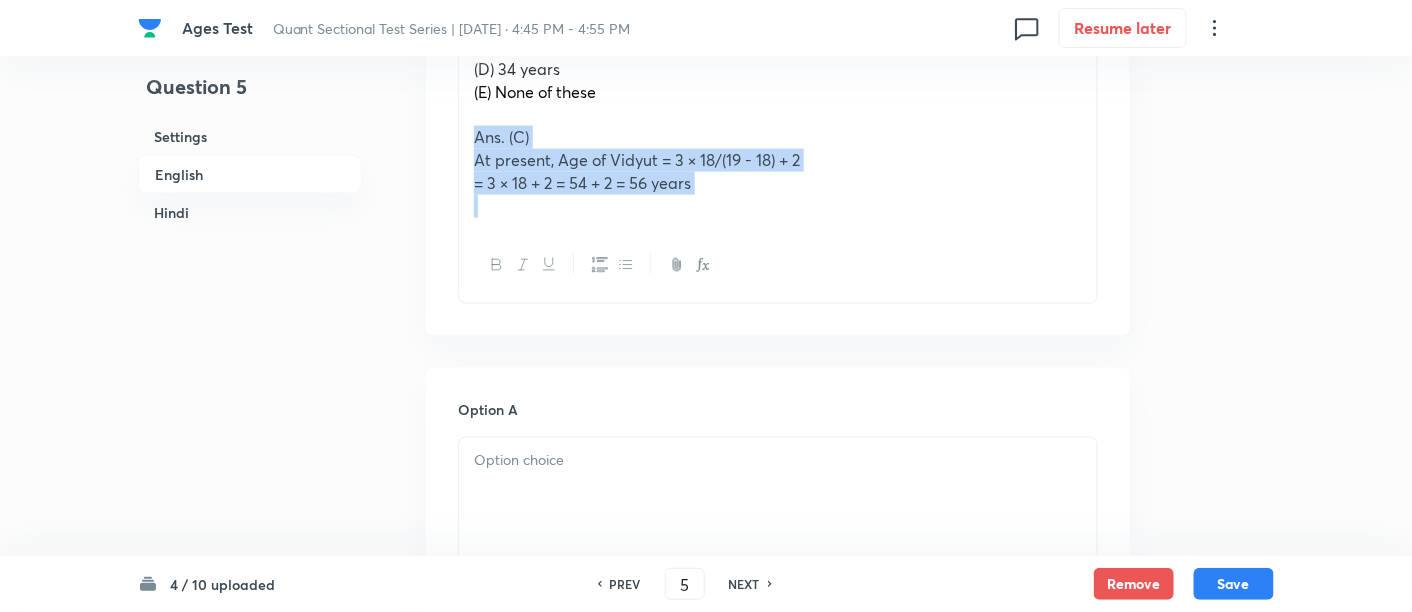 drag, startPoint x: 468, startPoint y: 130, endPoint x: 807, endPoint y: 290, distance: 374.8613 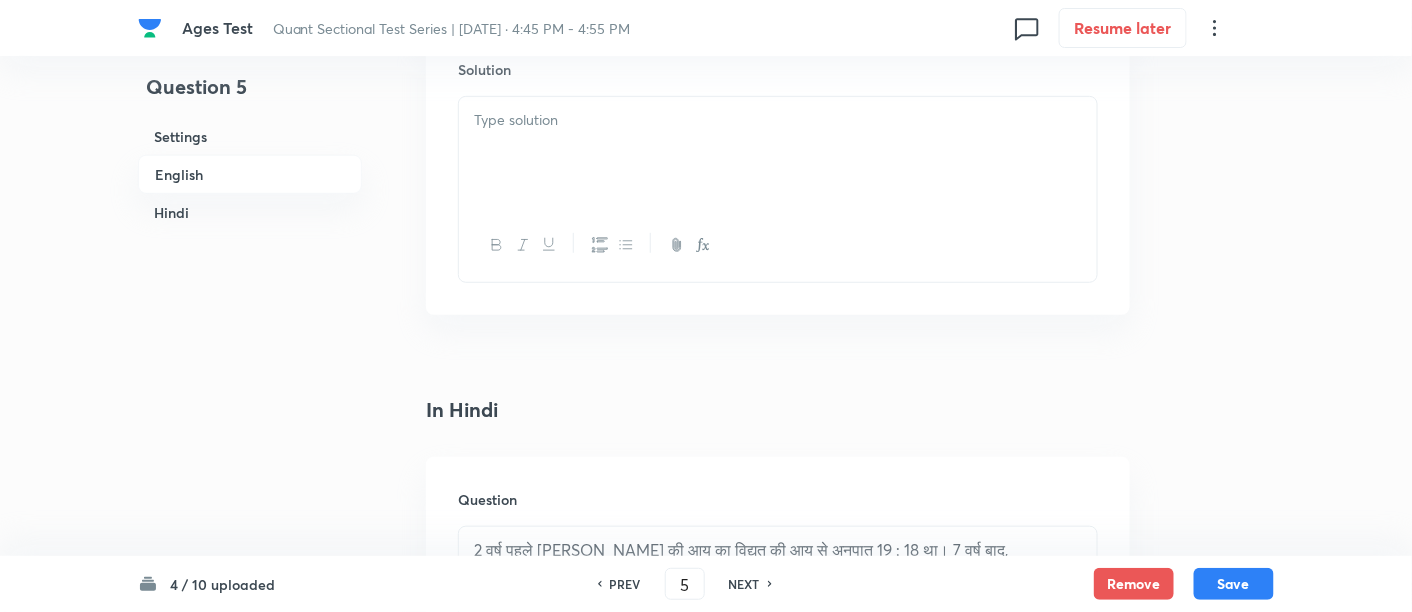 click at bounding box center [778, 153] 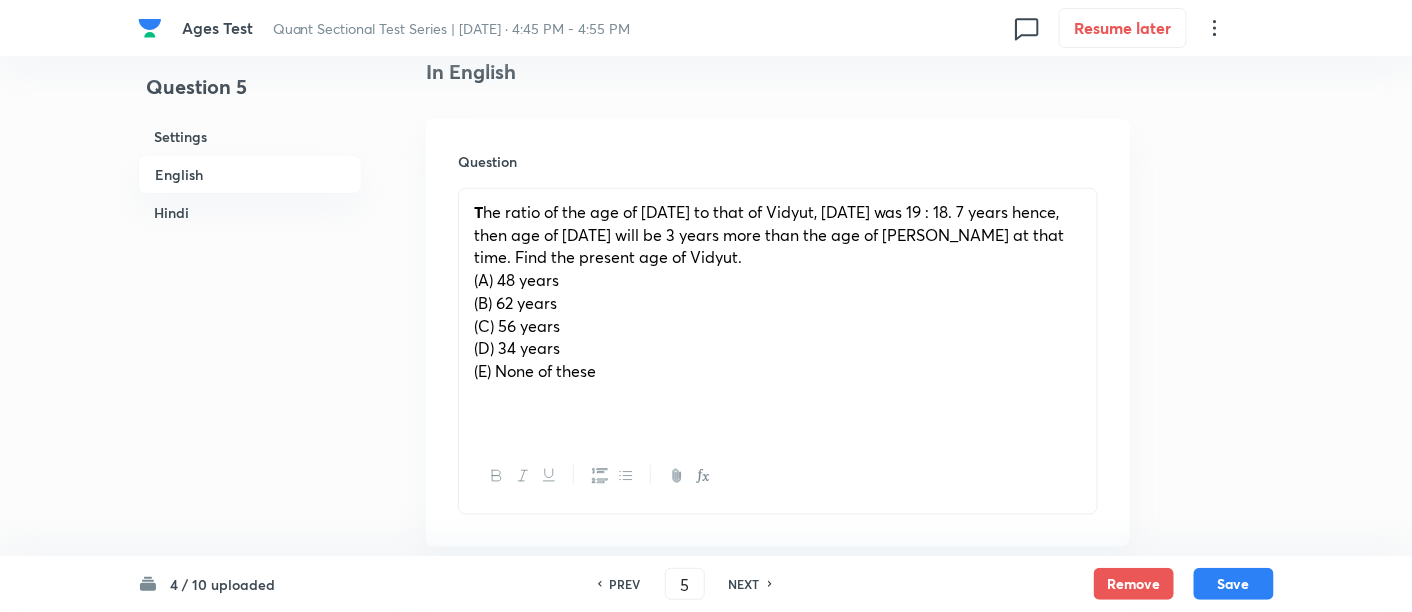 scroll, scrollTop: 532, scrollLeft: 0, axis: vertical 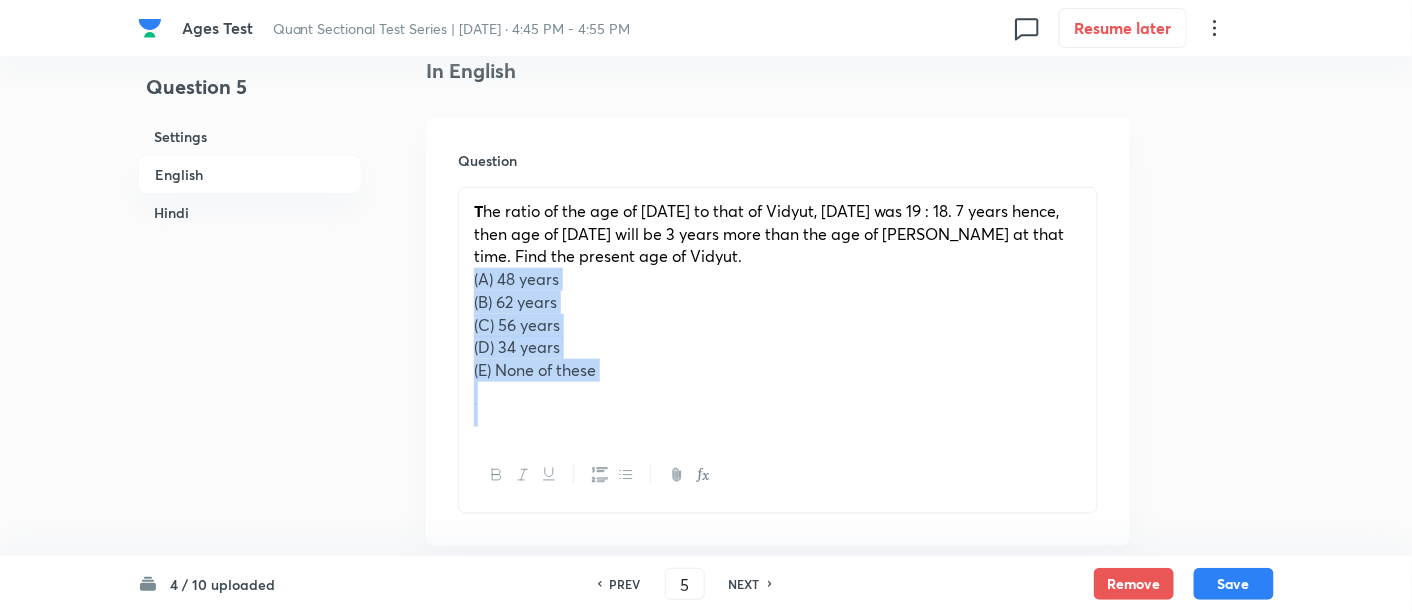 drag, startPoint x: 464, startPoint y: 276, endPoint x: 659, endPoint y: 428, distance: 247.2428 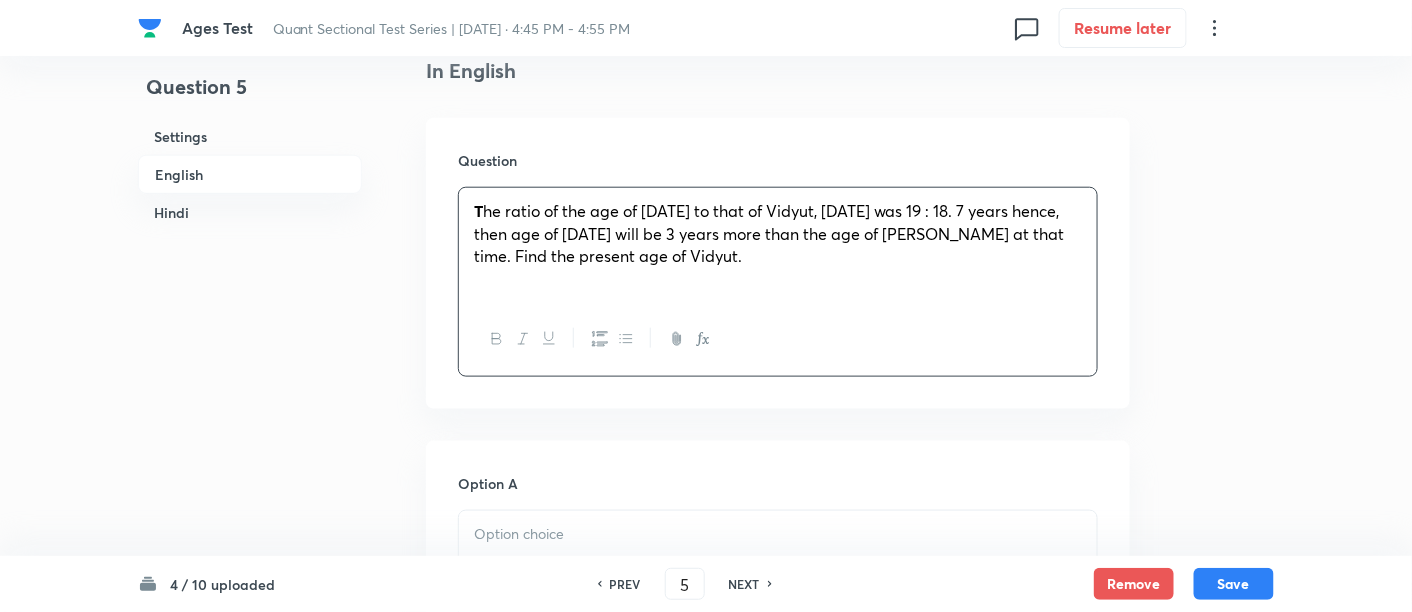 scroll, scrollTop: 822, scrollLeft: 0, axis: vertical 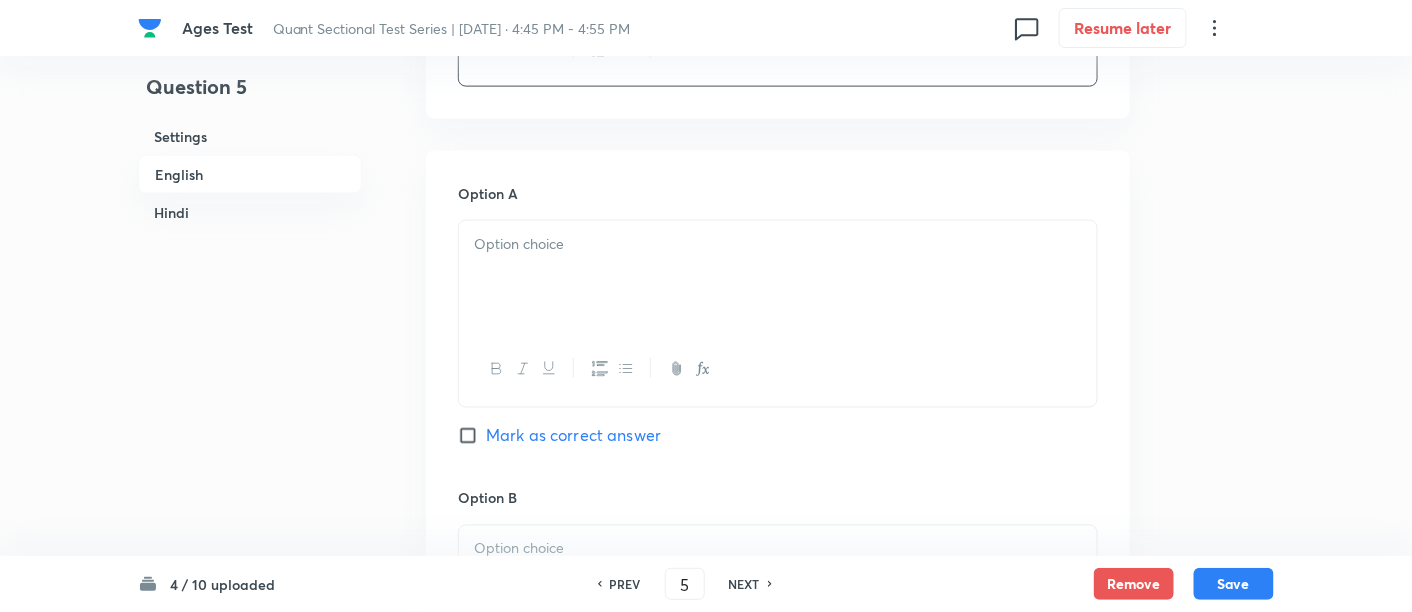 click at bounding box center [778, 277] 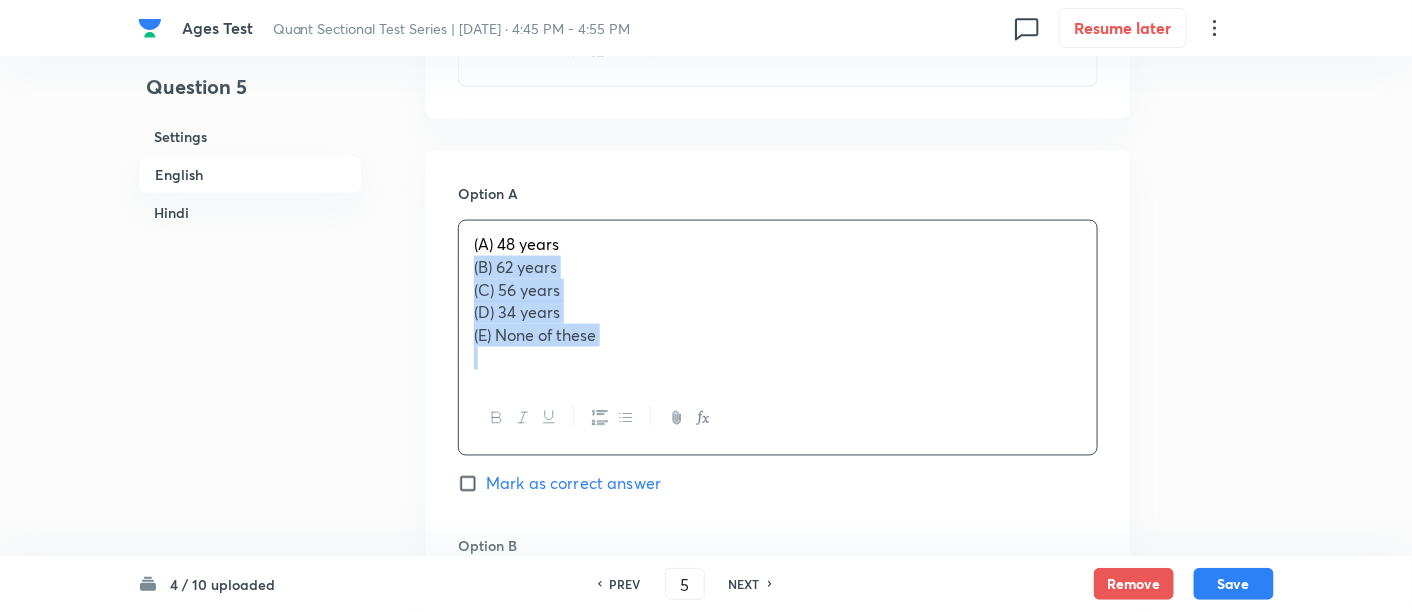 drag, startPoint x: 468, startPoint y: 266, endPoint x: 690, endPoint y: 419, distance: 269.6164 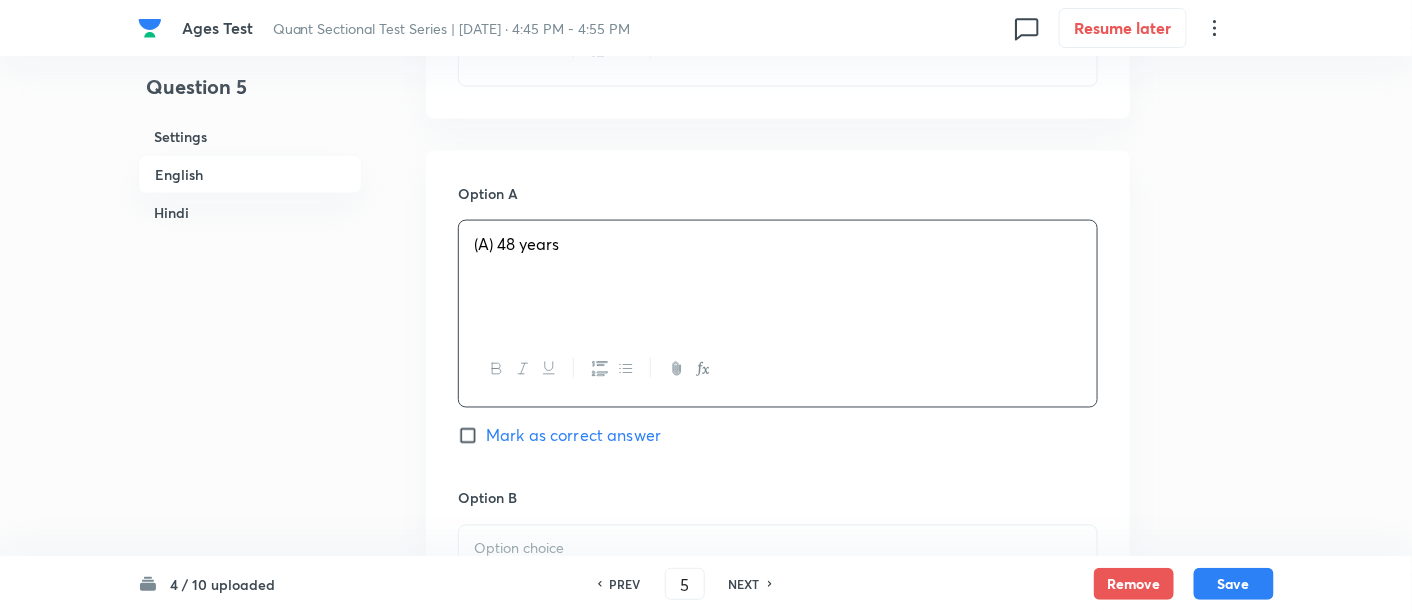 scroll, scrollTop: 988, scrollLeft: 0, axis: vertical 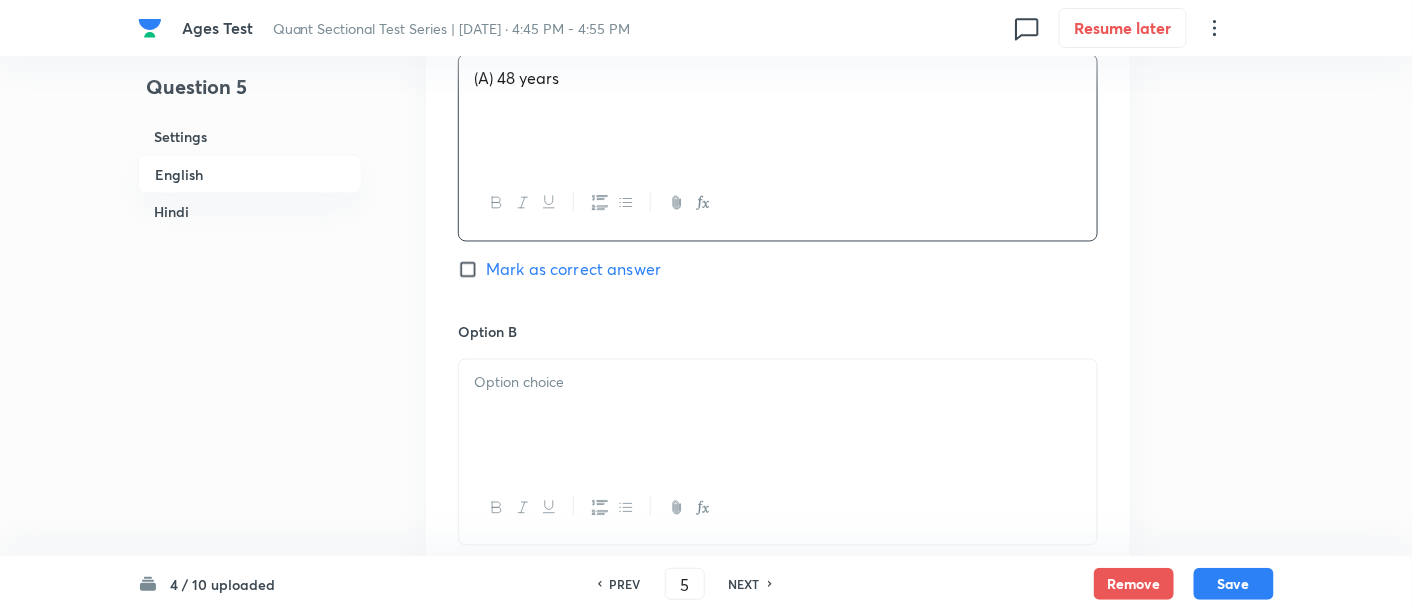 click at bounding box center (778, 416) 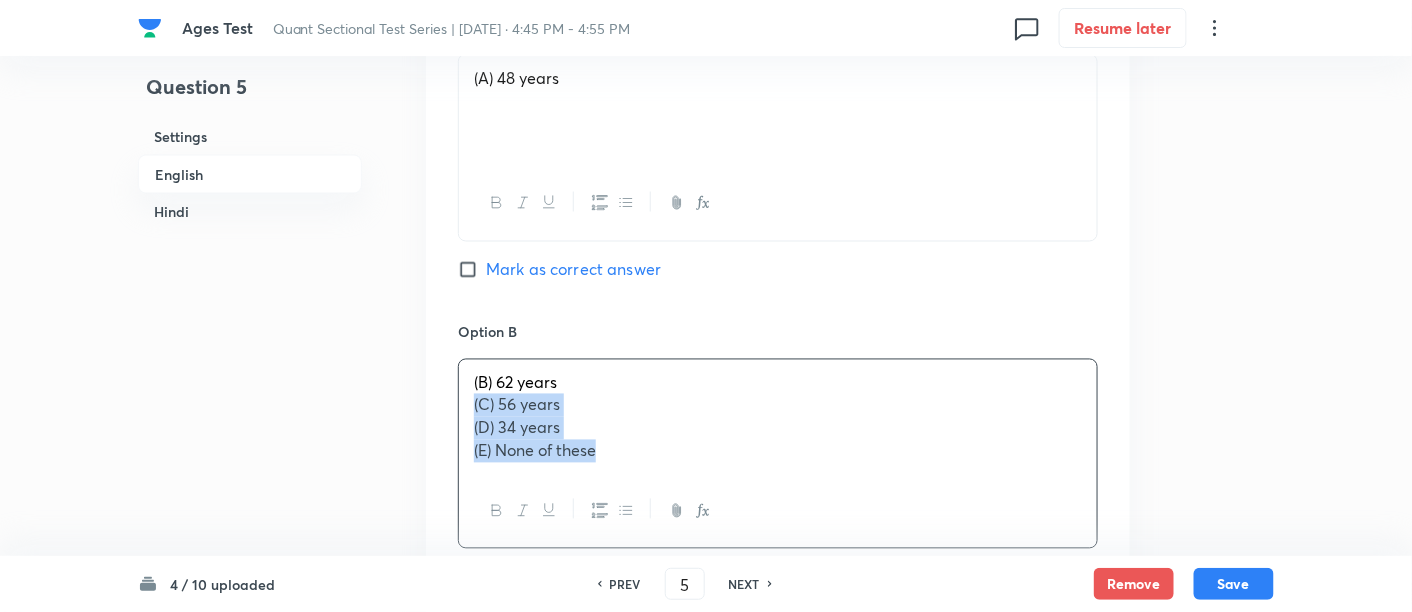 drag, startPoint x: 467, startPoint y: 401, endPoint x: 794, endPoint y: 549, distance: 358.93314 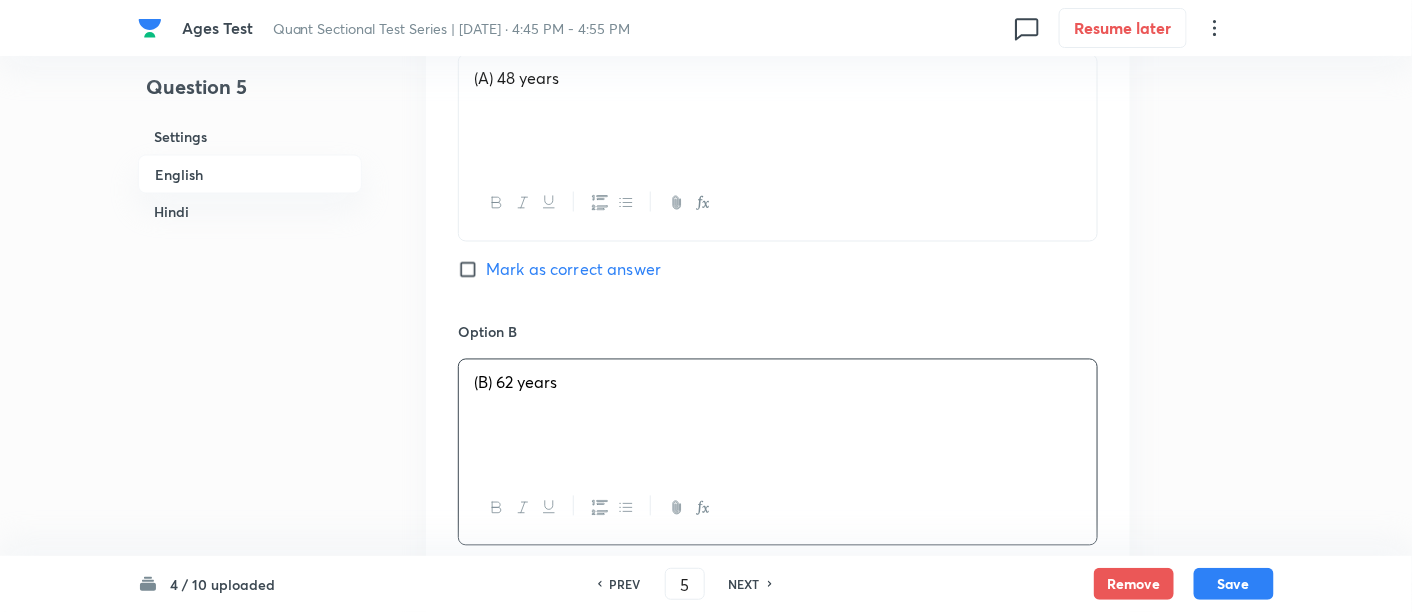 scroll, scrollTop: 1334, scrollLeft: 0, axis: vertical 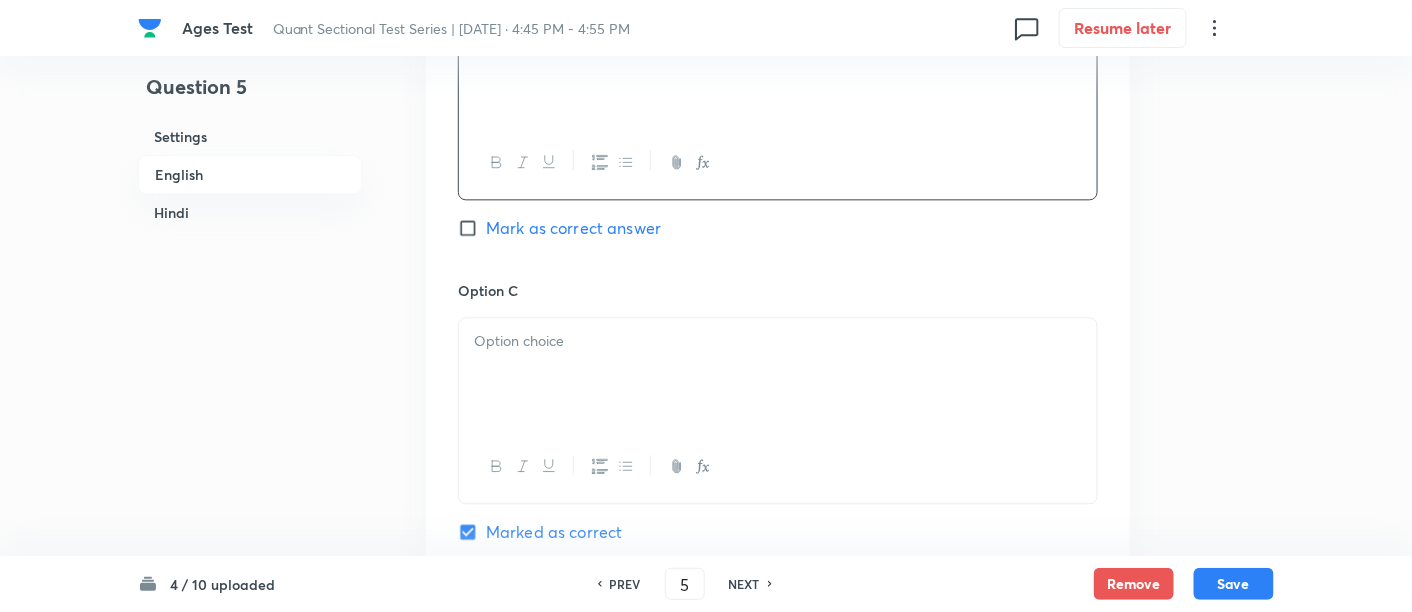click at bounding box center (778, 374) 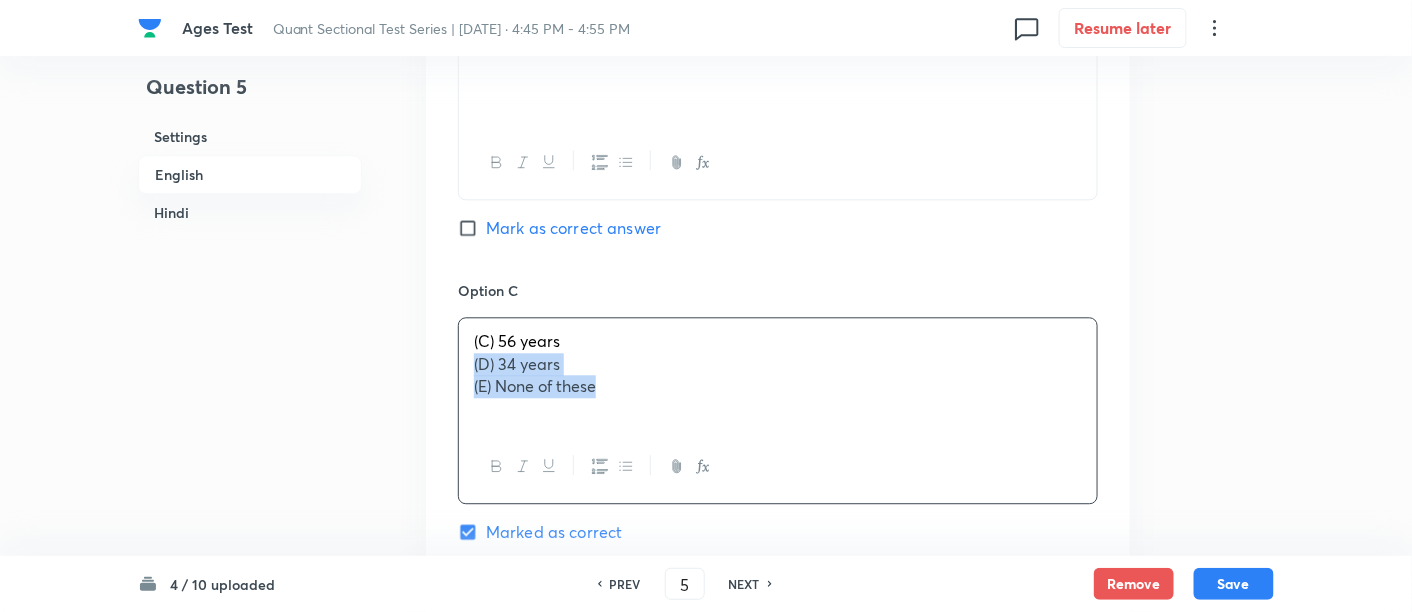 drag, startPoint x: 474, startPoint y: 363, endPoint x: 802, endPoint y: 452, distance: 339.86026 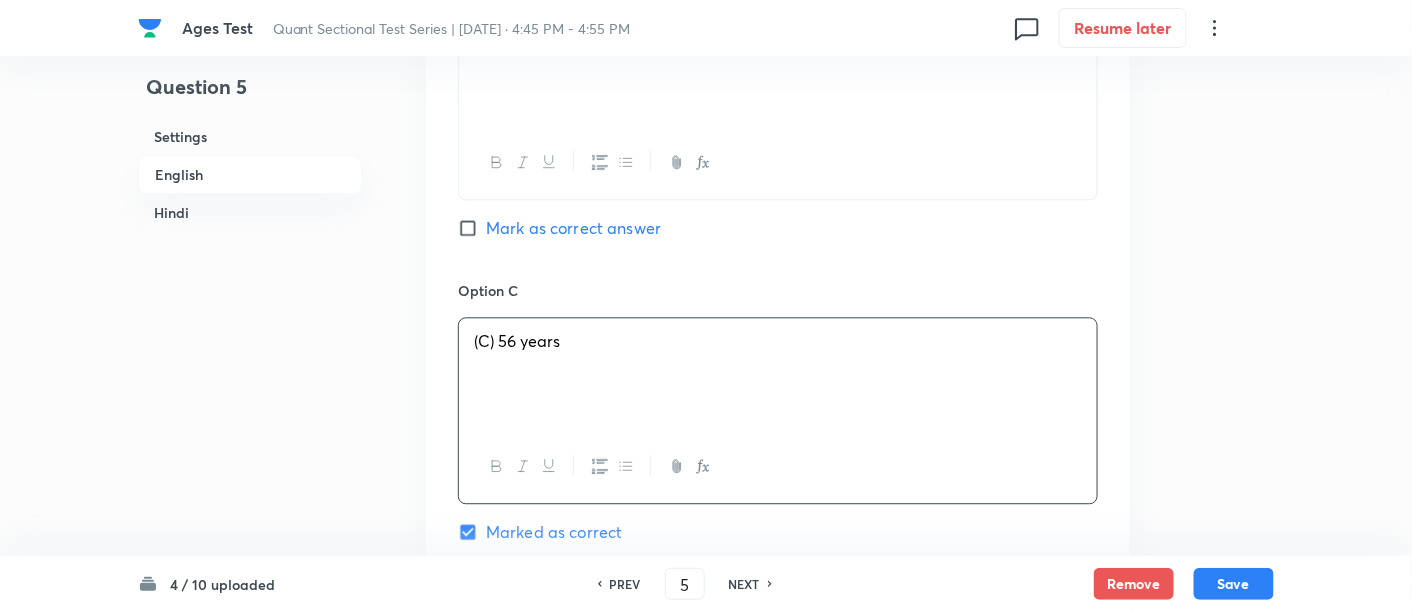 scroll, scrollTop: 1677, scrollLeft: 0, axis: vertical 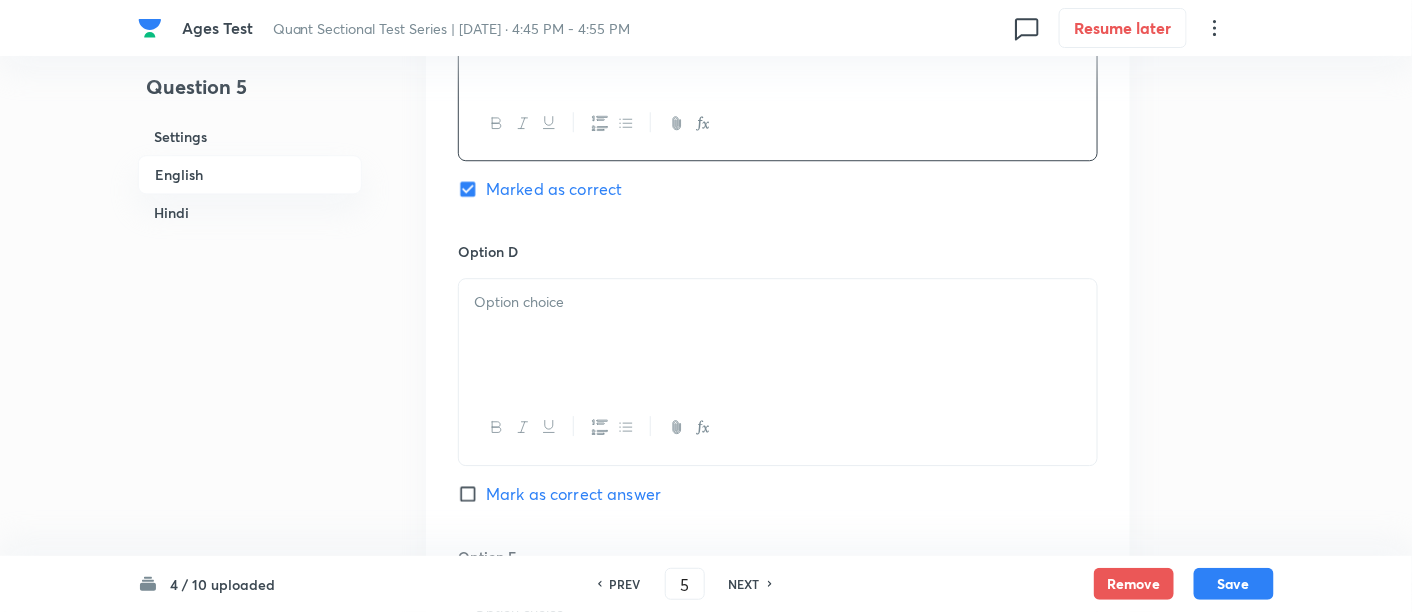 click at bounding box center (778, 335) 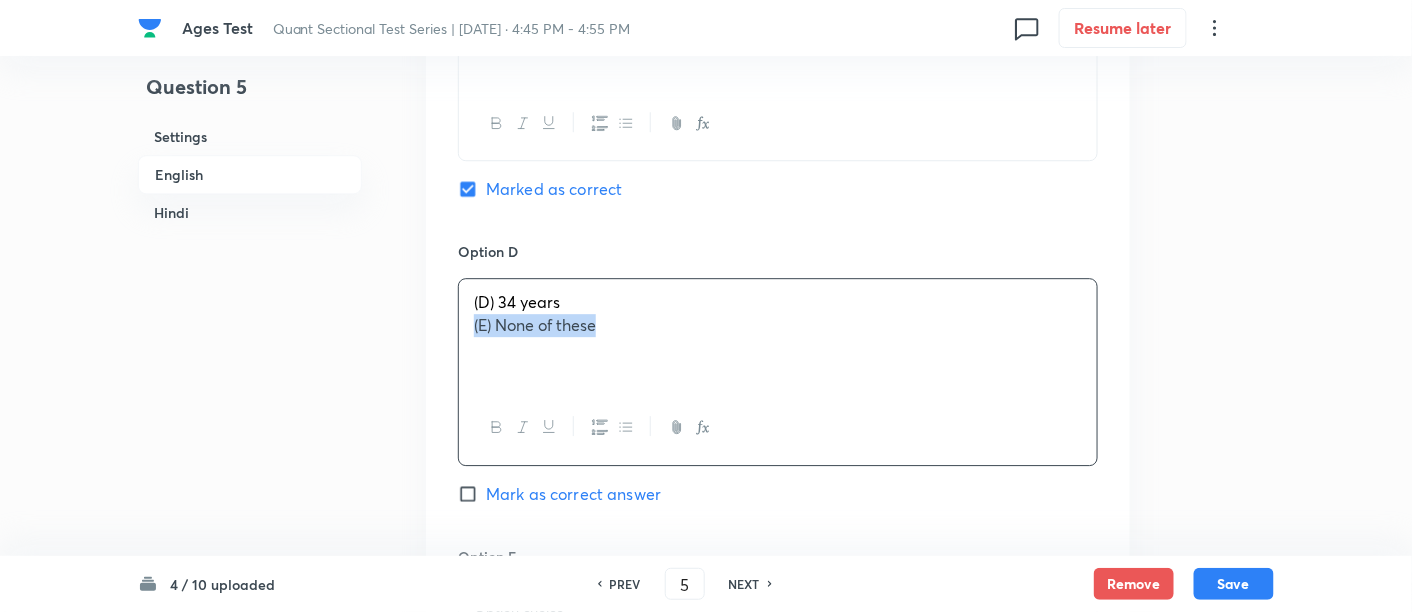 drag, startPoint x: 471, startPoint y: 324, endPoint x: 764, endPoint y: 388, distance: 299.90833 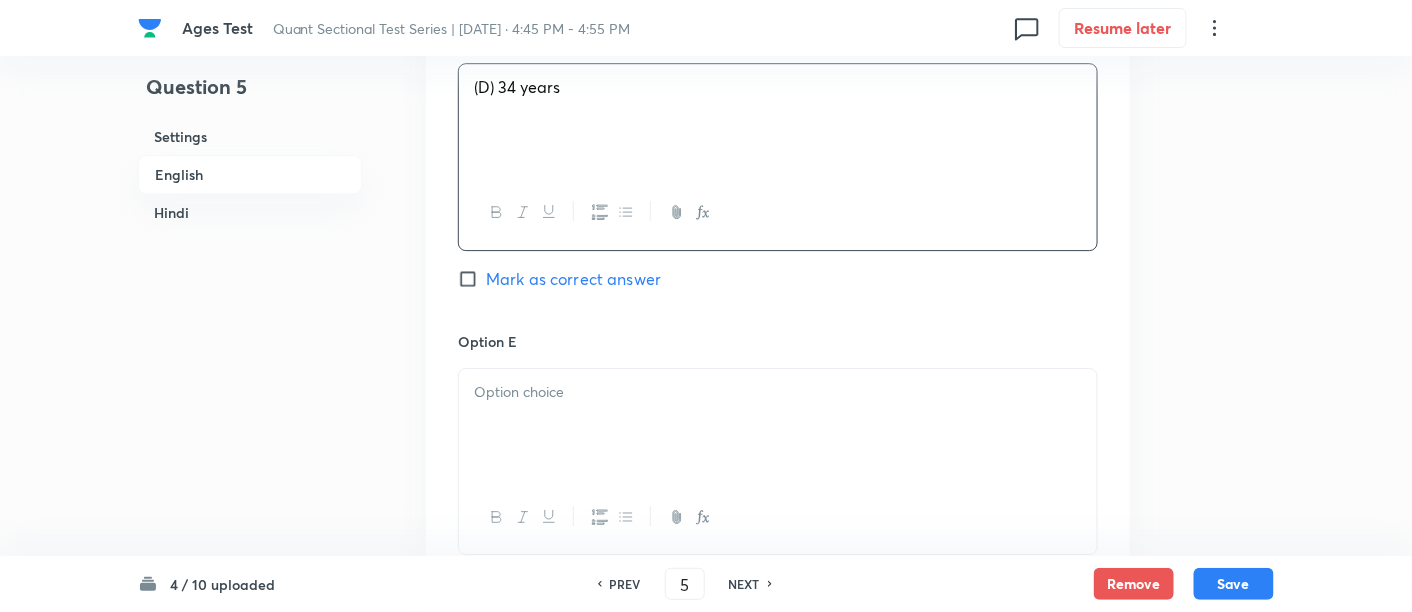 click at bounding box center (778, 392) 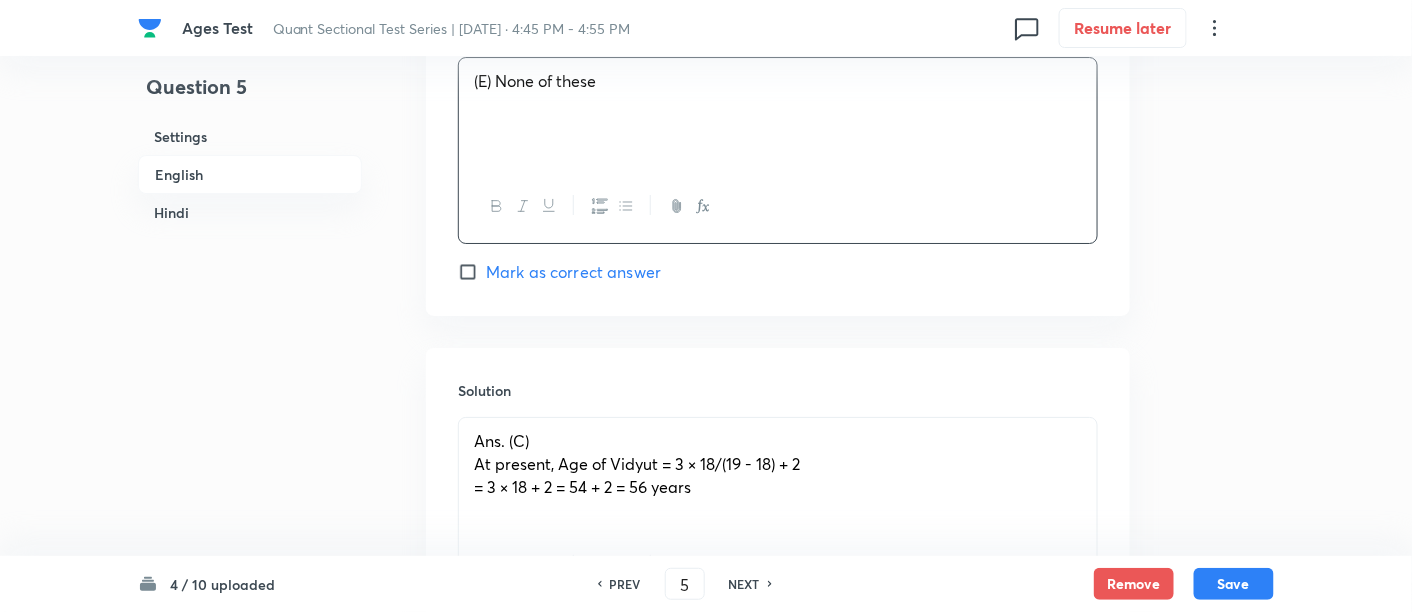 scroll, scrollTop: 2328, scrollLeft: 0, axis: vertical 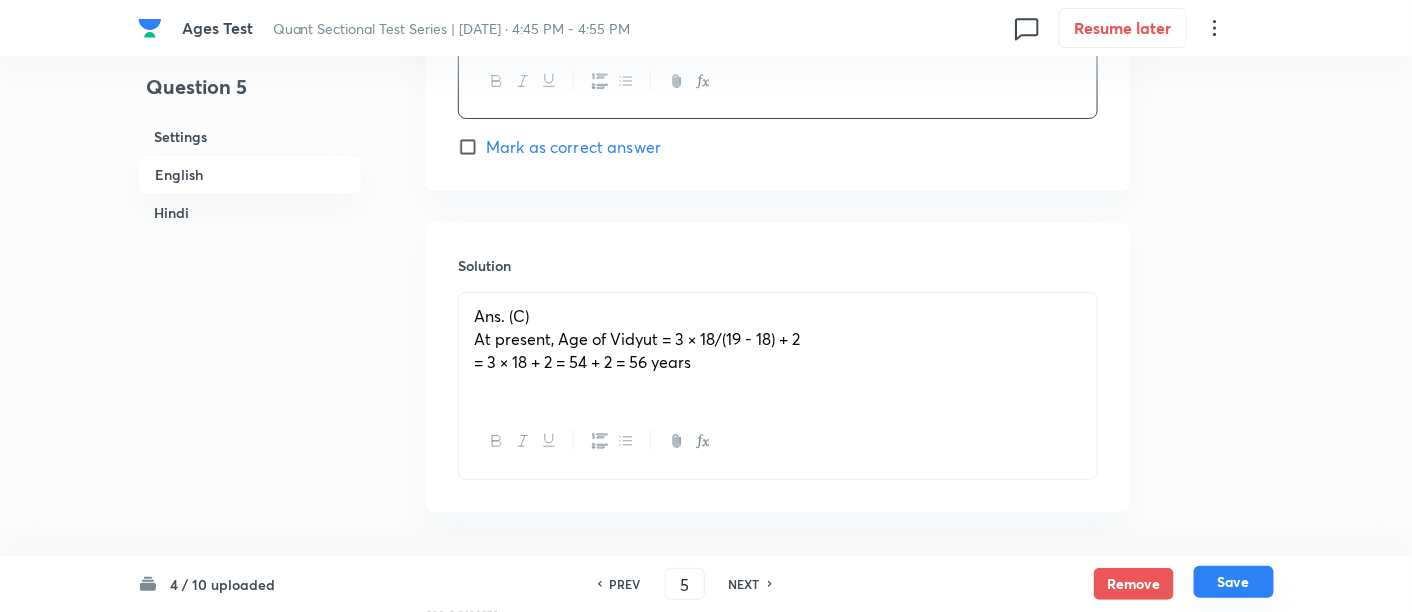 click on "Save" at bounding box center [1234, 582] 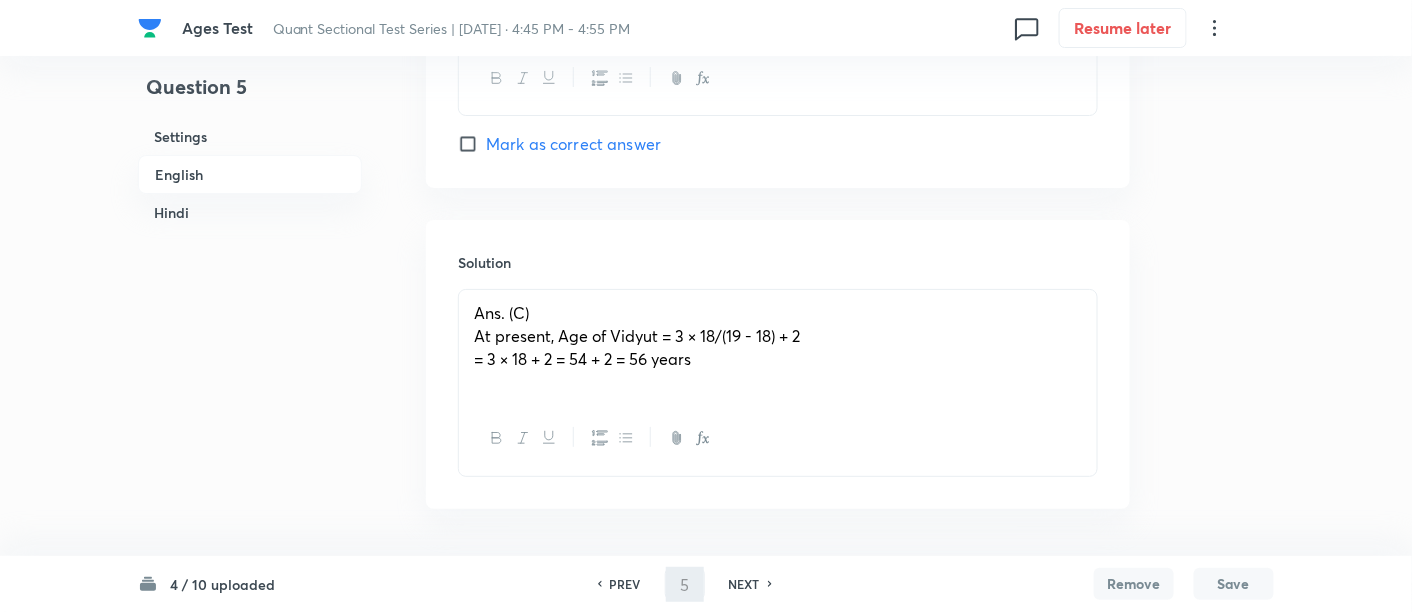 type on "6" 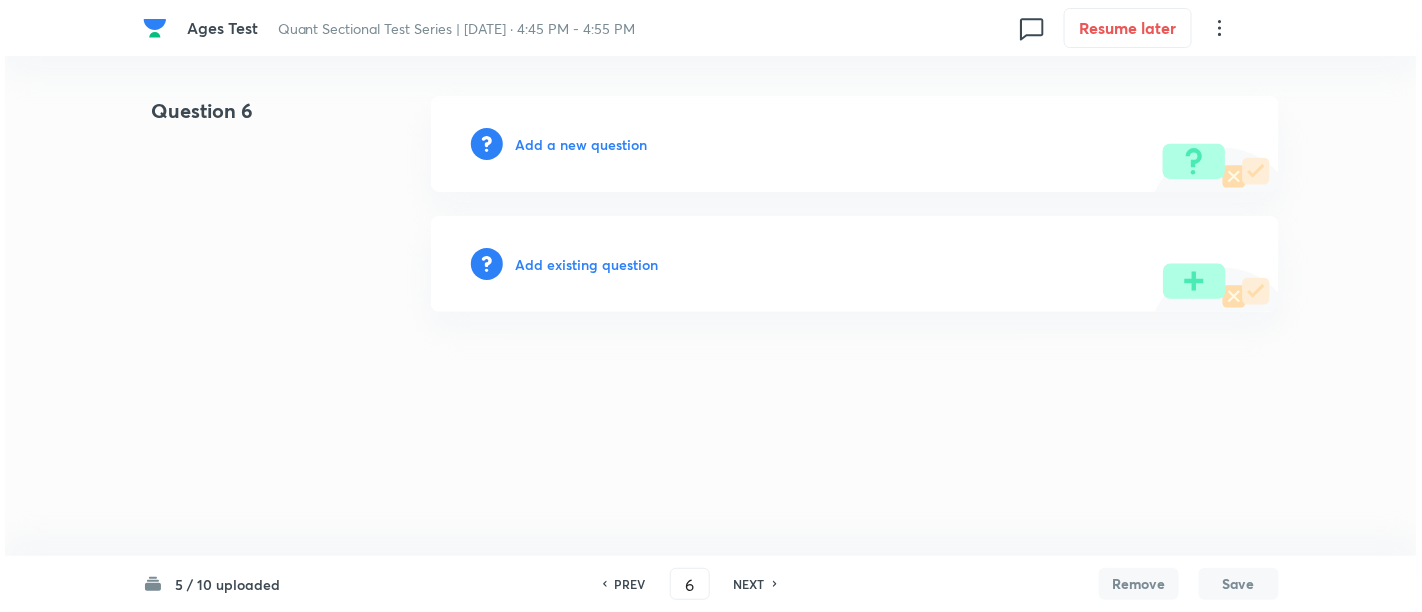 scroll, scrollTop: 0, scrollLeft: 0, axis: both 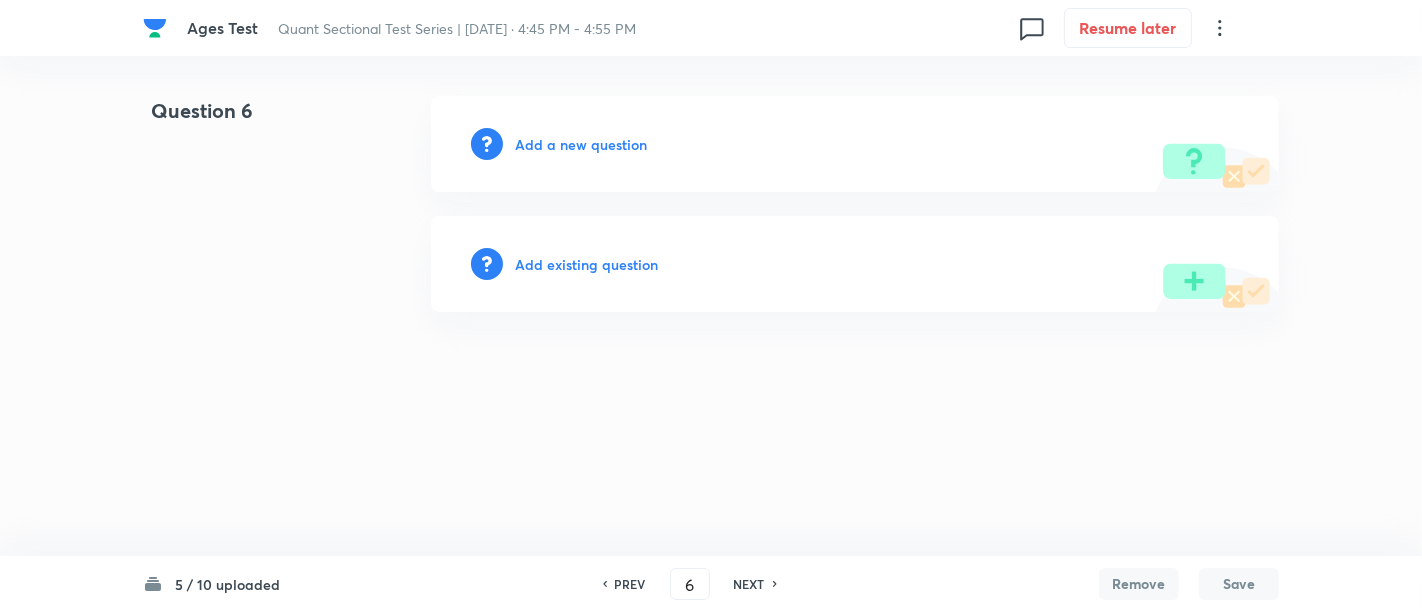 click on "Add a new question" at bounding box center (581, 144) 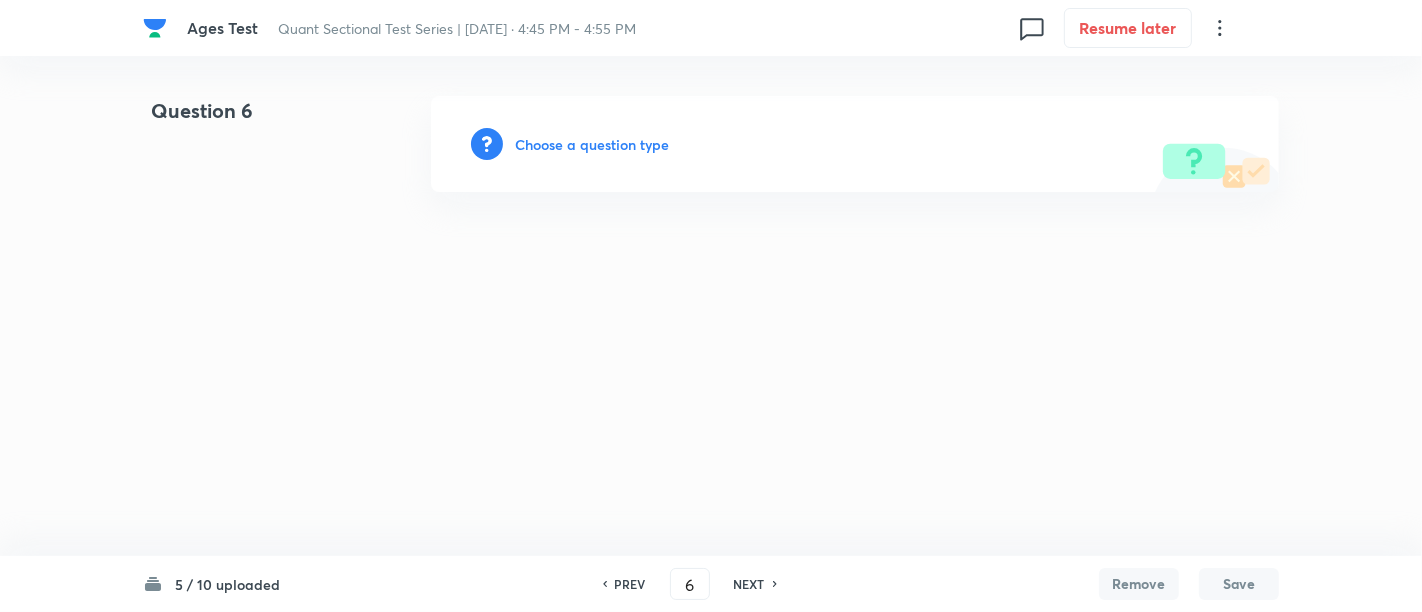 click on "Choose a question type" at bounding box center [592, 144] 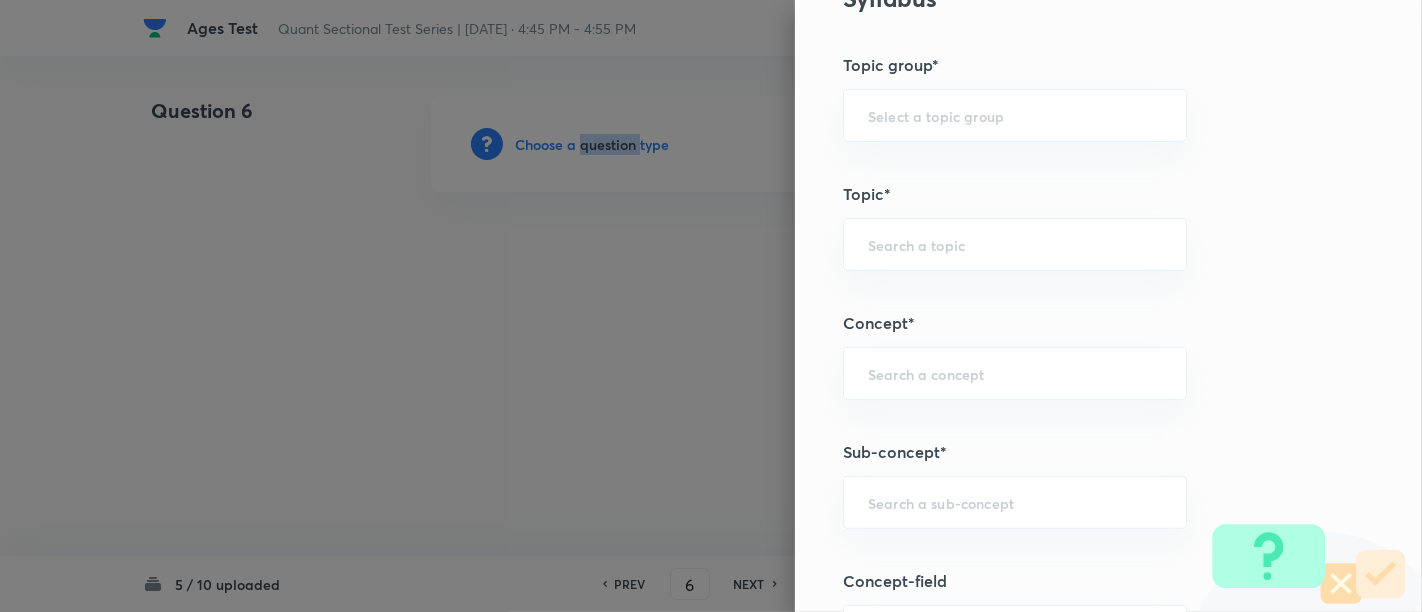 scroll, scrollTop: 843, scrollLeft: 0, axis: vertical 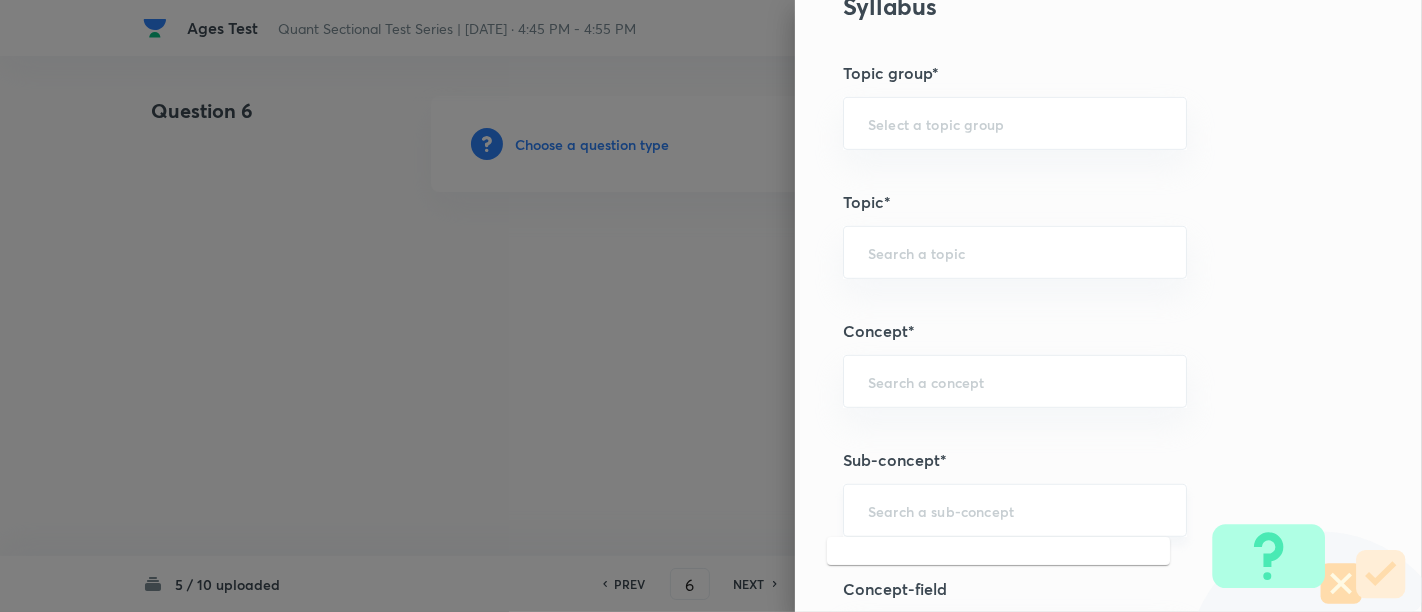 click at bounding box center [1015, 510] 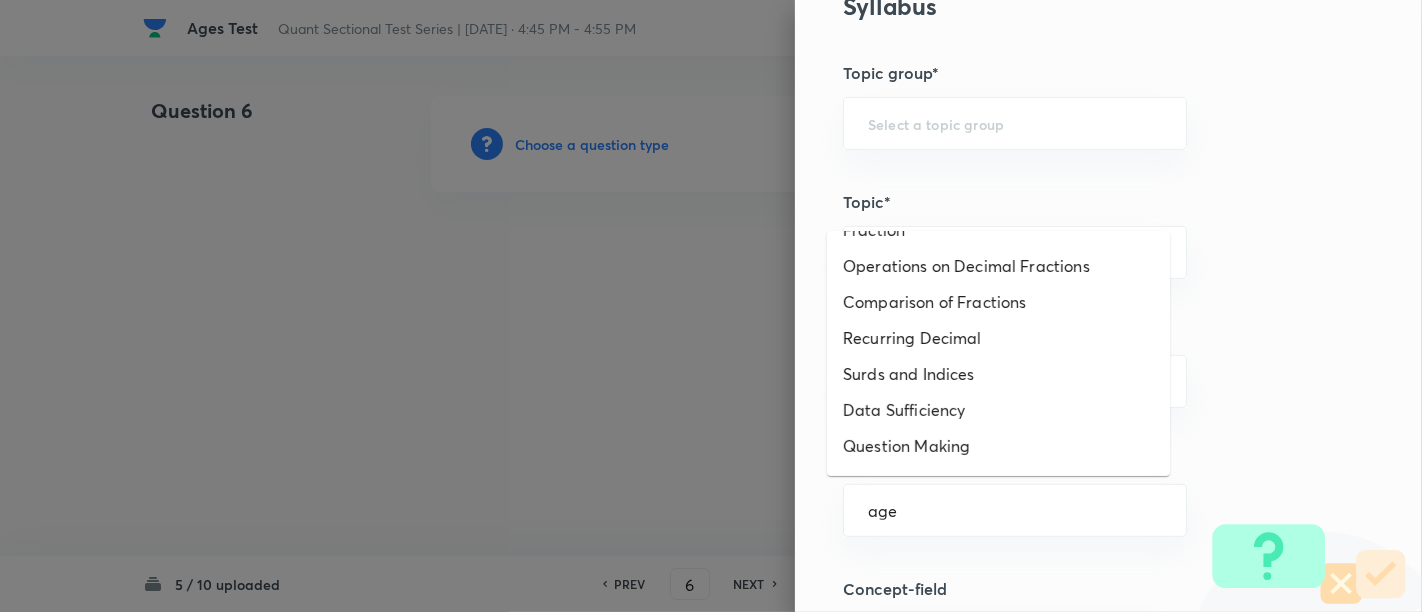 scroll, scrollTop: 1402, scrollLeft: 0, axis: vertical 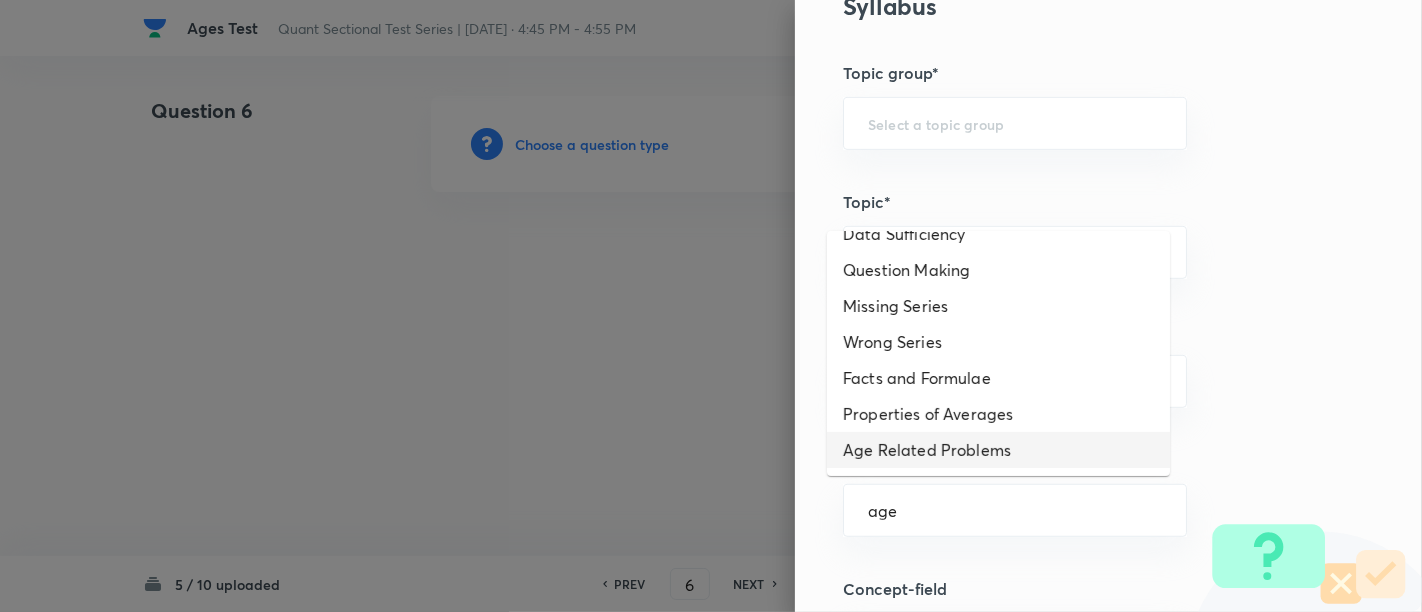 click on "Age Related Problems" at bounding box center (998, 450) 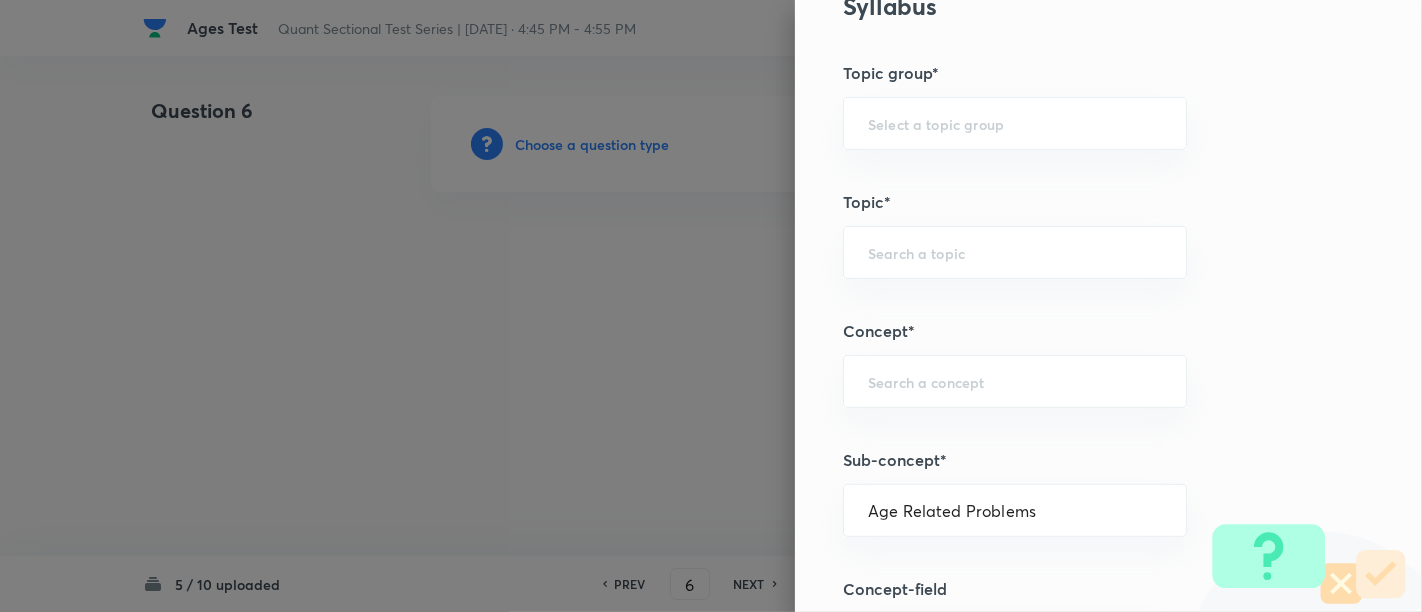 type on "Quantitative Aptitude" 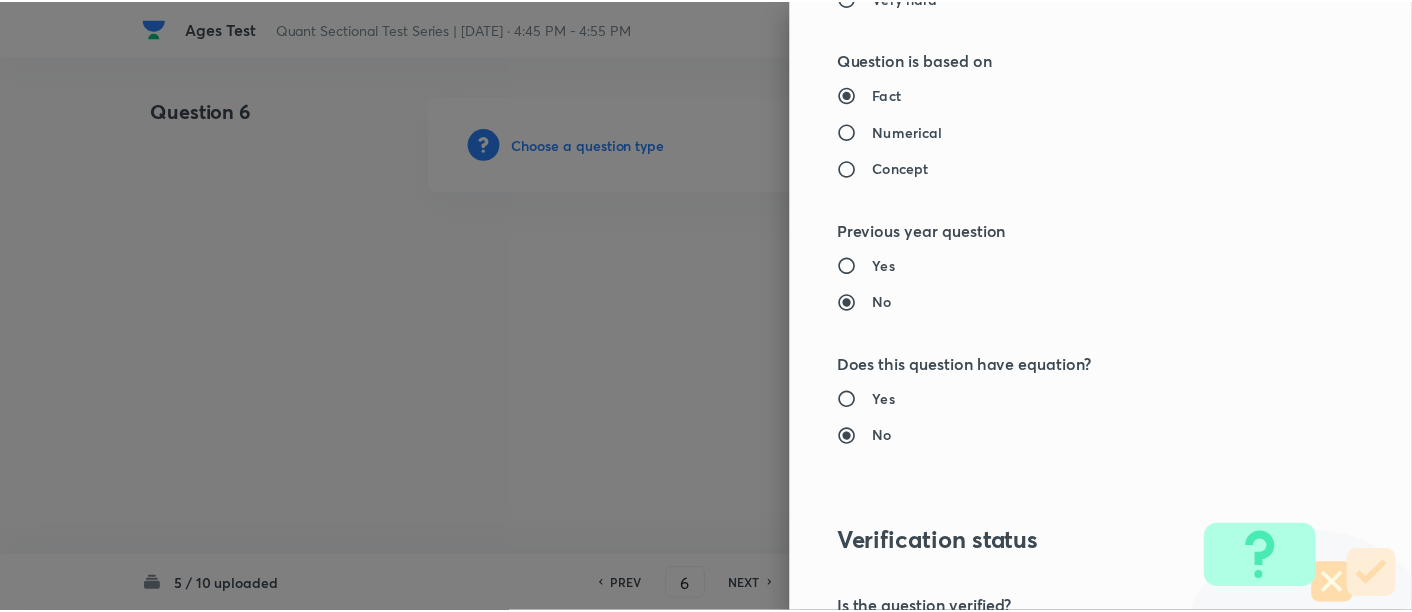 scroll, scrollTop: 2108, scrollLeft: 0, axis: vertical 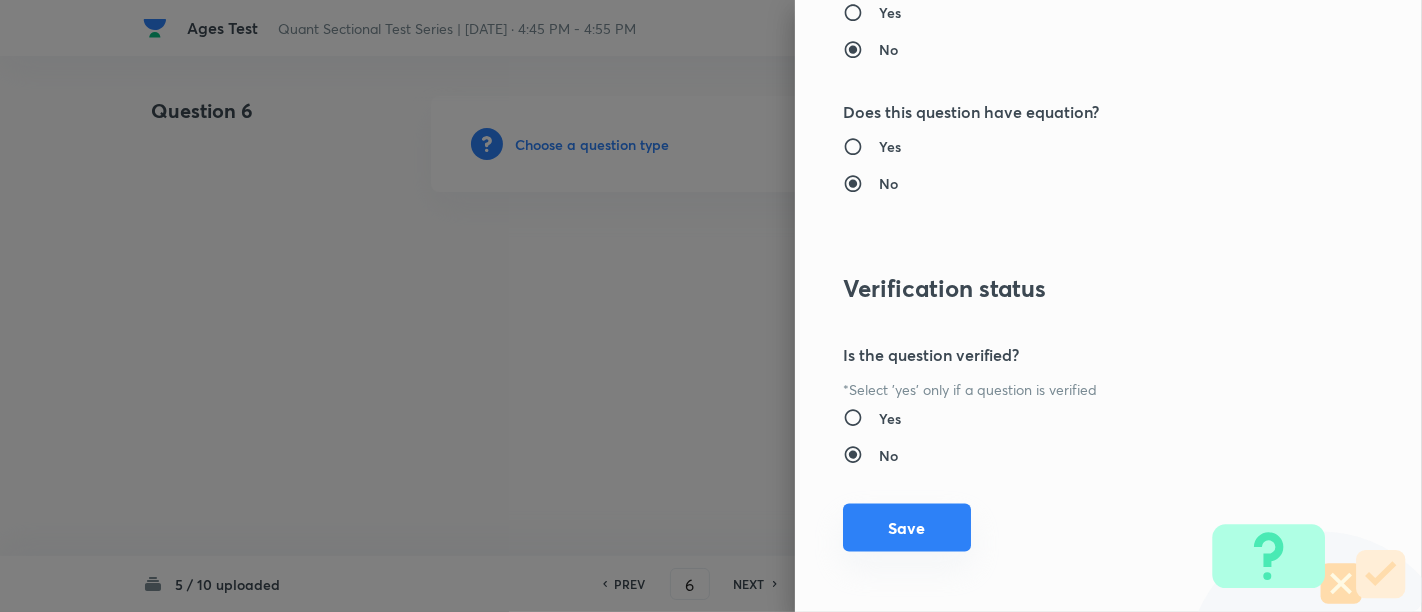 click on "Save" at bounding box center [907, 528] 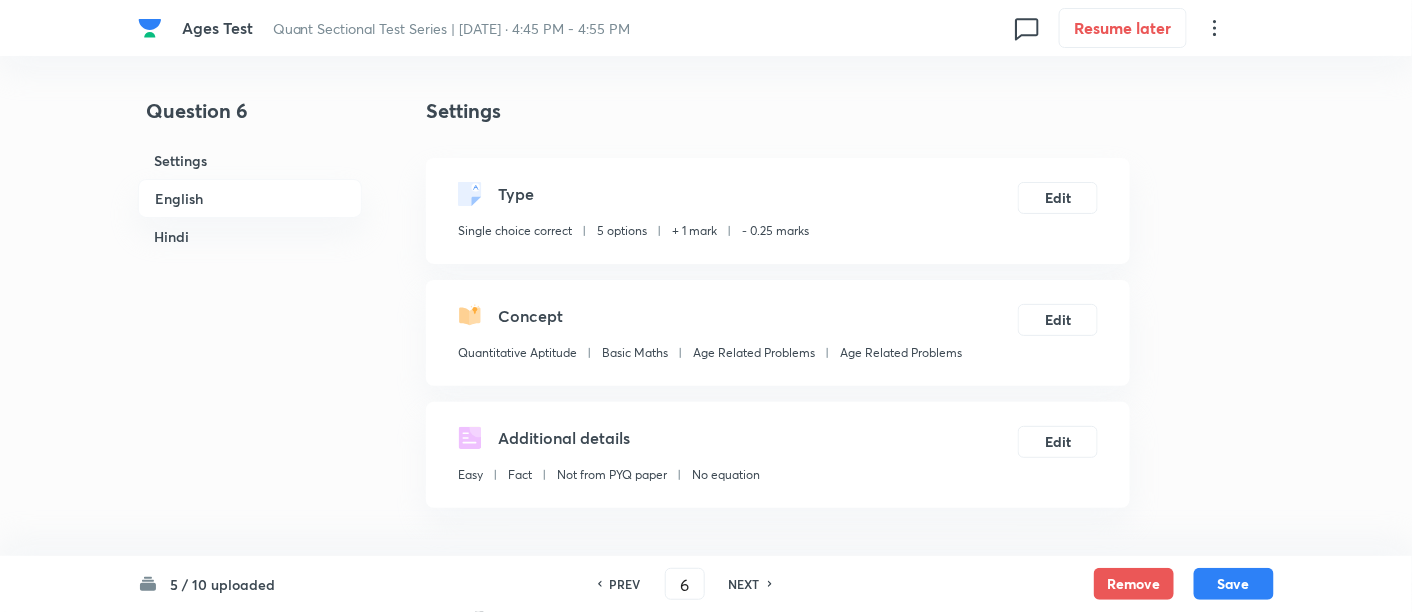 scroll, scrollTop: 645, scrollLeft: 0, axis: vertical 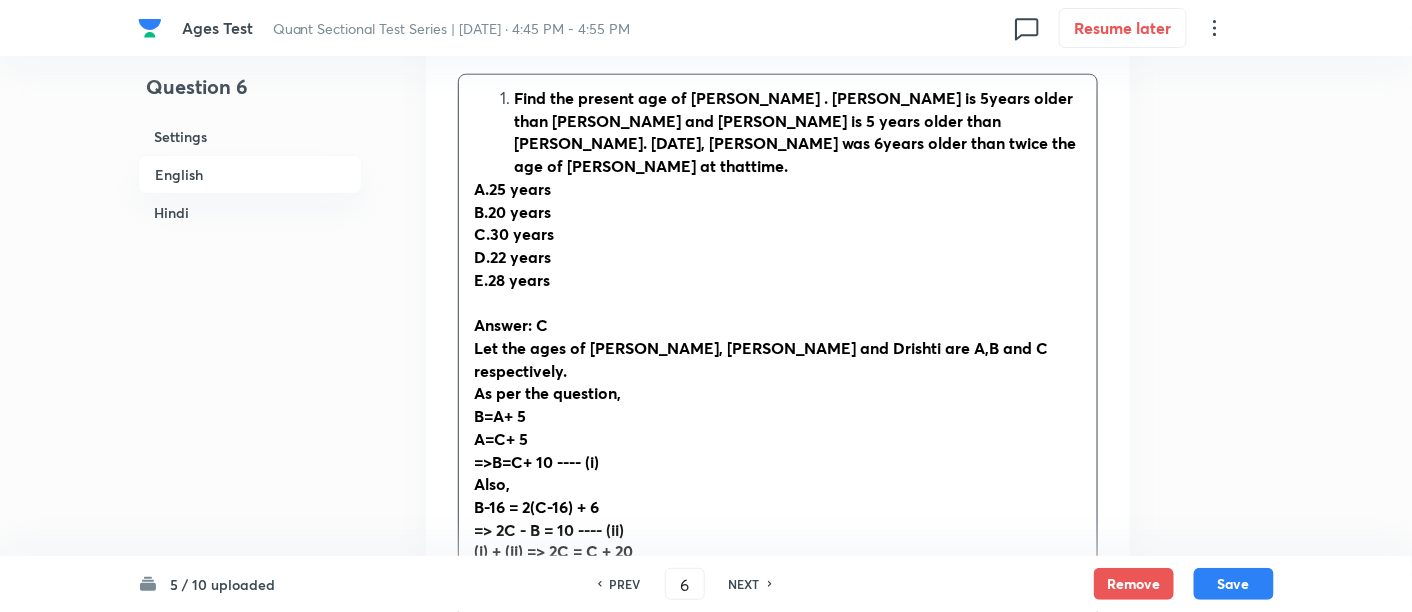 click on "Find the present age of Aanchal . Aanchal is 5years older than Aneesha and Aneesha is 5 years older than Drishti. 16 years ago, Aanchal was 6years older than twice the age of Drishti at thattime. A.25 years B.20 years C.30 years D.22 years E.28 years Answer: C Let the ages of Aneesha, Aanchal and Drishti are A,B and C respectively. As per the question, B=A+ 5 A=C+ 5 =>B=C+ 10 ---- (i) Also, B-16 = 2(C-16) + 6 => 2C - B = 10 ---- (ii) (i) + (ii) => 2C = C + 20 => C = 20 => B = 30 years" at bounding box center (778, 371) 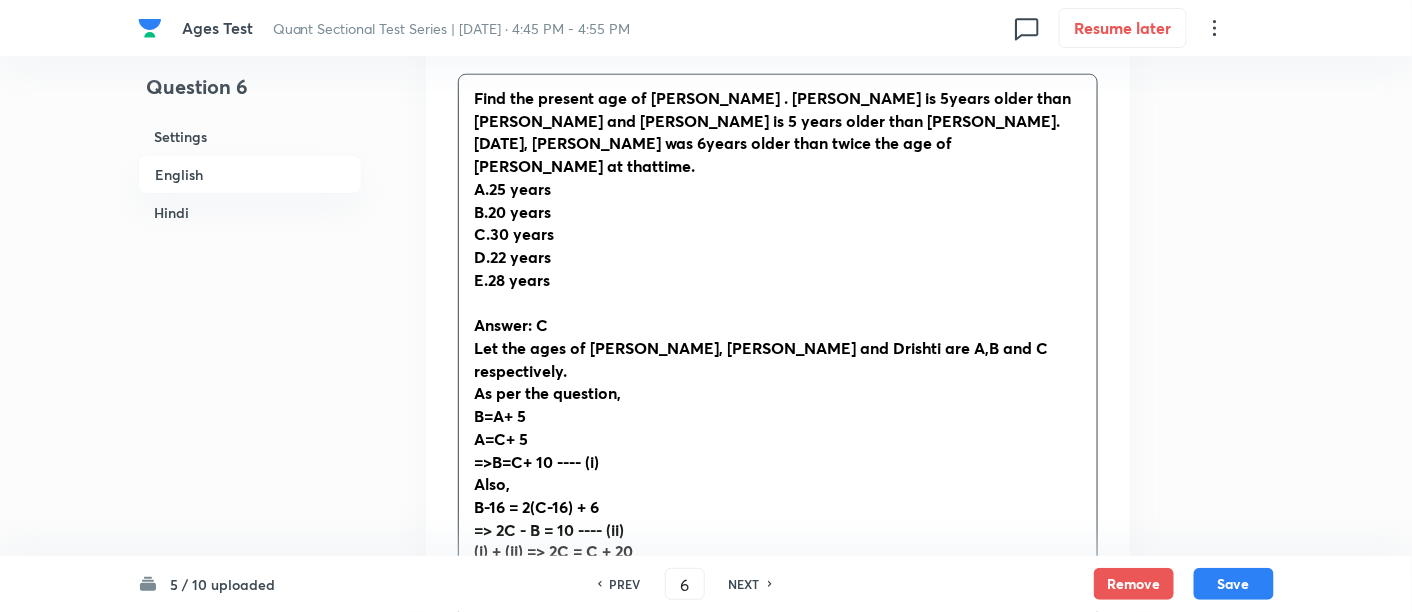 click on "Find the present age of Aanchal . Aanchal is 5years older than Aneesha and Aneesha is 5 years older than Drishti. 16 years ago, Aanchal was 6years older than twice the age of Drishti at thattime. A.25 years B.20 years C.30 years D.22 years E.28 years Answer: C Let the ages of Aneesha, Aanchal and Drishti are A,B and C respectively. As per the question, B=A+ 5 A=C+ 5 =>B=C+ 10 ---- (i) Also, B-16 = 2(C-16) + 6 => 2C - B = 10 ---- (ii) (i) + (ii) => 2C = C + 20 => C = 20 => B = 30 years" at bounding box center [778, 371] 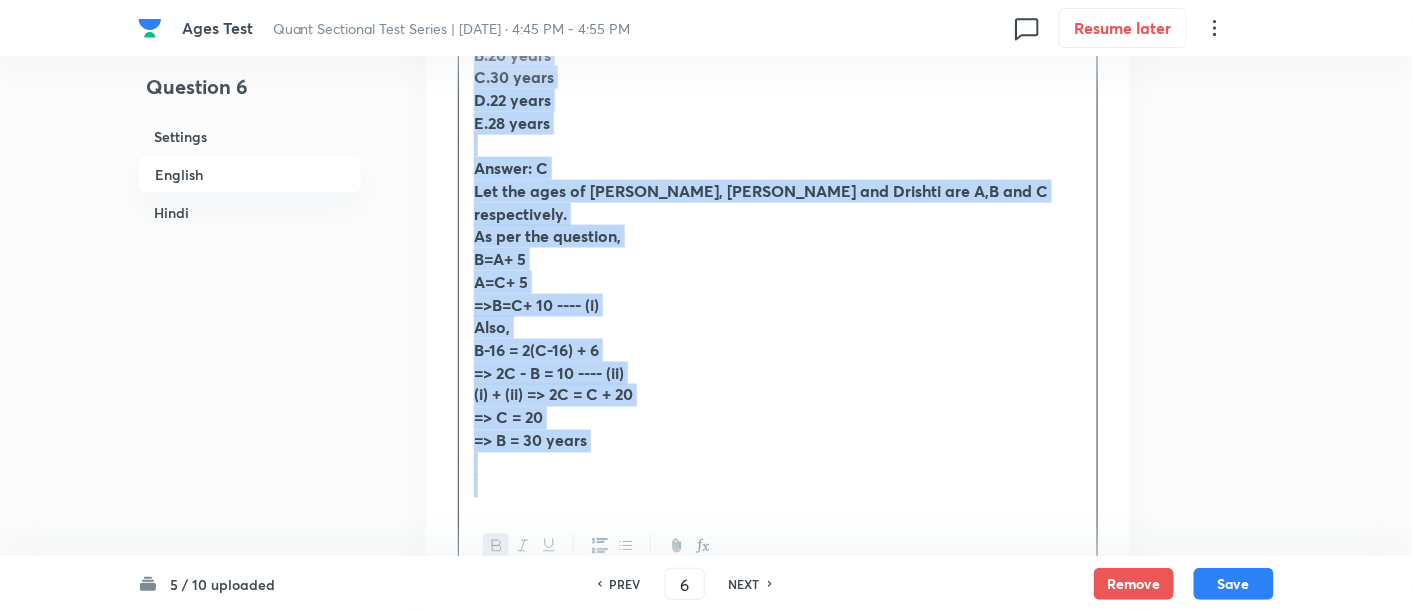 scroll, scrollTop: 1085, scrollLeft: 0, axis: vertical 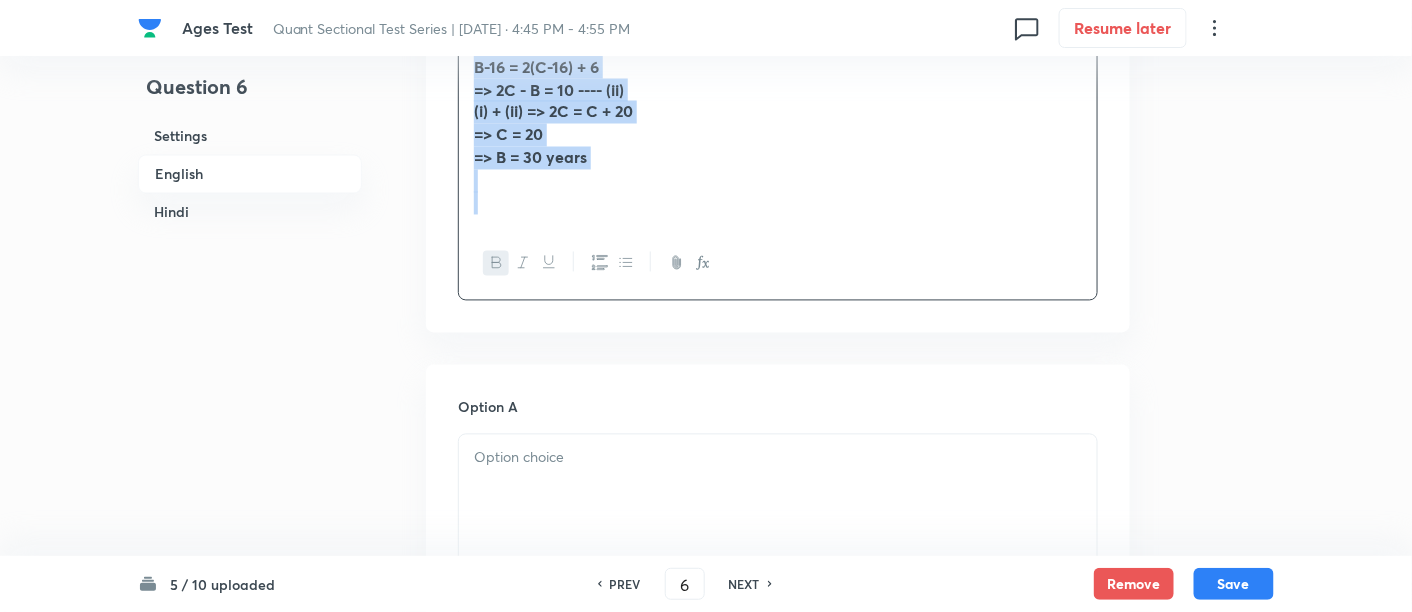 drag, startPoint x: 473, startPoint y: 95, endPoint x: 959, endPoint y: 458, distance: 606.6012 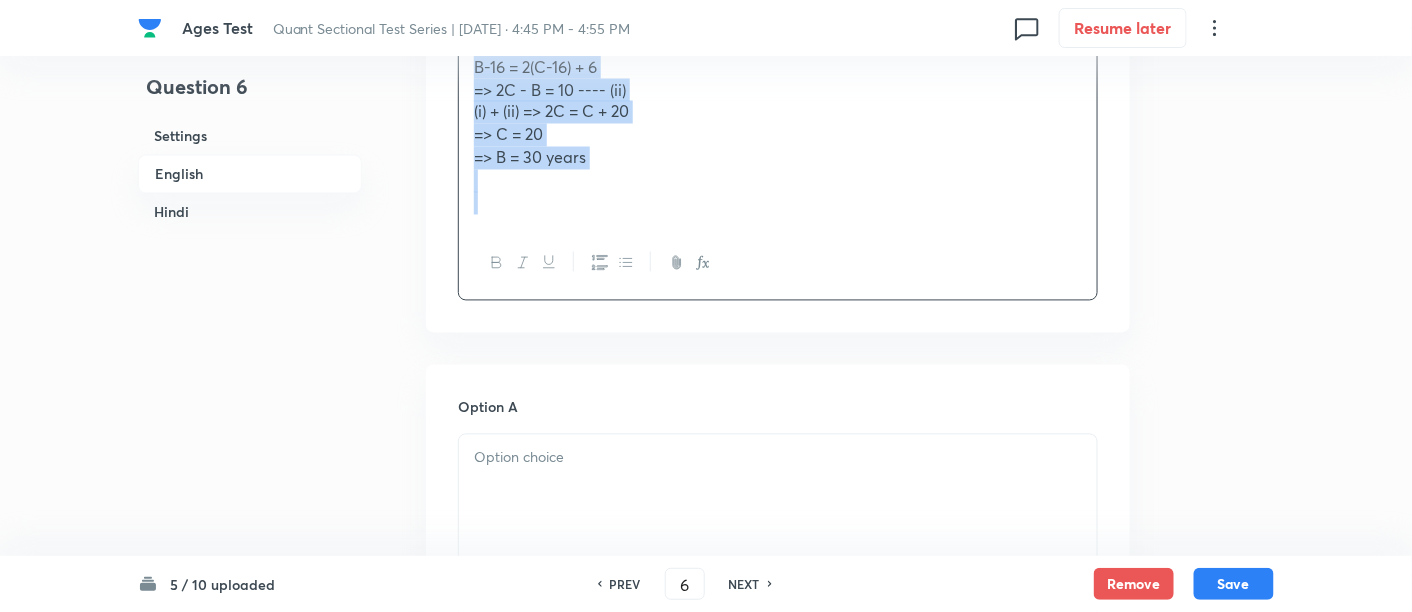 copy on "Find the present age of Aanchal . Aanchal is 5years older than Aneesha and Aneesha is 5 years older than Drishti. 16 years ago, Aanchal was 6years older than twice the age of Drishti at that time. A.25 years B.20 years C.30 years D.22 years E.28 years Answer: C Let the ages of Aneesha, Aanchal and Drishti are A,B and C respectively. As per the question, B=A+ 5 A=C+ 5 =>B=C+ 10 ---- (i) Also, B-16 = 2(C-16) + 6 => 2C - B = 10 ---- (ii) (i) + (ii) => 2C = C + 20 => C = 20 => B = 30 years" 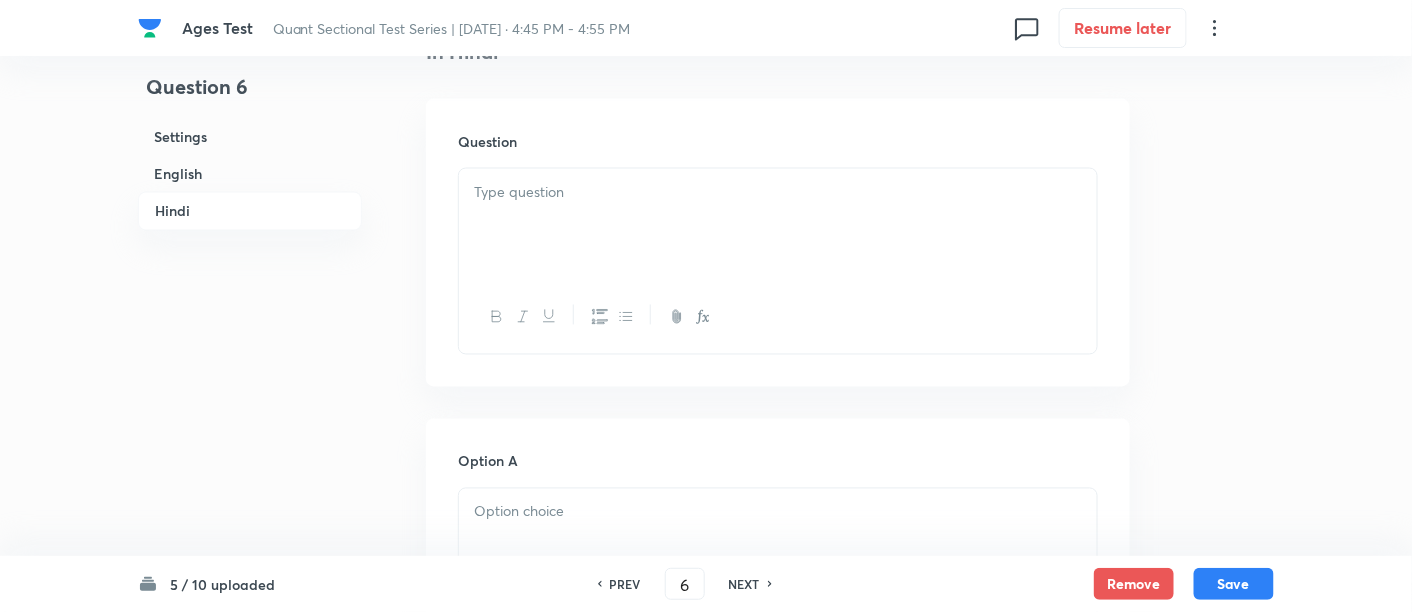 scroll, scrollTop: 3283, scrollLeft: 0, axis: vertical 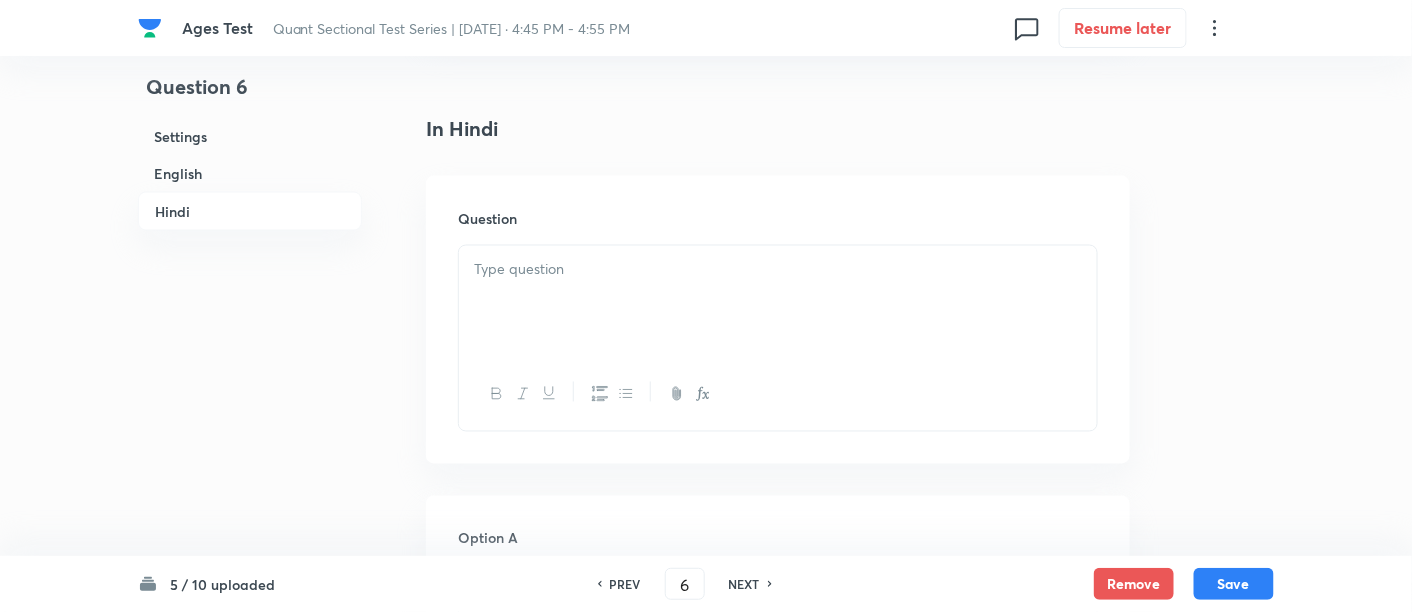 click at bounding box center [778, 302] 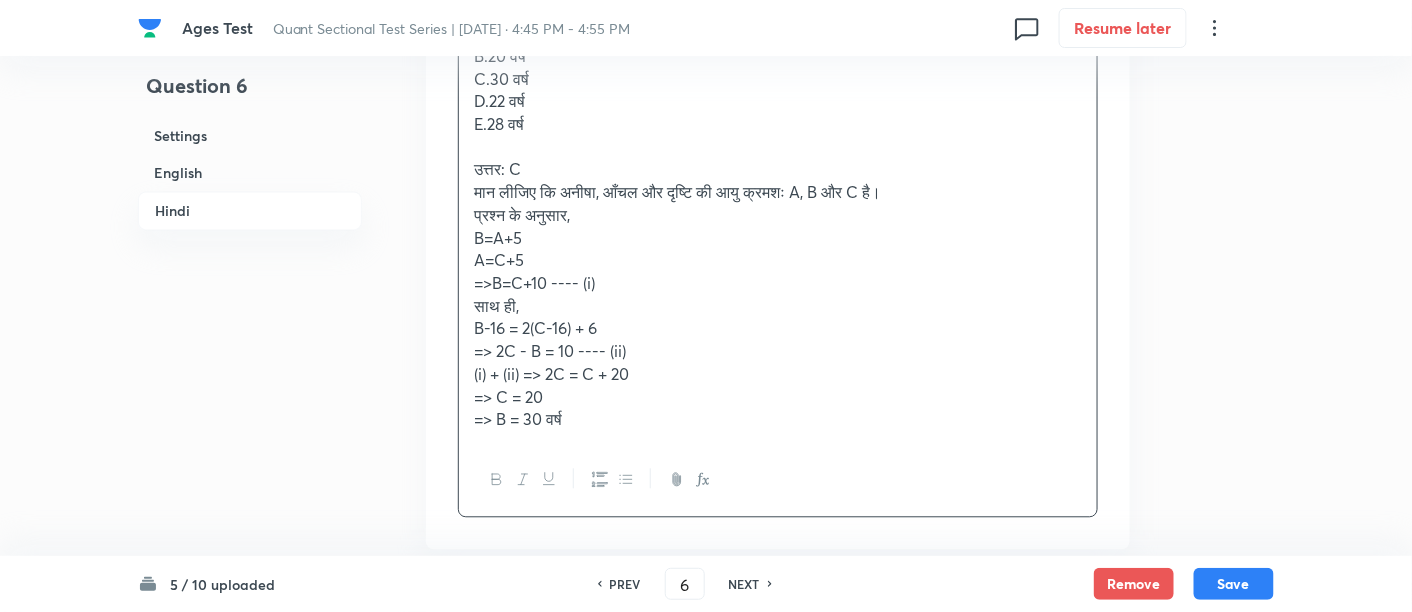 scroll, scrollTop: 3557, scrollLeft: 0, axis: vertical 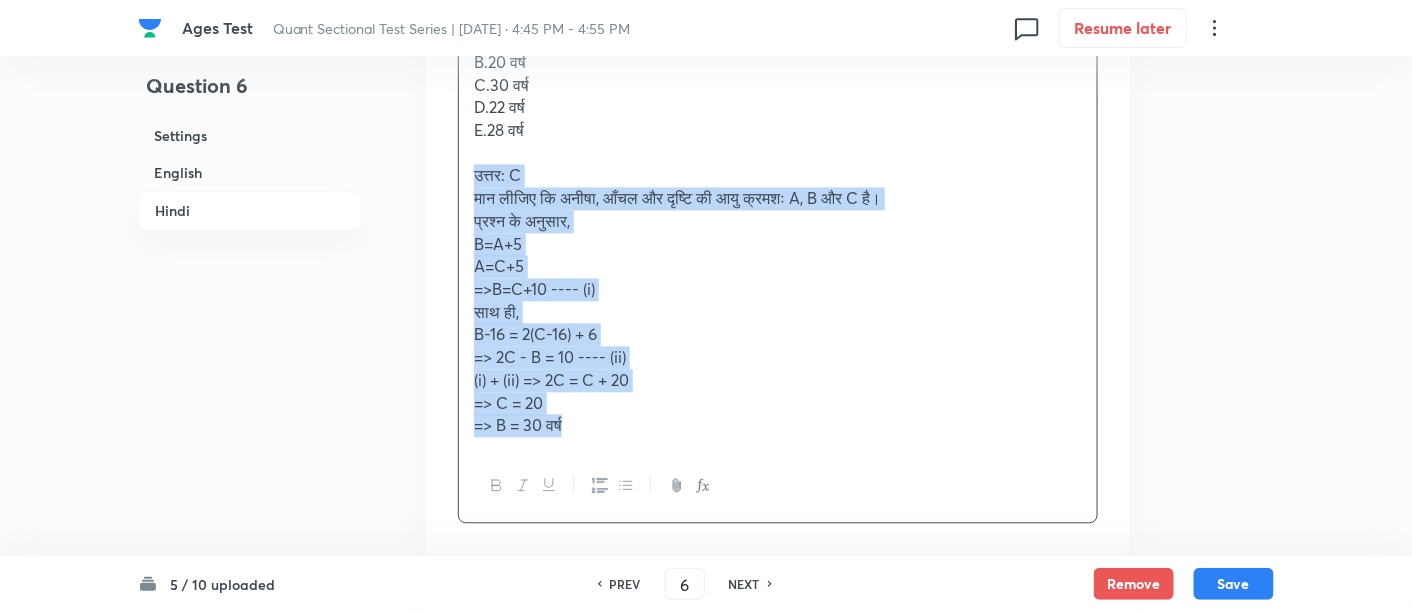 drag, startPoint x: 465, startPoint y: 124, endPoint x: 642, endPoint y: 420, distance: 344.88403 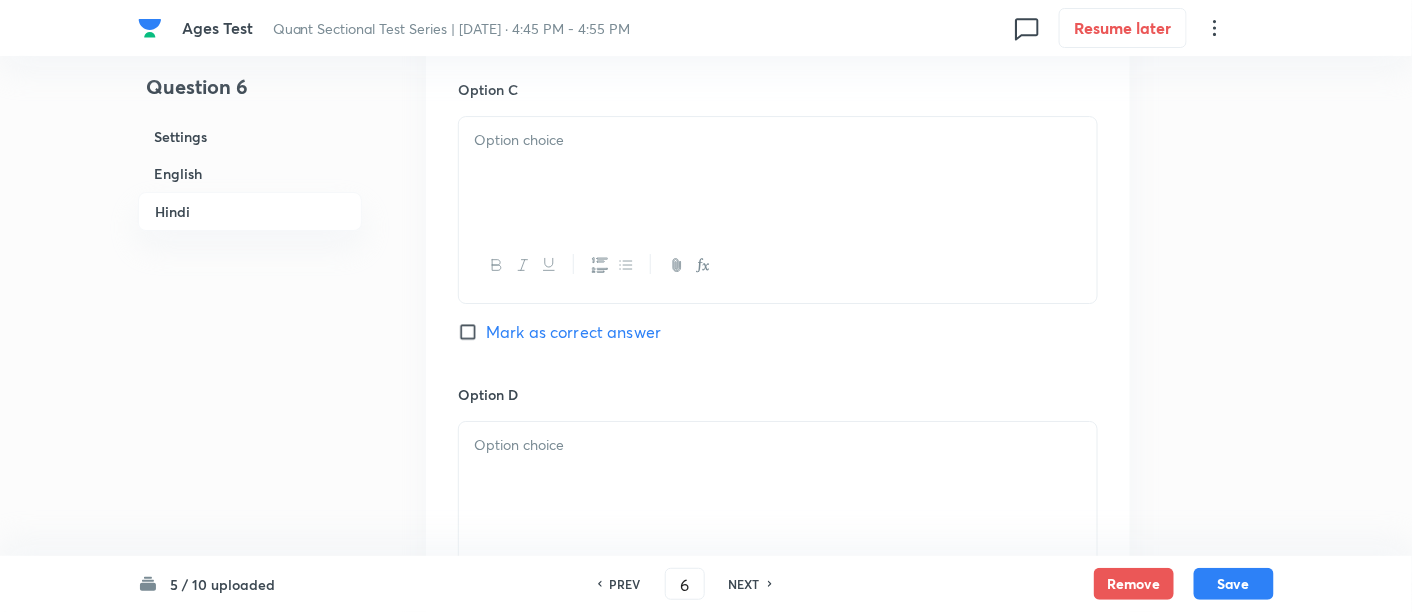 scroll, scrollTop: 5273, scrollLeft: 0, axis: vertical 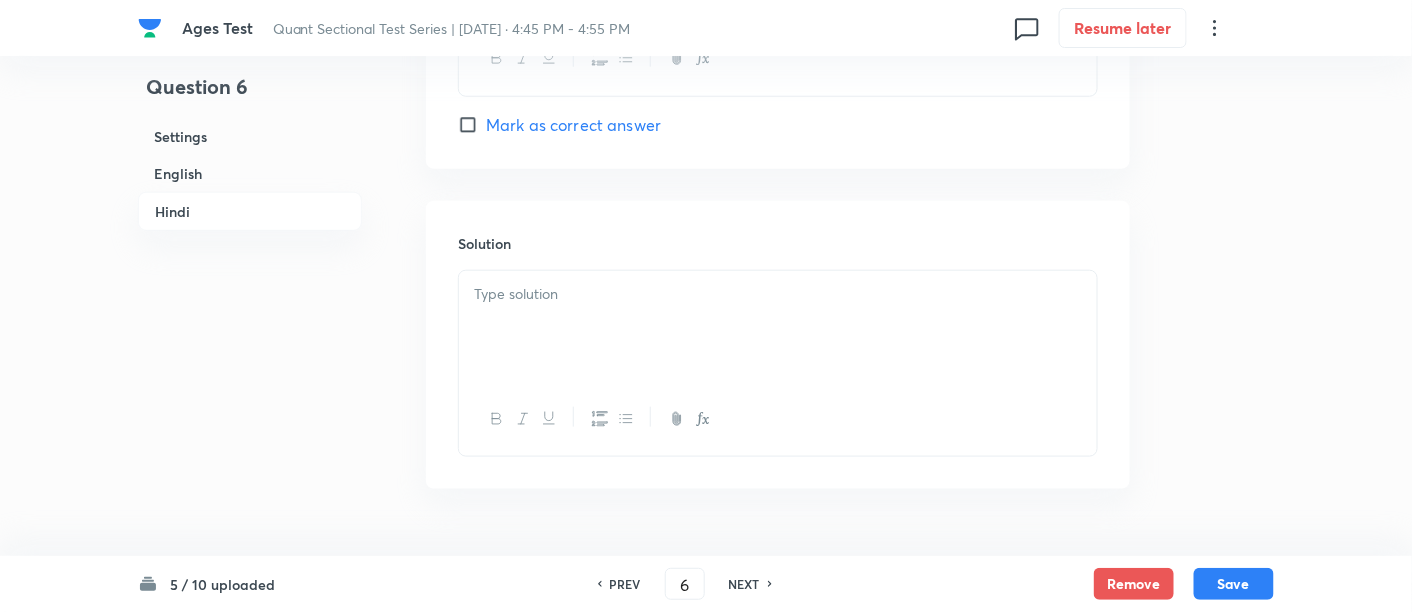click at bounding box center [778, 327] 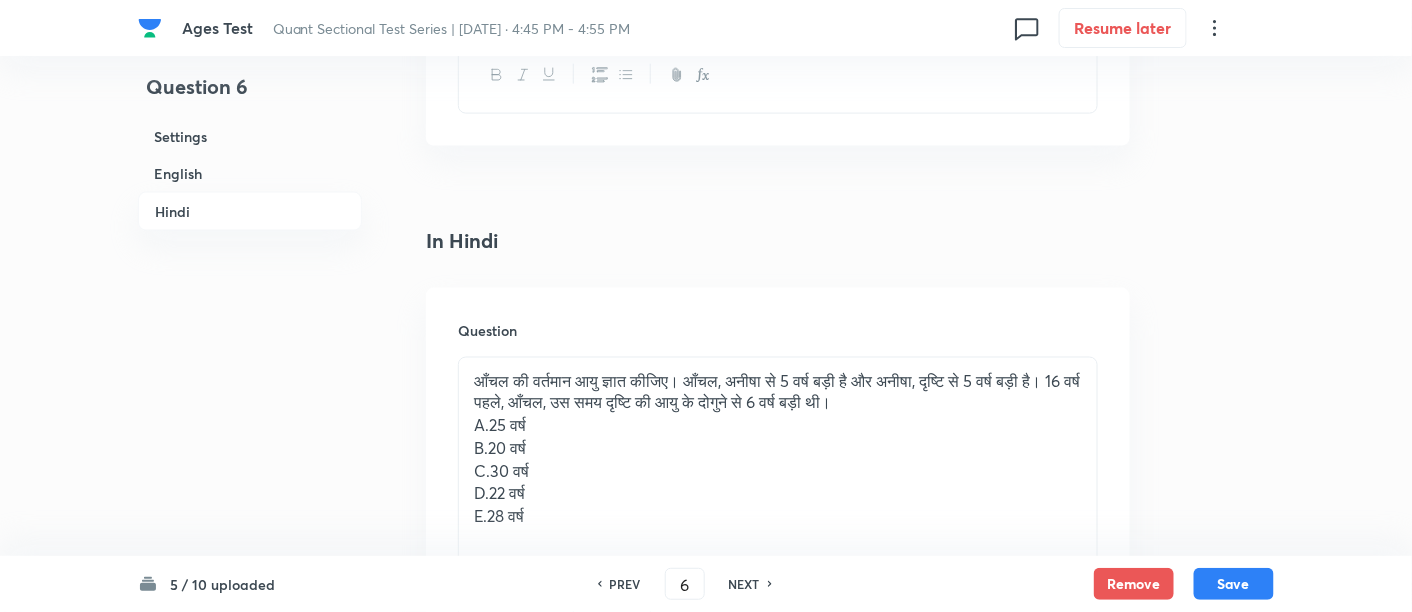 scroll, scrollTop: 3297, scrollLeft: 0, axis: vertical 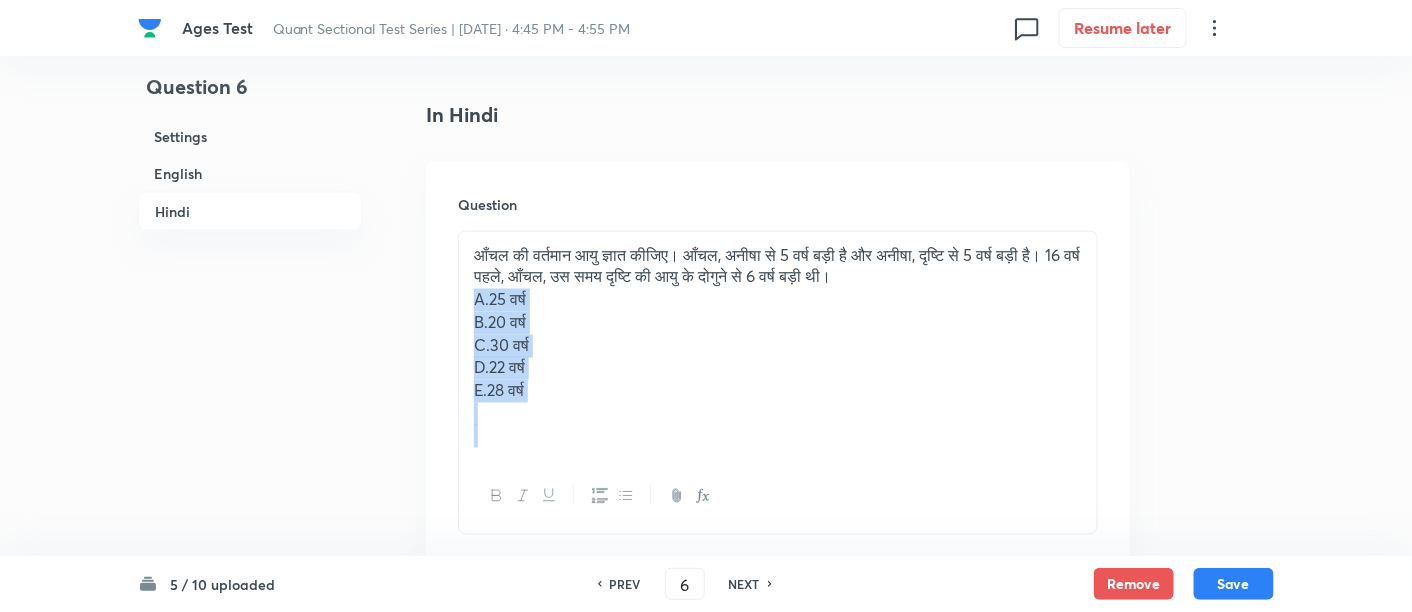 drag, startPoint x: 472, startPoint y: 244, endPoint x: 578, endPoint y: 395, distance: 184.4912 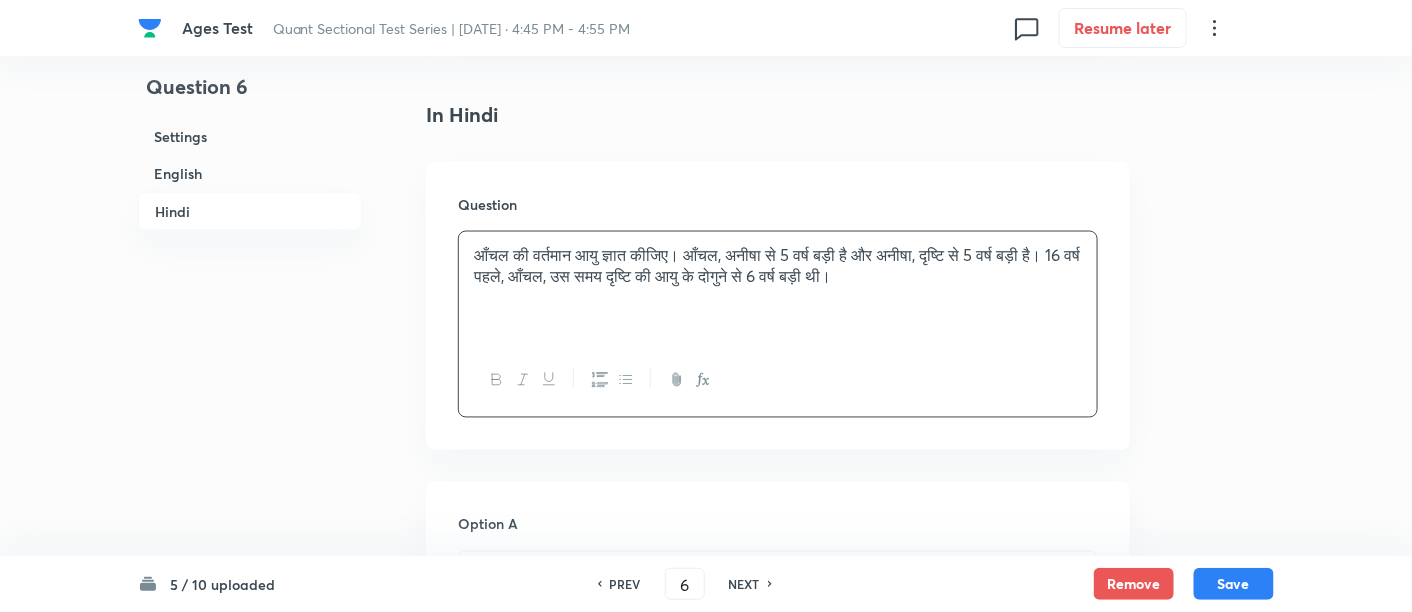 scroll, scrollTop: 3457, scrollLeft: 0, axis: vertical 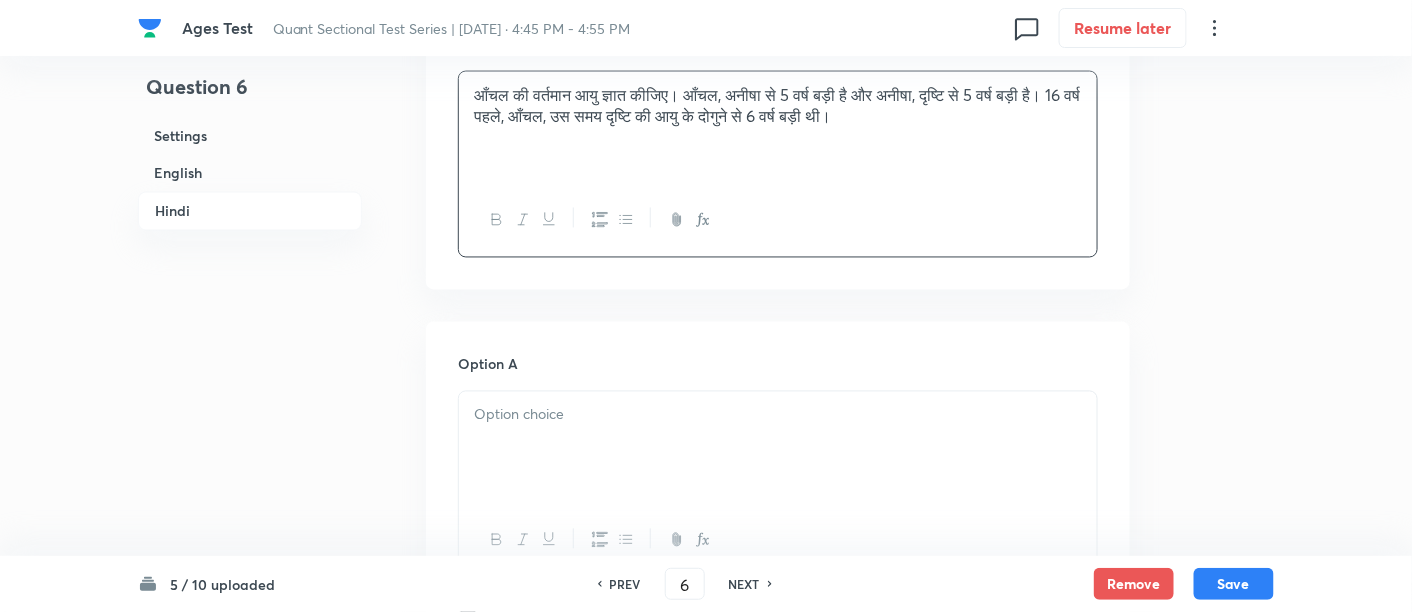 click at bounding box center [778, 448] 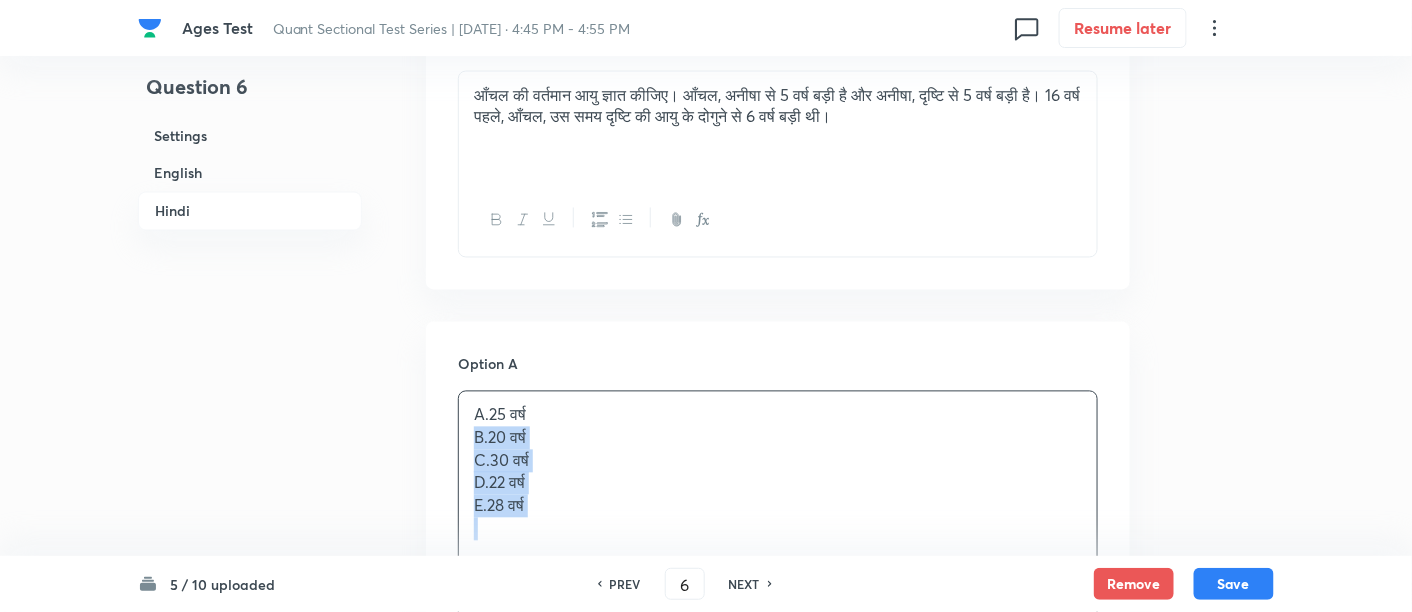 drag, startPoint x: 460, startPoint y: 383, endPoint x: 602, endPoint y: 516, distance: 194.55847 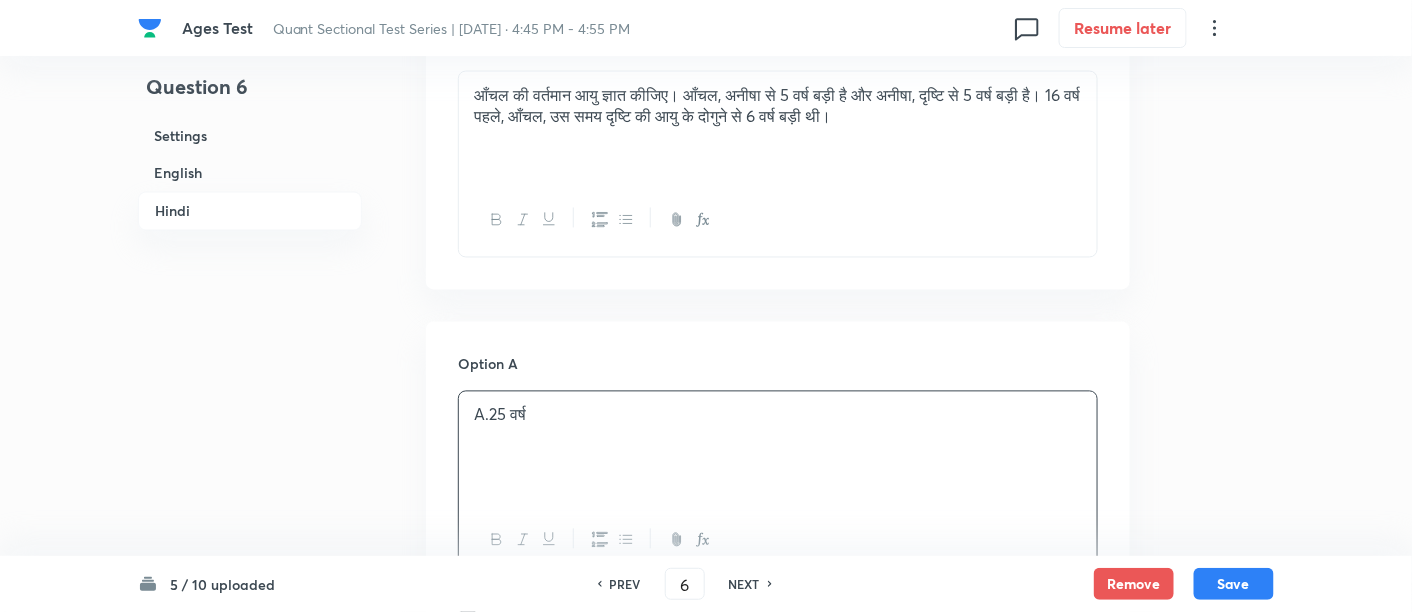 scroll, scrollTop: 3770, scrollLeft: 0, axis: vertical 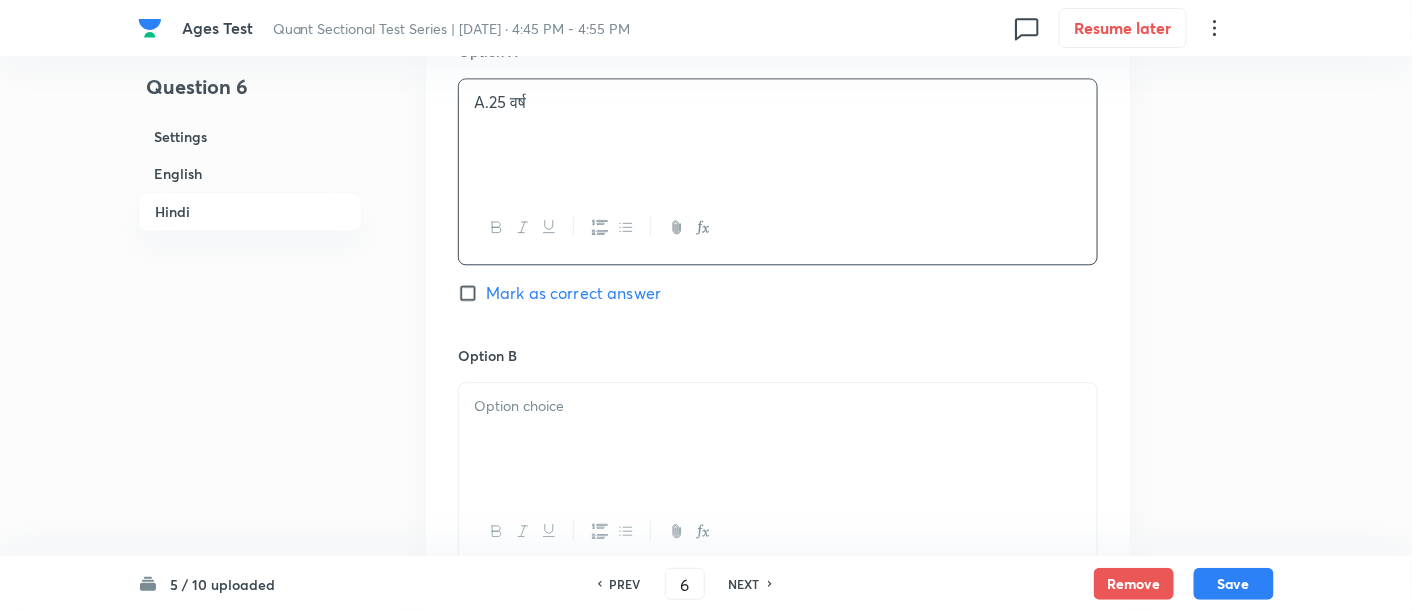 click at bounding box center [778, 439] 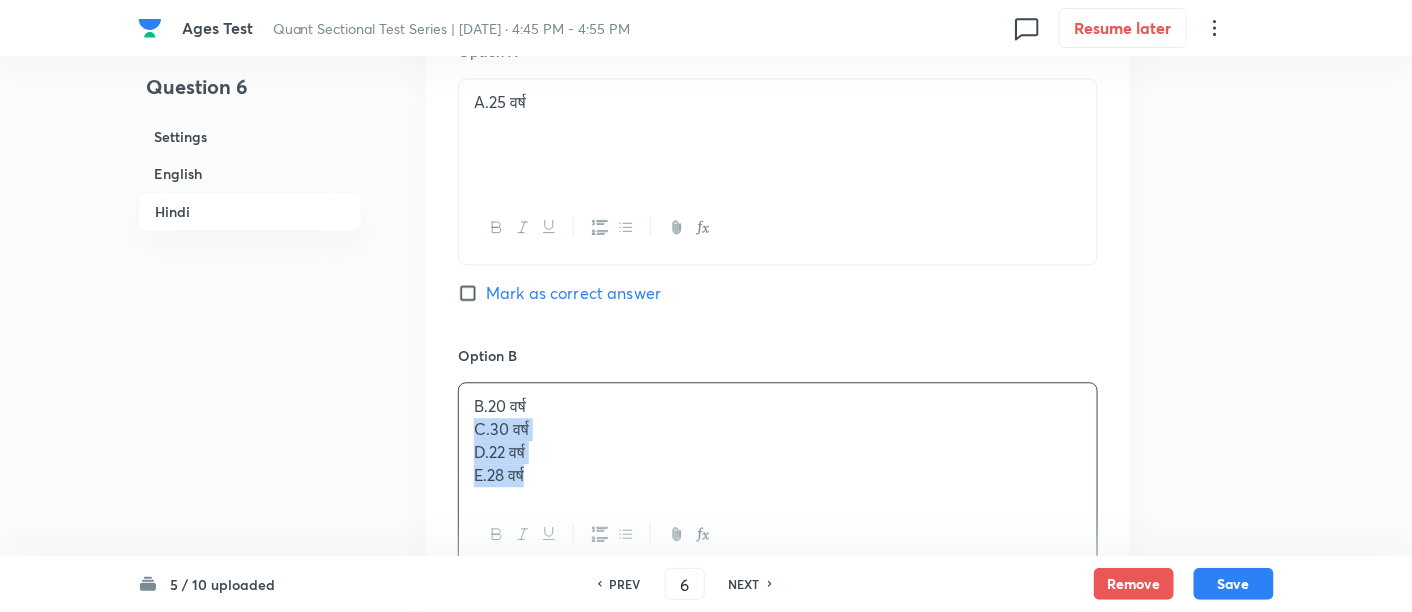 drag, startPoint x: 465, startPoint y: 371, endPoint x: 660, endPoint y: 518, distance: 244.20074 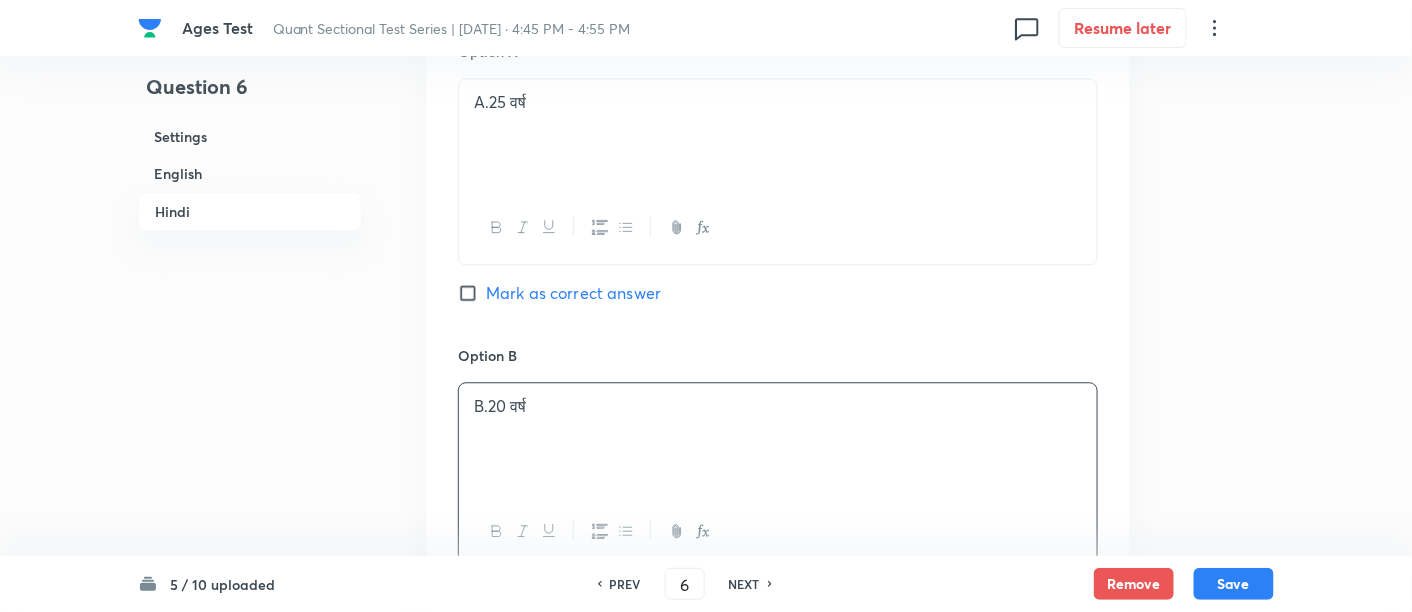 scroll, scrollTop: 3985, scrollLeft: 0, axis: vertical 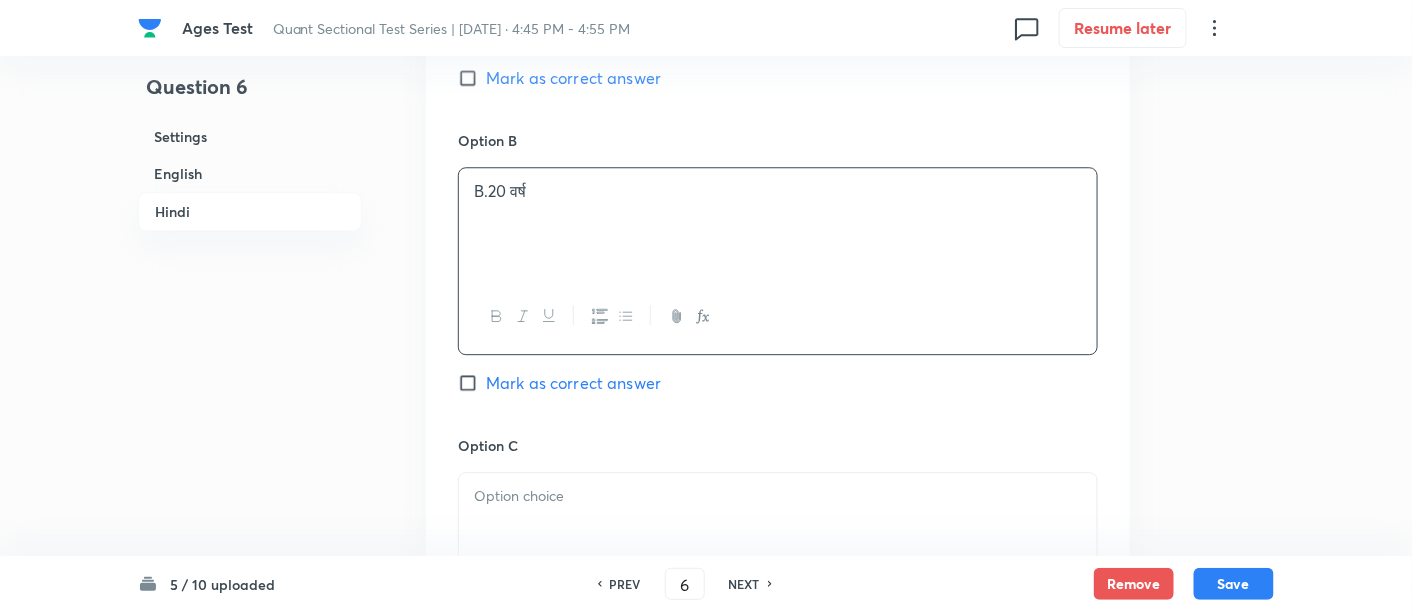 click at bounding box center [778, 529] 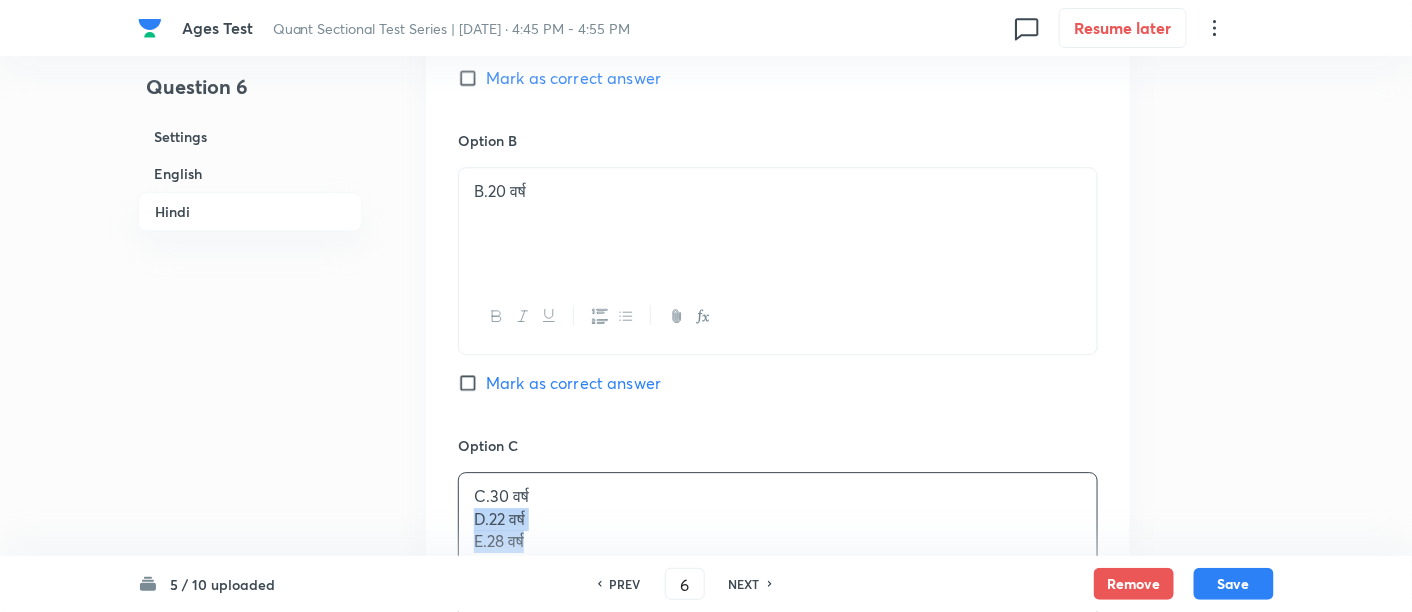 drag, startPoint x: 468, startPoint y: 470, endPoint x: 647, endPoint y: 580, distance: 210.0976 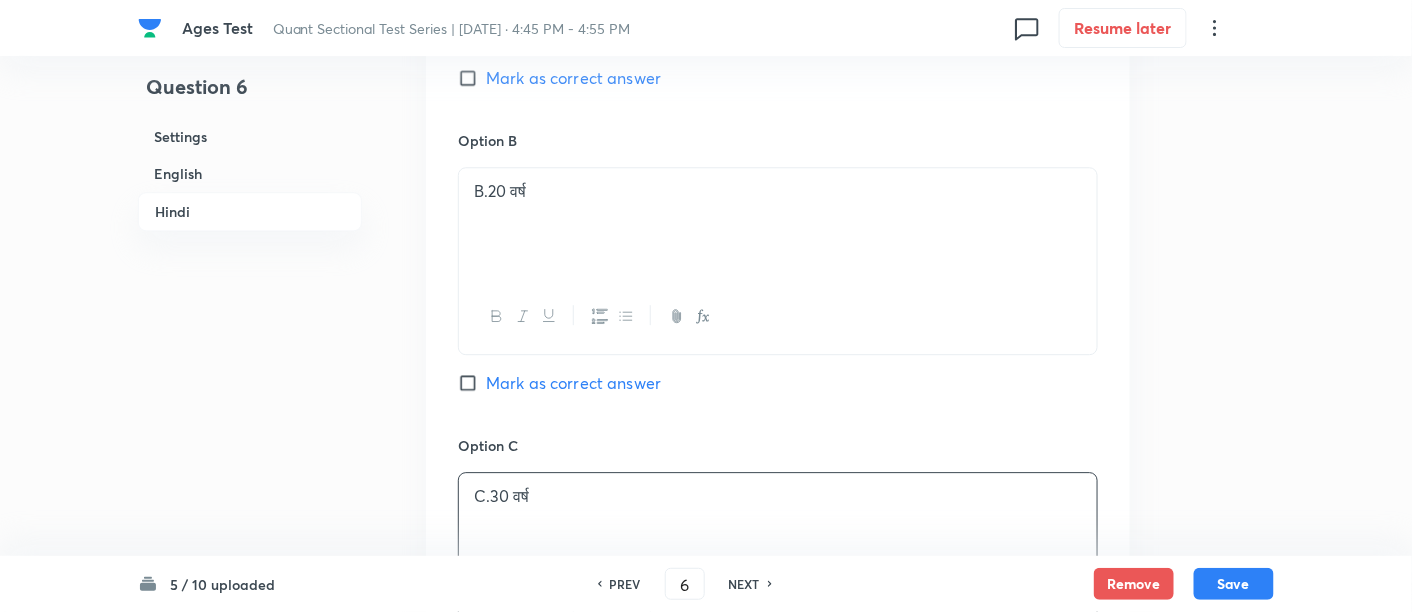 scroll, scrollTop: 4219, scrollLeft: 0, axis: vertical 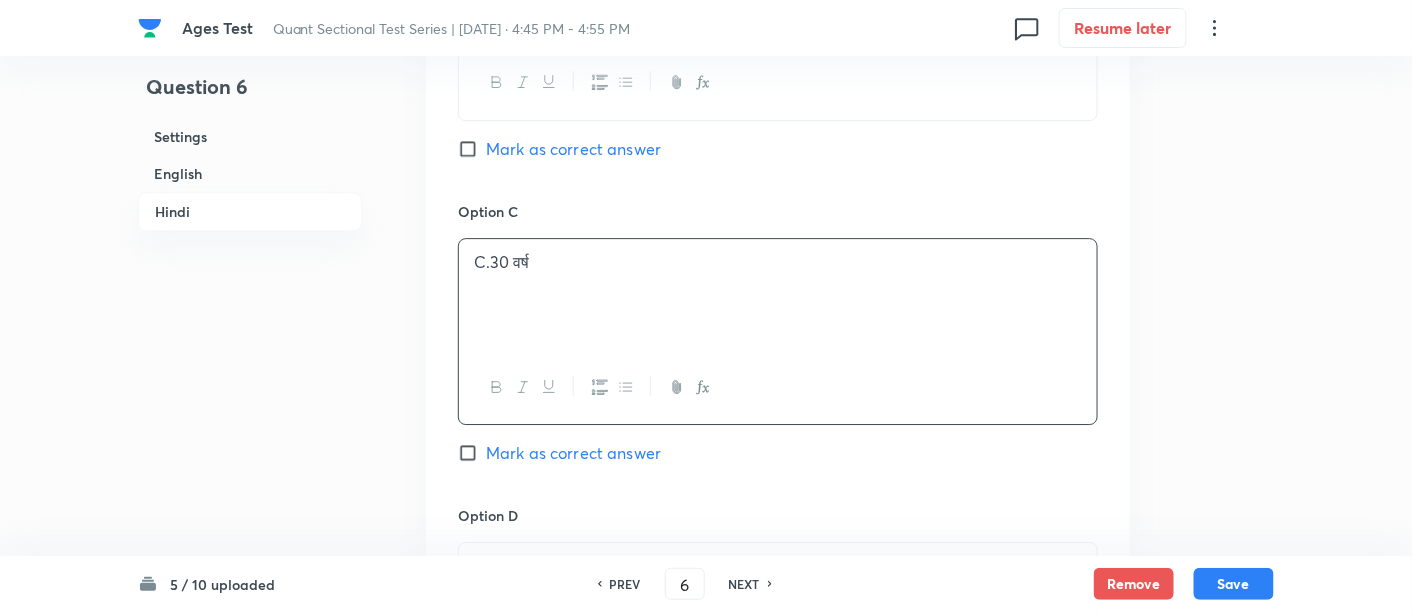 click at bounding box center [778, 599] 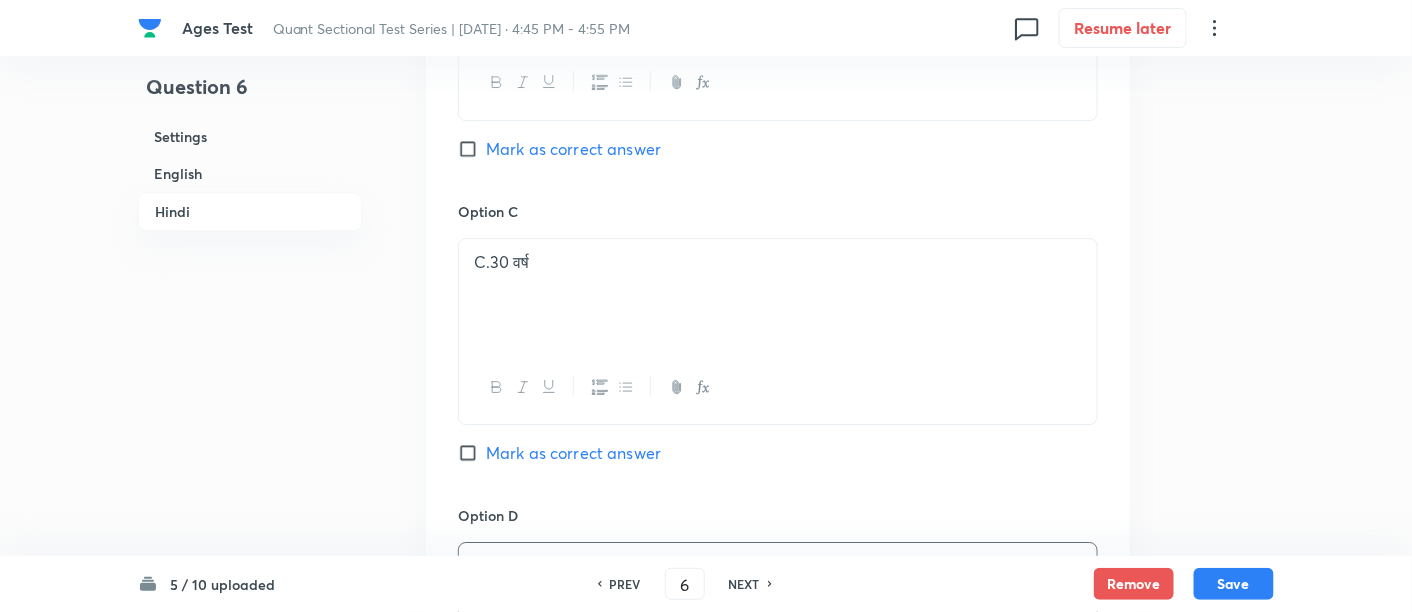 drag, startPoint x: 469, startPoint y: 541, endPoint x: 666, endPoint y: 560, distance: 197.91412 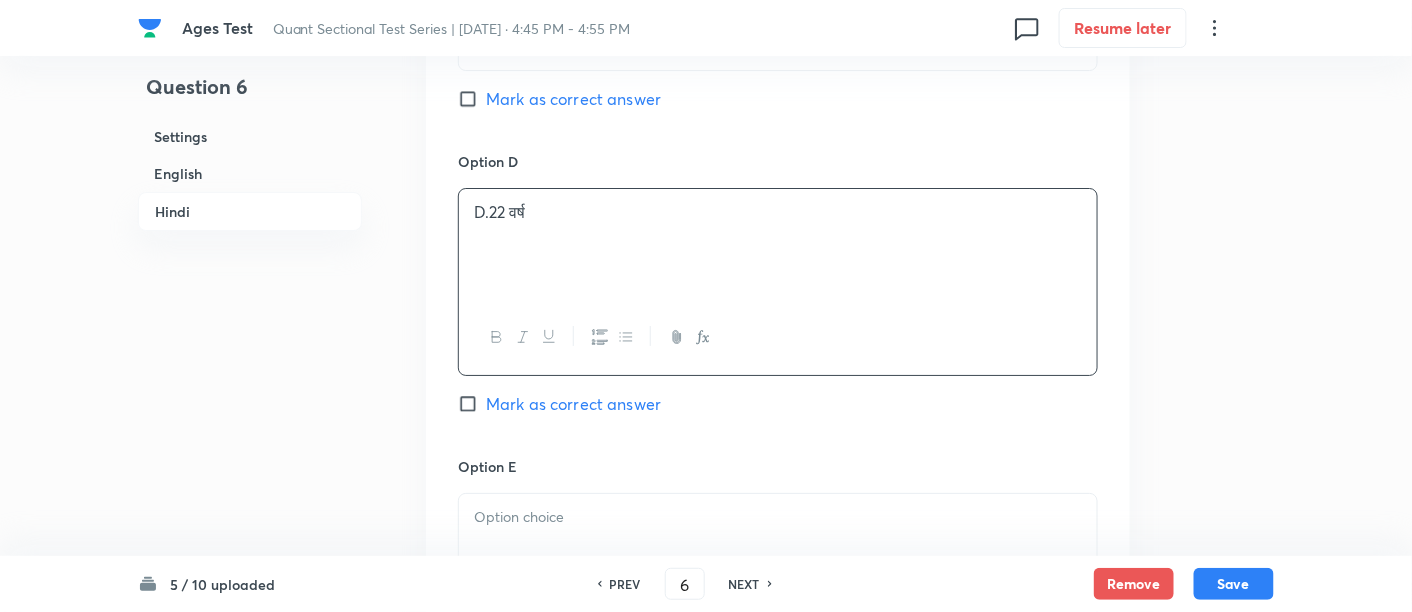 scroll, scrollTop: 4574, scrollLeft: 0, axis: vertical 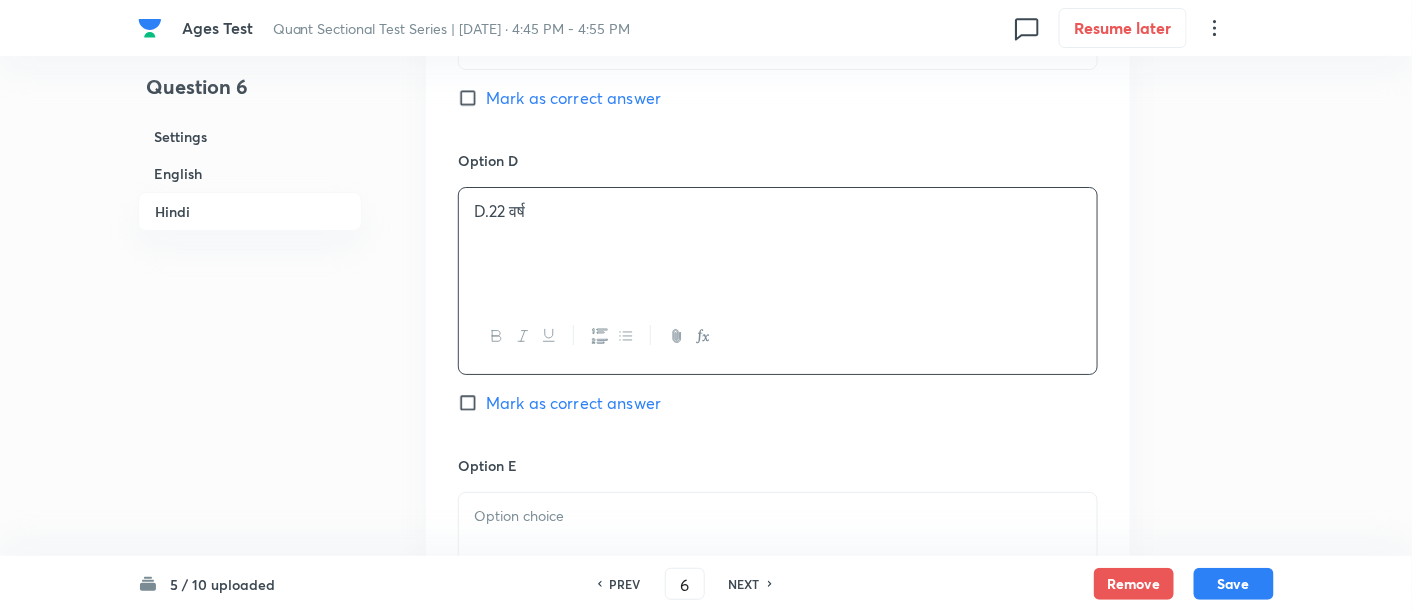 click at bounding box center (778, 549) 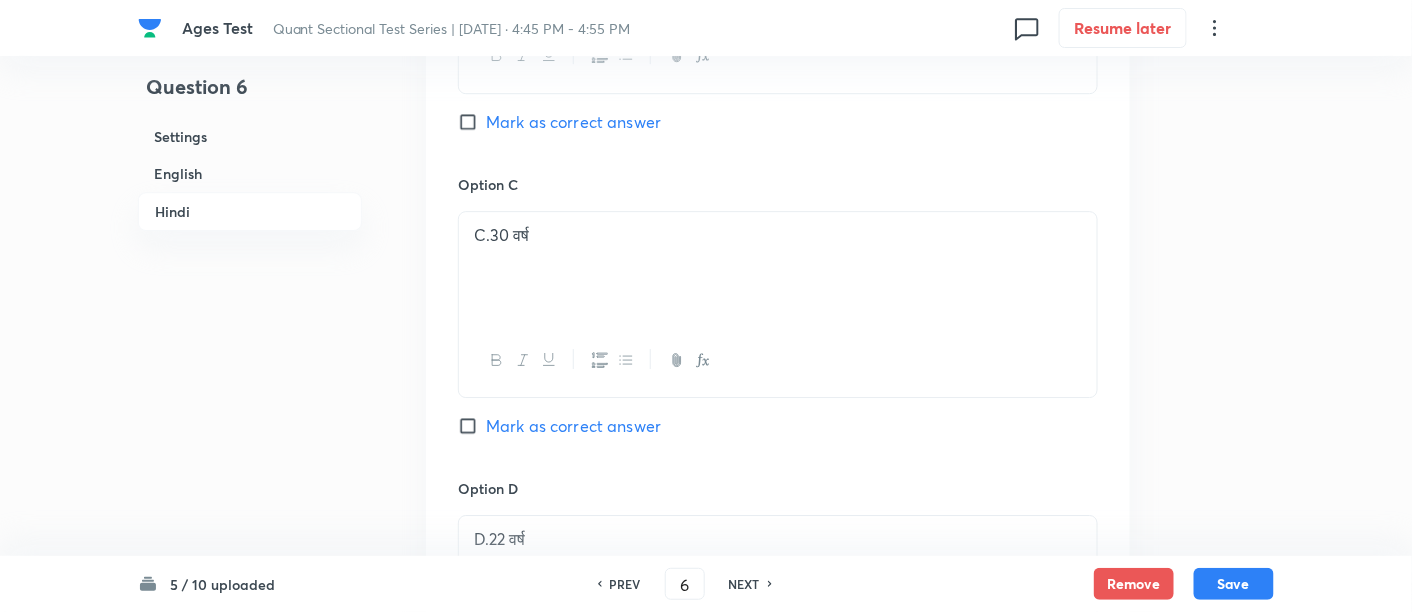 scroll, scrollTop: 4245, scrollLeft: 0, axis: vertical 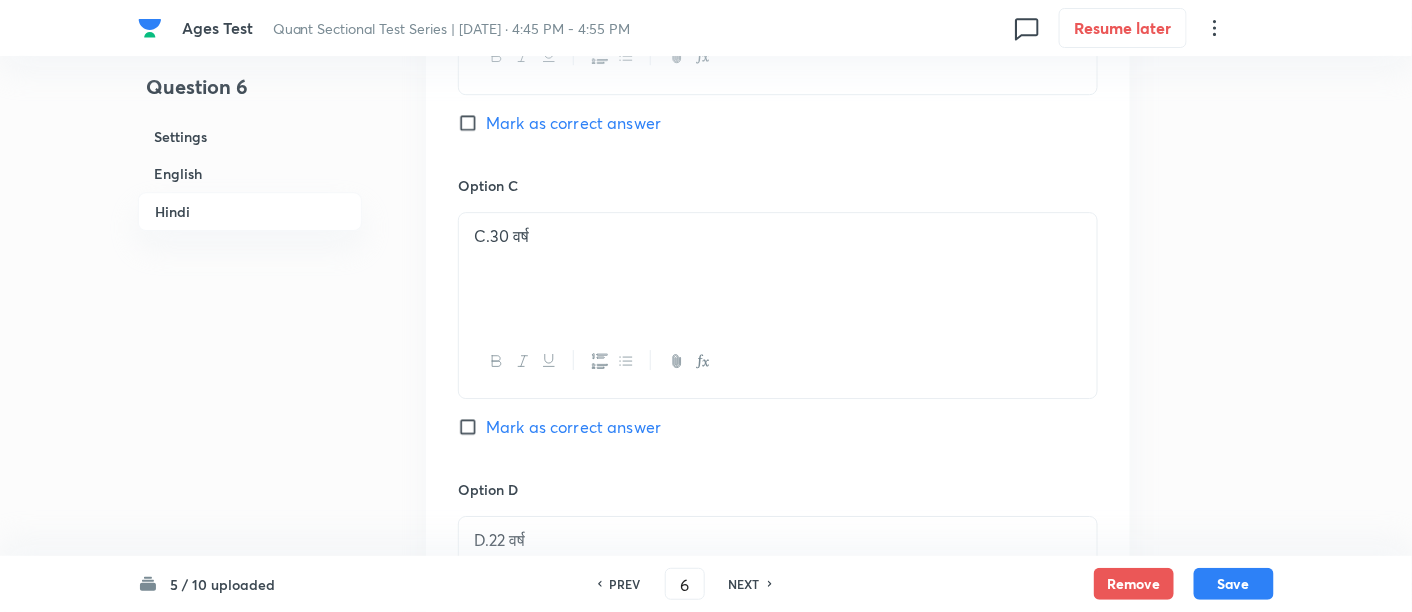 click on "Mark as correct answer" at bounding box center (573, 427) 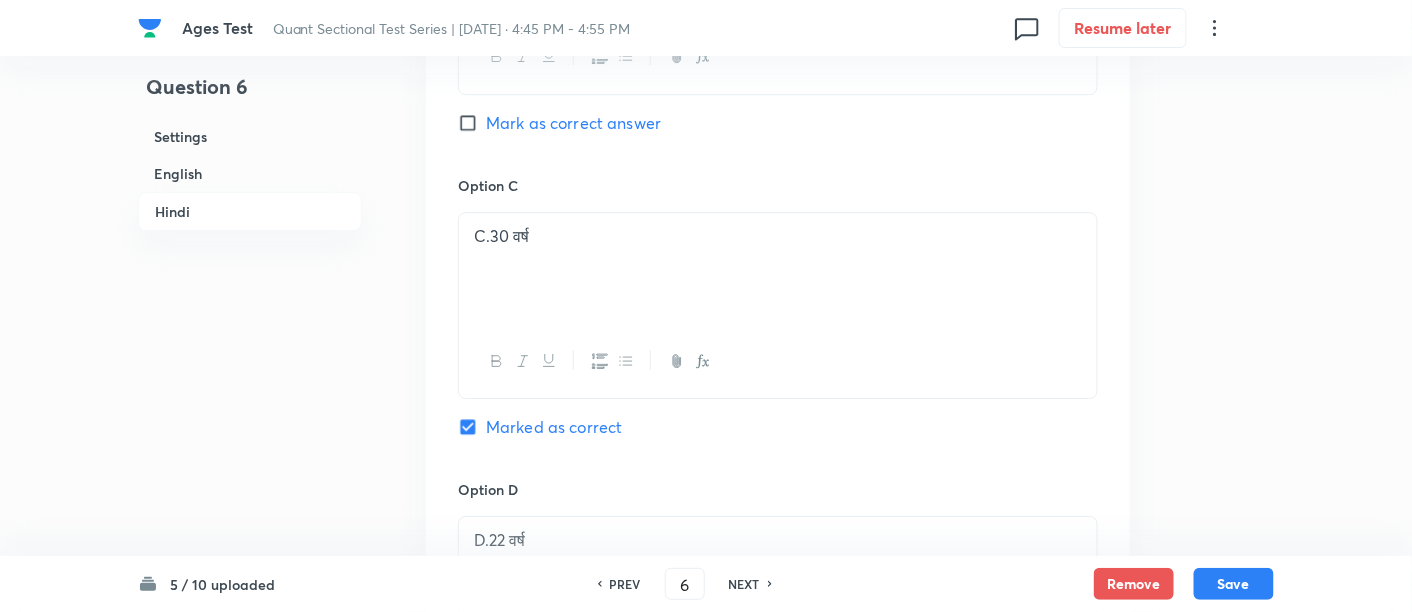 checkbox on "true" 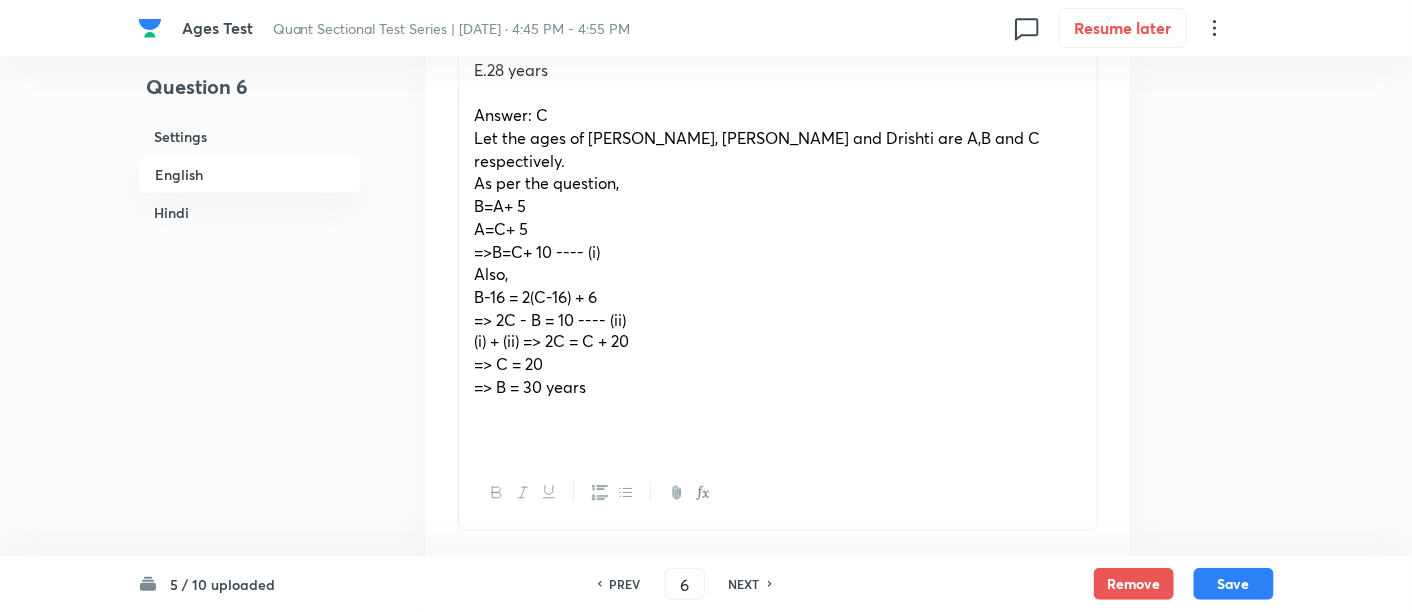 scroll, scrollTop: 822, scrollLeft: 0, axis: vertical 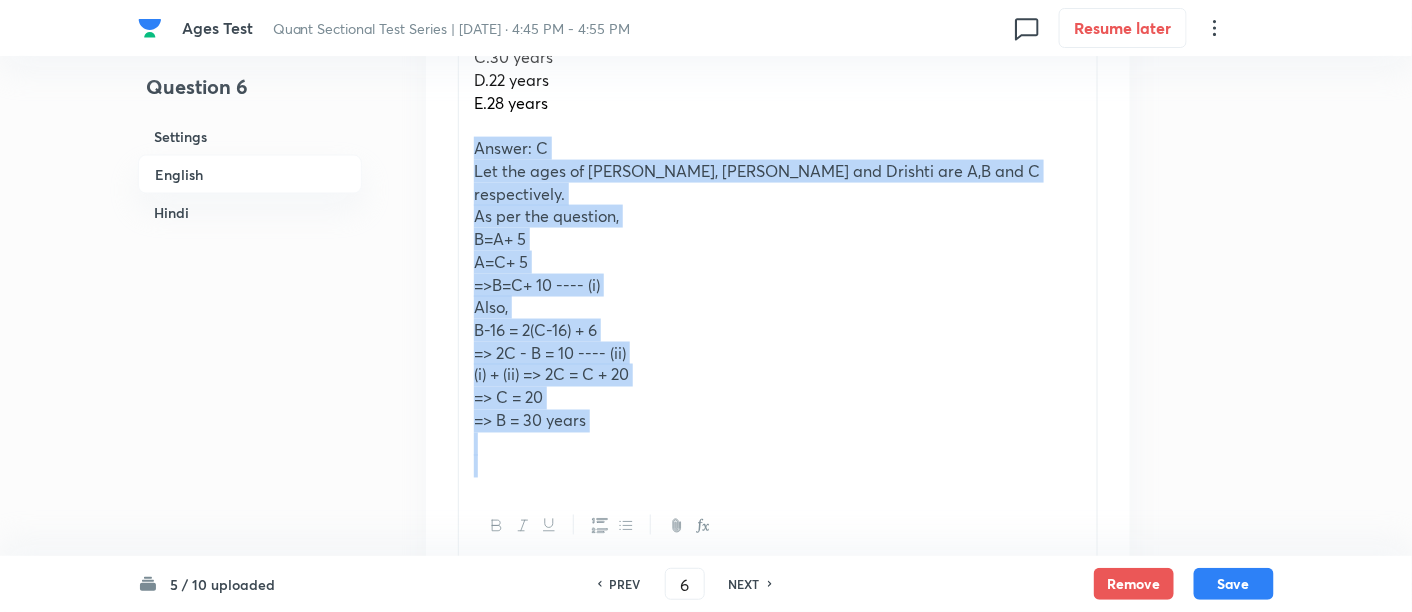 drag, startPoint x: 470, startPoint y: 124, endPoint x: 700, endPoint y: 435, distance: 386.80875 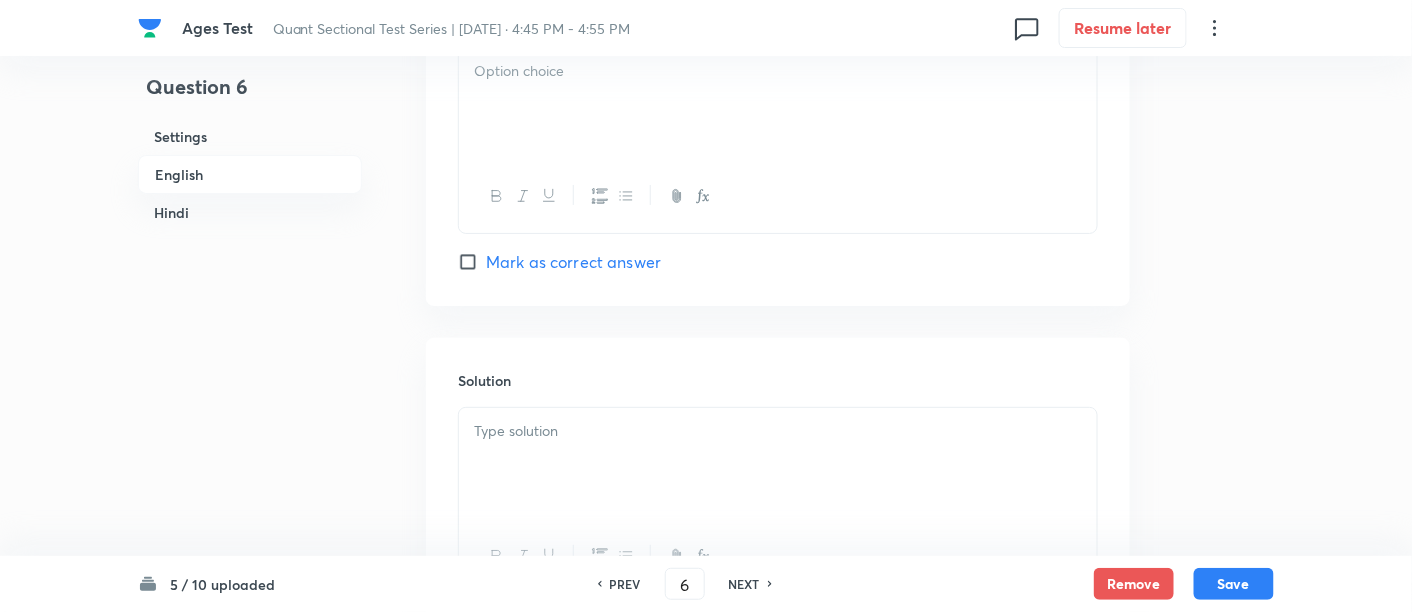 scroll, scrollTop: 2402, scrollLeft: 0, axis: vertical 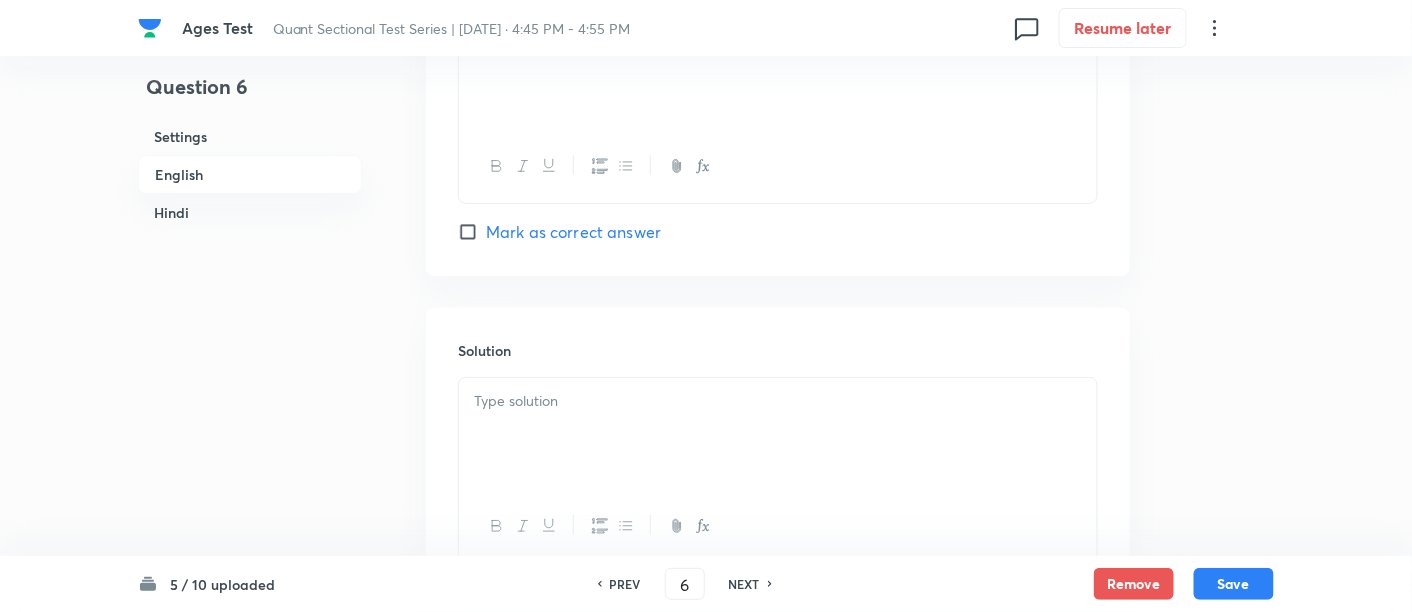 click at bounding box center [778, 434] 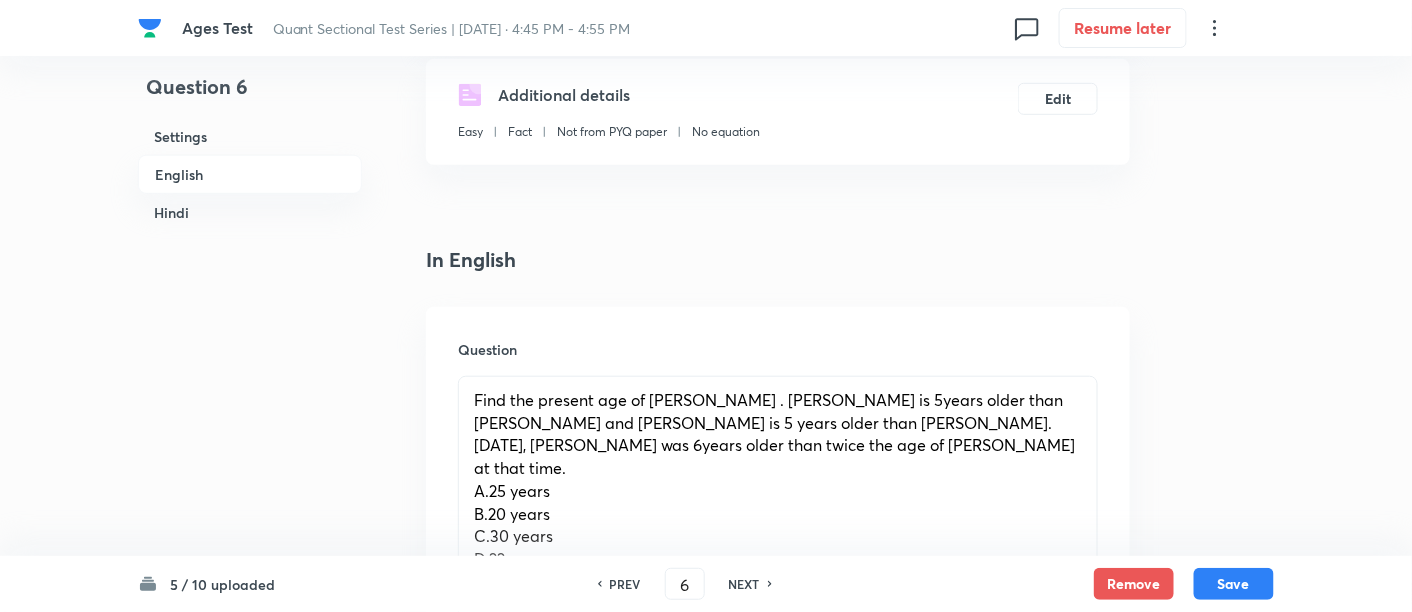 scroll, scrollTop: 571, scrollLeft: 0, axis: vertical 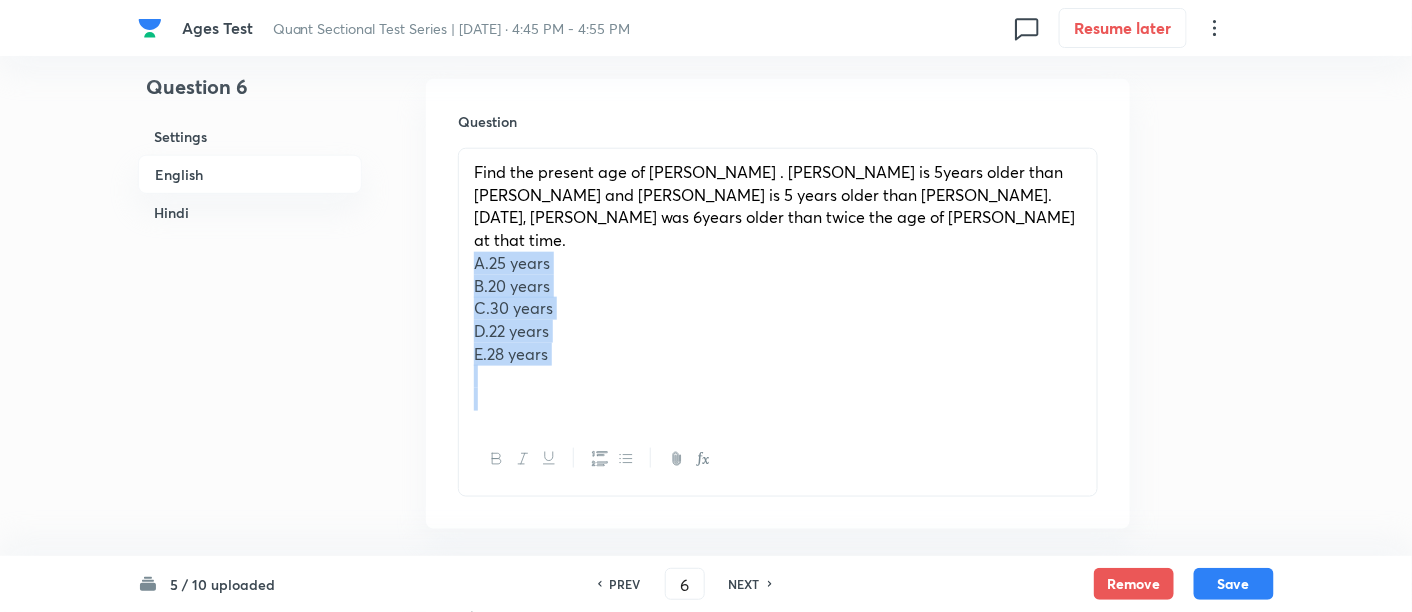 drag, startPoint x: 468, startPoint y: 238, endPoint x: 605, endPoint y: 395, distance: 208.36986 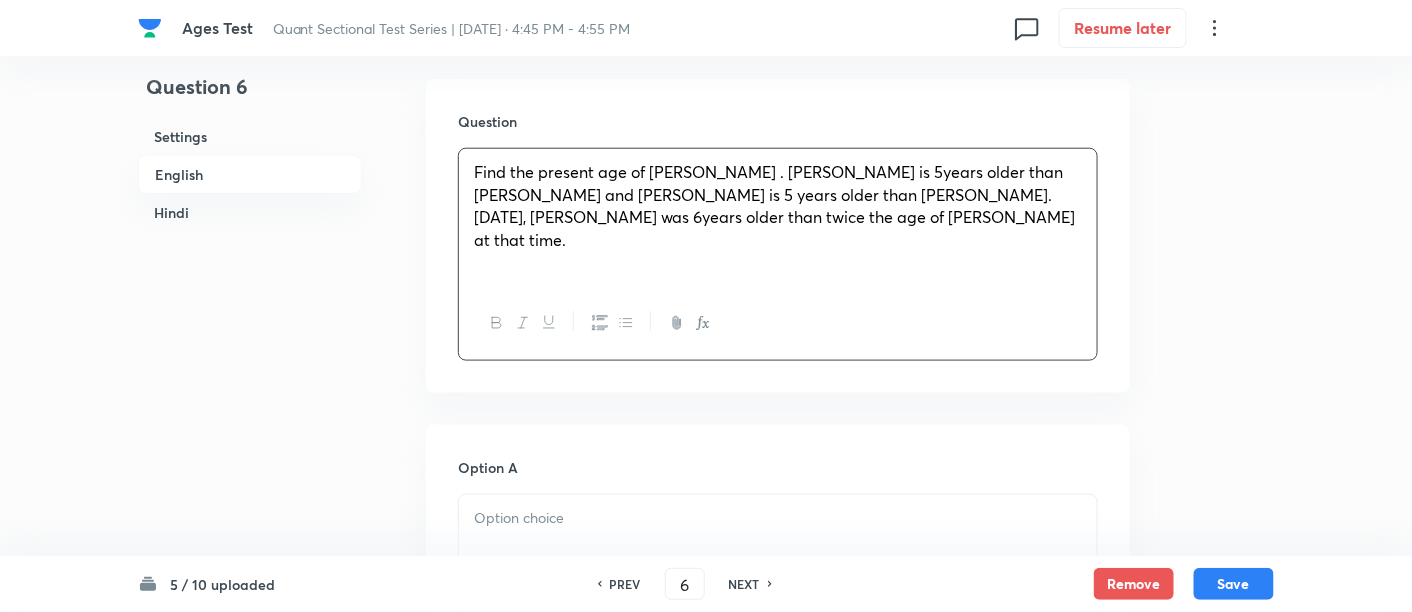 scroll, scrollTop: 782, scrollLeft: 0, axis: vertical 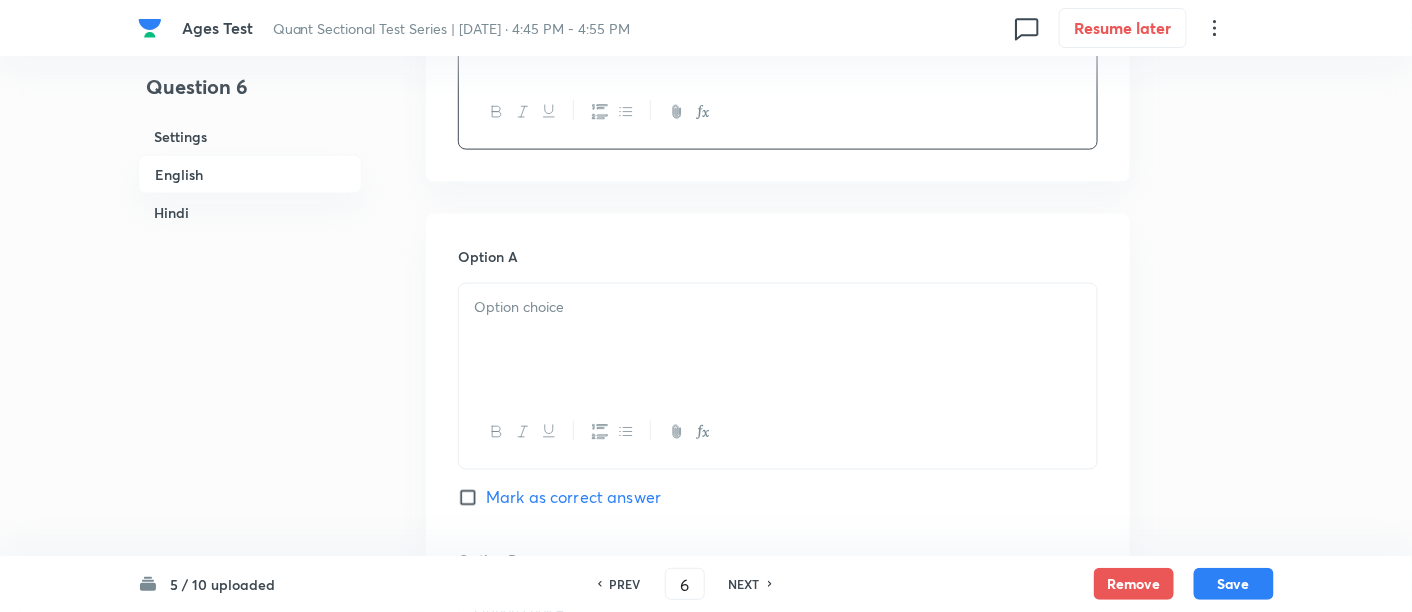 click at bounding box center (778, 307) 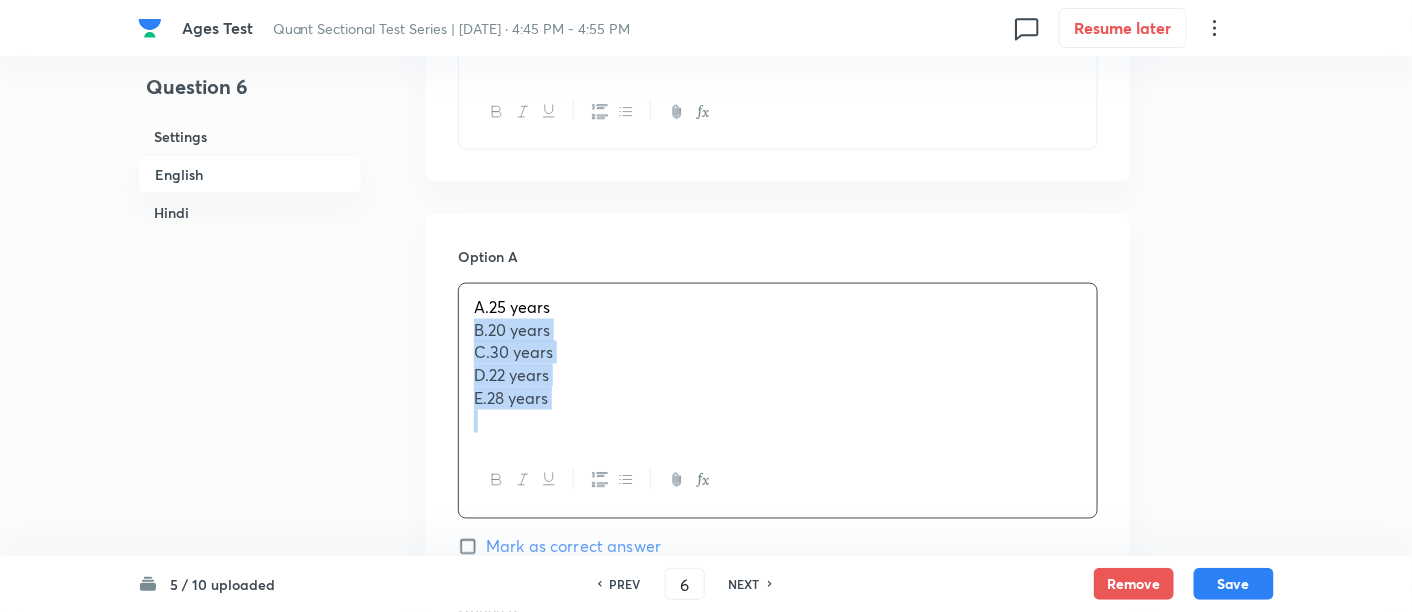 drag, startPoint x: 467, startPoint y: 299, endPoint x: 642, endPoint y: 444, distance: 227.26636 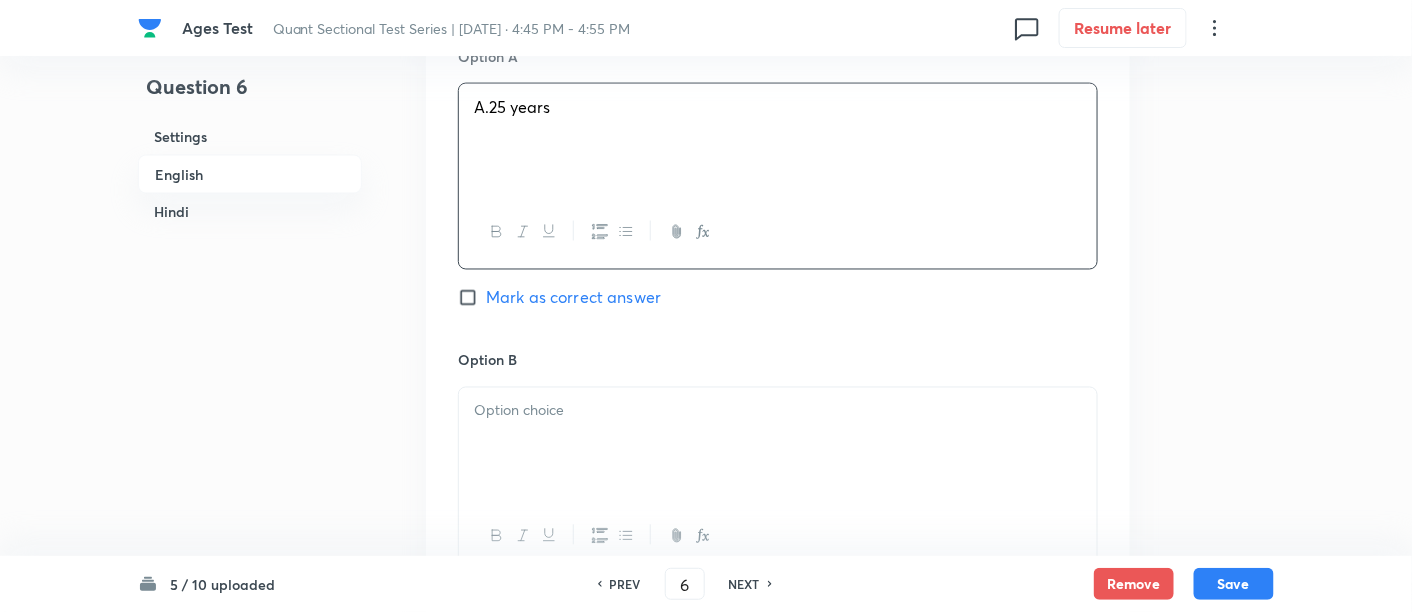 scroll, scrollTop: 988, scrollLeft: 0, axis: vertical 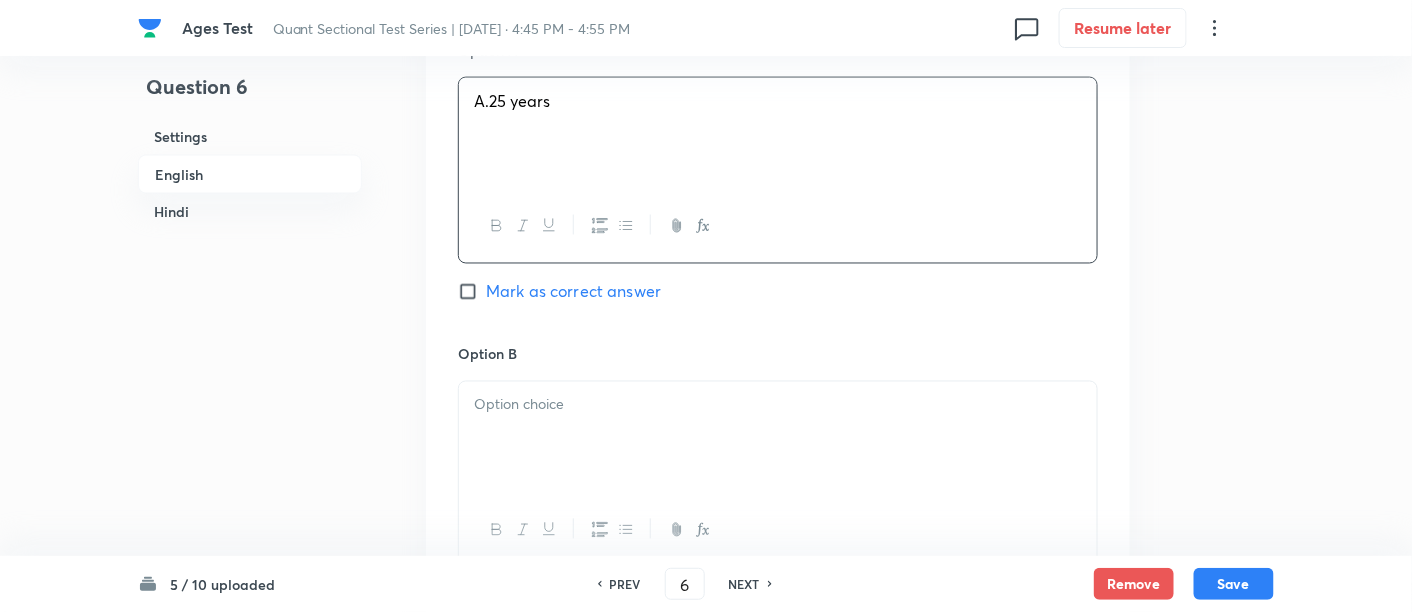 click at bounding box center (778, 438) 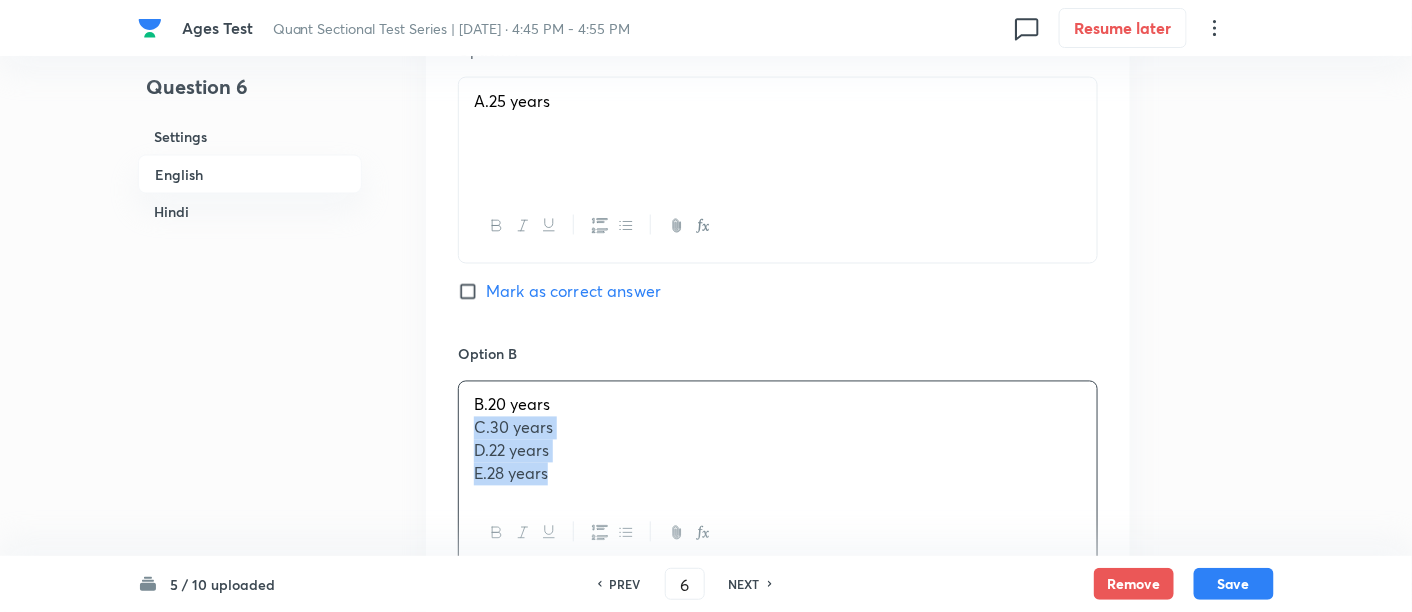 drag, startPoint x: 474, startPoint y: 410, endPoint x: 697, endPoint y: 512, distance: 245.2203 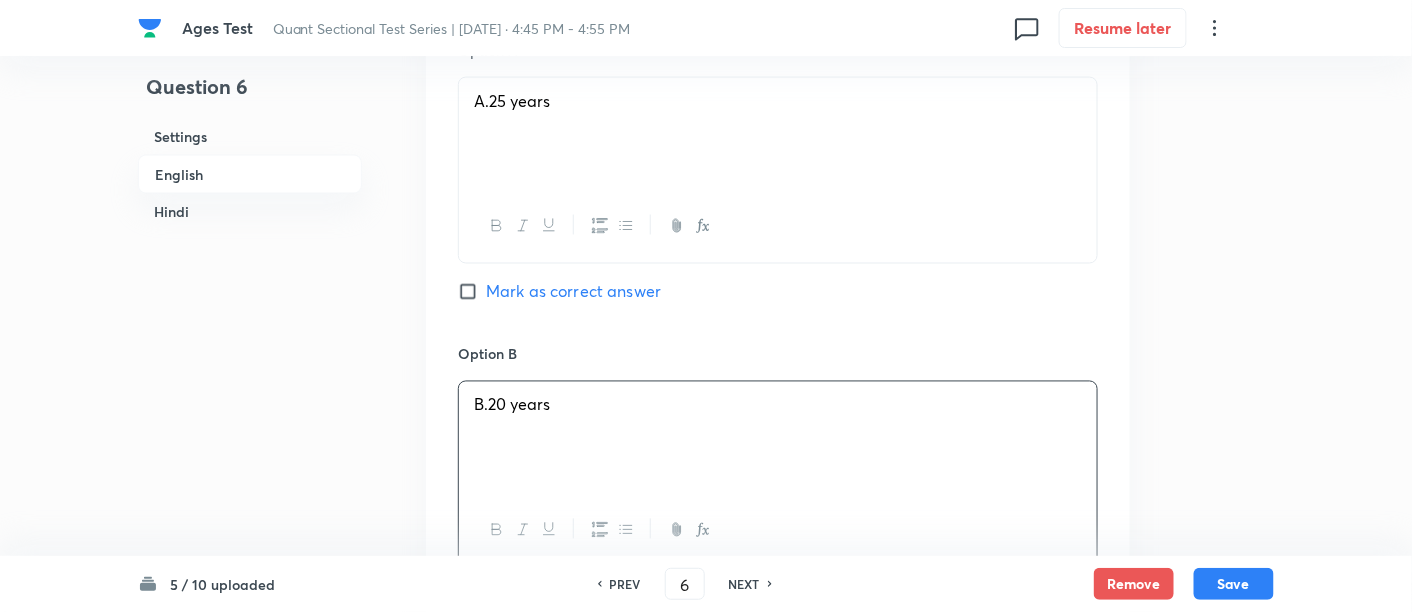 scroll, scrollTop: 1245, scrollLeft: 0, axis: vertical 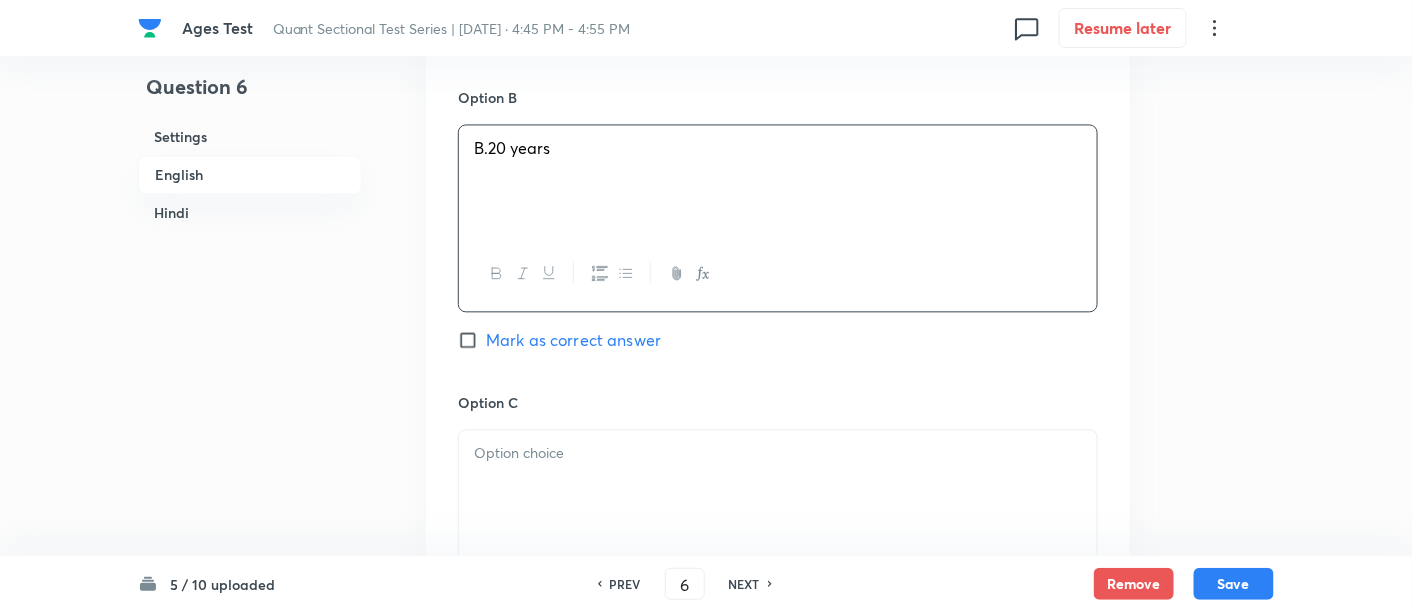 click at bounding box center (778, 486) 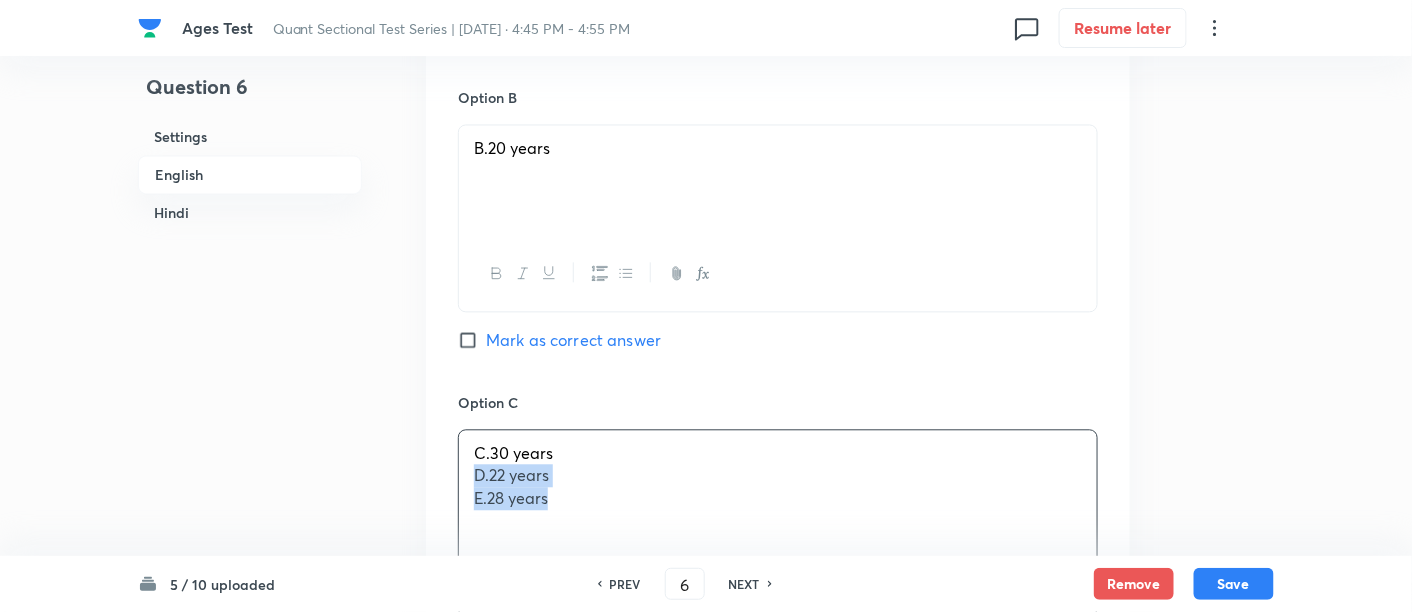 drag, startPoint x: 464, startPoint y: 449, endPoint x: 760, endPoint y: 615, distance: 339.37 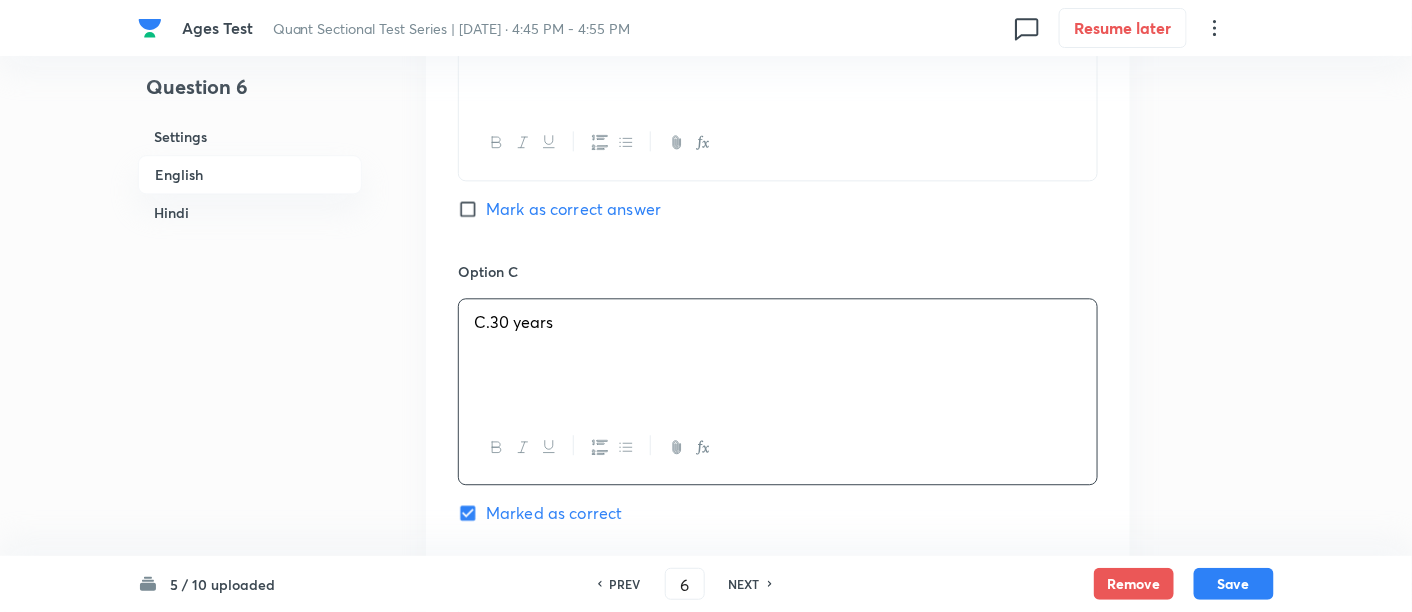 scroll, scrollTop: 1660, scrollLeft: 0, axis: vertical 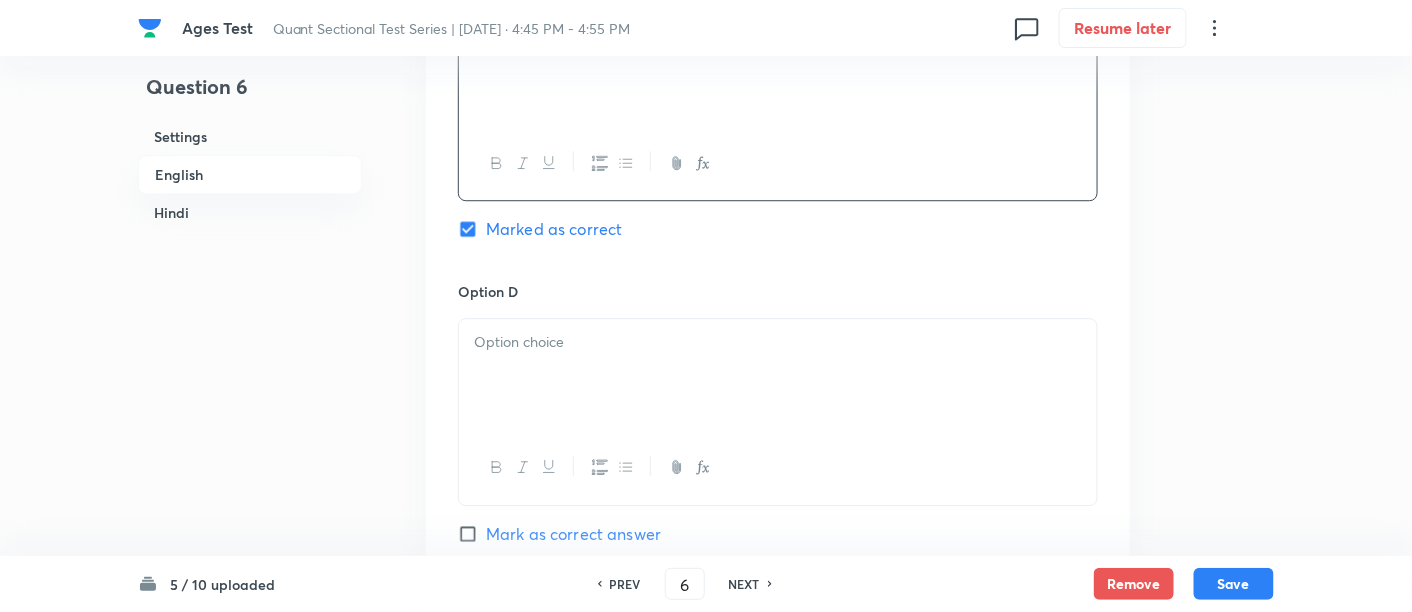 click at bounding box center [778, 342] 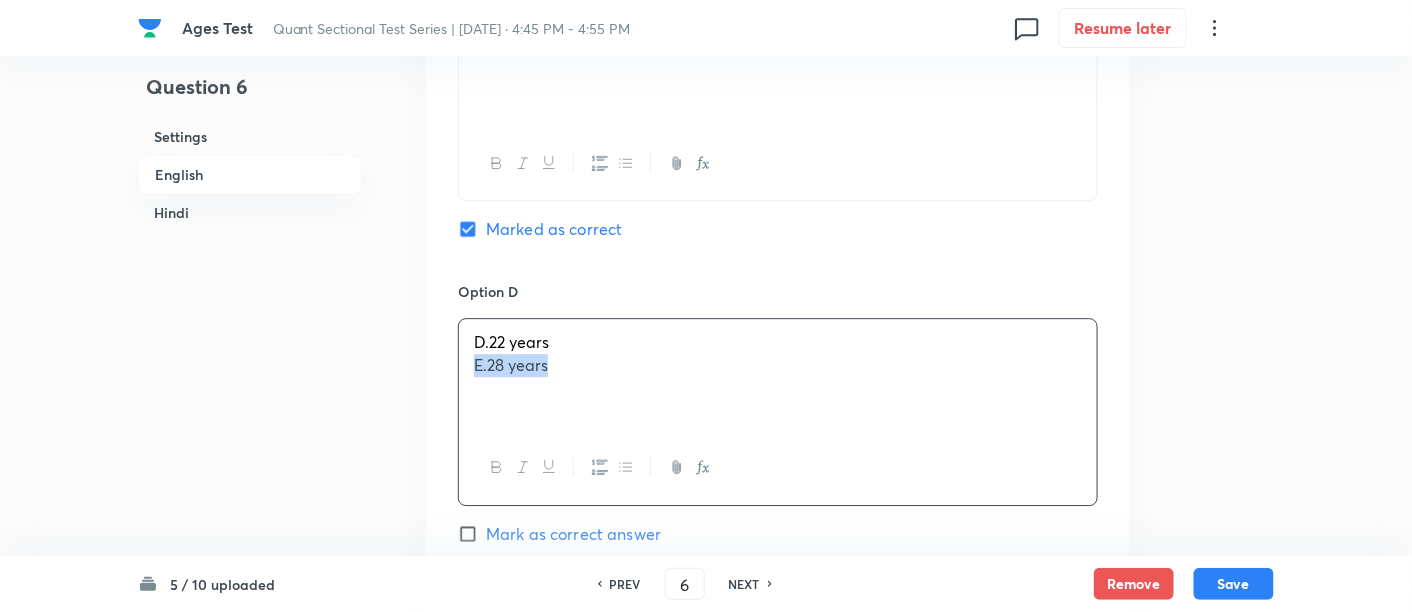 drag, startPoint x: 462, startPoint y: 346, endPoint x: 714, endPoint y: 413, distance: 260.75467 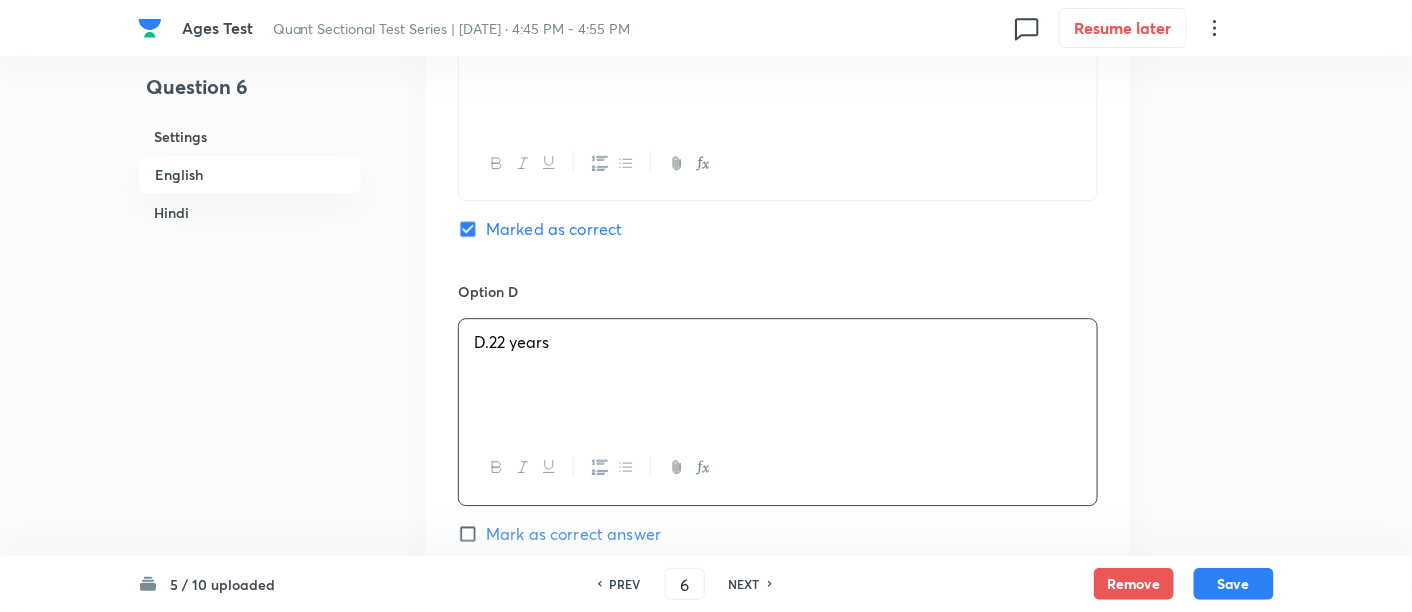 scroll, scrollTop: 1911, scrollLeft: 0, axis: vertical 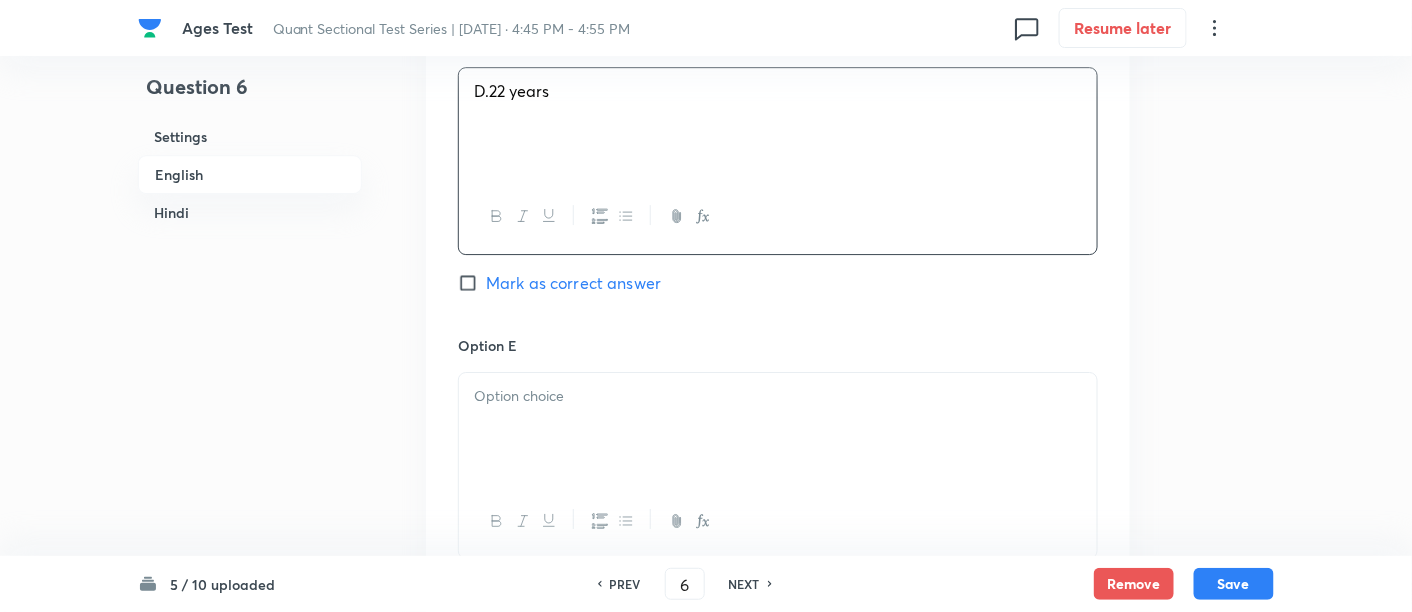 click at bounding box center [778, 429] 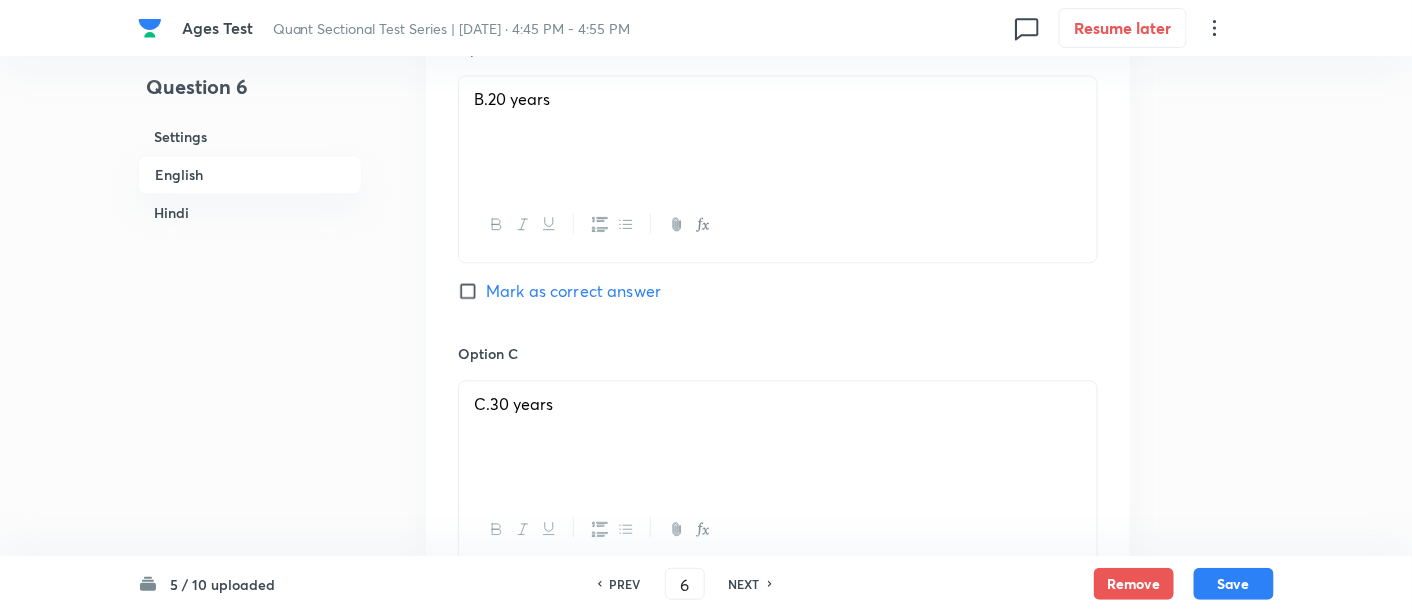 scroll, scrollTop: 1294, scrollLeft: 0, axis: vertical 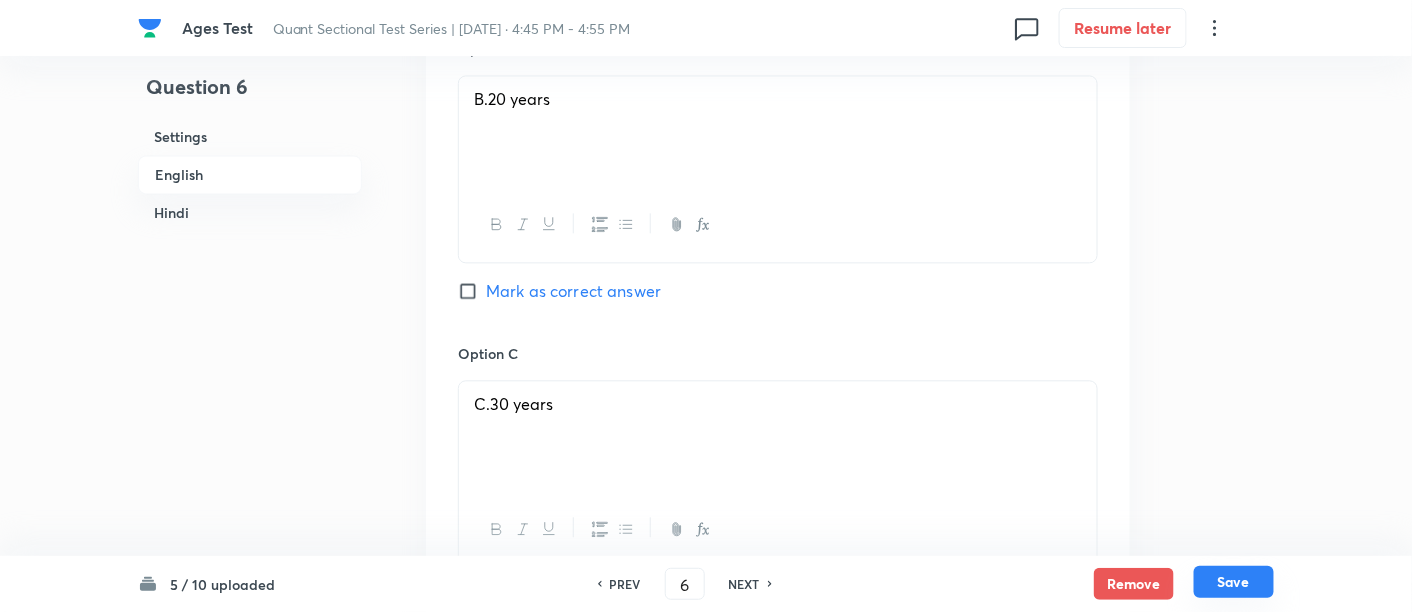 click on "Save" at bounding box center (1234, 582) 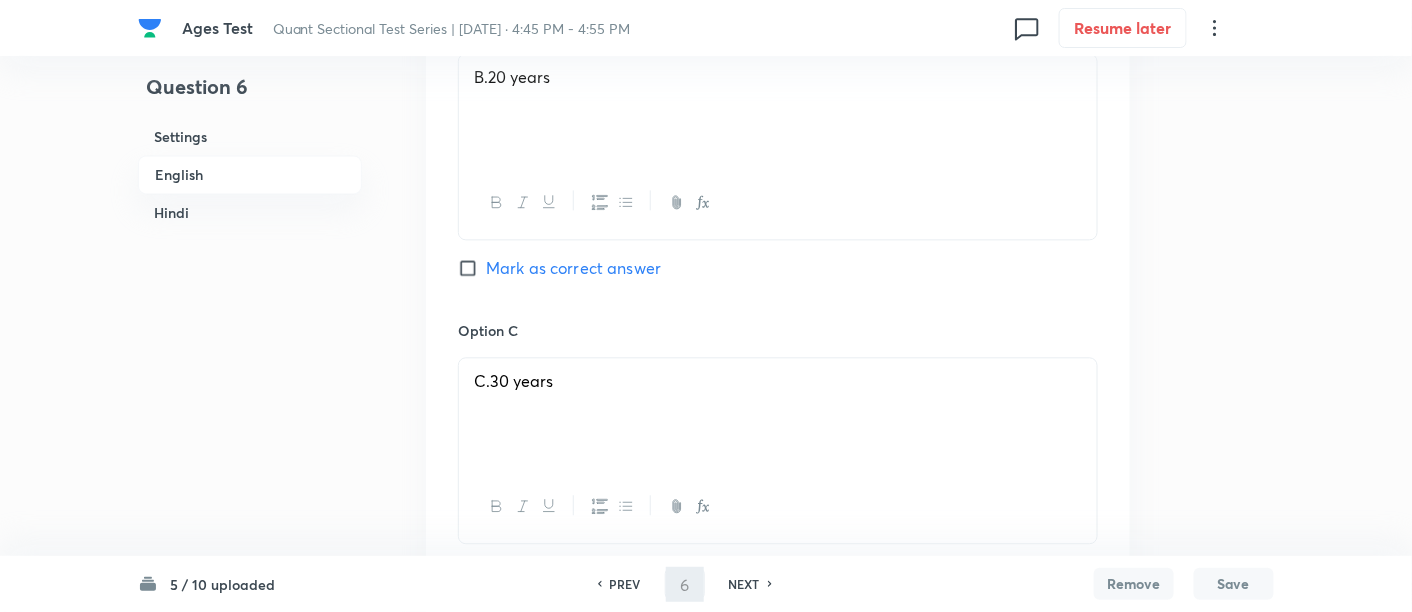 type on "7" 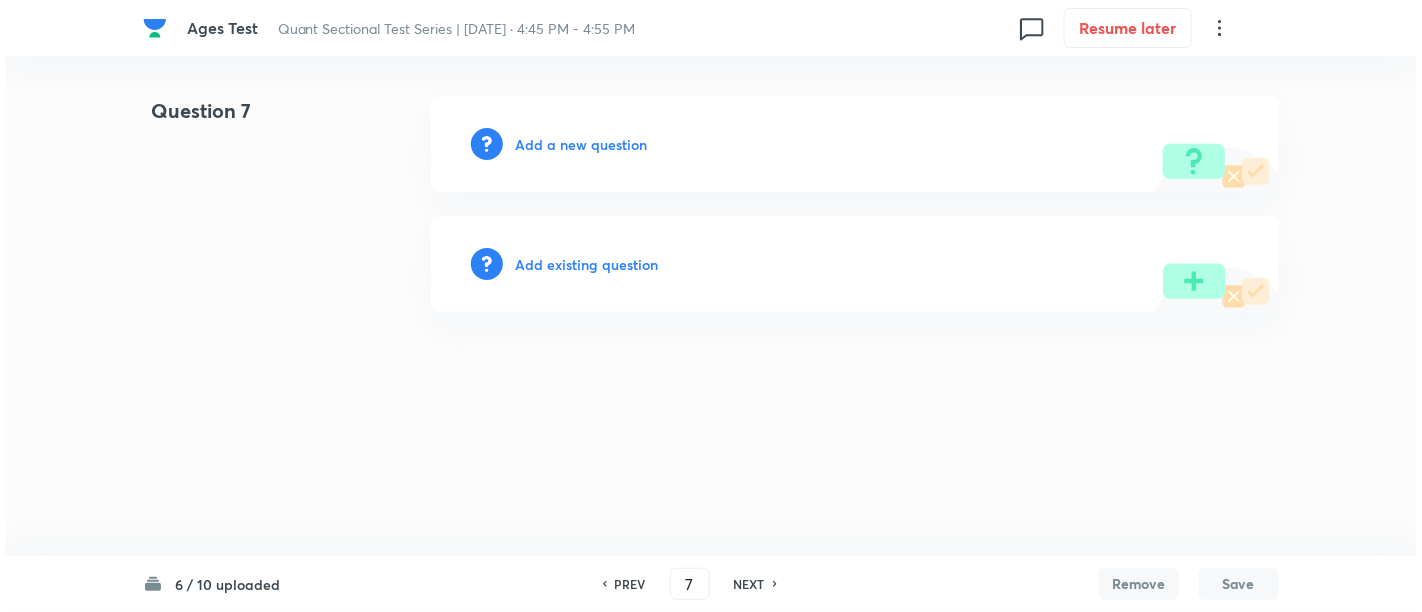 scroll, scrollTop: 0, scrollLeft: 0, axis: both 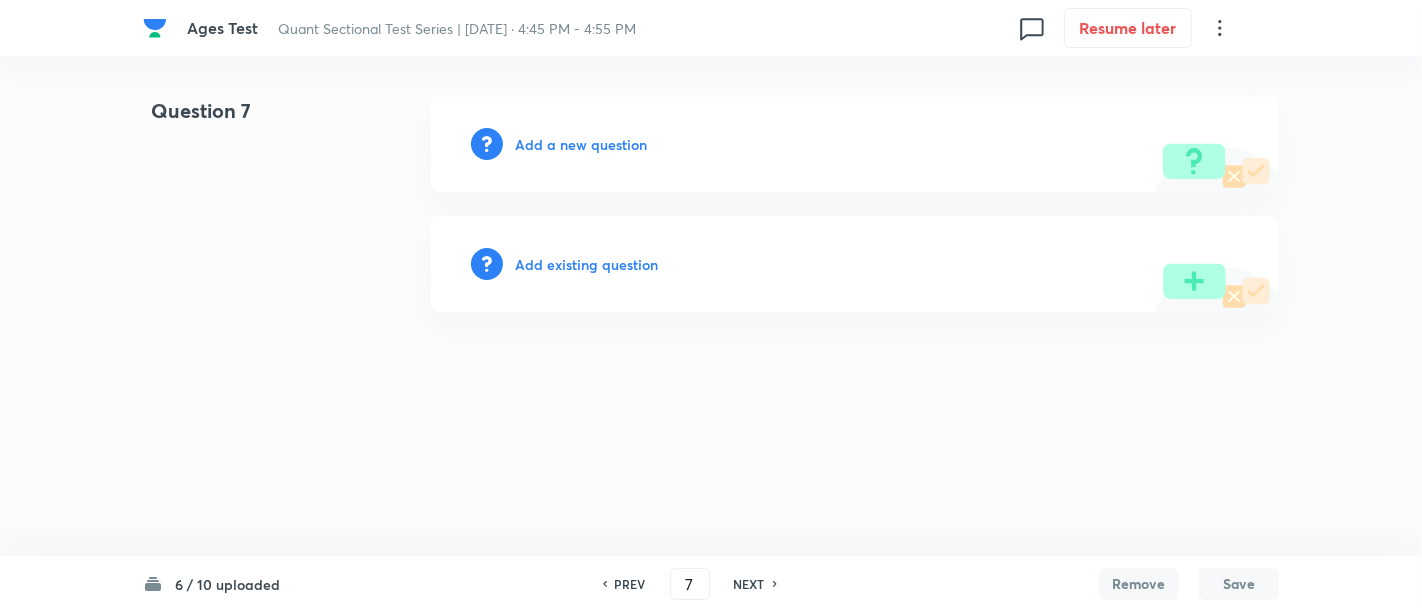 click on "Add a new question" at bounding box center [581, 144] 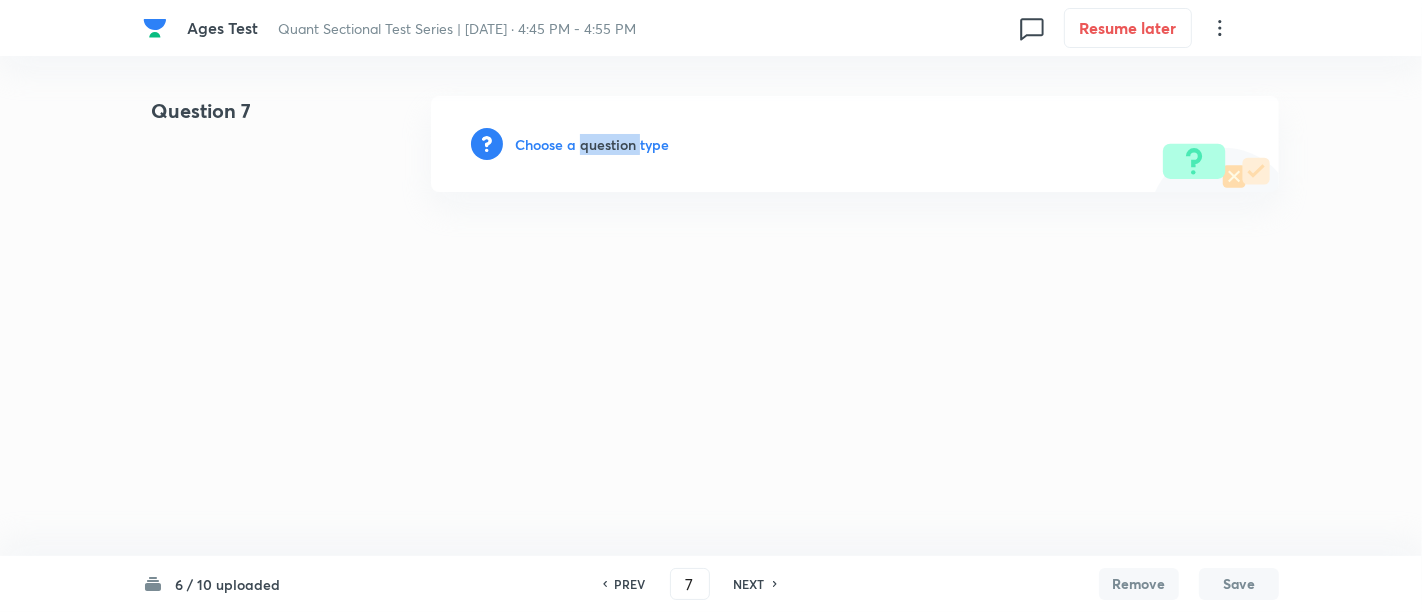 click on "Choose a question type" at bounding box center [592, 144] 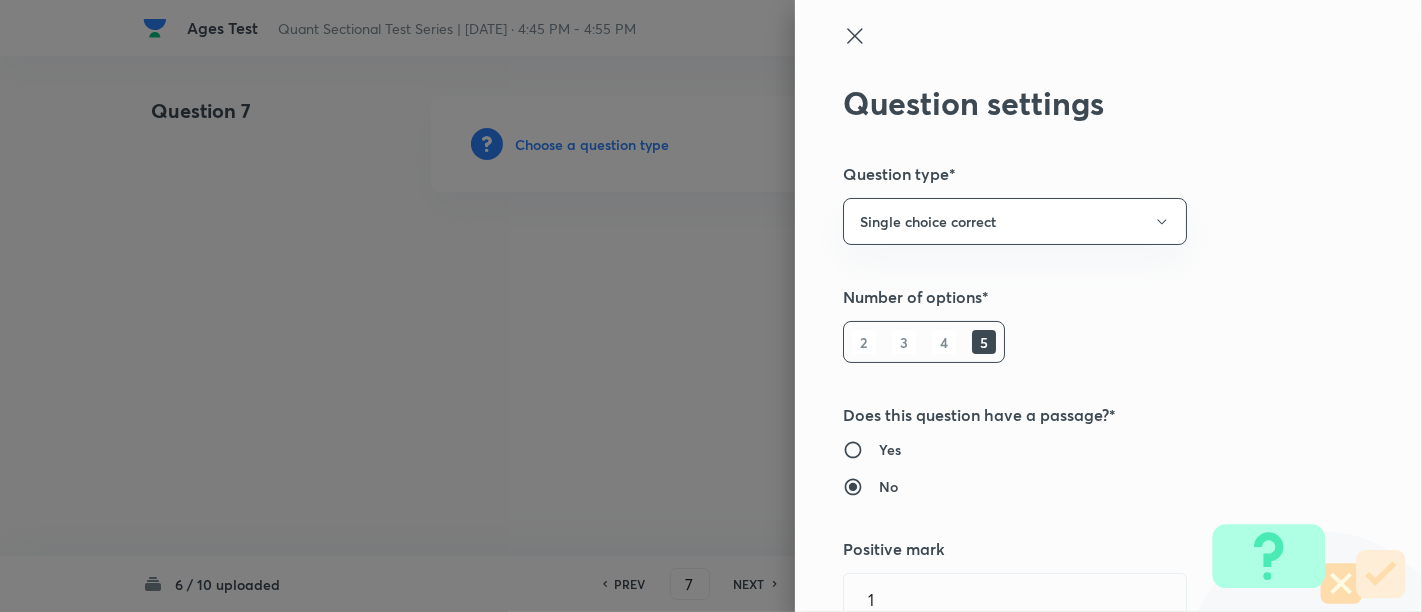 click at bounding box center [711, 306] 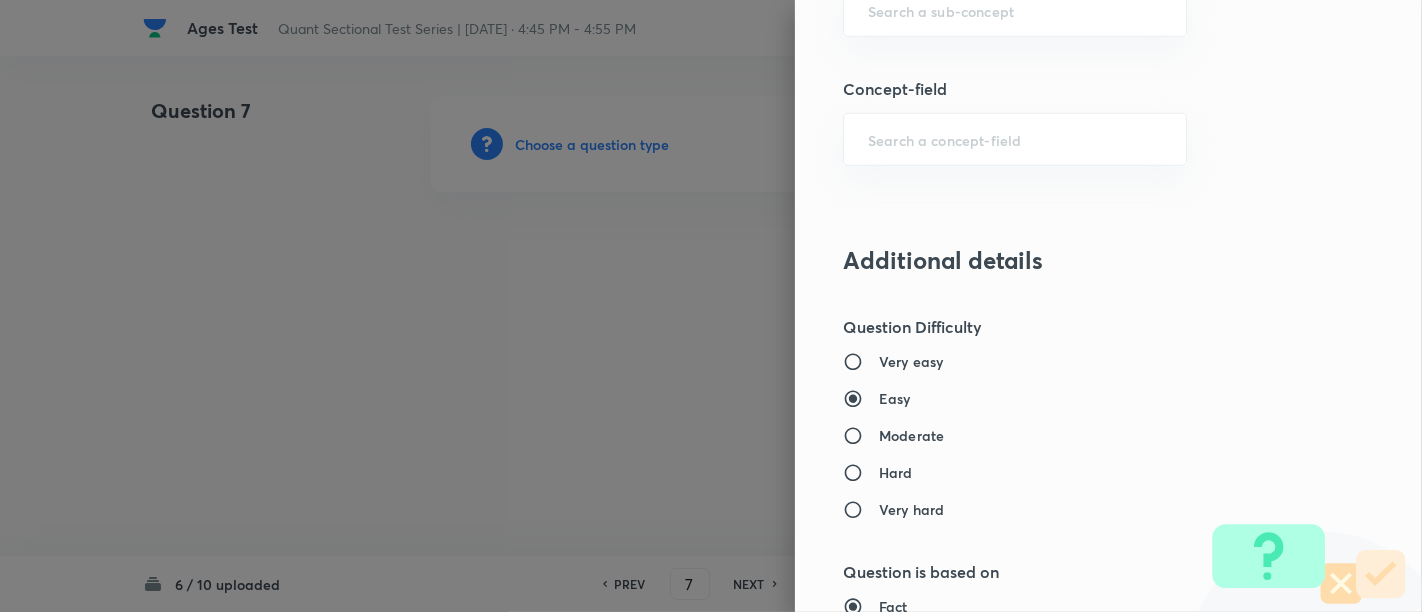 scroll, scrollTop: 1197, scrollLeft: 0, axis: vertical 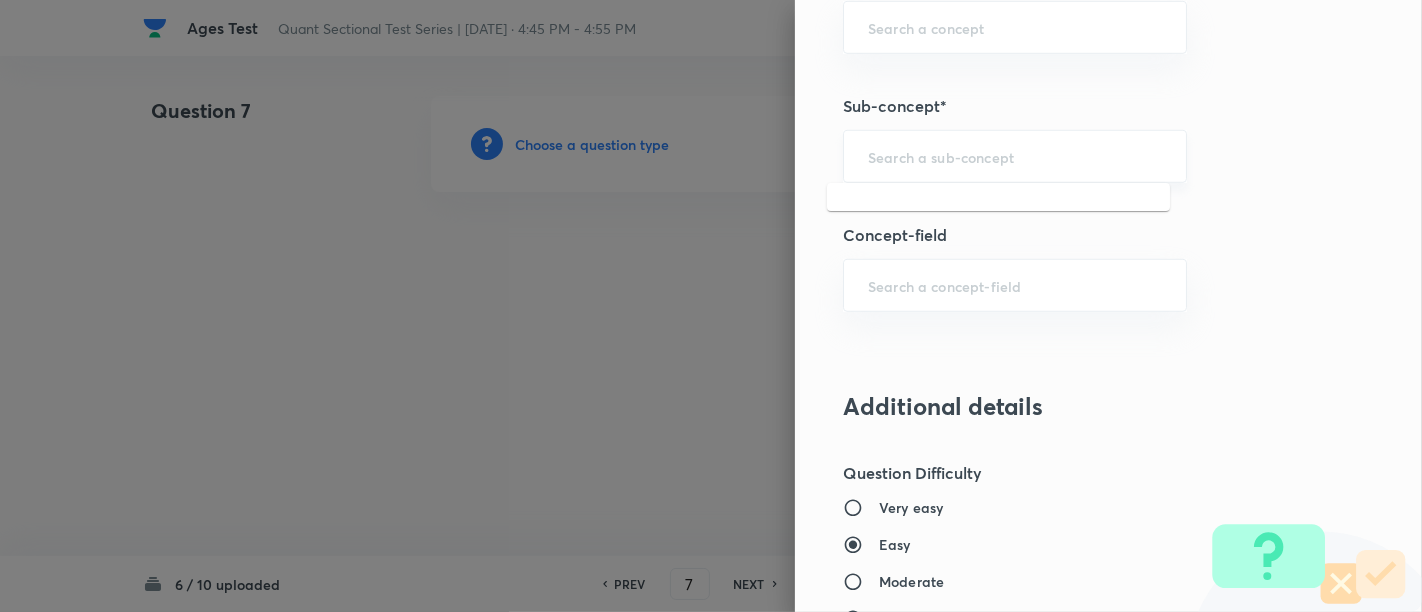 click at bounding box center (1015, 156) 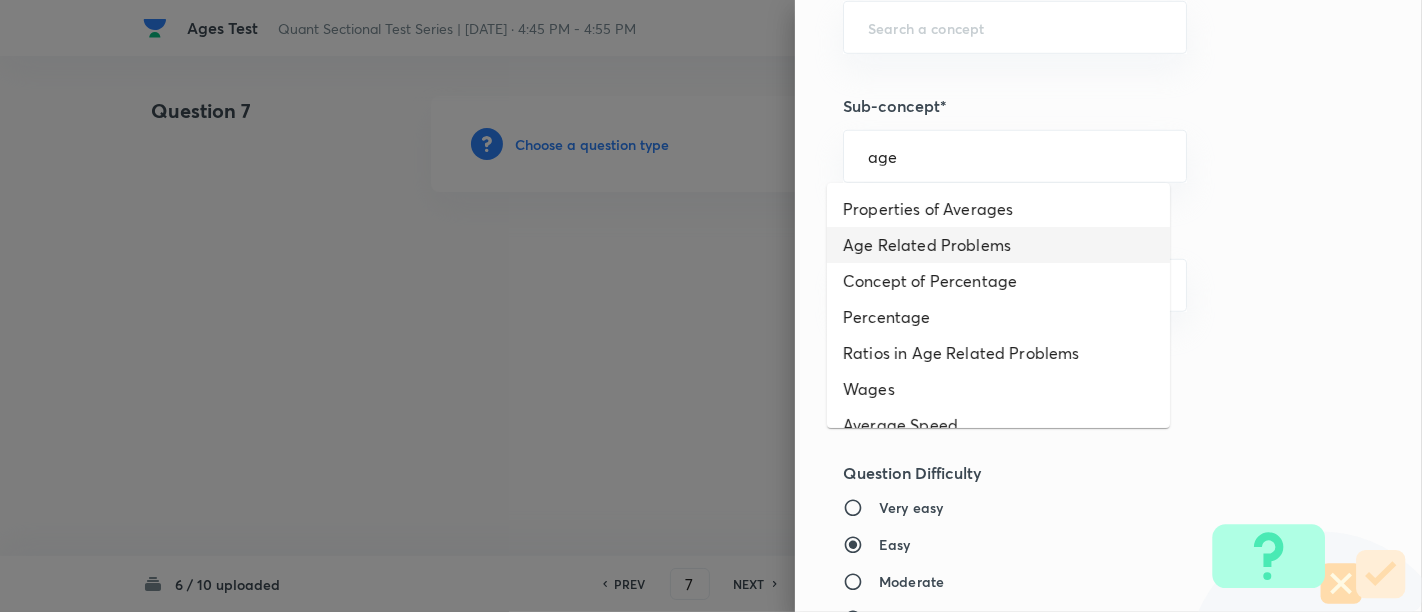 click on "Age Related Problems" at bounding box center (998, 245) 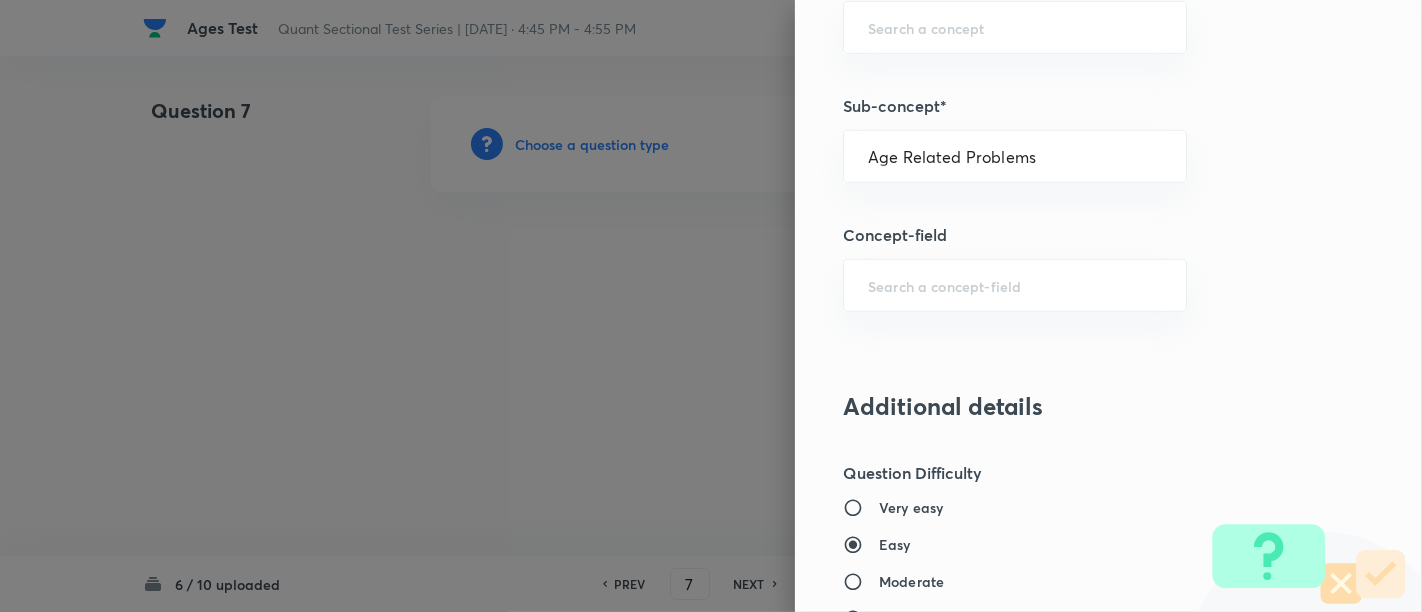 type on "Quantitative Aptitude" 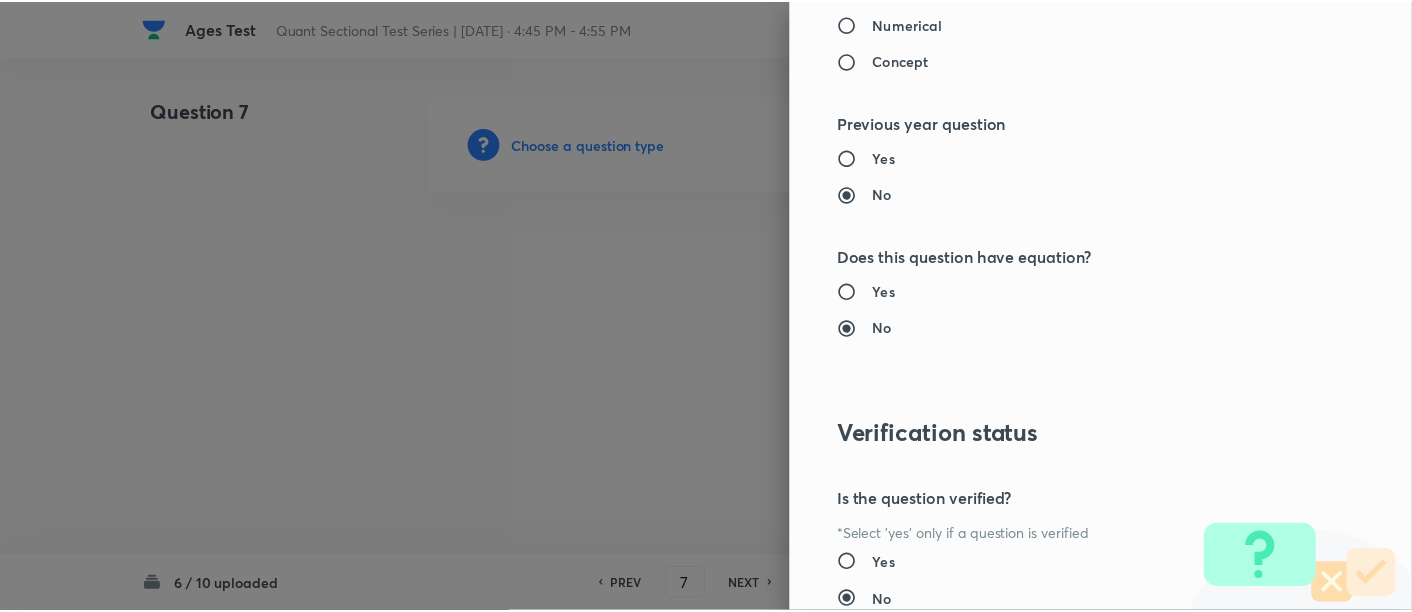 scroll, scrollTop: 2108, scrollLeft: 0, axis: vertical 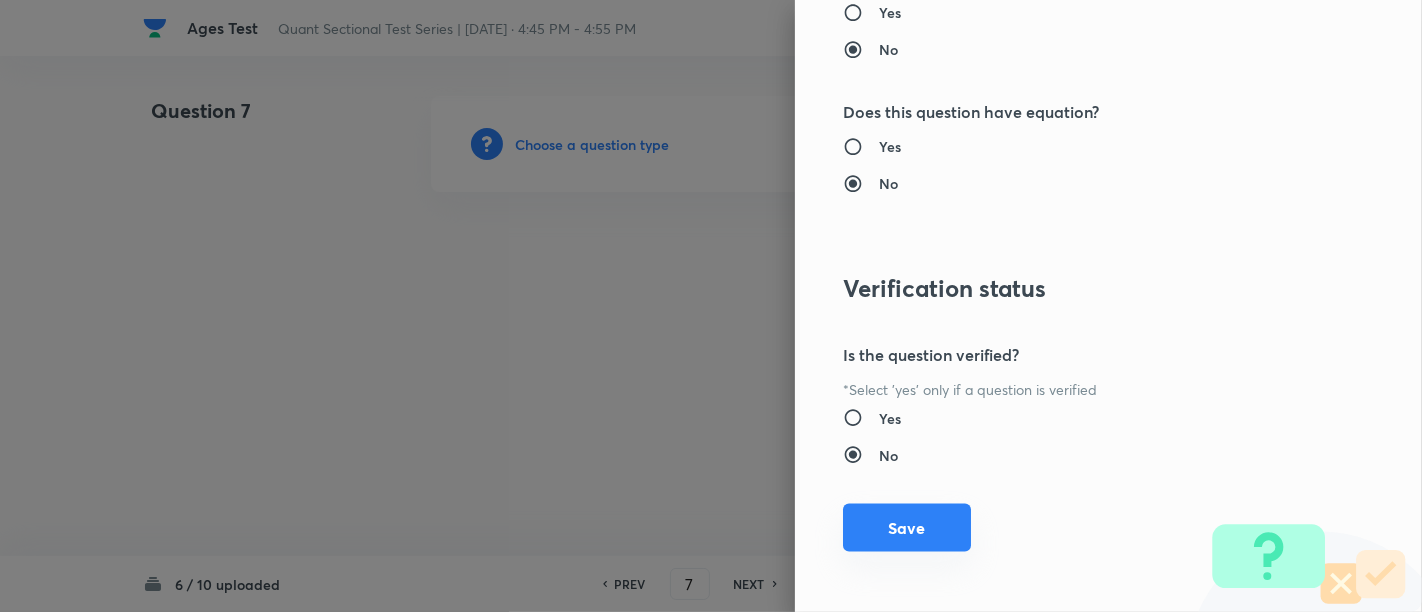click on "Save" at bounding box center (907, 528) 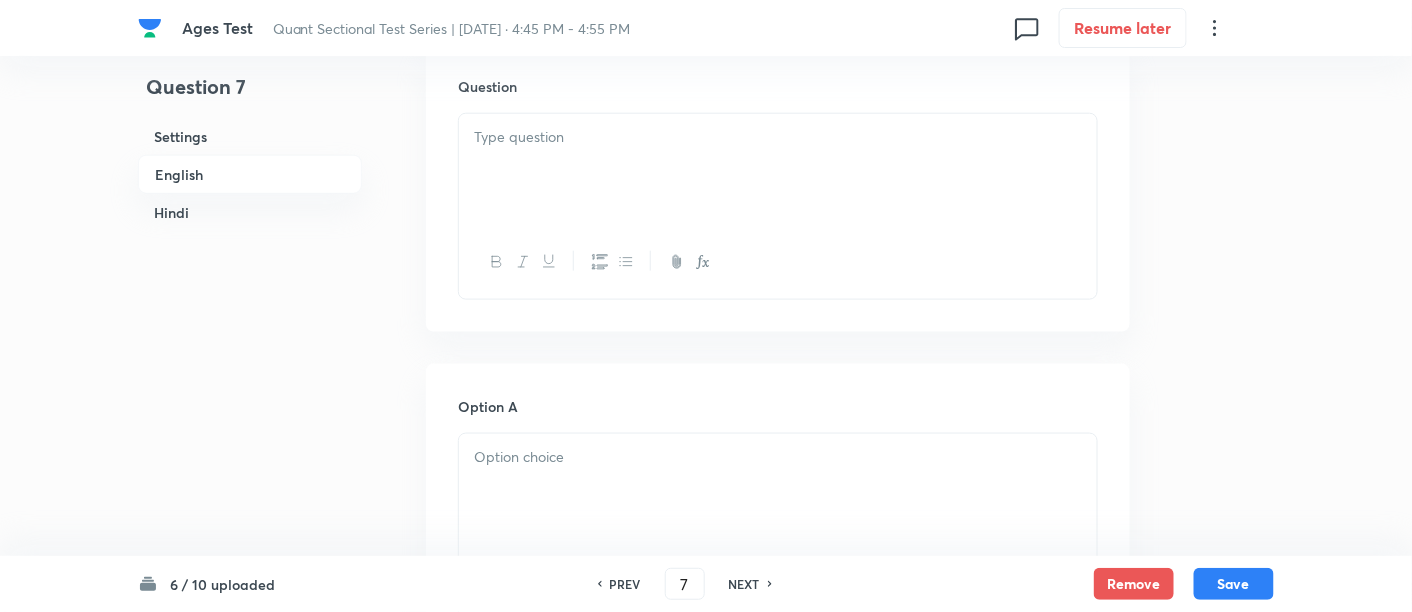 scroll, scrollTop: 681, scrollLeft: 0, axis: vertical 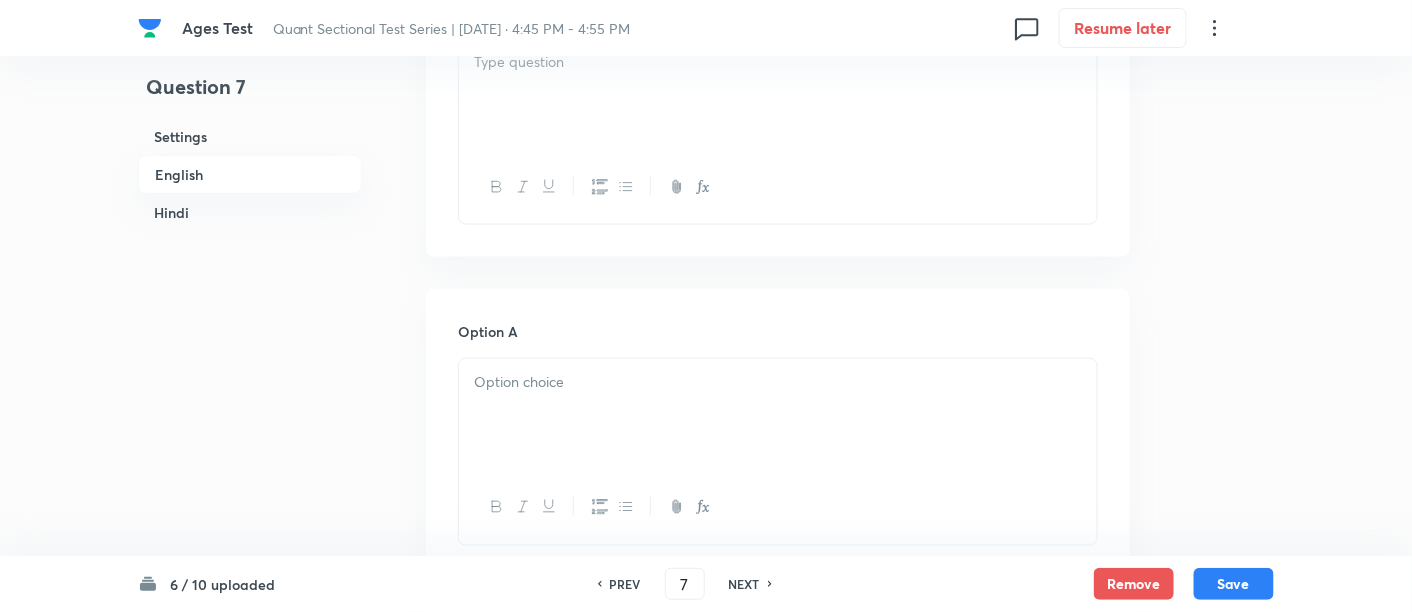 click at bounding box center [778, 95] 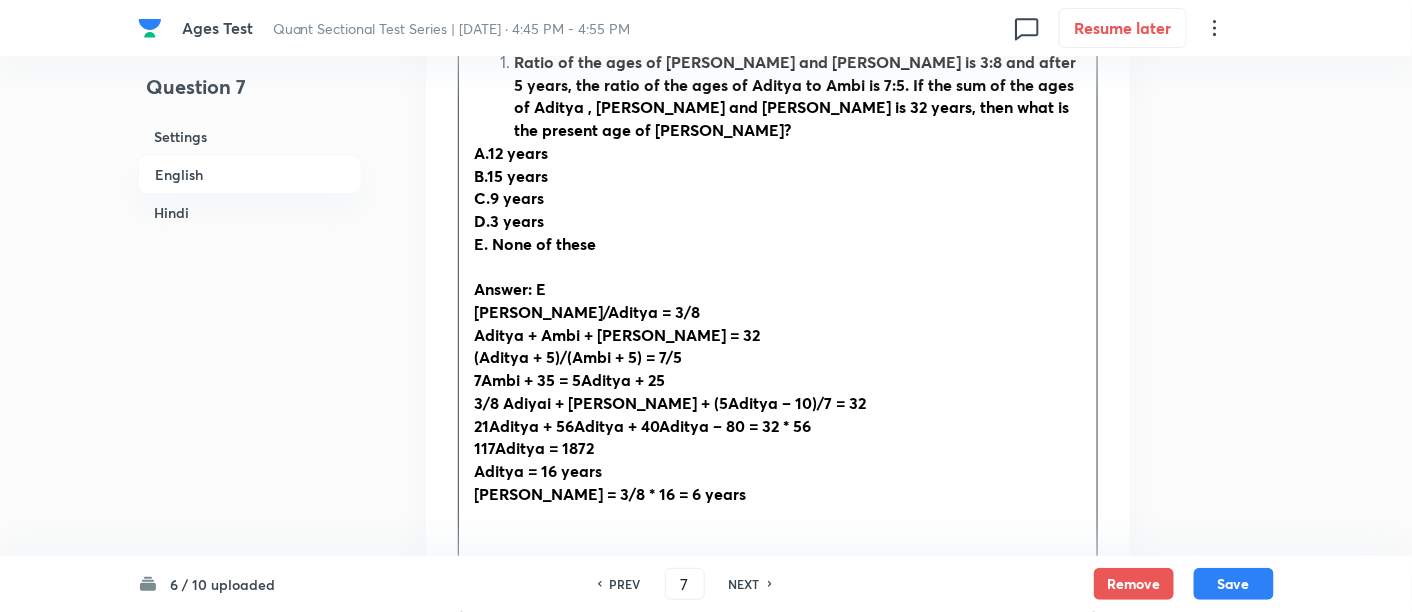 click on "Ratio of the ages of Anubha and Aditya is 3:8 and after 5 years, the ratio of the ages of Aditya to Ambi is 7:5. If the sum of the ages of Aditya , Ambi and Anubha is 32 years, then what is the present age of Anubha?" at bounding box center [795, 95] 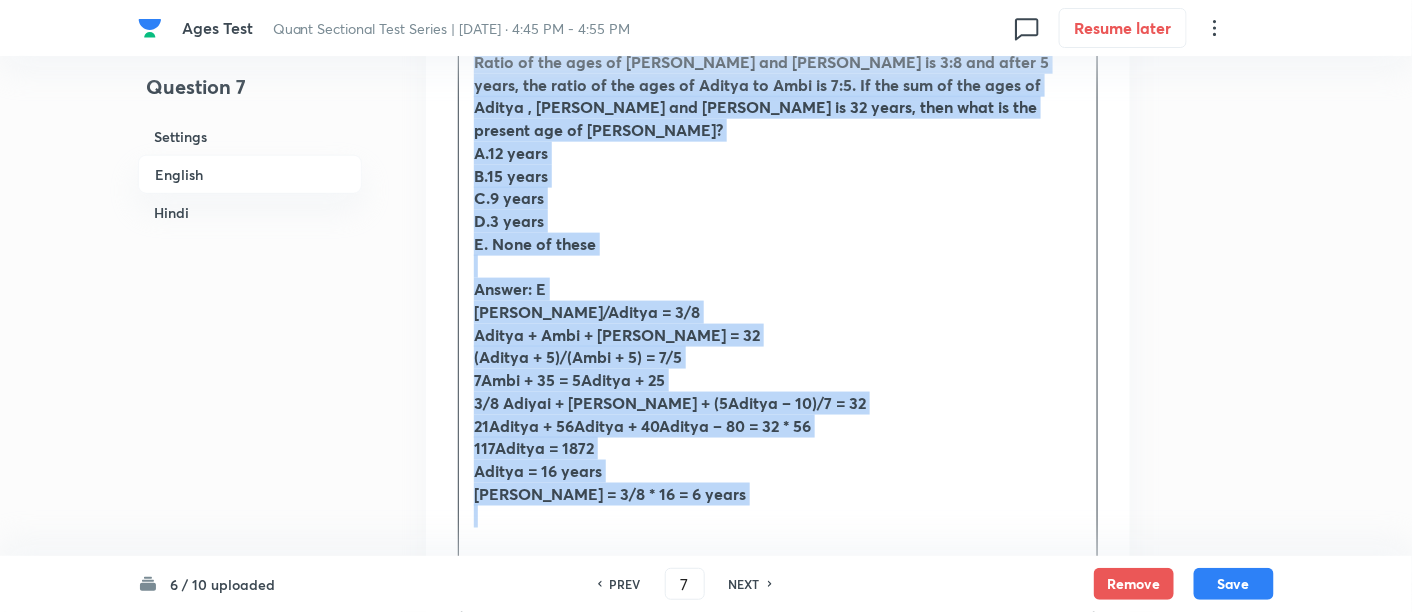drag, startPoint x: 461, startPoint y: 63, endPoint x: 750, endPoint y: 486, distance: 512.29877 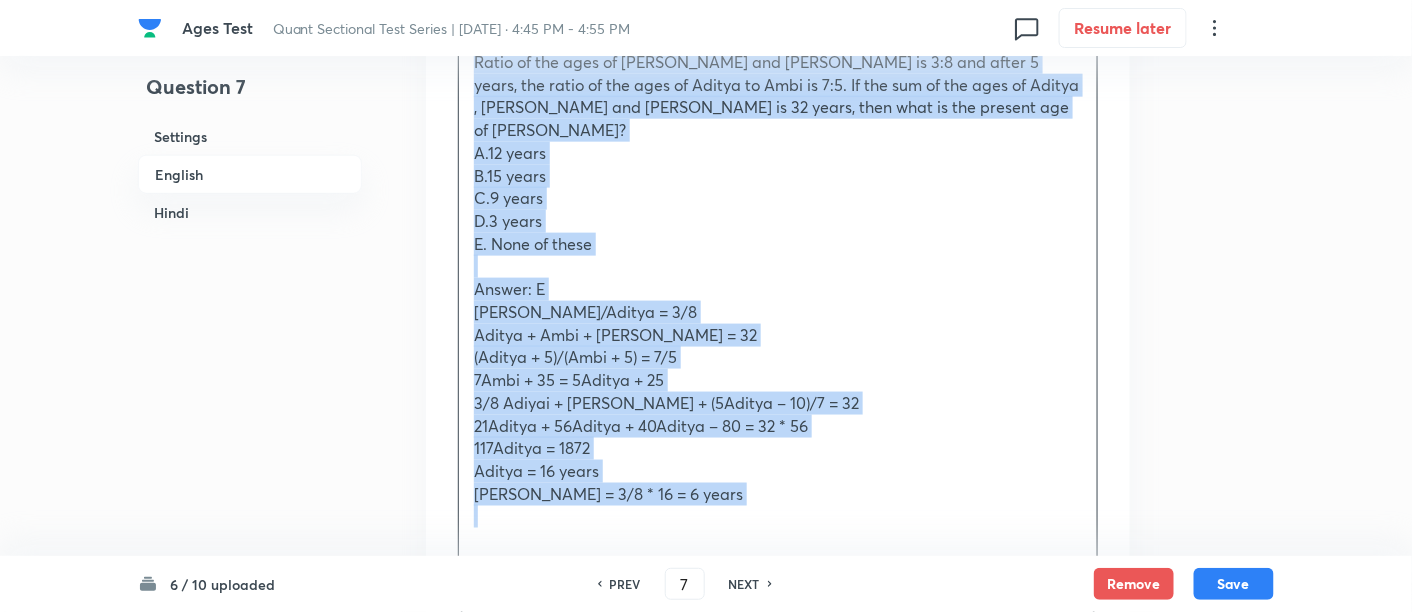 copy on "Ratio of the ages of Anubha and Aditya is 3:8 and after 5 years, the ratio of the ages of Aditya to Ambi is 7:5. If the sum of the ages of Aditya , Ambi and Anubha is 32 years, then what is the present age of Anubha? A.12 years B.15 years C.9 years D.3 years E. None of these Answer: E Anubha/Aditya = 3/8 Aditya + Ambi + Anubha = 32 (Aditya + 5)/(Ambi + 5) = 7/5 7Ambi + 35 = 5Aditya + 25 3/8 Adiyai + Aditya + (5Aditya – 10)/7 = 32 21Aditya + 56Aditya + 40Aditya – 80 = 32 * 56 117Aditya = 1872 Aditya = 16 years Anubha = 3/8 * 16 = 6 years" 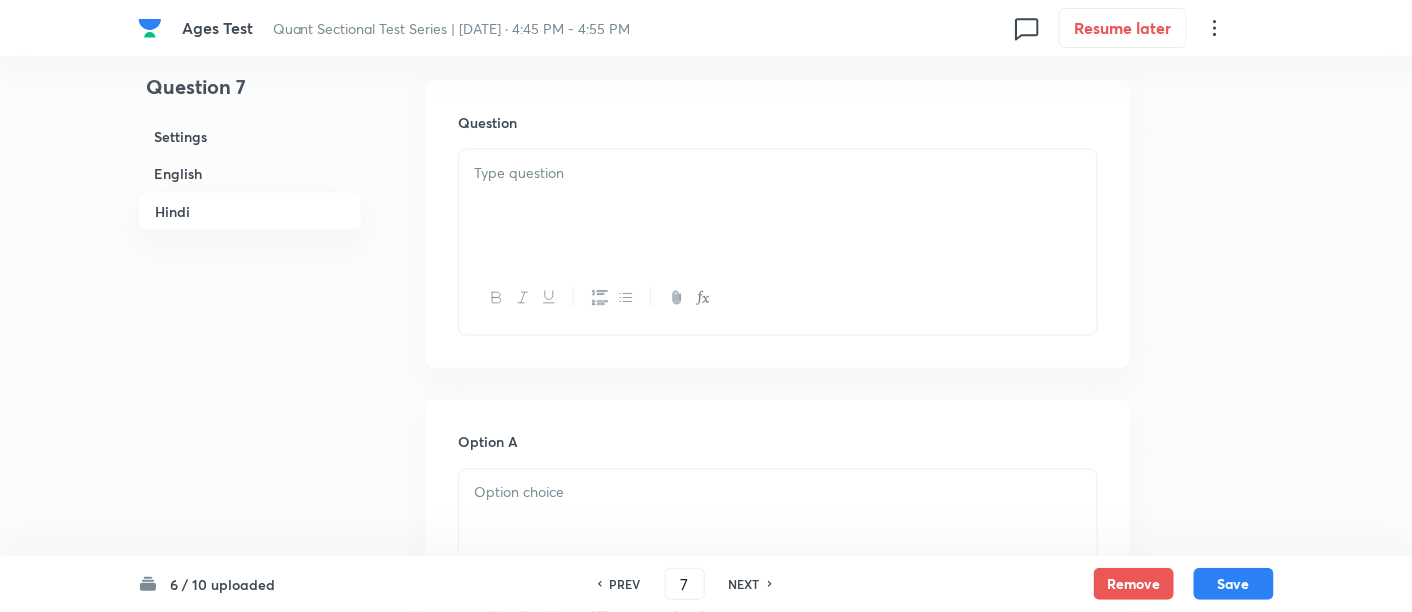 scroll, scrollTop: 3312, scrollLeft: 0, axis: vertical 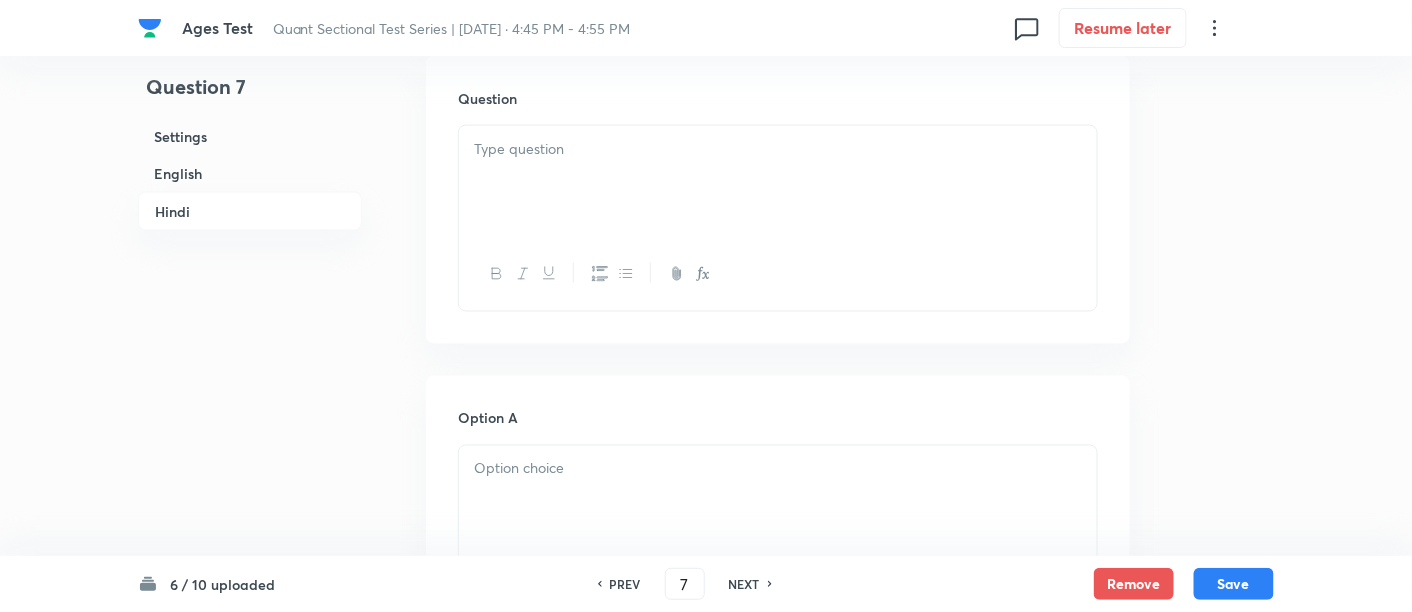 click at bounding box center [778, 182] 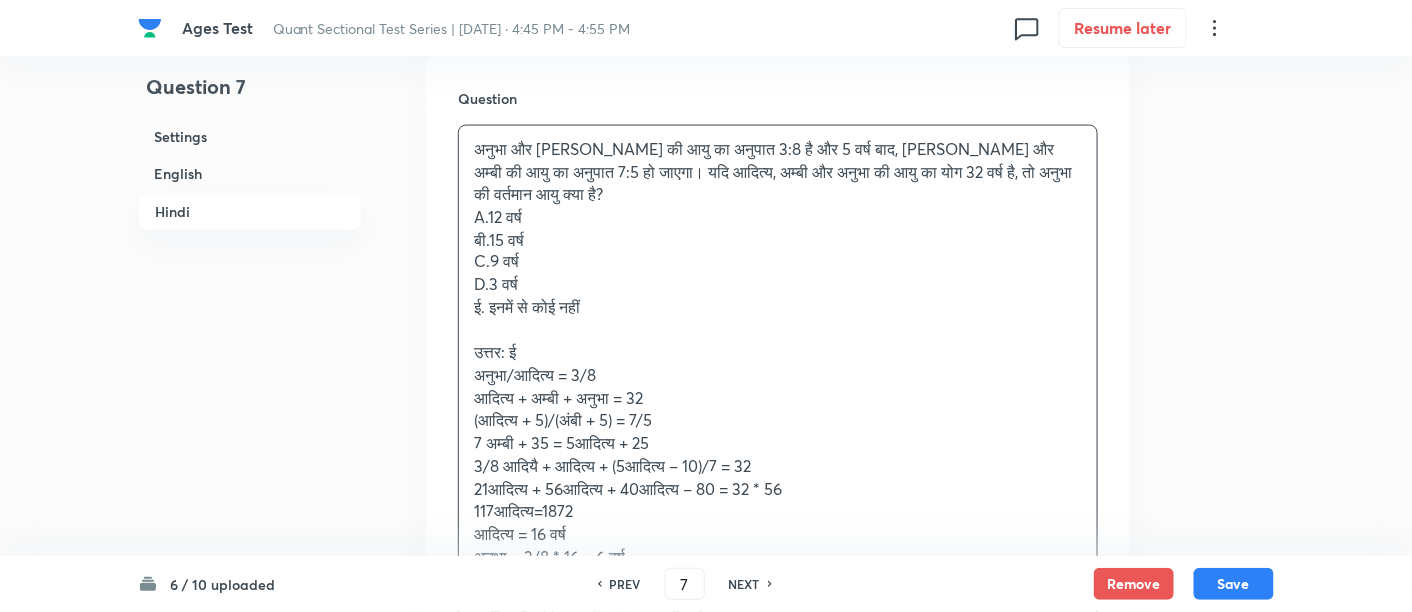 scroll, scrollTop: 3423, scrollLeft: 0, axis: vertical 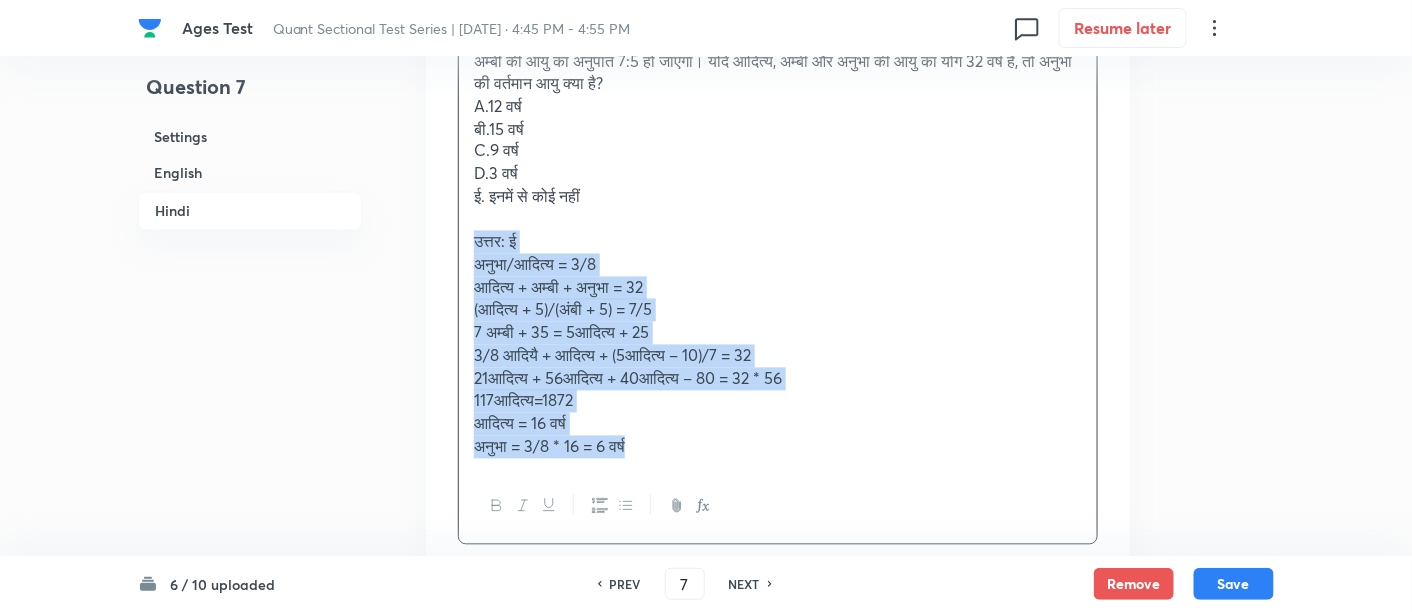 drag, startPoint x: 465, startPoint y: 218, endPoint x: 768, endPoint y: 465, distance: 390.91943 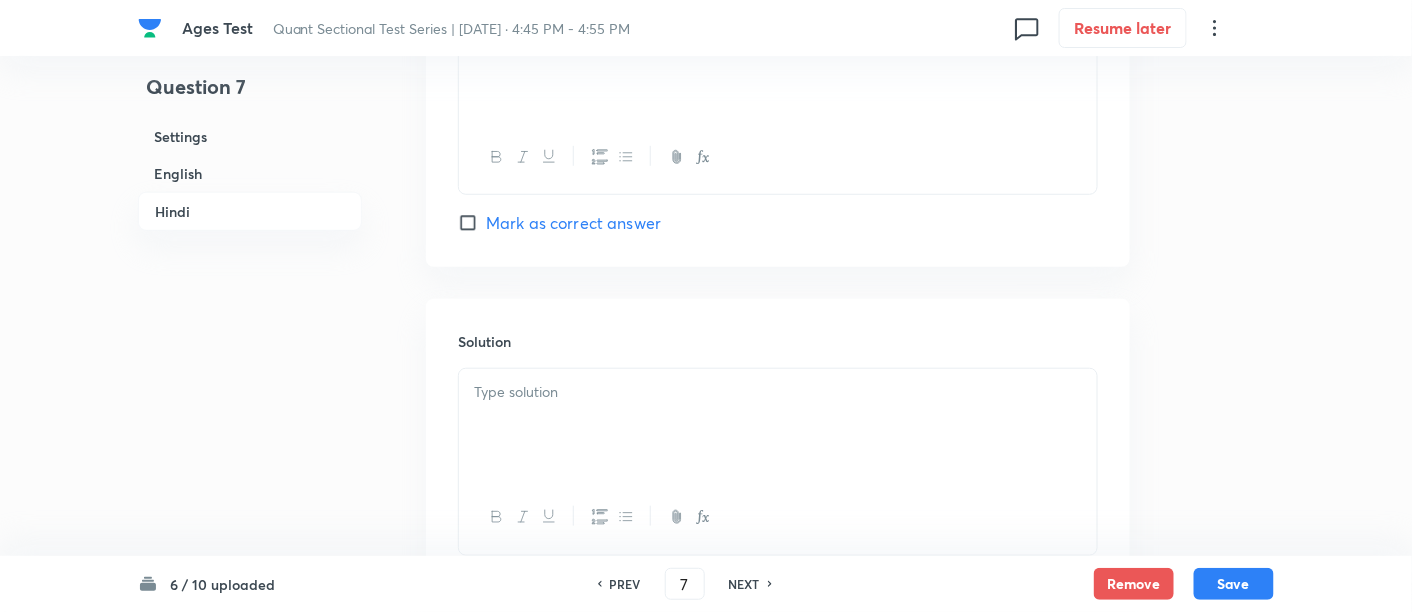 scroll, scrollTop: 5228, scrollLeft: 0, axis: vertical 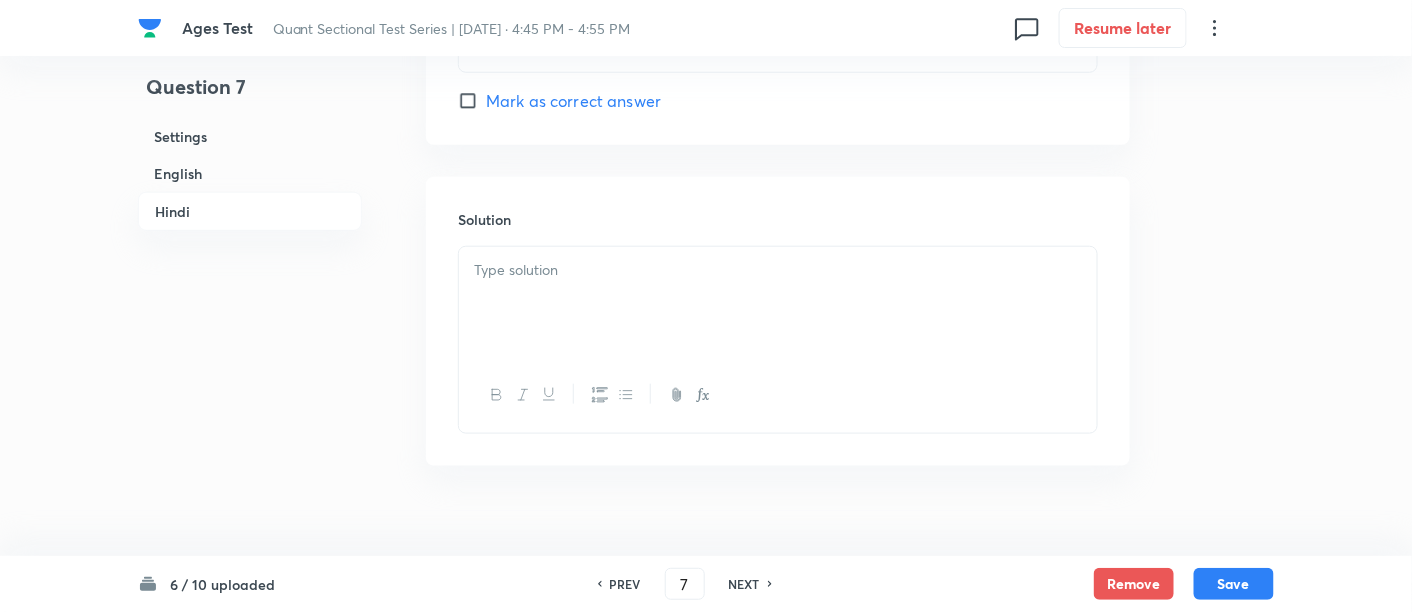 click at bounding box center (778, 303) 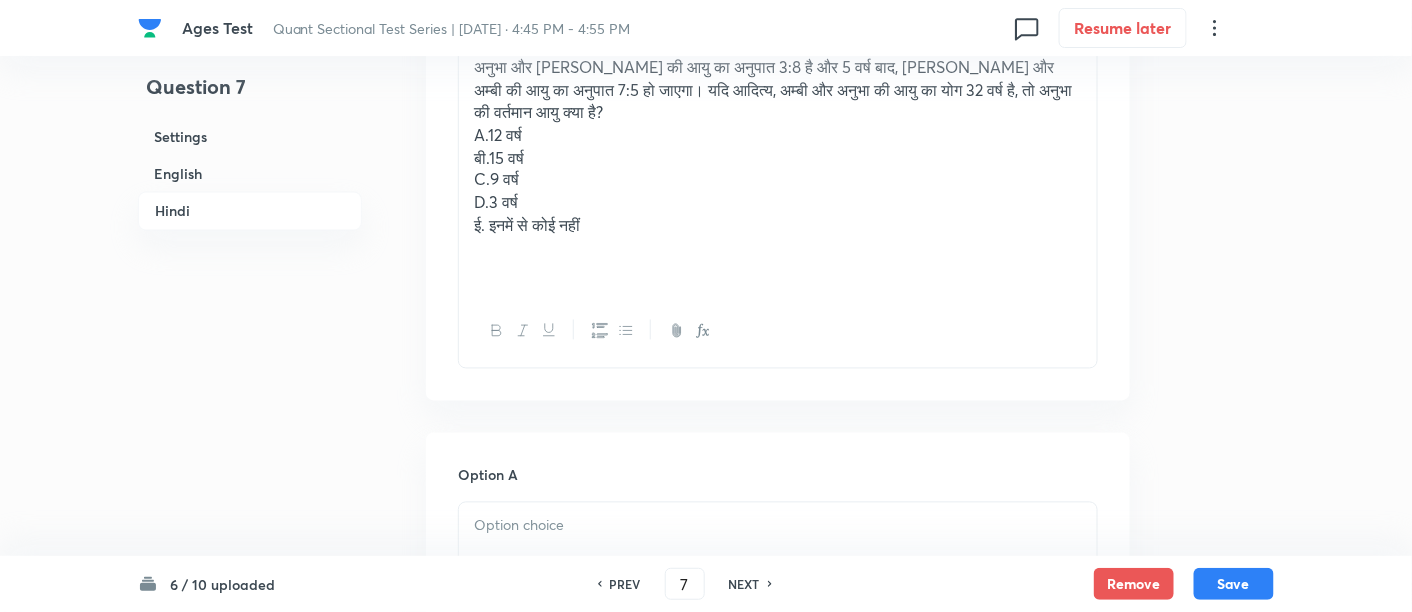 scroll, scrollTop: 3392, scrollLeft: 0, axis: vertical 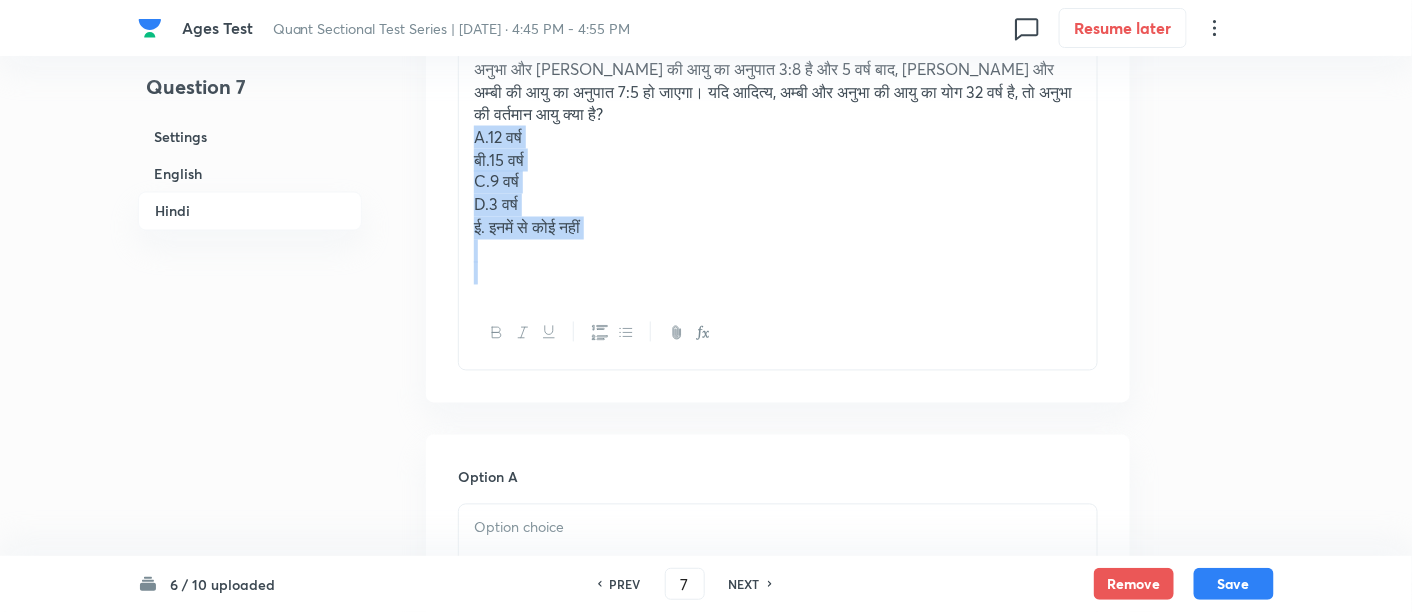 drag, startPoint x: 470, startPoint y: 102, endPoint x: 628, endPoint y: 243, distance: 211.76639 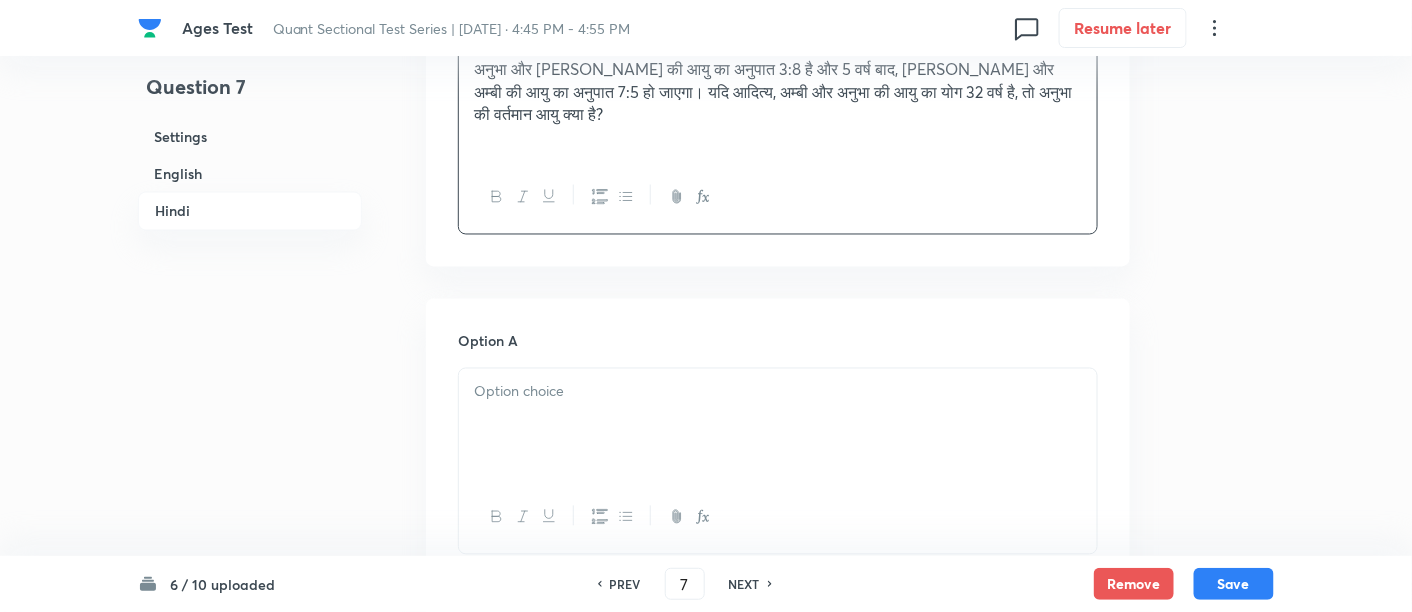 scroll, scrollTop: 3525, scrollLeft: 0, axis: vertical 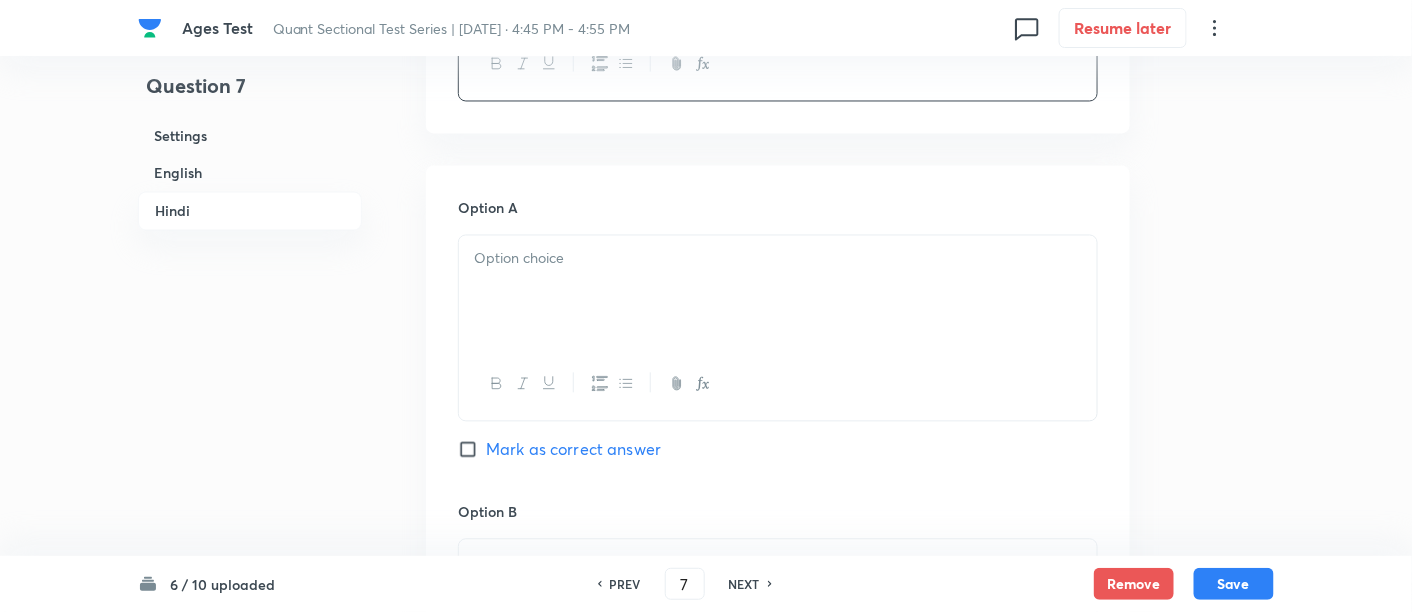 click at bounding box center (778, 259) 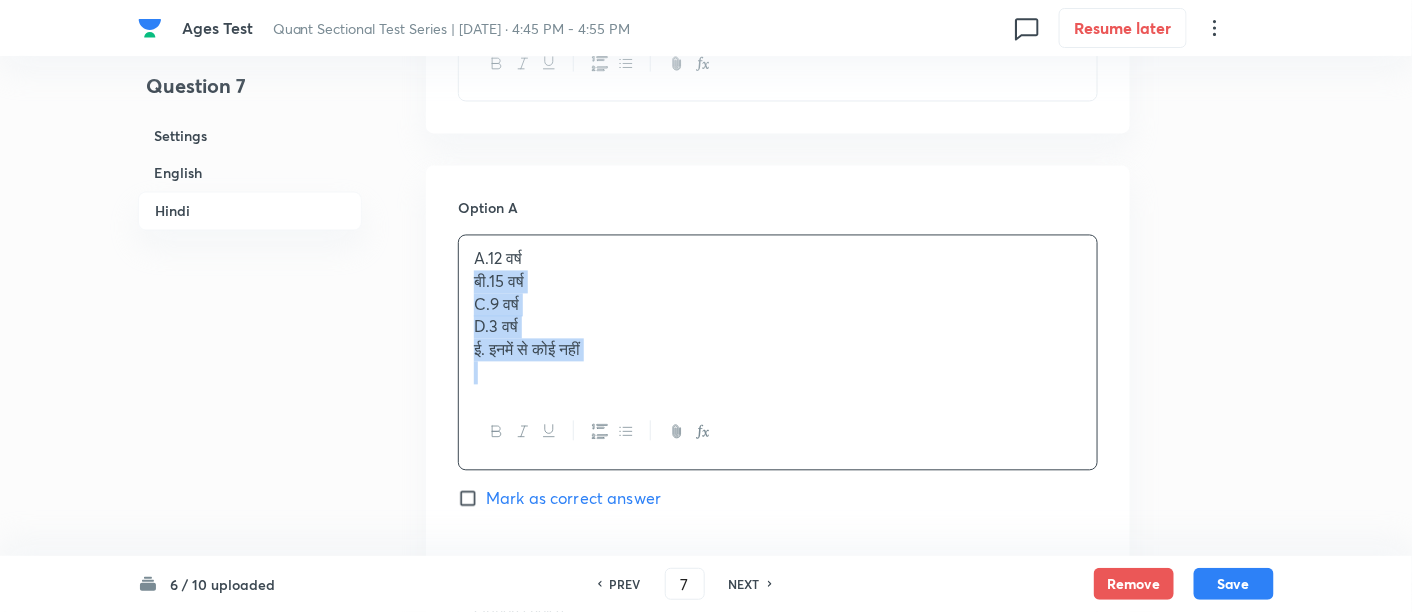 drag, startPoint x: 468, startPoint y: 255, endPoint x: 720, endPoint y: 392, distance: 286.8327 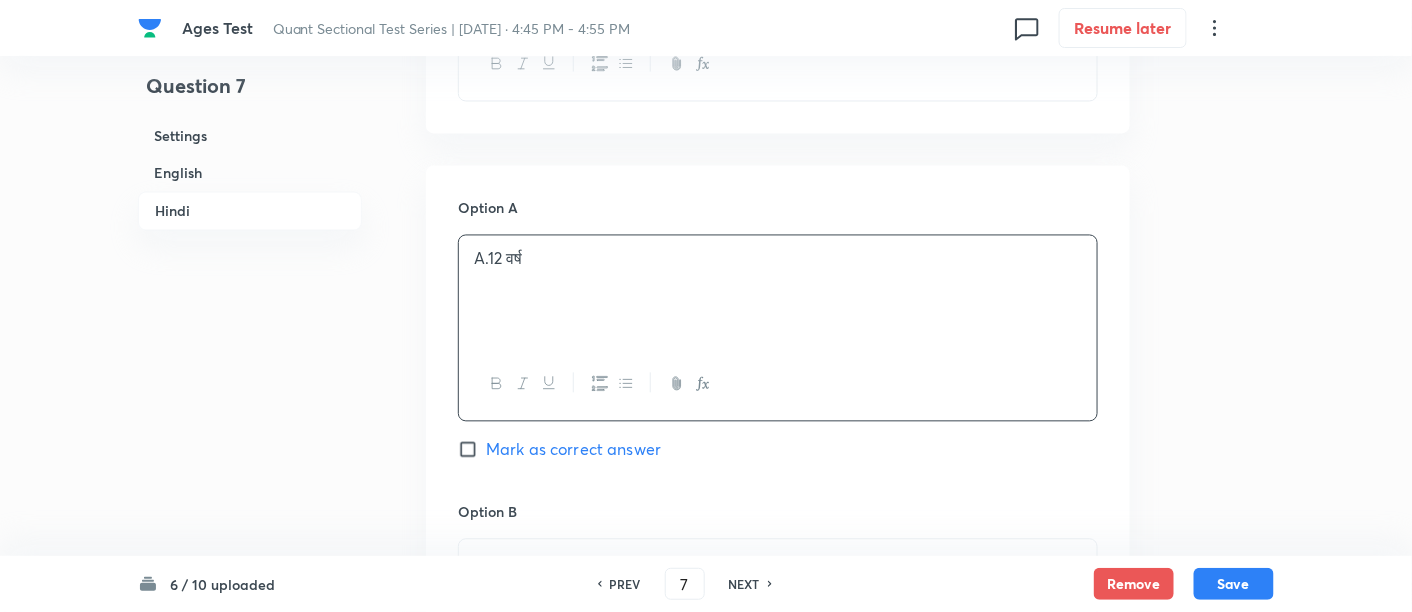 scroll, scrollTop: 3776, scrollLeft: 0, axis: vertical 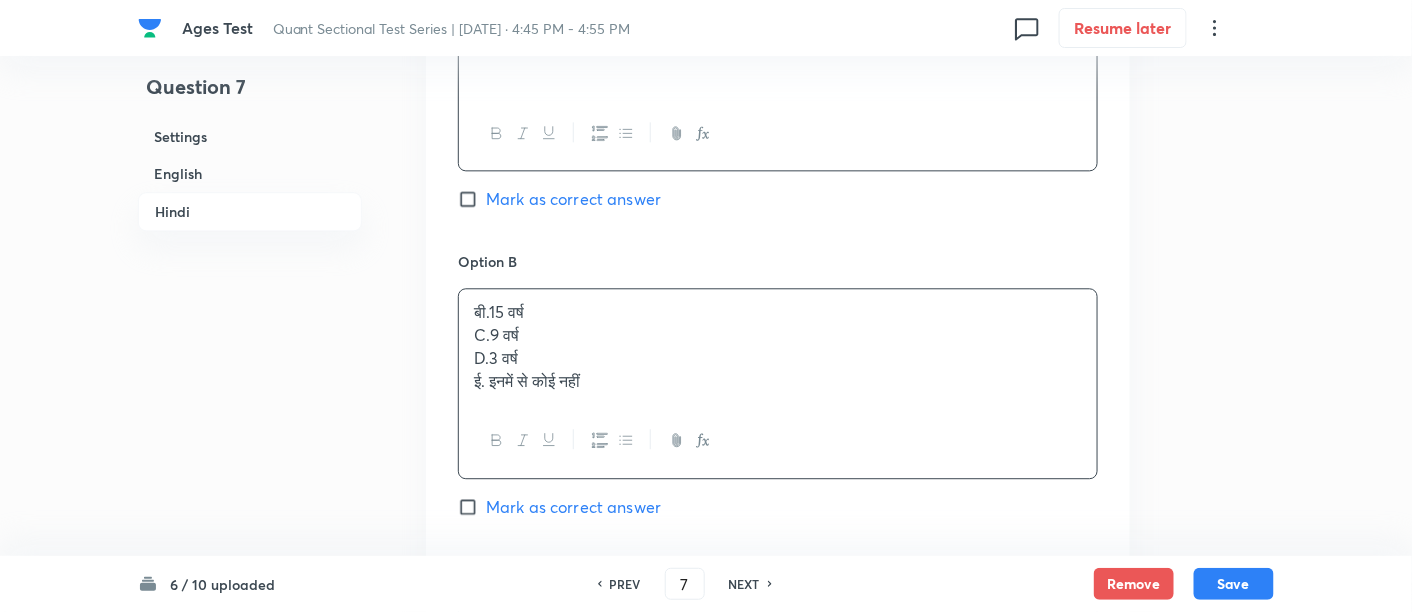 click on "बी.15 वर्ष C.9 वर्ष D.3 वर्ष ई. इनमें से कोई नहीं" at bounding box center [778, 346] 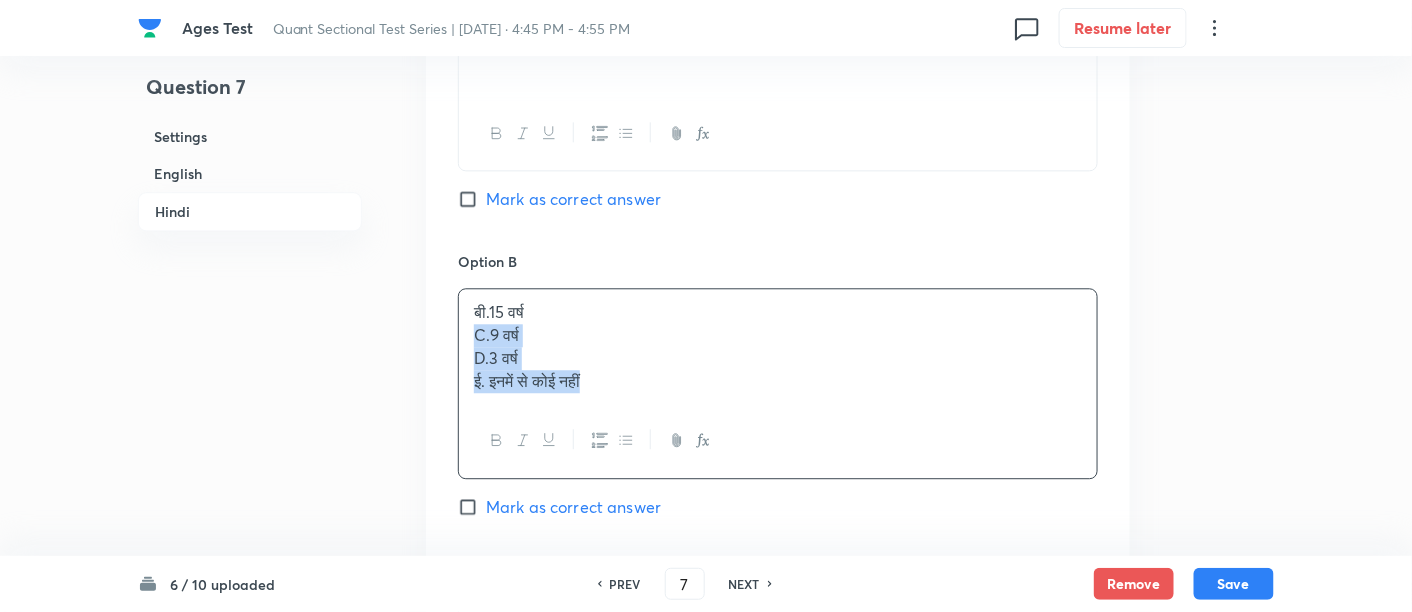drag, startPoint x: 462, startPoint y: 306, endPoint x: 734, endPoint y: 439, distance: 302.77548 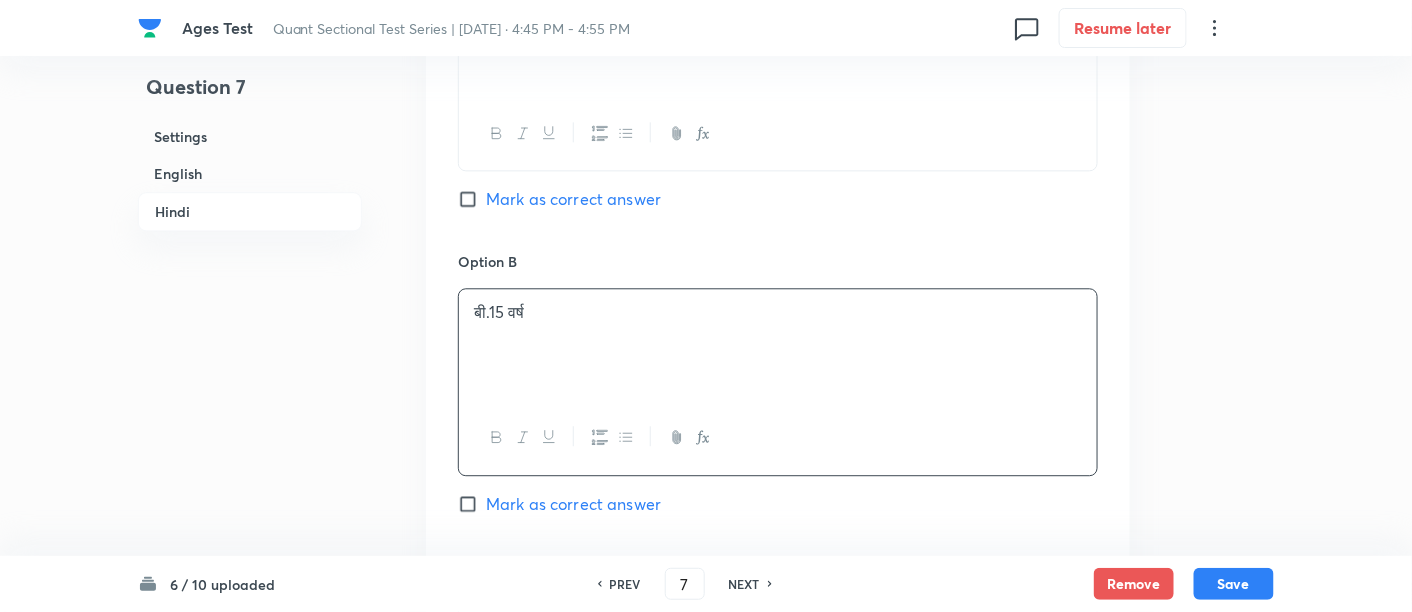 scroll, scrollTop: 4016, scrollLeft: 0, axis: vertical 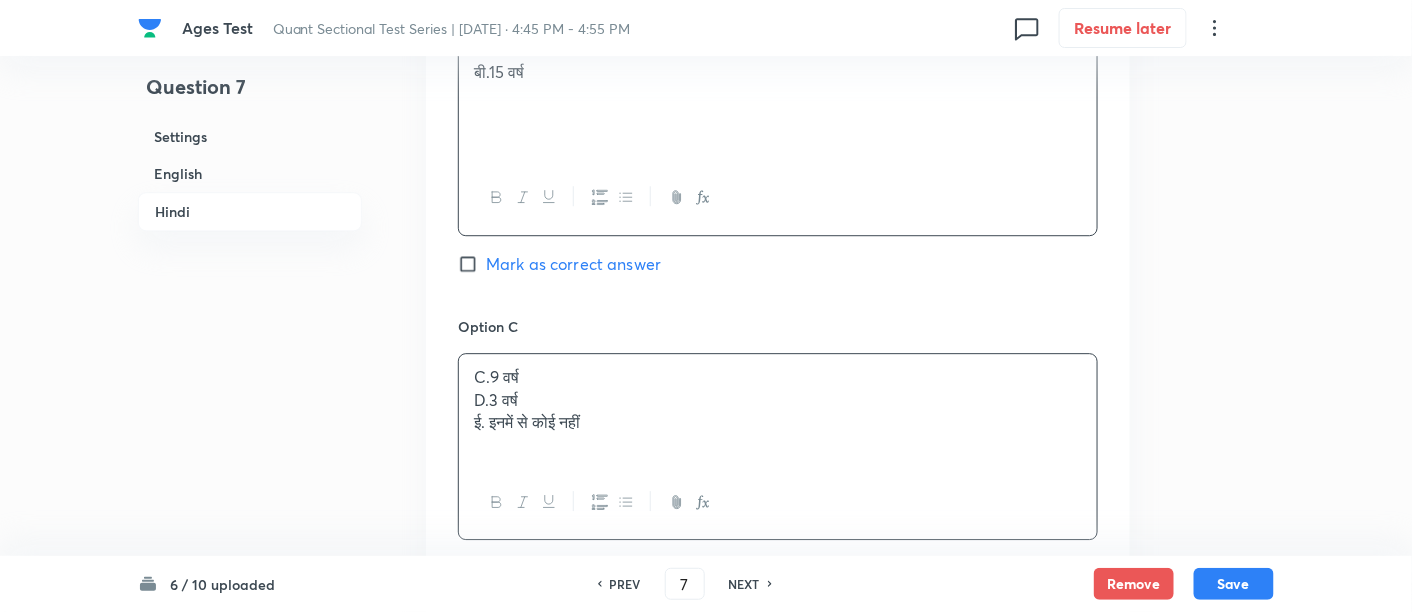click on "C.9 वर्ष" at bounding box center (778, 377) 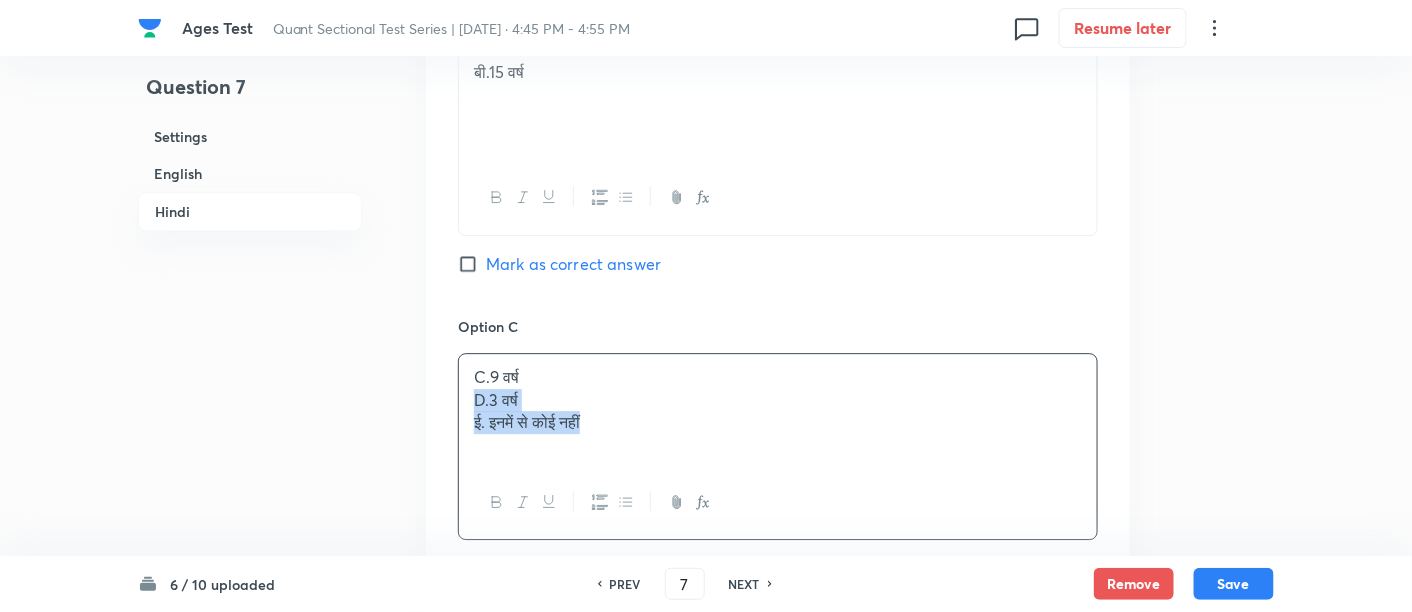 drag, startPoint x: 467, startPoint y: 372, endPoint x: 759, endPoint y: 484, distance: 312.7427 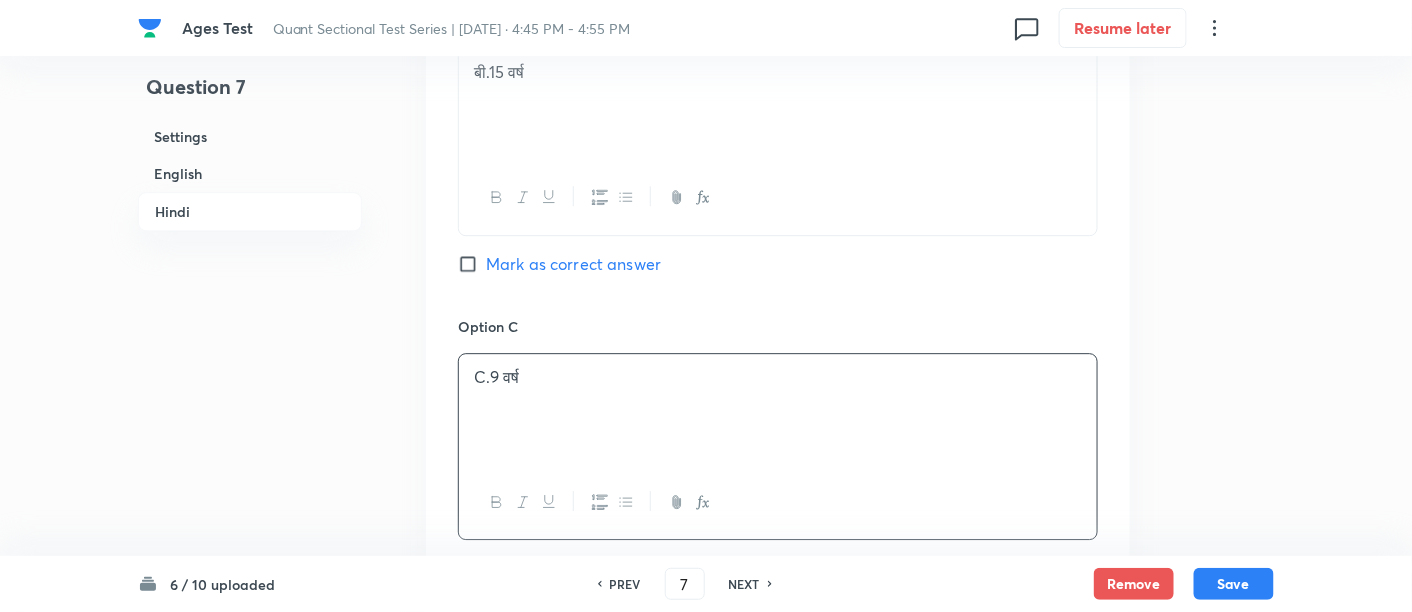 scroll, scrollTop: 4234, scrollLeft: 0, axis: vertical 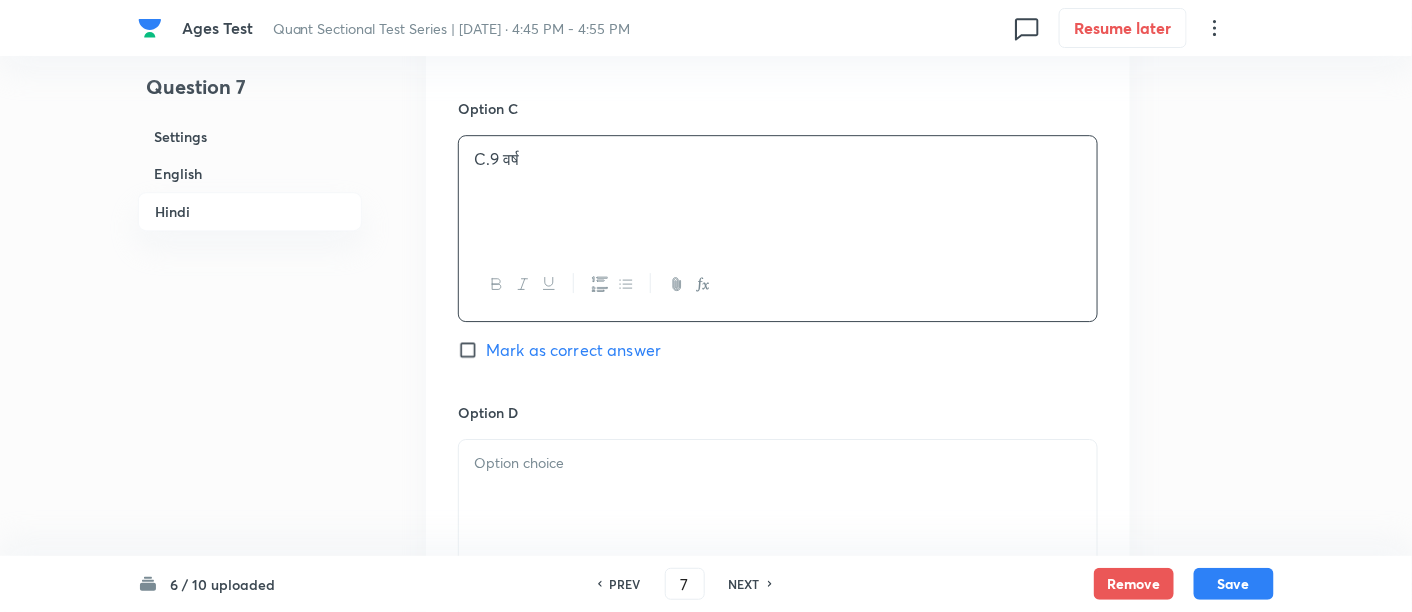 click at bounding box center (778, 496) 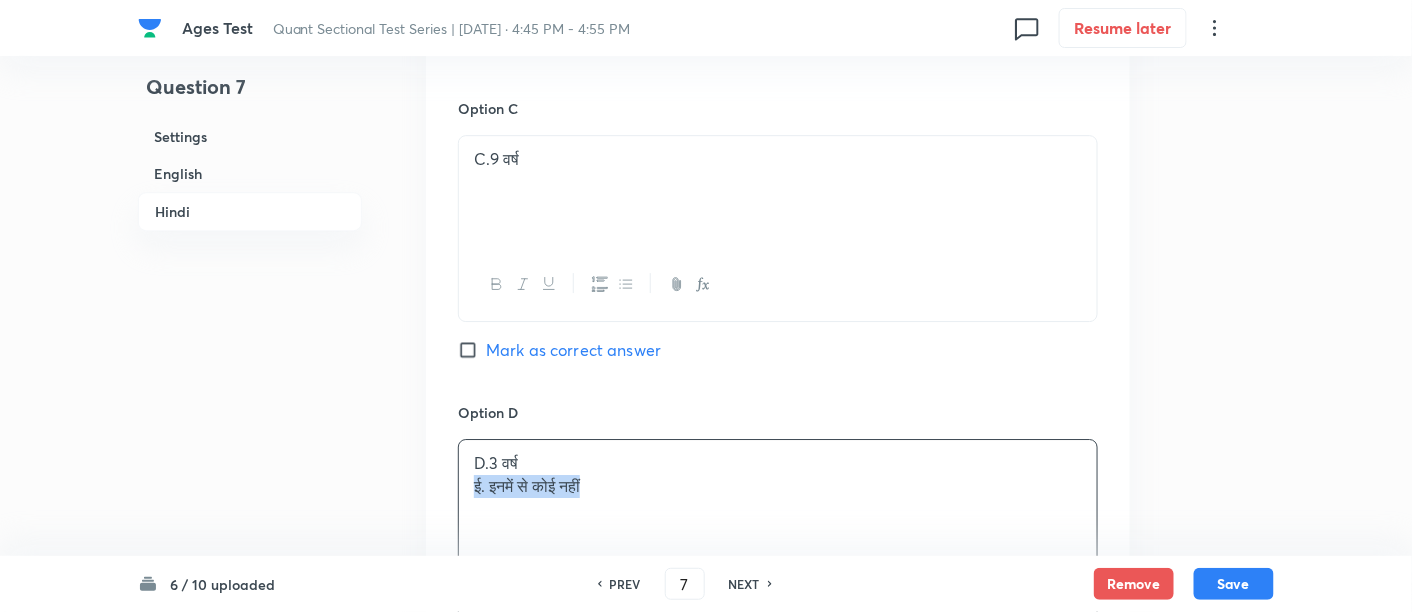 drag, startPoint x: 474, startPoint y: 457, endPoint x: 726, endPoint y: 489, distance: 254.02362 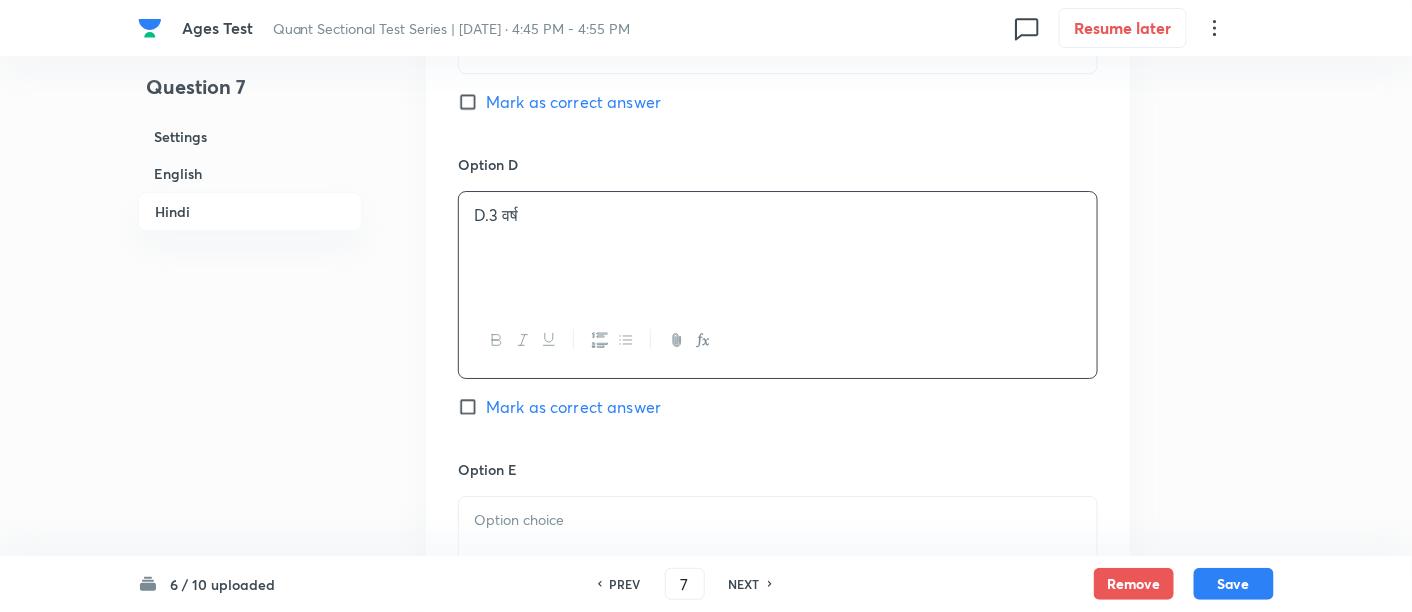 click at bounding box center (778, 520) 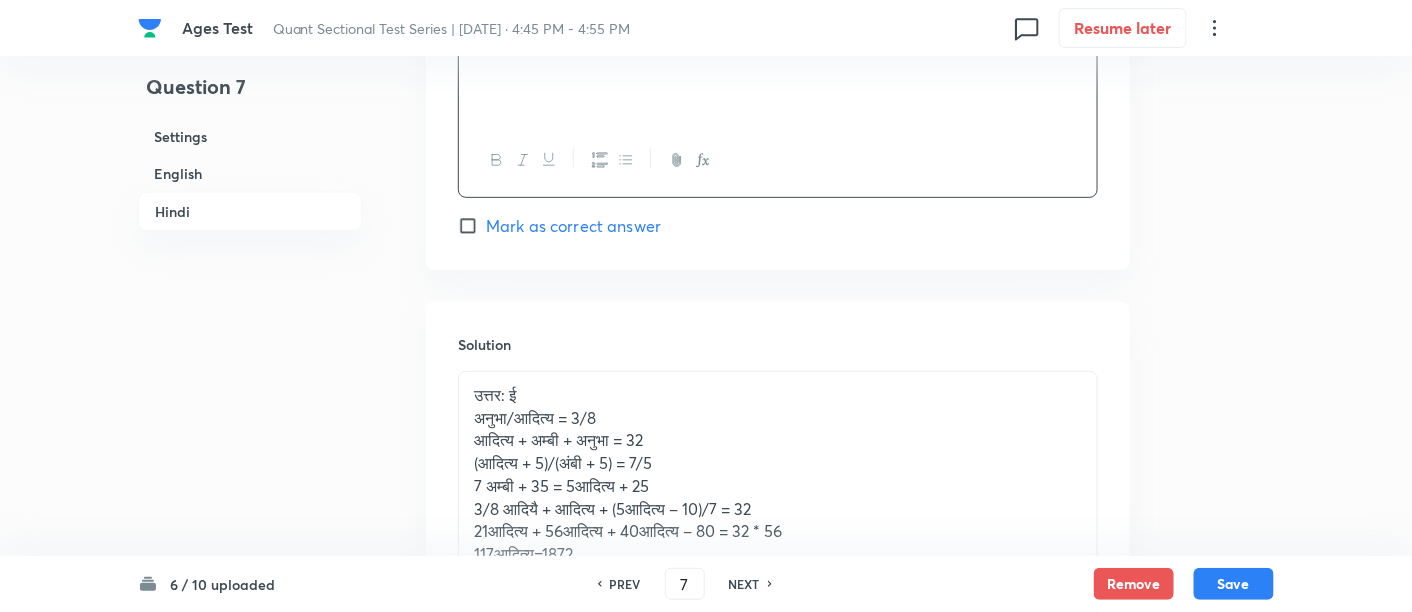 scroll, scrollTop: 4978, scrollLeft: 0, axis: vertical 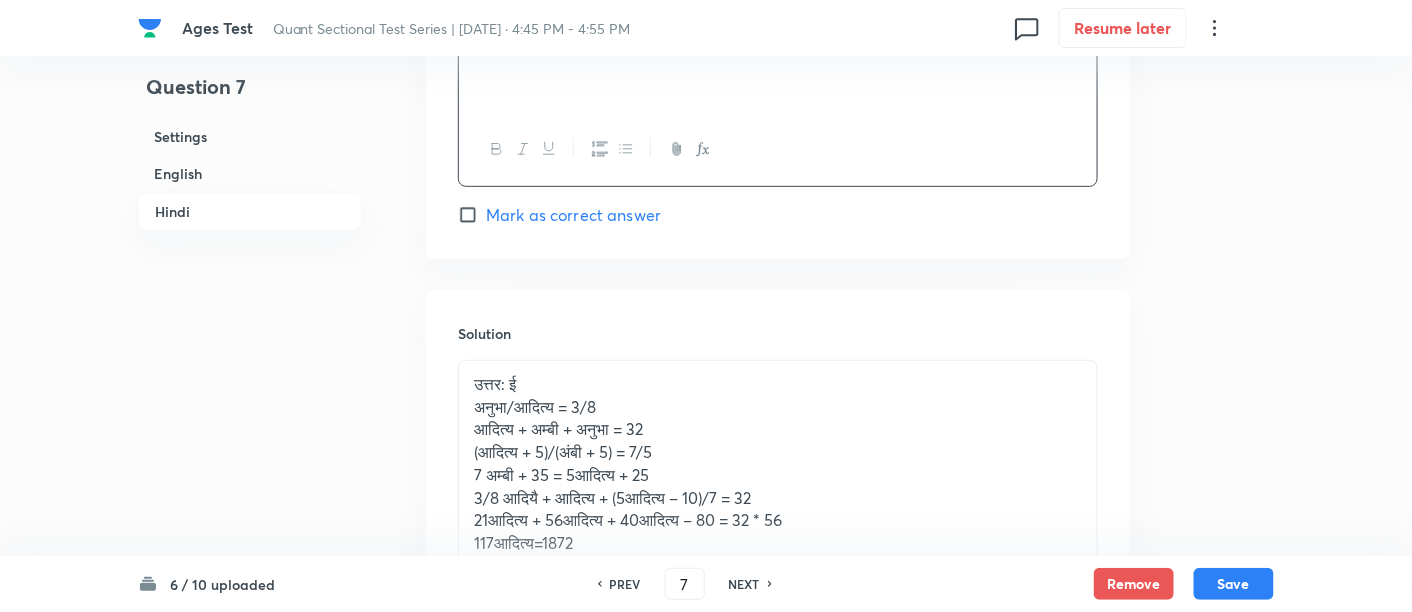 click on "Mark as correct answer" at bounding box center [573, 215] 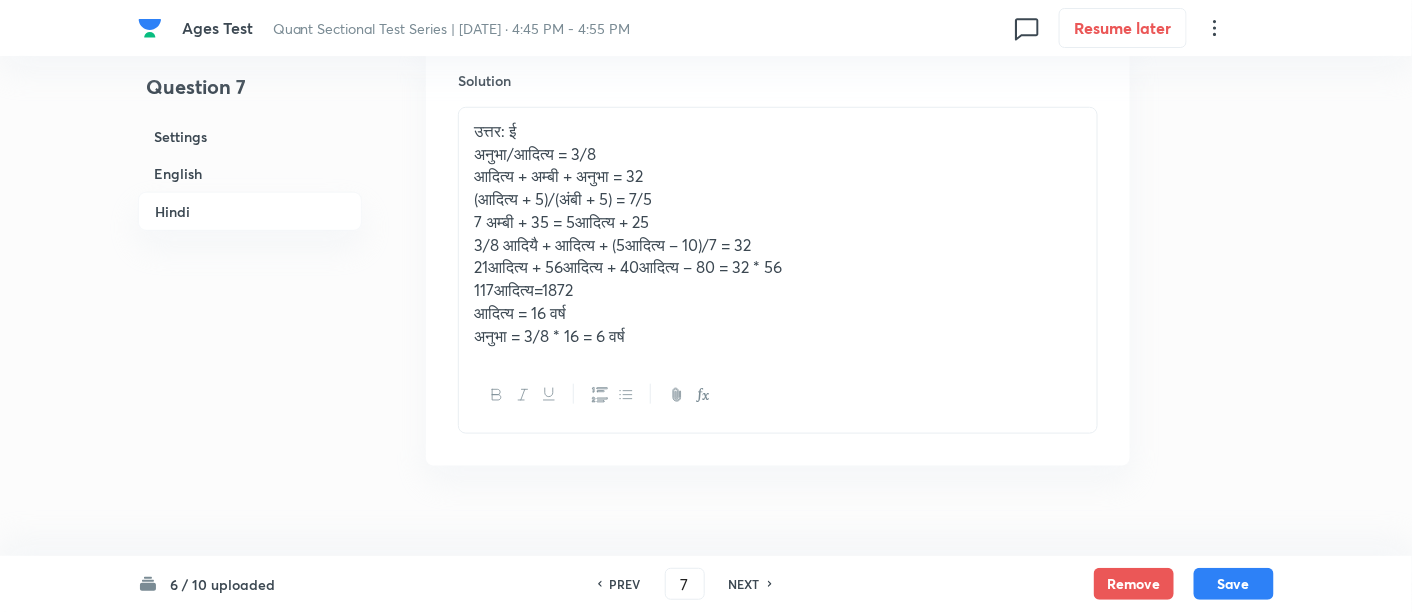 checkbox on "true" 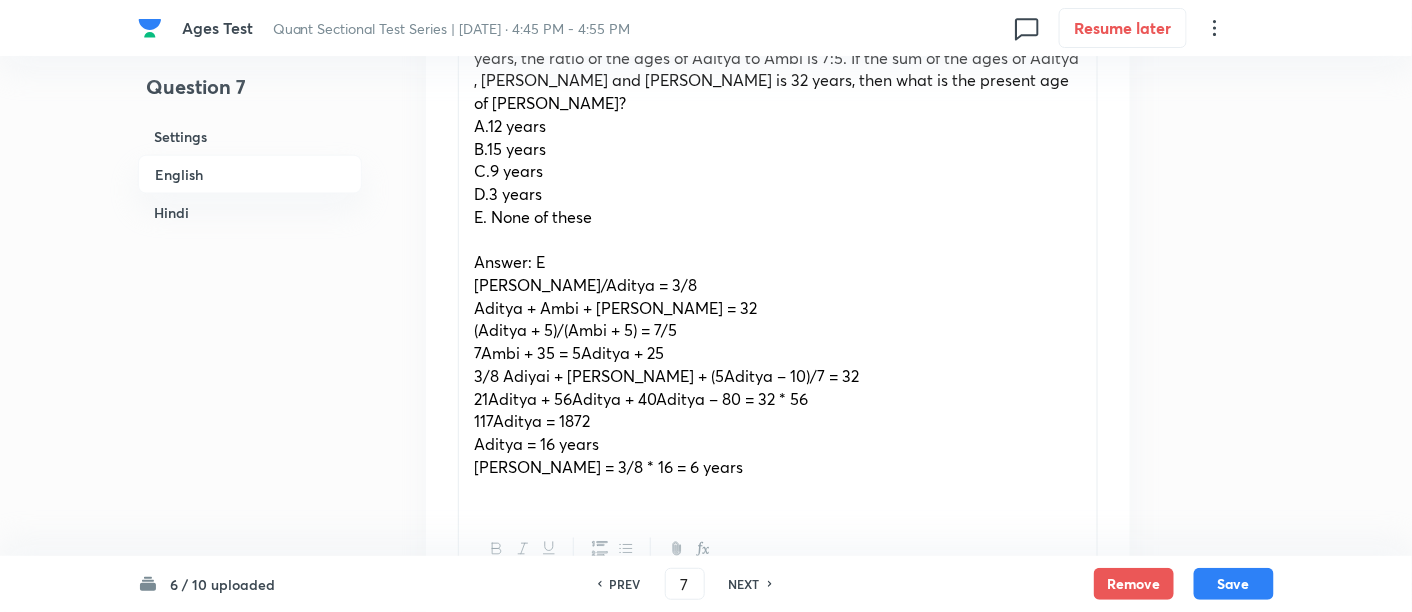 scroll, scrollTop: 706, scrollLeft: 0, axis: vertical 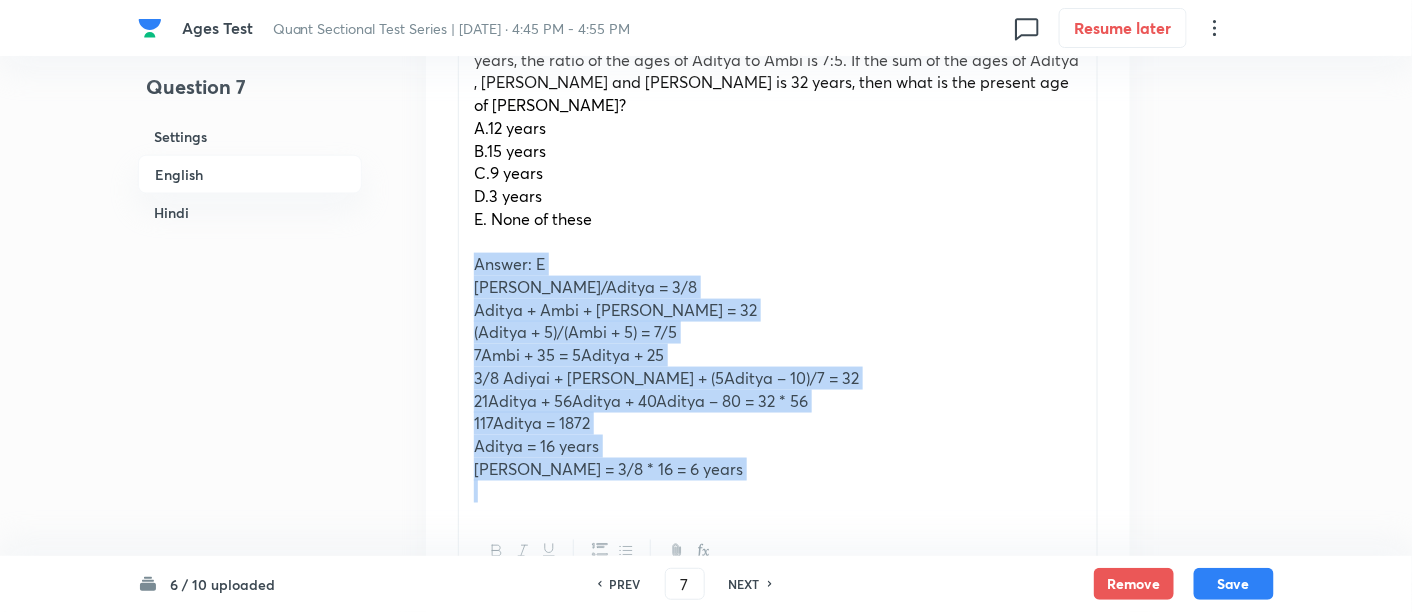 drag, startPoint x: 464, startPoint y: 235, endPoint x: 867, endPoint y: 508, distance: 486.7628 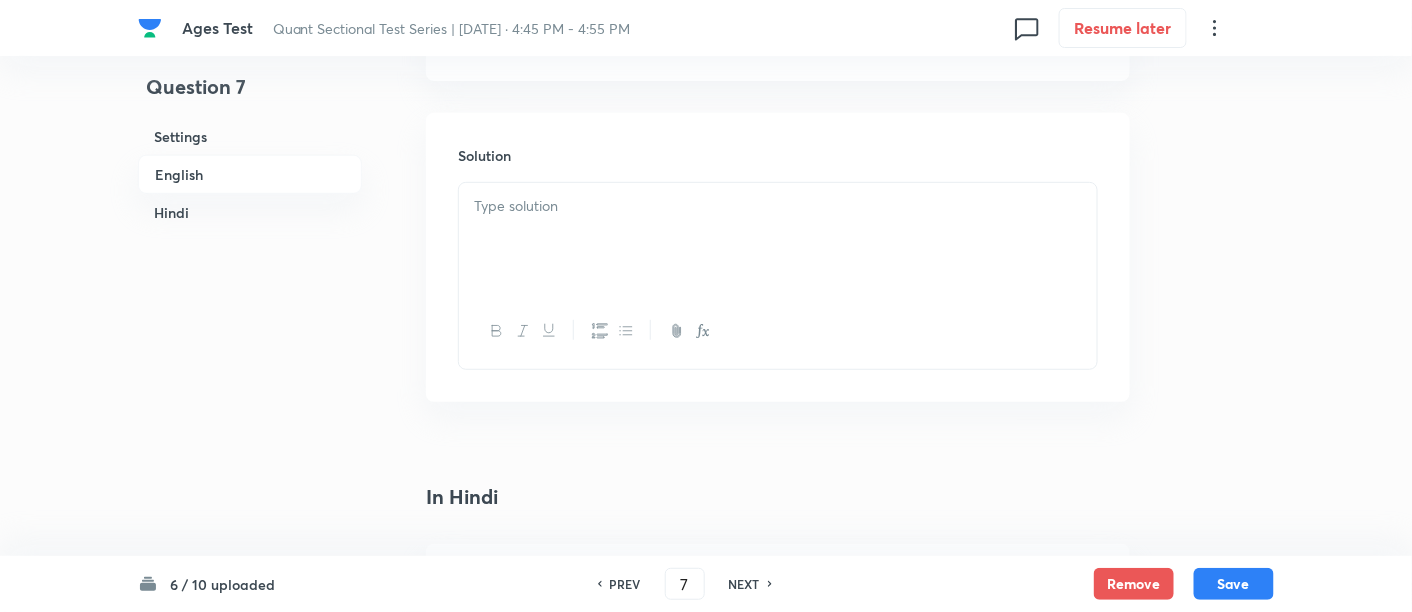 click at bounding box center [778, 239] 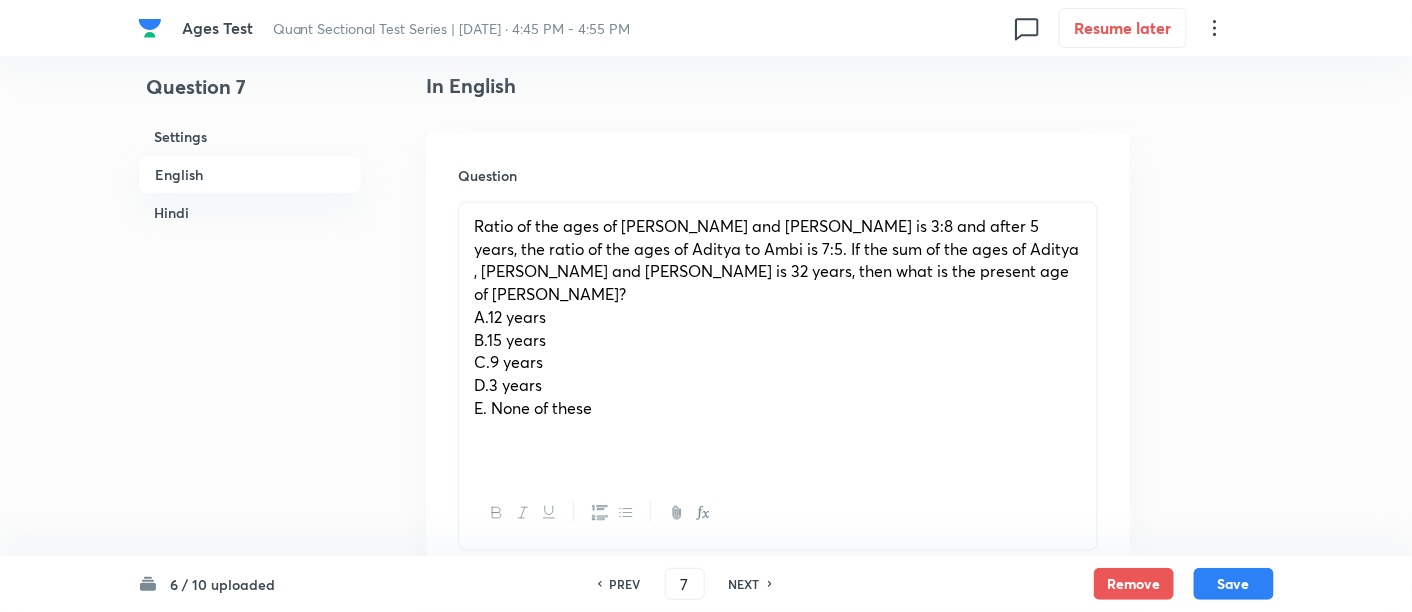scroll, scrollTop: 585, scrollLeft: 0, axis: vertical 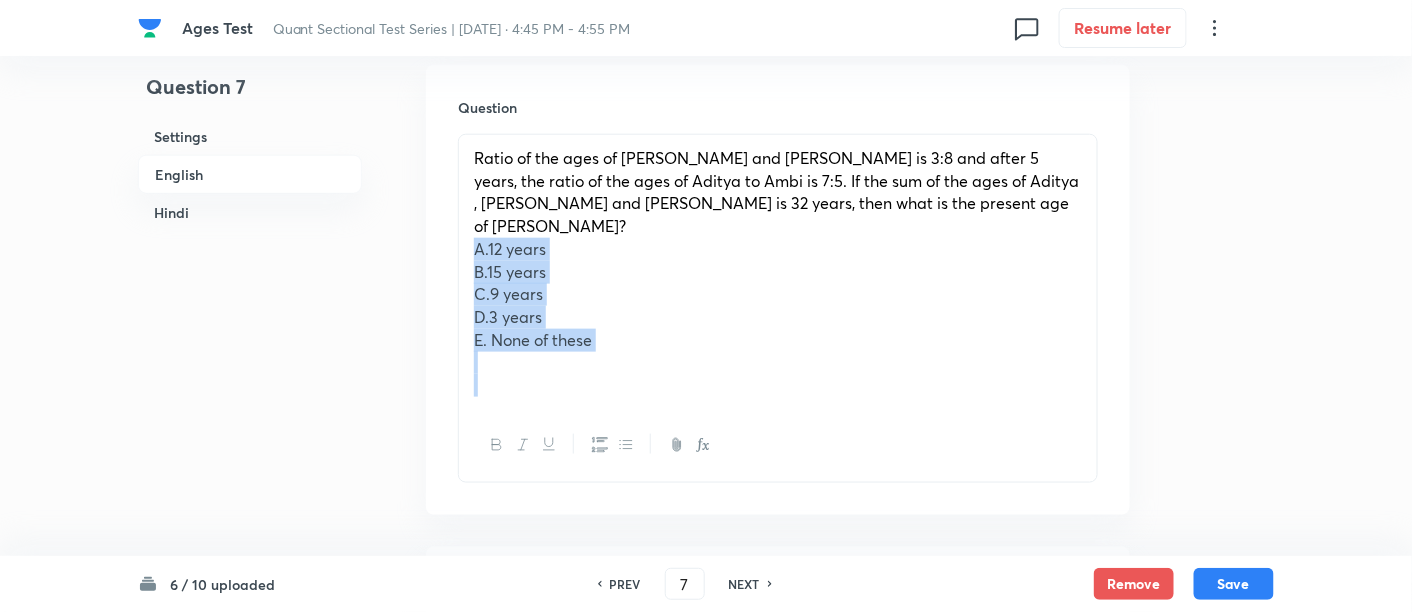 drag, startPoint x: 477, startPoint y: 227, endPoint x: 713, endPoint y: 472, distance: 340.1779 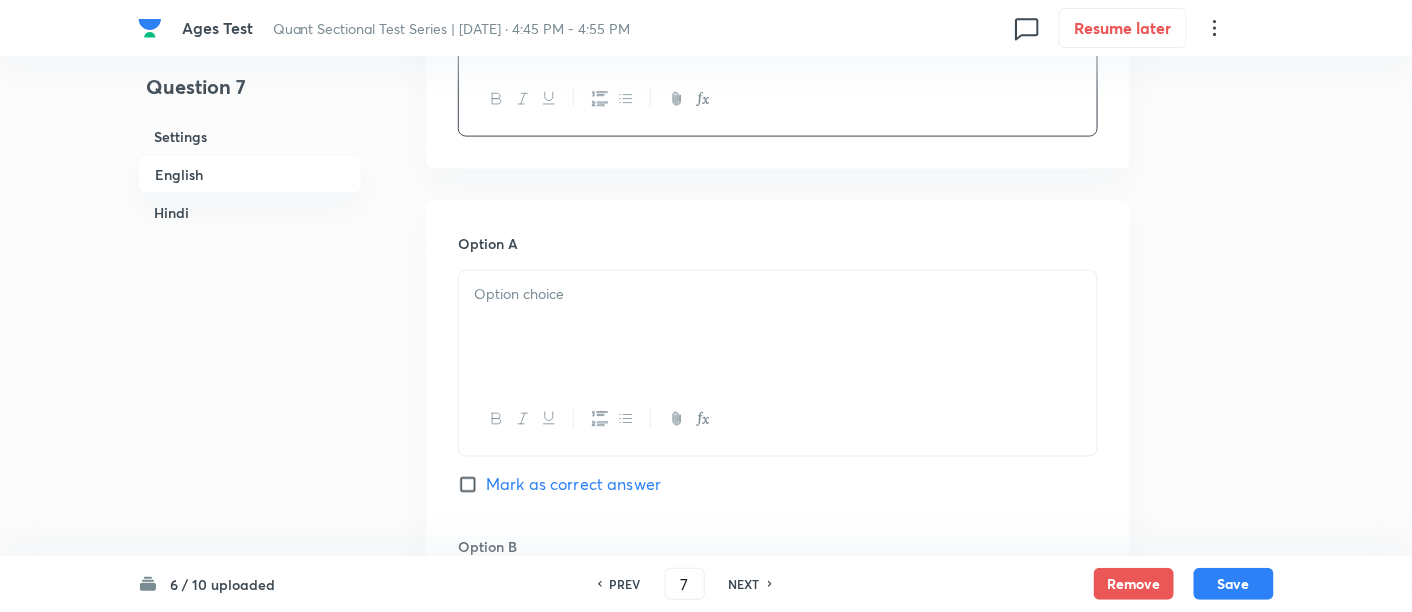 scroll, scrollTop: 870, scrollLeft: 0, axis: vertical 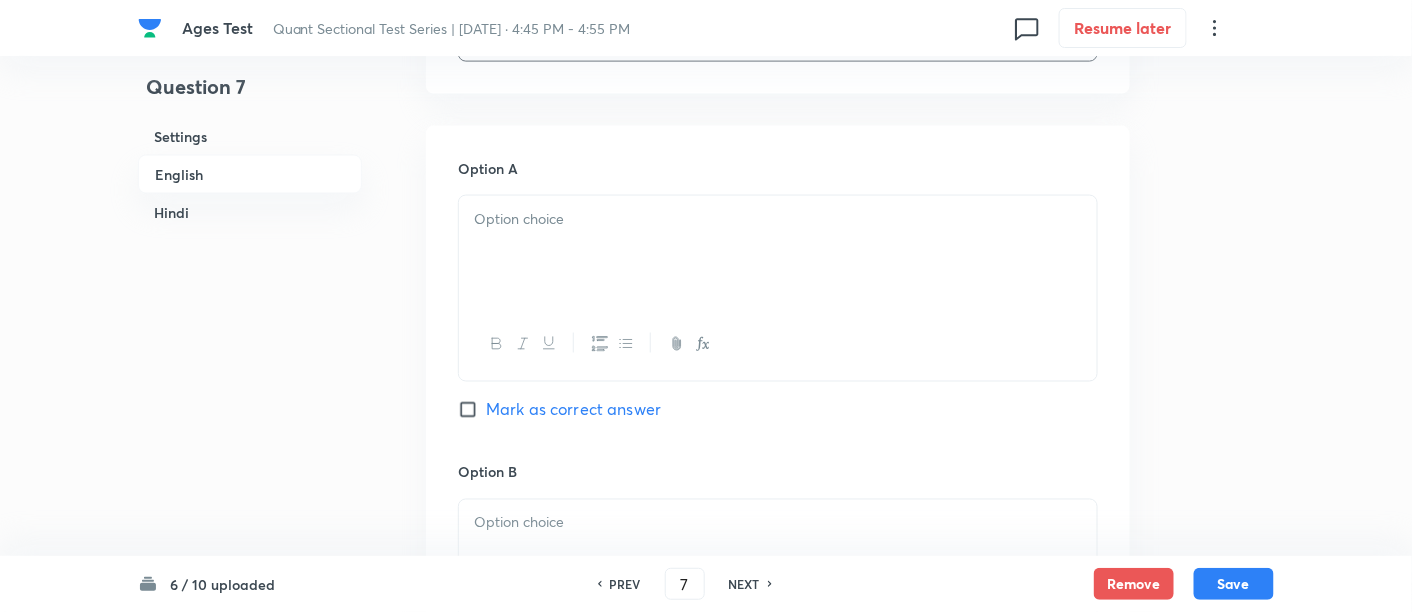 click at bounding box center [778, 252] 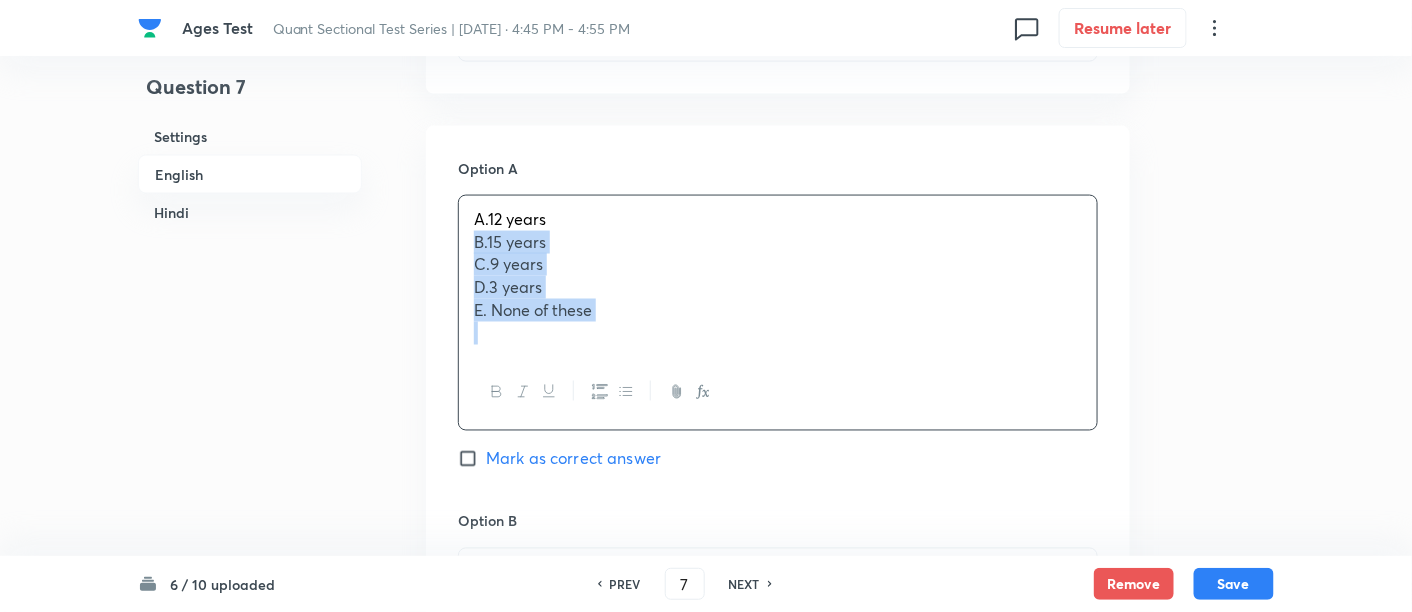 drag, startPoint x: 466, startPoint y: 215, endPoint x: 751, endPoint y: 411, distance: 345.8916 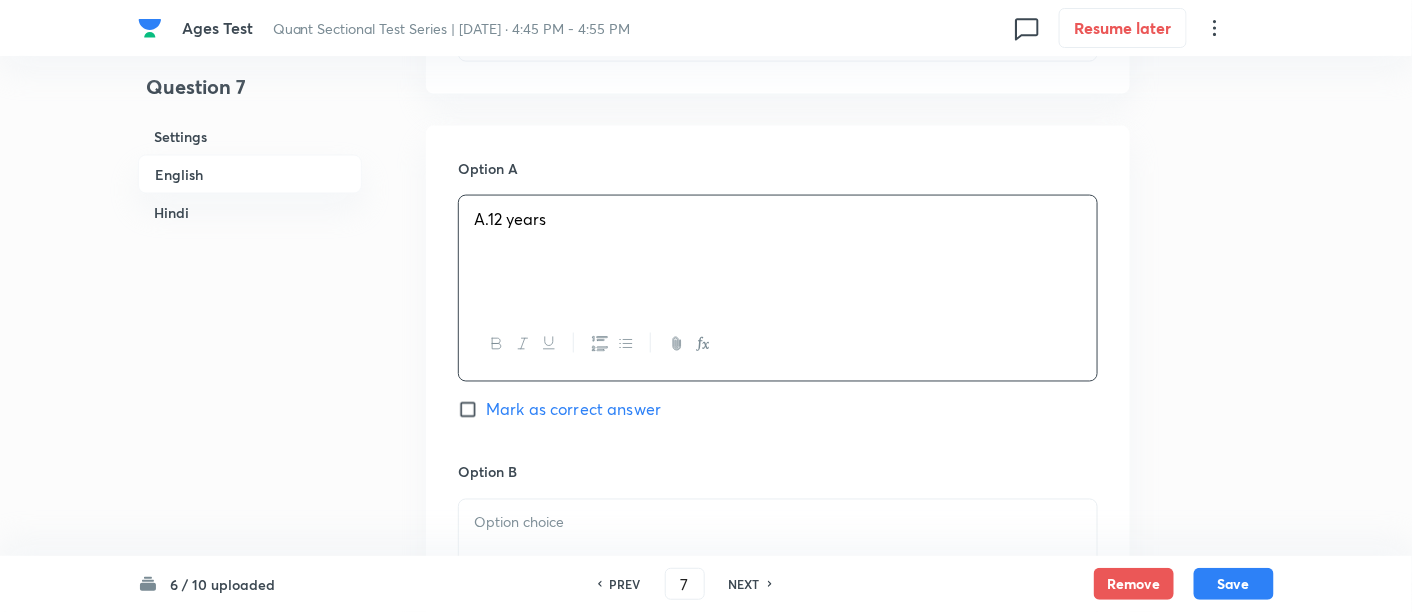 scroll, scrollTop: 1148, scrollLeft: 0, axis: vertical 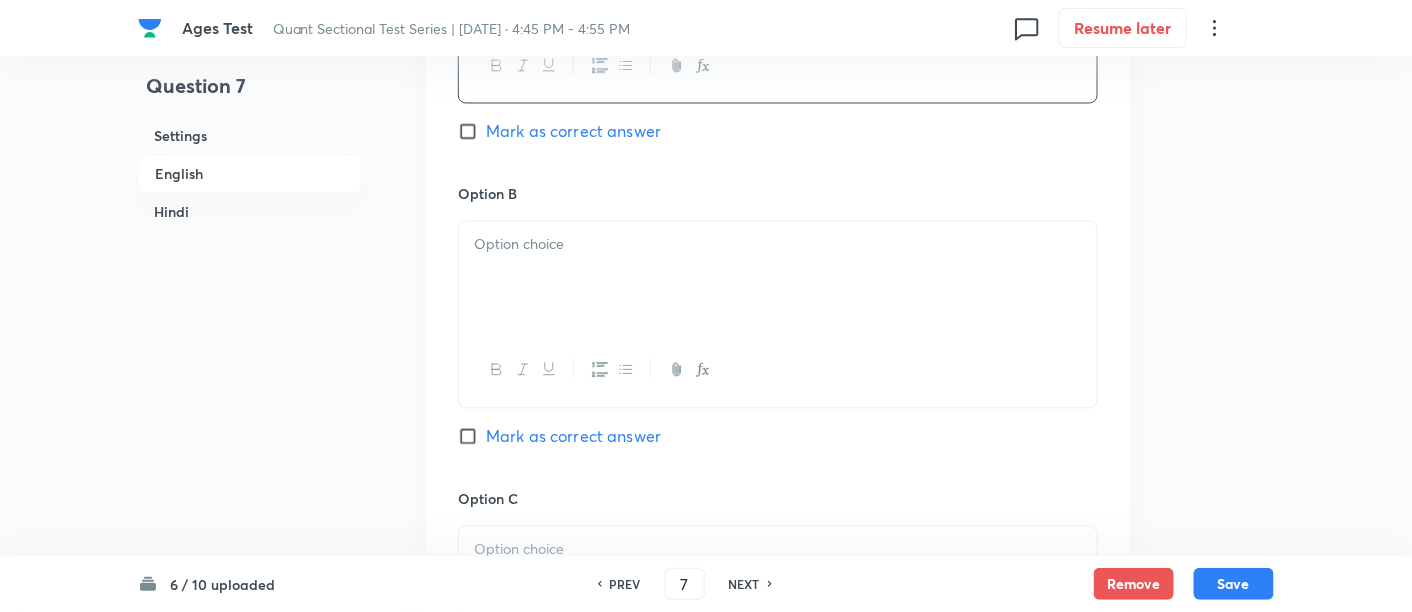 click at bounding box center (778, 278) 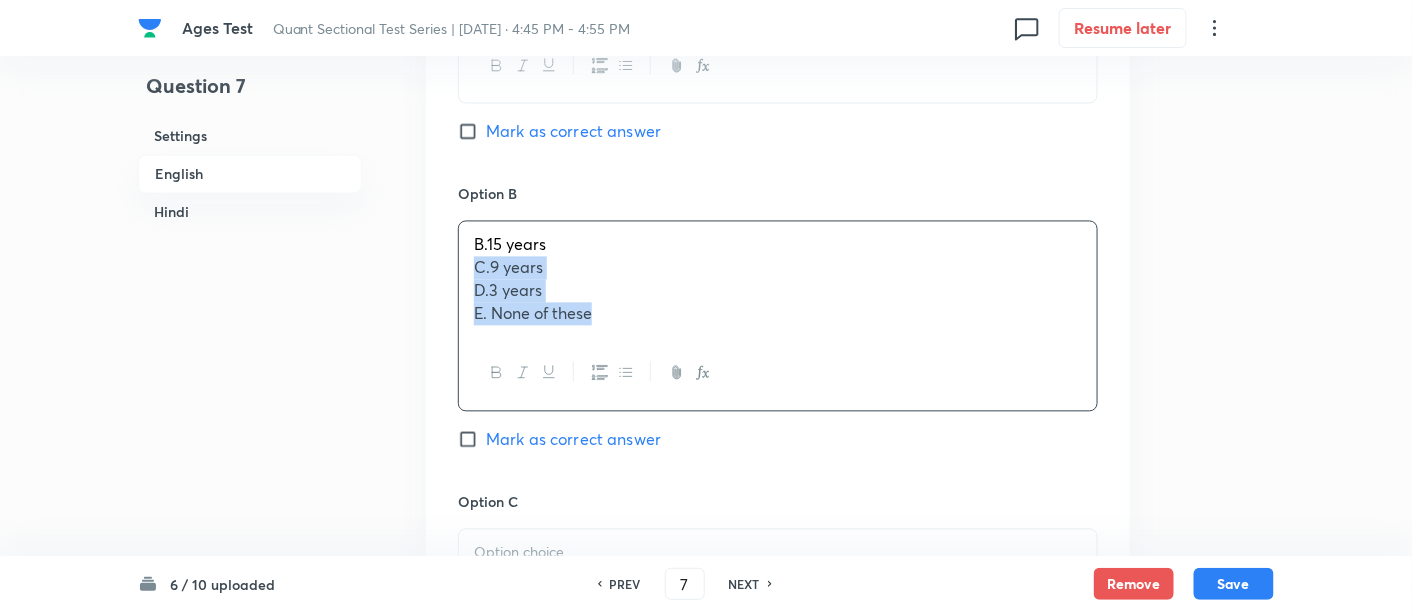 drag, startPoint x: 471, startPoint y: 240, endPoint x: 749, endPoint y: 403, distance: 322.26233 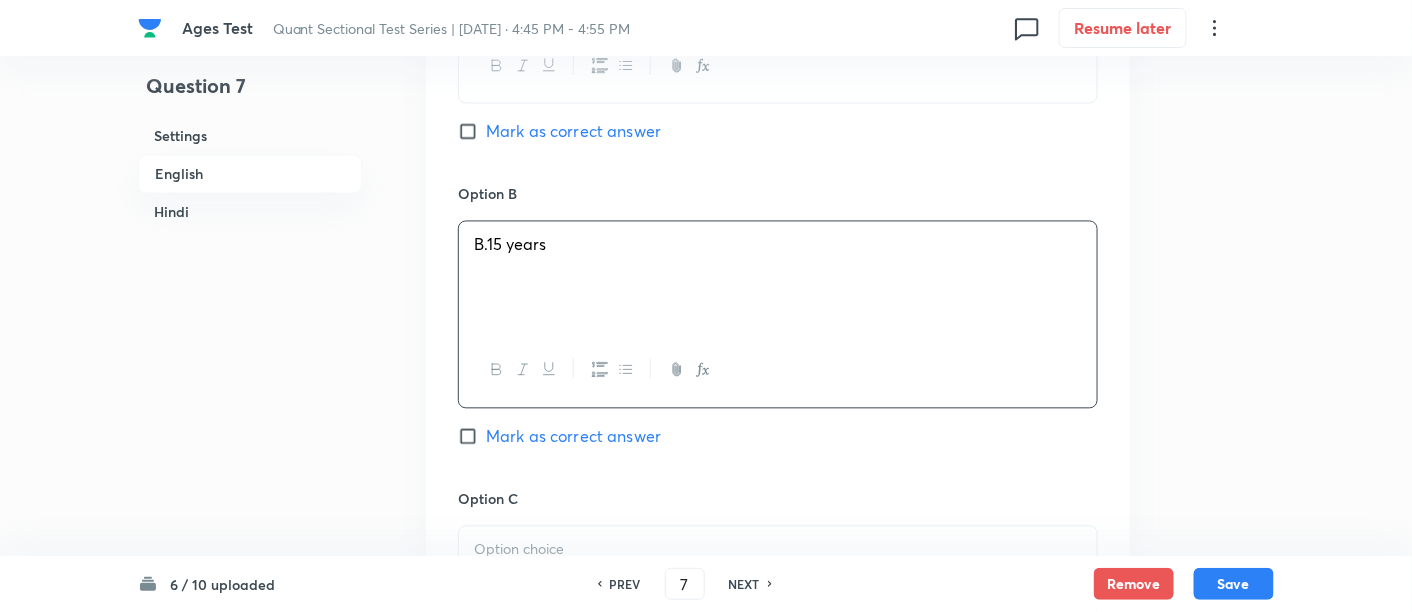 scroll, scrollTop: 1400, scrollLeft: 0, axis: vertical 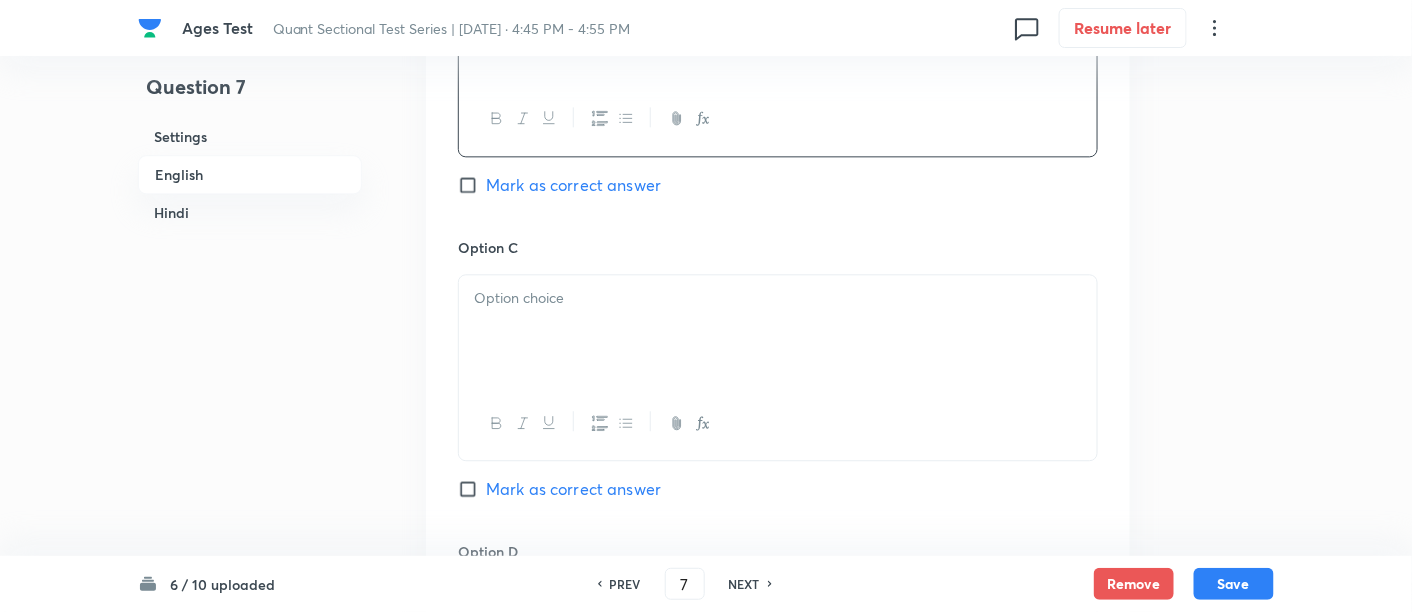 click at bounding box center (778, 331) 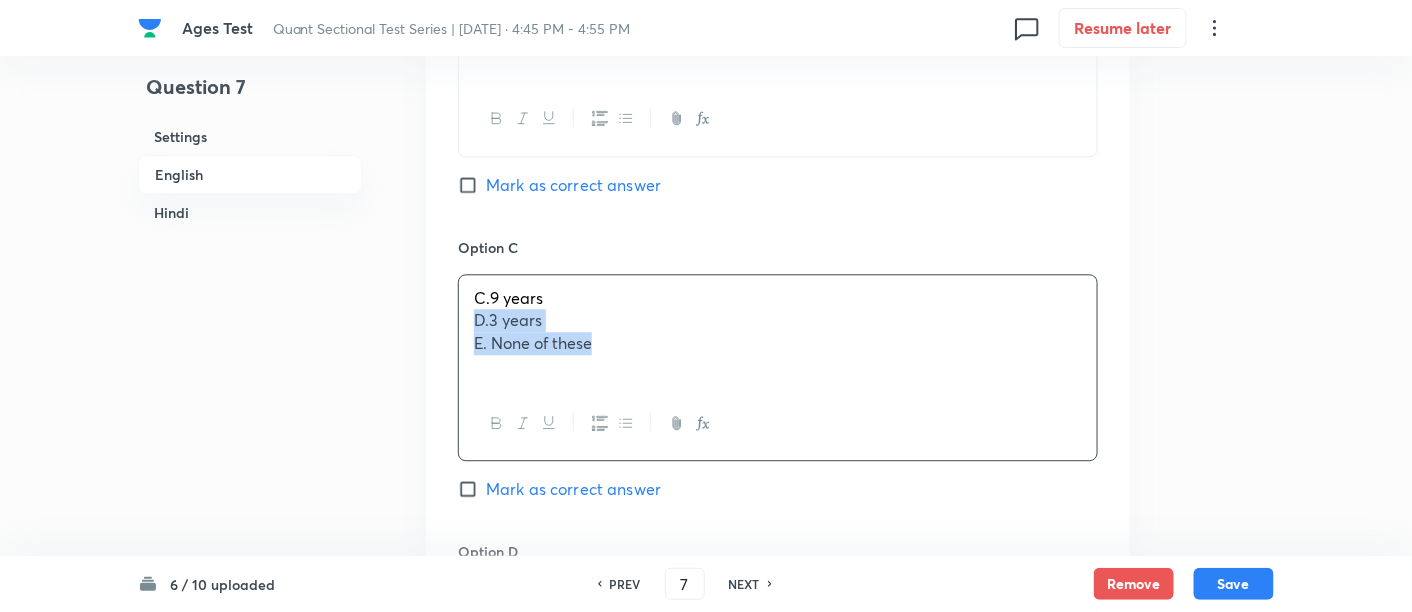 drag, startPoint x: 462, startPoint y: 290, endPoint x: 863, endPoint y: 518, distance: 461.28625 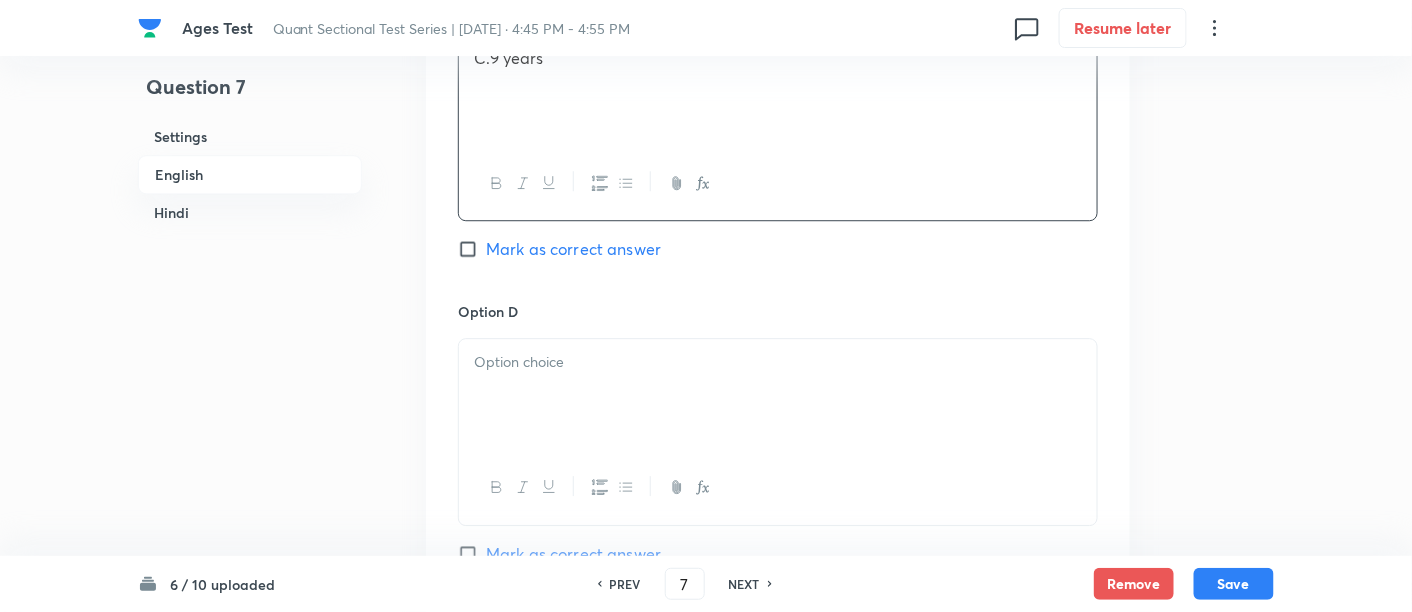 scroll, scrollTop: 1641, scrollLeft: 0, axis: vertical 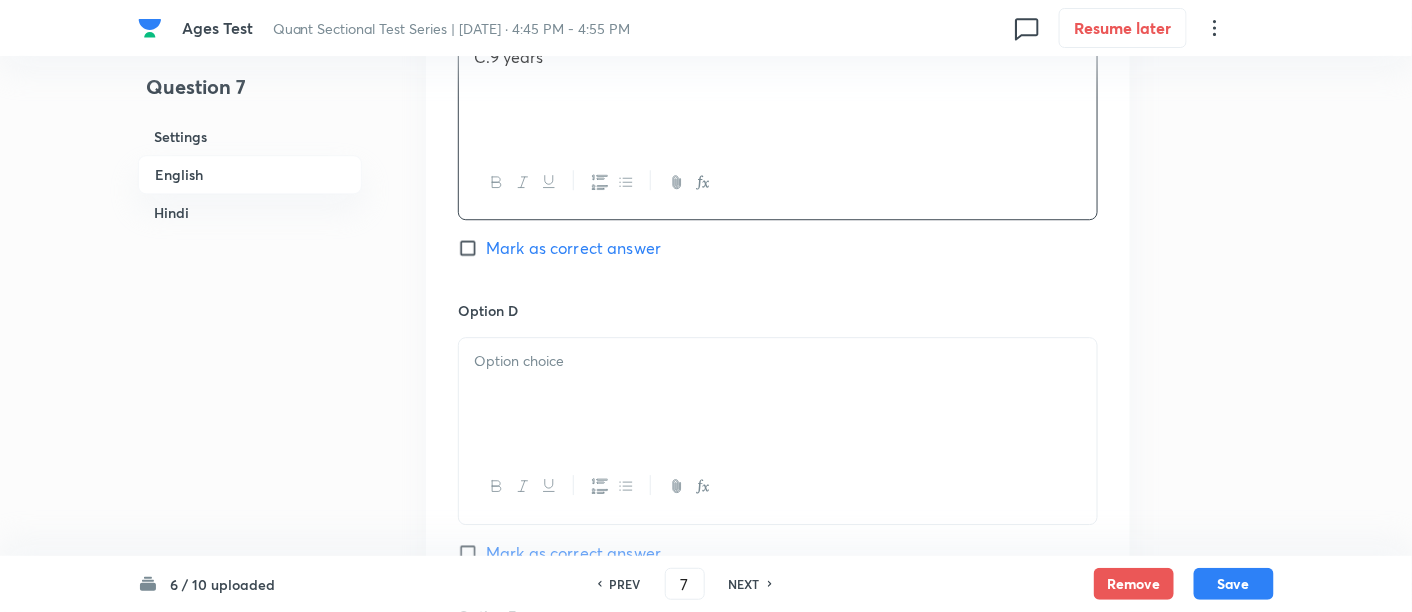 click at bounding box center [778, 394] 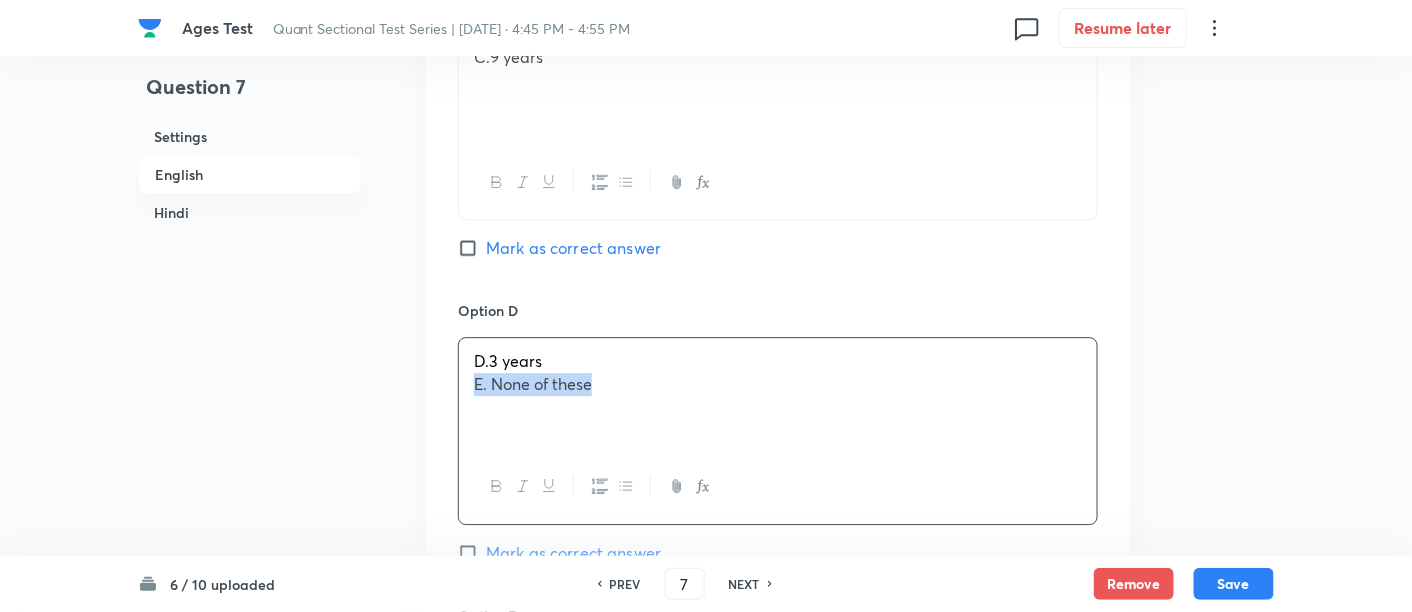 drag, startPoint x: 468, startPoint y: 357, endPoint x: 760, endPoint y: 417, distance: 298.10065 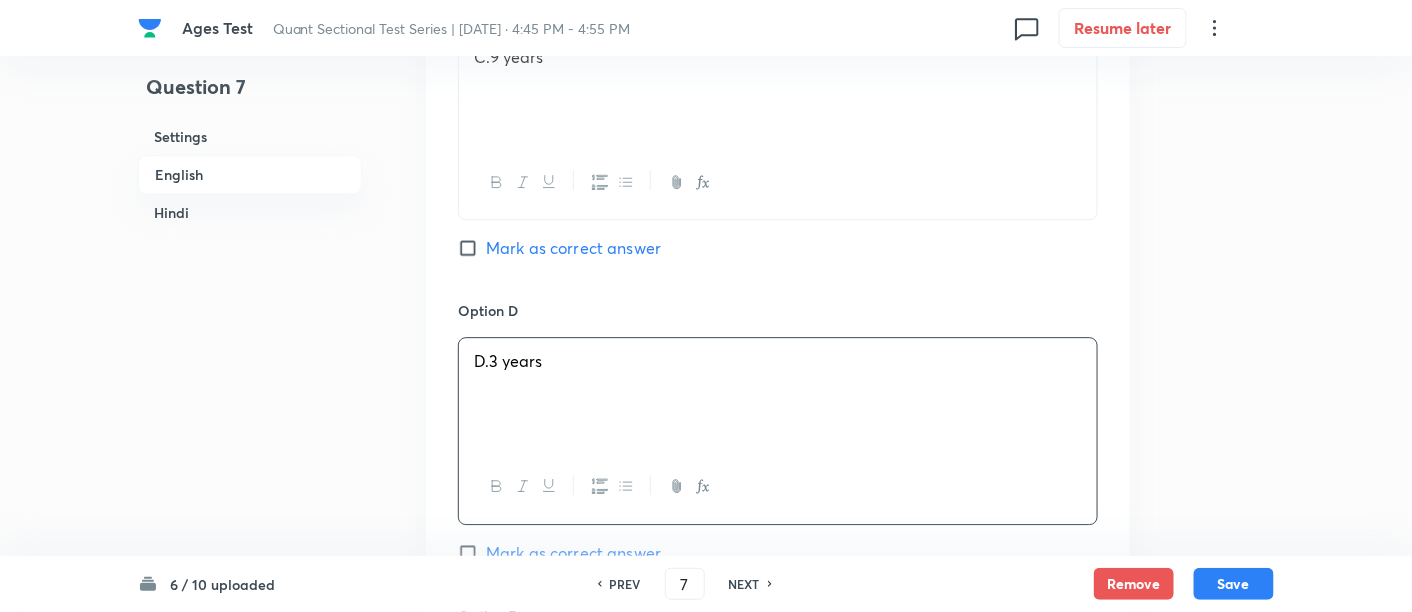 scroll, scrollTop: 1844, scrollLeft: 0, axis: vertical 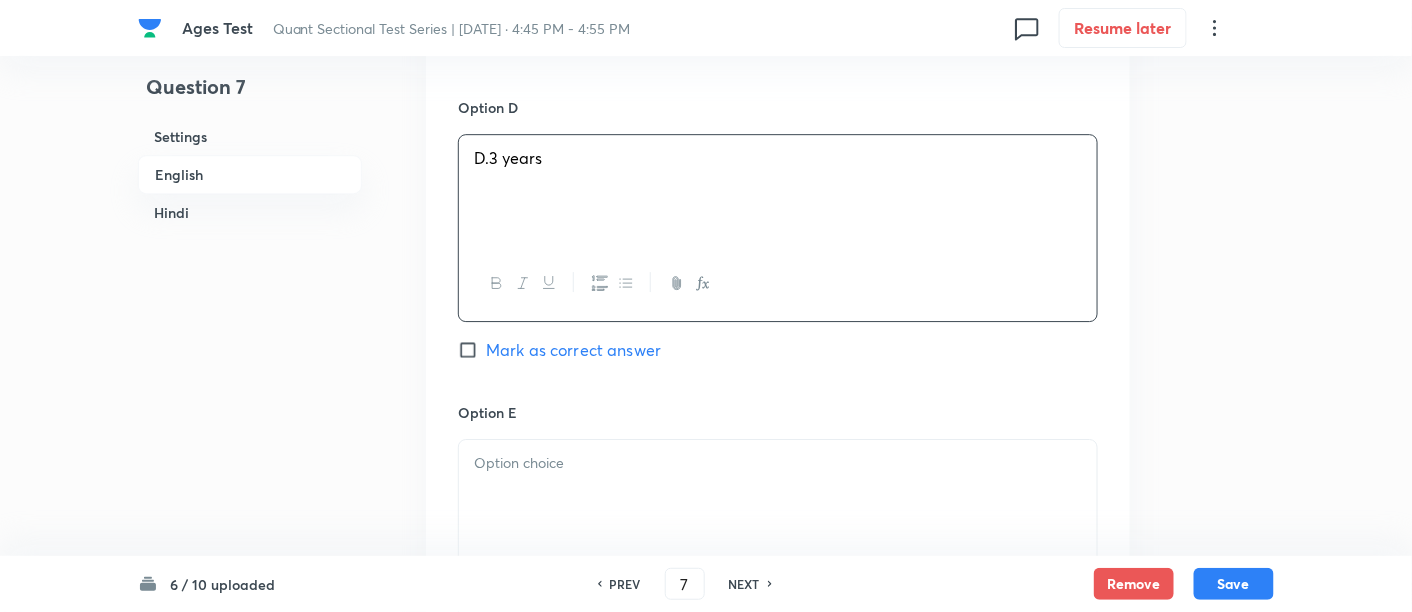 click at bounding box center (778, 496) 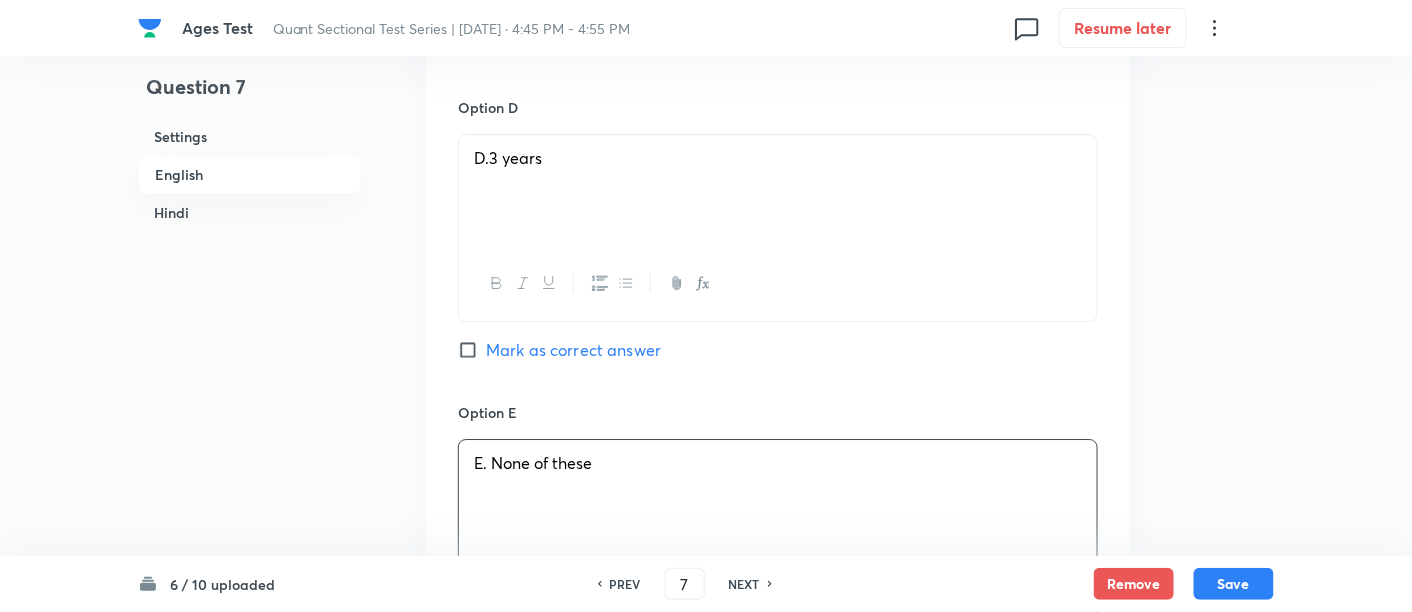 scroll, scrollTop: 2330, scrollLeft: 0, axis: vertical 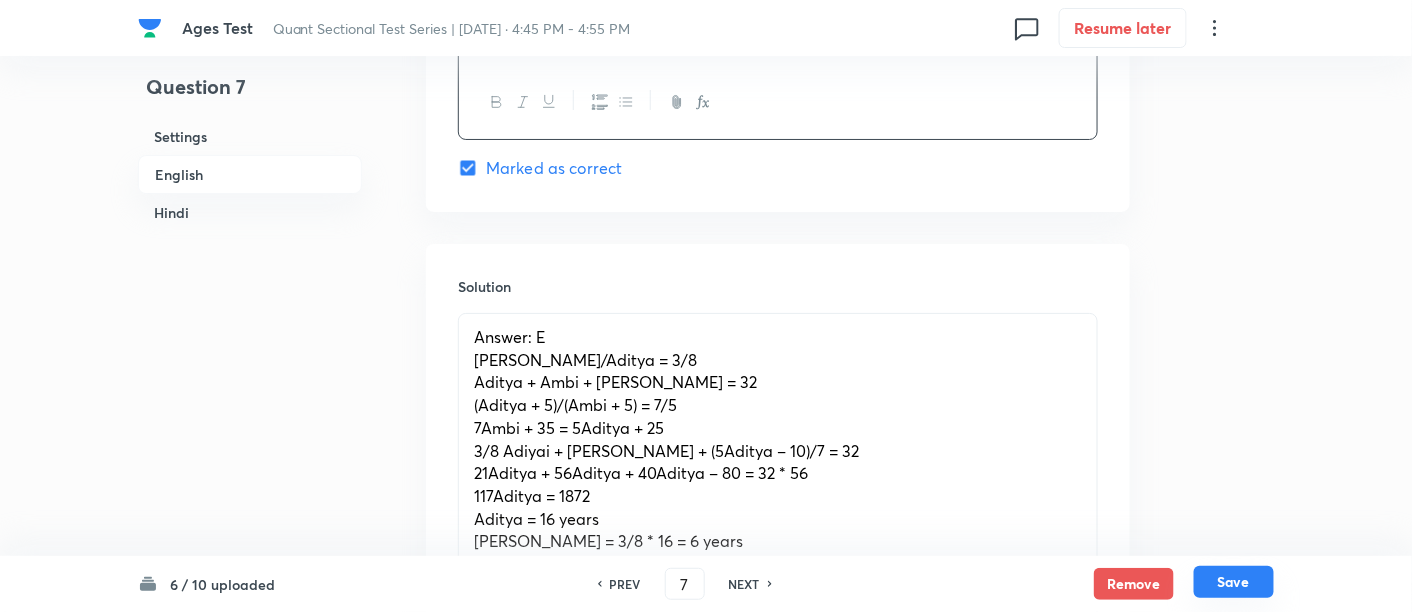 click on "Save" at bounding box center (1234, 582) 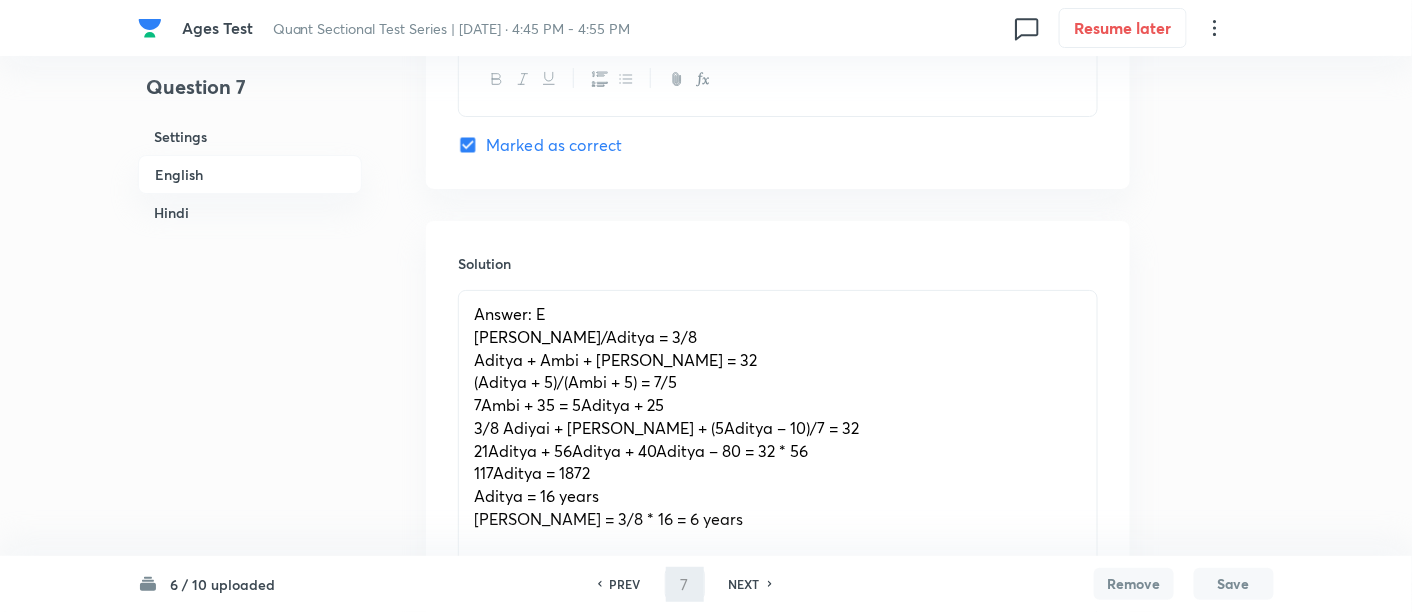 type on "8" 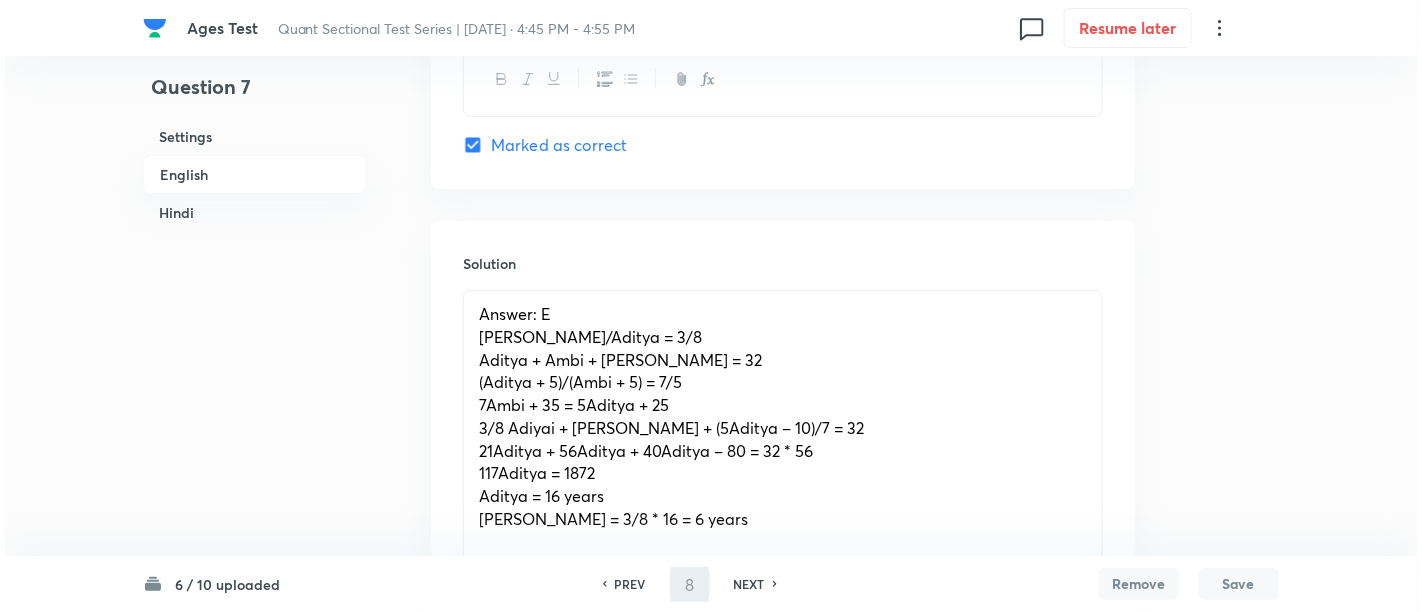 scroll, scrollTop: 0, scrollLeft: 0, axis: both 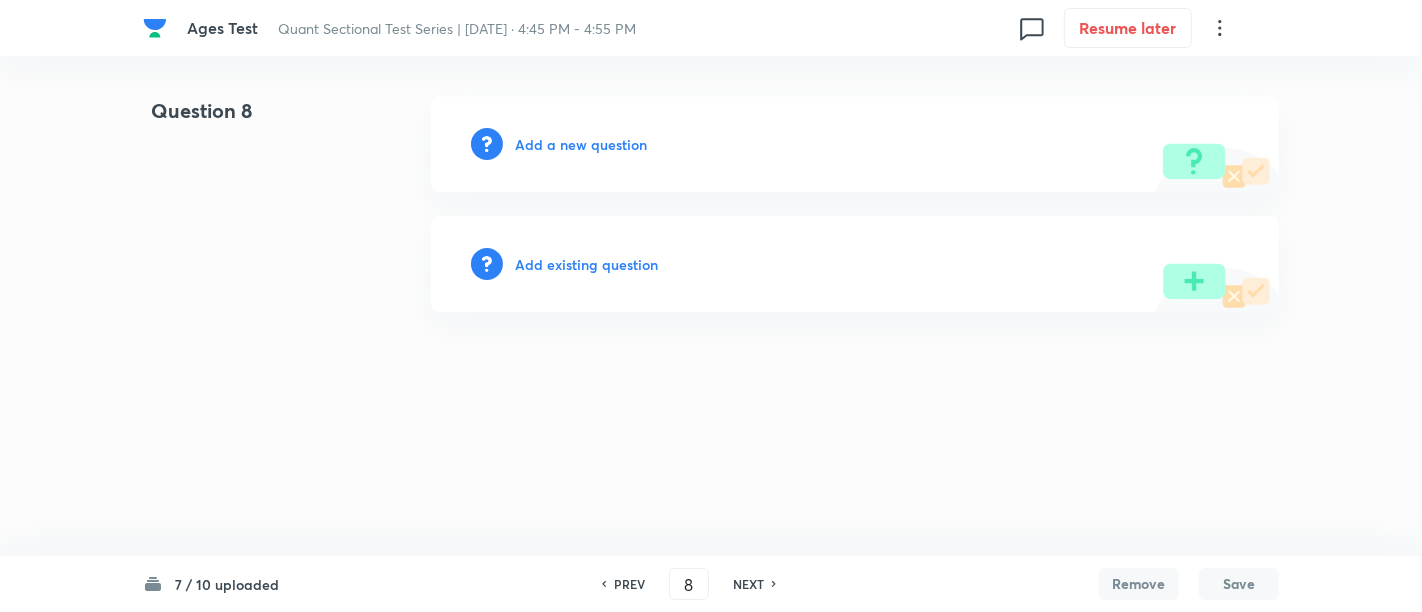 click on "Add a new question" at bounding box center (581, 144) 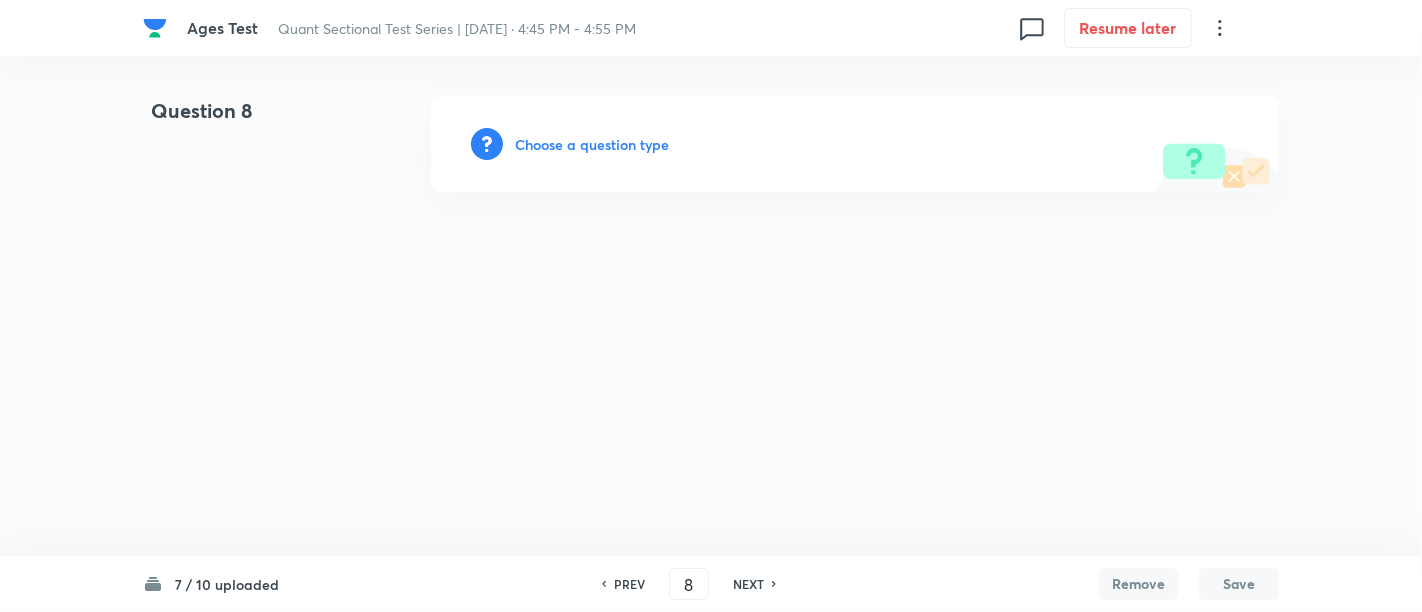 click on "Choose a question type" at bounding box center (592, 144) 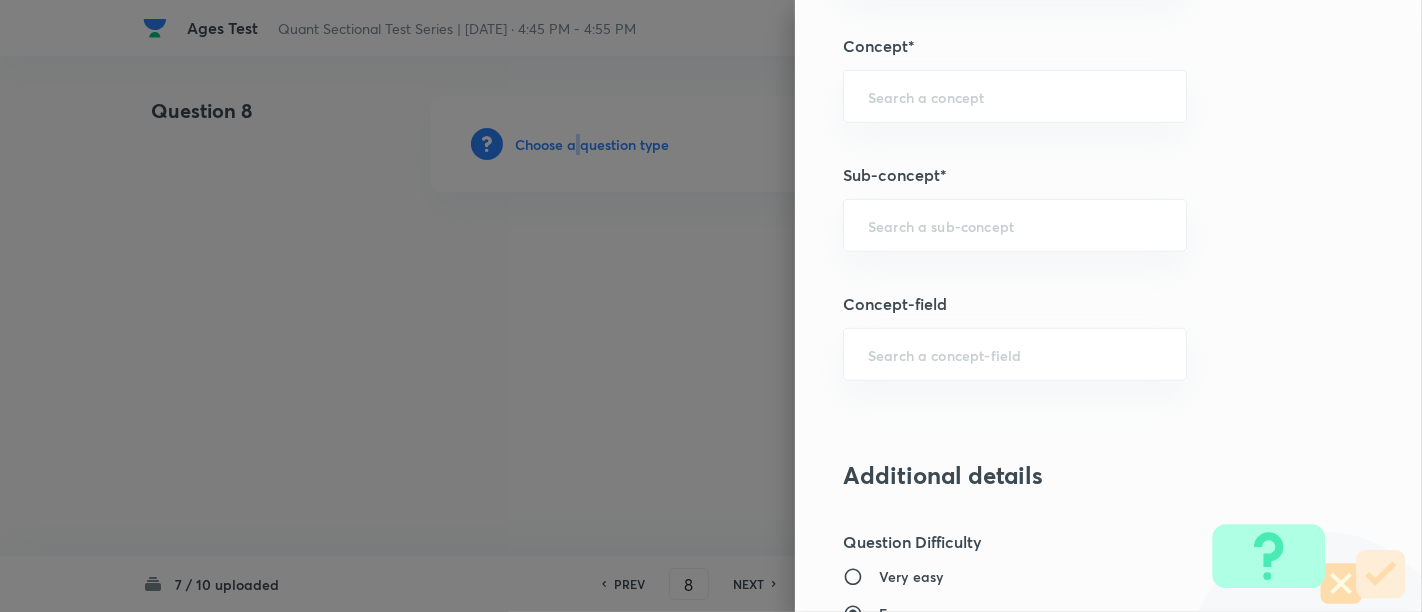 scroll, scrollTop: 1126, scrollLeft: 0, axis: vertical 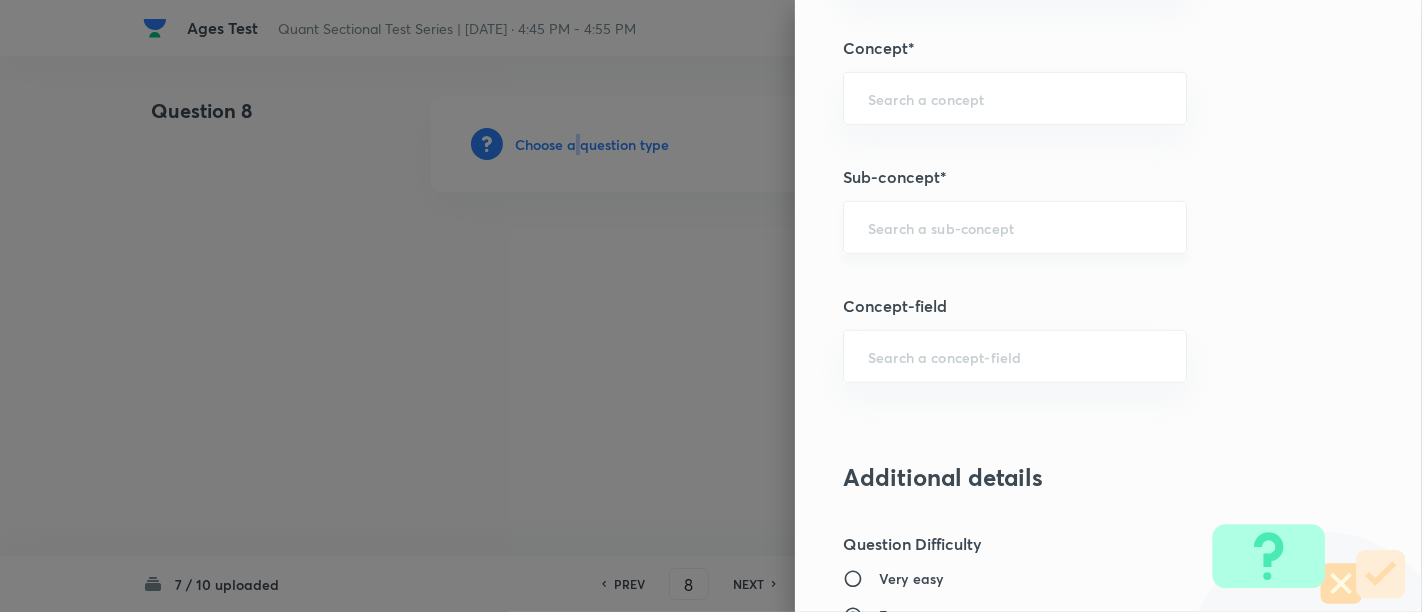click on "​" at bounding box center [1015, 227] 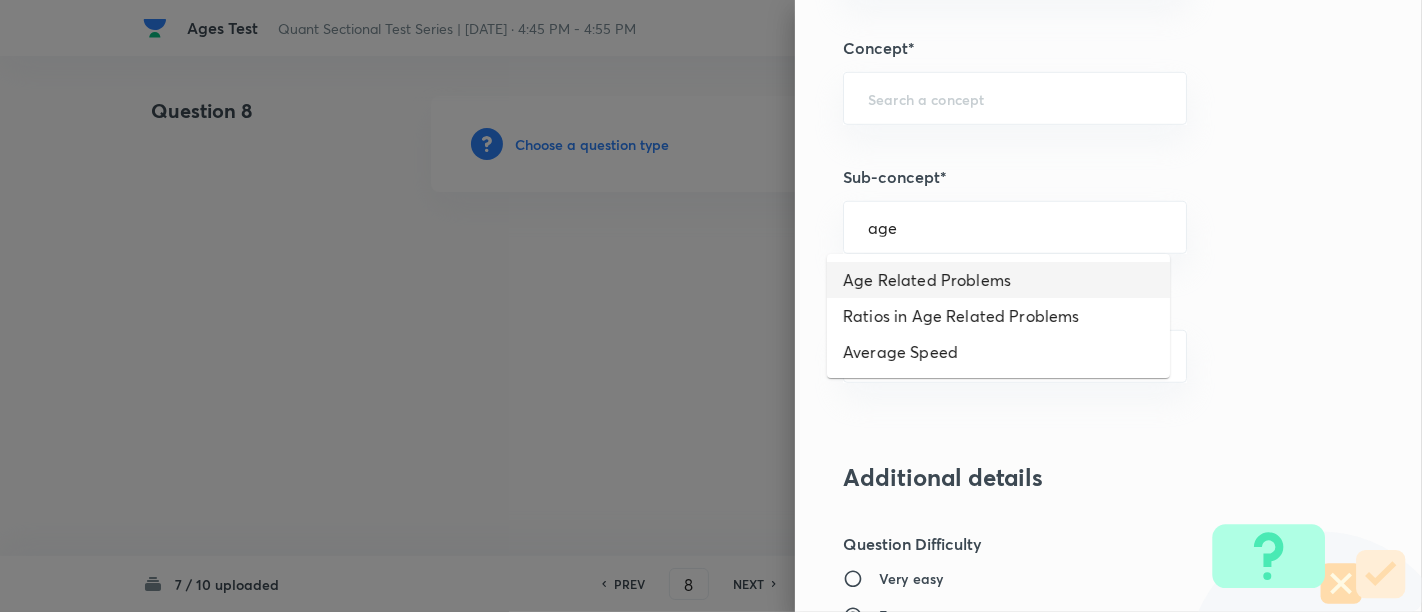 click on "Age Related Problems" at bounding box center (998, 280) 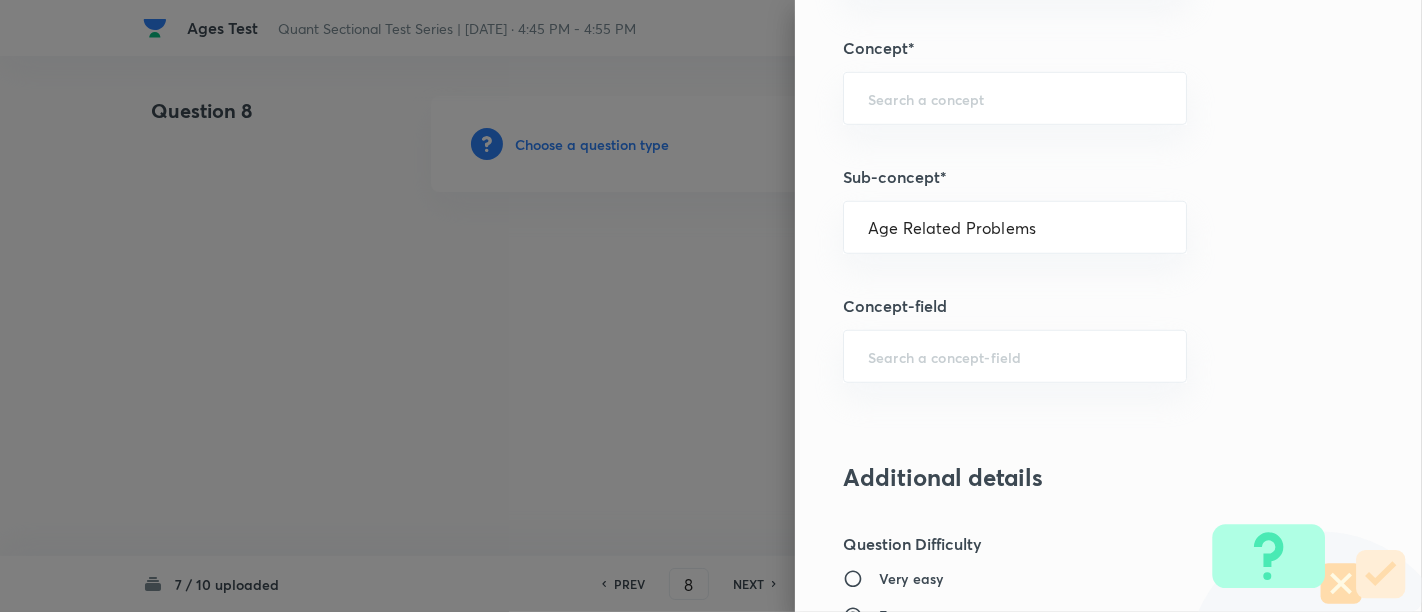 type on "Quantitative Aptitude" 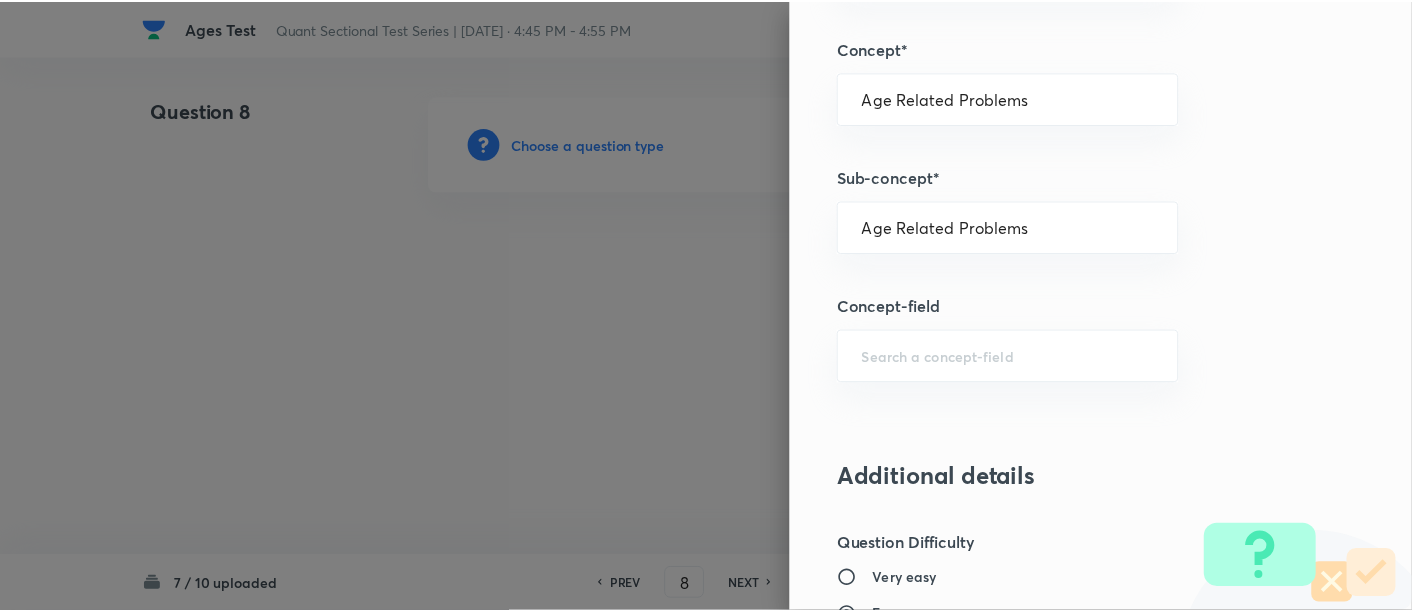 scroll, scrollTop: 2108, scrollLeft: 0, axis: vertical 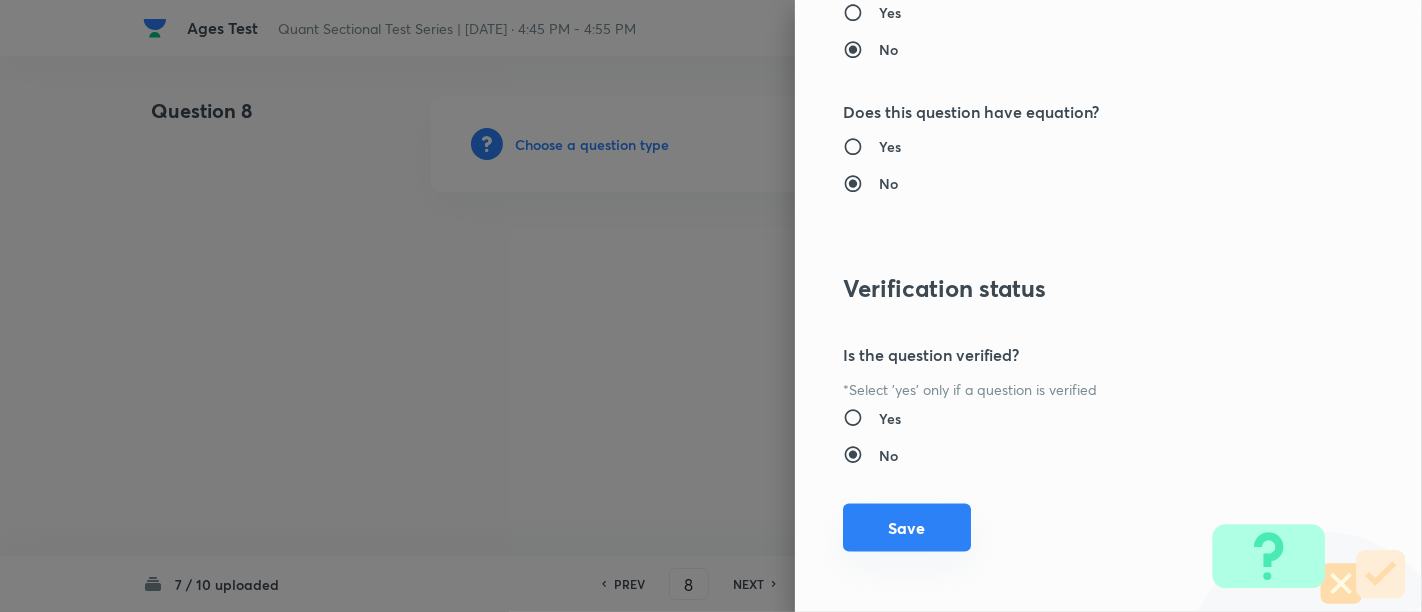 click on "Save" at bounding box center [907, 528] 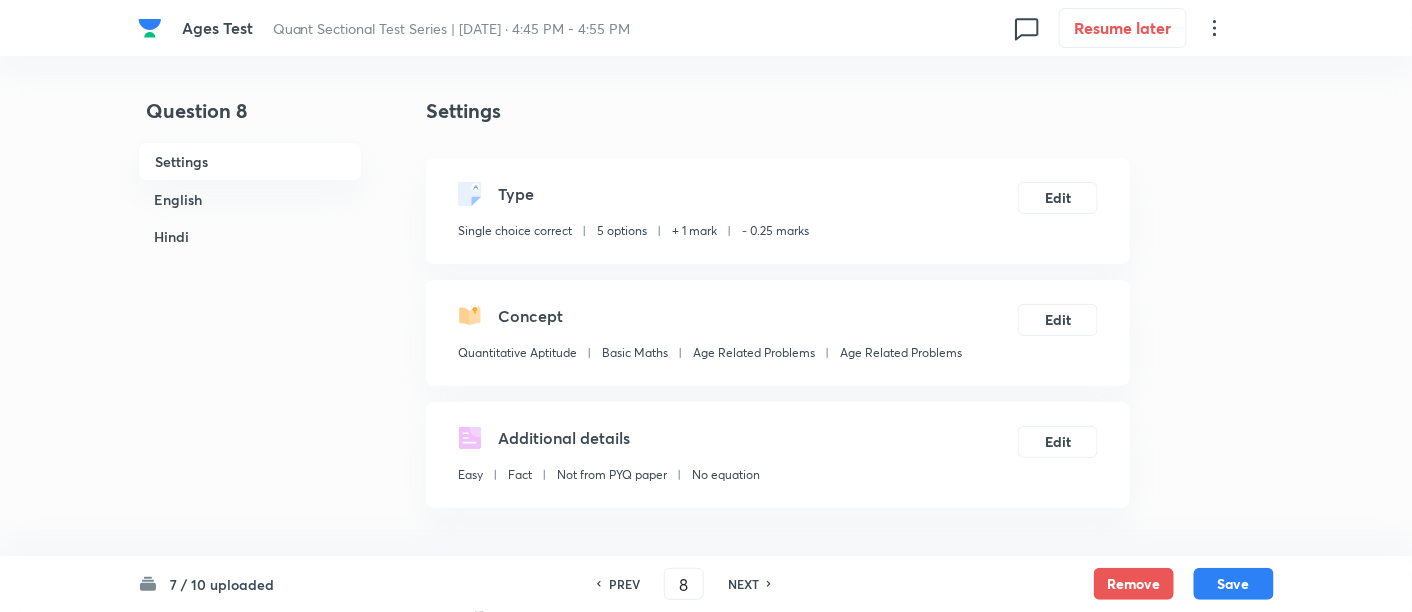 scroll, scrollTop: 533, scrollLeft: 0, axis: vertical 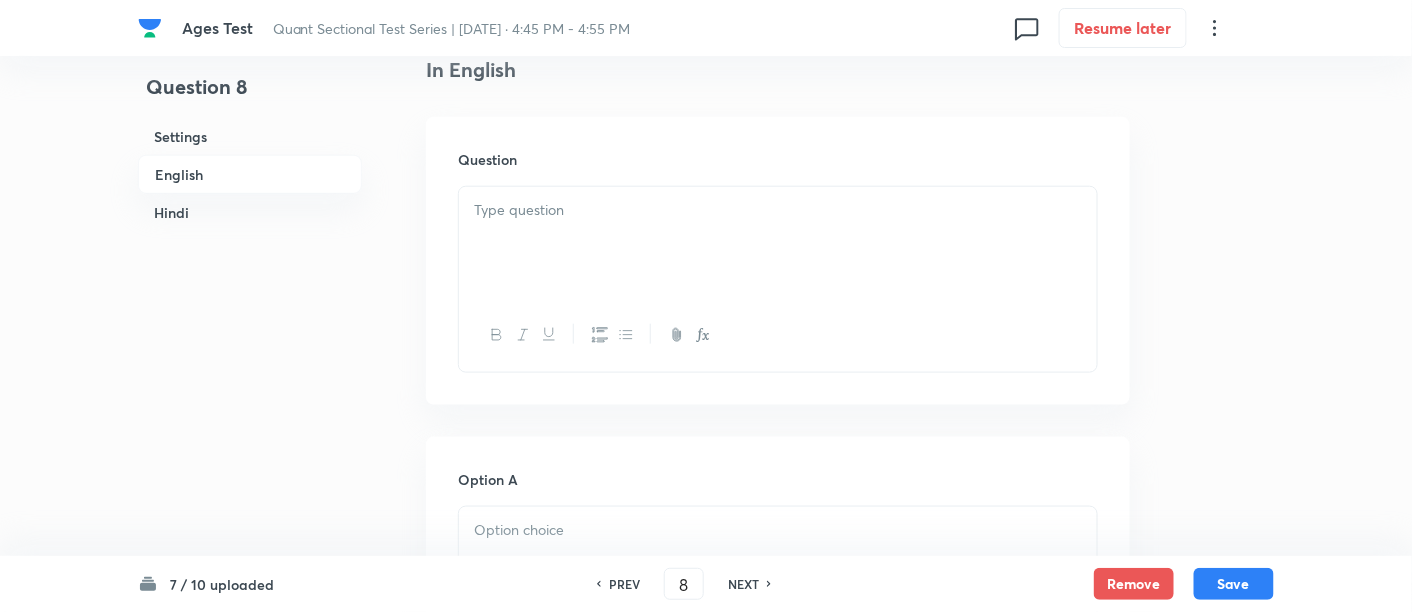 click at bounding box center [778, 243] 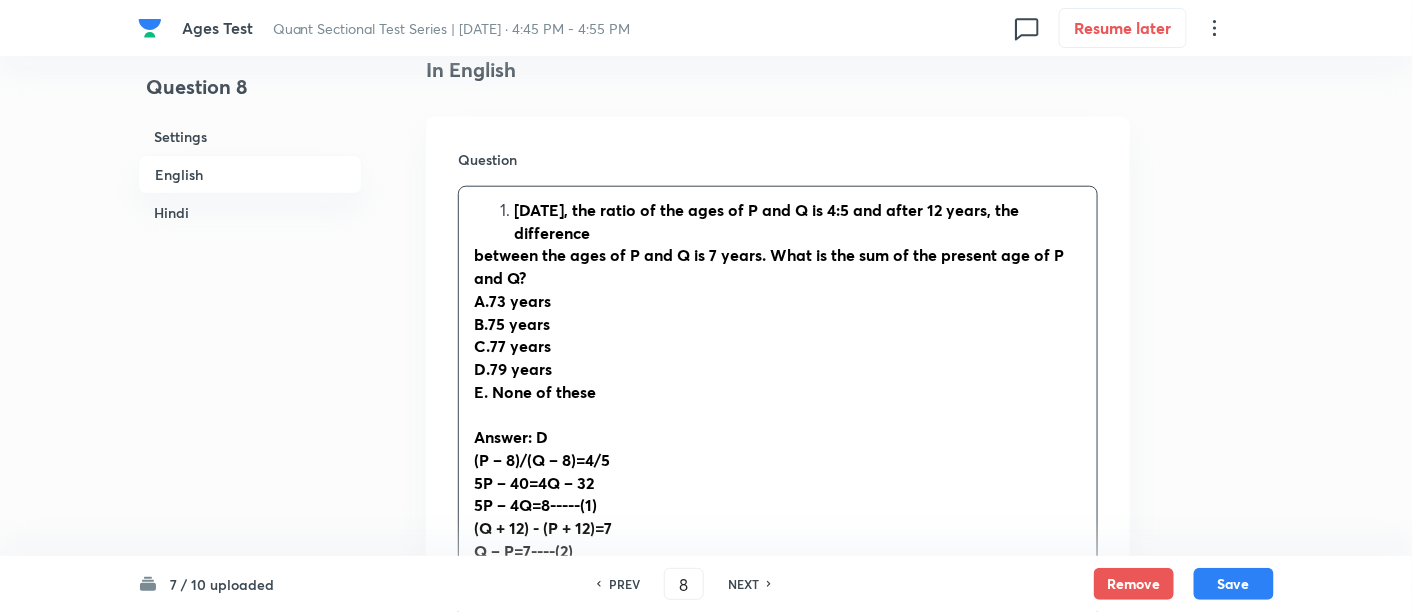 click on "8 years ago, the ratio of the ages of P and Q is 4:5 and after 12 years, the difference" at bounding box center (798, 221) 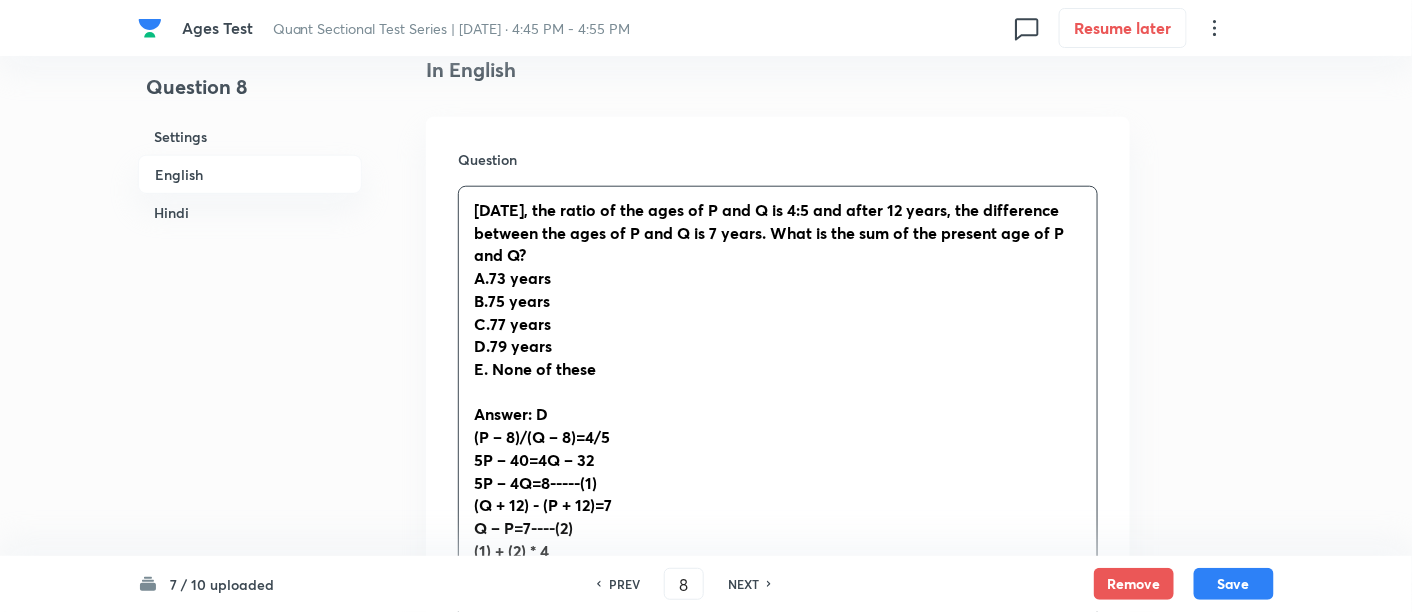 click on "8 years ago, the ratio of the ages of P and Q is 4:5 and after 12 years, the difference between the ages of P and Q is 7 years. What is the sum of the present age of P and Q? A.73 years B.75 years C.77 years D.79 years E. None of these Answer: D (P – 8)/(Q – 8)=4/5 5P – 40=4Q – 32 5P – 4Q=8-----(1) (Q + 12) - (P + 12)=7 Q – P=7----(2) (1) + (2) * 4 P= 36 years Q=36 + 7=43 years Sum=36 + 43=79 years" at bounding box center [778, 426] 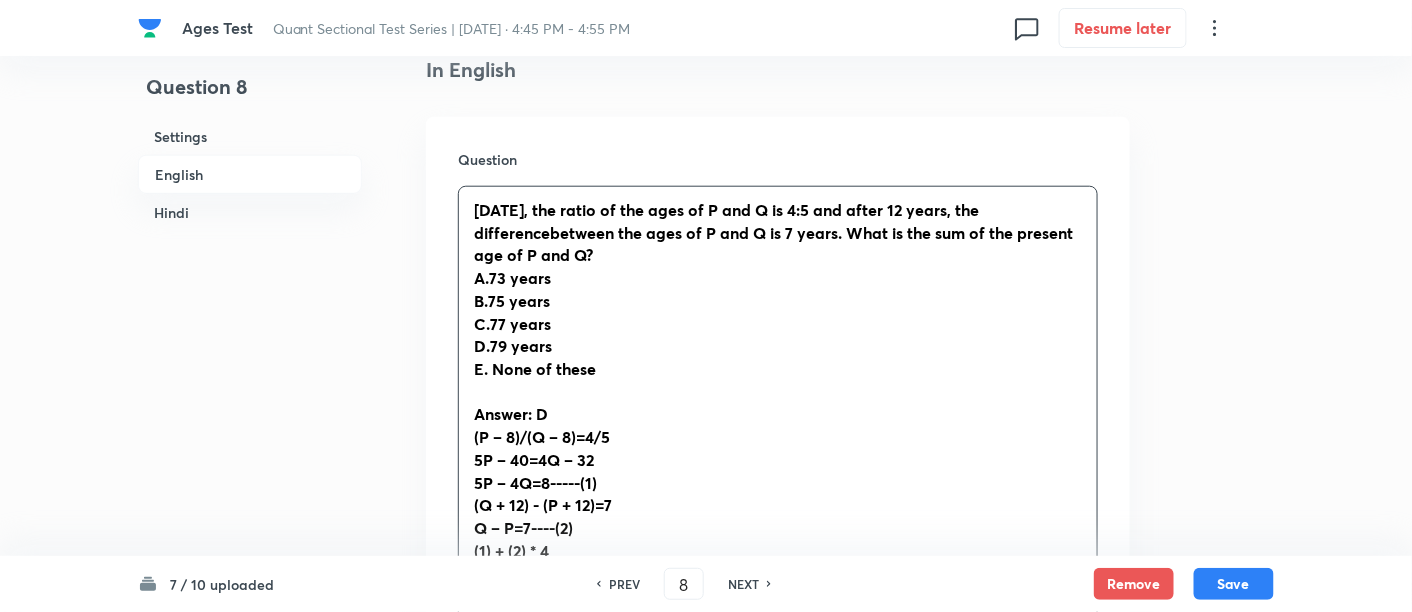 type 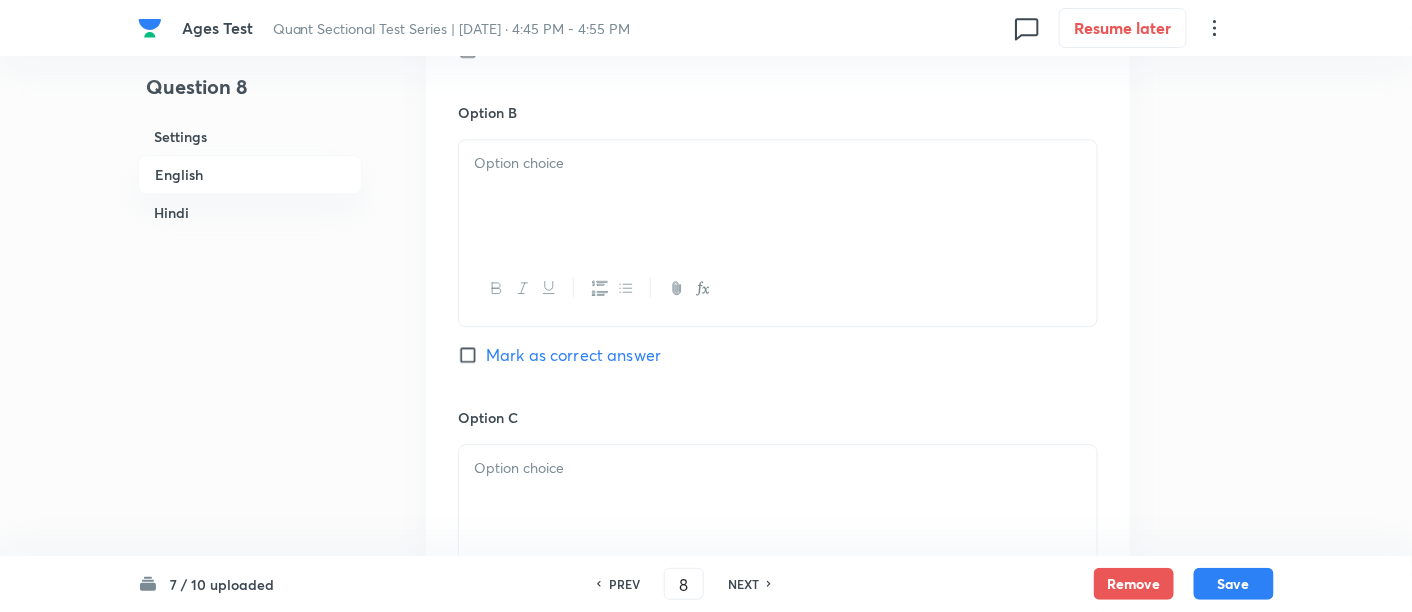 drag, startPoint x: 469, startPoint y: 210, endPoint x: 911, endPoint y: 332, distance: 458.52808 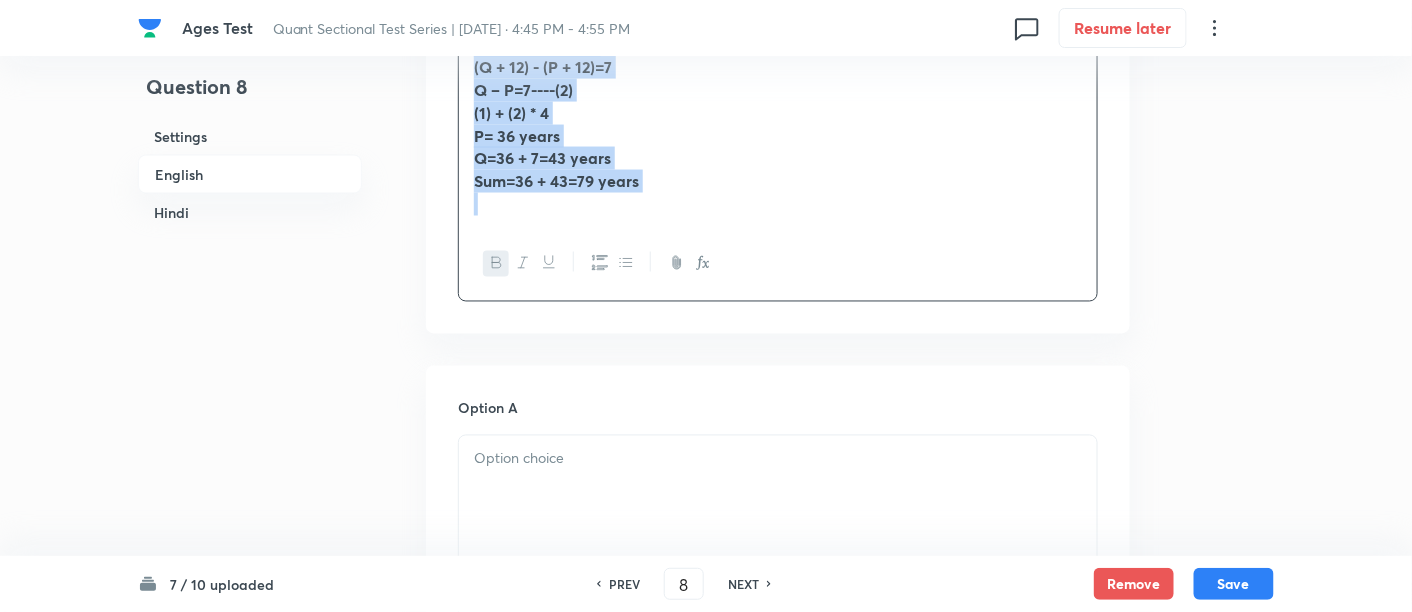 scroll, scrollTop: 971, scrollLeft: 0, axis: vertical 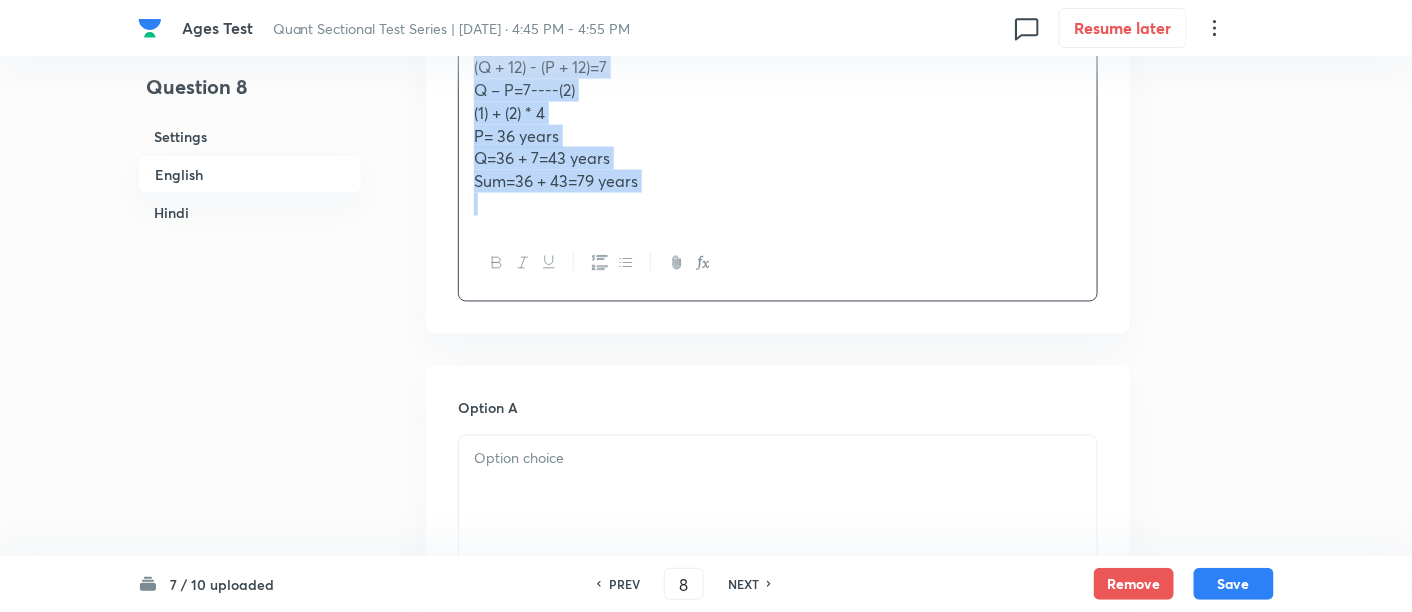 copy on "8 years ago, the ratio of the ages of P and Q is 4:5 and after 12 years, the difference between the ages of P and Q is 7 years. What is the sum of the present age of P and Q? A.73 years B.75 years C.77 years D.79 years E. None of these Answer: D (P – 8)/(Q – 8)=4/5 5P – 40=4Q – 32 5P – 4Q=8-----(1) (Q + 12) - (P + 12)=7 Q – P=7----(2) (1) + (2) * 4 P= 36 years Q=36 + 7=43 years Sum=36 + 43=79 years" 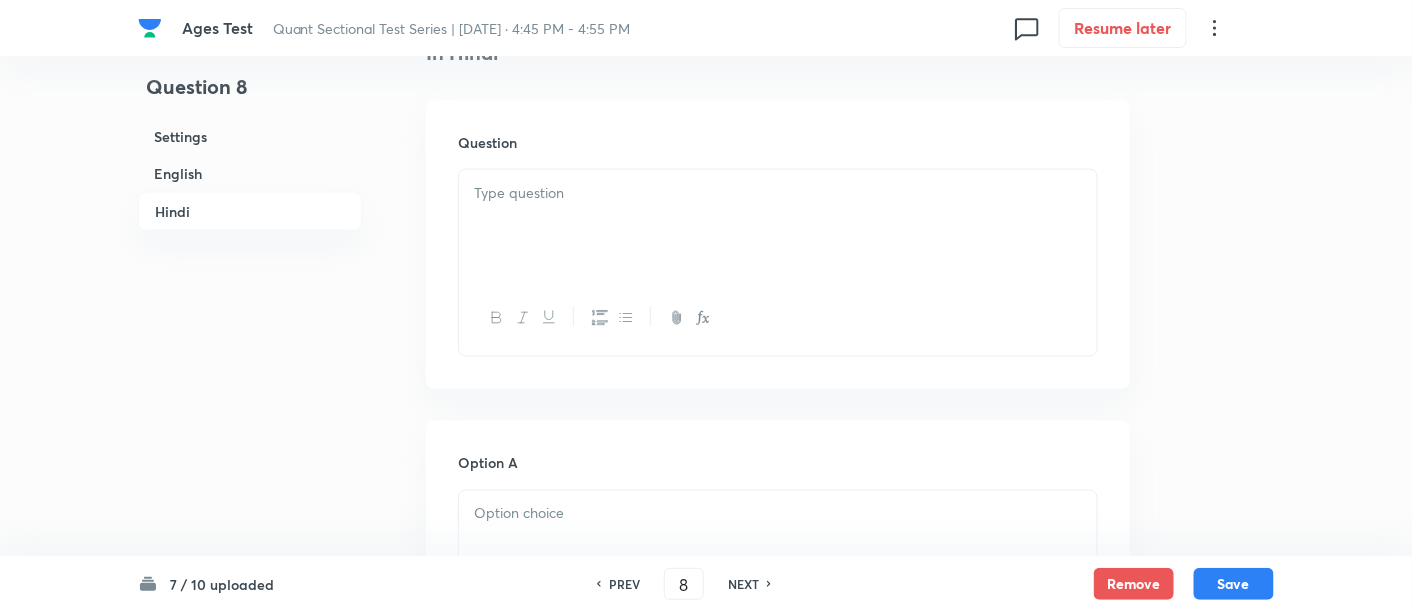 scroll, scrollTop: 3246, scrollLeft: 0, axis: vertical 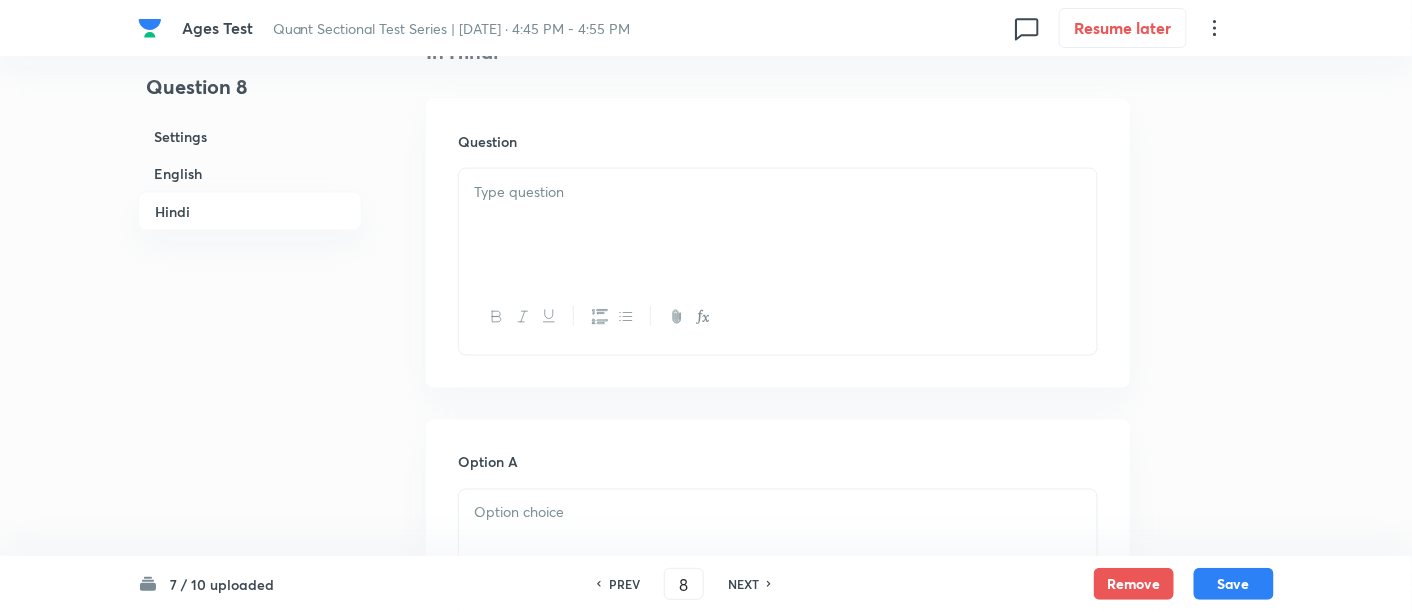 click at bounding box center [778, 225] 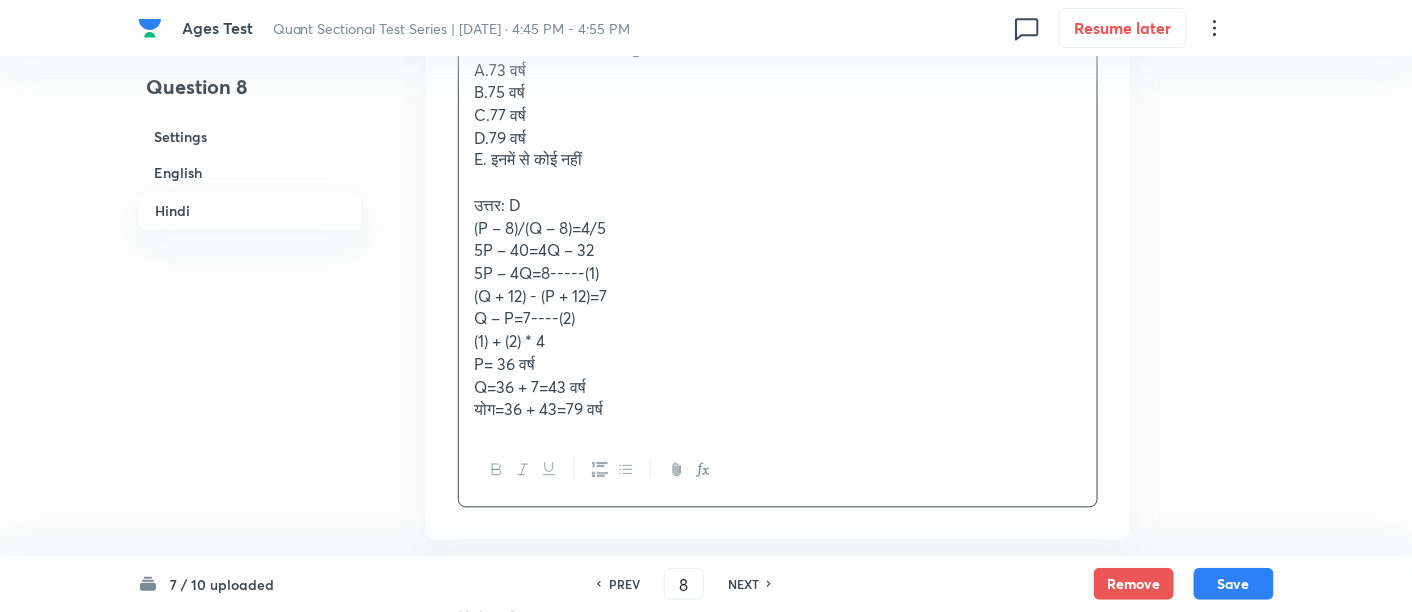 scroll, scrollTop: 3426, scrollLeft: 0, axis: vertical 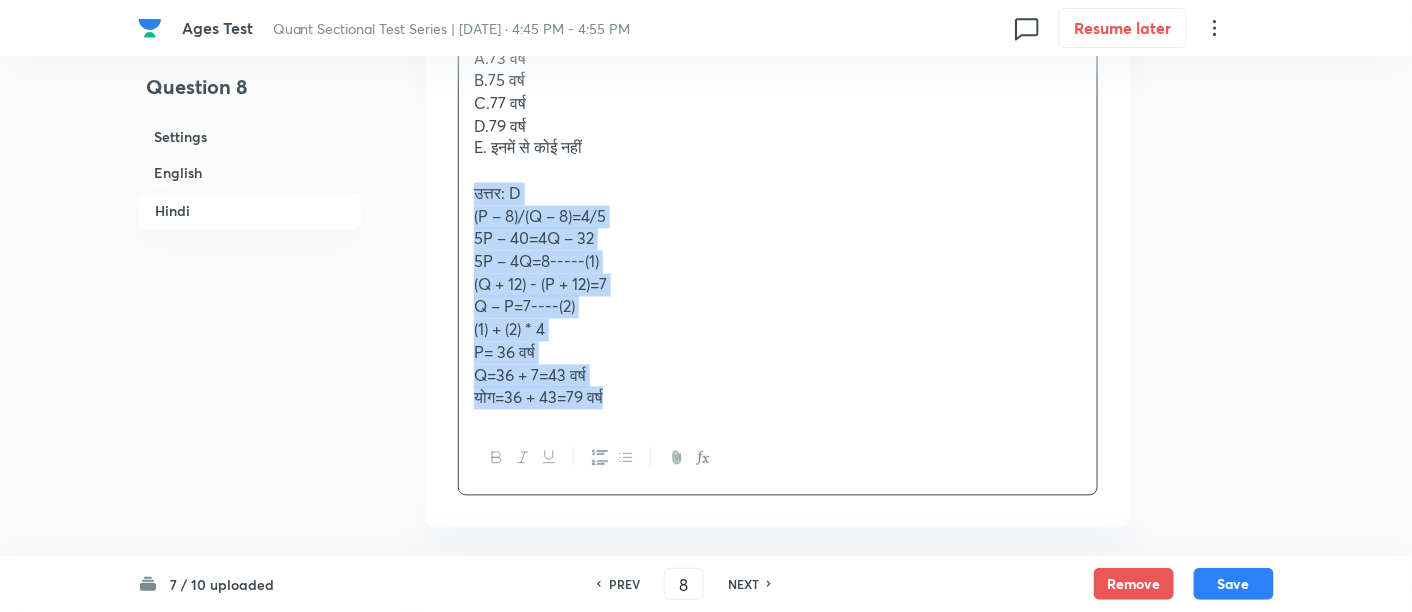 drag, startPoint x: 469, startPoint y: 190, endPoint x: 751, endPoint y: 512, distance: 428.02805 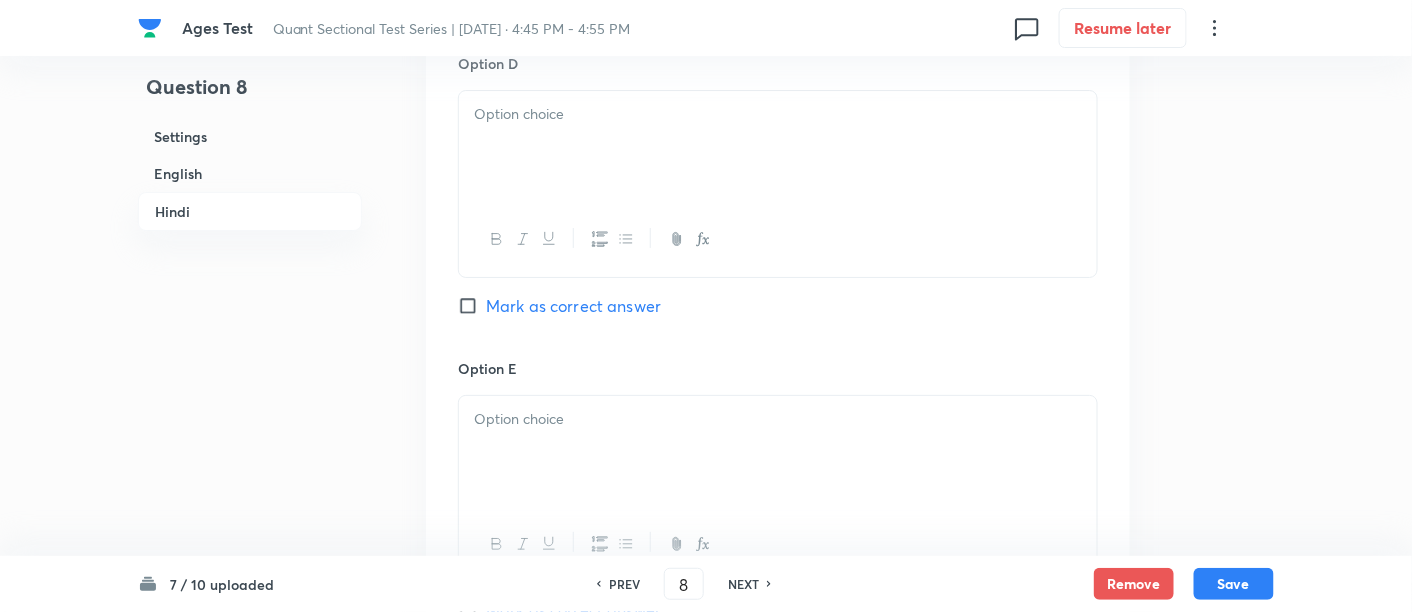 scroll, scrollTop: 5205, scrollLeft: 0, axis: vertical 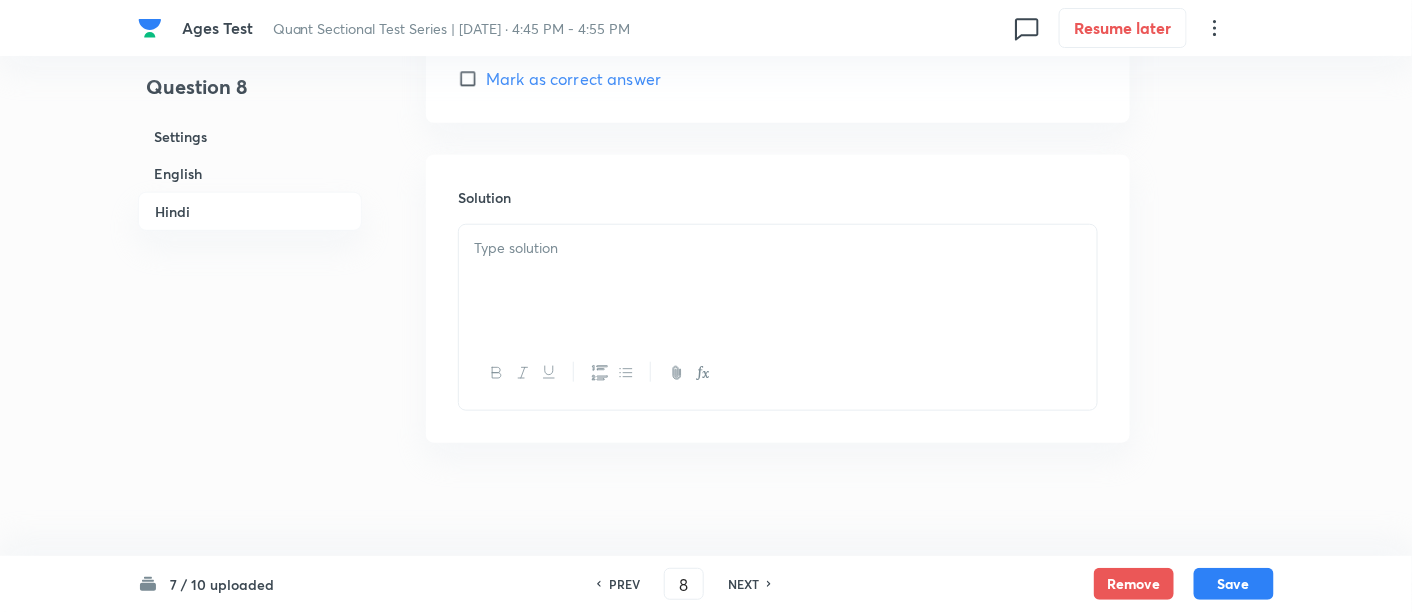 click at bounding box center [778, 281] 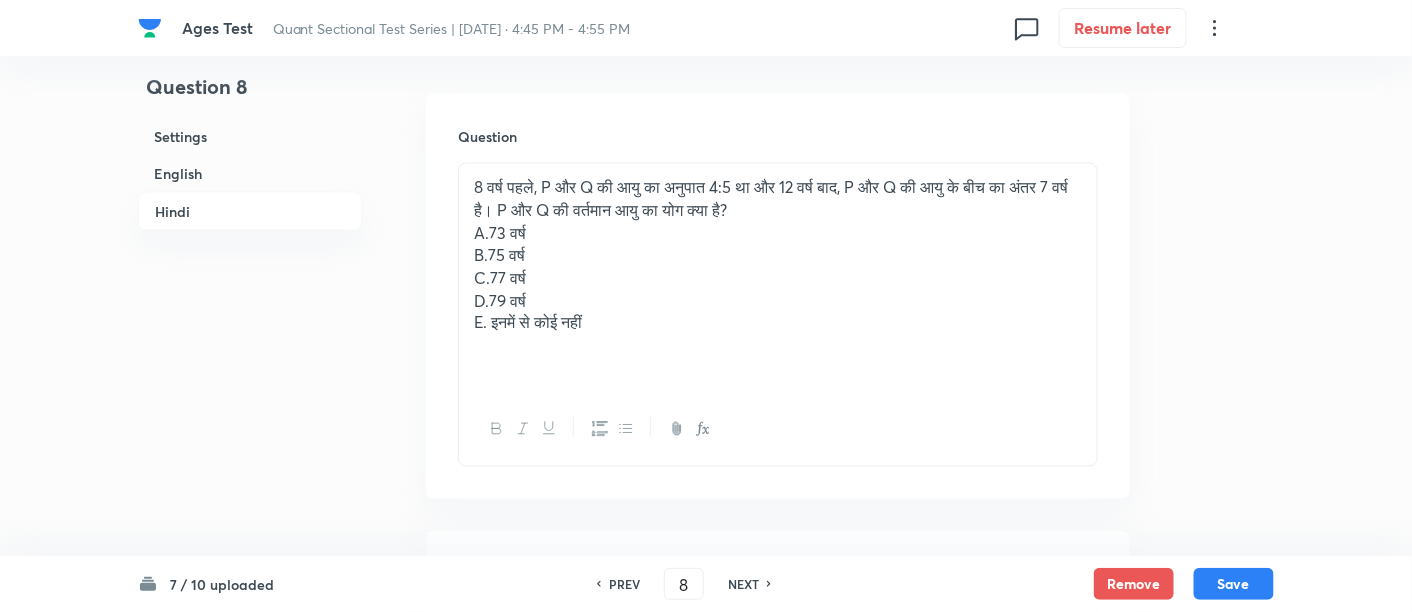 scroll, scrollTop: 3247, scrollLeft: 0, axis: vertical 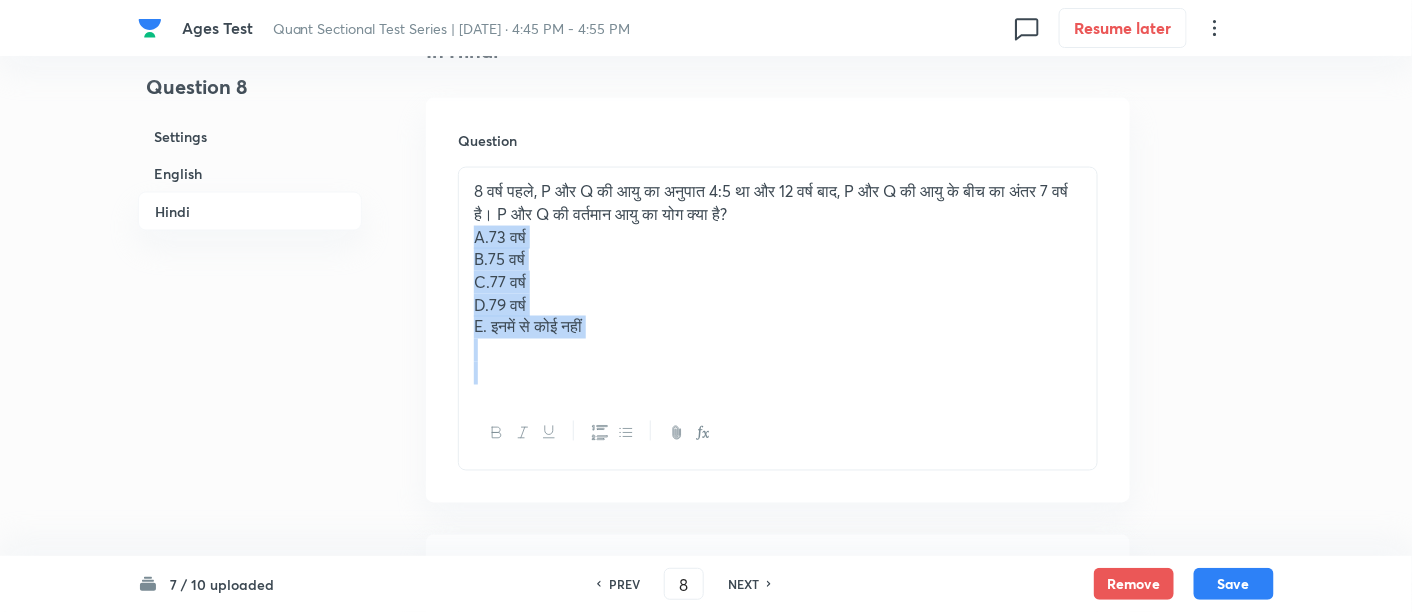 drag, startPoint x: 474, startPoint y: 229, endPoint x: 721, endPoint y: 385, distance: 292.13867 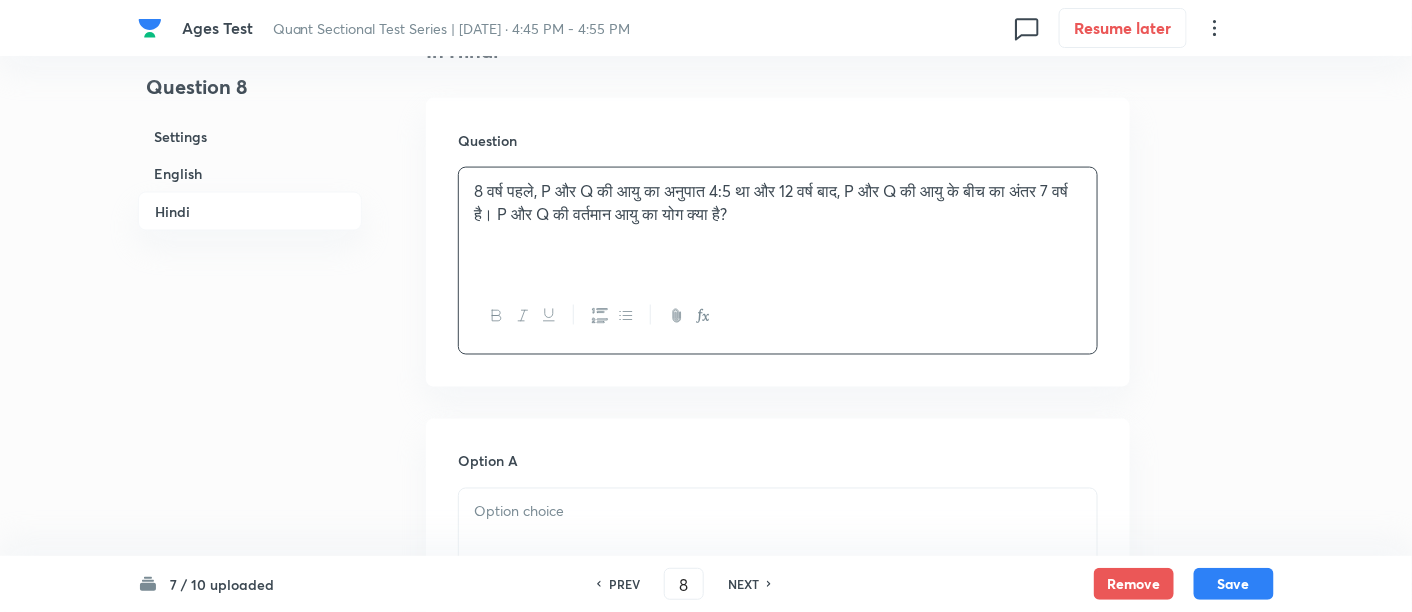 scroll, scrollTop: 3426, scrollLeft: 0, axis: vertical 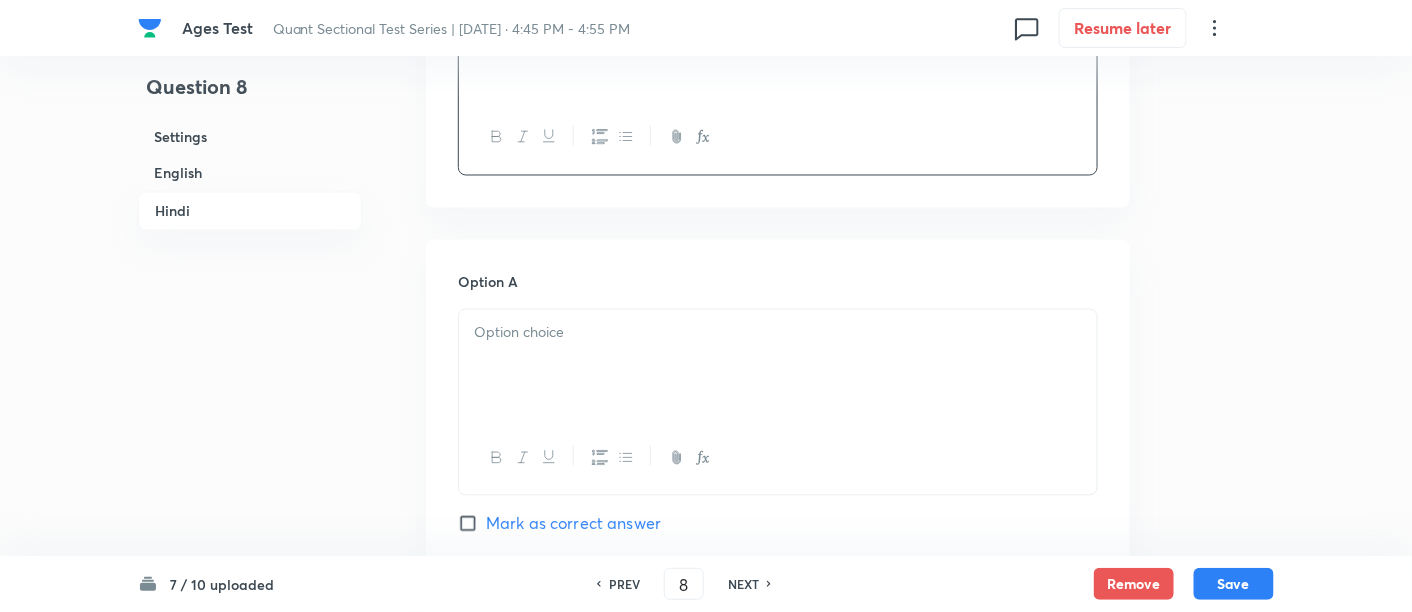 click at bounding box center [778, 366] 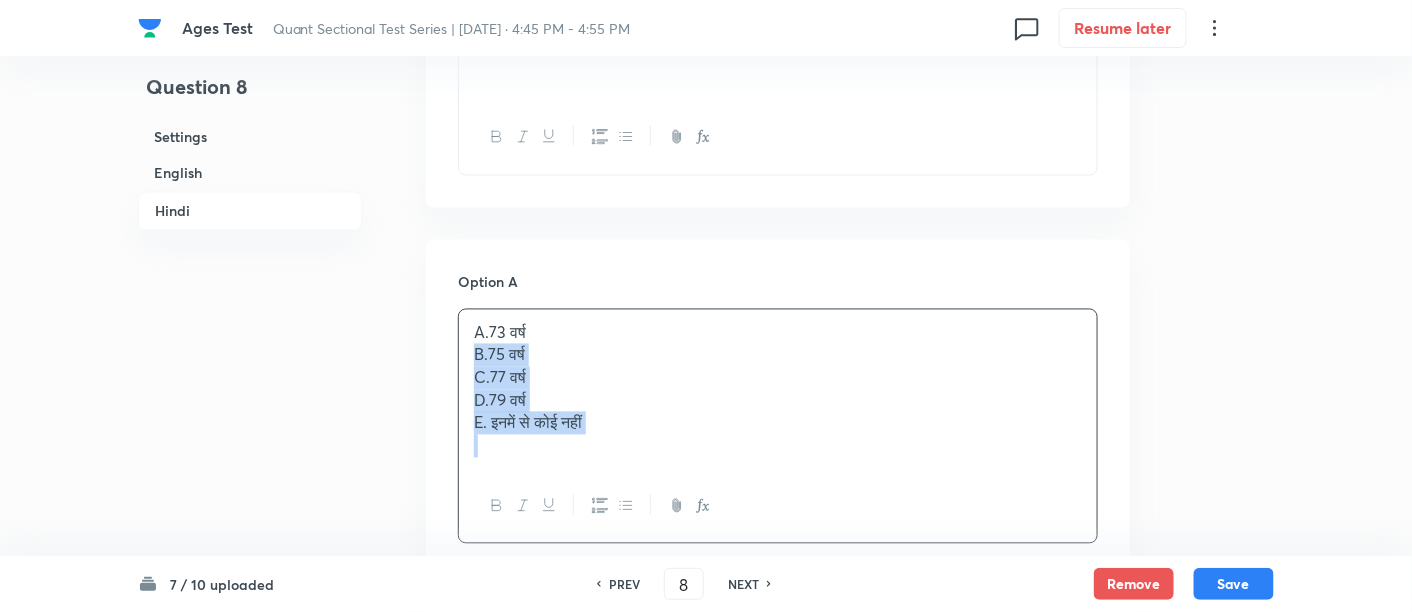 drag, startPoint x: 469, startPoint y: 347, endPoint x: 639, endPoint y: 457, distance: 202.48457 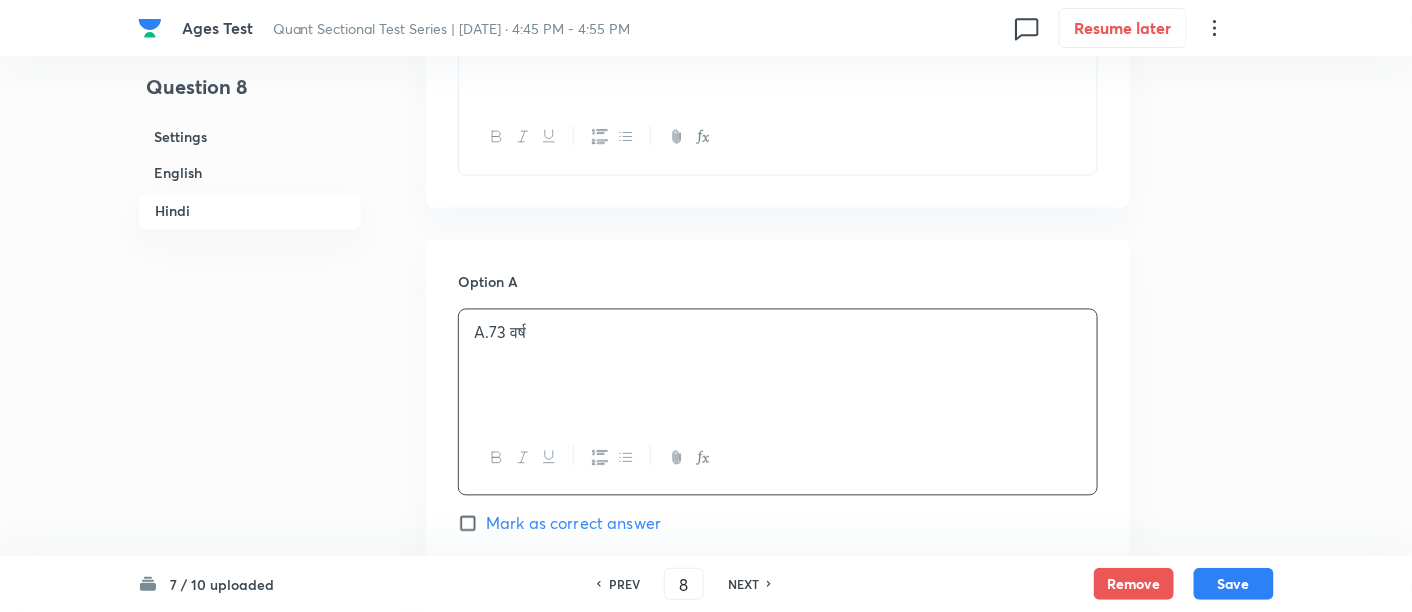 scroll, scrollTop: 3640, scrollLeft: 0, axis: vertical 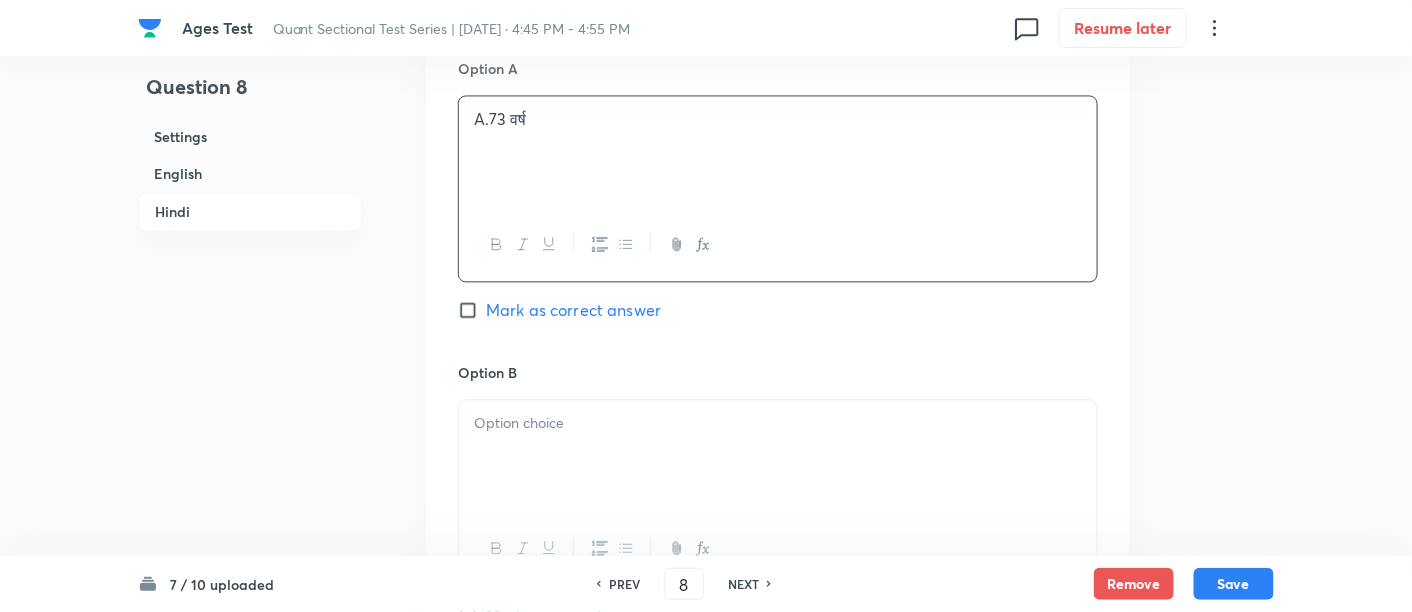 click at bounding box center [778, 456] 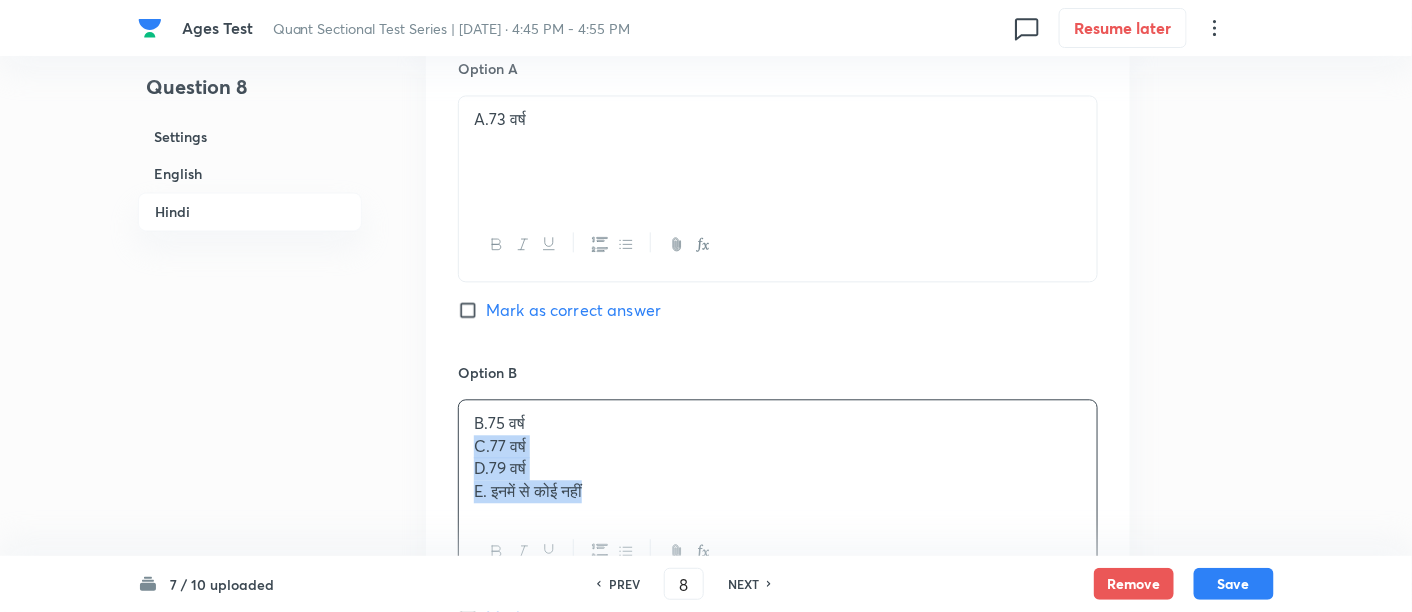 drag, startPoint x: 465, startPoint y: 436, endPoint x: 726, endPoint y: 566, distance: 291.58362 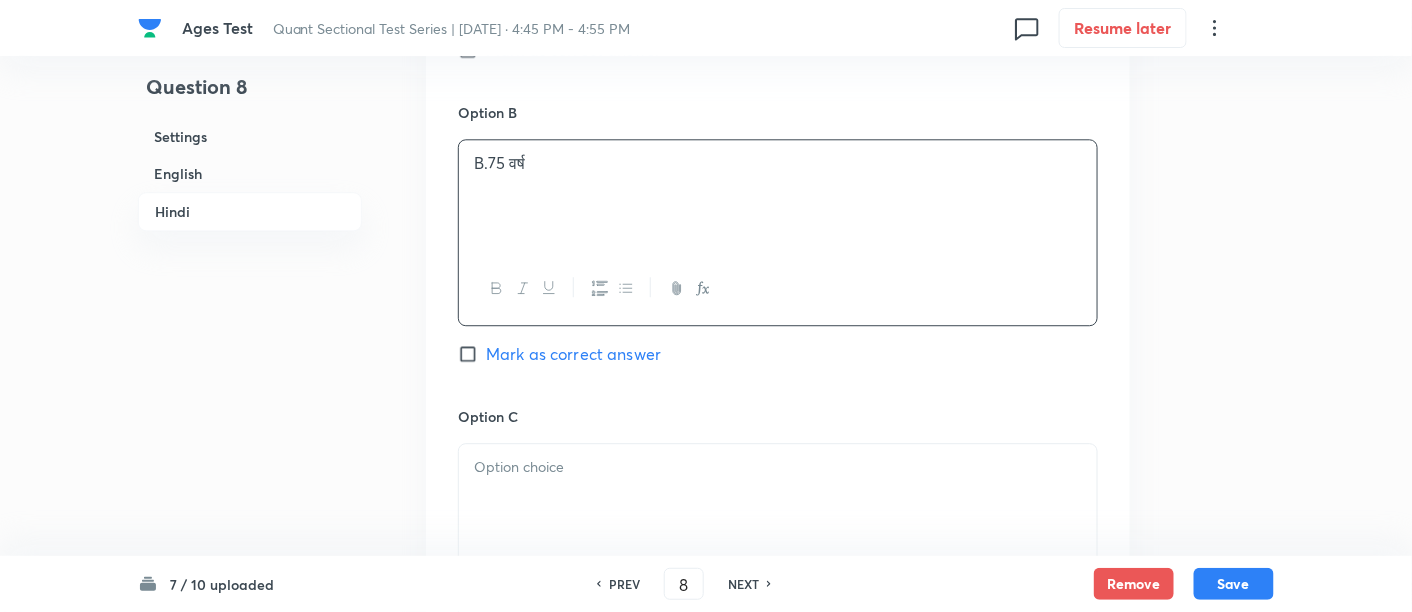 scroll, scrollTop: 3954, scrollLeft: 0, axis: vertical 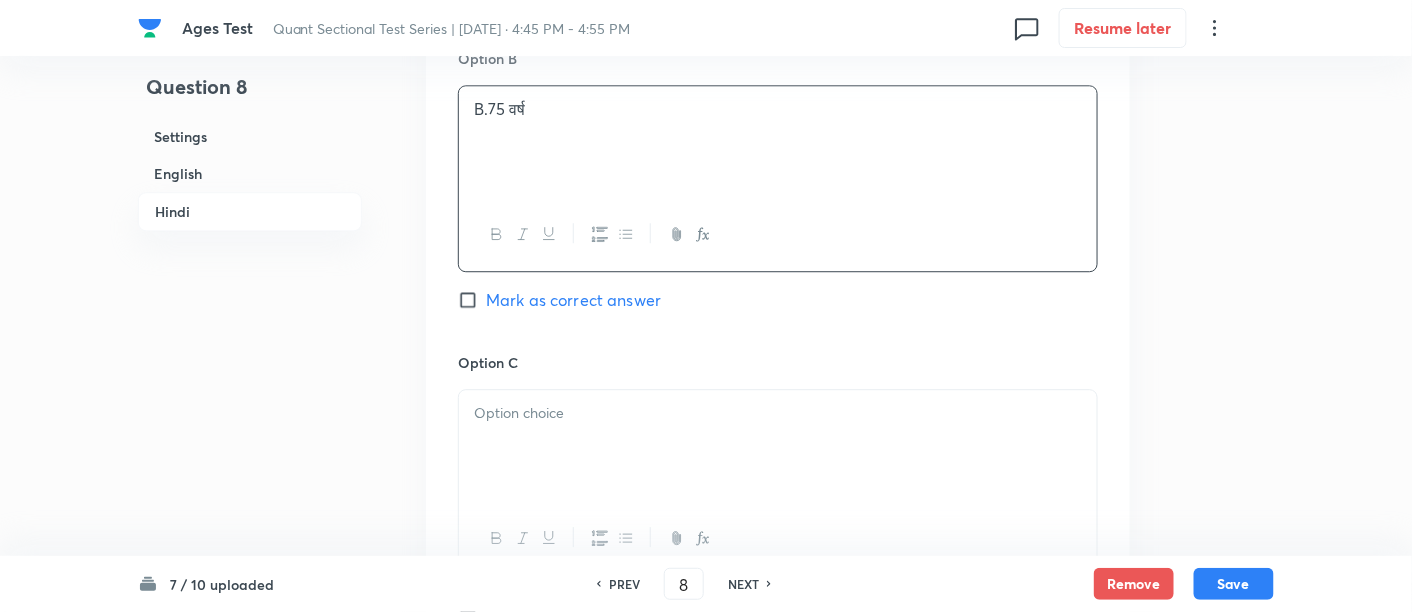 click at bounding box center (778, 446) 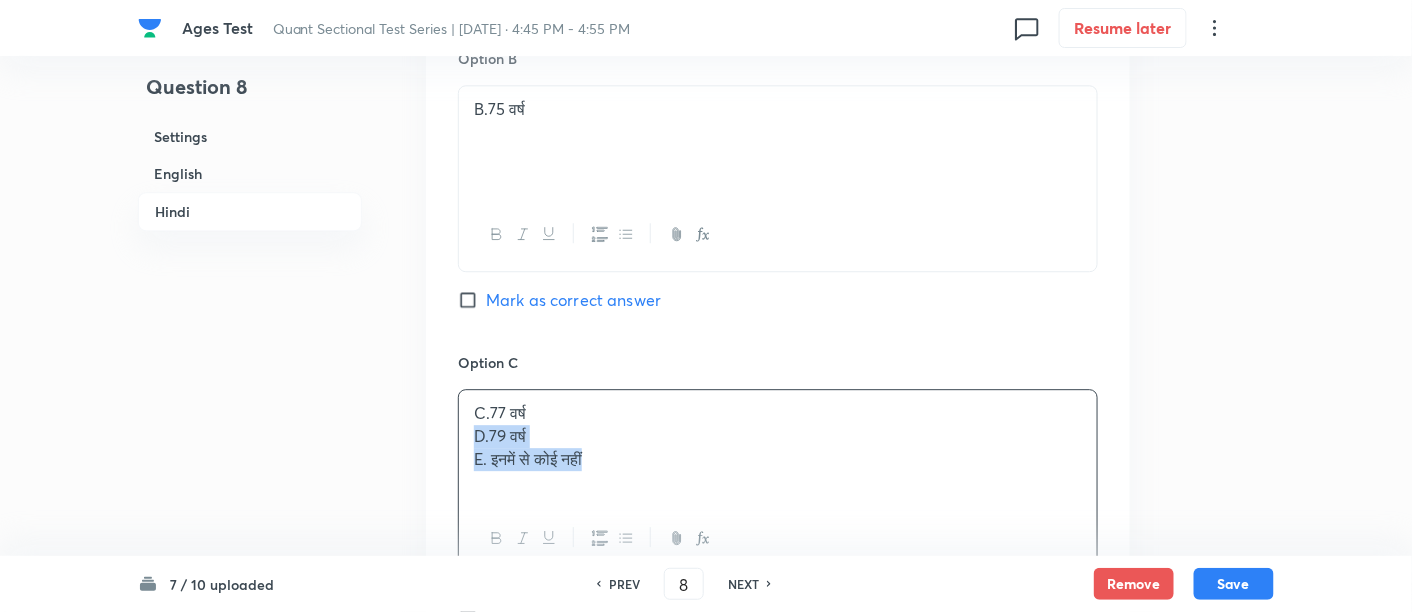 drag, startPoint x: 465, startPoint y: 435, endPoint x: 702, endPoint y: 543, distance: 260.4477 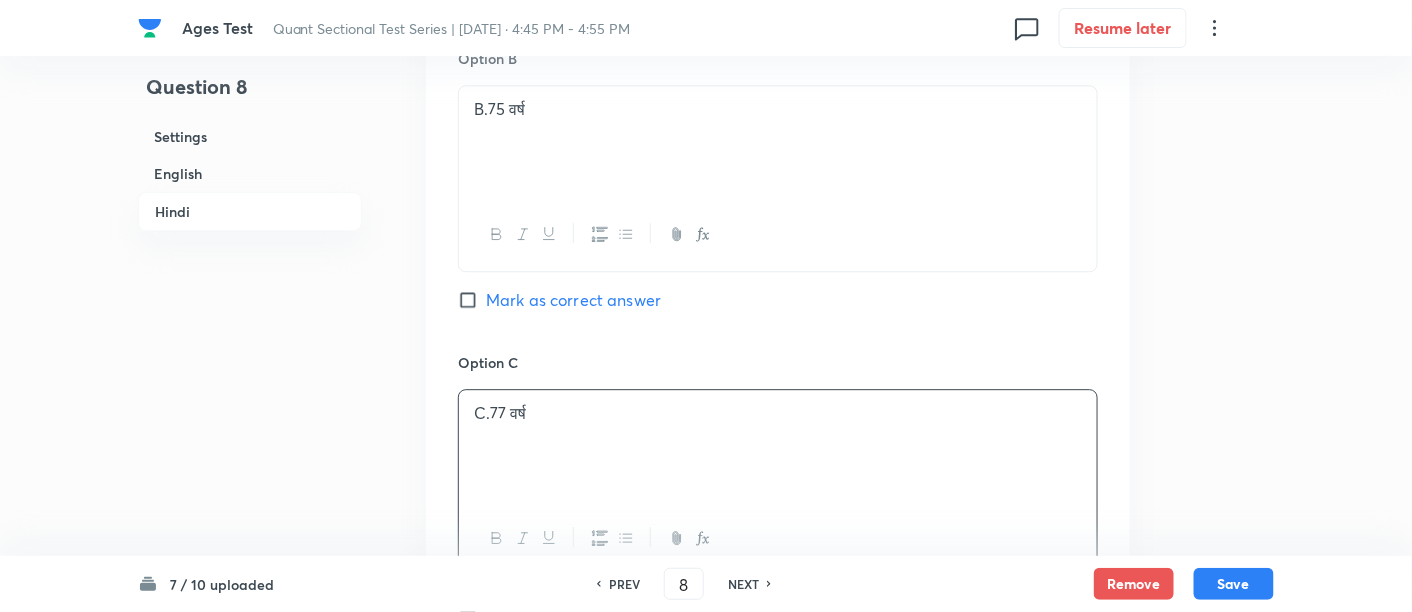 scroll, scrollTop: 4265, scrollLeft: 0, axis: vertical 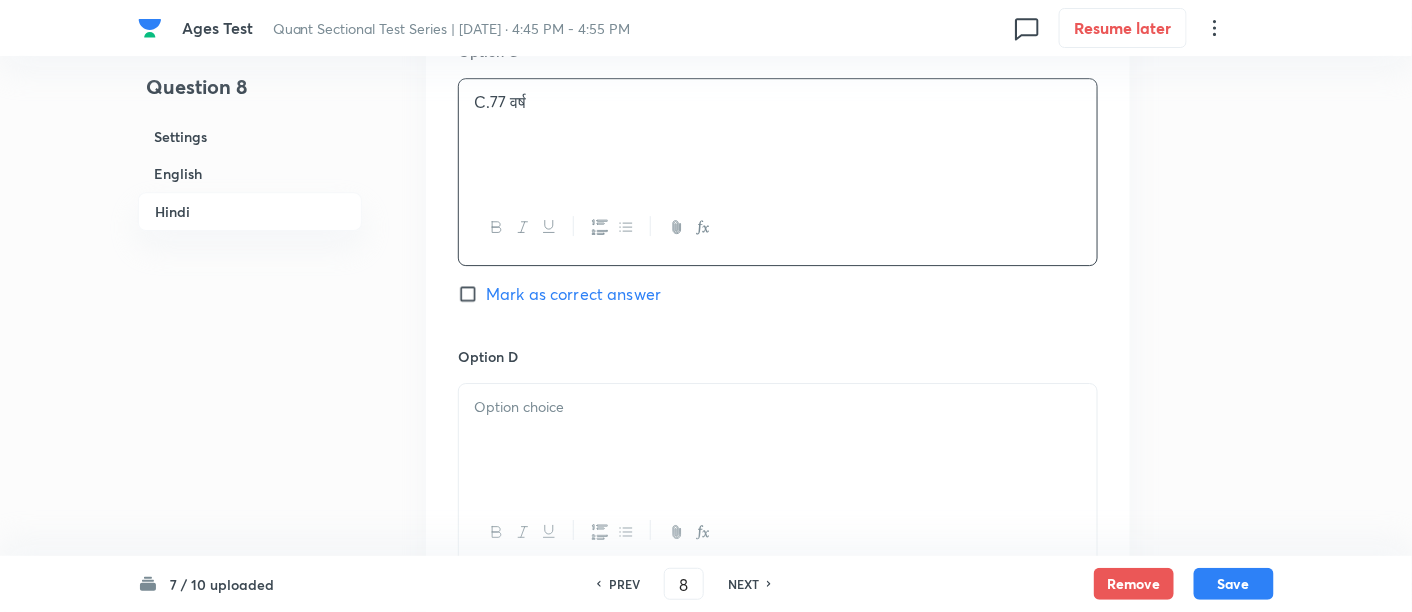 click at bounding box center [778, 440] 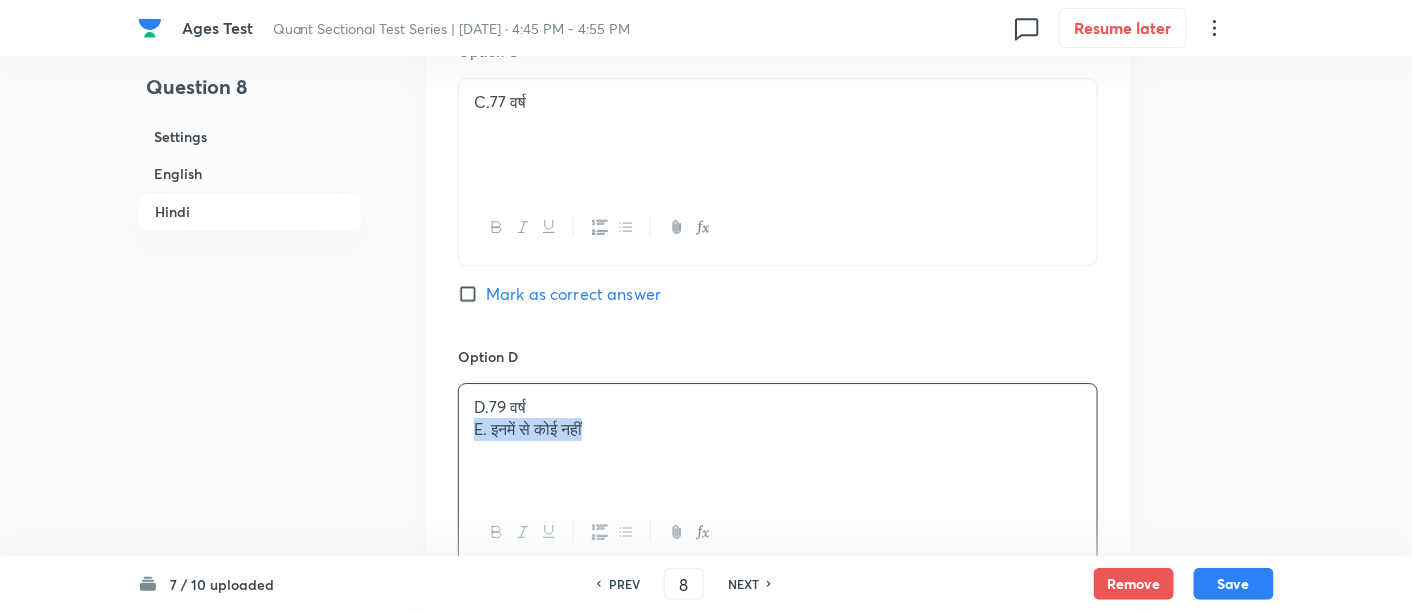 drag, startPoint x: 474, startPoint y: 427, endPoint x: 739, endPoint y: 468, distance: 268.15295 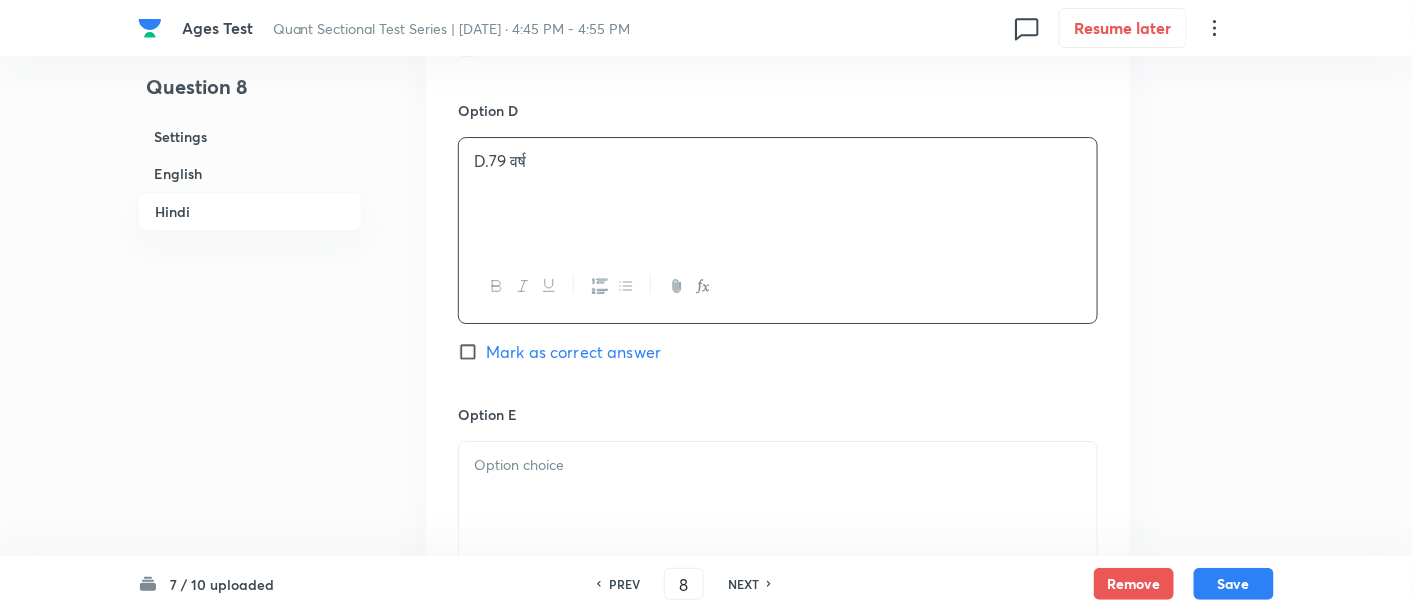 click at bounding box center (778, 465) 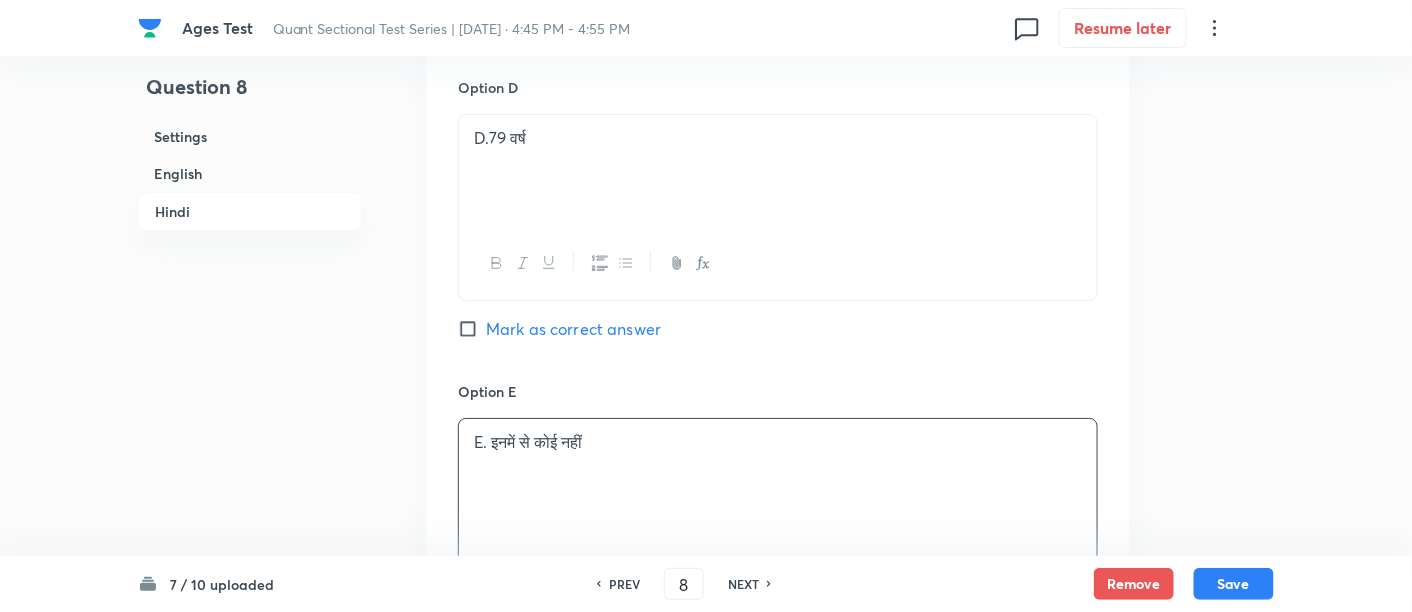 scroll, scrollTop: 4548, scrollLeft: 0, axis: vertical 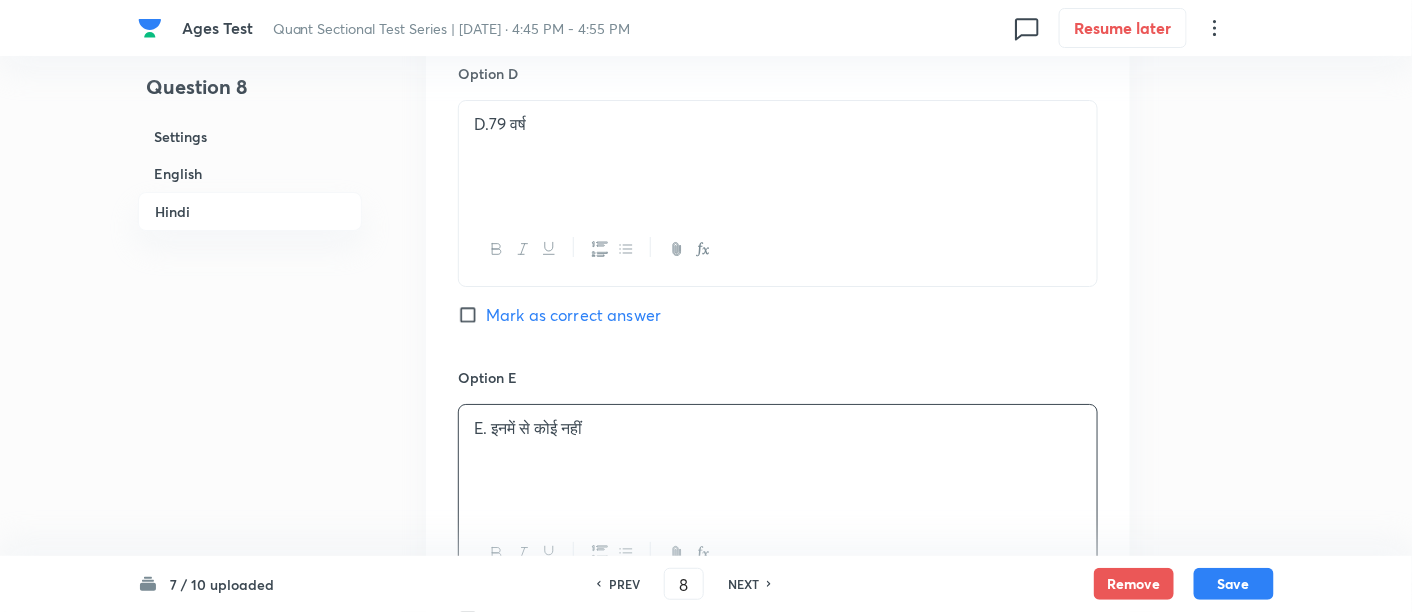 click on "Mark as correct answer" at bounding box center (573, 315) 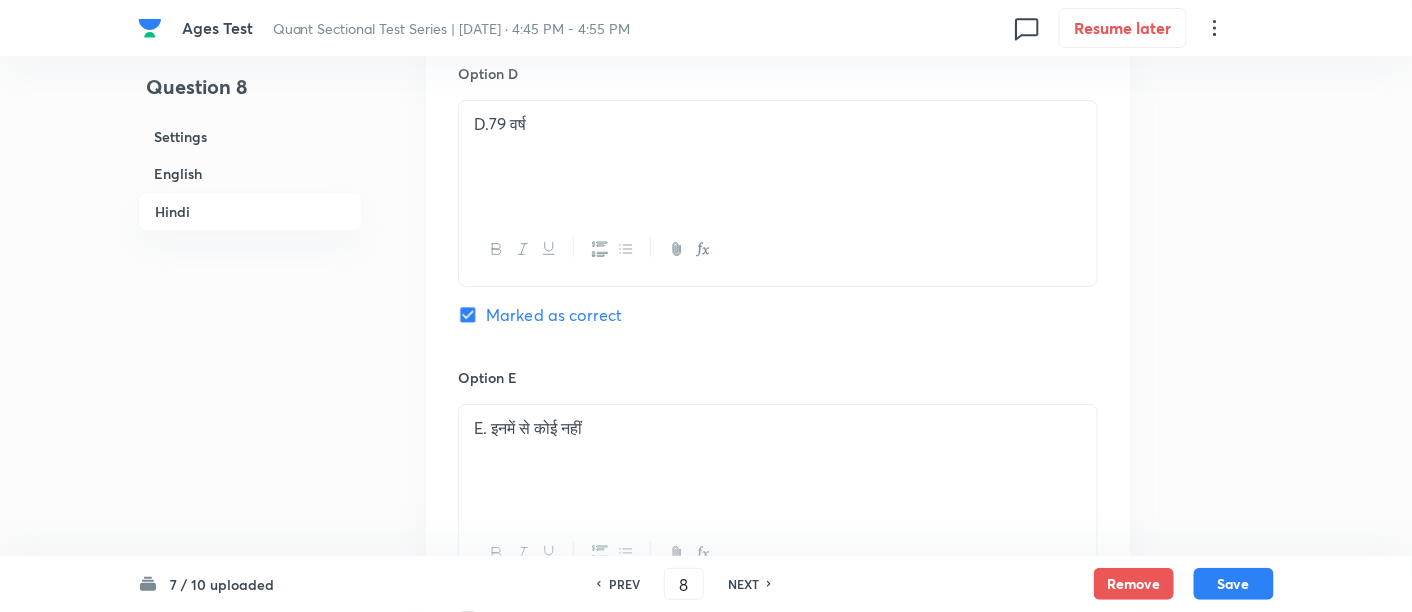 checkbox on "true" 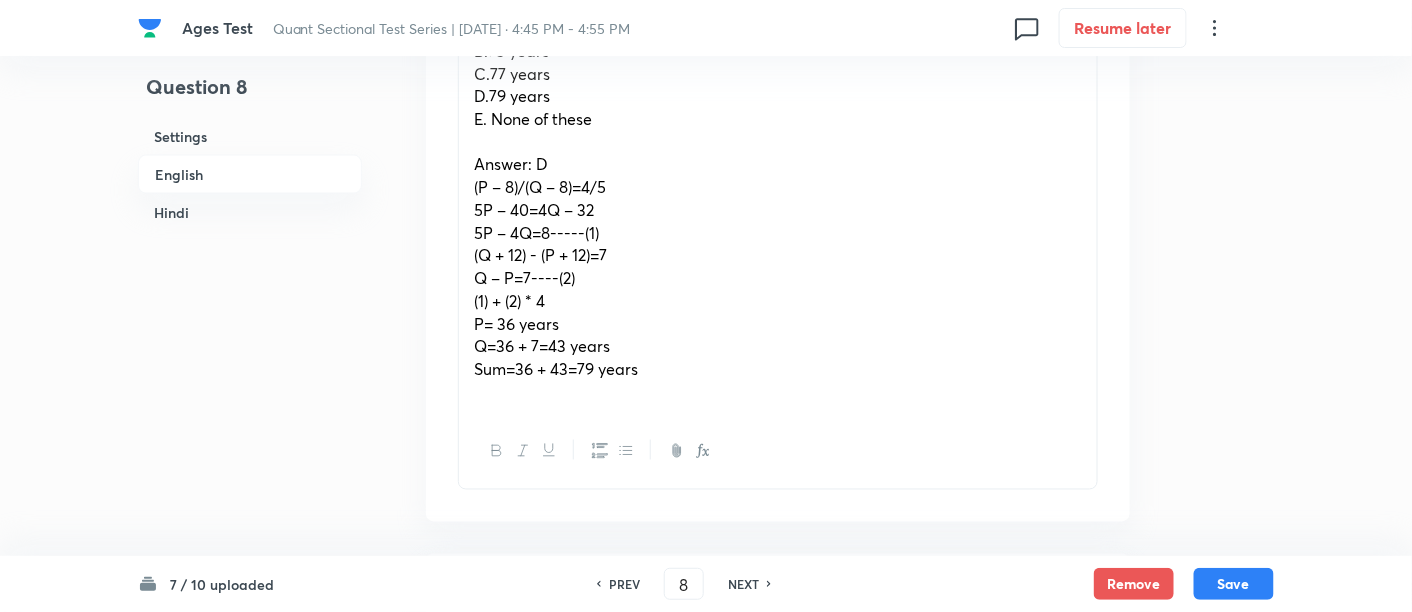 scroll, scrollTop: 779, scrollLeft: 0, axis: vertical 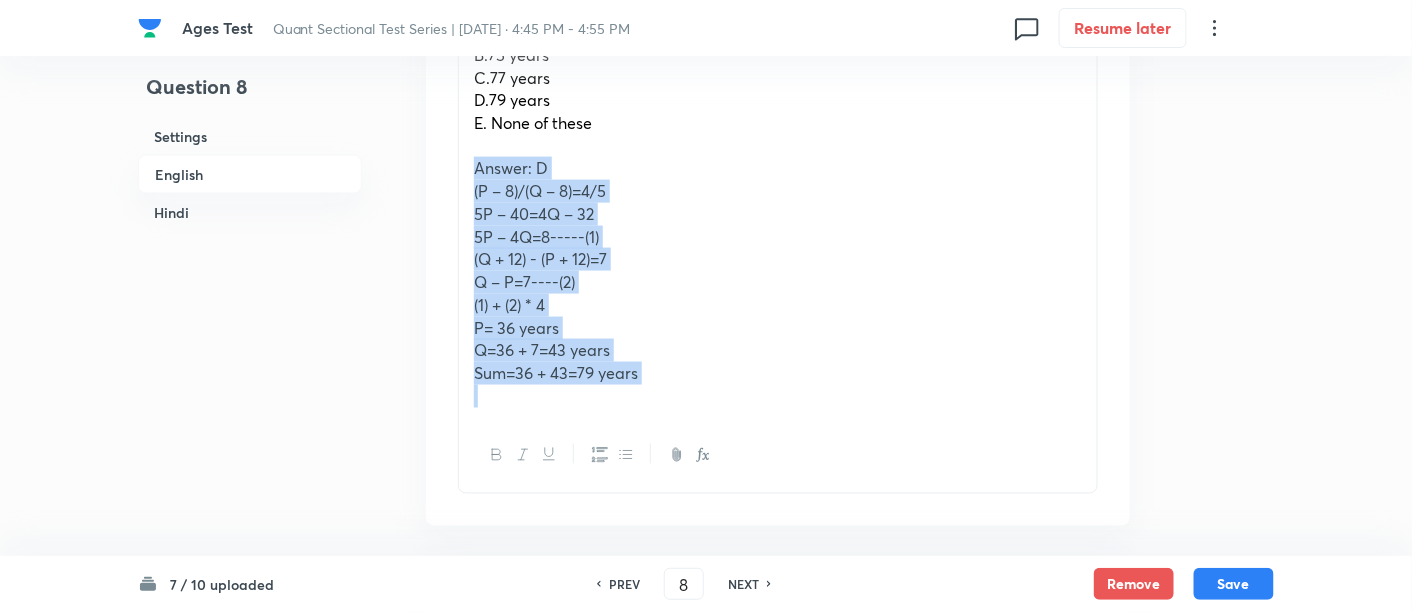 drag, startPoint x: 471, startPoint y: 164, endPoint x: 747, endPoint y: 426, distance: 380.55222 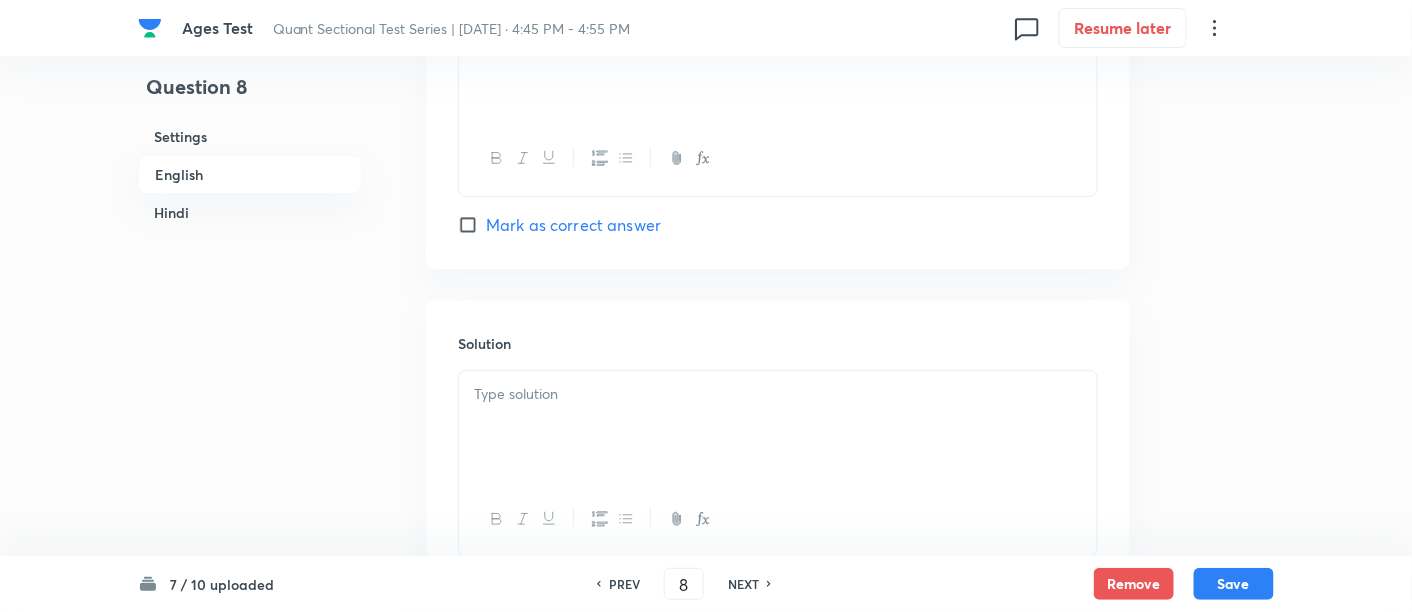 scroll, scrollTop: 2388, scrollLeft: 0, axis: vertical 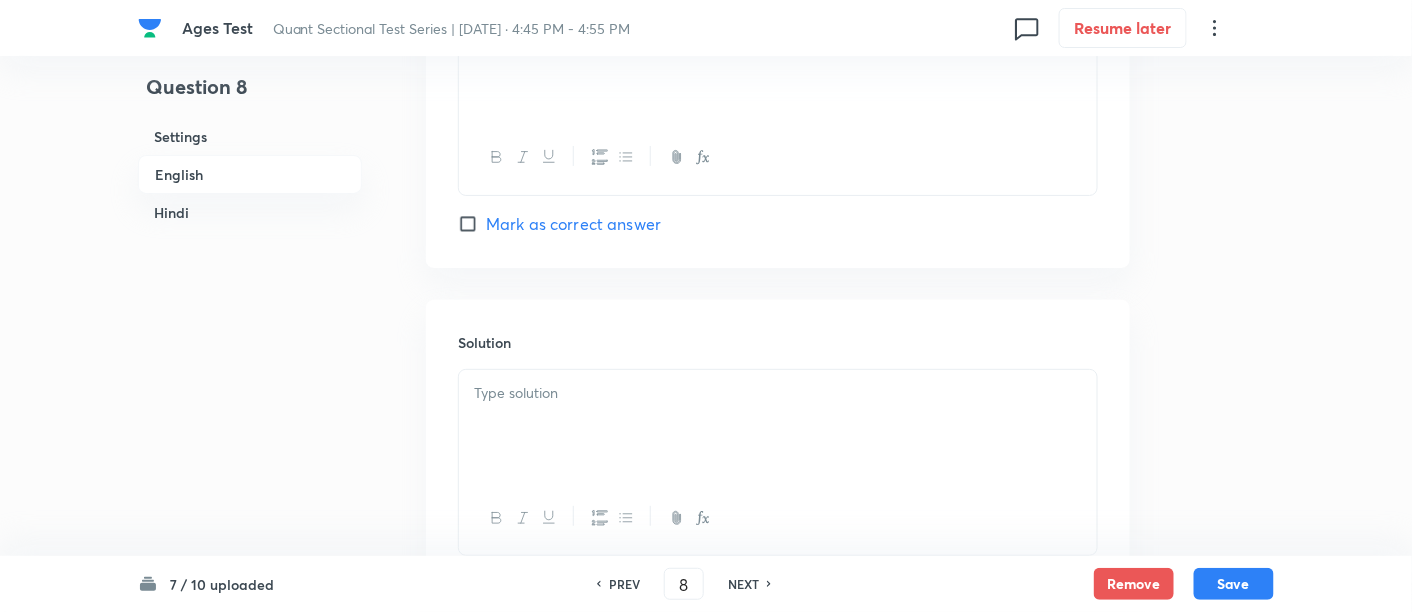 click at bounding box center [778, 426] 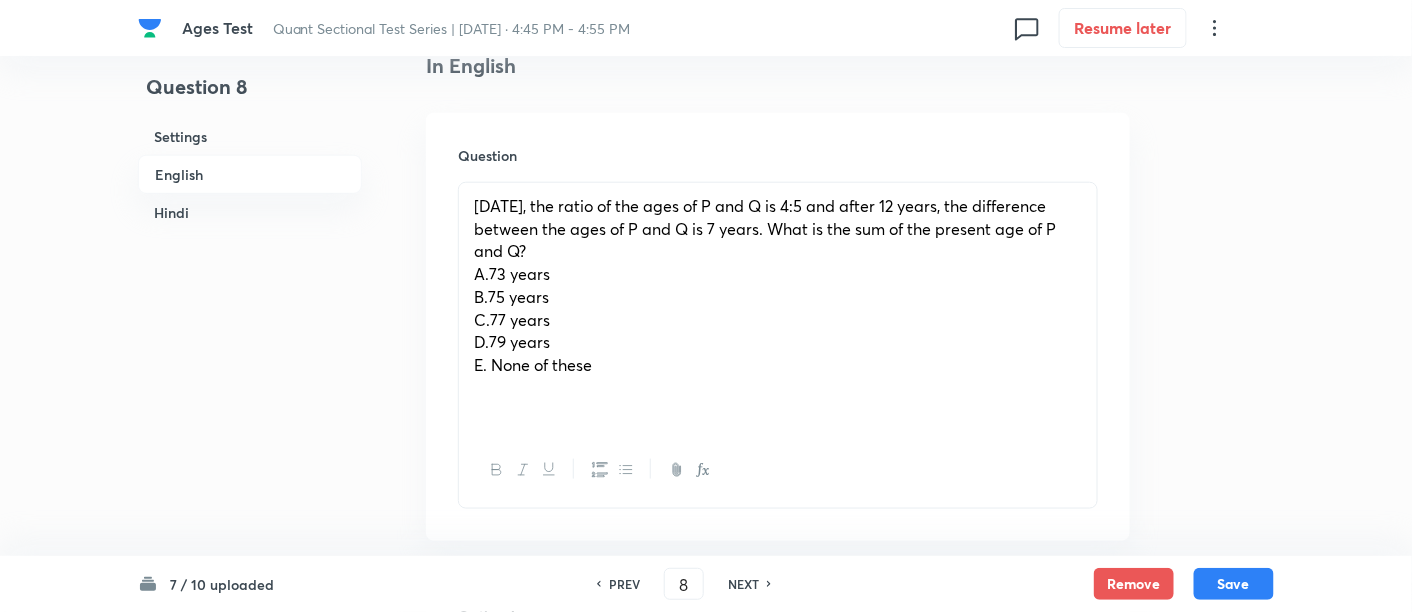 scroll, scrollTop: 538, scrollLeft: 0, axis: vertical 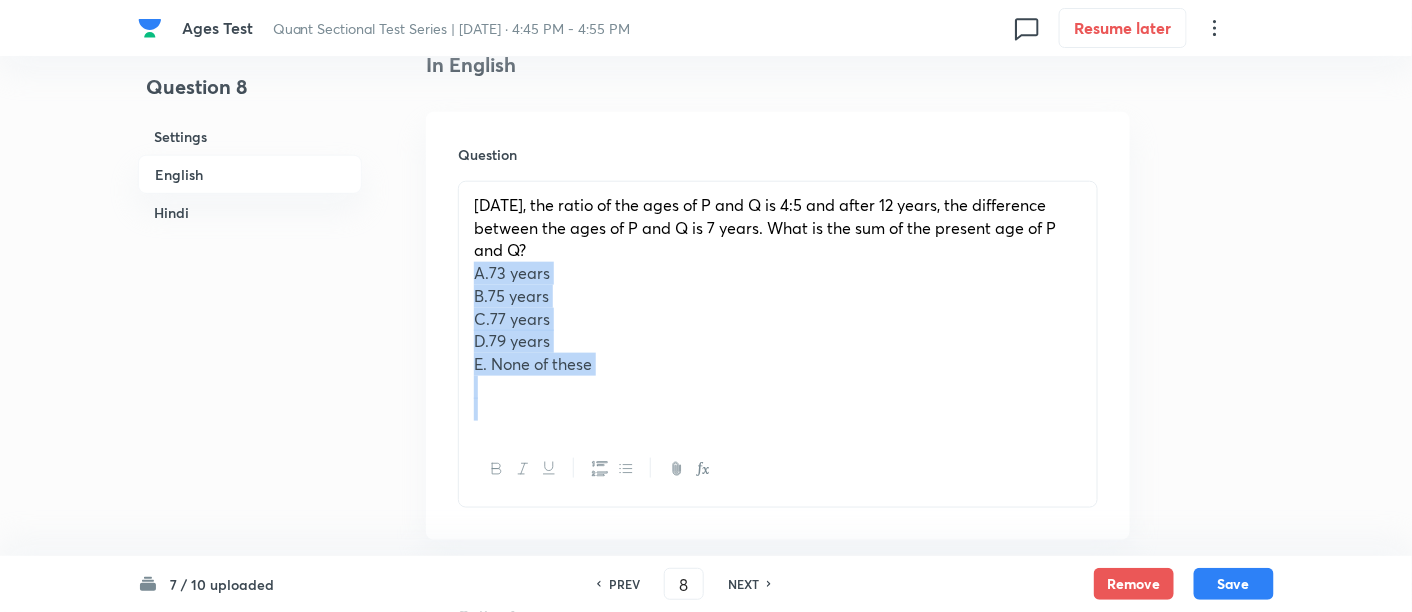 drag, startPoint x: 471, startPoint y: 273, endPoint x: 722, endPoint y: 452, distance: 308.28882 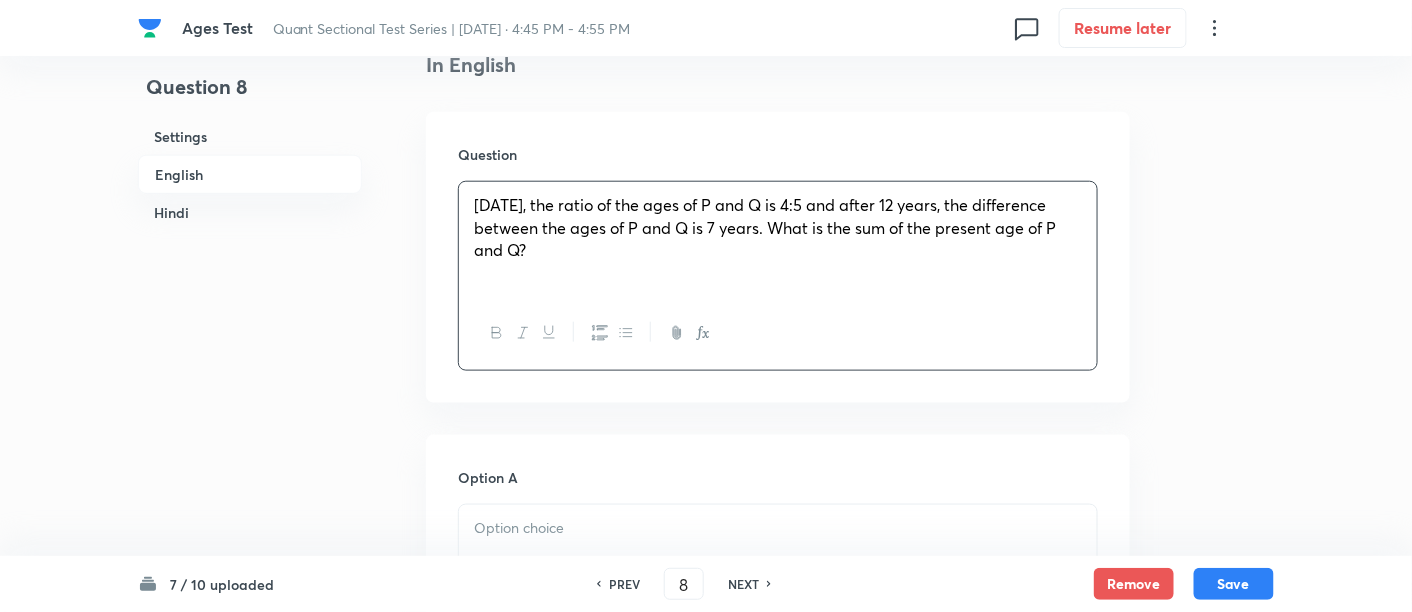 scroll, scrollTop: 898, scrollLeft: 0, axis: vertical 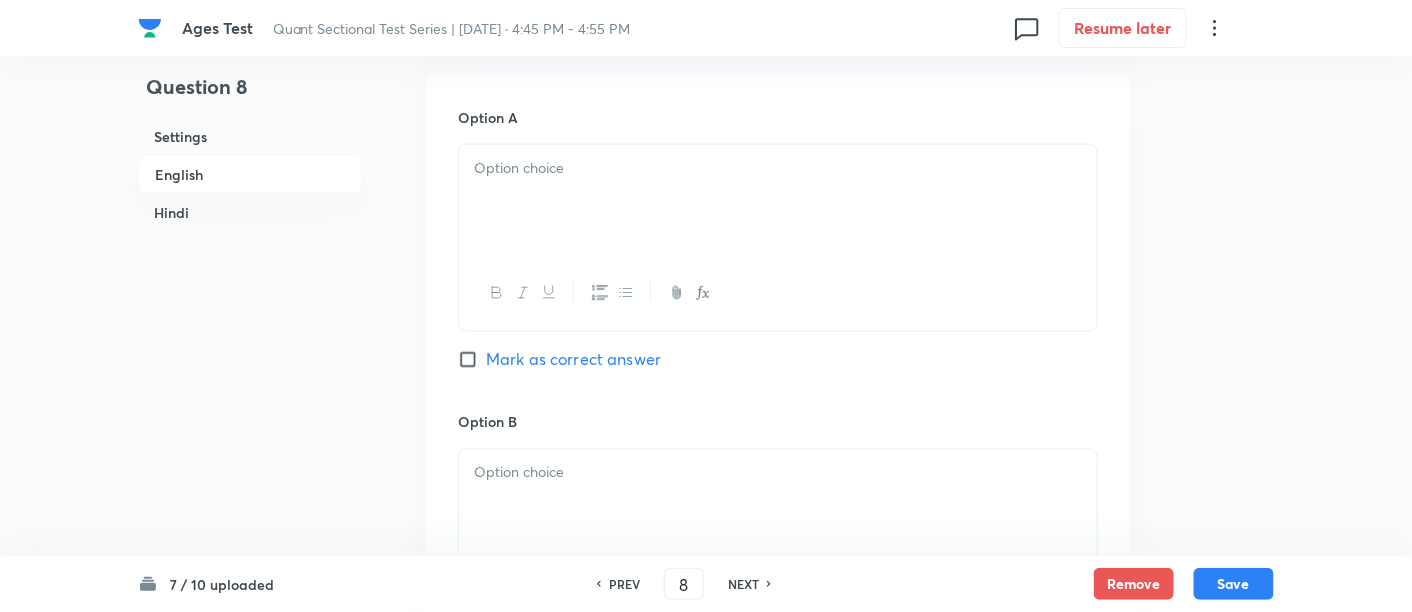 click at bounding box center (778, 201) 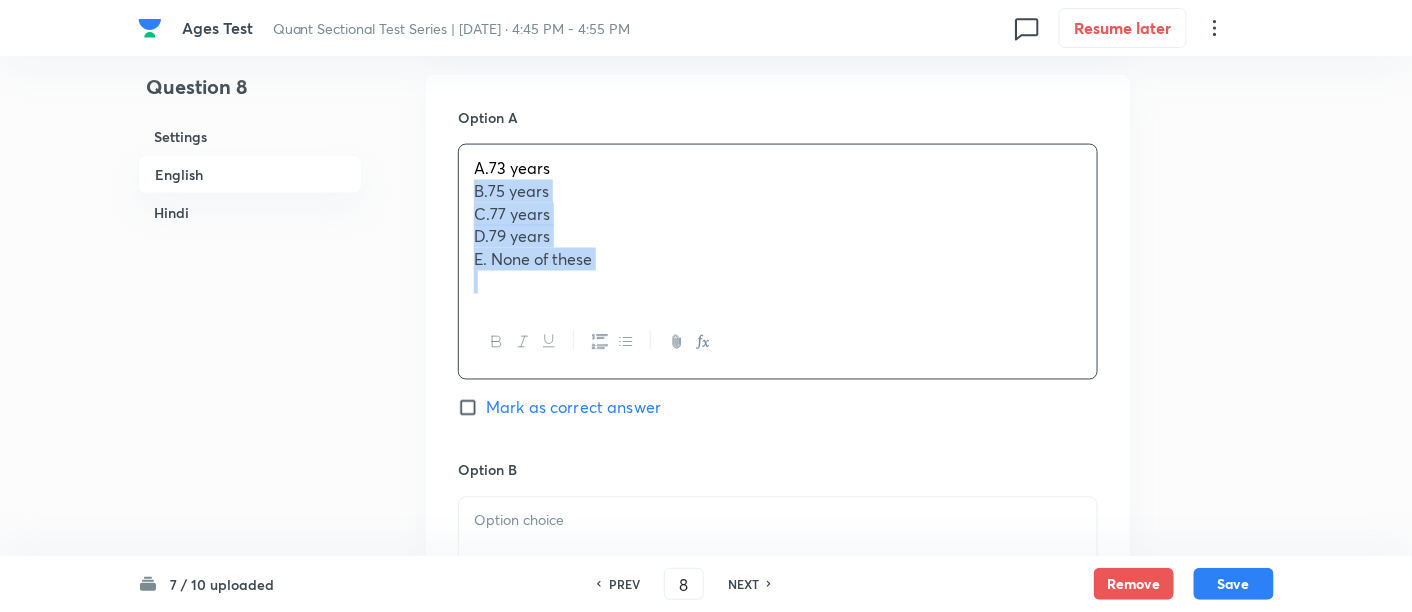 drag, startPoint x: 465, startPoint y: 194, endPoint x: 690, endPoint y: 336, distance: 266.062 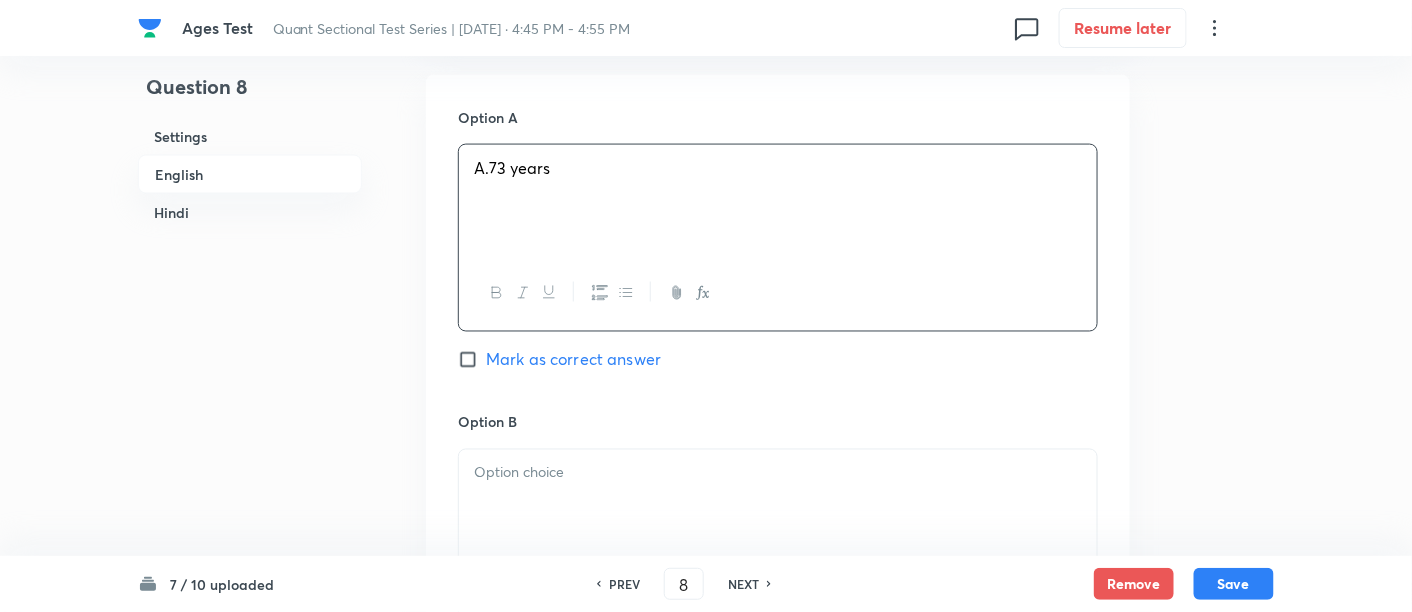 scroll, scrollTop: 1125, scrollLeft: 0, axis: vertical 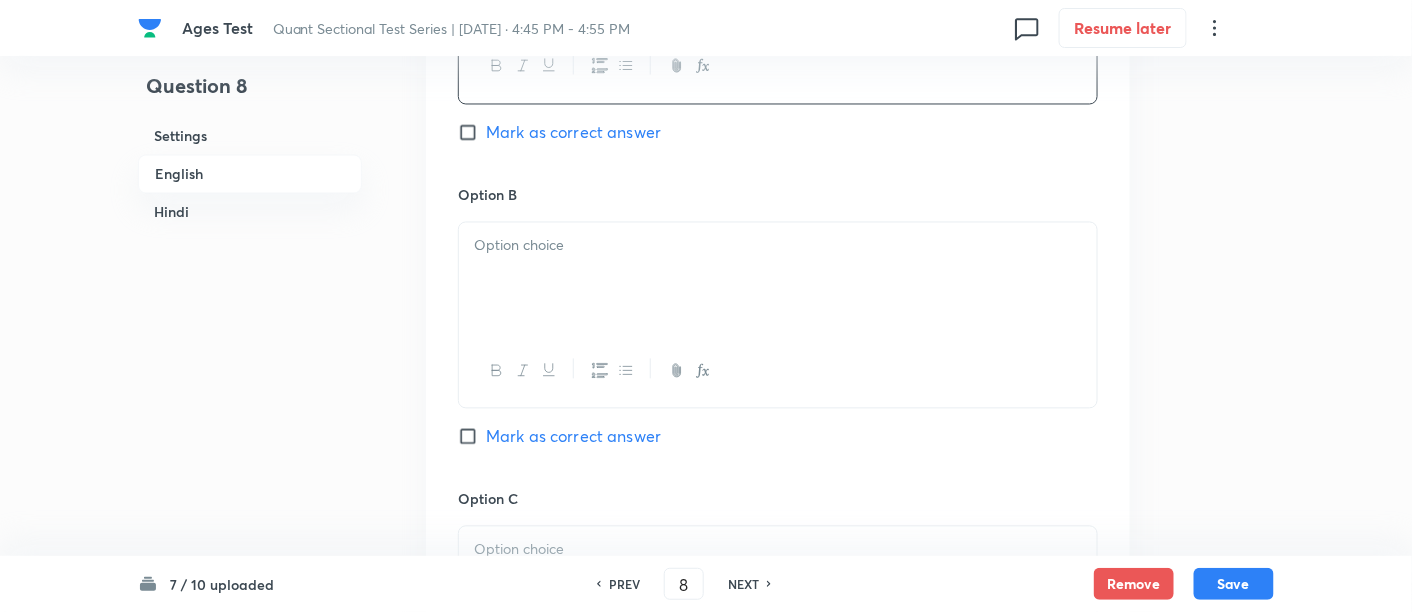 click at bounding box center [778, 279] 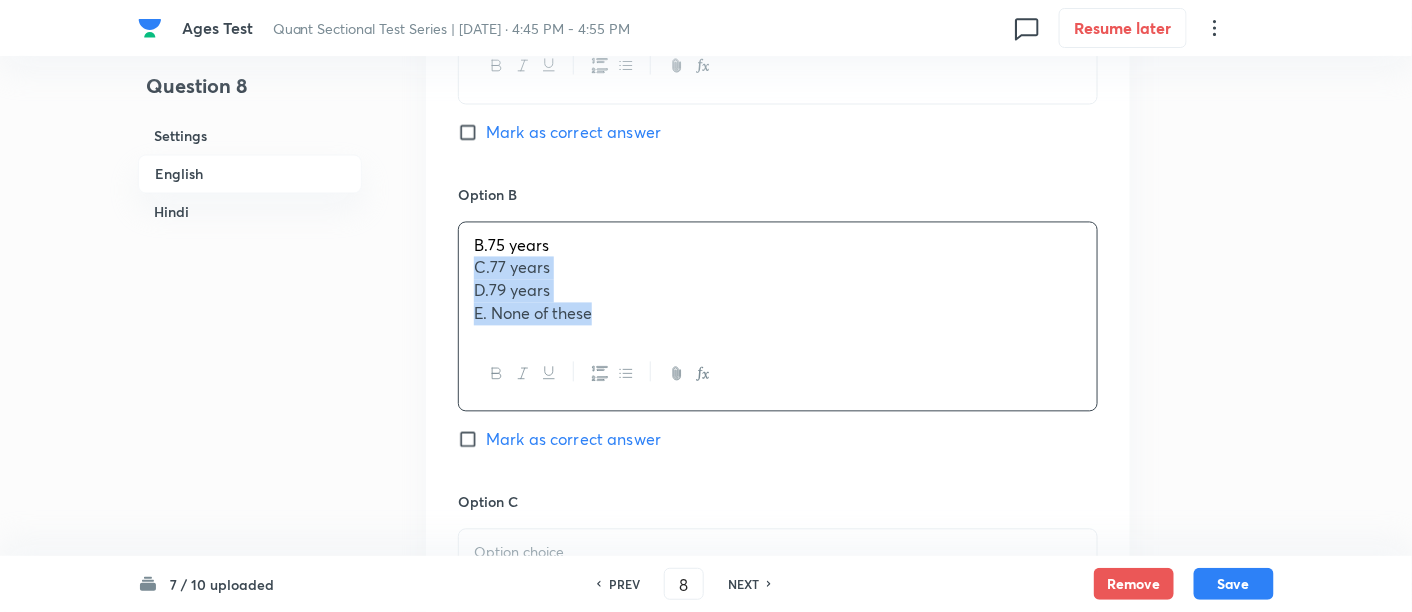 drag, startPoint x: 473, startPoint y: 258, endPoint x: 705, endPoint y: 379, distance: 261.65817 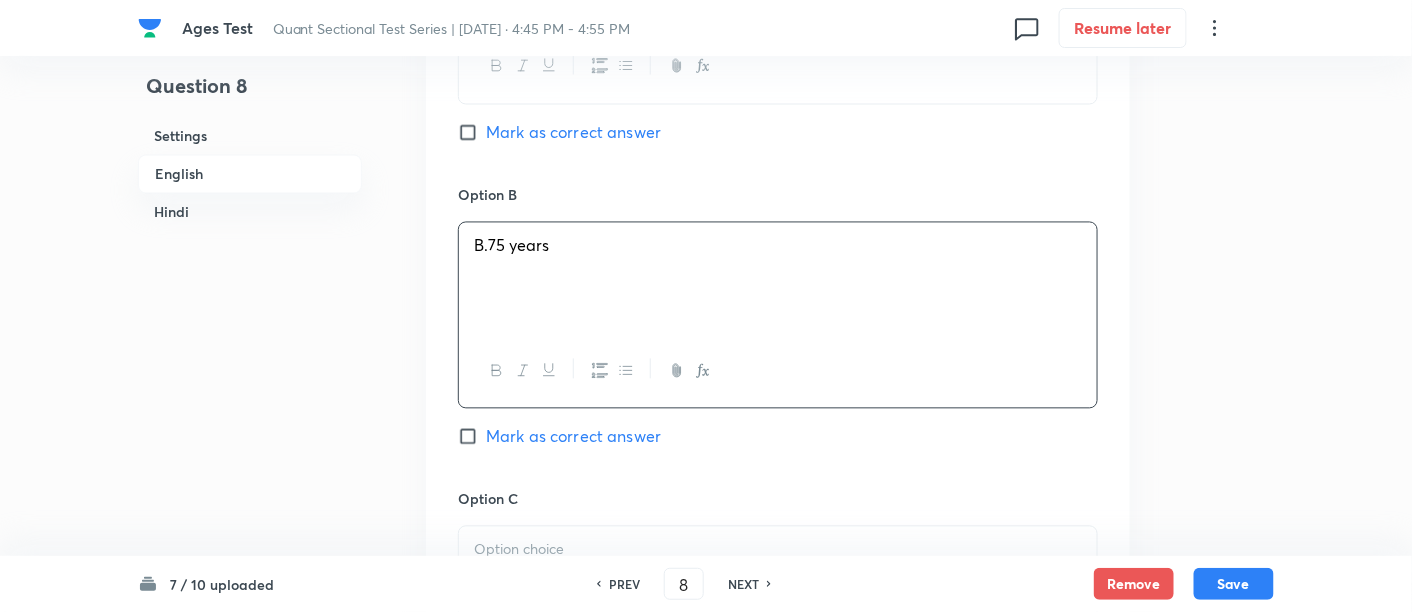 scroll, scrollTop: 1327, scrollLeft: 0, axis: vertical 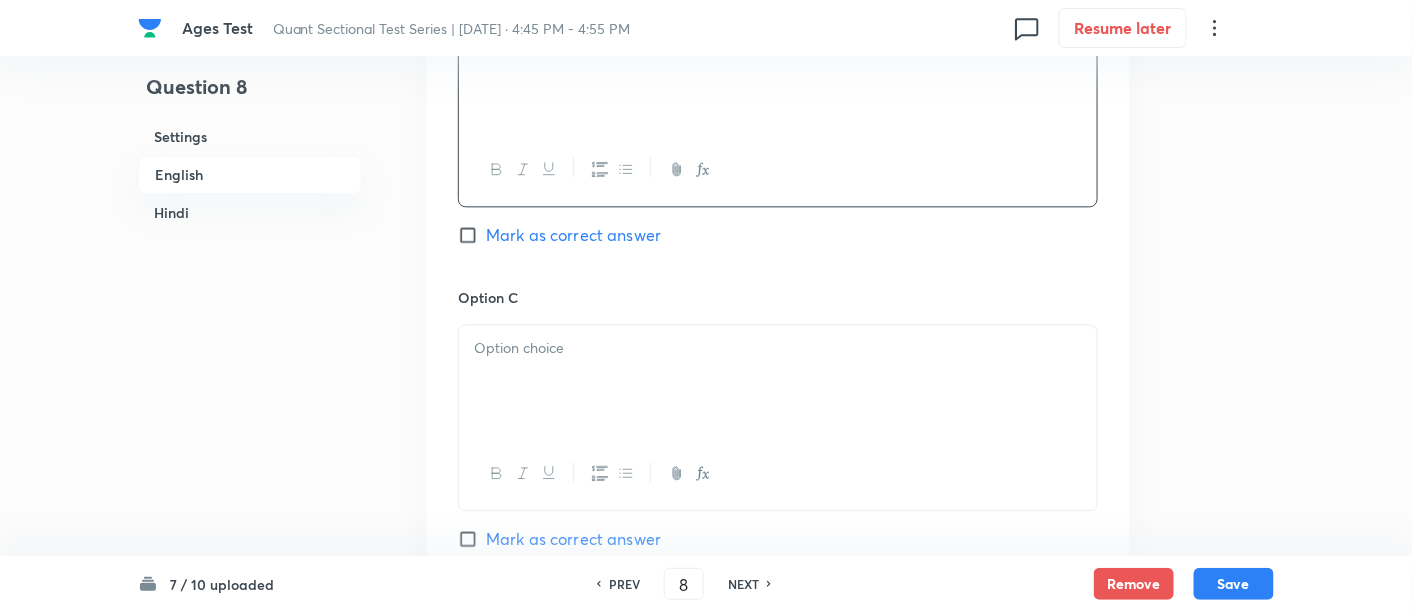 click at bounding box center (778, 381) 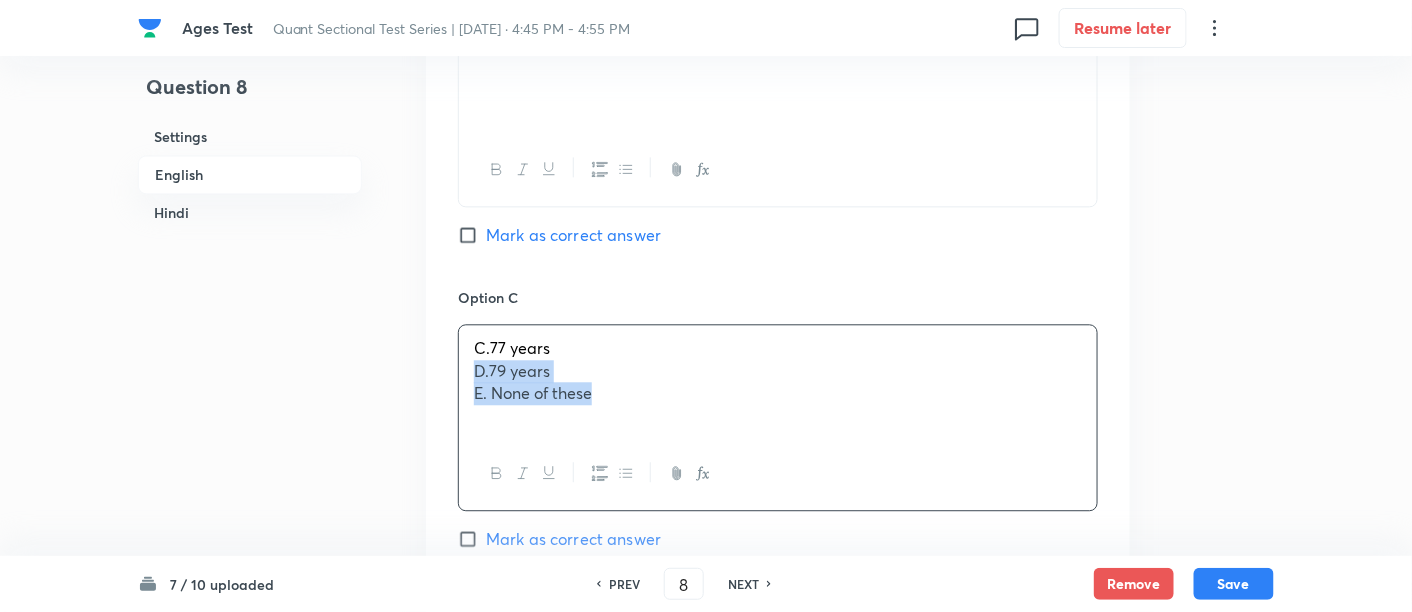 drag, startPoint x: 464, startPoint y: 364, endPoint x: 788, endPoint y: 532, distance: 364.96576 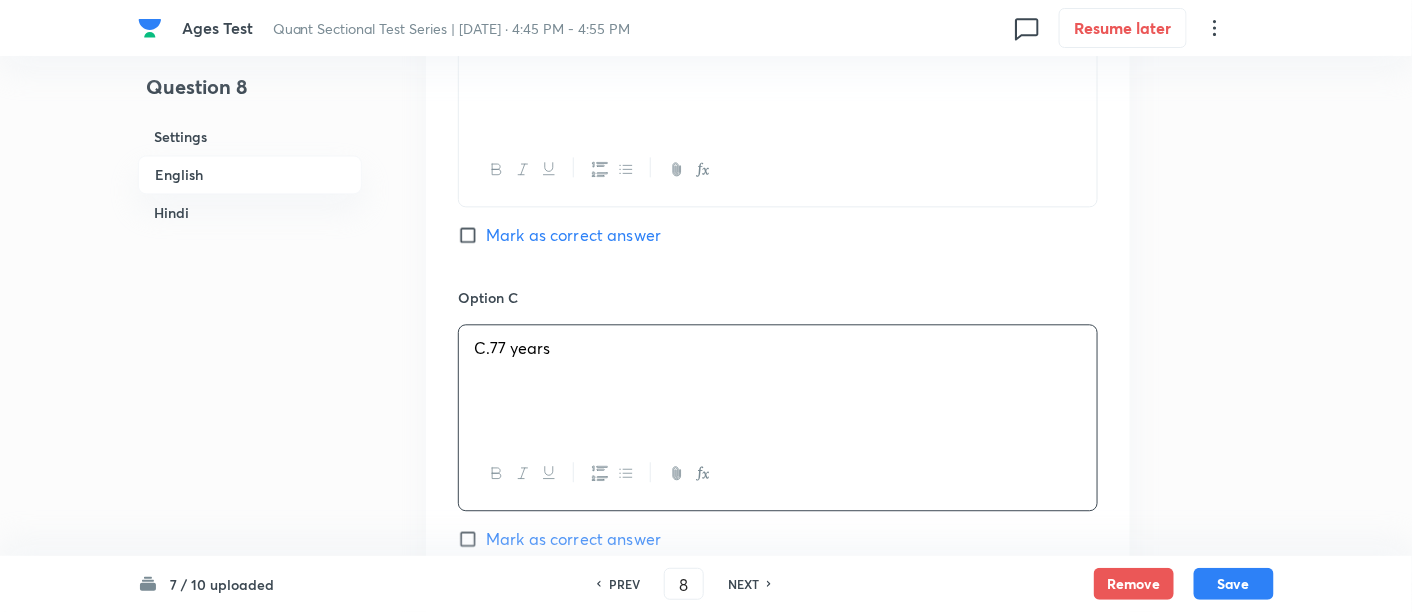scroll, scrollTop: 1618, scrollLeft: 0, axis: vertical 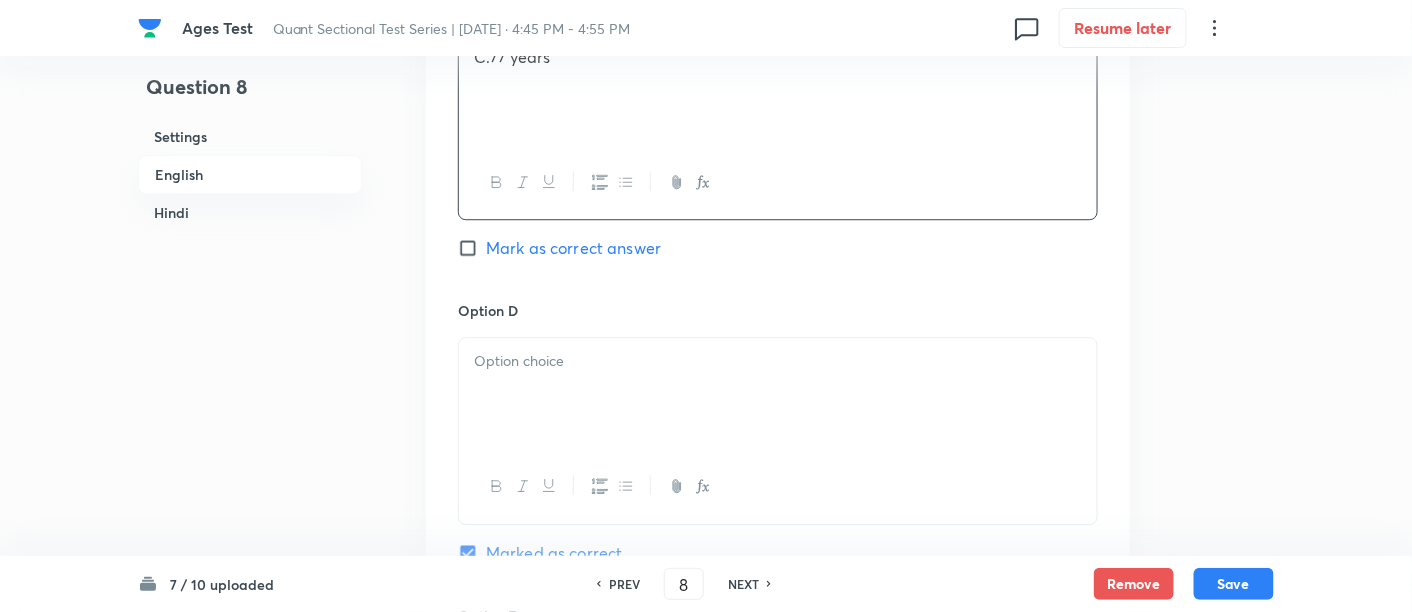 click at bounding box center (778, 394) 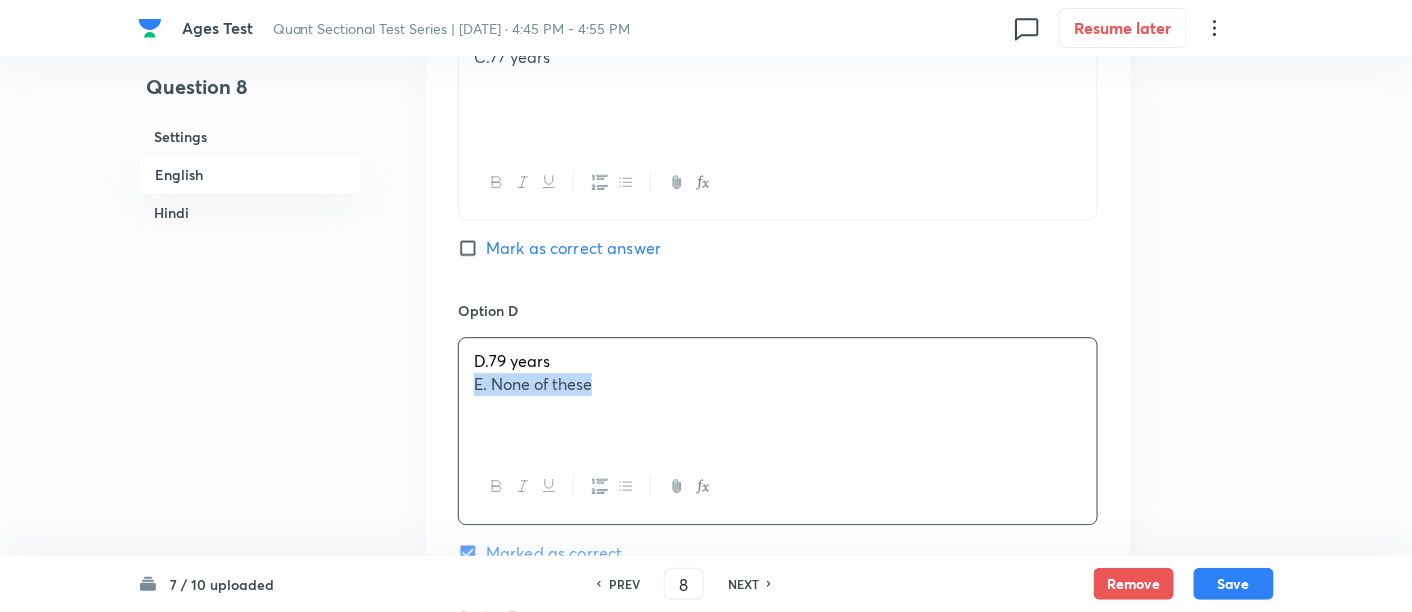 drag, startPoint x: 469, startPoint y: 383, endPoint x: 690, endPoint y: 428, distance: 225.53491 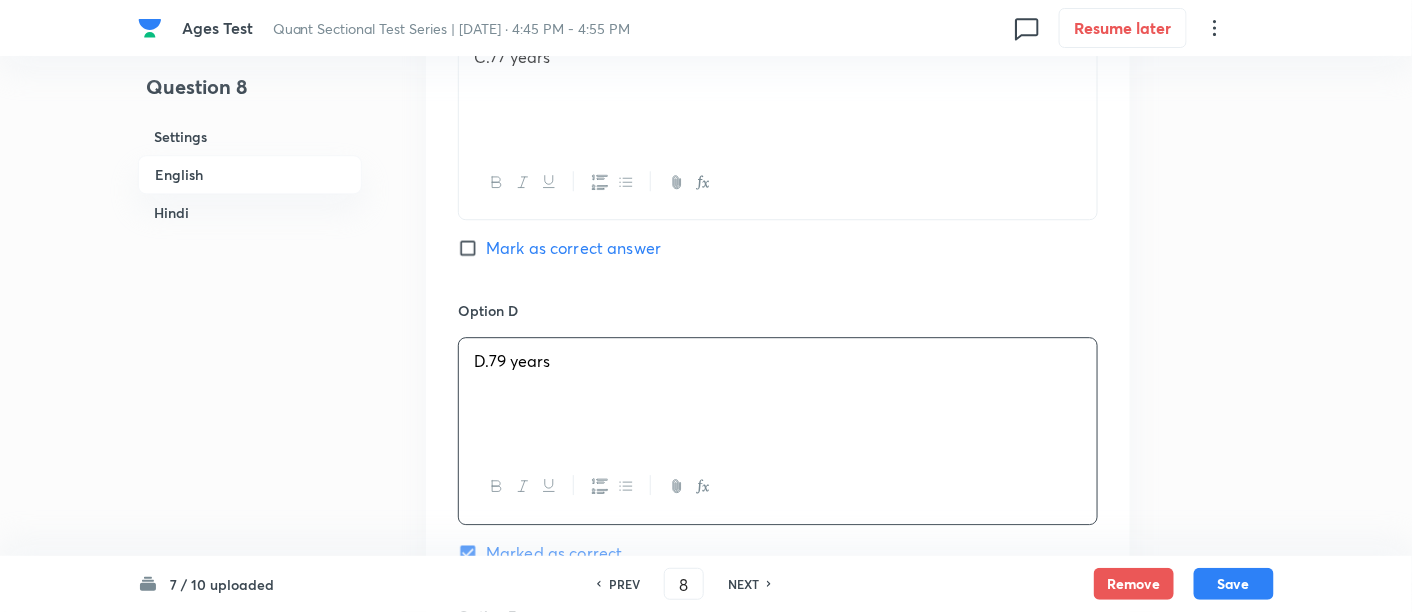 scroll, scrollTop: 1882, scrollLeft: 0, axis: vertical 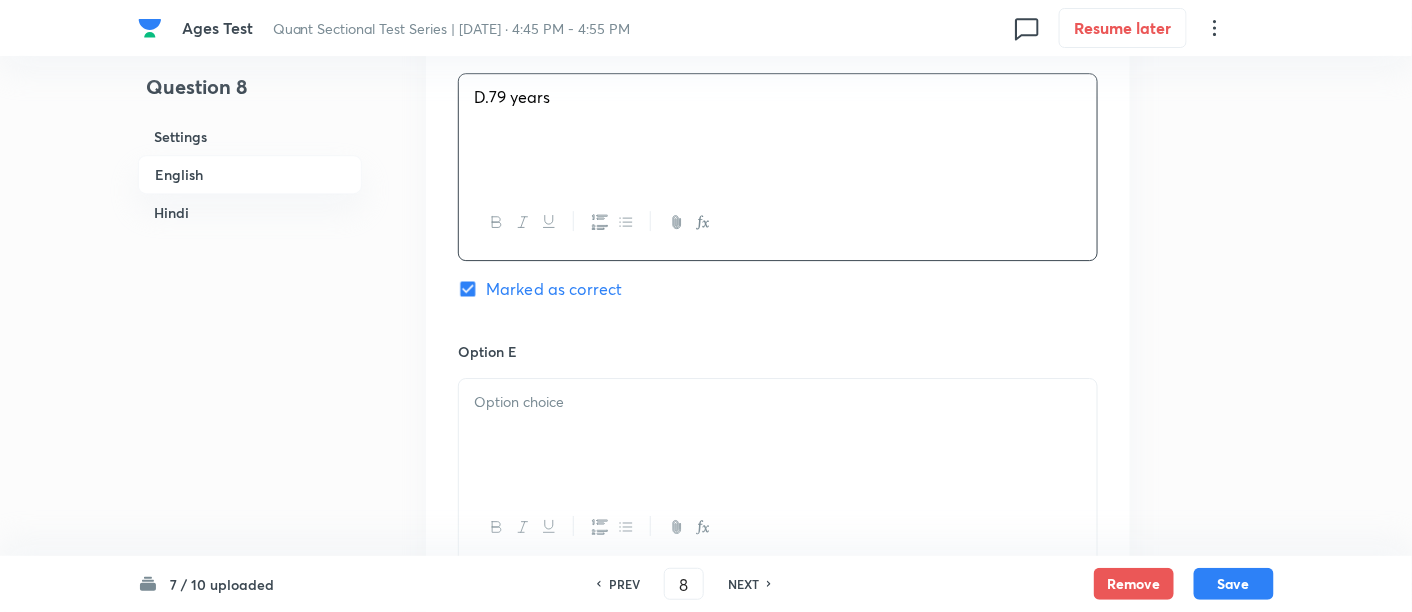 click at bounding box center [778, 435] 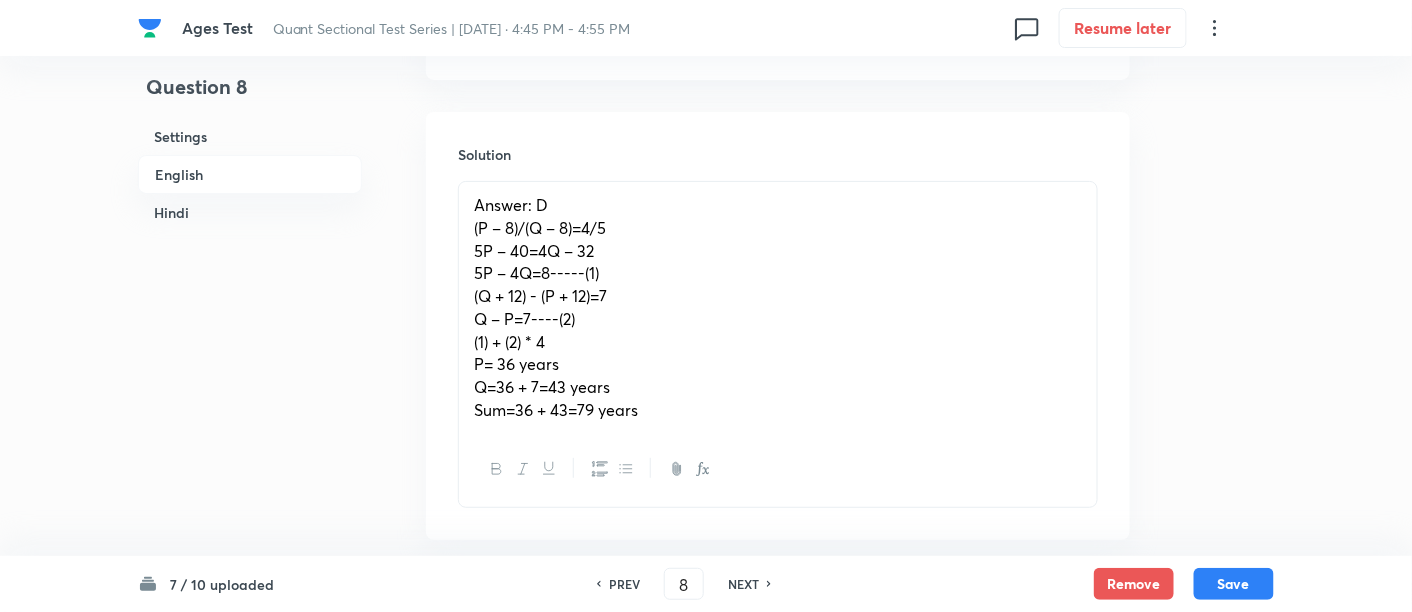 scroll, scrollTop: 2441, scrollLeft: 0, axis: vertical 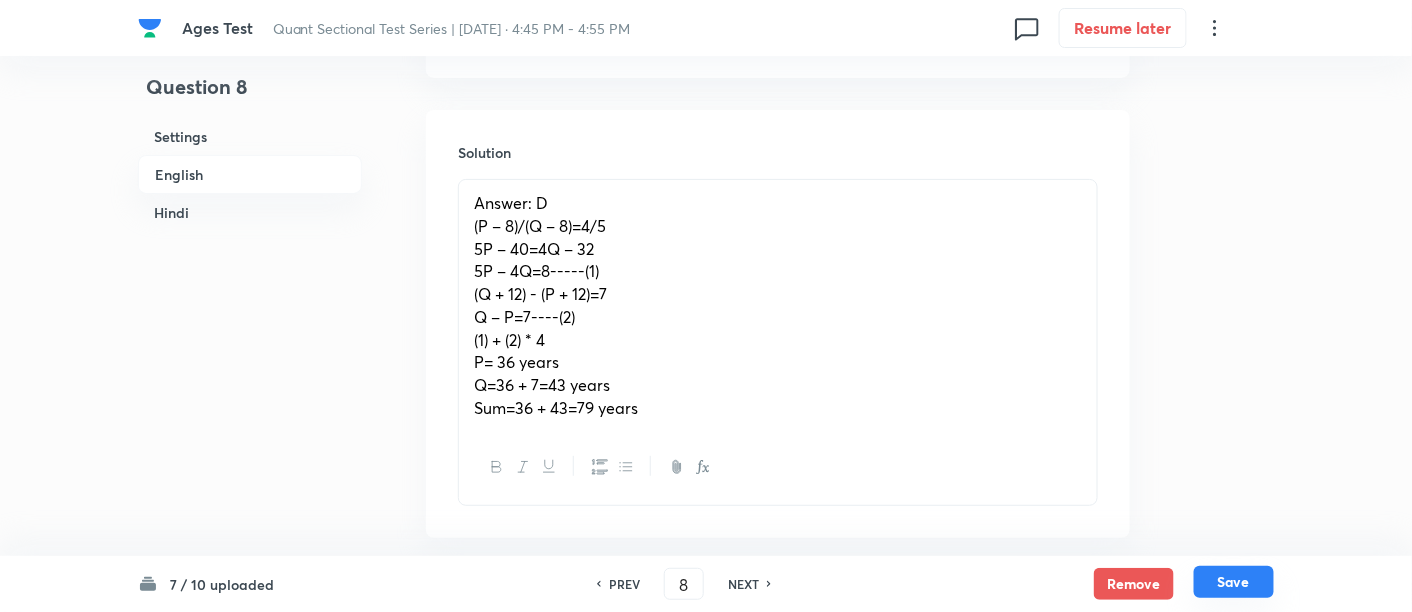 click on "Save" at bounding box center [1234, 582] 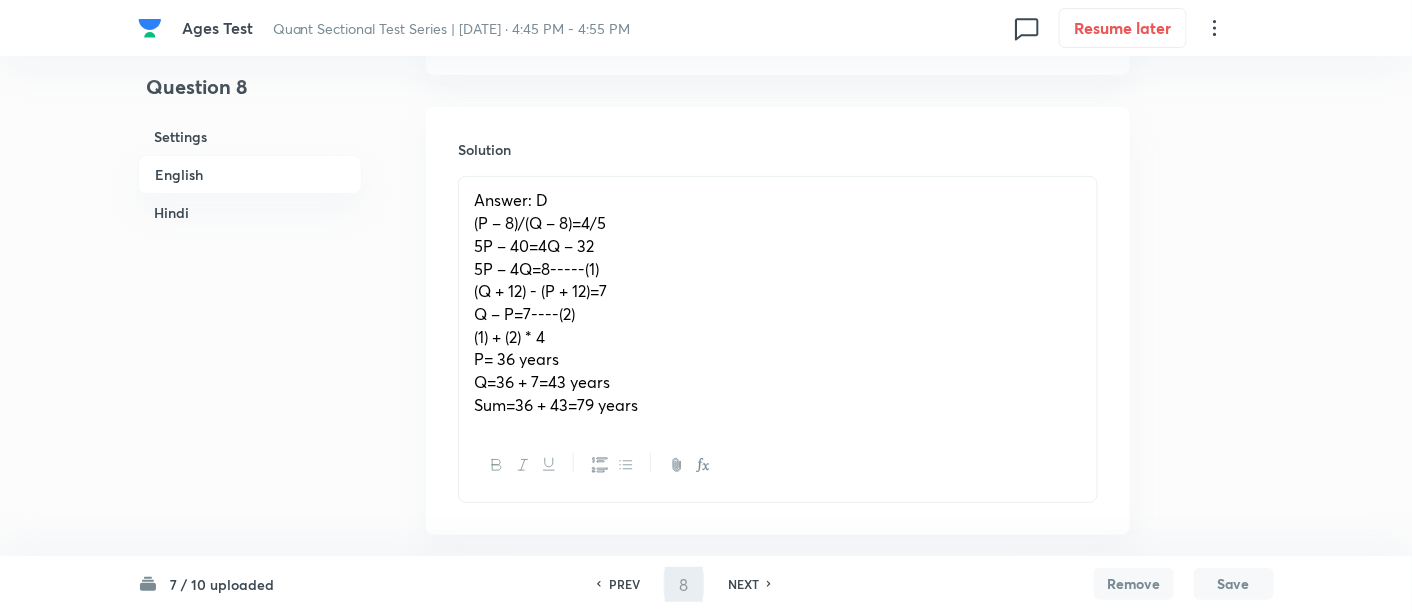 type on "9" 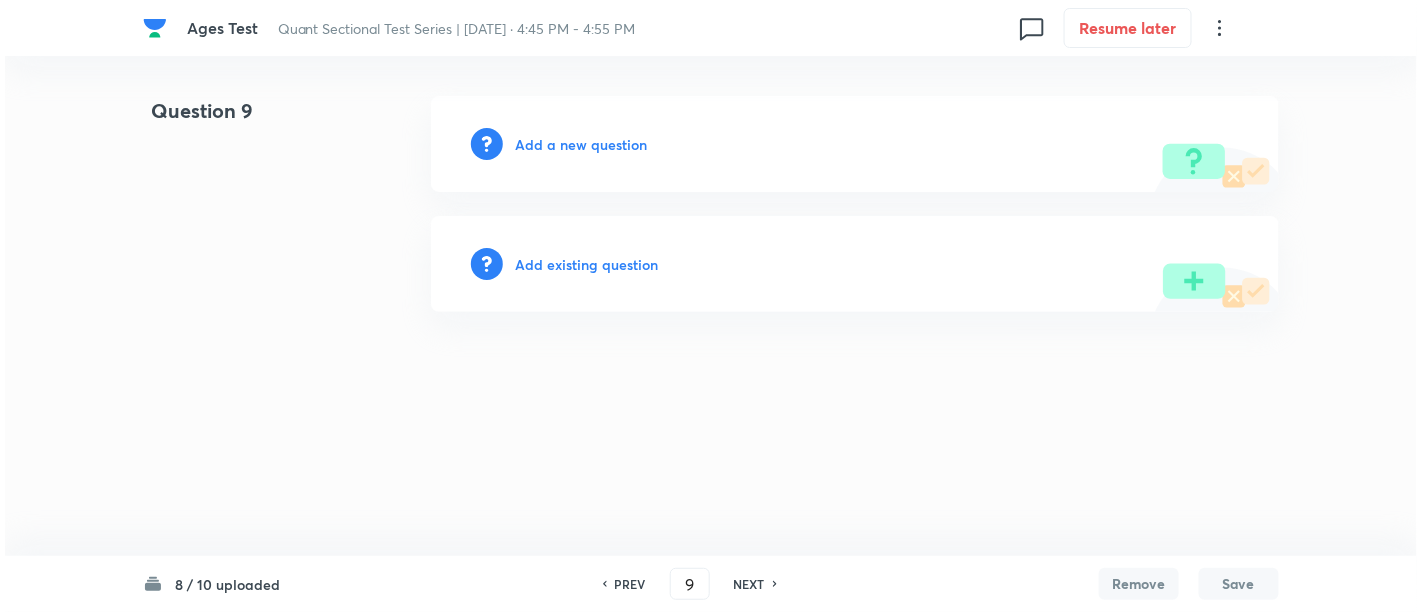 scroll, scrollTop: 0, scrollLeft: 0, axis: both 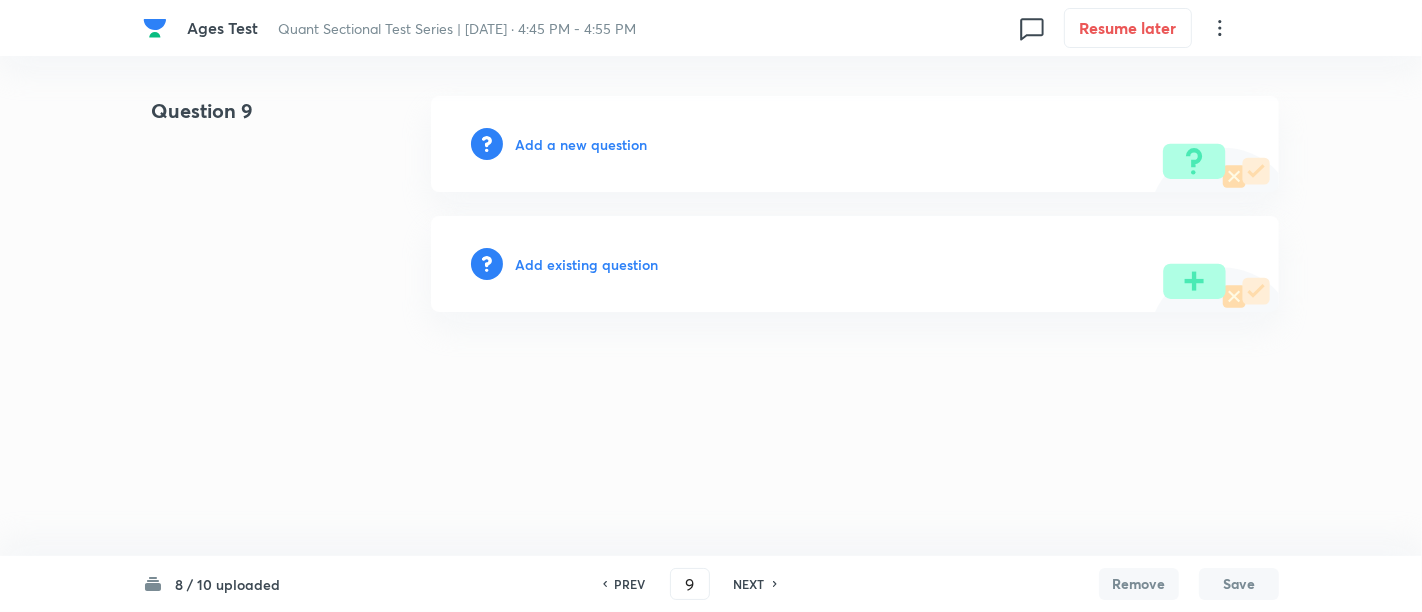 click on "Add a new question" at bounding box center (581, 144) 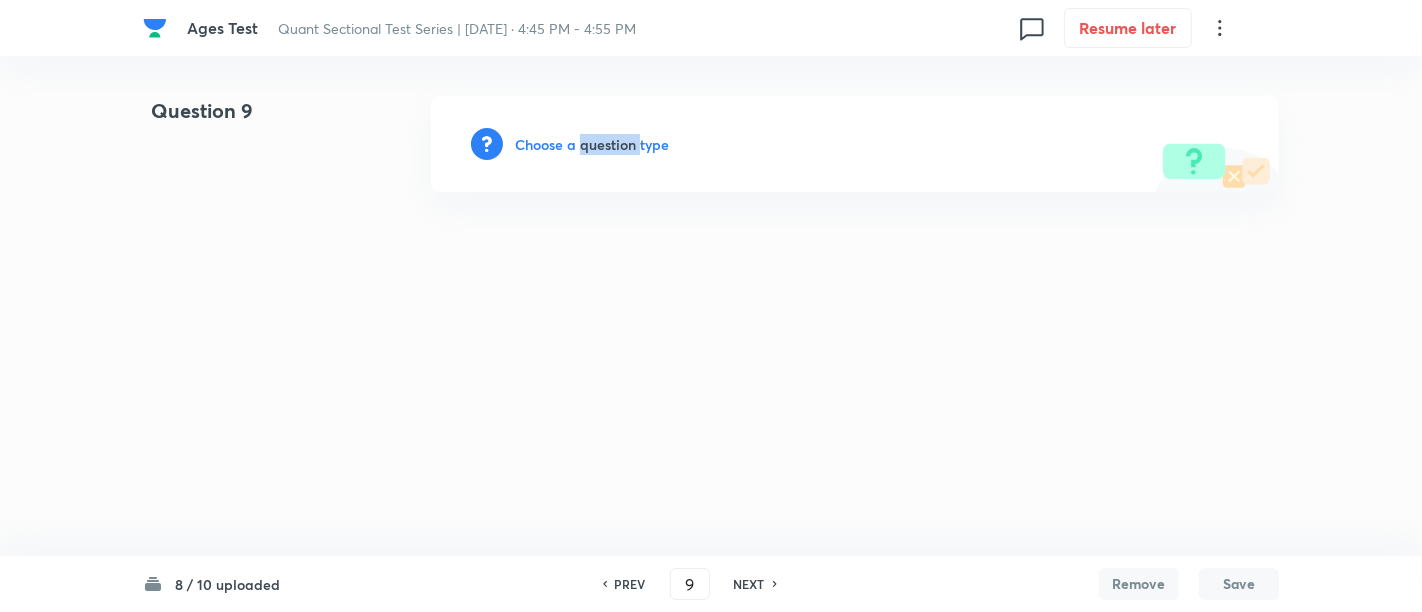 click on "Choose a question type" at bounding box center (592, 144) 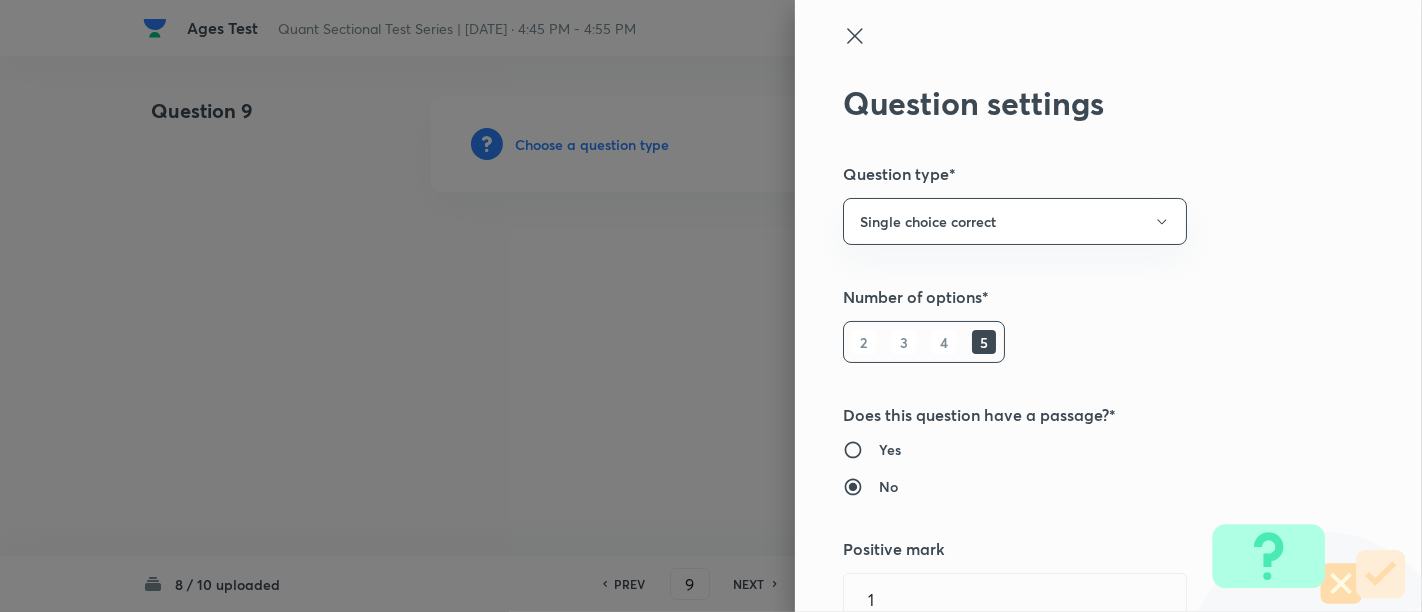click at bounding box center [711, 306] 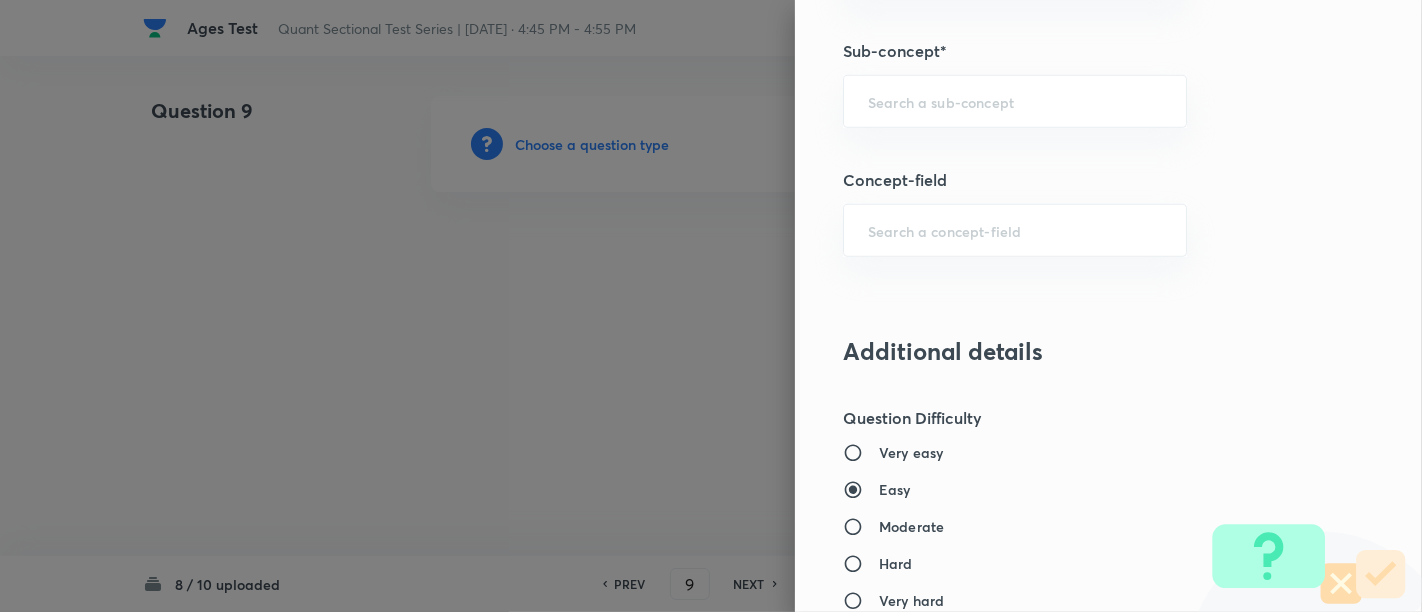scroll, scrollTop: 1244, scrollLeft: 0, axis: vertical 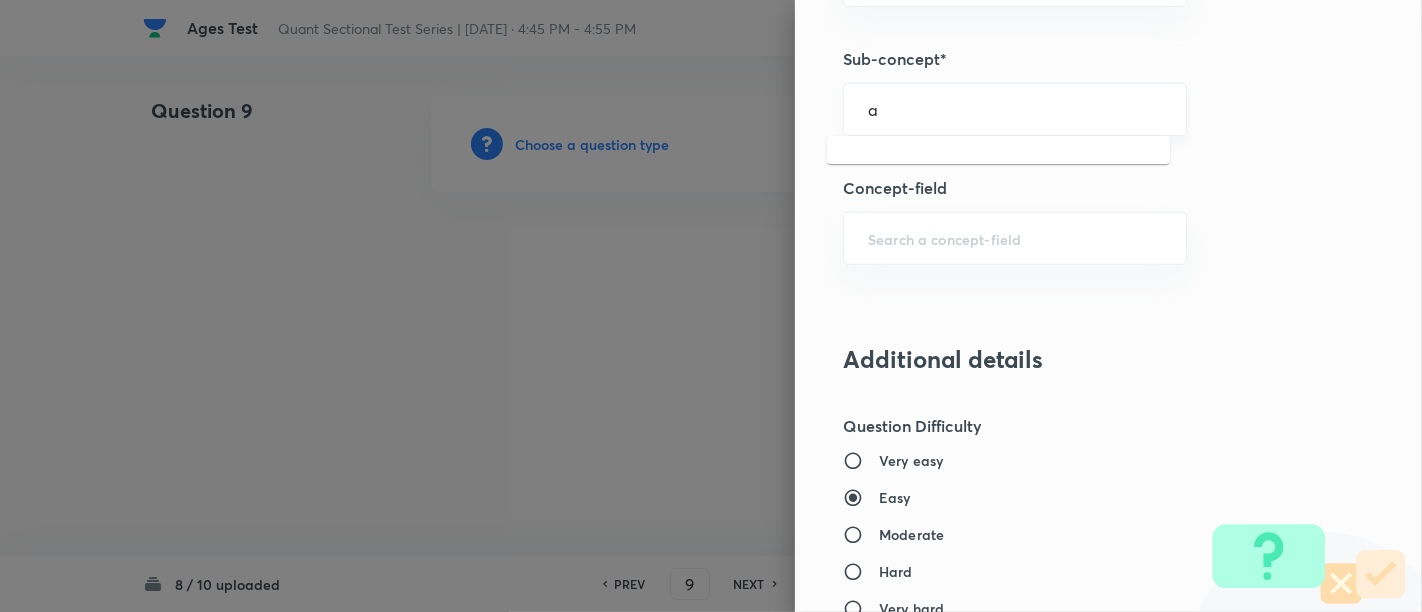 click on "a" at bounding box center [1015, 109] 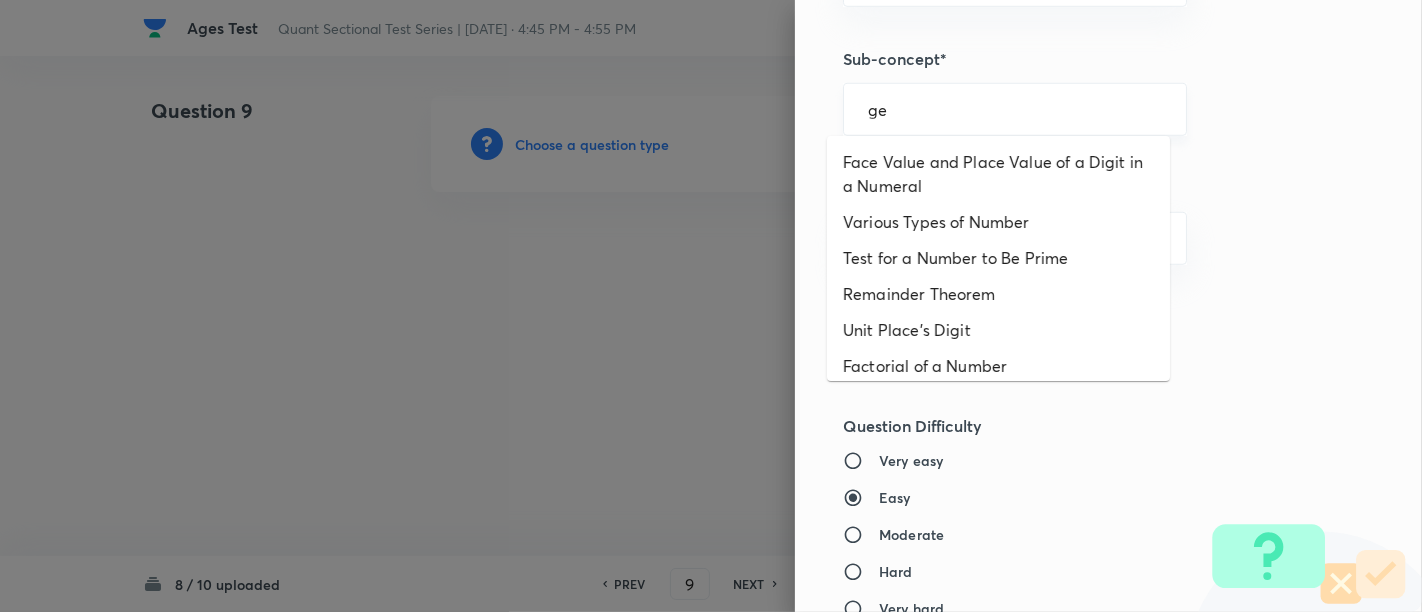 type on "g" 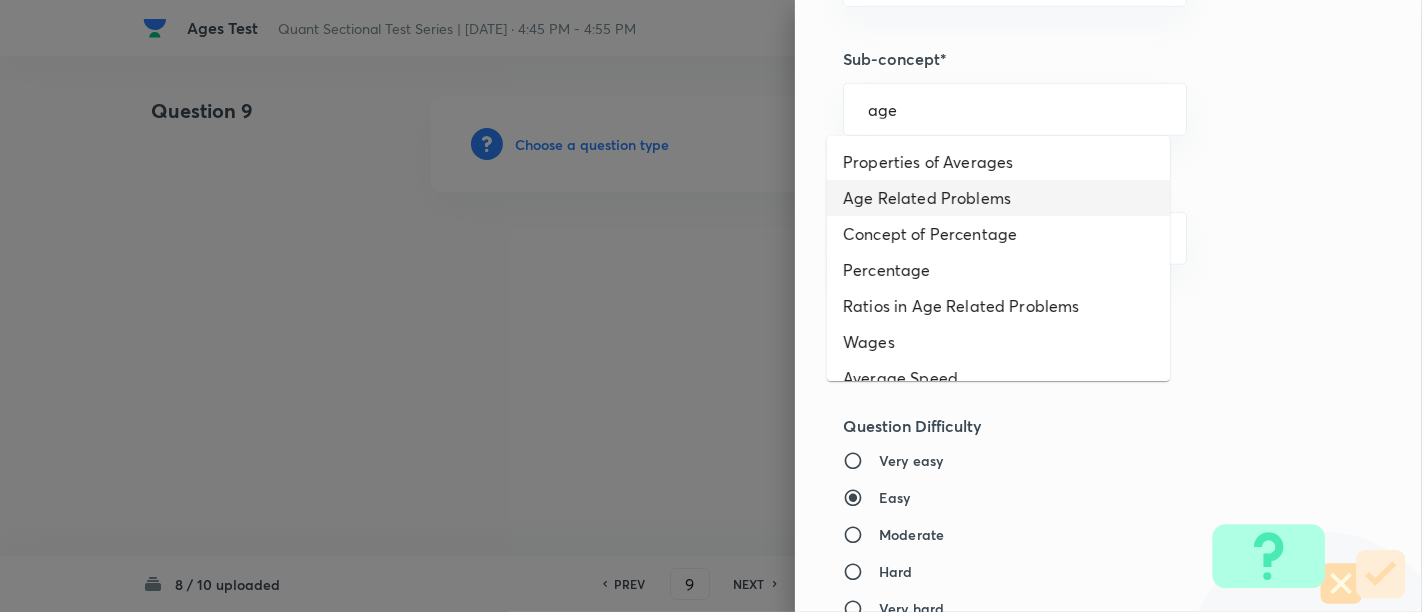 click on "Age Related Problems" at bounding box center (998, 198) 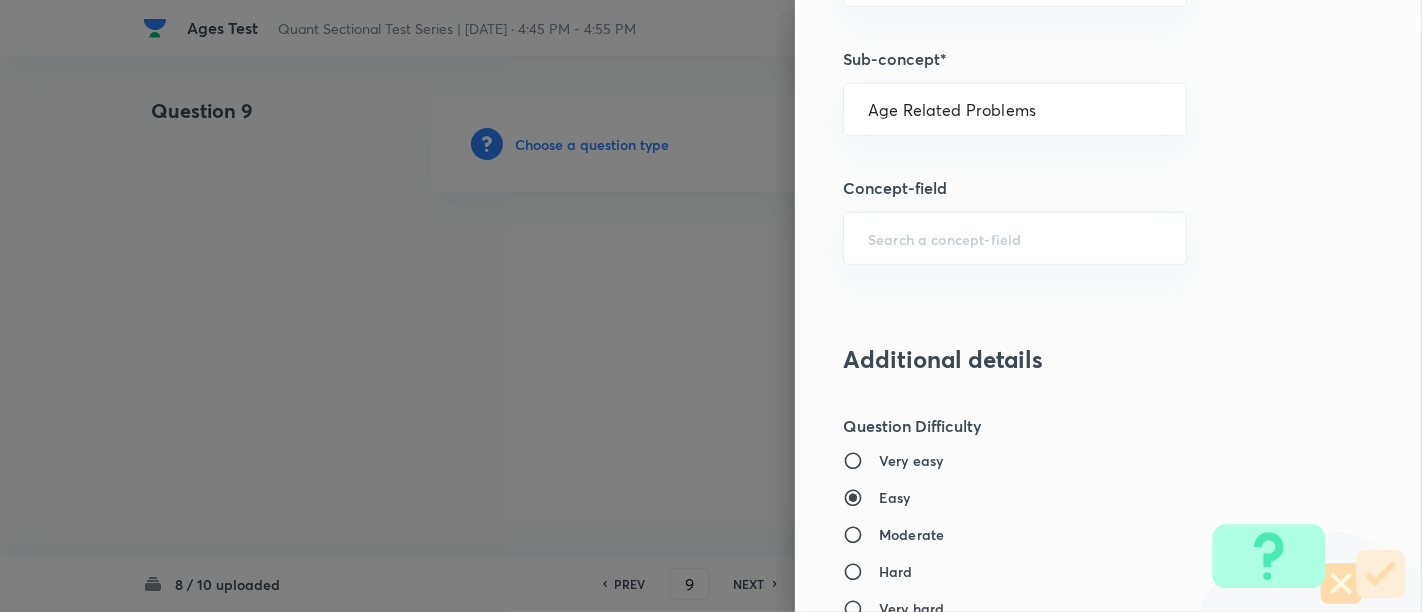 type on "Quantitative Aptitude" 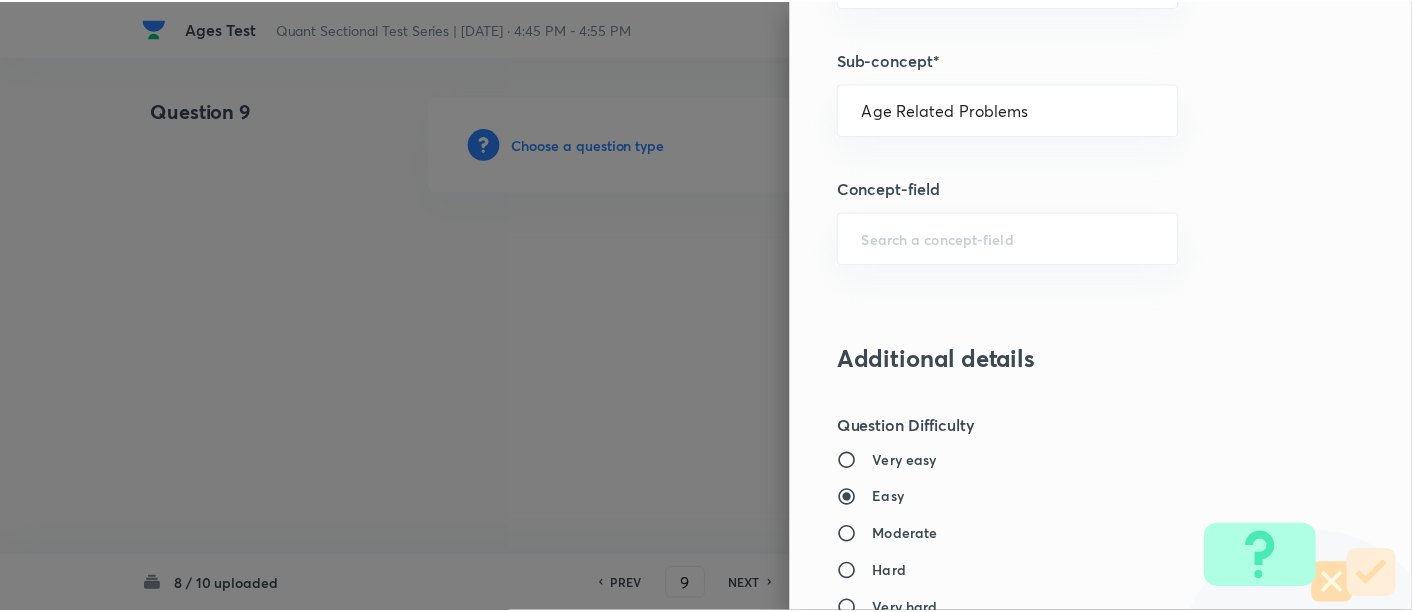 scroll, scrollTop: 2108, scrollLeft: 0, axis: vertical 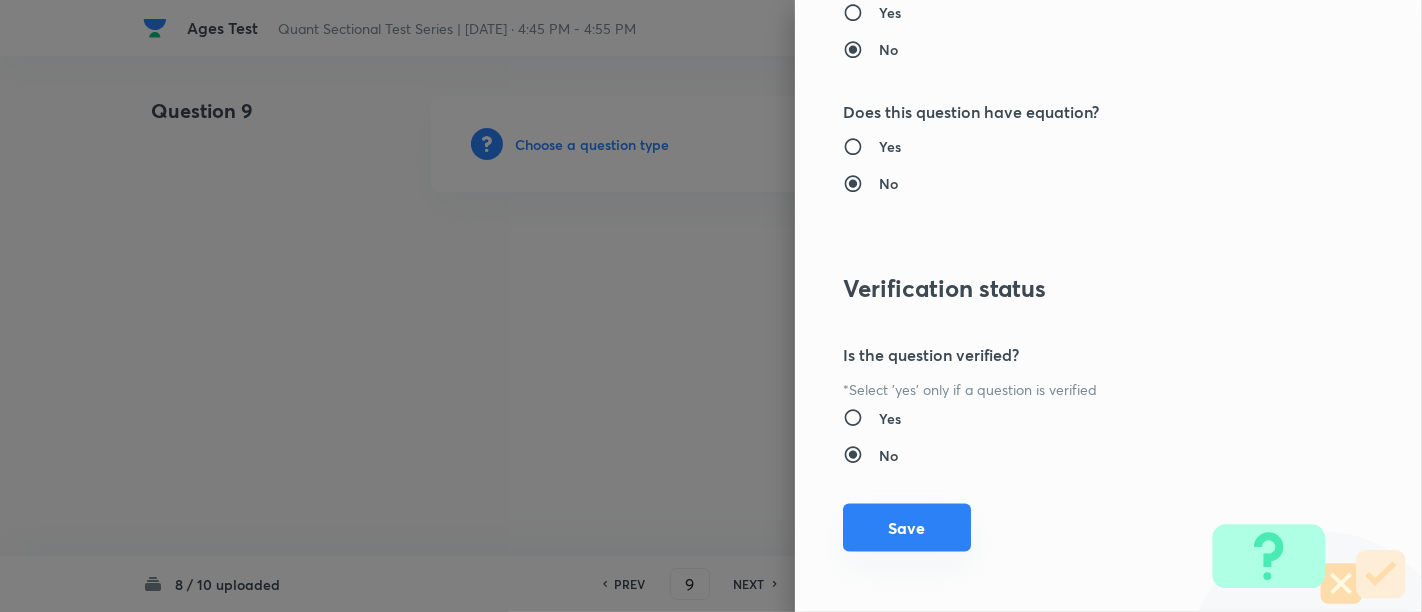 click on "Save" at bounding box center [907, 528] 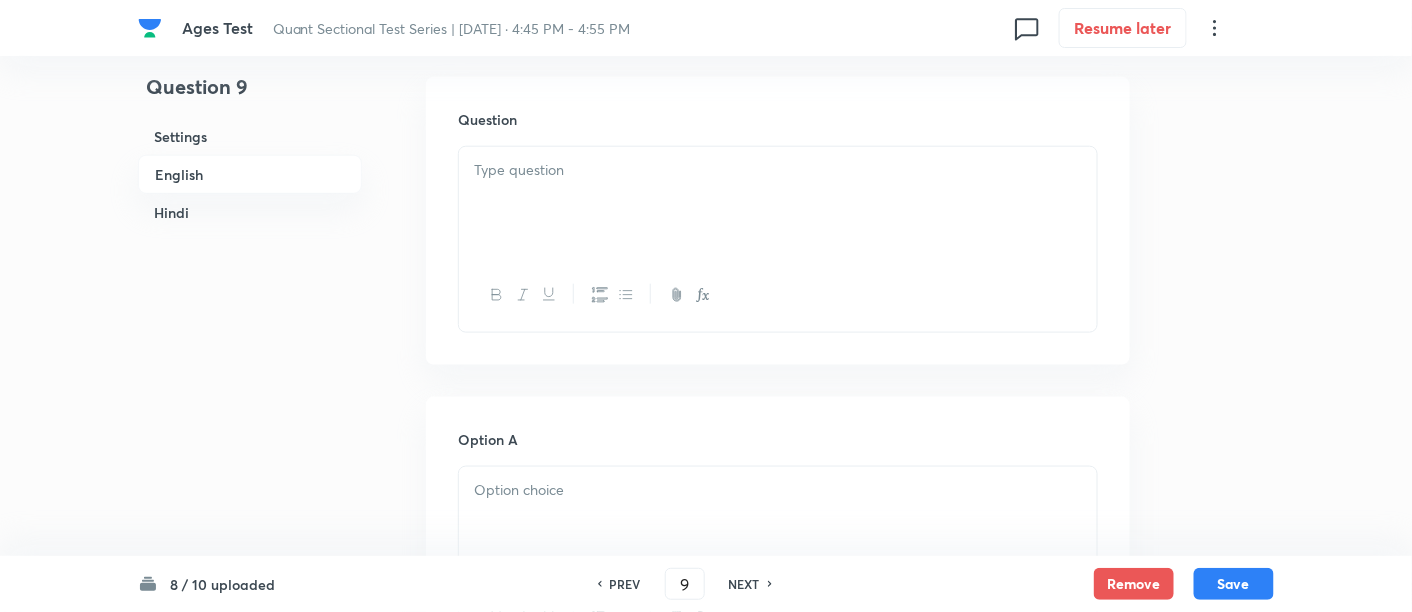 scroll, scrollTop: 672, scrollLeft: 0, axis: vertical 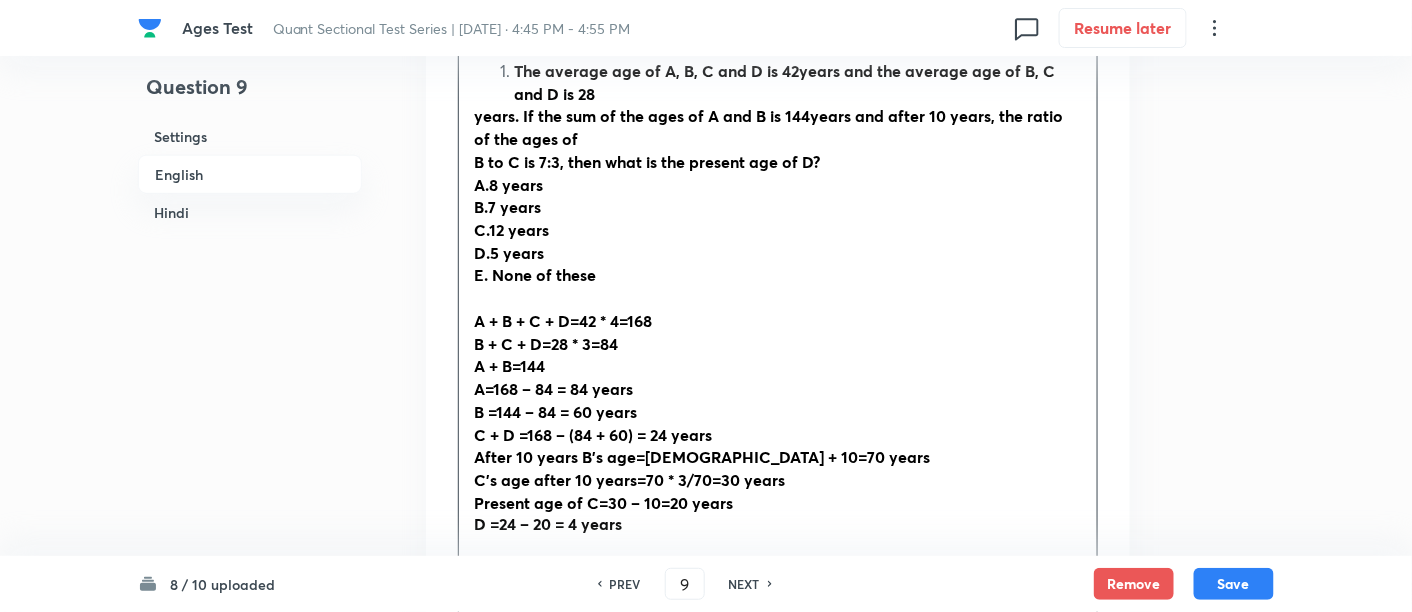 click on "The average age of A, B, C and D is 42years and the average age of B, C and D is 28" at bounding box center [784, 82] 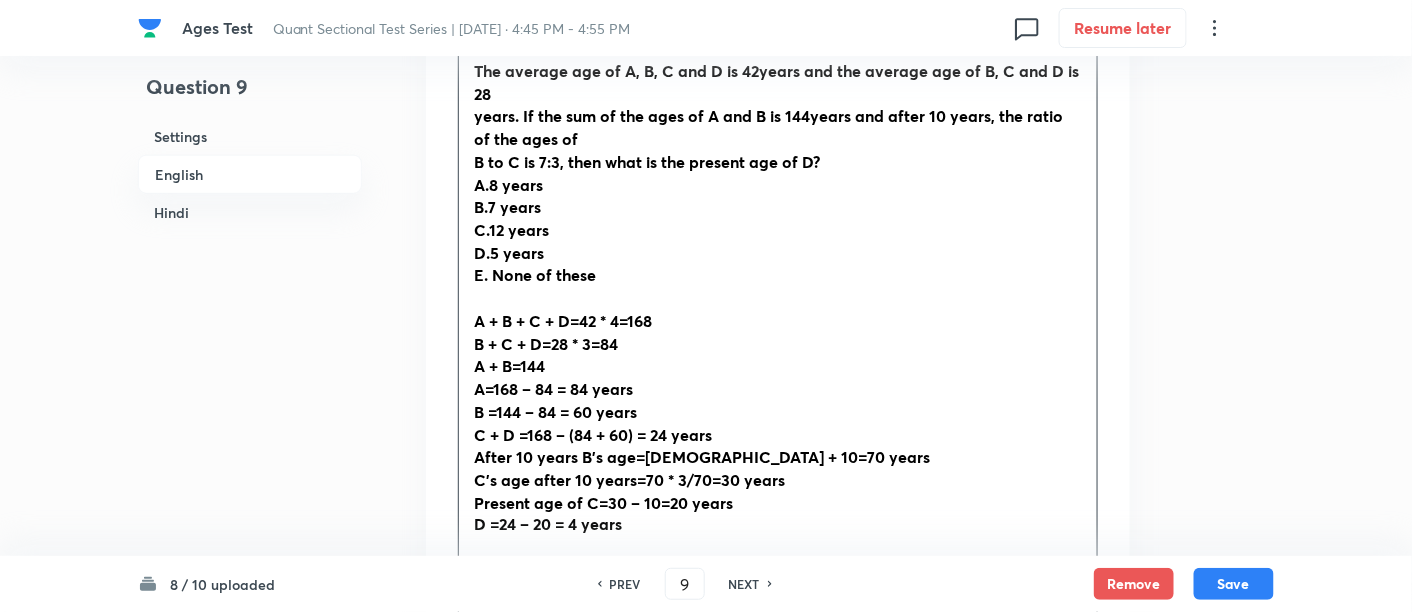 click on "The average age of A, B, C and D is 42years and the average age of B, C and D is 28 years. If the sum of the ages of A and B is 144years and after 10 years, the ratio of the ages of B to C is 7:3, then what is the present age of D? A.8 years B.7 years C.12 years D.5 years E. None of these A + B + C + D=42 * 4=168 B + C + D=28 * 3=84 A + B=144 A=168 – 84 = 84 years B =144 – 84 = 60 years C + D =168 – (84 + 60) = 24 years After 10 years B’s age=60 + 10=70 years C’s age after 10 years=70 * 3/70=30 years Present age of C=30 – 10=20 years D =24 – 20 = 4 years" at bounding box center (778, 332) 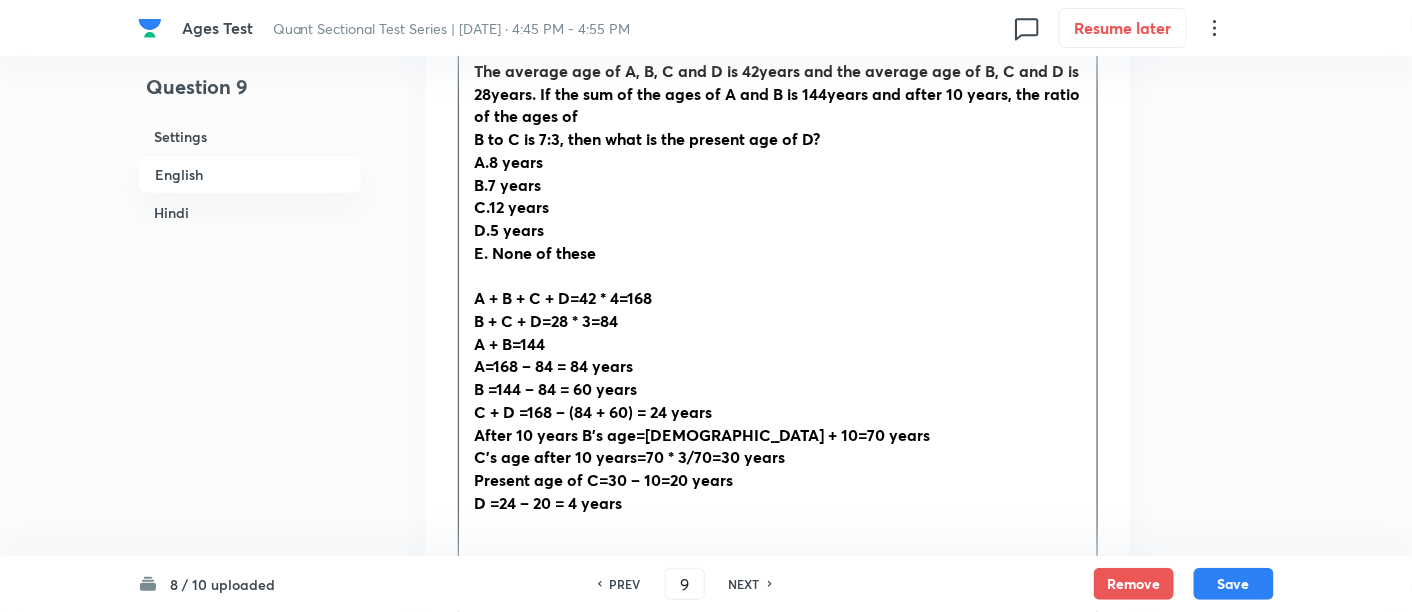 type 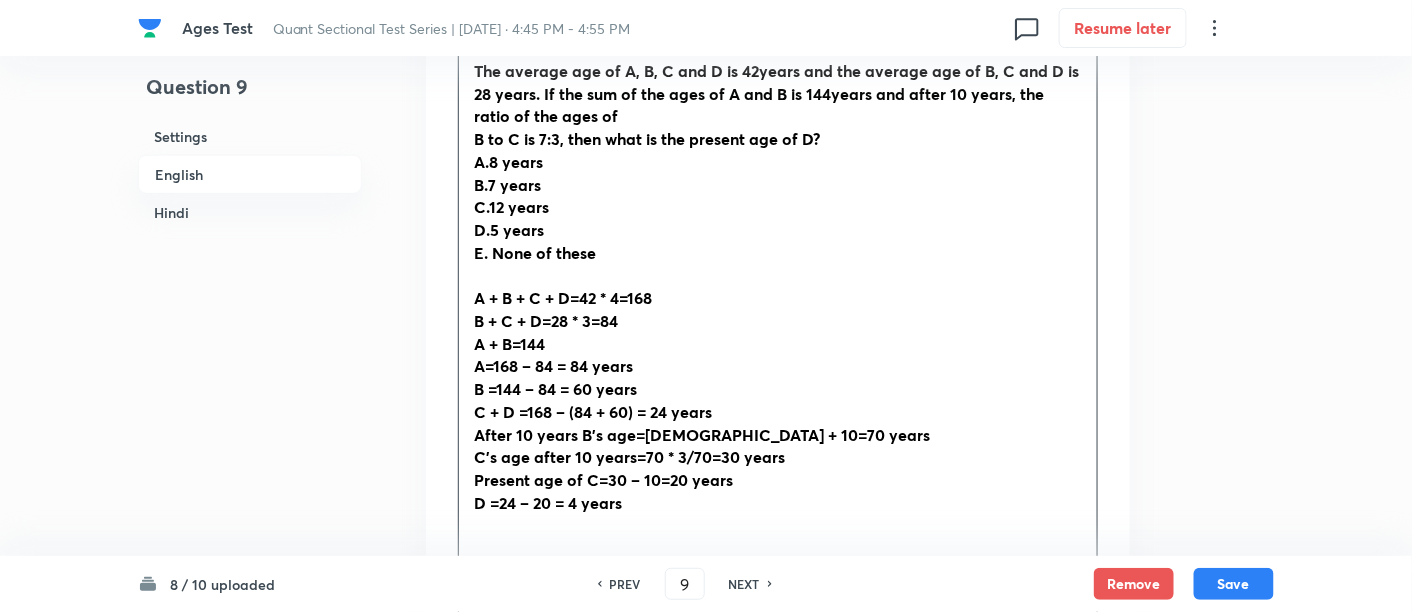 click on "The average age of A, B, C and D is 42years and the average age of B, C and D is 28 years. If the sum of the ages of A and B is 144years and after 10 years, the ratio of the ages of B to C is 7:3, then what is the present age of D? A.8 years B.7 years C.12 years D.5 years E. None of these A + B + C + D=42 * 4=168 B + C + D=28 * 3=84 A + B=144 A=168 – 84 = 84 years B =144 – 84 = 60 years C + D =168 – (84 + 60) = 24 years After 10 years B’s age=60 + 10=70 years C’s age after 10 years=70 * 3/70=30 years Present age of C=30 – 10=20 years D =24 – 20 = 4 years" at bounding box center (778, 321) 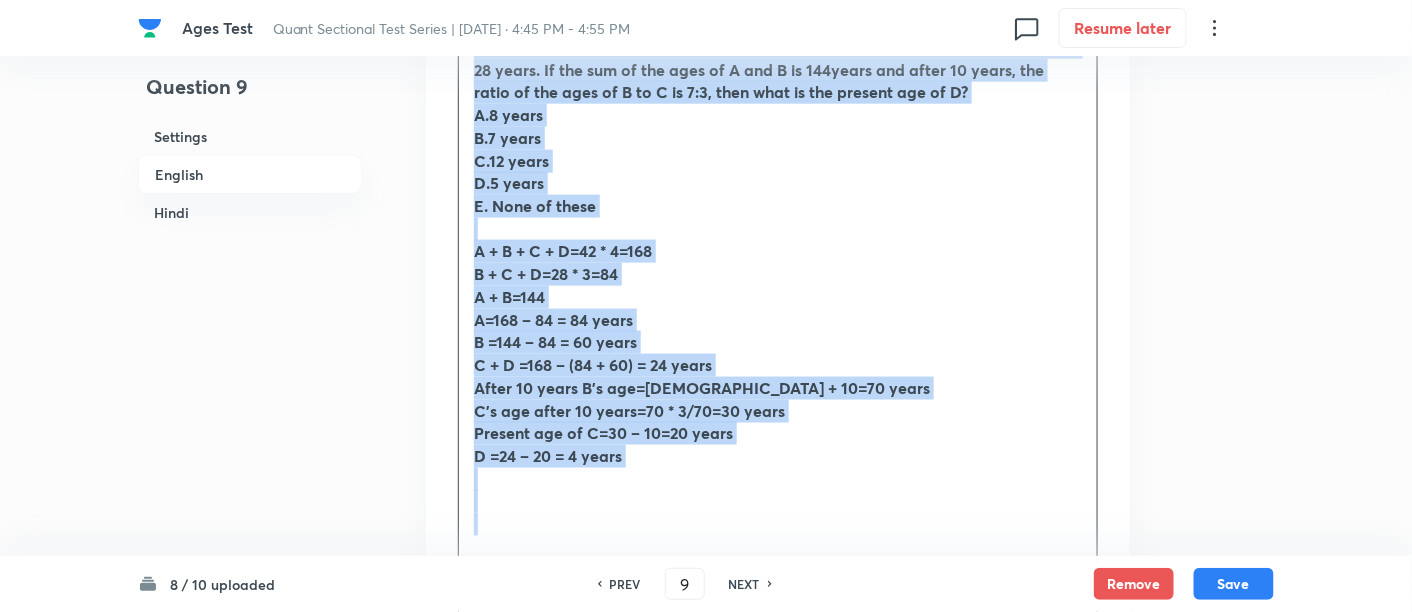 scroll, scrollTop: 747, scrollLeft: 0, axis: vertical 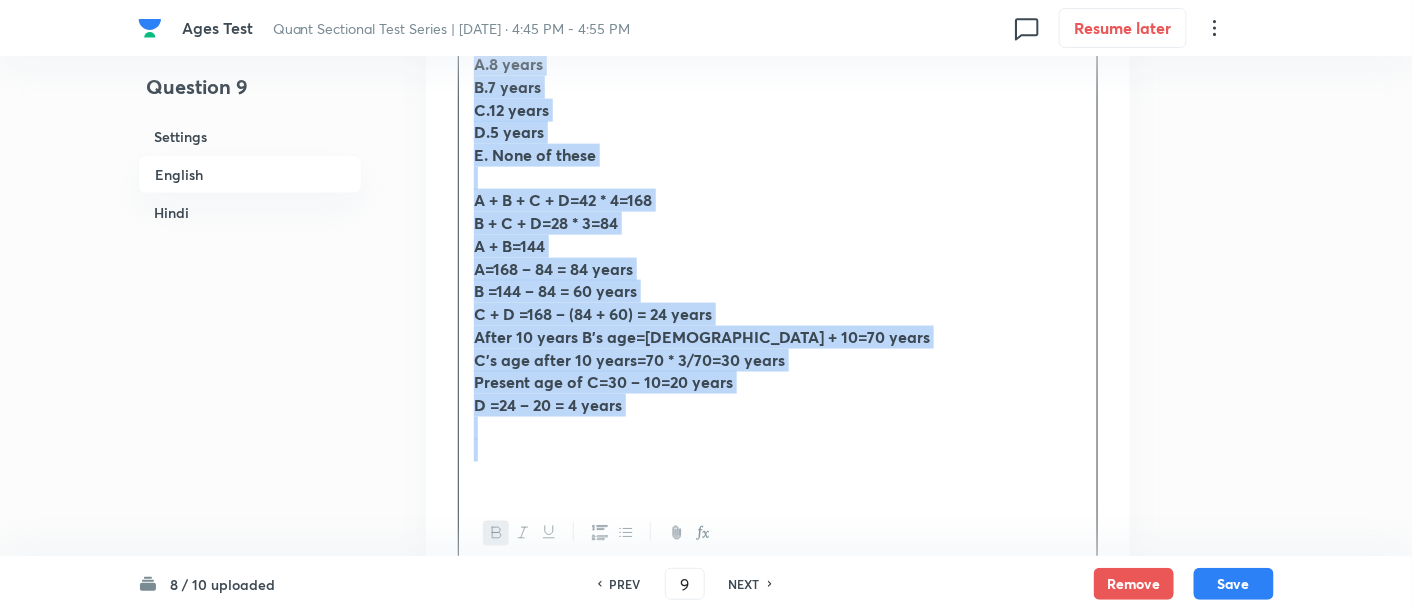 drag, startPoint x: 463, startPoint y: 164, endPoint x: 857, endPoint y: 458, distance: 491.60147 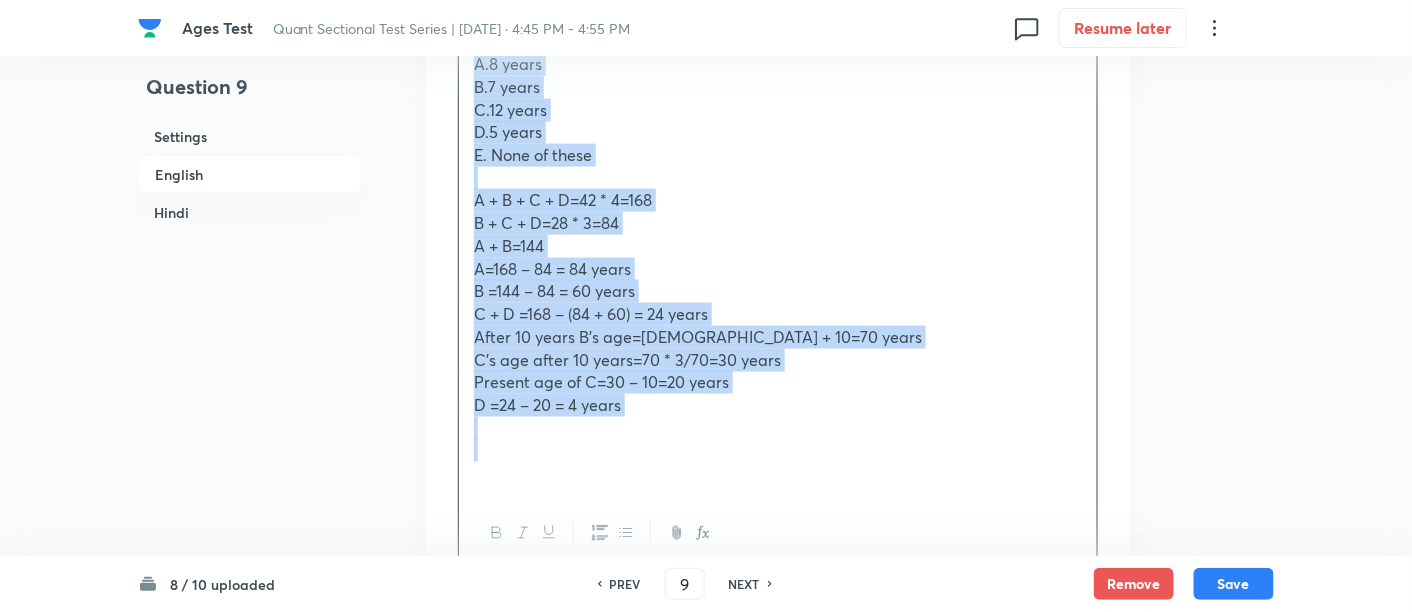 copy on "The average age of A, B, C and D is 42years and the average age of B, C and D is 28 years. If the sum of the ages of A and B is 144years and after 10 years, the ratio of the ages of B to C is 7:3, then what is the present age of D? A.8 years B.7 years C.12 years D.5 years E. None of these A + B + C + D=42 * 4=168 B + C + D=28 * 3=84 A + B=144 A=168 – 84 = 84 years B =144 – 84 = 60 years C + D =168 – (84 + 60) = 24 years After 10 years B’s age=60 + 10=70 years C’s age after 10 years=70 * 3/70=30 years Present age of C=30 – 10=20 years D =24 – 20 = 4 years" 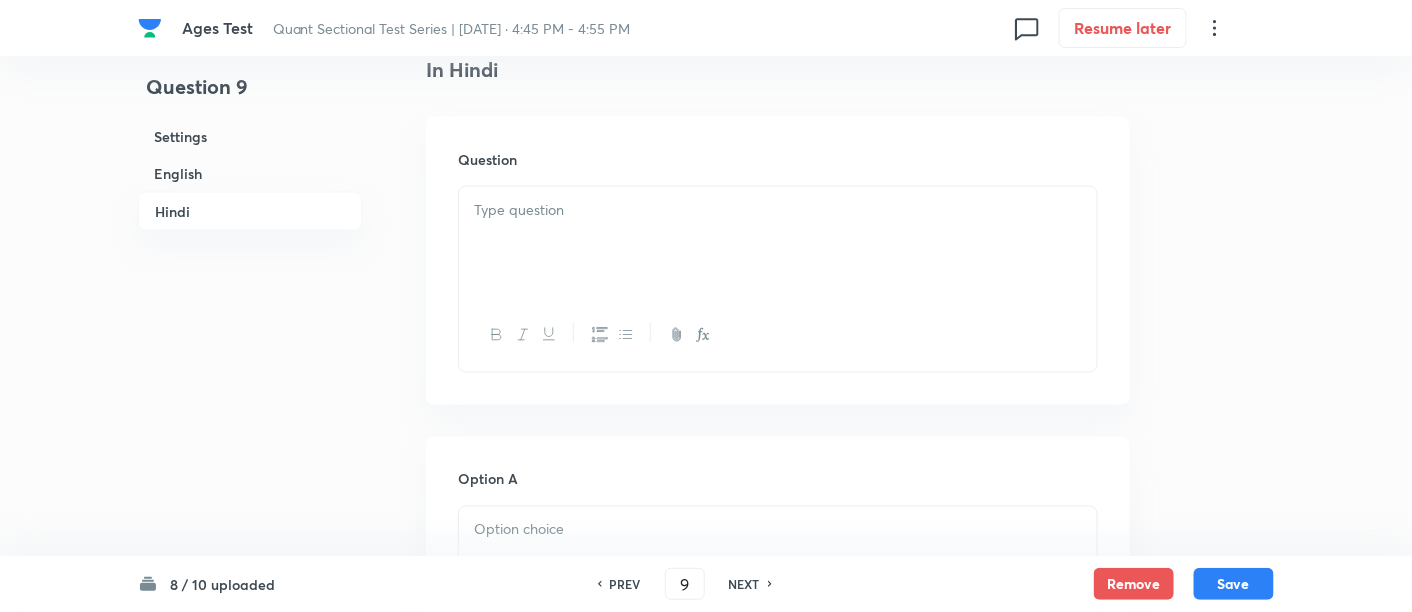 scroll, scrollTop: 3377, scrollLeft: 0, axis: vertical 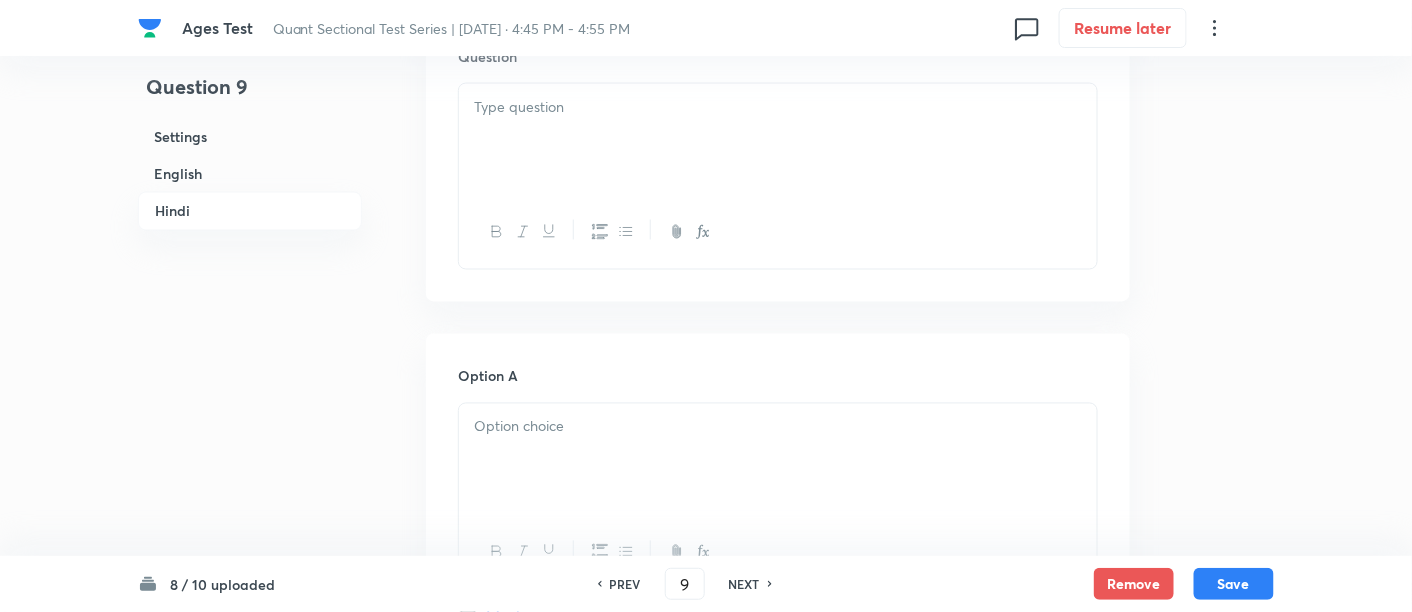 click at bounding box center [778, 140] 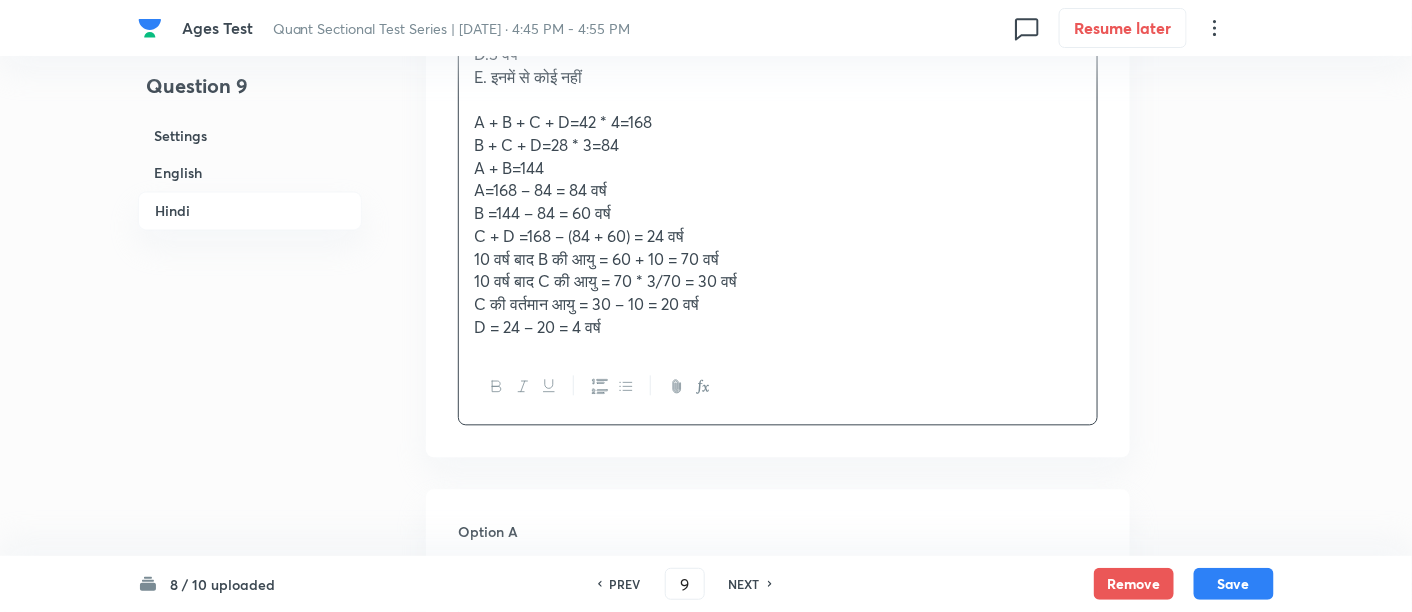 scroll, scrollTop: 3543, scrollLeft: 0, axis: vertical 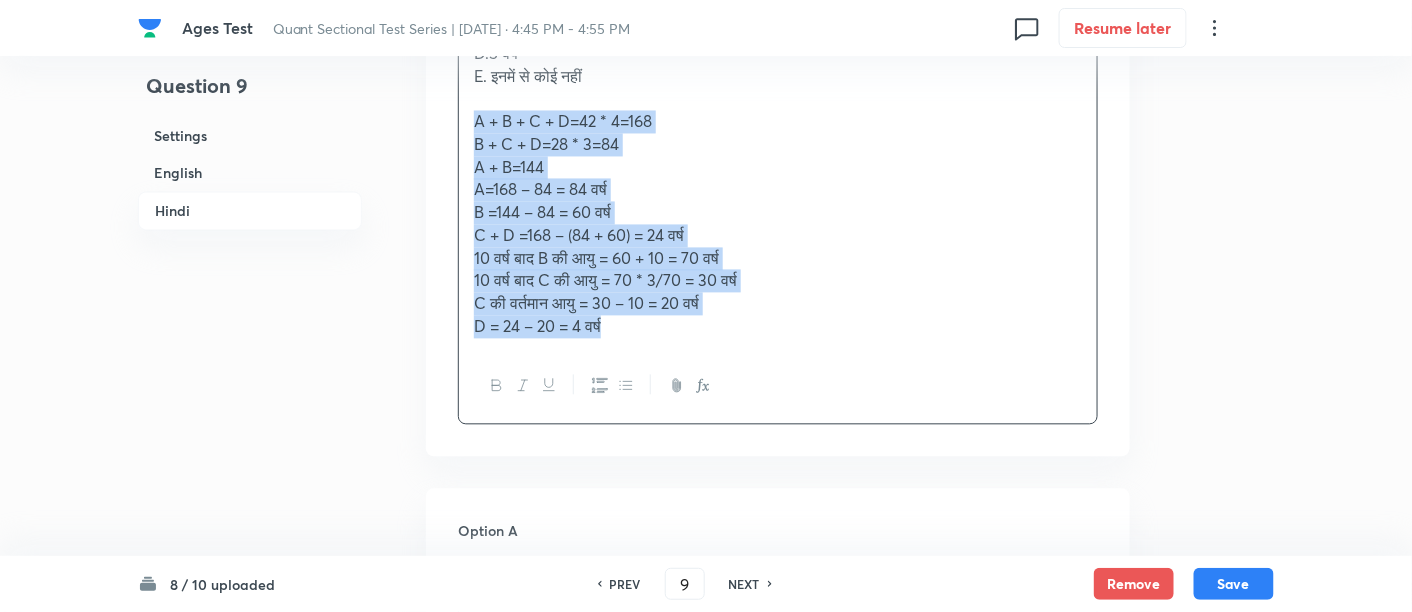 drag, startPoint x: 468, startPoint y: 140, endPoint x: 758, endPoint y: 431, distance: 410.82965 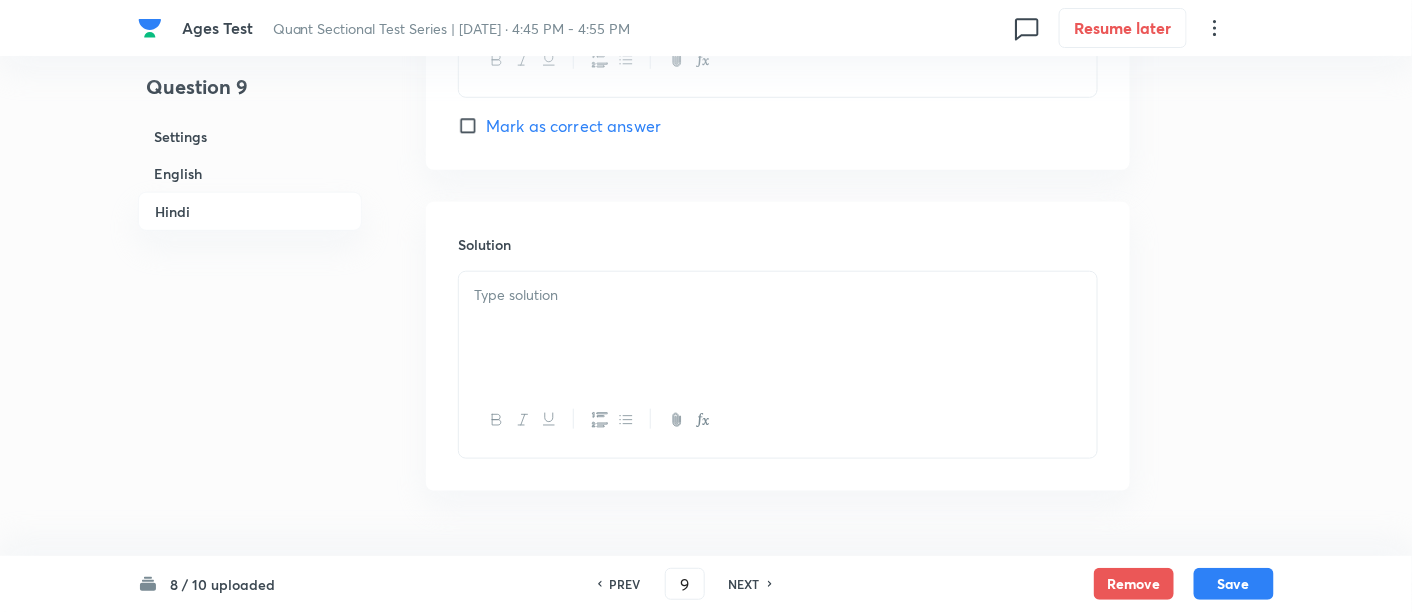 scroll, scrollTop: 5273, scrollLeft: 0, axis: vertical 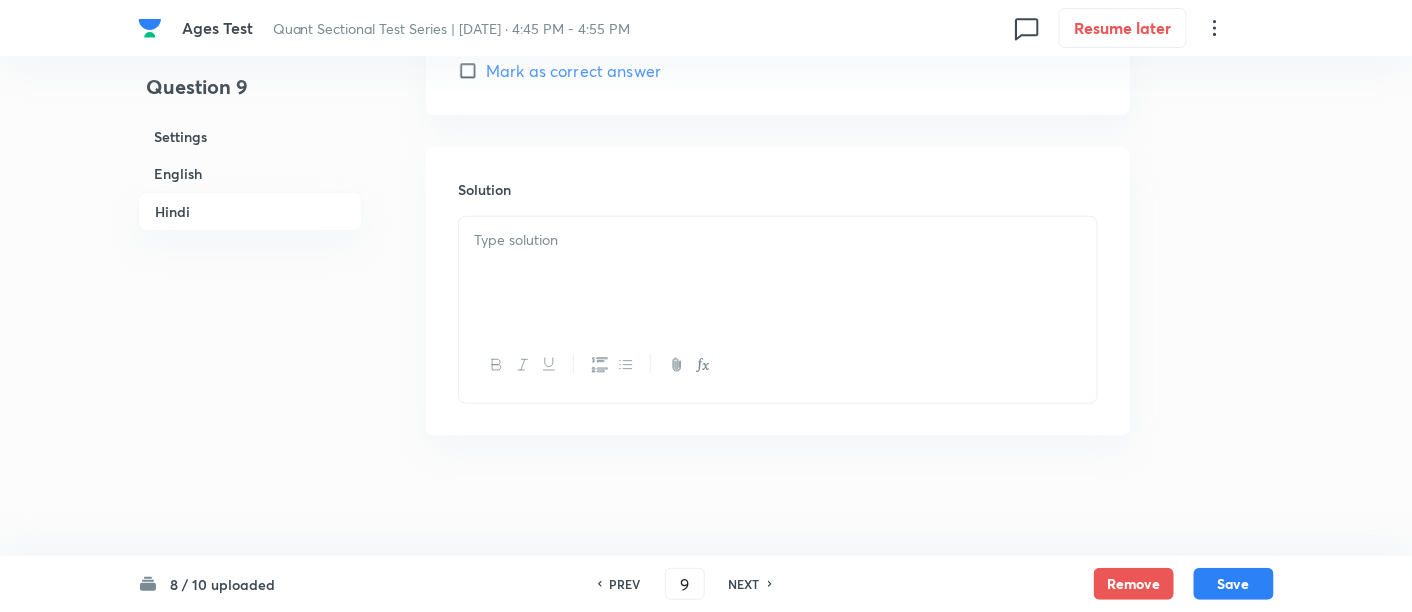 click at bounding box center [778, 273] 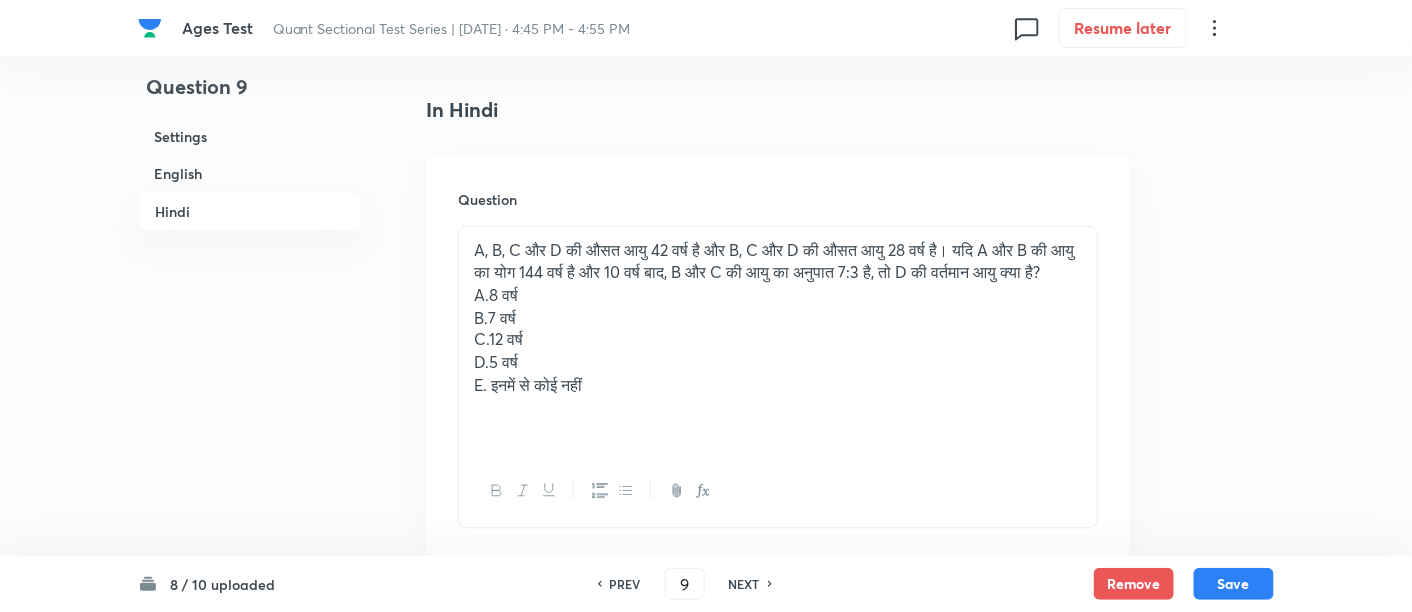 scroll, scrollTop: 3259, scrollLeft: 0, axis: vertical 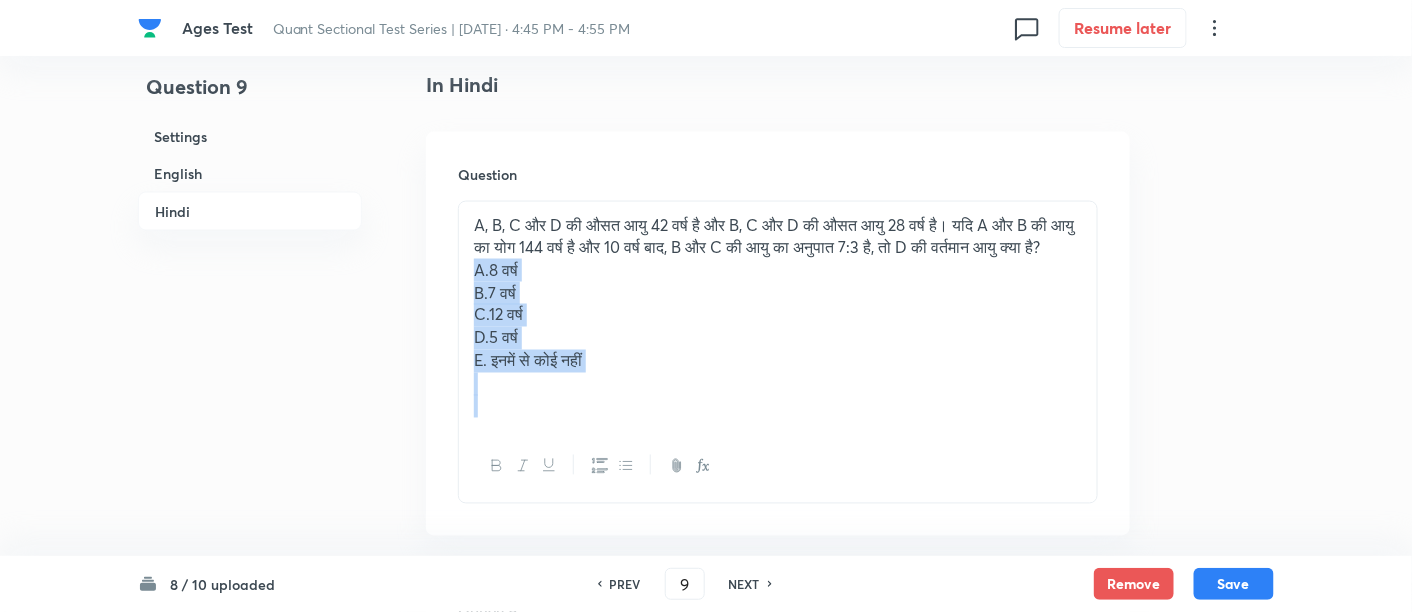 drag, startPoint x: 469, startPoint y: 291, endPoint x: 745, endPoint y: 492, distance: 341.43375 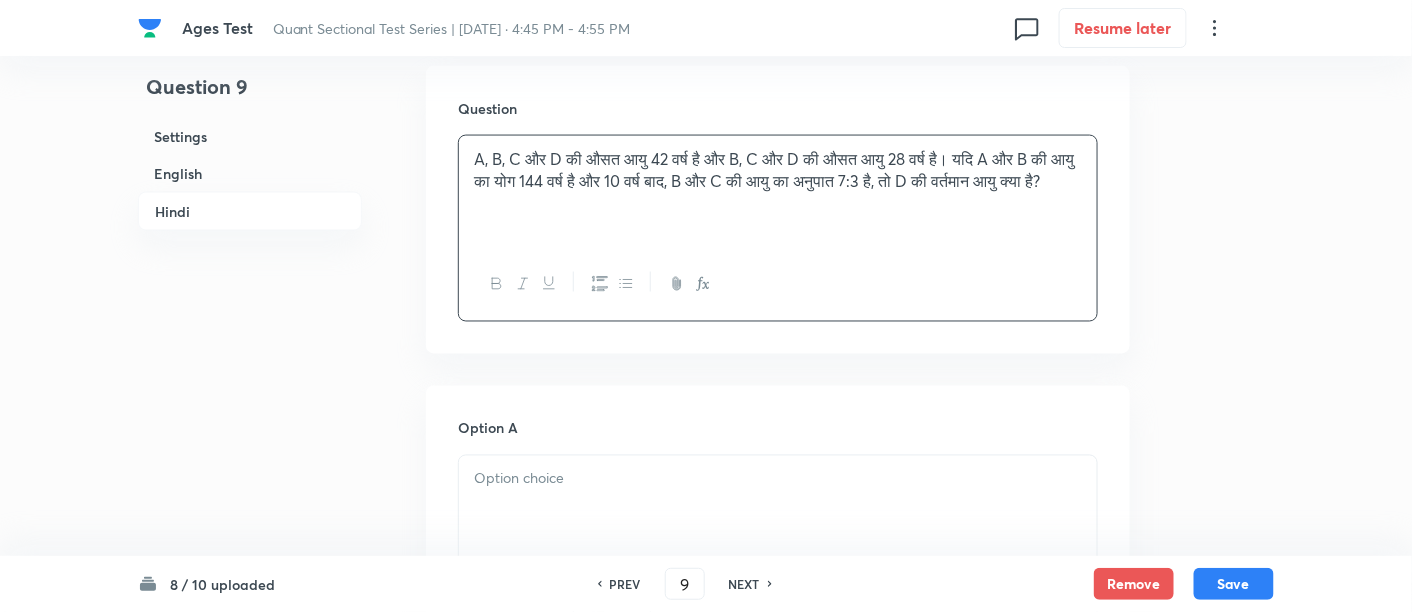 scroll, scrollTop: 3459, scrollLeft: 0, axis: vertical 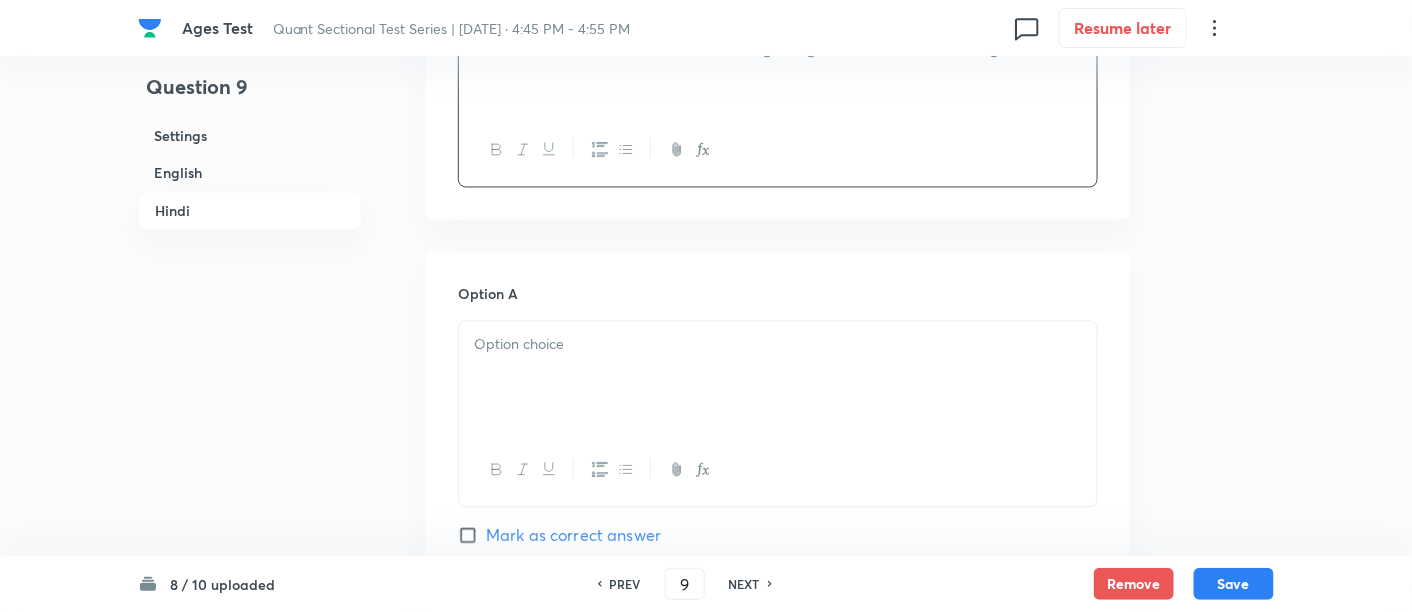click at bounding box center (778, 378) 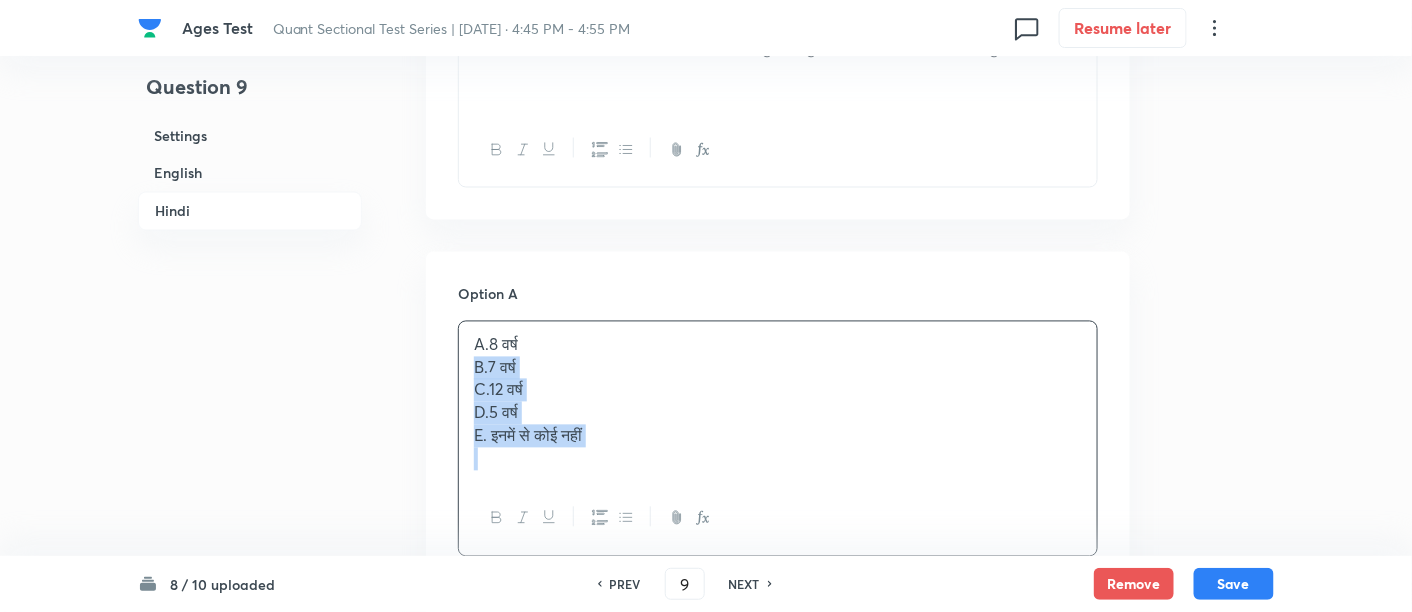 drag, startPoint x: 469, startPoint y: 376, endPoint x: 667, endPoint y: 498, distance: 232.56827 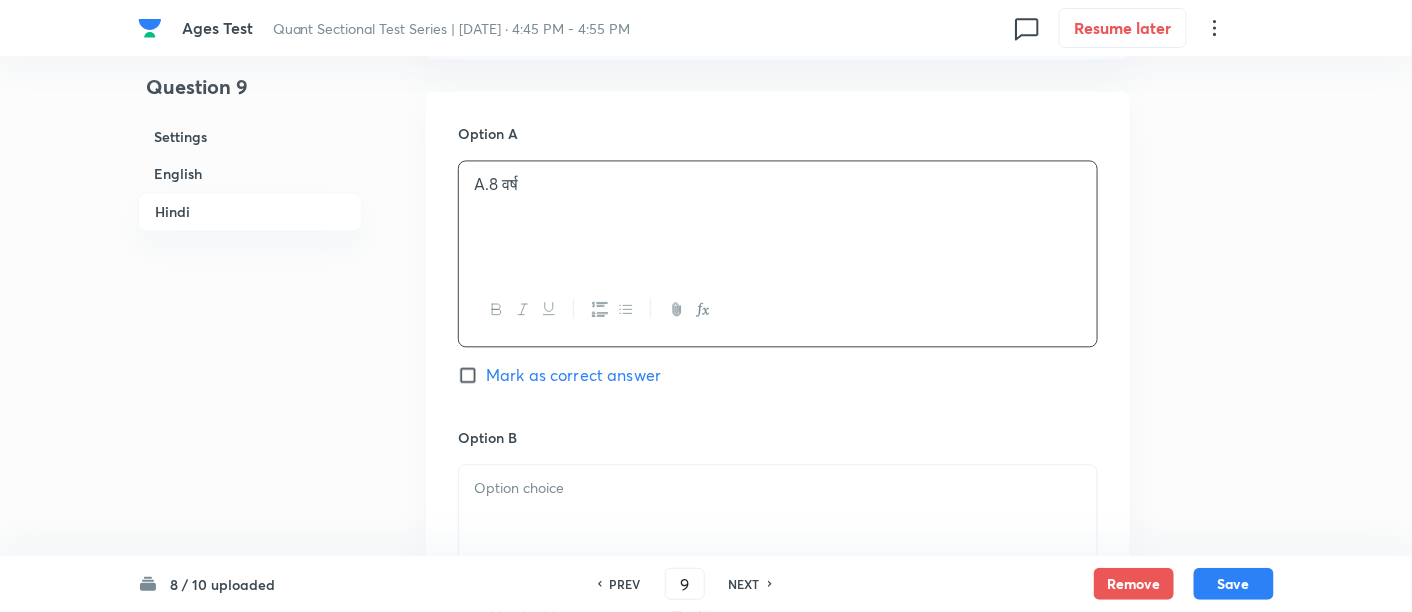 scroll, scrollTop: 3621, scrollLeft: 0, axis: vertical 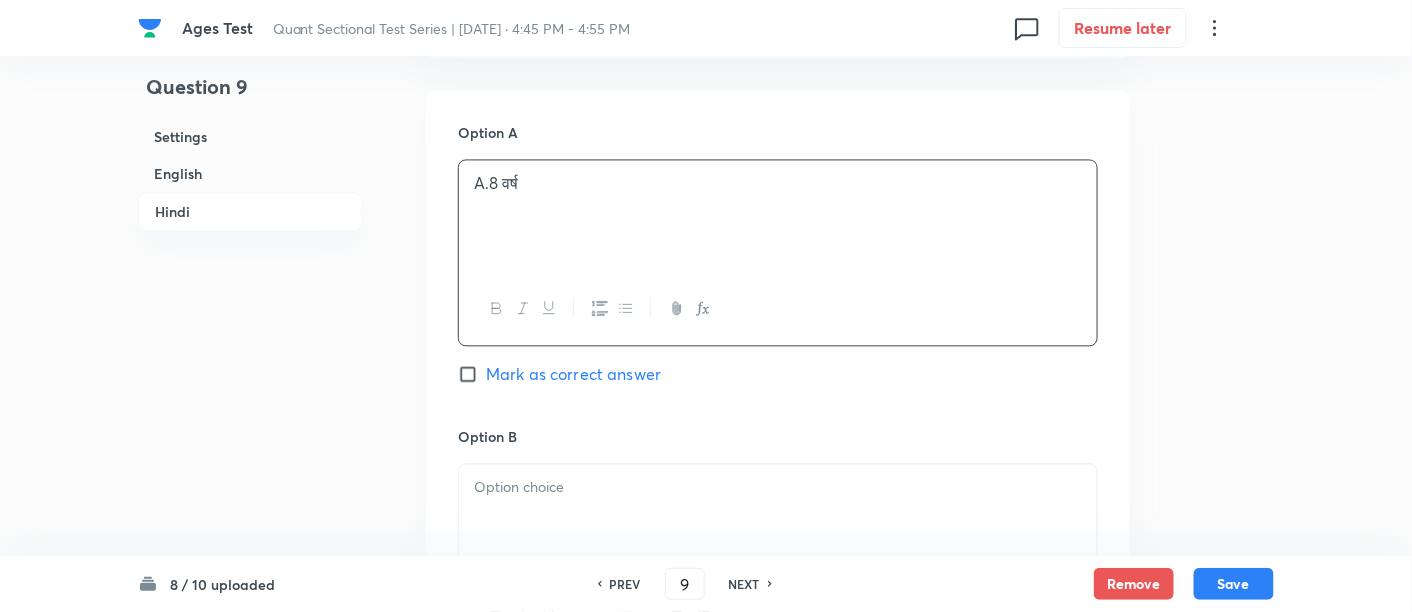 click at bounding box center [778, 520] 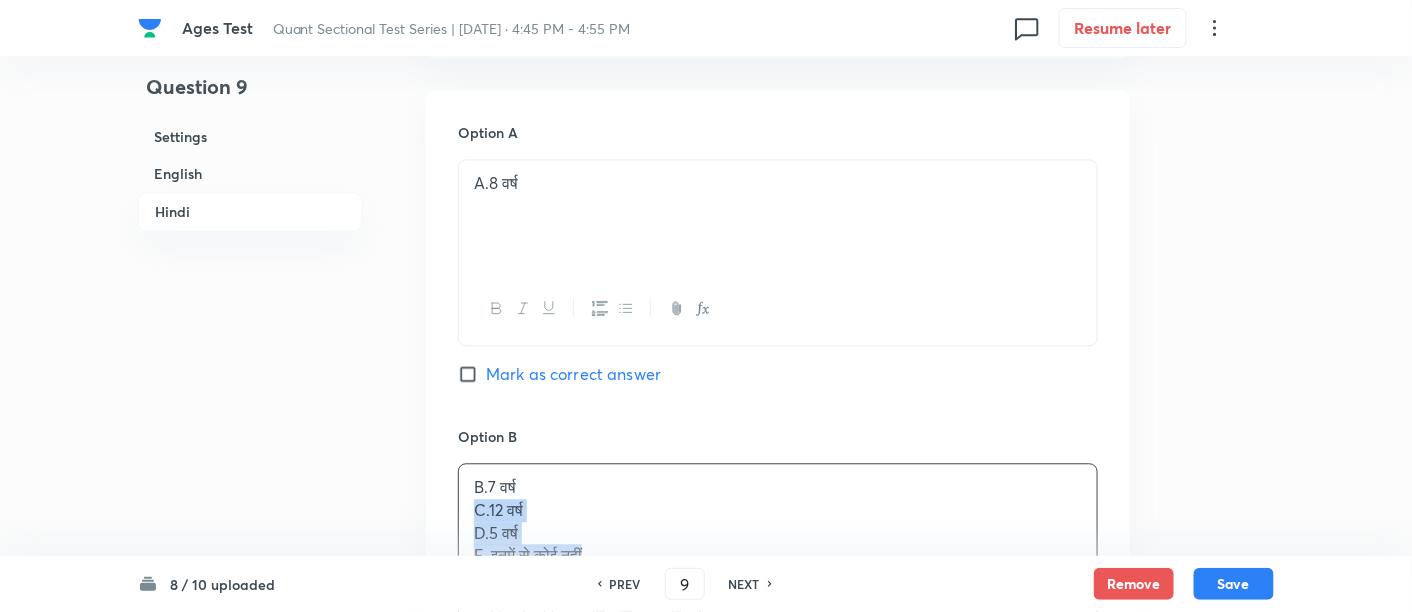 drag, startPoint x: 468, startPoint y: 511, endPoint x: 643, endPoint y: 563, distance: 182.56232 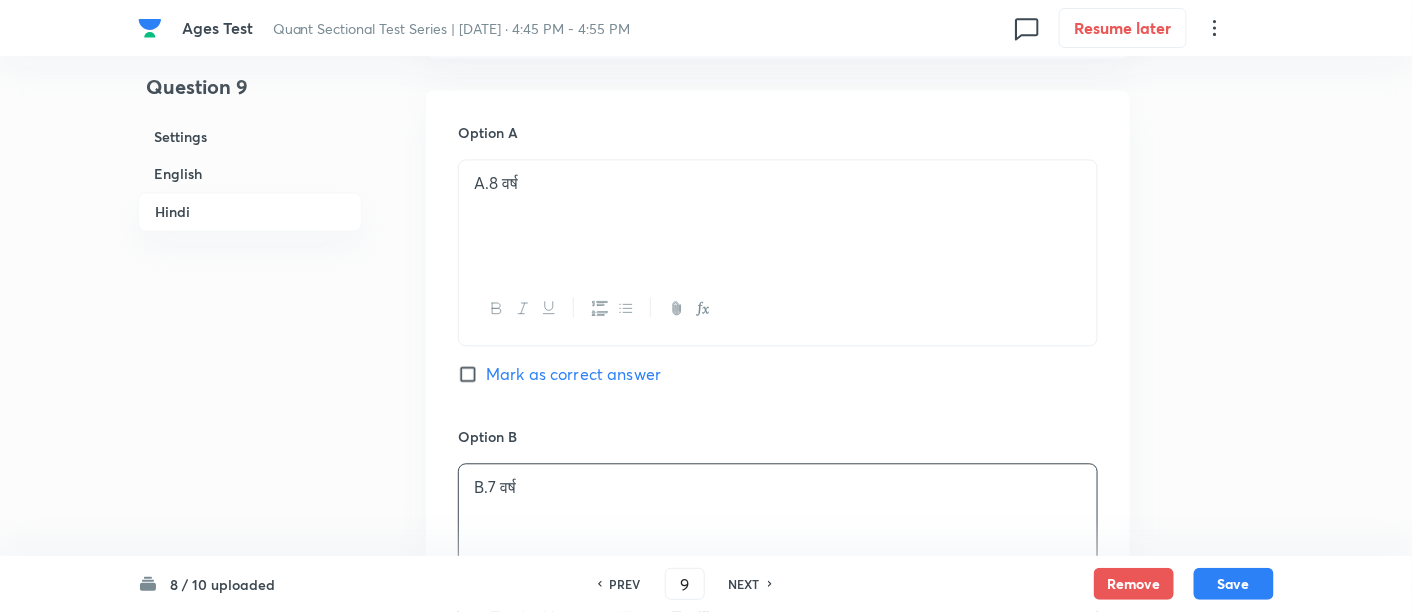 scroll, scrollTop: 3917, scrollLeft: 0, axis: vertical 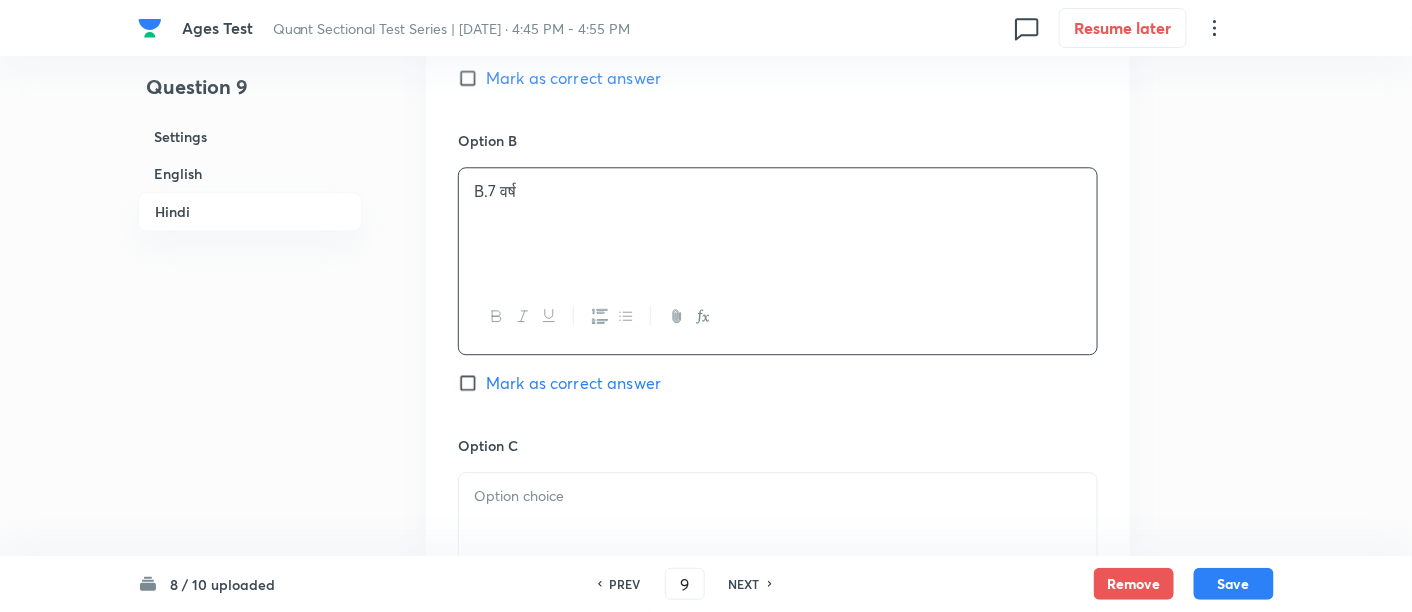 click at bounding box center (778, 496) 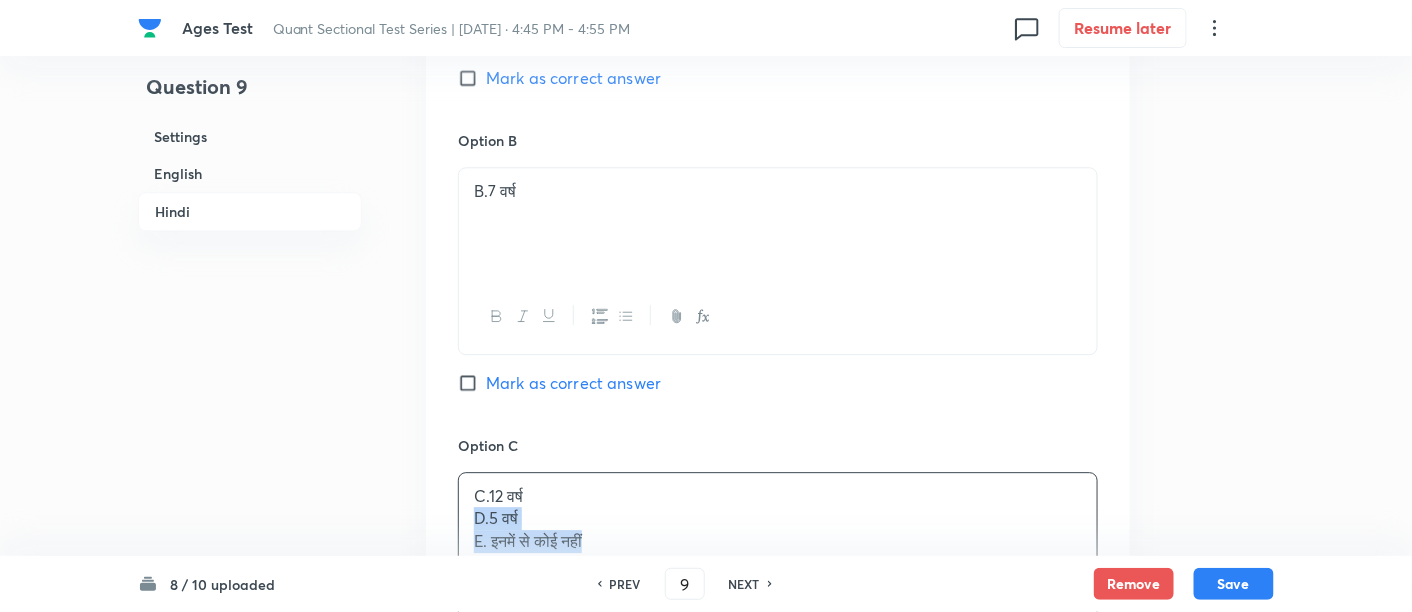 drag, startPoint x: 470, startPoint y: 519, endPoint x: 705, endPoint y: 552, distance: 237.30571 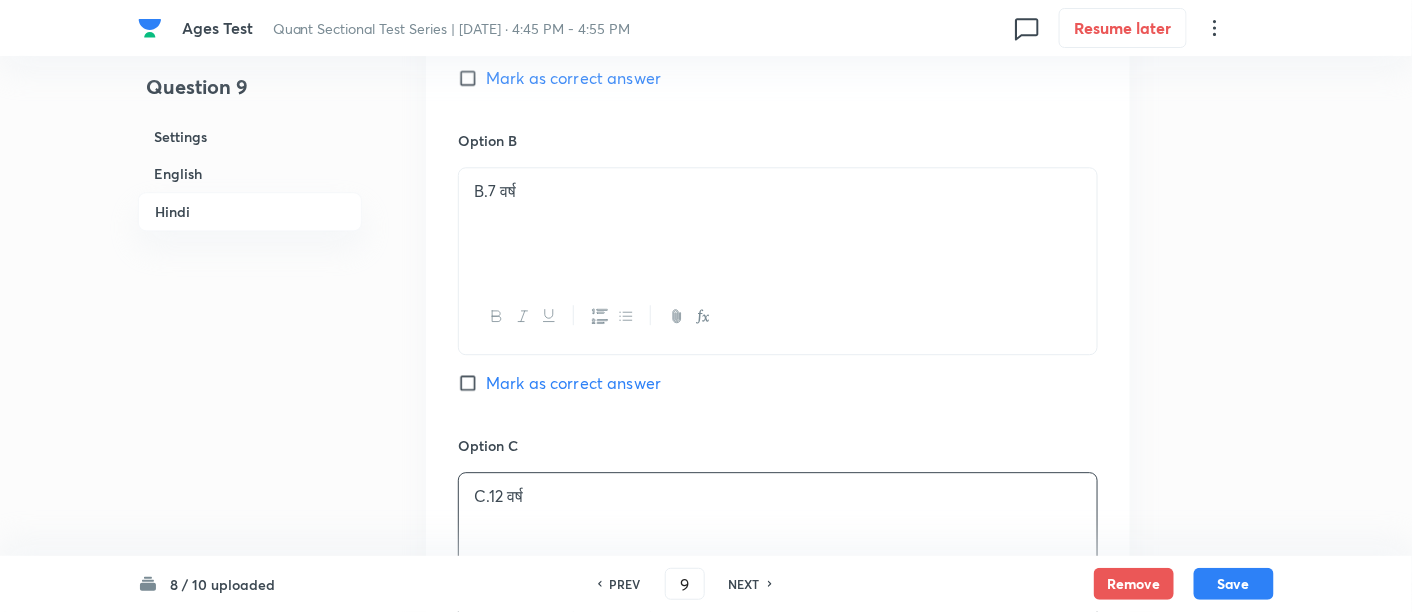 scroll, scrollTop: 4200, scrollLeft: 0, axis: vertical 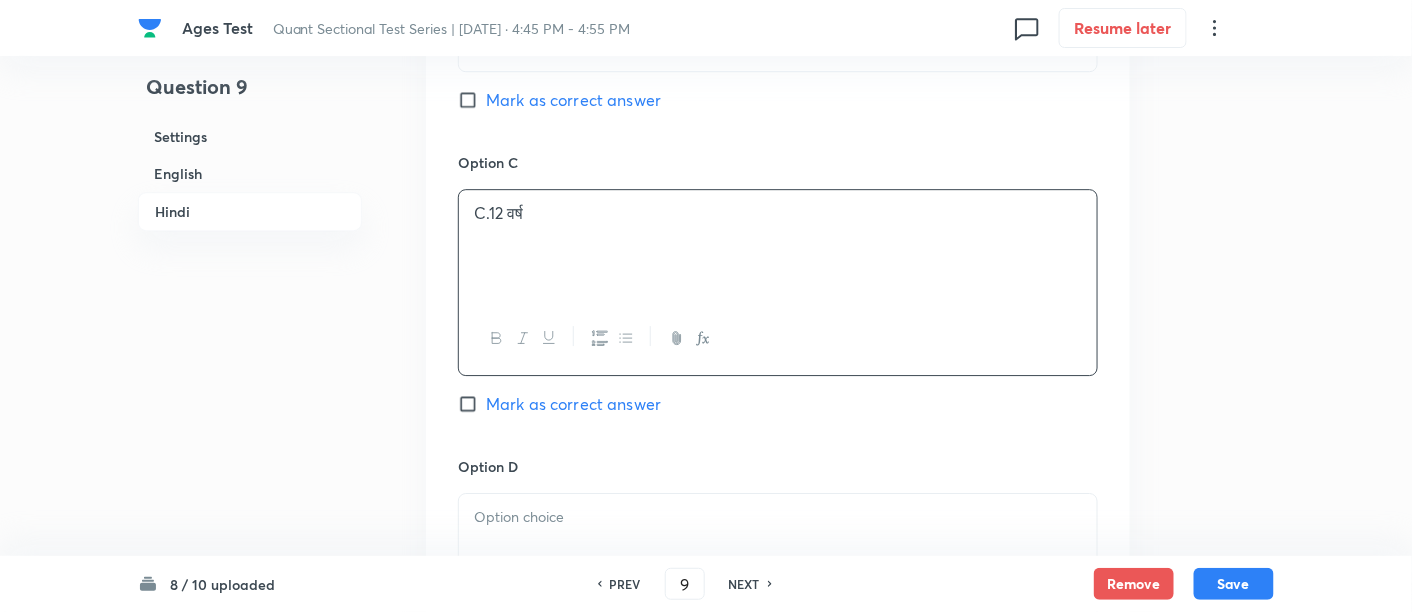 click at bounding box center (778, 550) 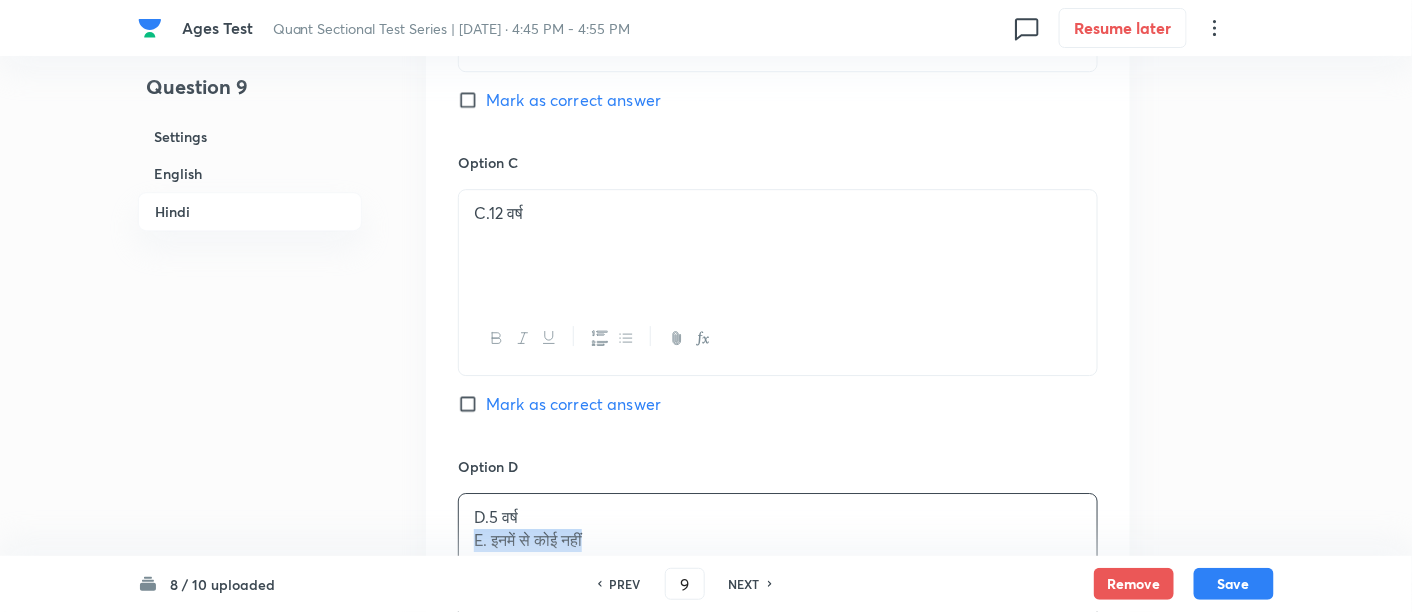 drag, startPoint x: 468, startPoint y: 538, endPoint x: 761, endPoint y: 555, distance: 293.49277 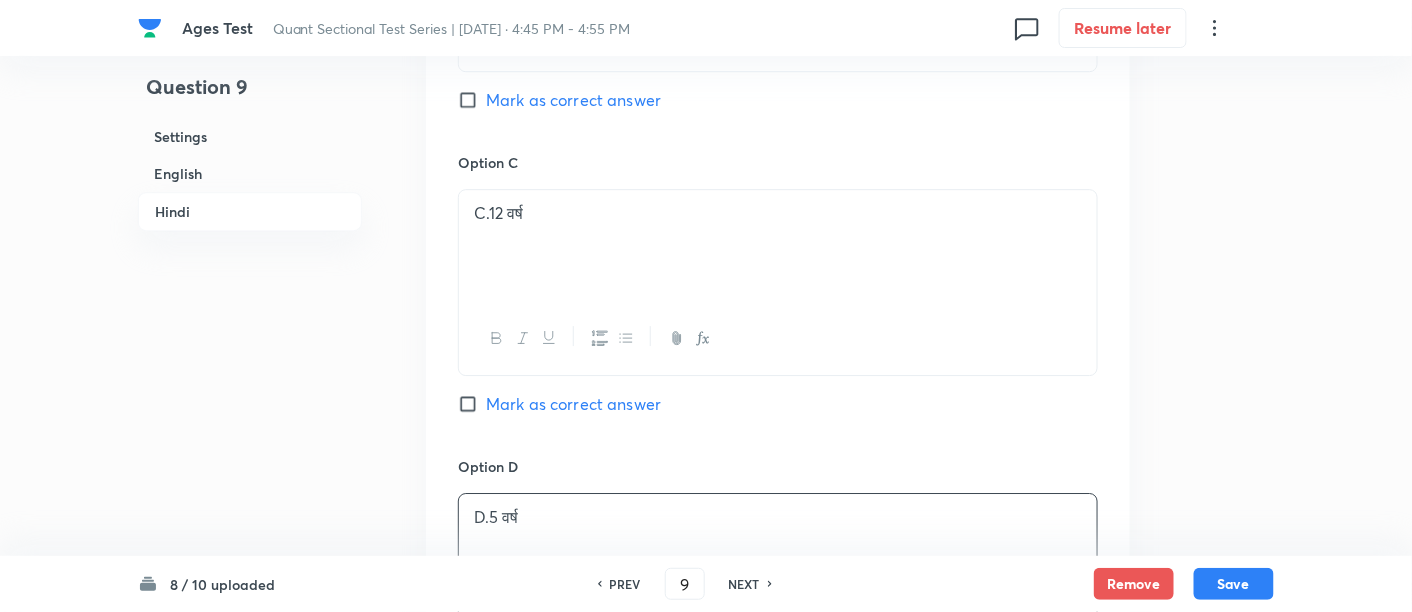 scroll, scrollTop: 4623, scrollLeft: 0, axis: vertical 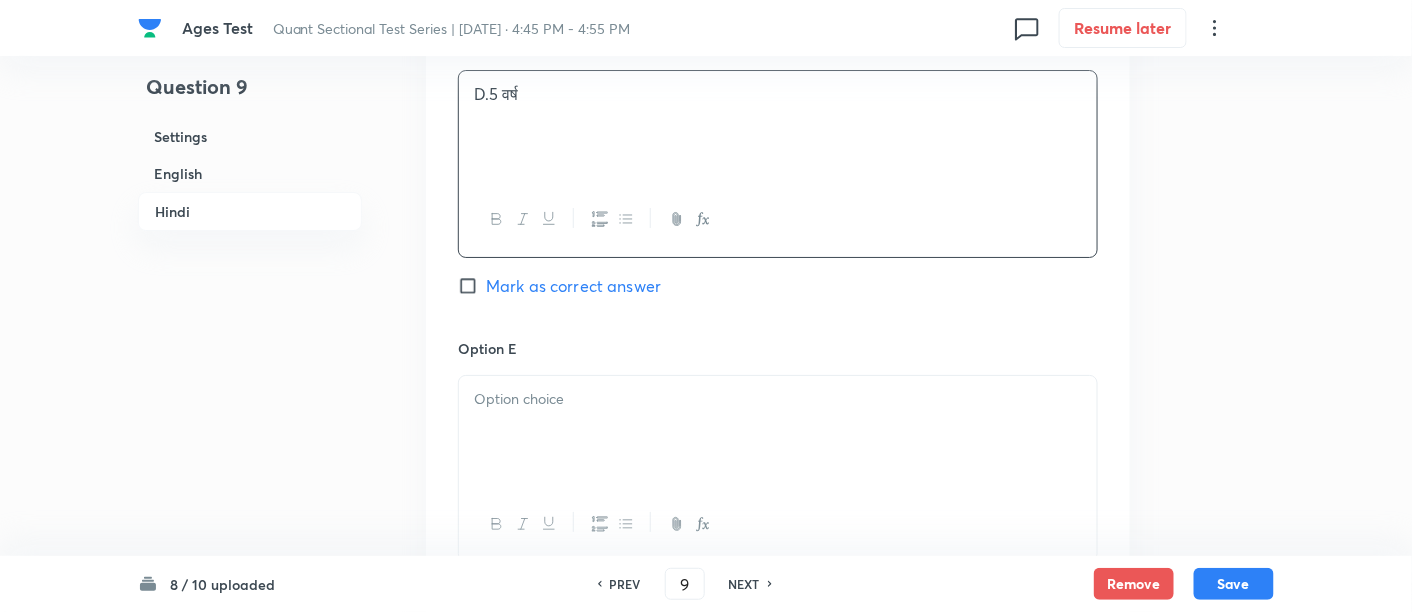 click at bounding box center (778, 432) 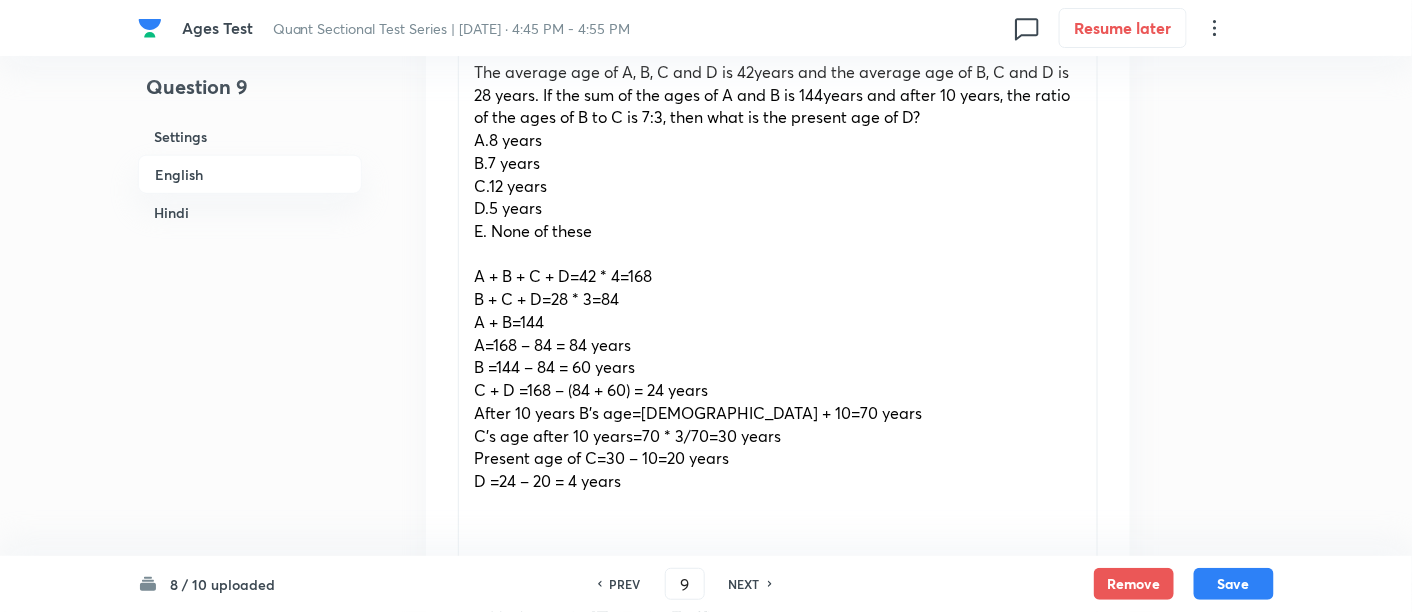 scroll, scrollTop: 672, scrollLeft: 0, axis: vertical 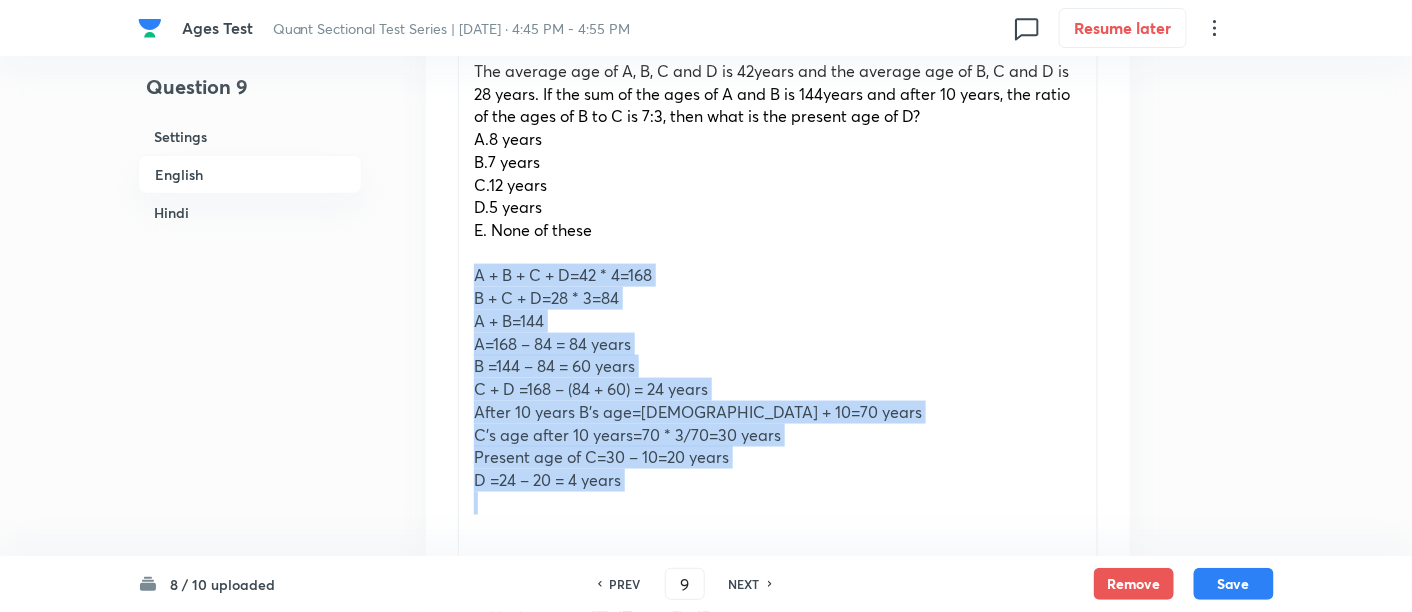 drag, startPoint x: 468, startPoint y: 272, endPoint x: 745, endPoint y: 507, distance: 363.25473 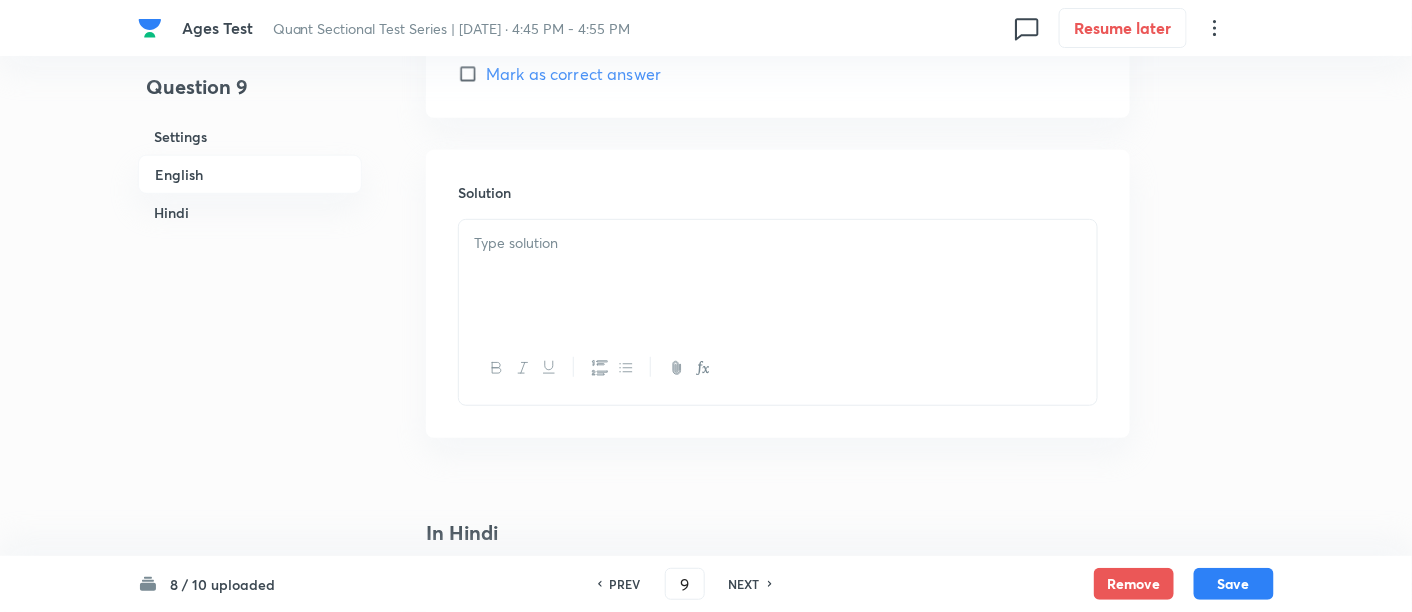 scroll, scrollTop: 2588, scrollLeft: 0, axis: vertical 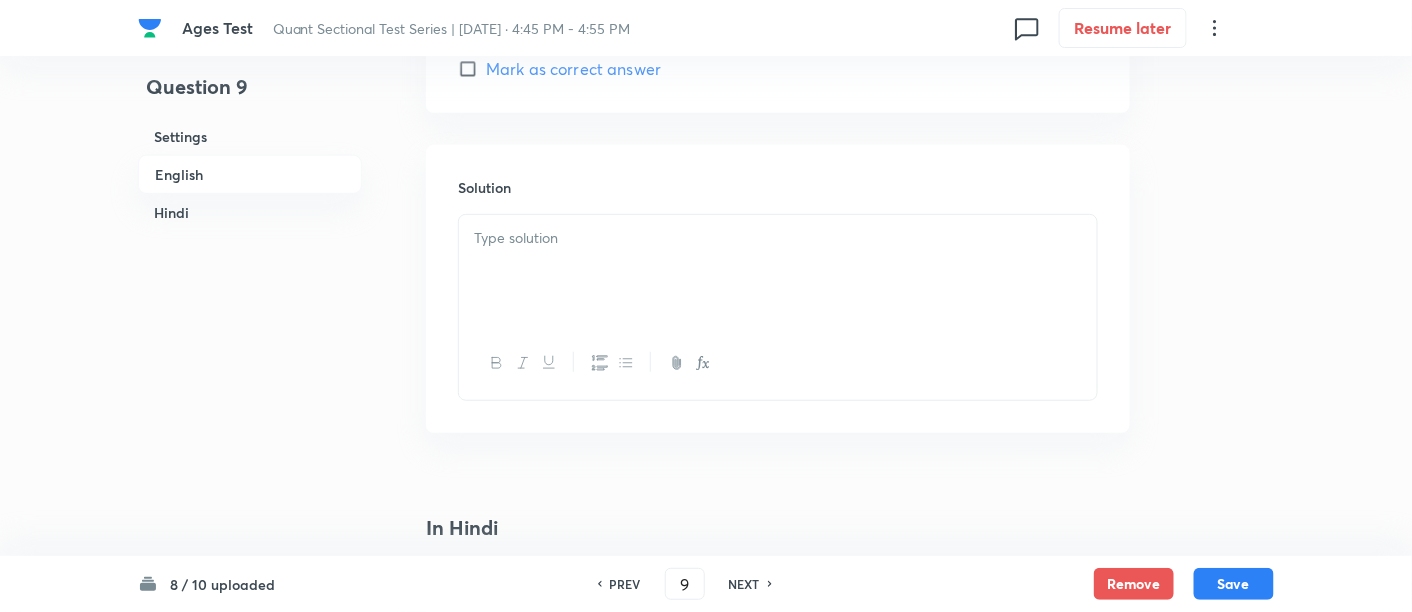 click at bounding box center [778, 271] 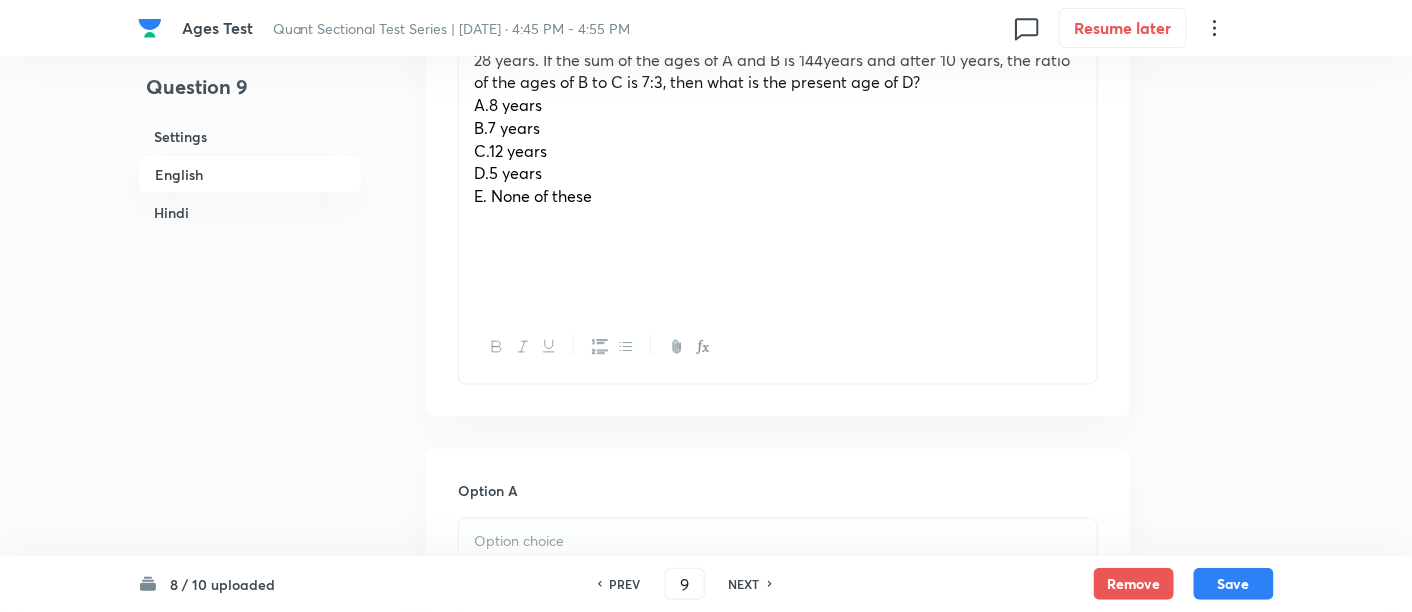 scroll, scrollTop: 708, scrollLeft: 0, axis: vertical 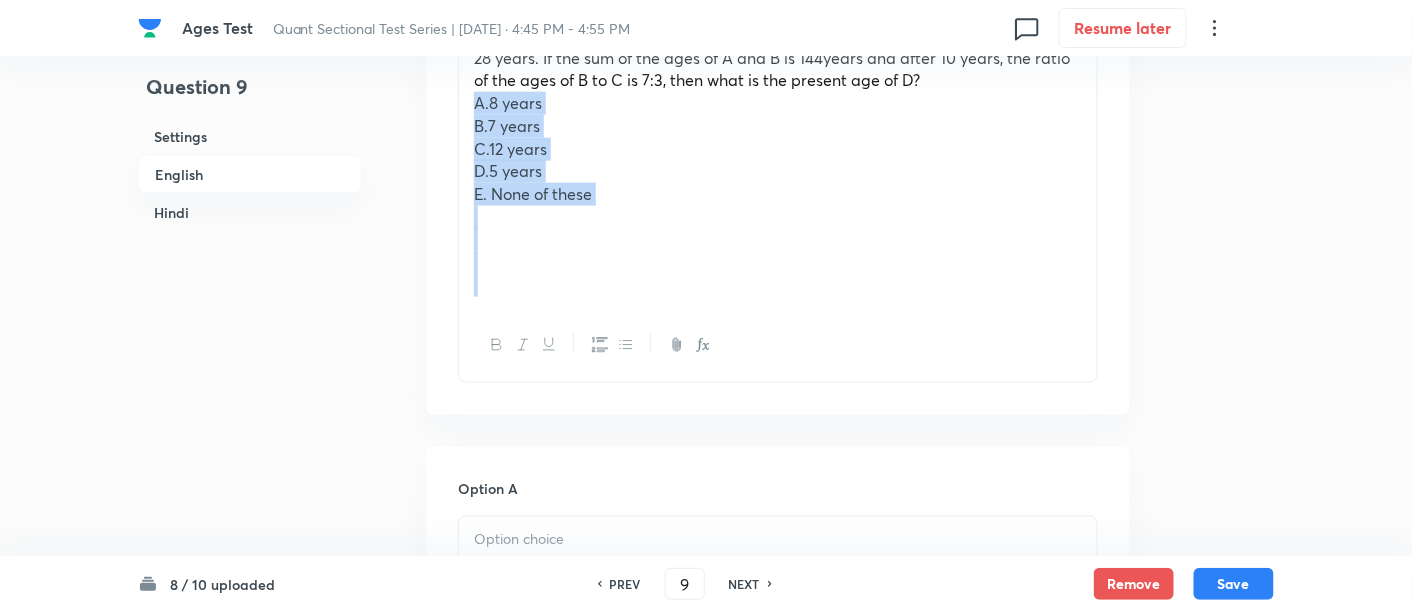 drag, startPoint x: 474, startPoint y: 104, endPoint x: 713, endPoint y: 342, distance: 337.29068 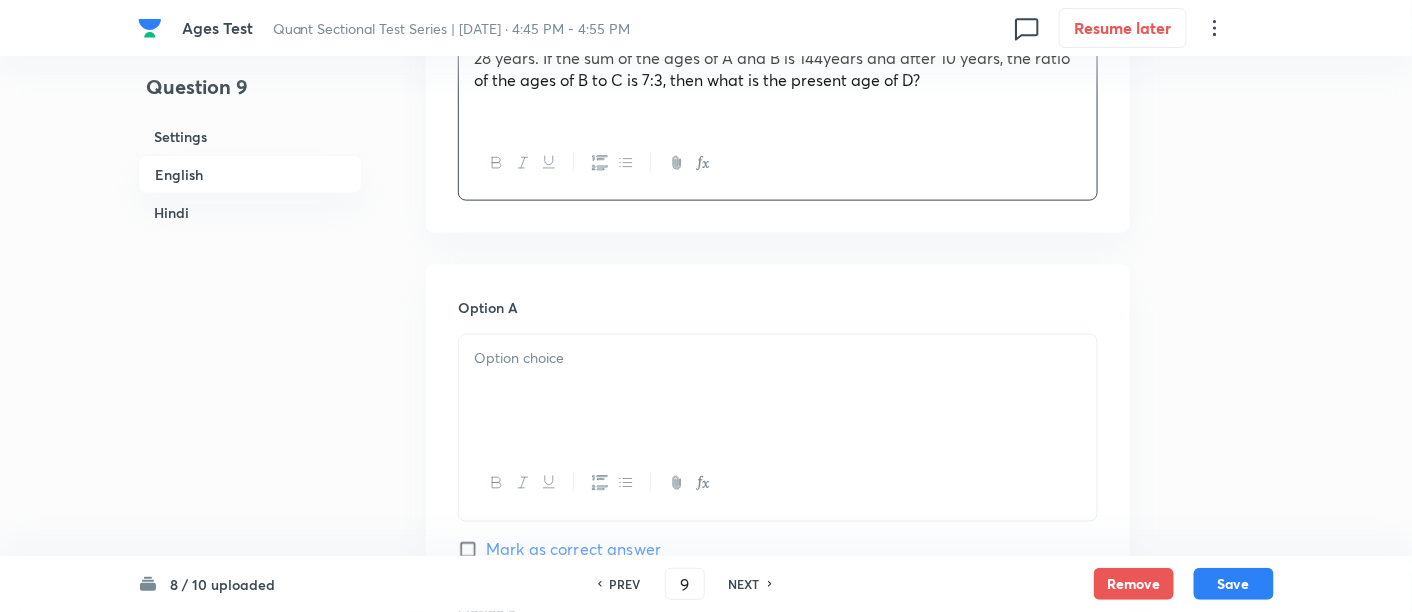 scroll, scrollTop: 890, scrollLeft: 0, axis: vertical 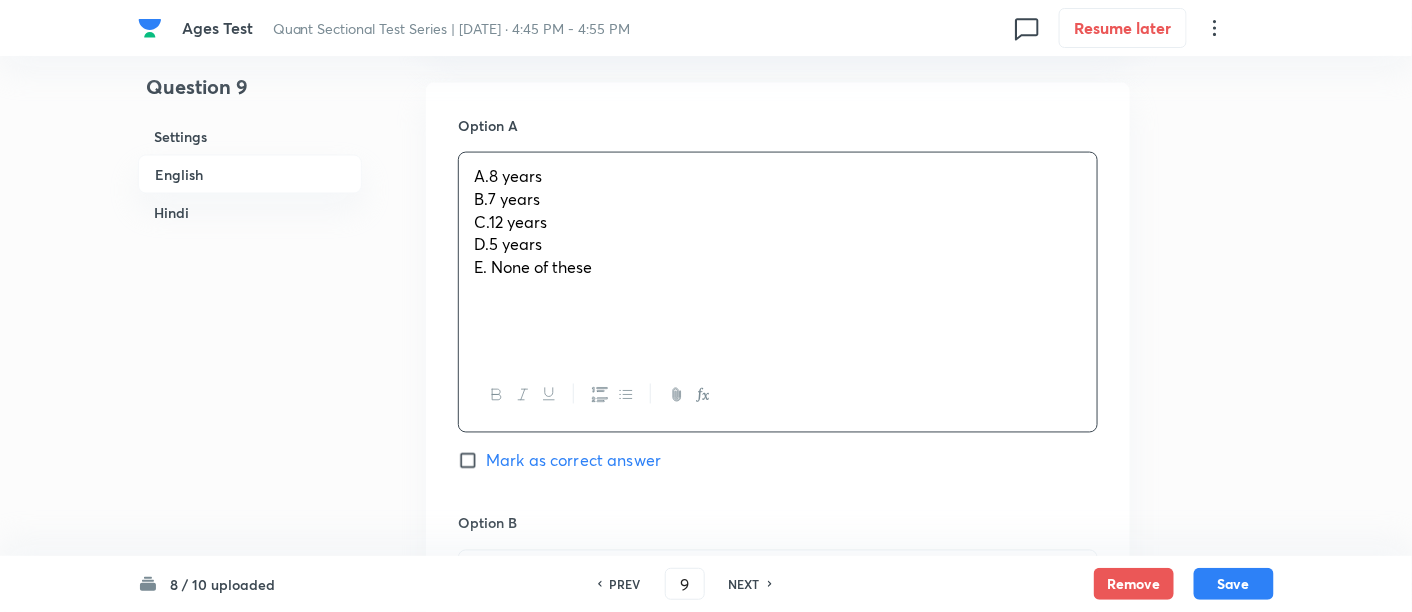 click on "A.8 years" at bounding box center (778, 176) 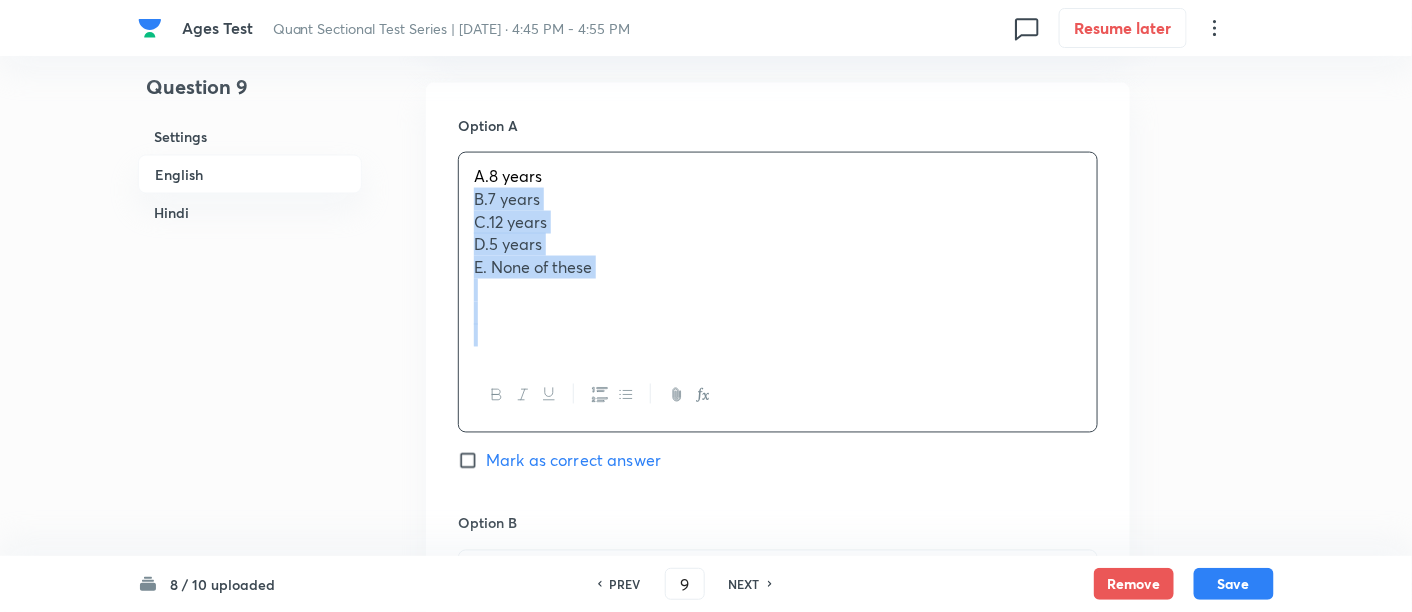 drag, startPoint x: 469, startPoint y: 195, endPoint x: 674, endPoint y: 345, distance: 254.01772 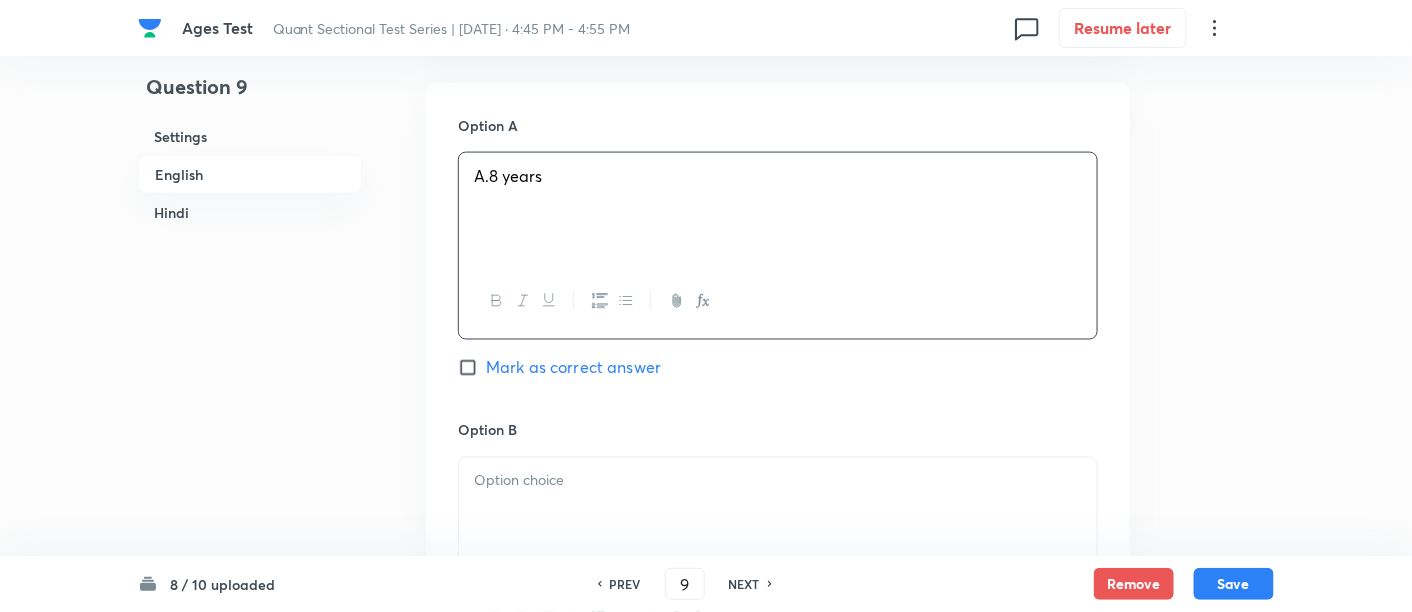 scroll, scrollTop: 1075, scrollLeft: 0, axis: vertical 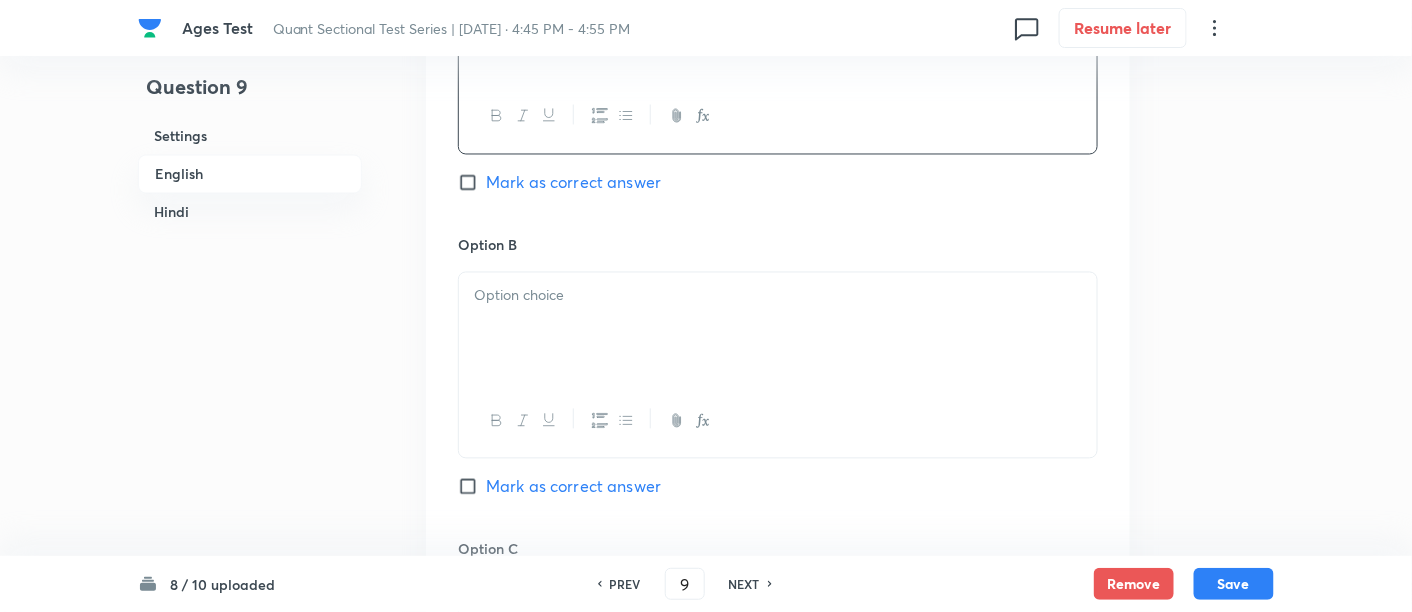 click at bounding box center [778, 329] 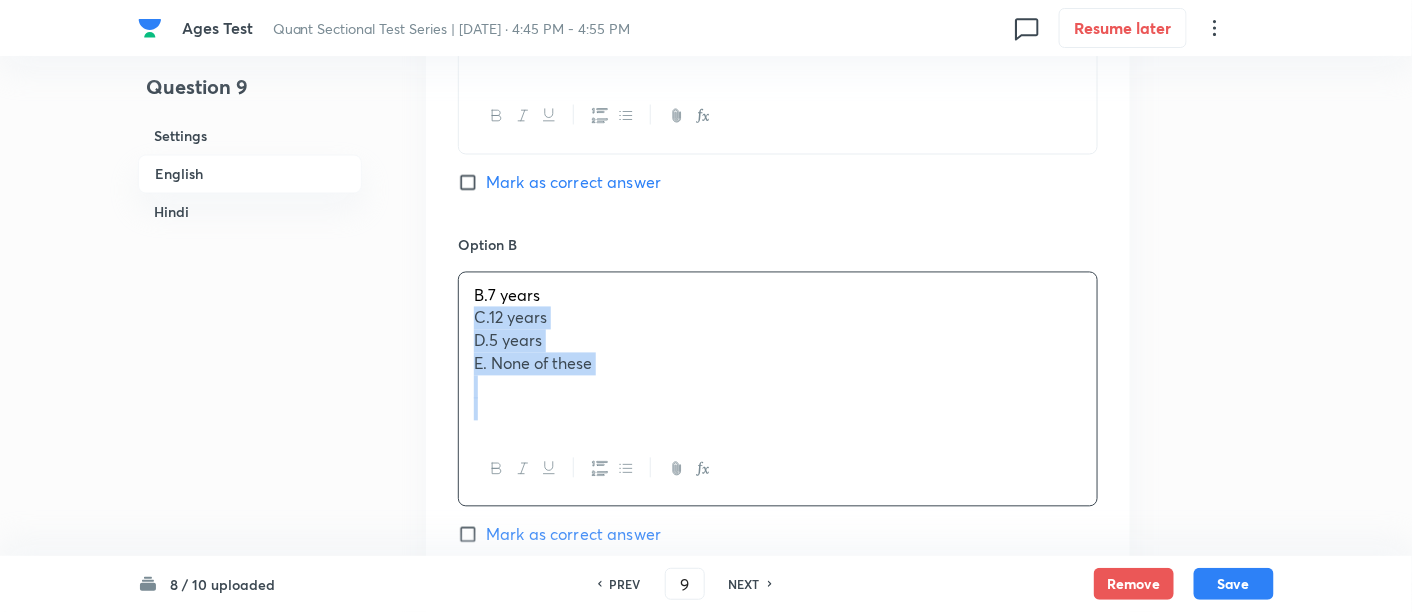 drag, startPoint x: 462, startPoint y: 312, endPoint x: 759, endPoint y: 463, distance: 333.18164 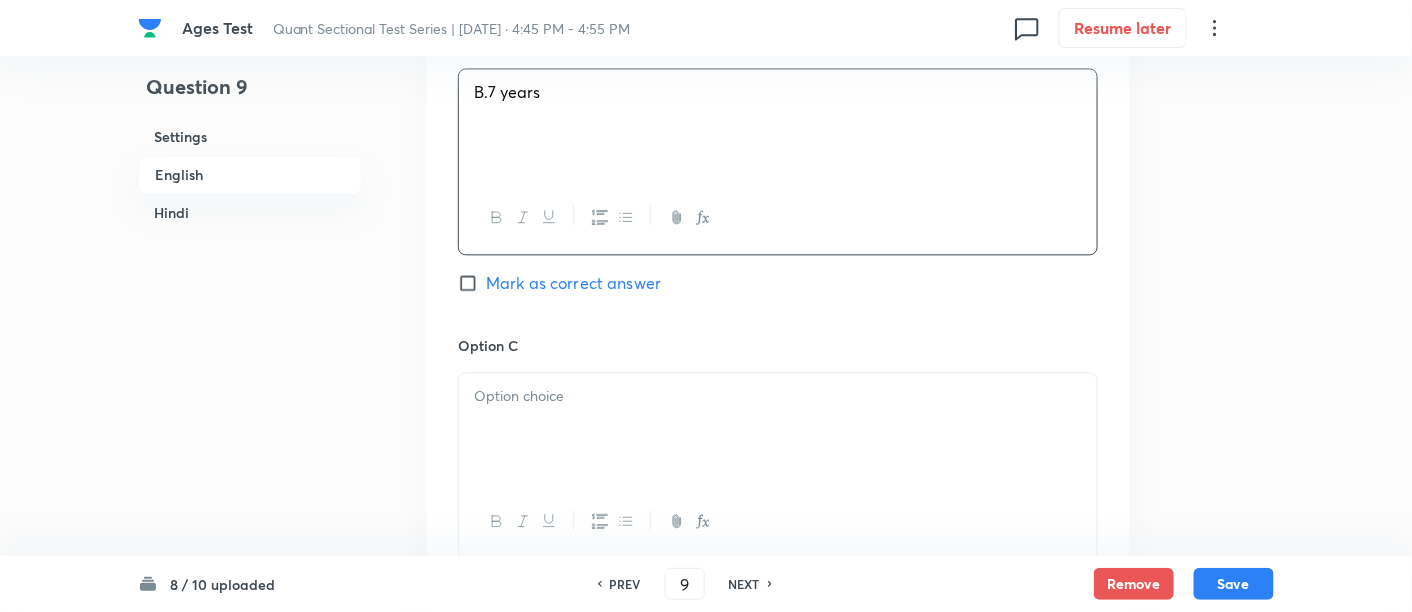 scroll, scrollTop: 1284, scrollLeft: 0, axis: vertical 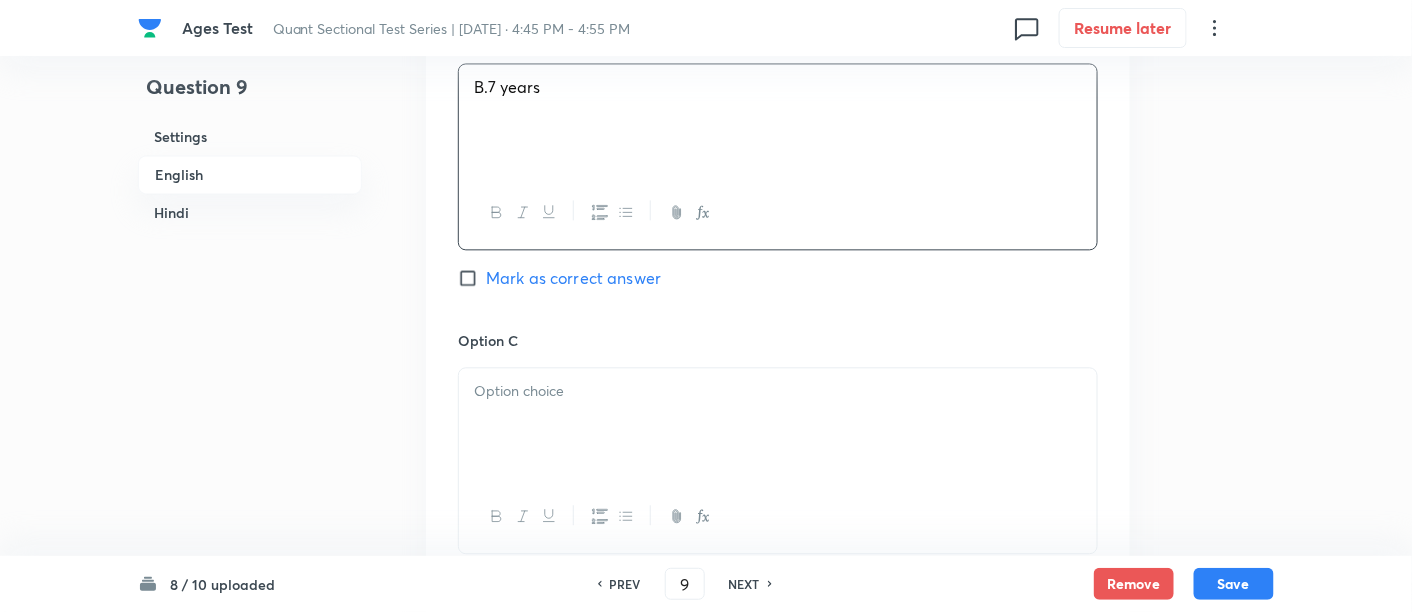 click at bounding box center [778, 391] 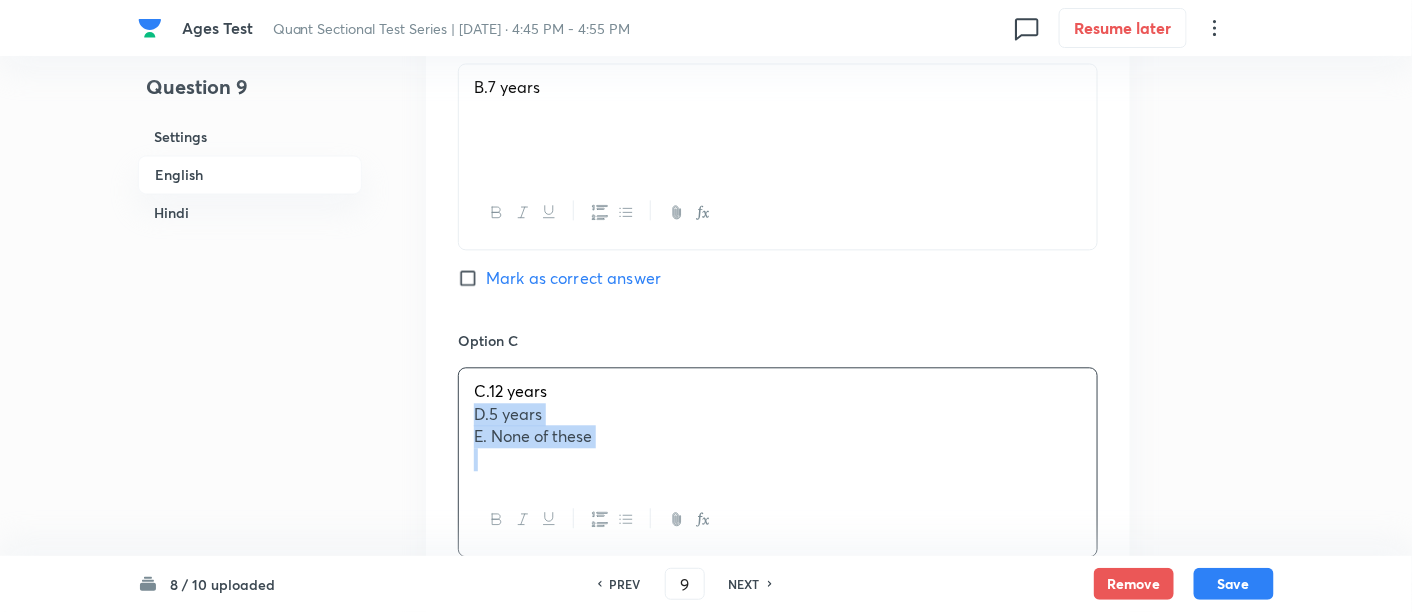 drag, startPoint x: 465, startPoint y: 414, endPoint x: 836, endPoint y: 622, distance: 425.32928 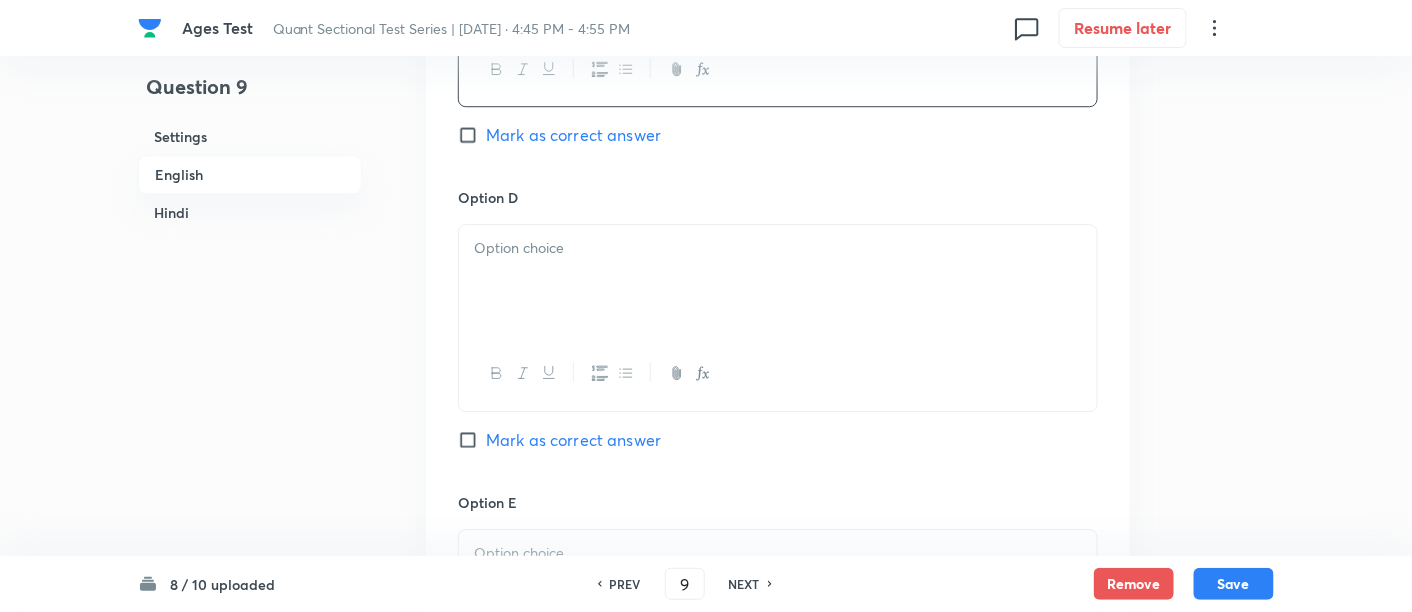 scroll, scrollTop: 1731, scrollLeft: 0, axis: vertical 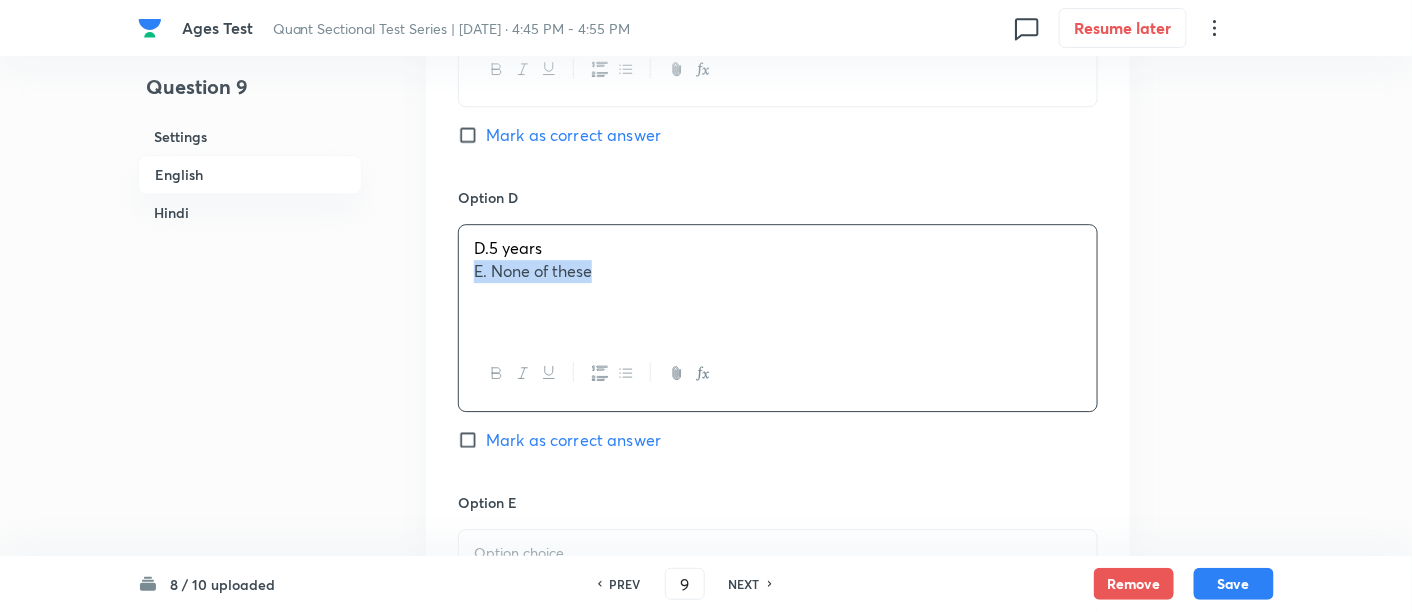 drag, startPoint x: 465, startPoint y: 267, endPoint x: 717, endPoint y: 338, distance: 261.811 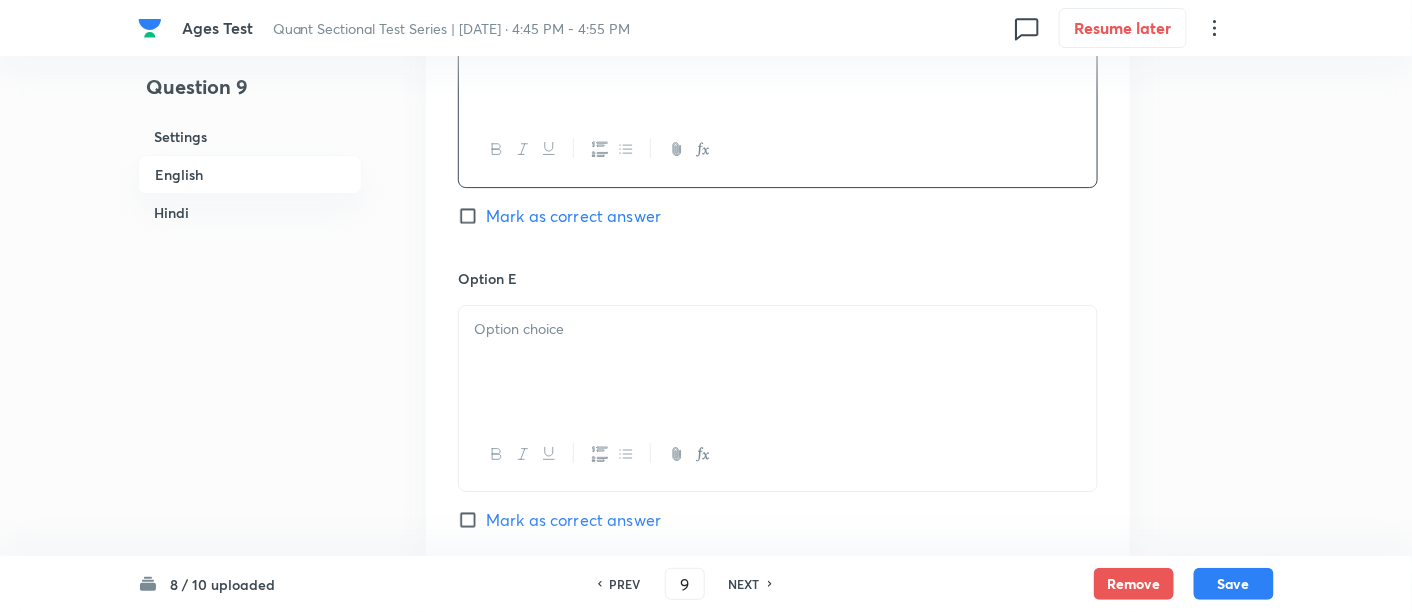 scroll, scrollTop: 1958, scrollLeft: 0, axis: vertical 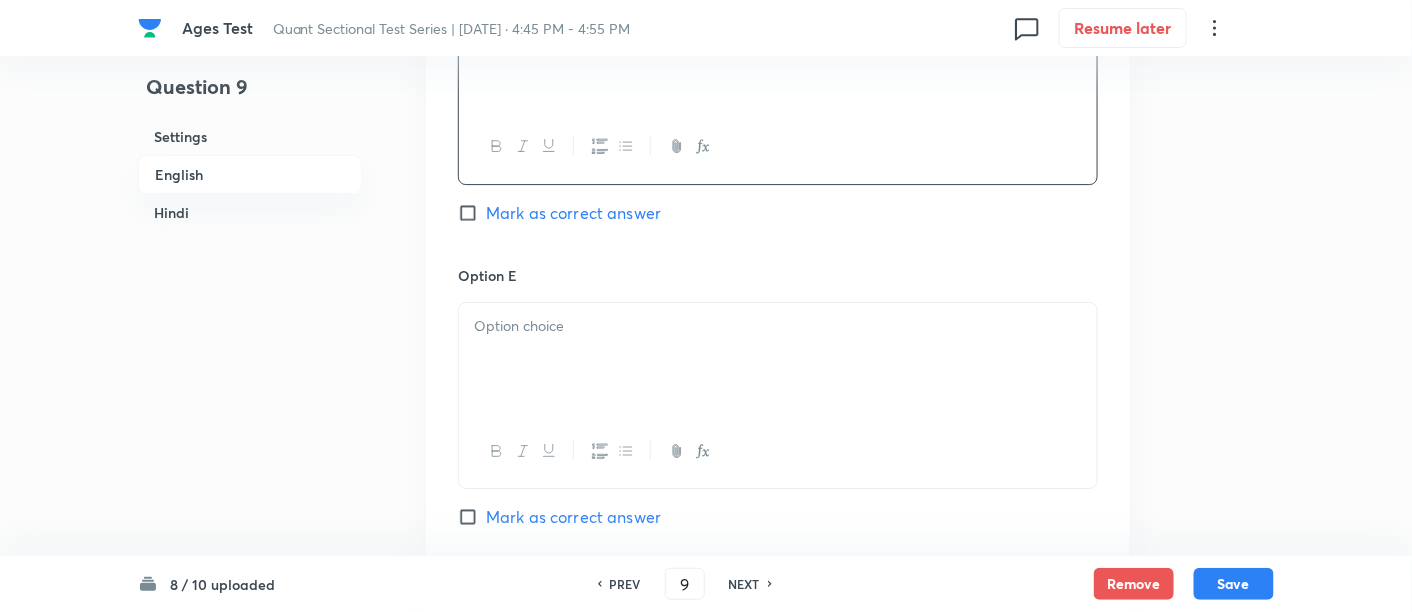 click at bounding box center (778, 359) 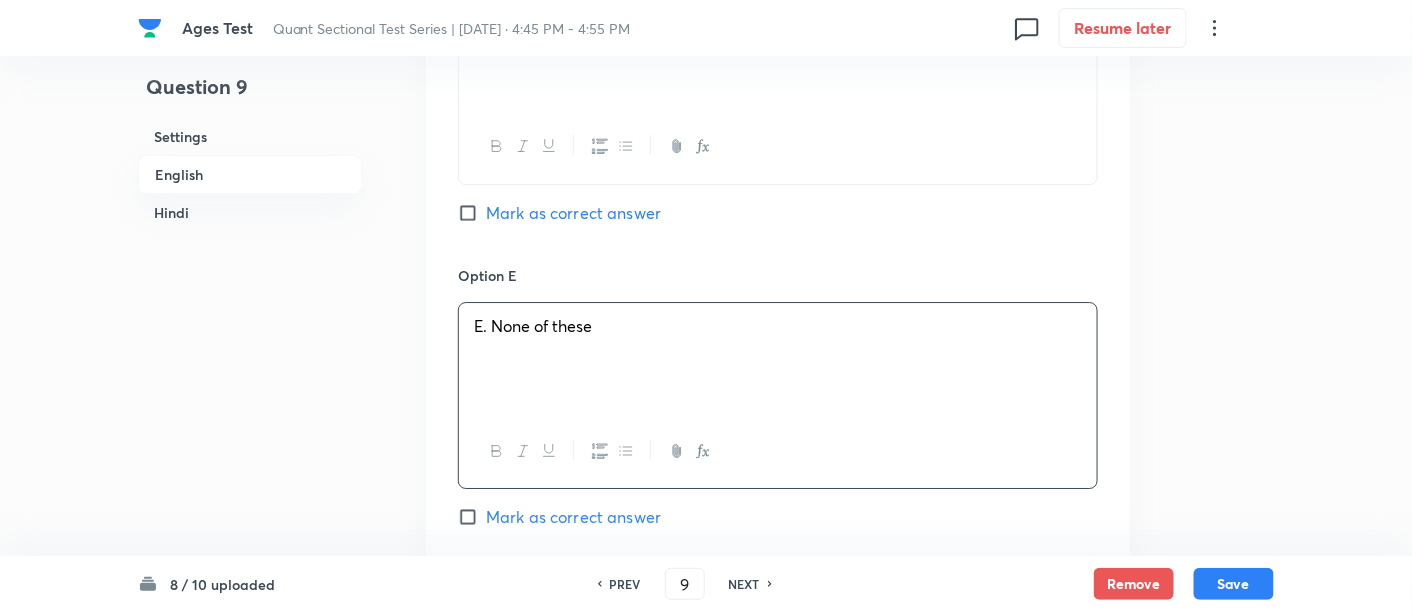 click on "Mark as correct answer" at bounding box center (573, 517) 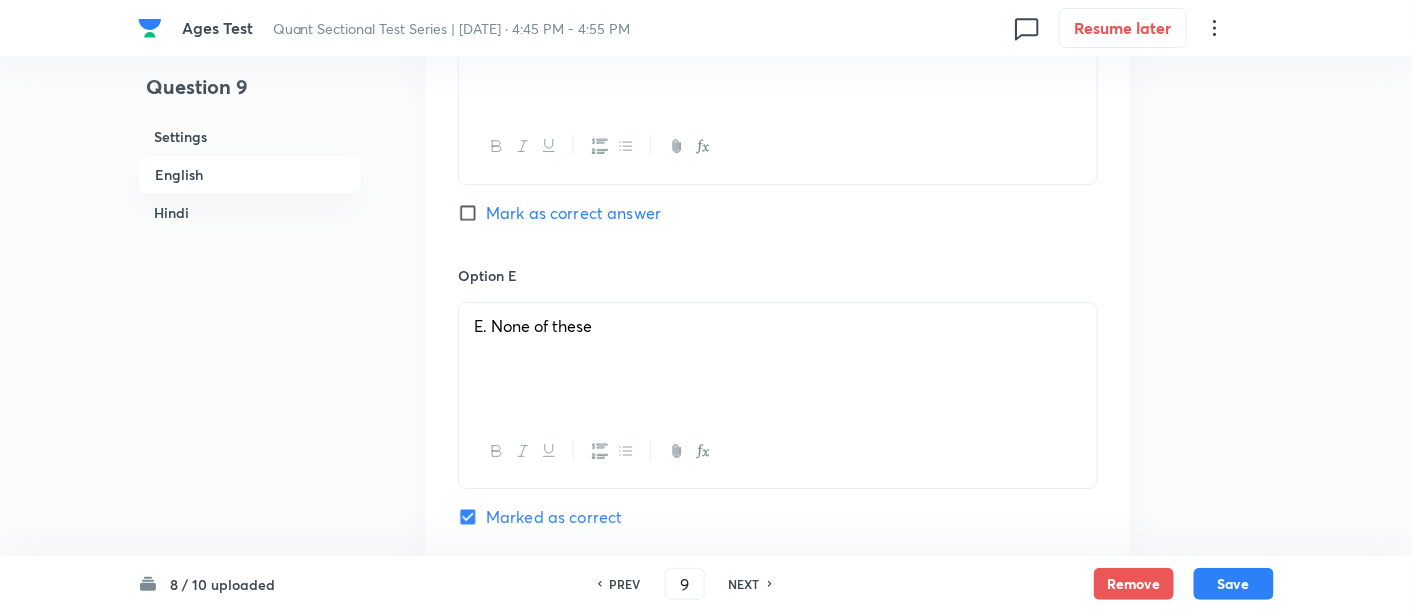 checkbox on "true" 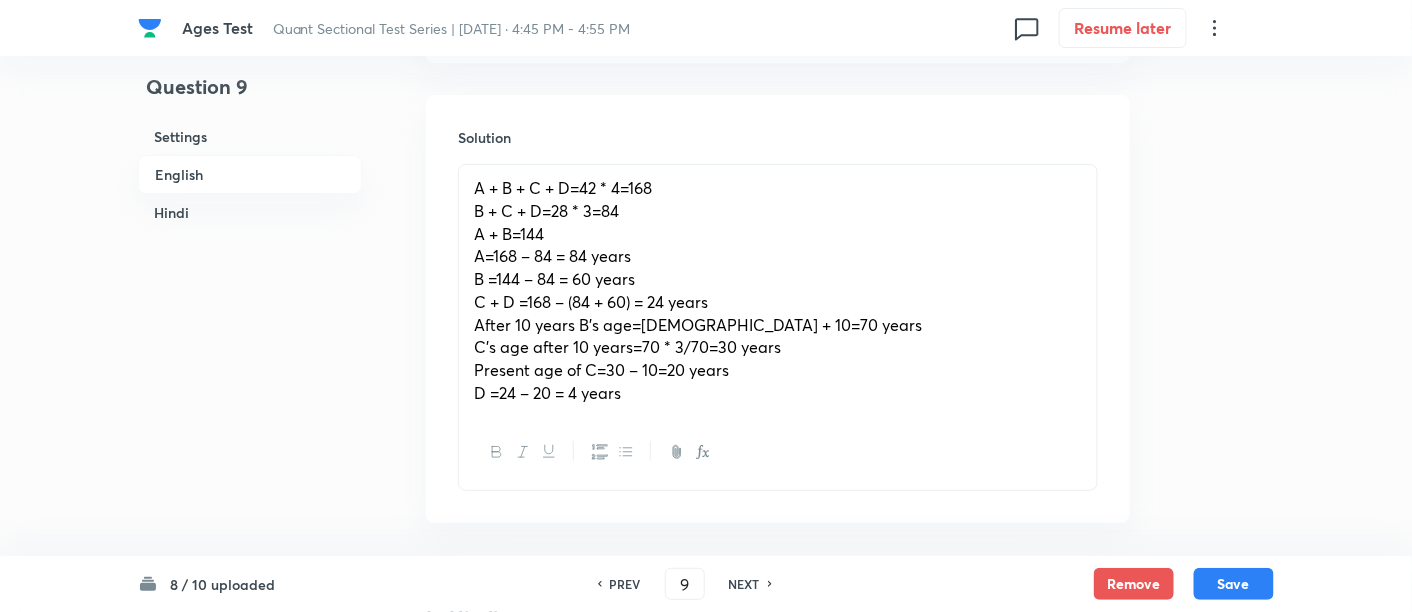 scroll, scrollTop: 2460, scrollLeft: 0, axis: vertical 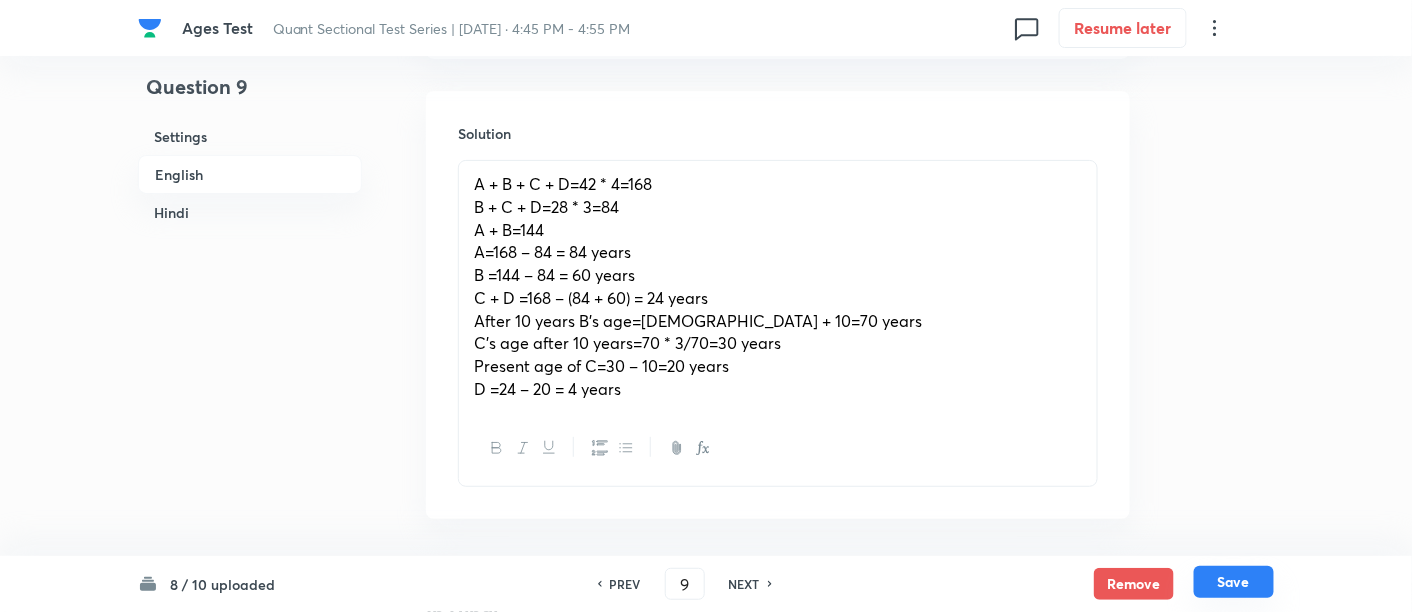 click on "Save" at bounding box center (1234, 582) 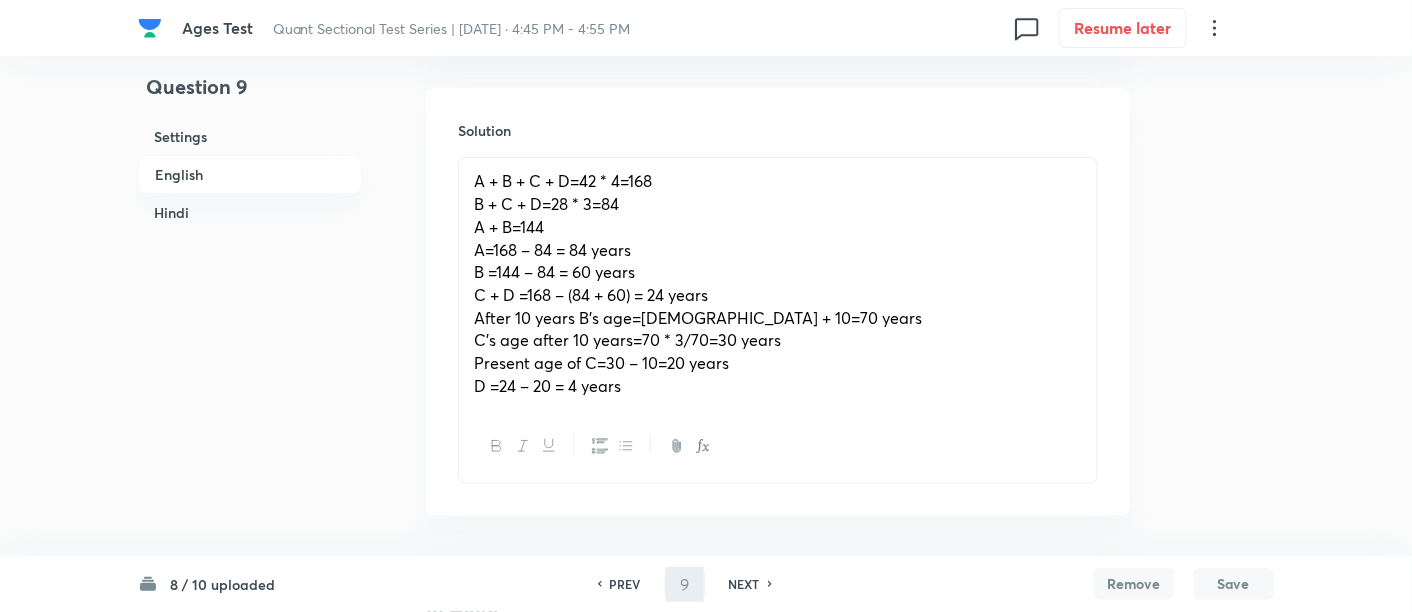 type on "10" 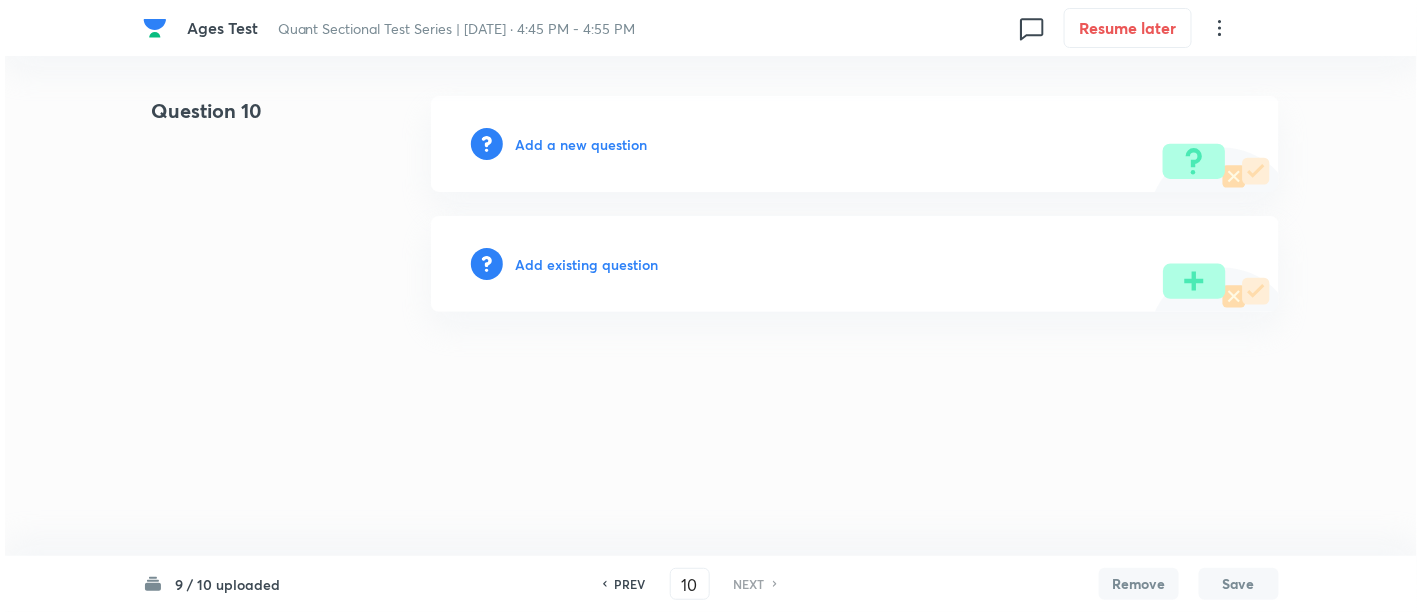 scroll, scrollTop: 0, scrollLeft: 0, axis: both 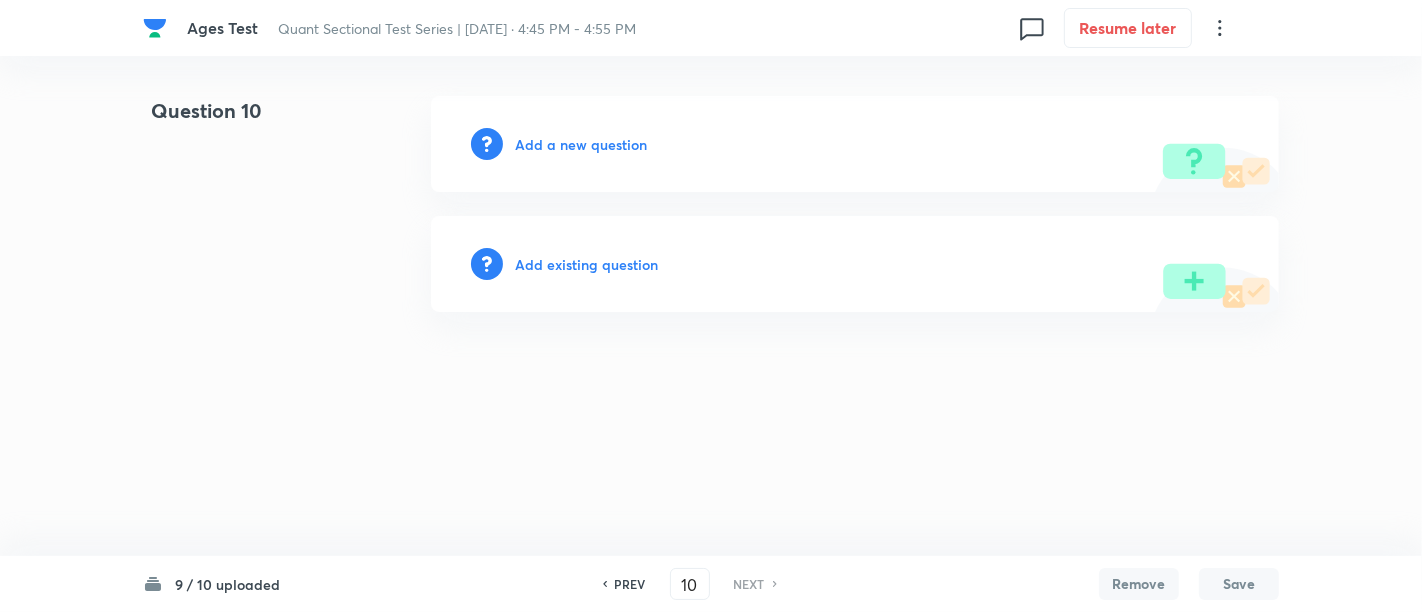click on "Add a new question" at bounding box center (581, 144) 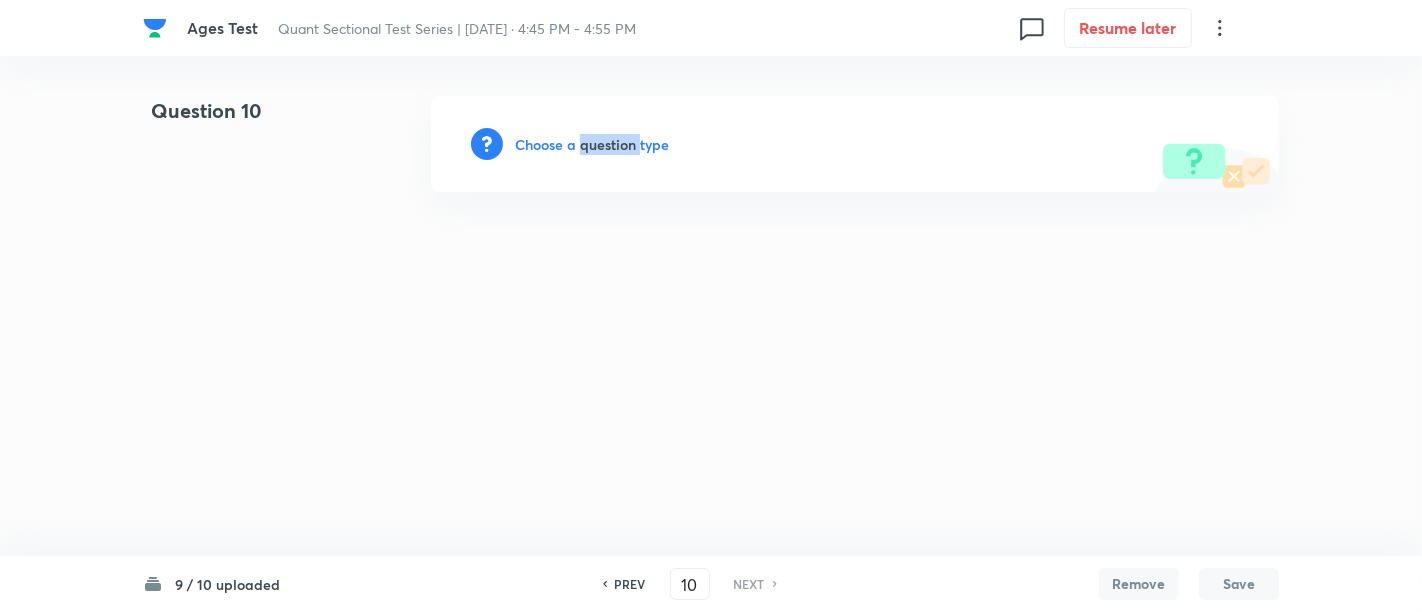 click on "Choose a question type" at bounding box center [592, 144] 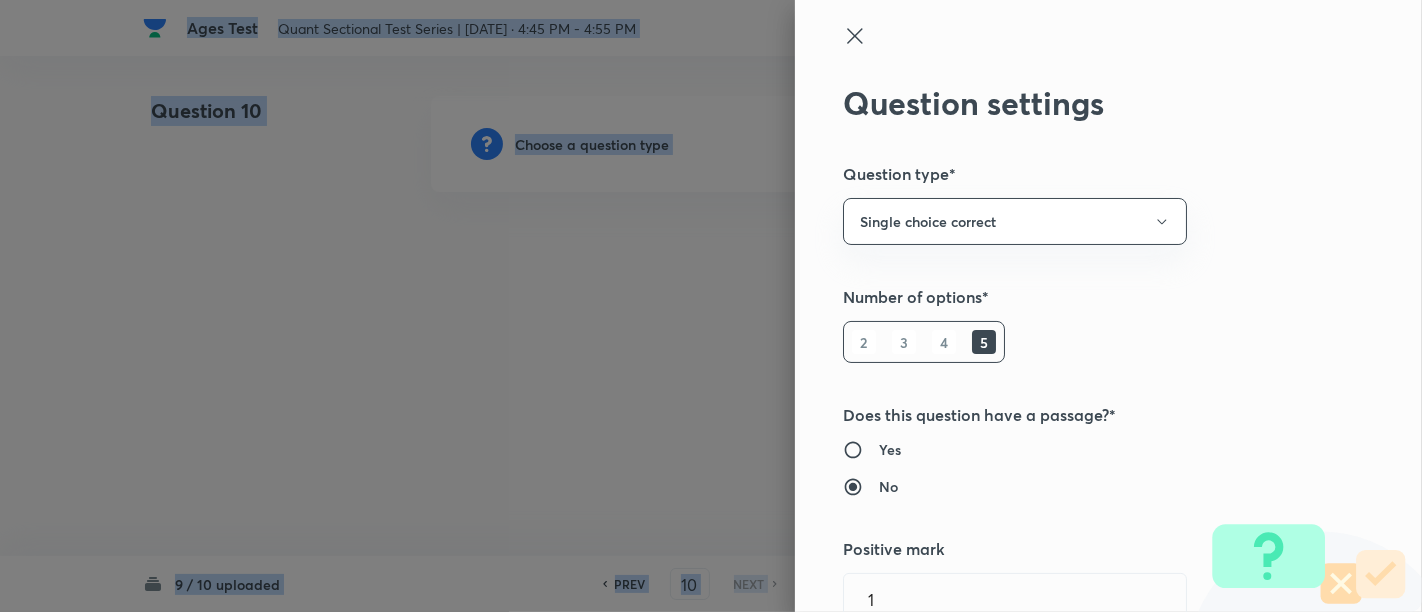 click at bounding box center [711, 306] 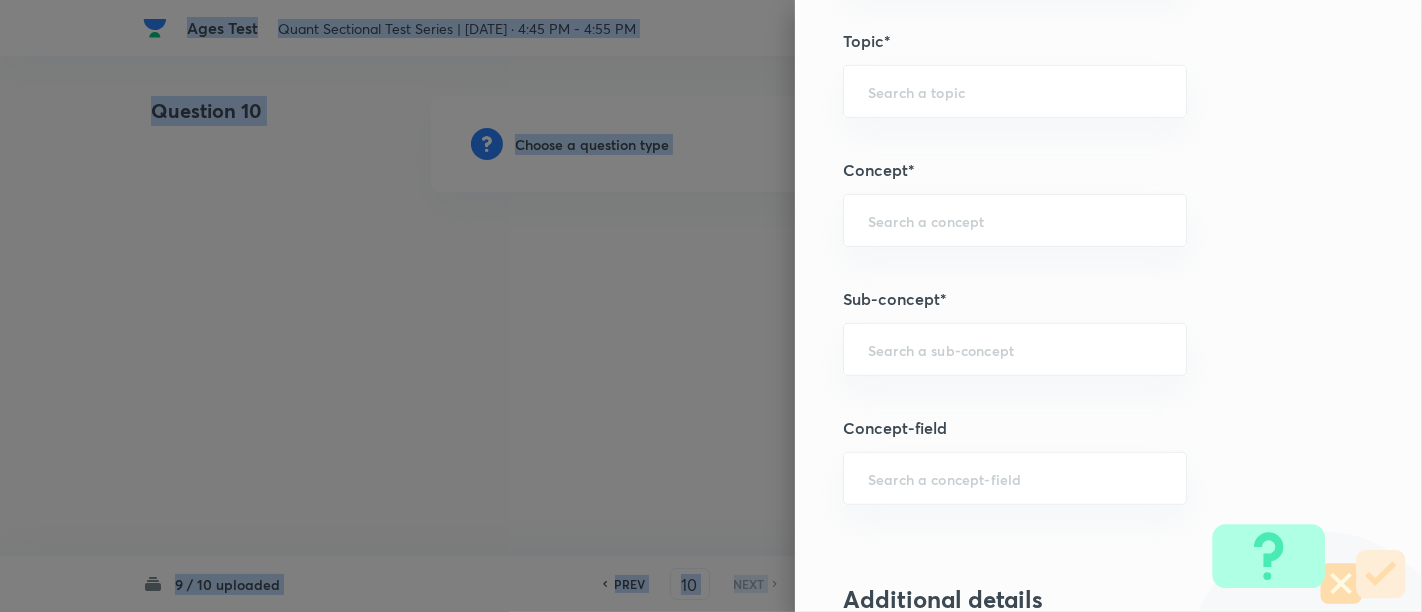 scroll, scrollTop: 937, scrollLeft: 0, axis: vertical 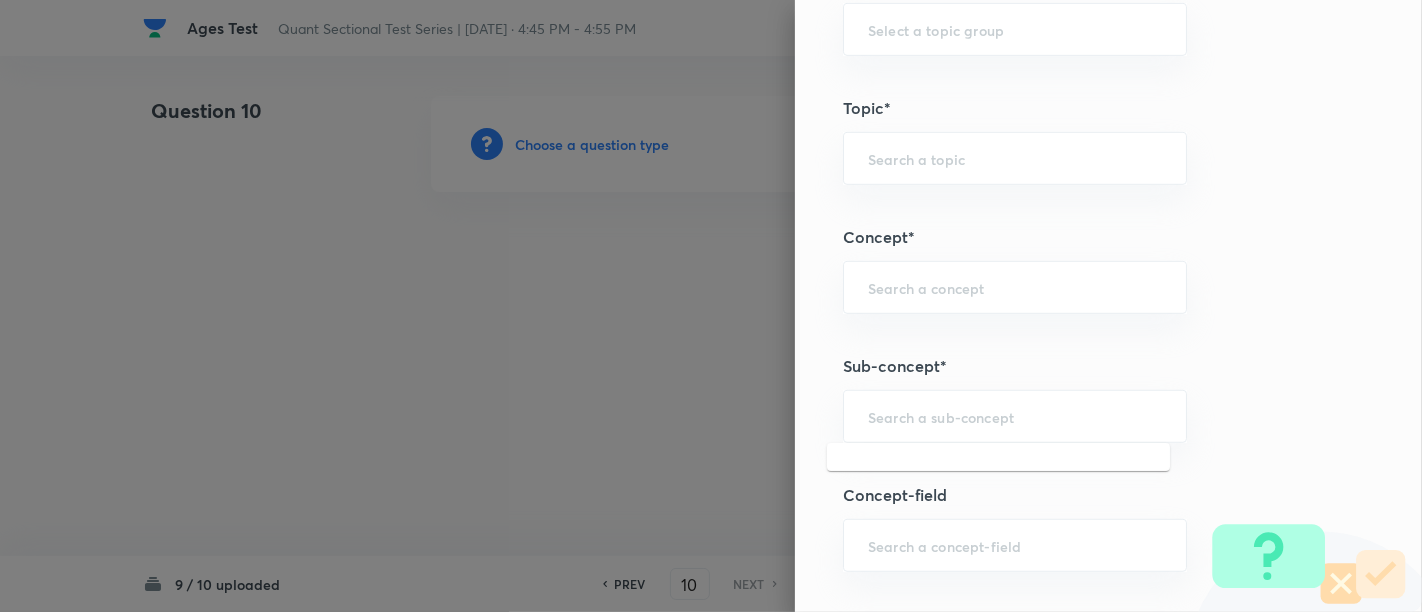 click at bounding box center [1015, 416] 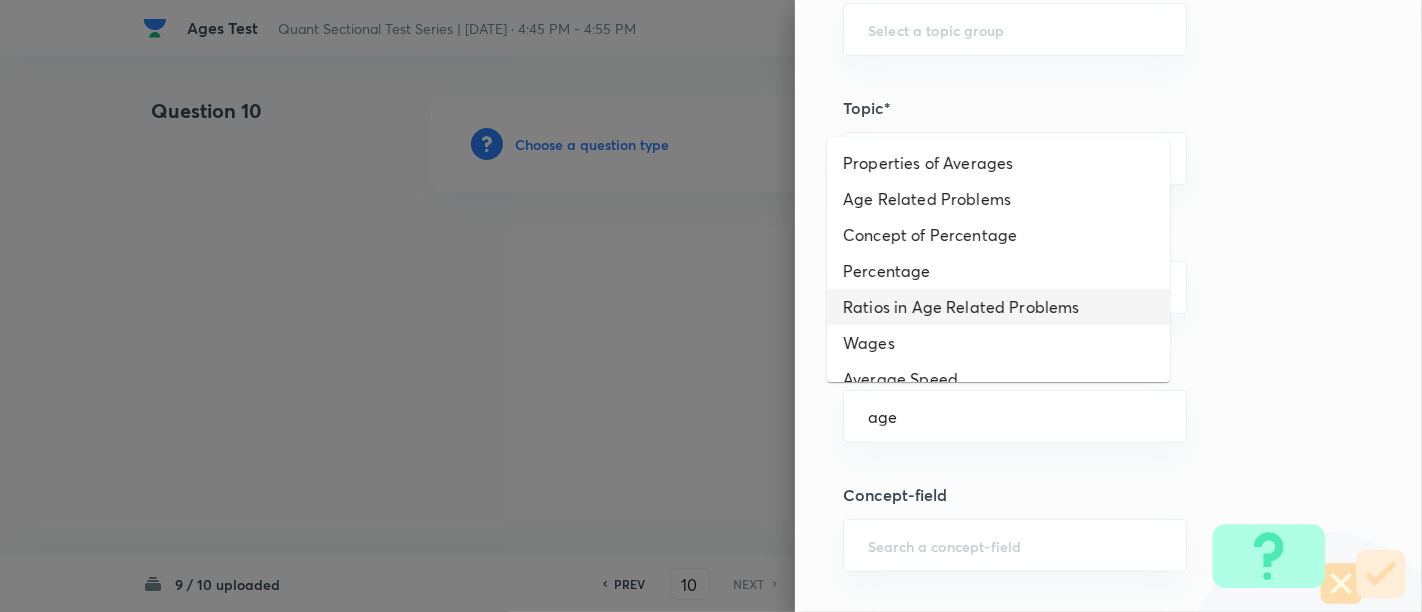 click on "Ratios in Age Related Problems" at bounding box center [998, 307] 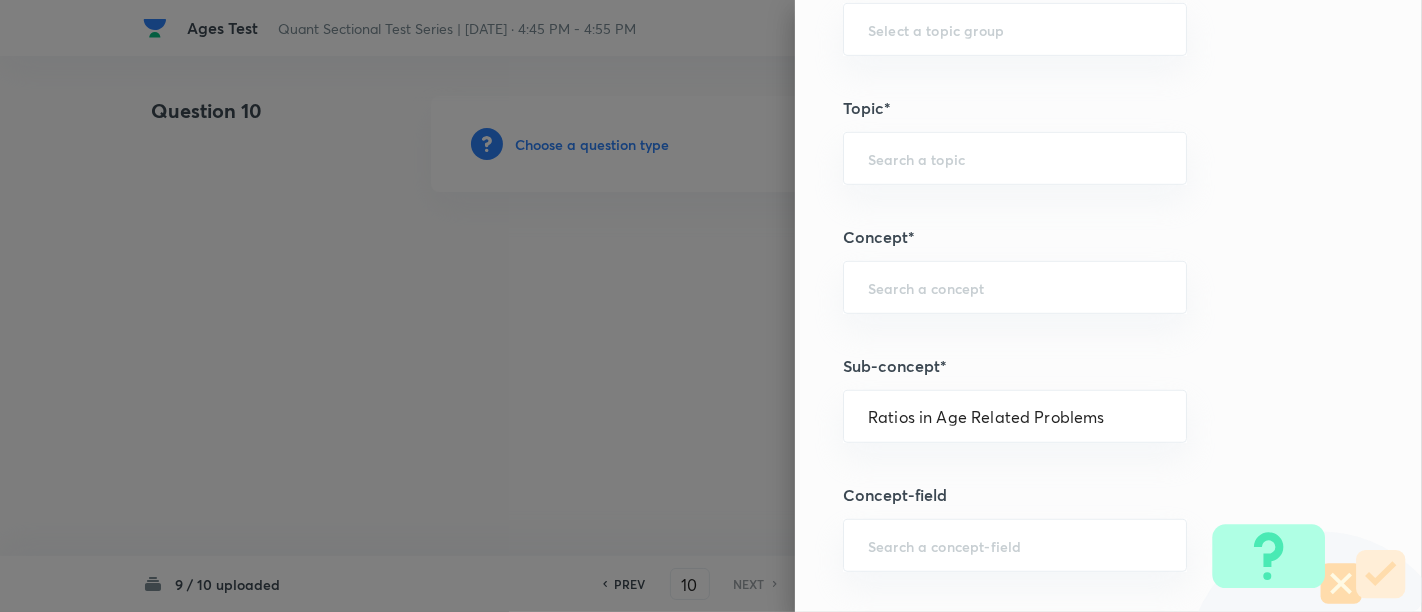 type on "Quantitative Aptitude" 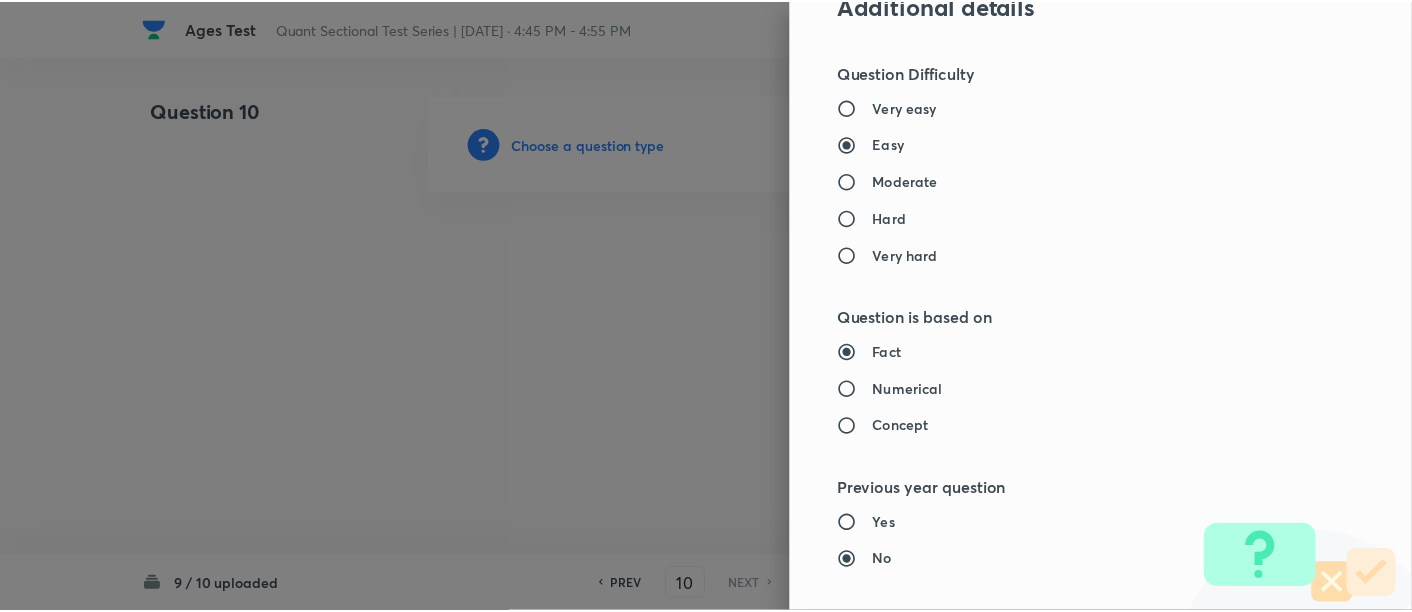scroll, scrollTop: 2108, scrollLeft: 0, axis: vertical 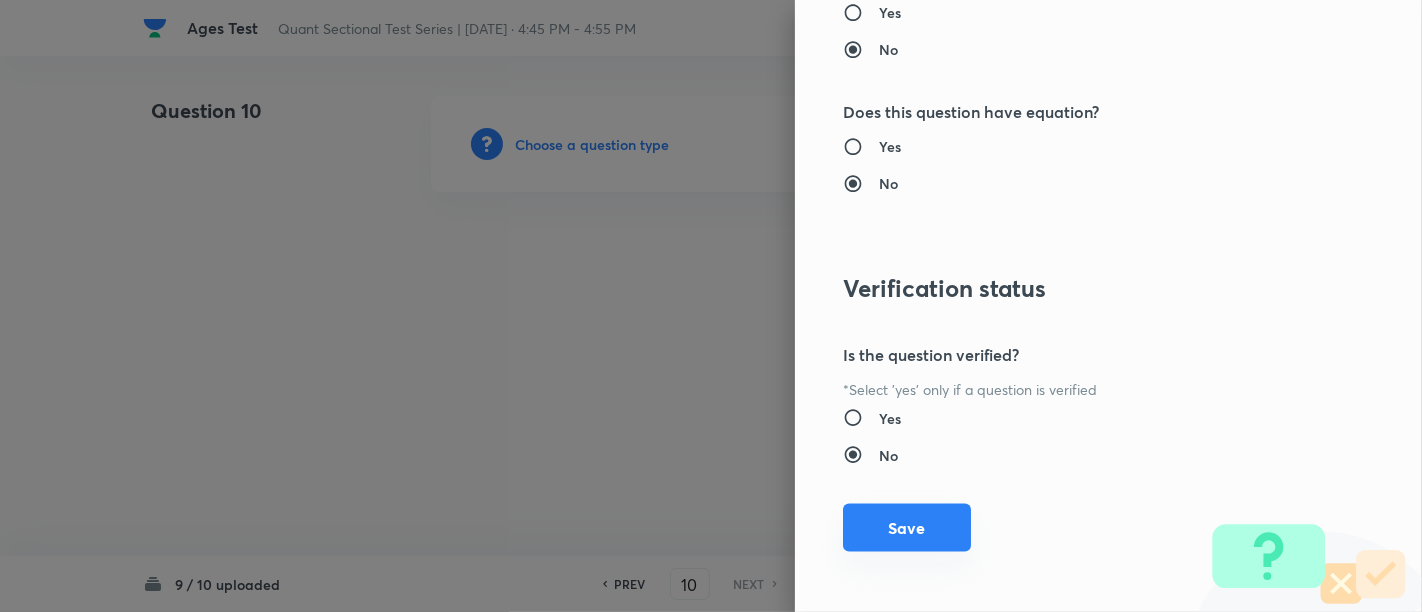 click on "Save" at bounding box center [907, 528] 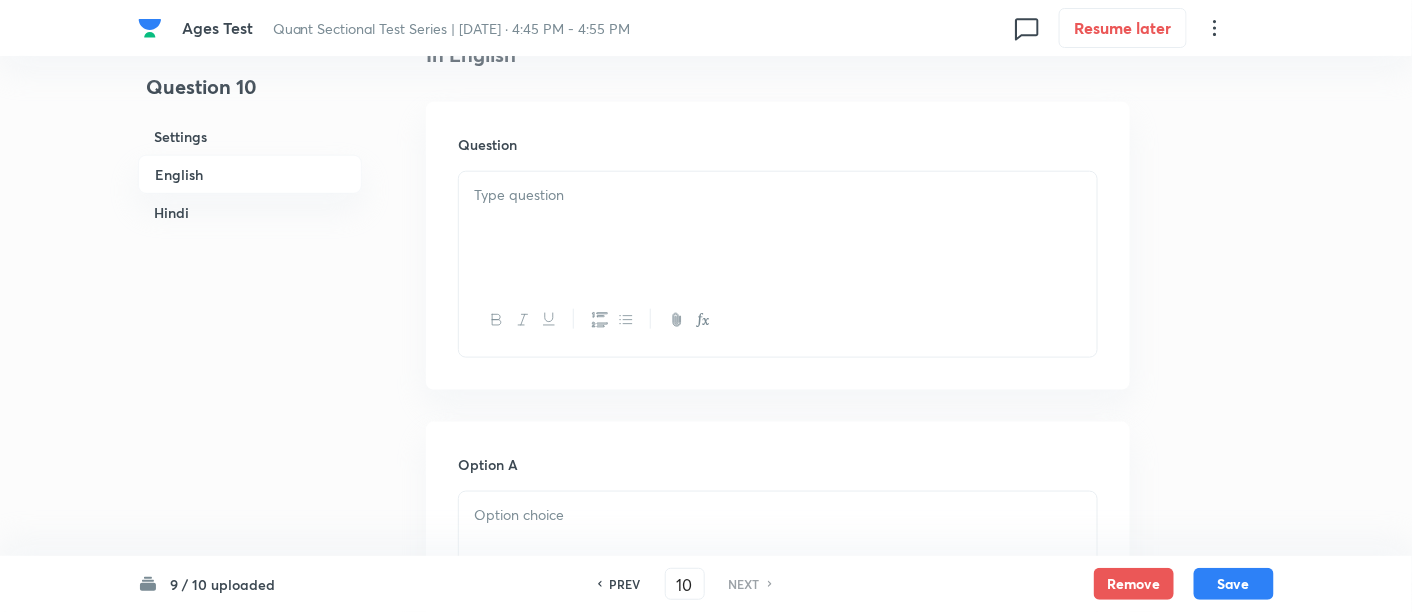 scroll, scrollTop: 548, scrollLeft: 0, axis: vertical 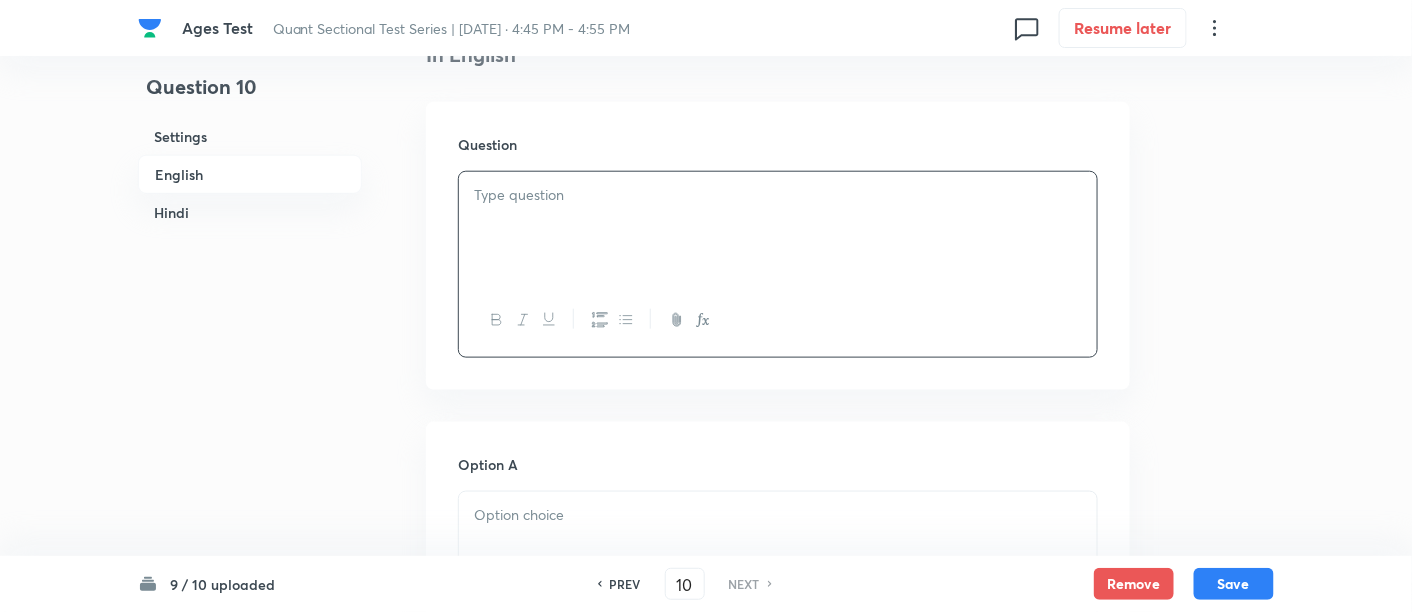 click at bounding box center (778, 228) 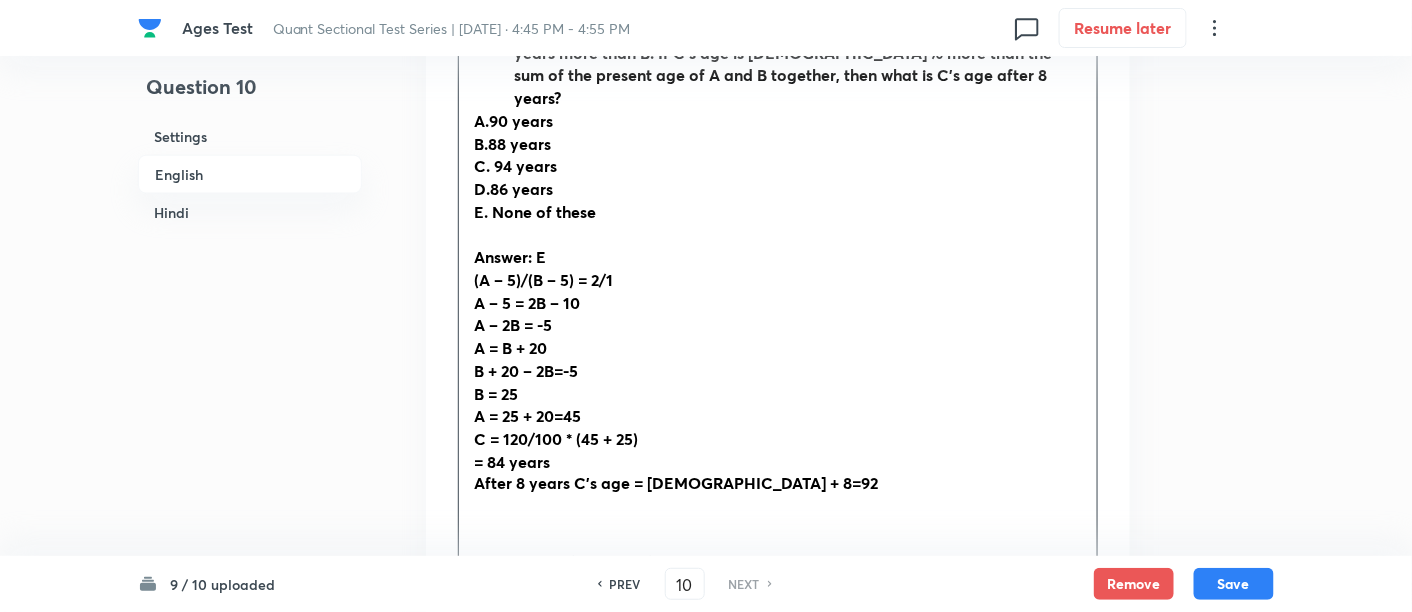 scroll, scrollTop: 673, scrollLeft: 0, axis: vertical 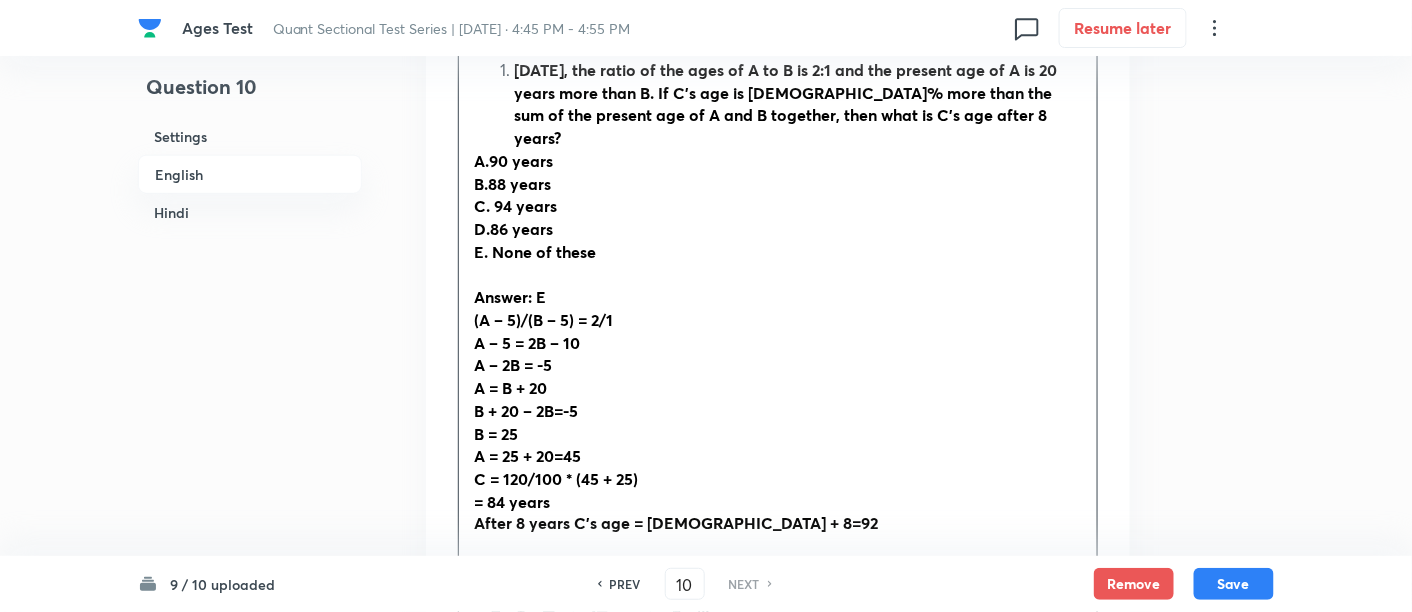 click on "Five years ago, the ratio of the ages of A to B is 2:1 and the present age of A is 20 years more than B. If C’s age is 20% more than the sum of the present age of A and B together, then what is C’s age after 8 years?" at bounding box center [785, 103] 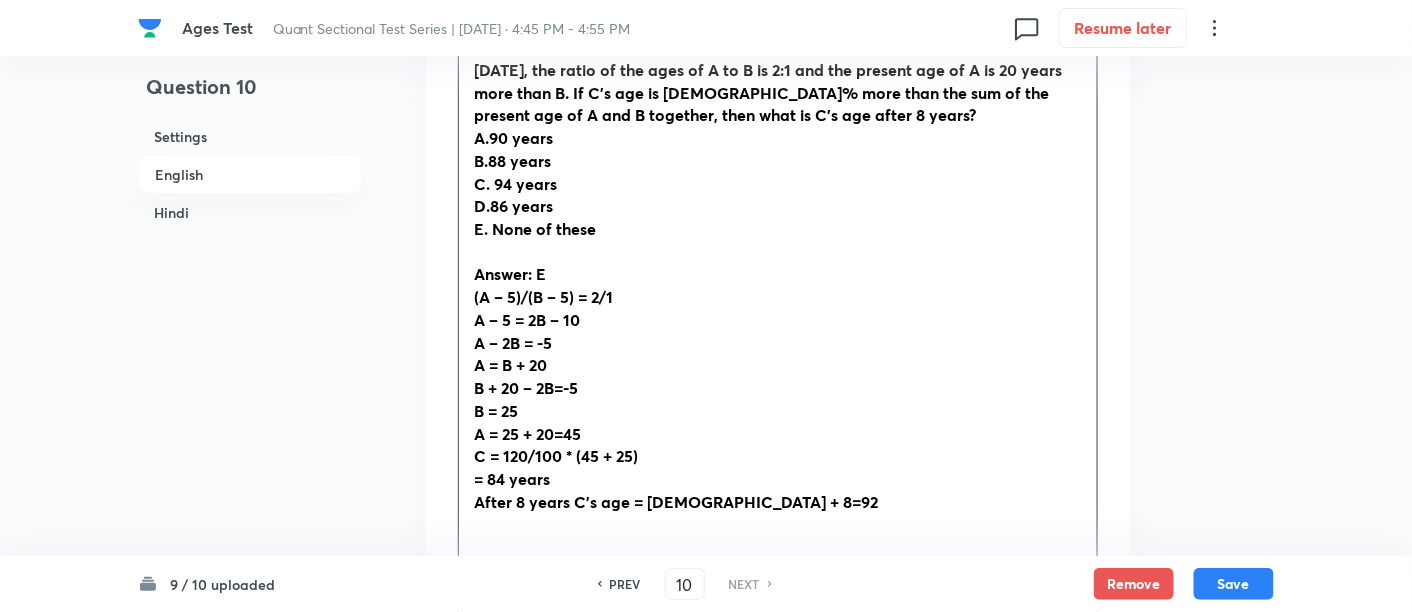 click on "A.90 years" at bounding box center (513, 137) 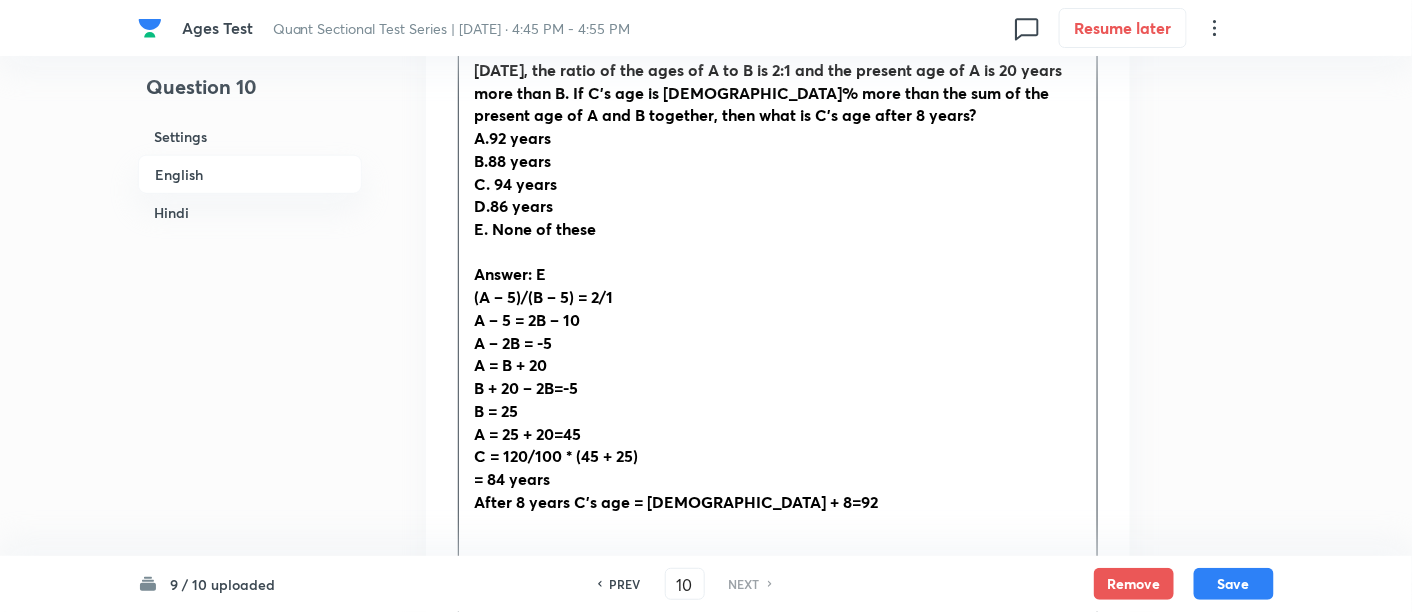 click on "Answer: E" at bounding box center (778, 274) 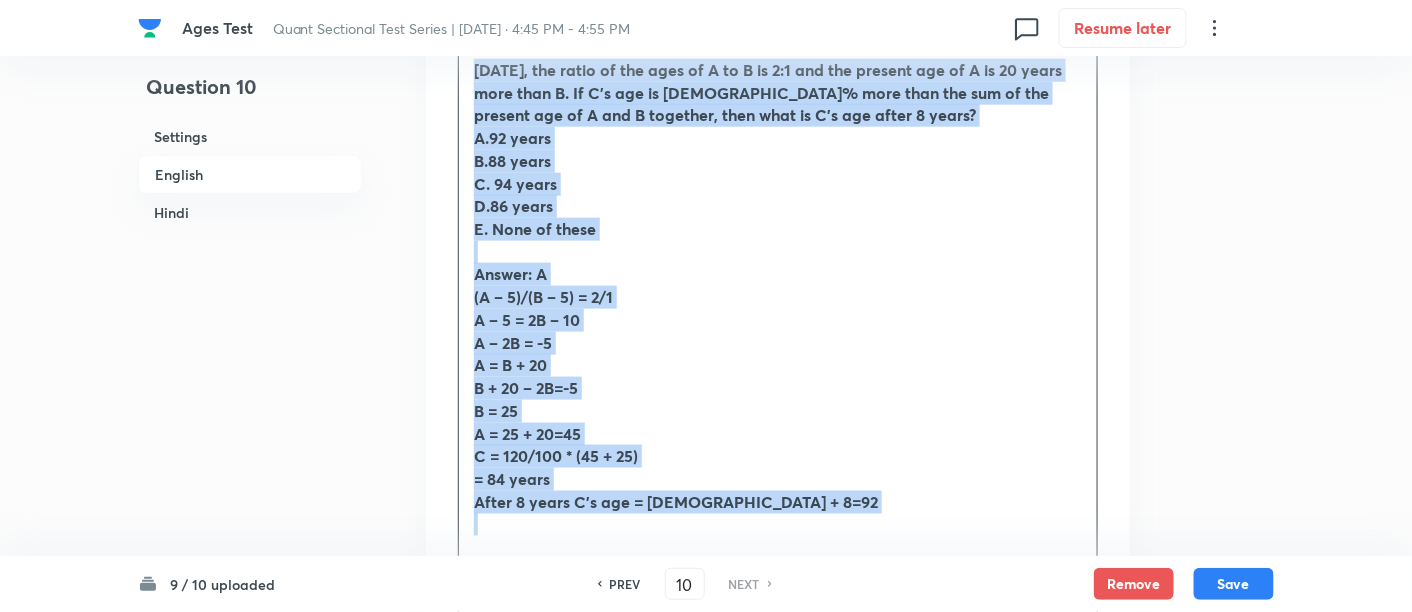 drag, startPoint x: 471, startPoint y: 63, endPoint x: 811, endPoint y: 567, distance: 607.9605 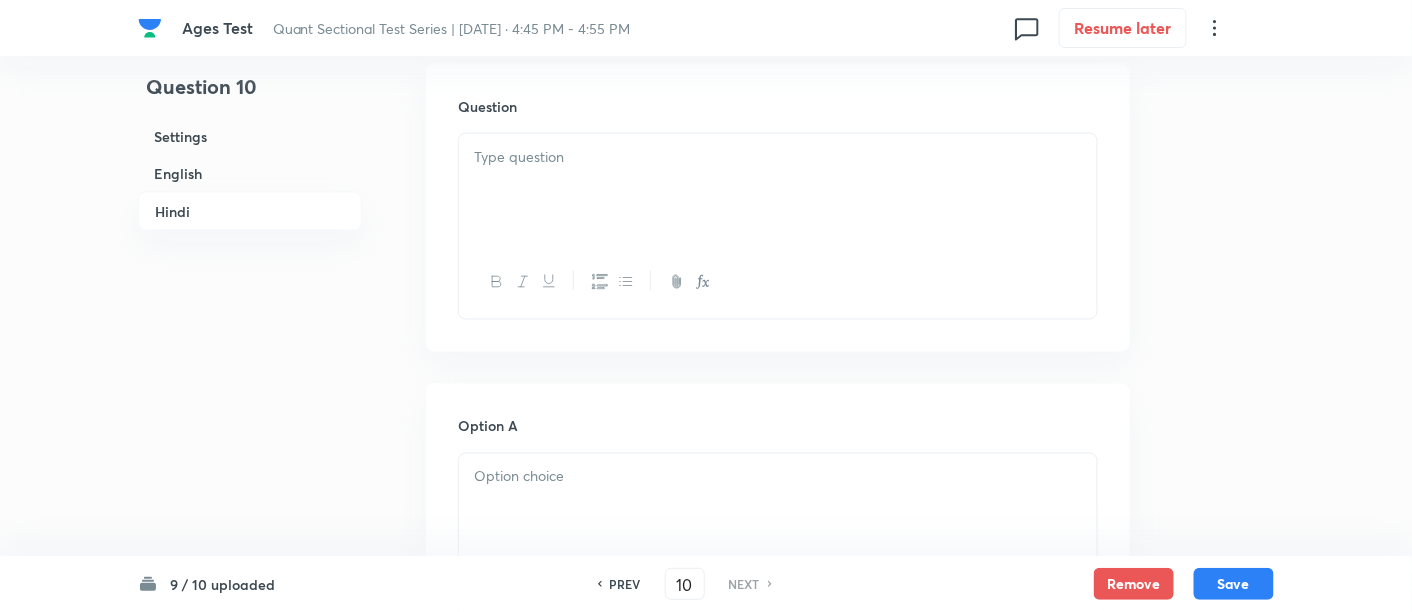 scroll, scrollTop: 3380, scrollLeft: 0, axis: vertical 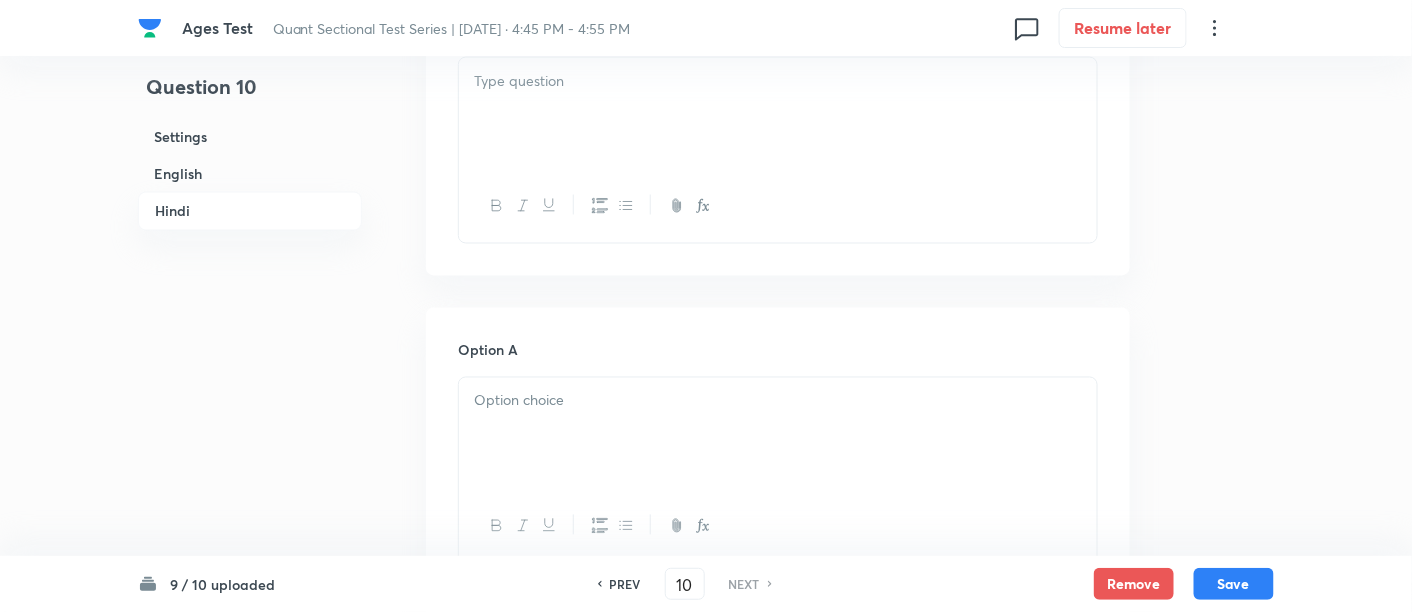 click at bounding box center [778, 114] 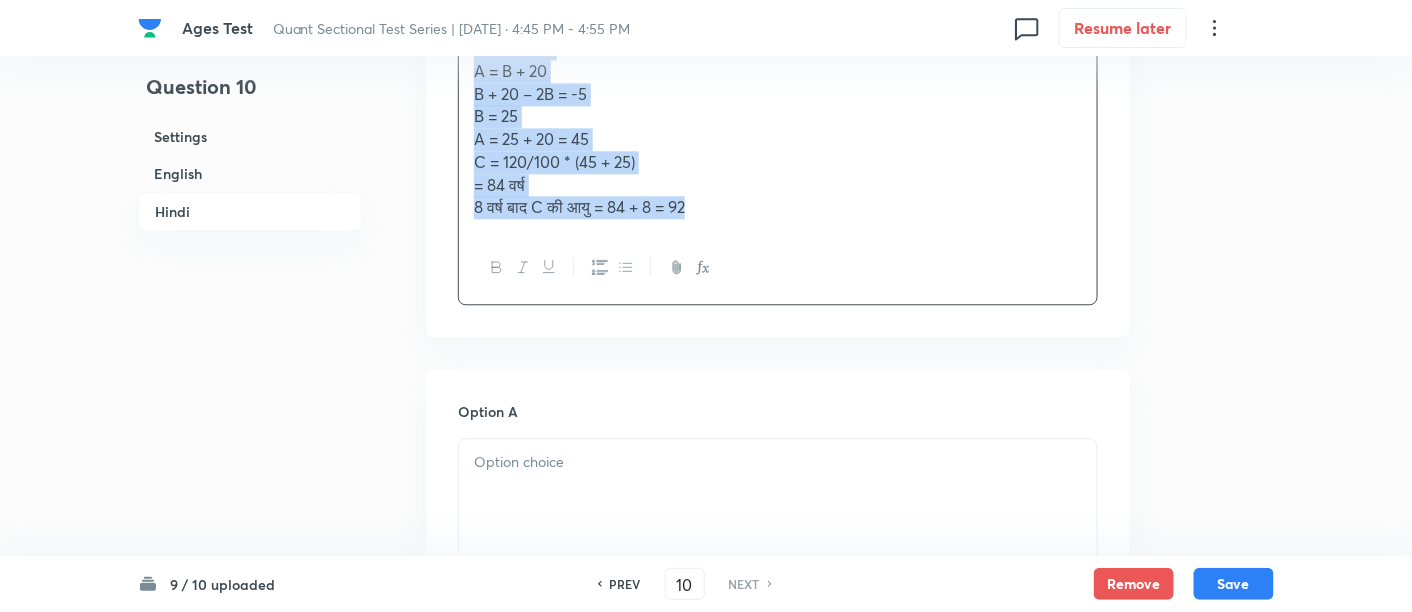 scroll, scrollTop: 3860, scrollLeft: 0, axis: vertical 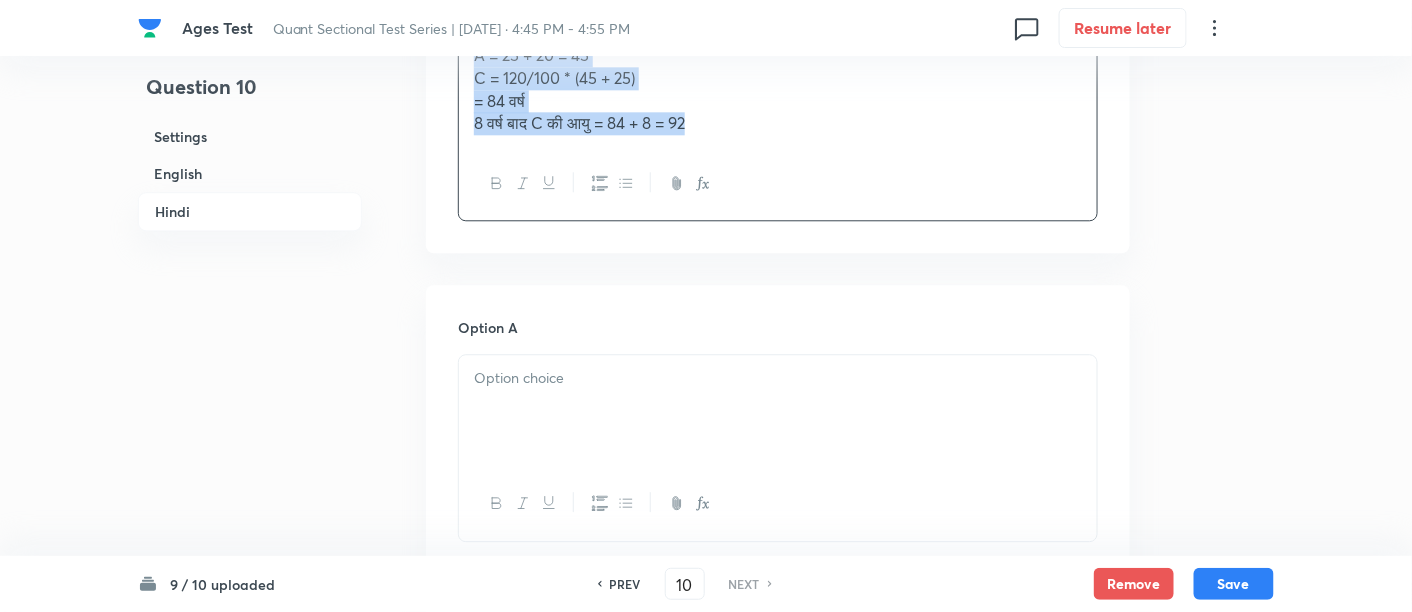 drag, startPoint x: 471, startPoint y: 392, endPoint x: 997, endPoint y: 416, distance: 526.54724 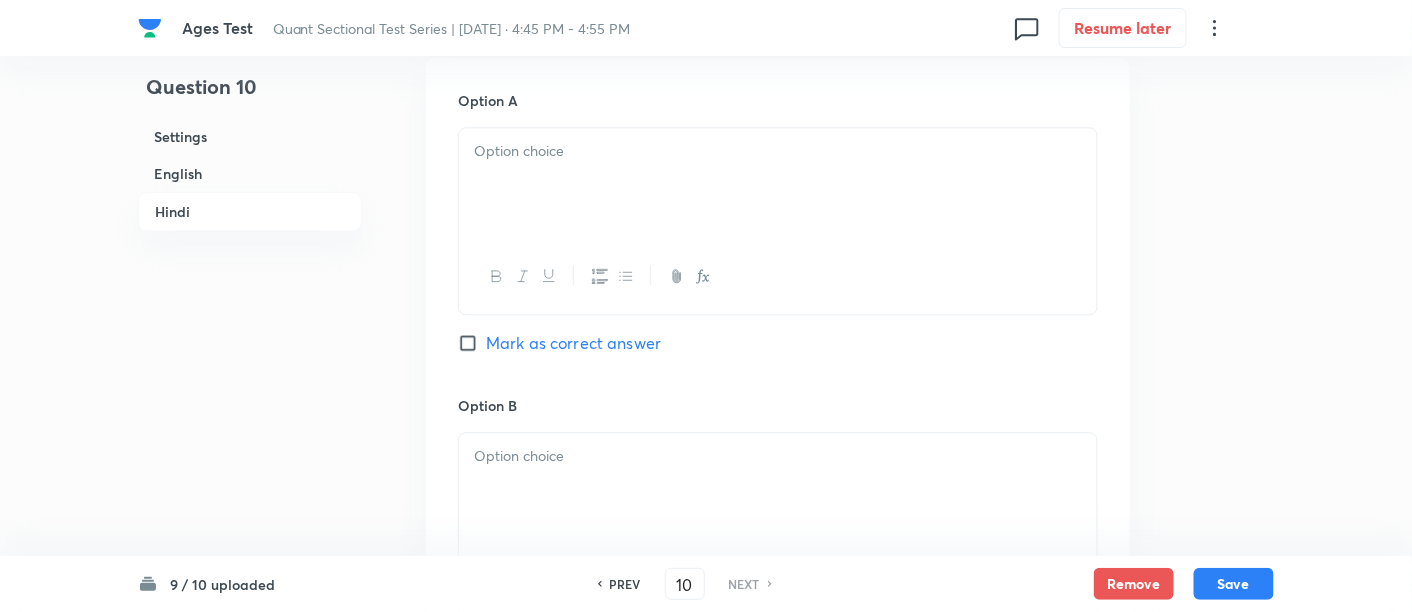 scroll, scrollTop: 5364, scrollLeft: 0, axis: vertical 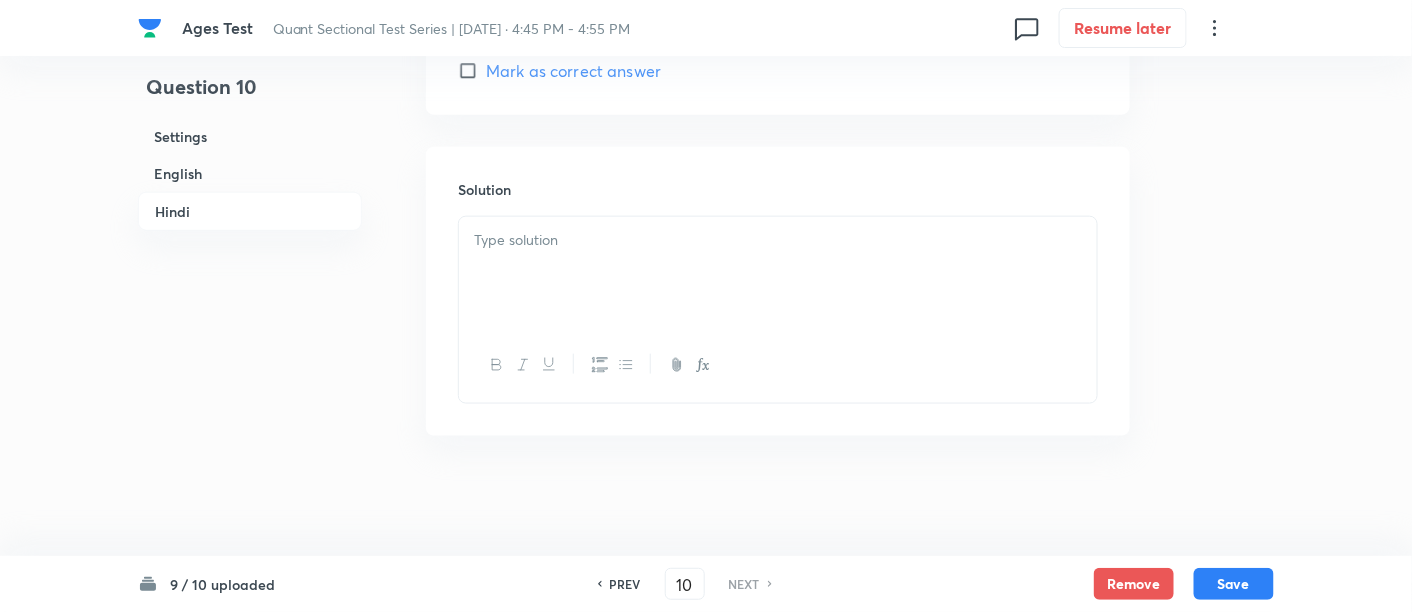 click at bounding box center [778, 273] 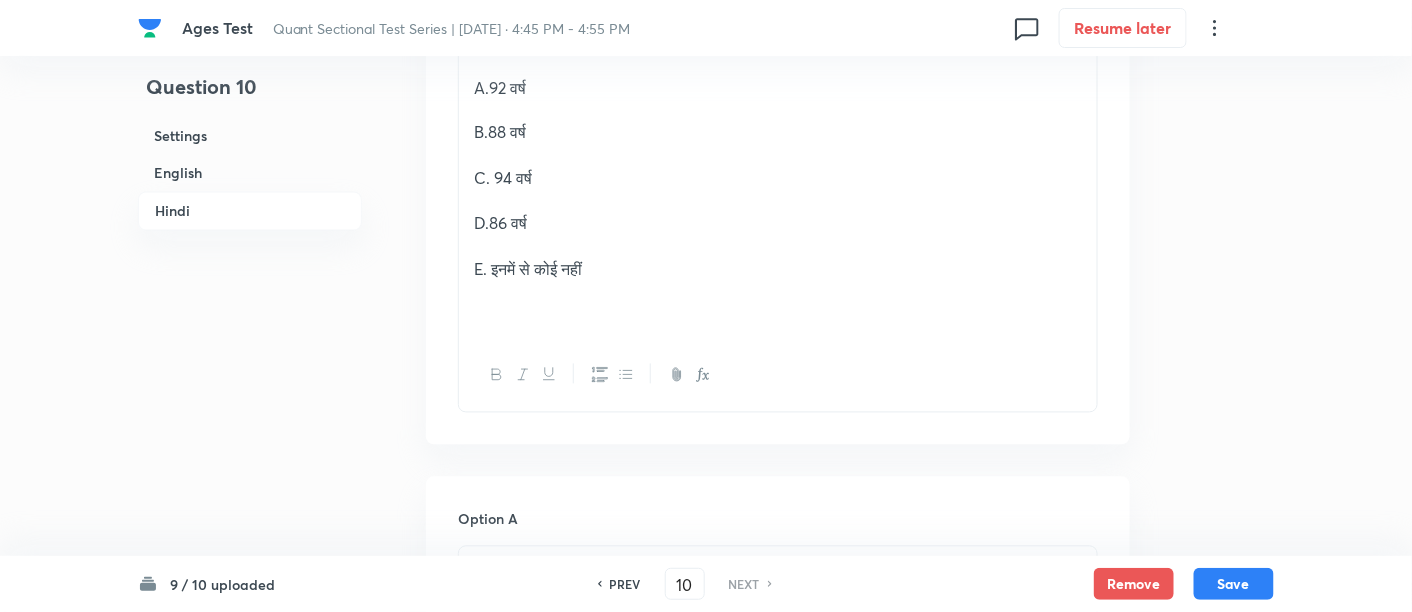scroll, scrollTop: 3430, scrollLeft: 0, axis: vertical 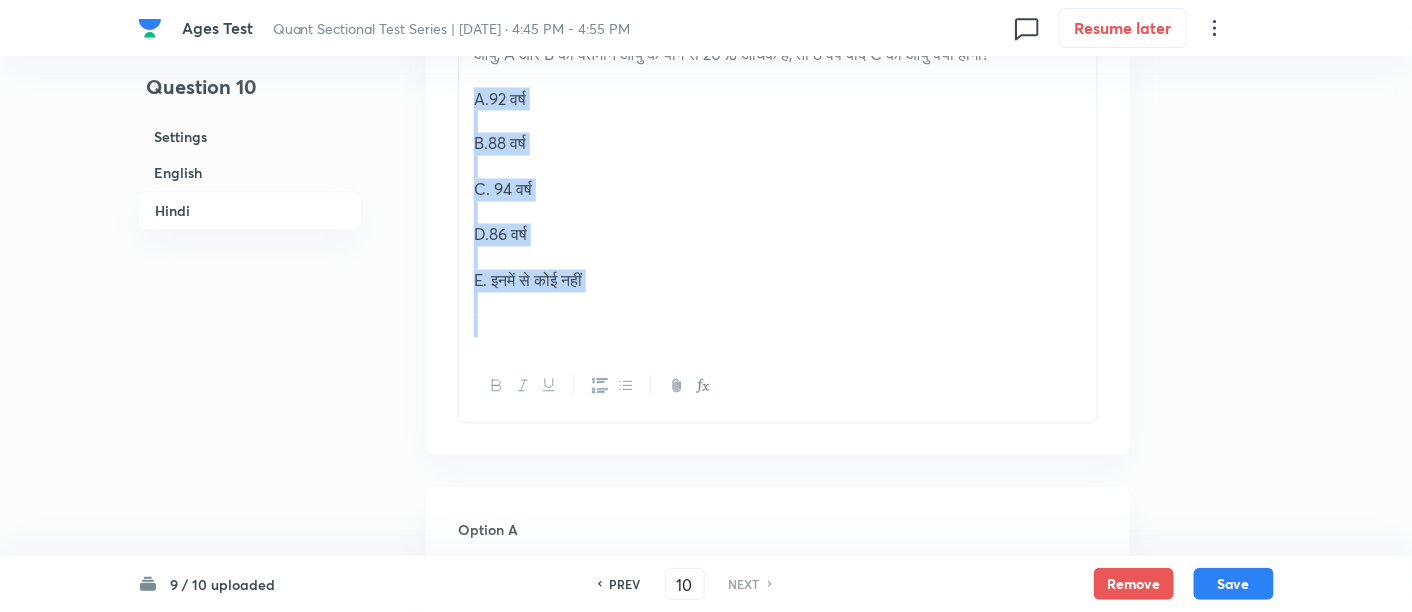 drag, startPoint x: 465, startPoint y: 118, endPoint x: 653, endPoint y: 361, distance: 307.23444 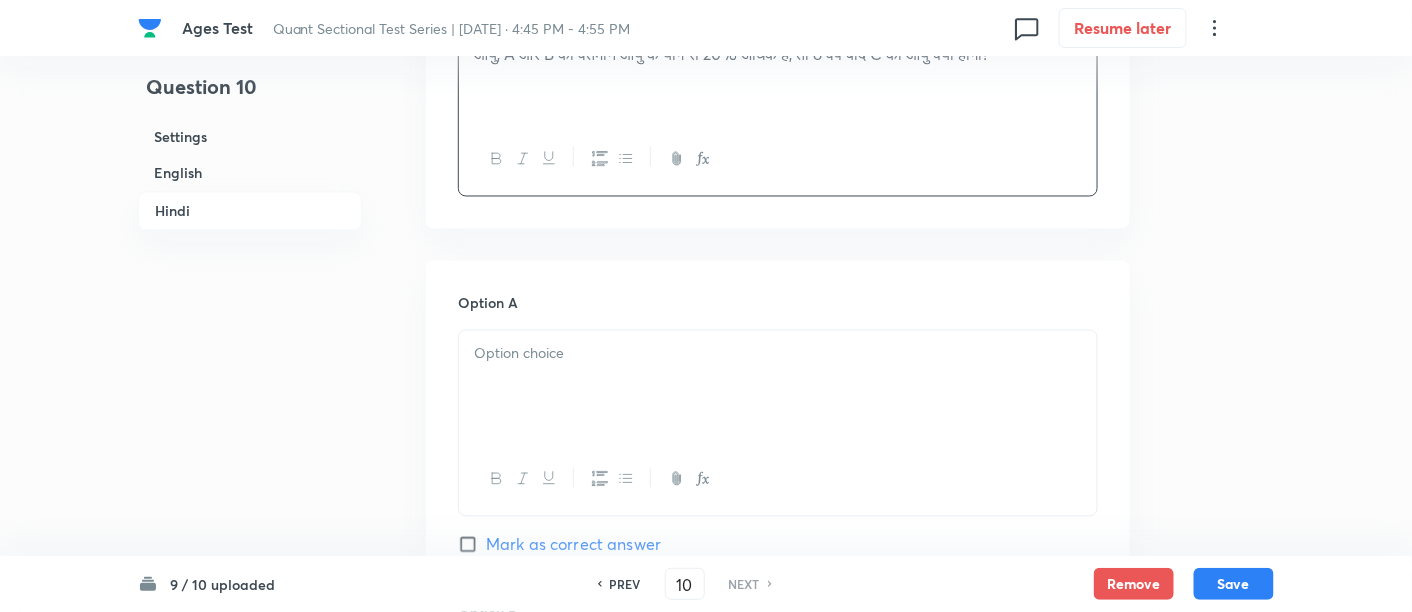 scroll, scrollTop: 3581, scrollLeft: 0, axis: vertical 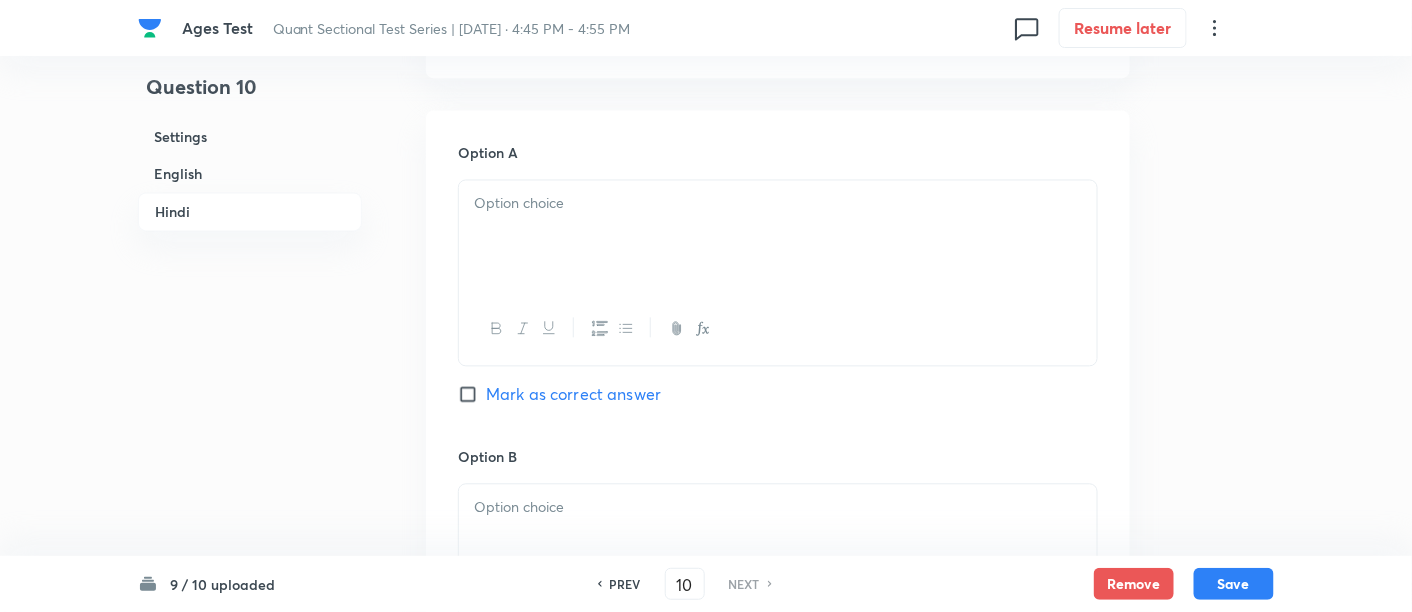 click at bounding box center (778, 236) 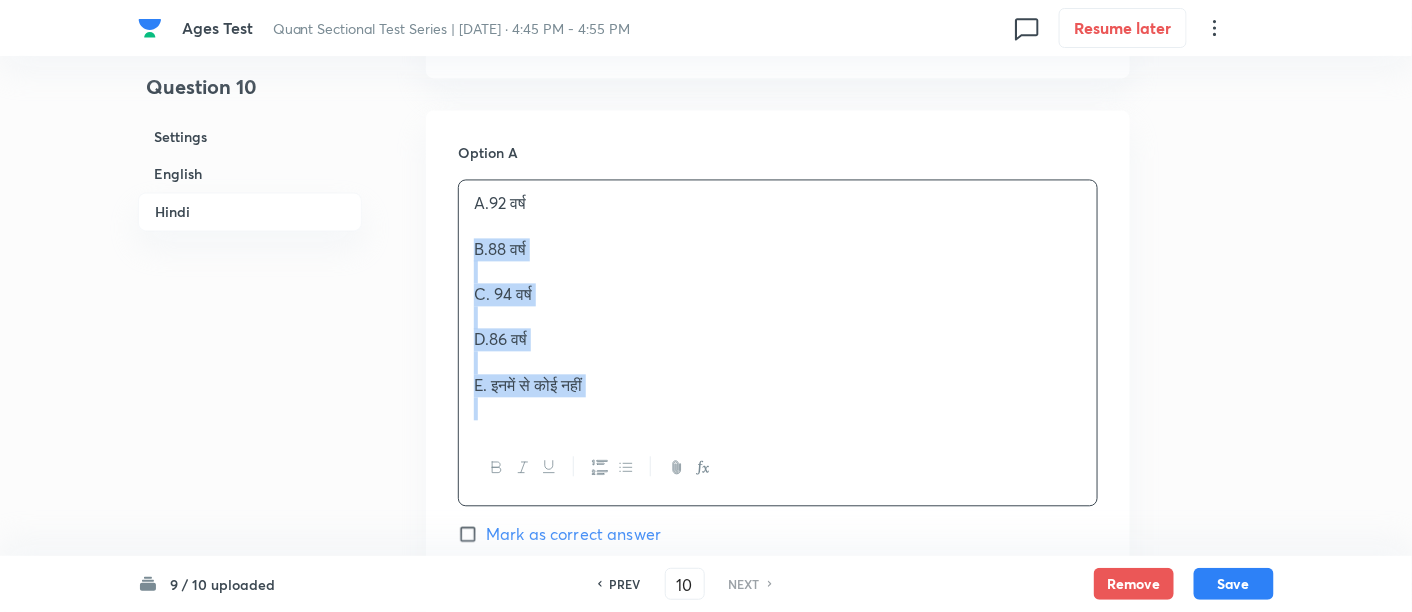 drag, startPoint x: 466, startPoint y: 268, endPoint x: 668, endPoint y: 473, distance: 287.8003 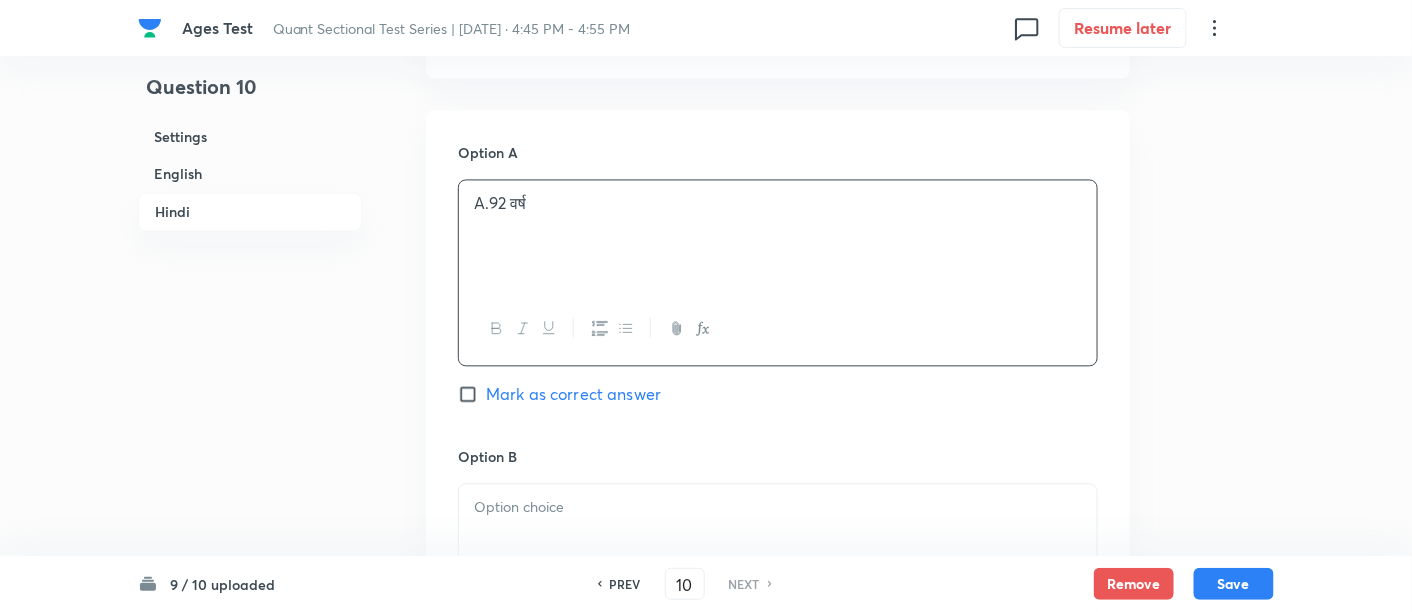 scroll, scrollTop: 3813, scrollLeft: 0, axis: vertical 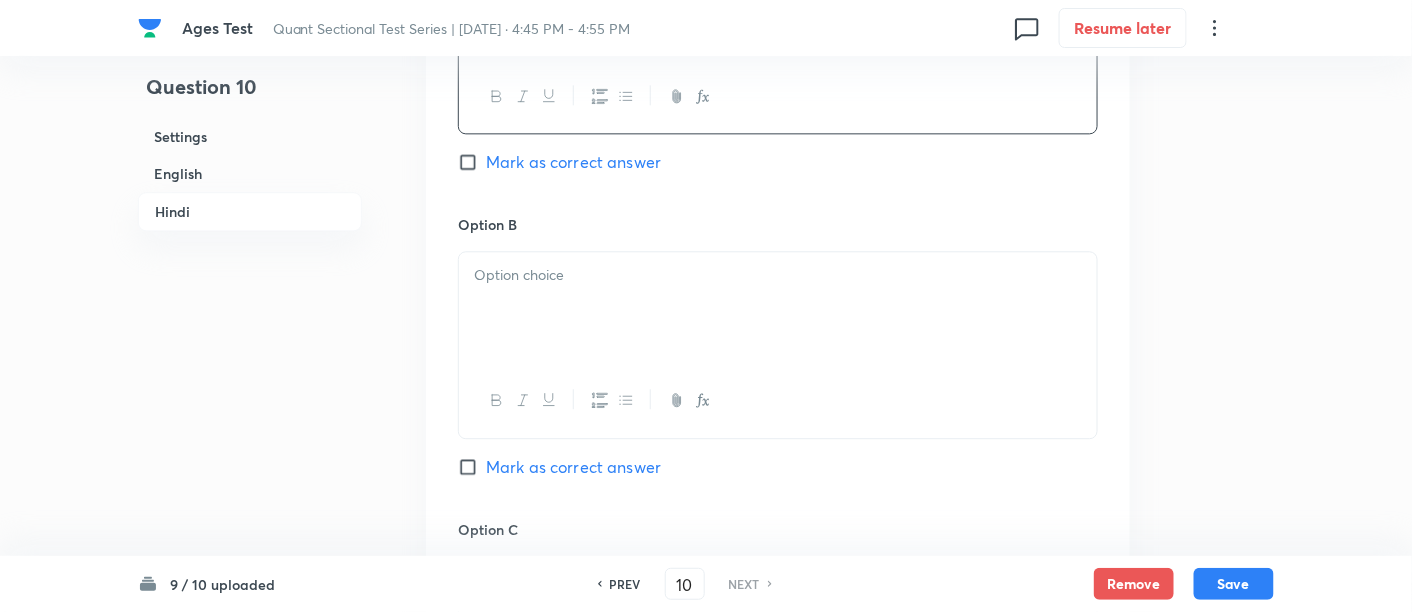 click at bounding box center (778, 308) 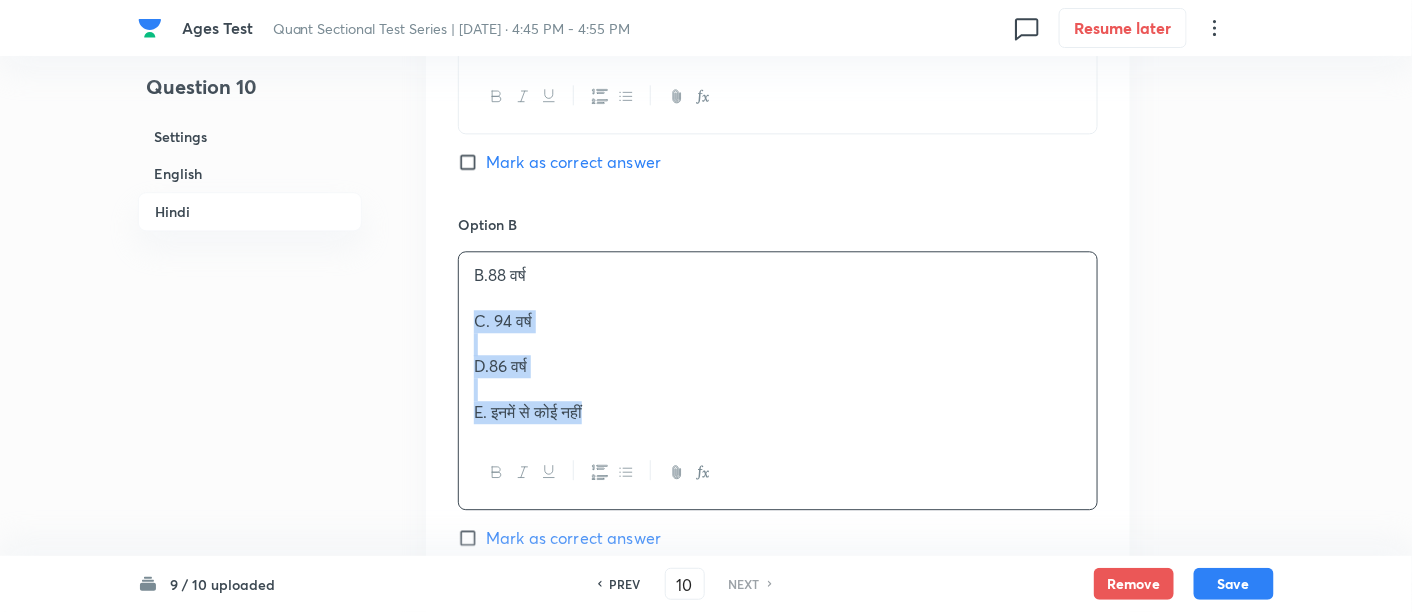 drag, startPoint x: 477, startPoint y: 340, endPoint x: 712, endPoint y: 498, distance: 283.17664 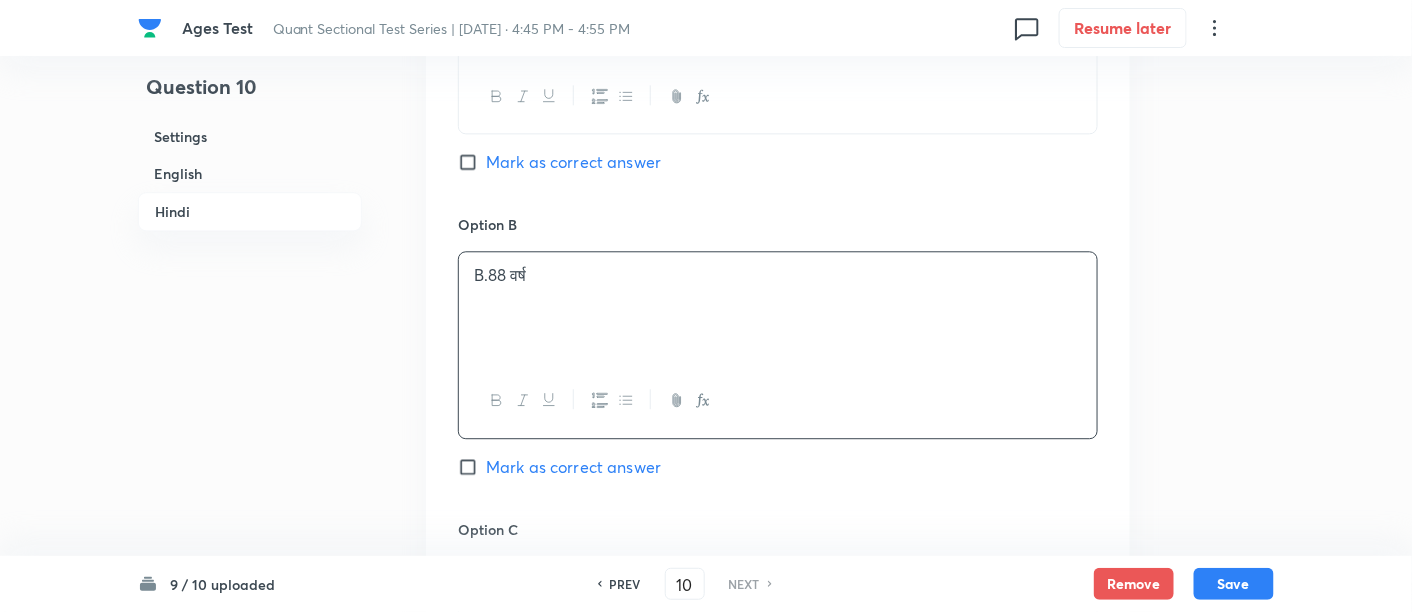 scroll, scrollTop: 4032, scrollLeft: 0, axis: vertical 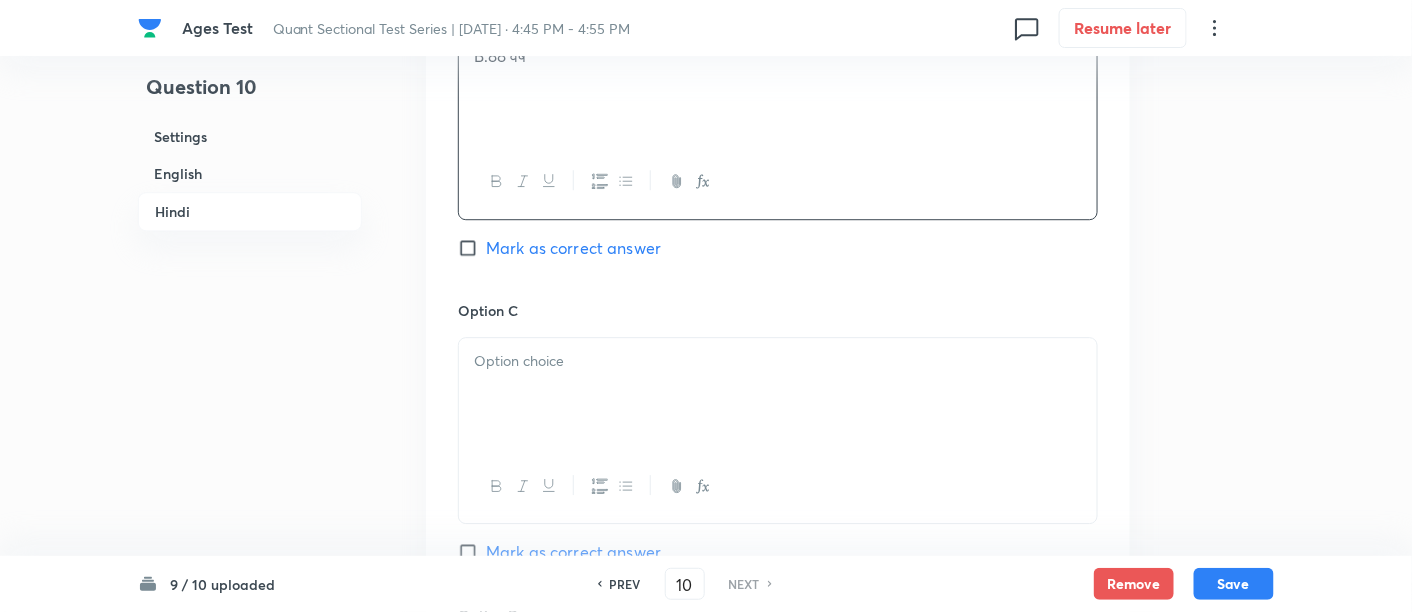 click at bounding box center (778, 394) 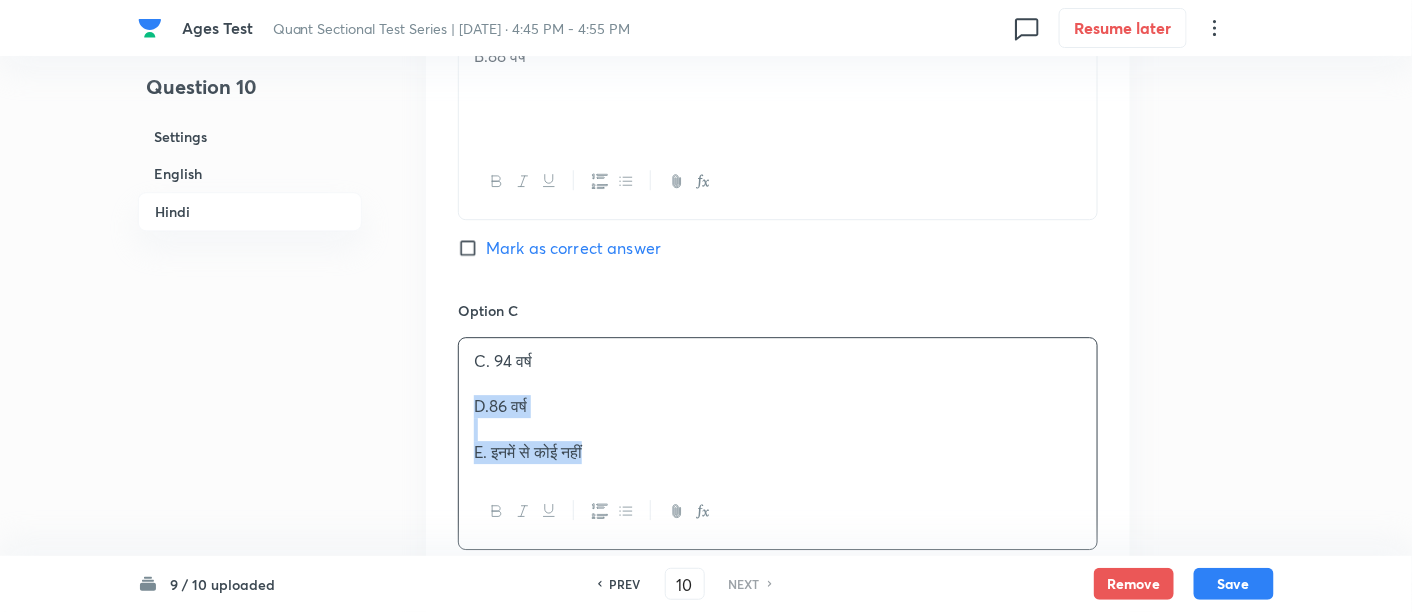 drag, startPoint x: 468, startPoint y: 426, endPoint x: 676, endPoint y: 536, distance: 235.29556 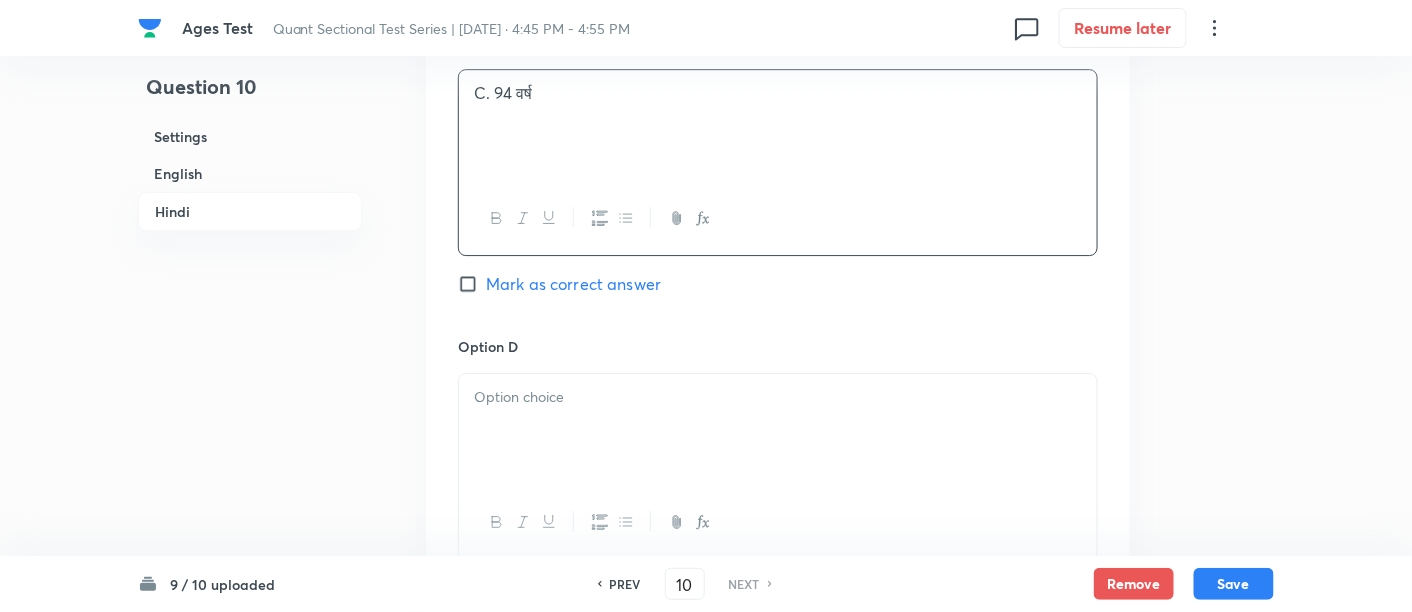 scroll, scrollTop: 4301, scrollLeft: 0, axis: vertical 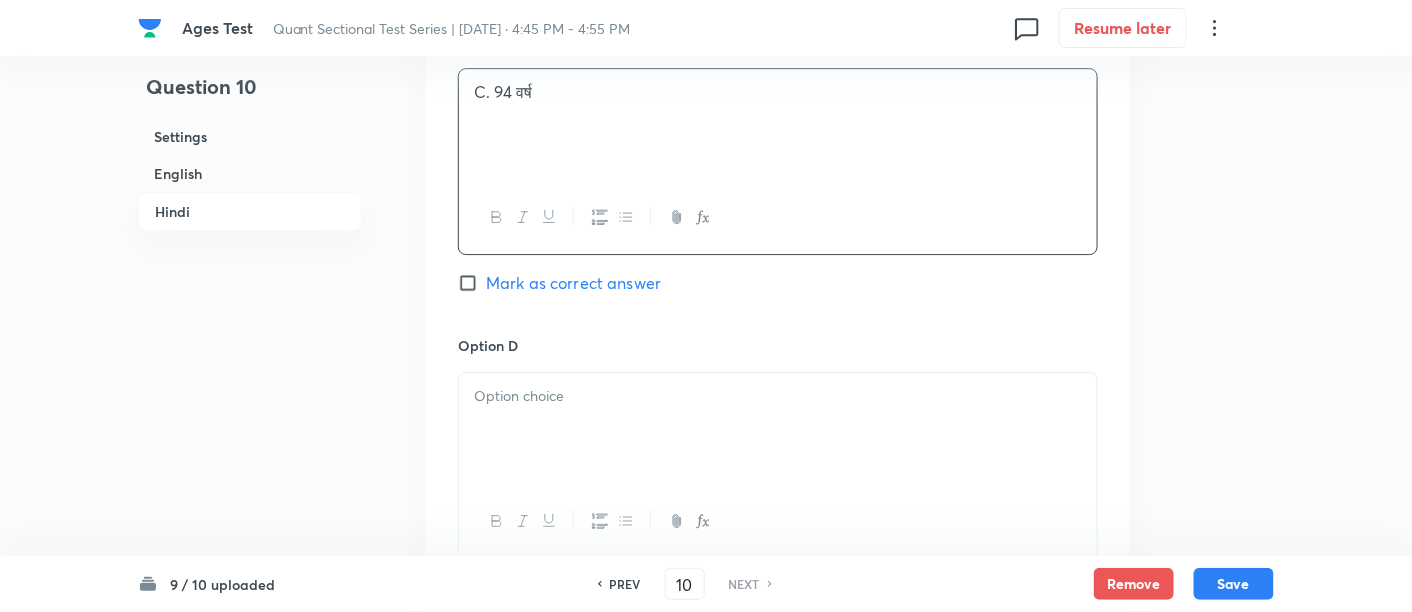 click at bounding box center [778, 429] 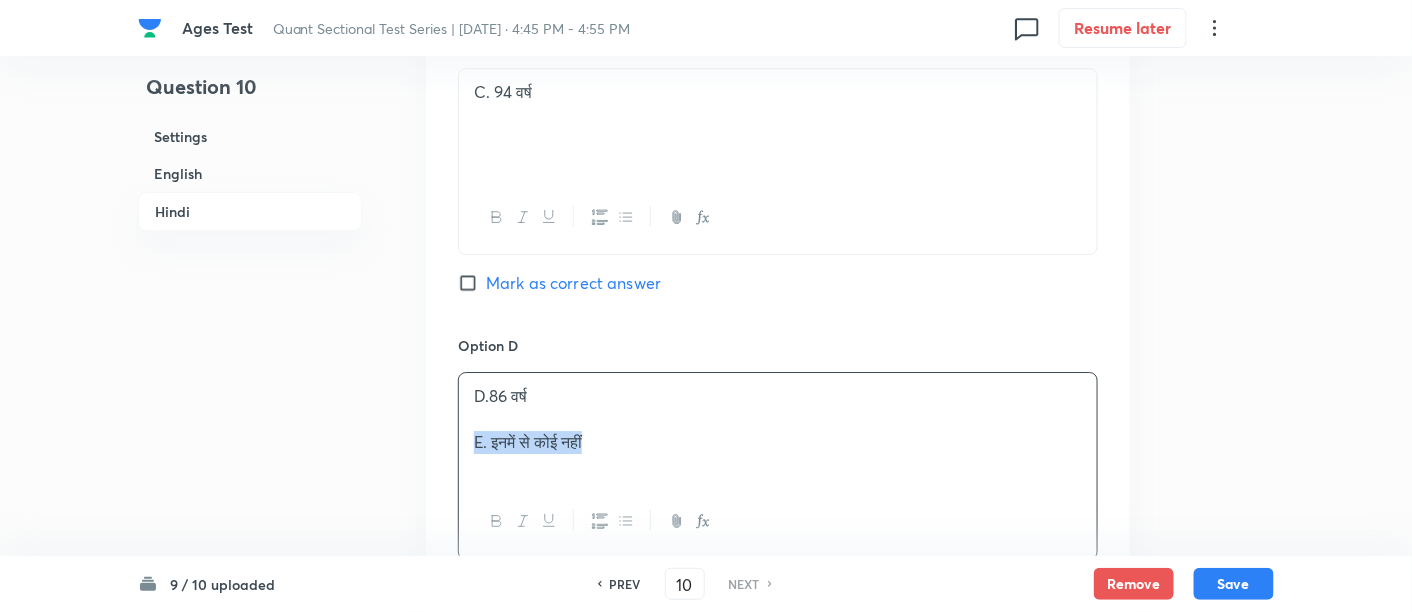 drag, startPoint x: 468, startPoint y: 461, endPoint x: 726, endPoint y: 524, distance: 265.5805 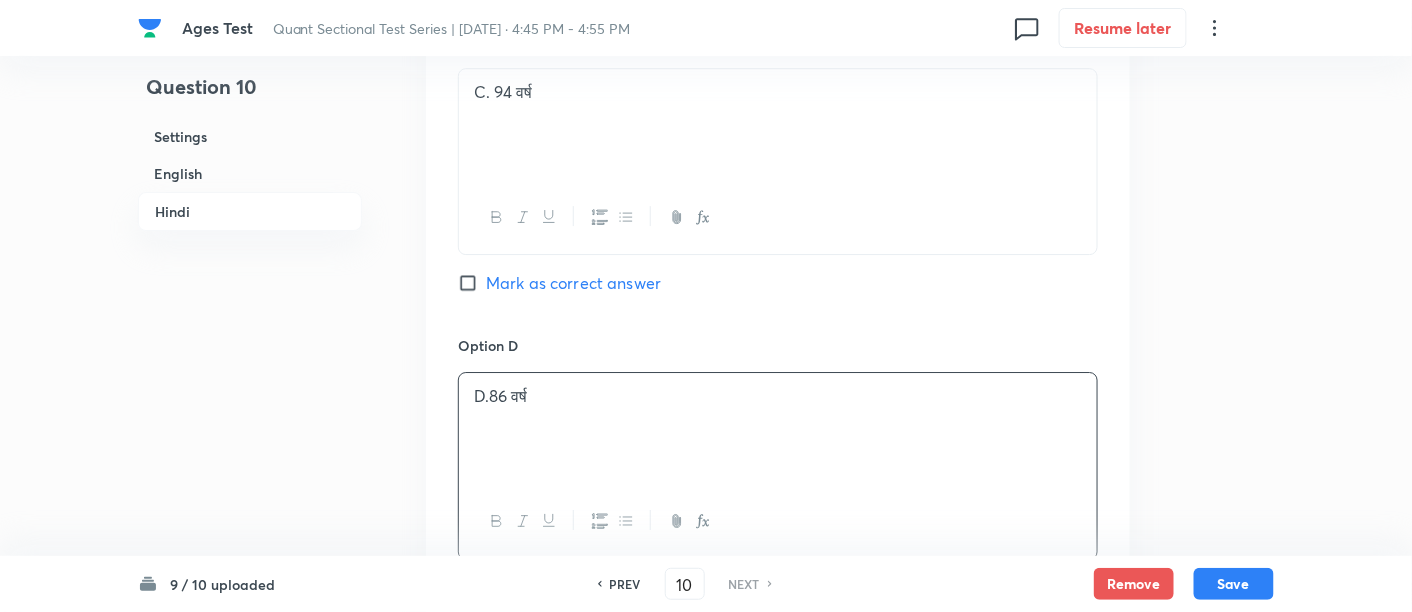 scroll, scrollTop: 4559, scrollLeft: 0, axis: vertical 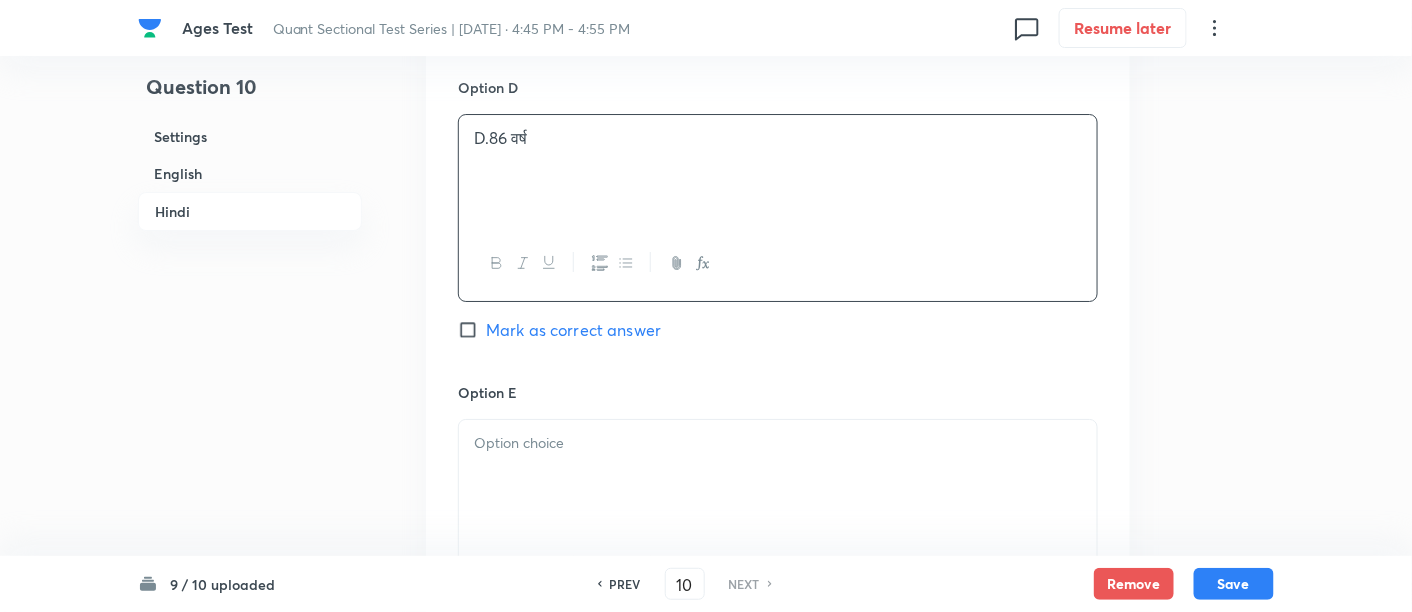 click at bounding box center [778, 476] 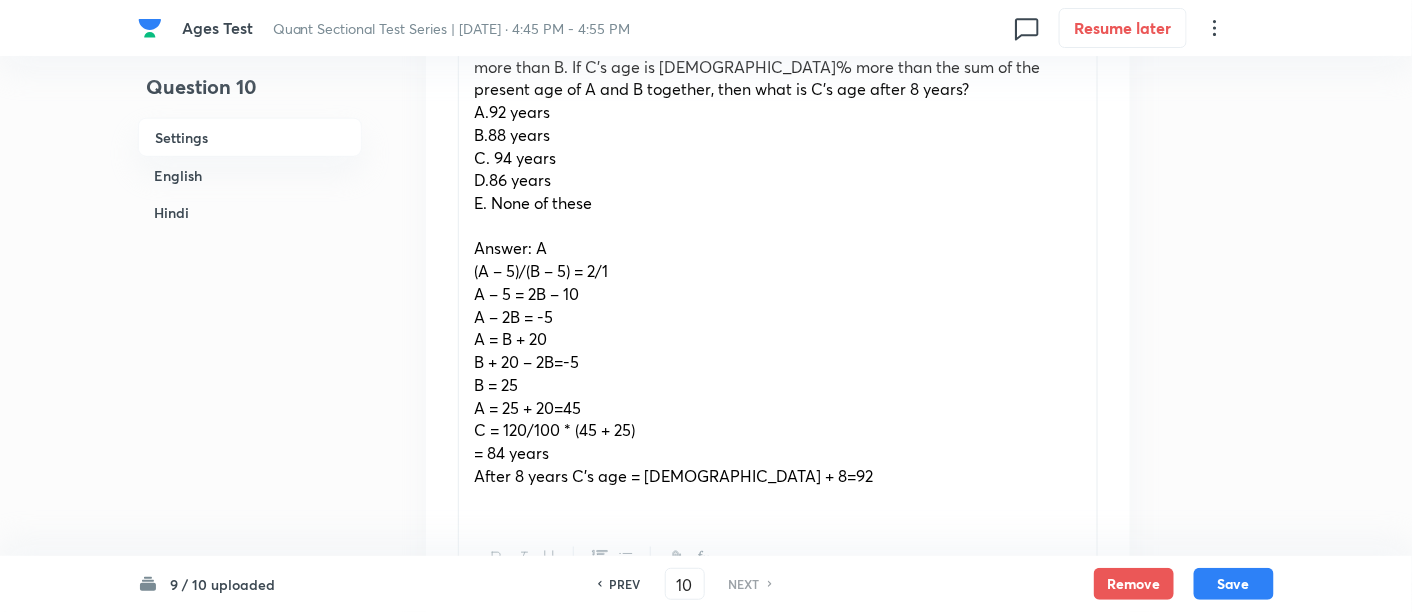 scroll, scrollTop: 727, scrollLeft: 0, axis: vertical 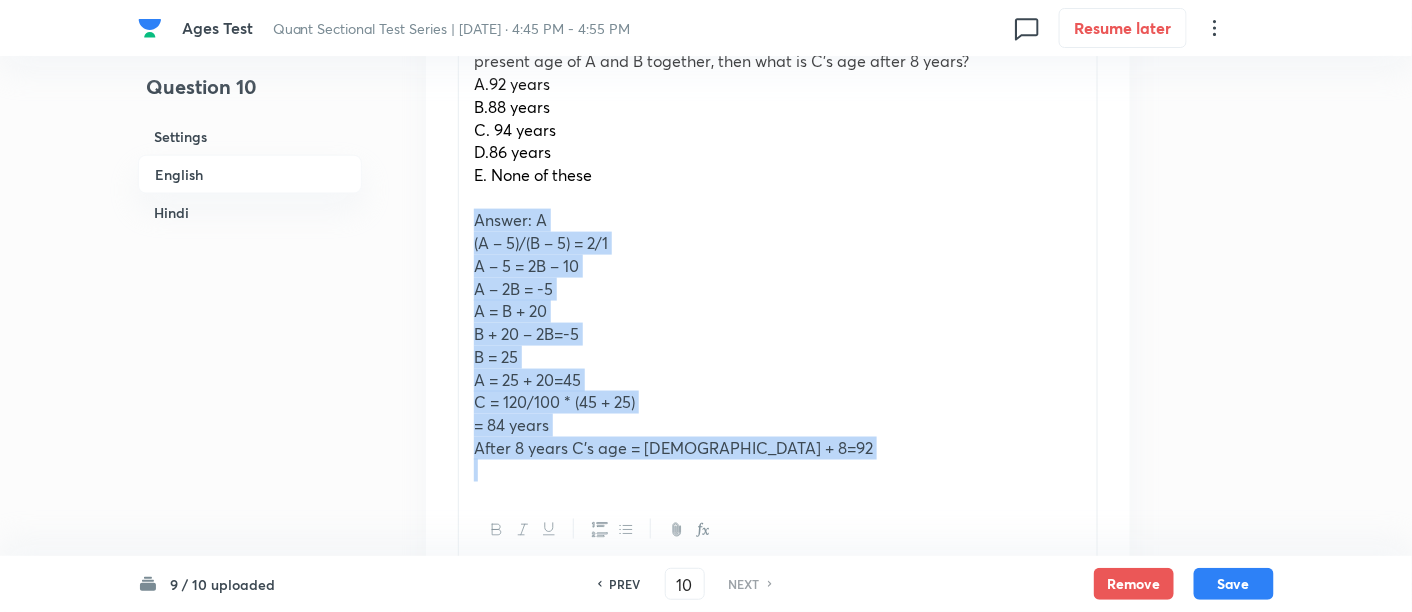 drag, startPoint x: 471, startPoint y: 213, endPoint x: 805, endPoint y: 519, distance: 452.98123 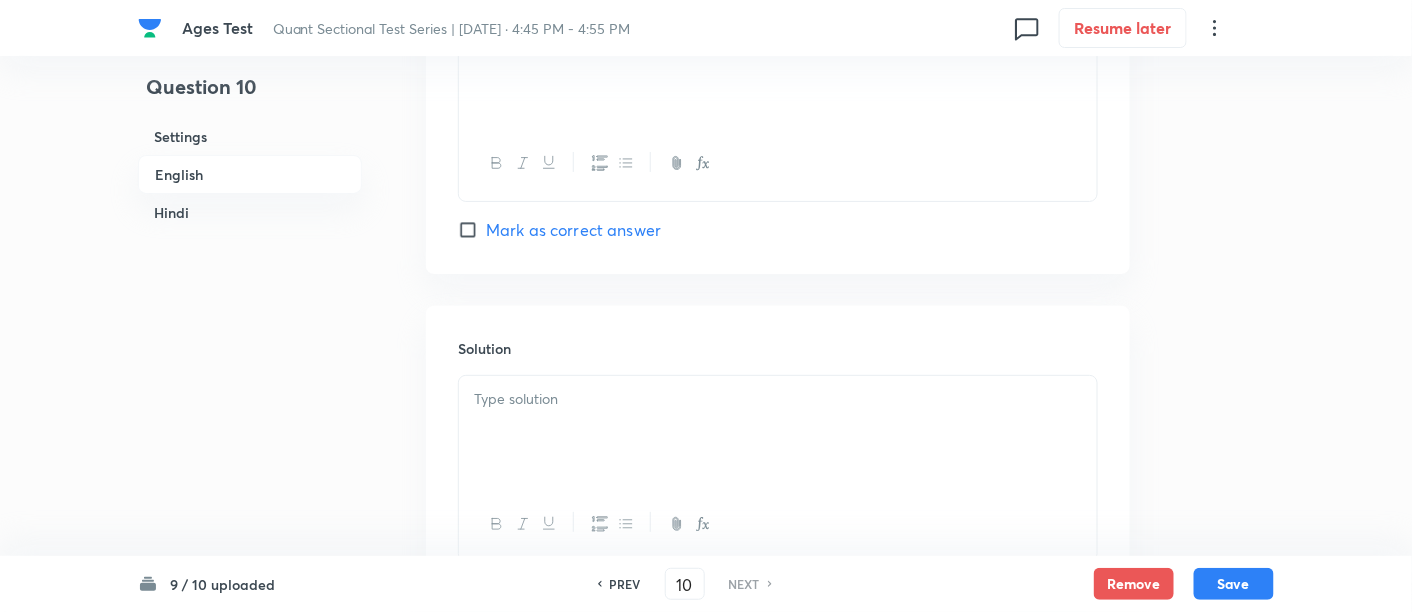 scroll, scrollTop: 2411, scrollLeft: 0, axis: vertical 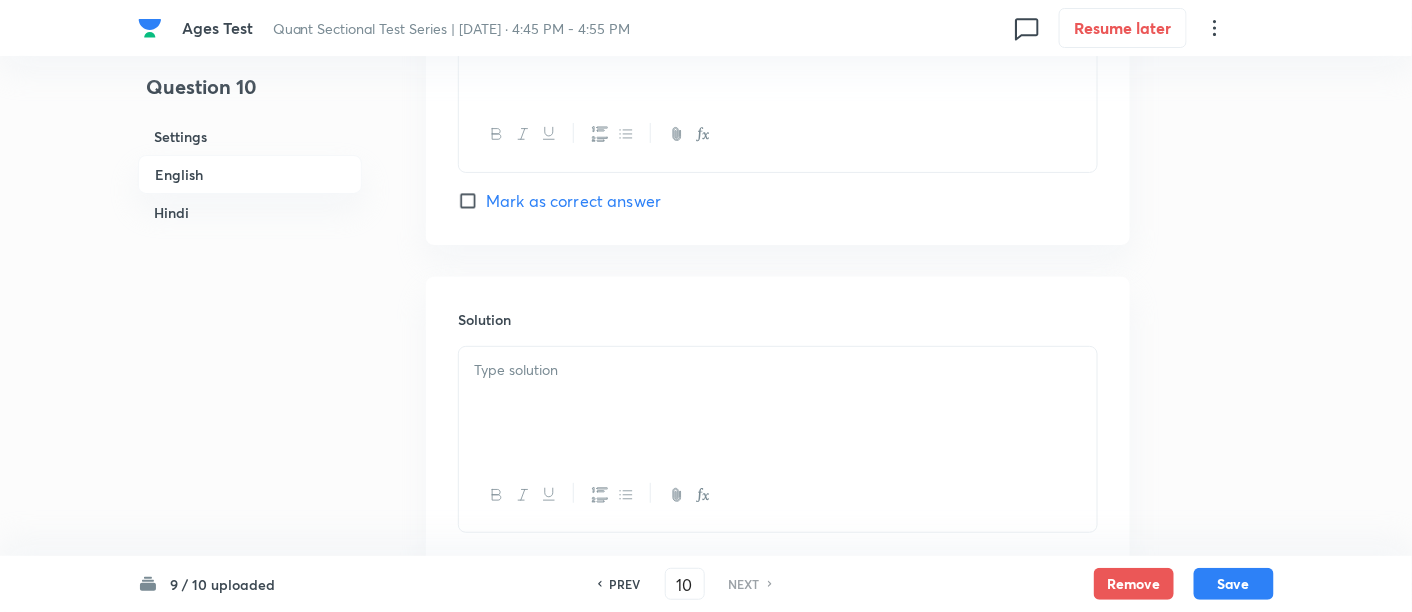 click at bounding box center (778, 403) 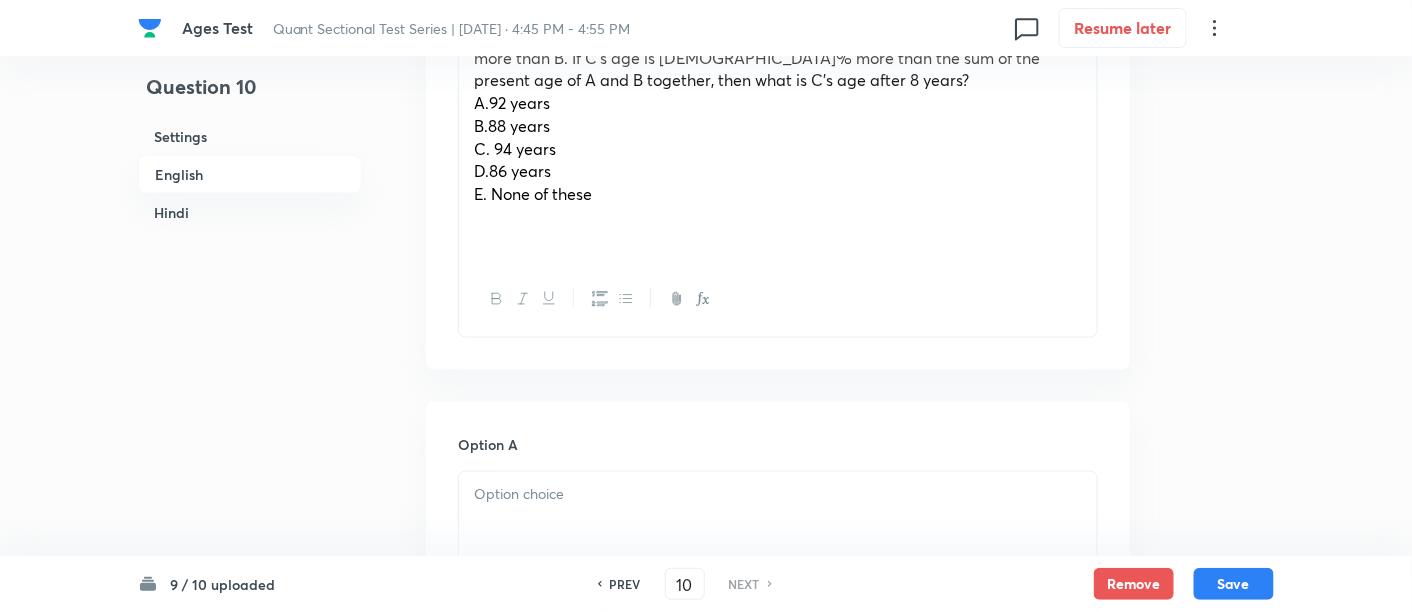 scroll, scrollTop: 698, scrollLeft: 0, axis: vertical 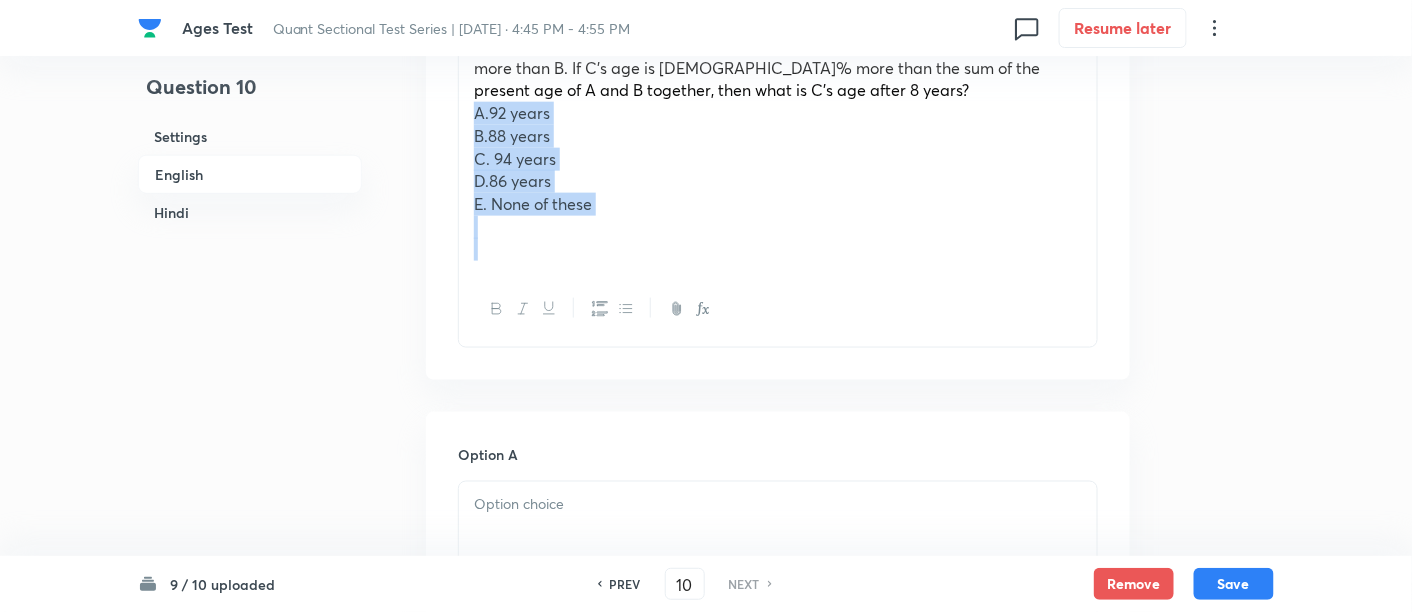 drag, startPoint x: 471, startPoint y: 124, endPoint x: 626, endPoint y: 261, distance: 206.86711 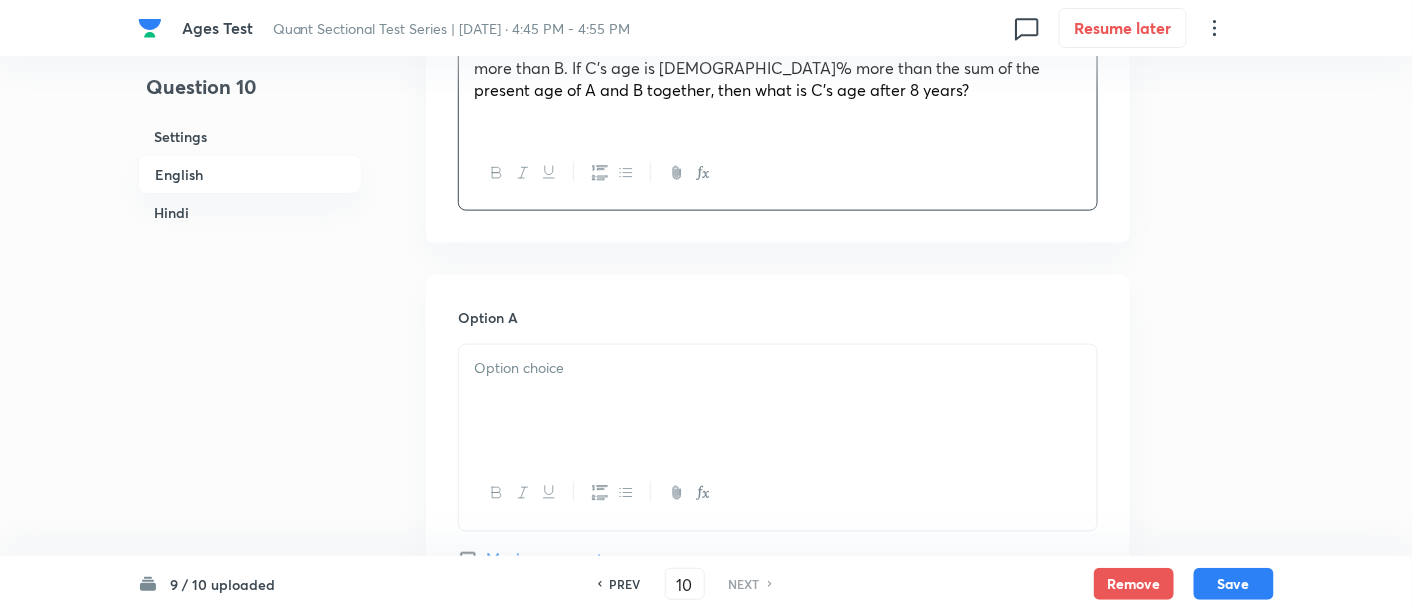 scroll, scrollTop: 874, scrollLeft: 0, axis: vertical 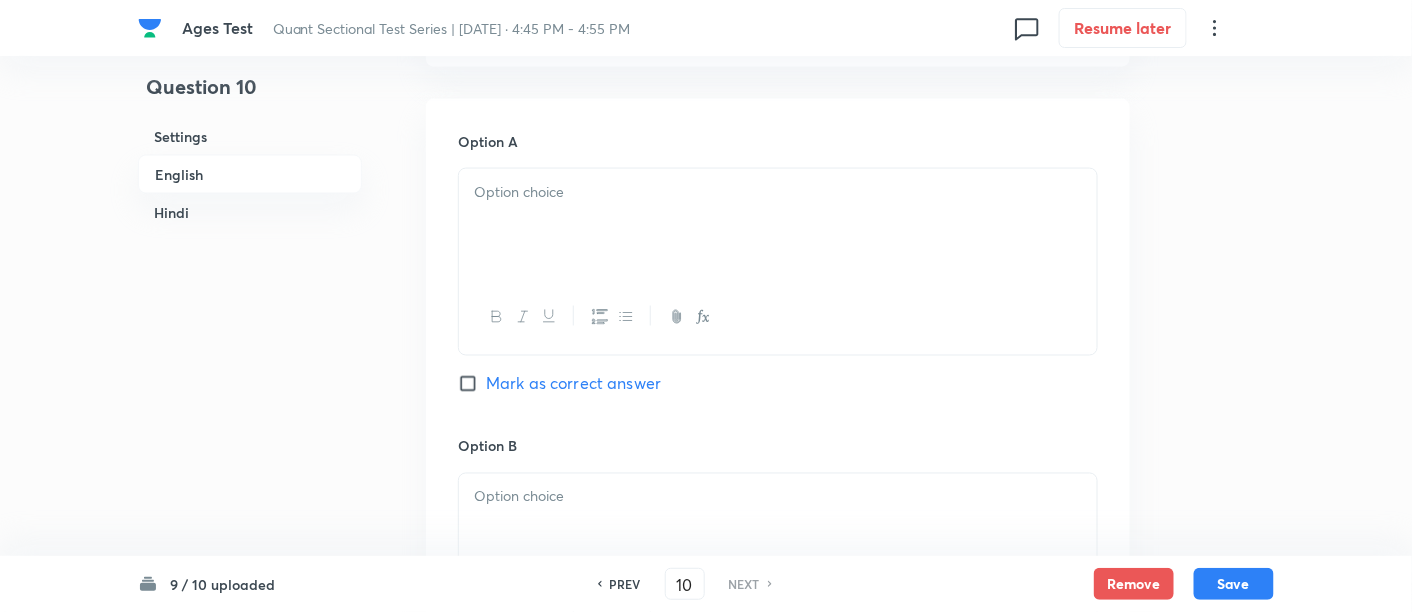 click at bounding box center (778, 225) 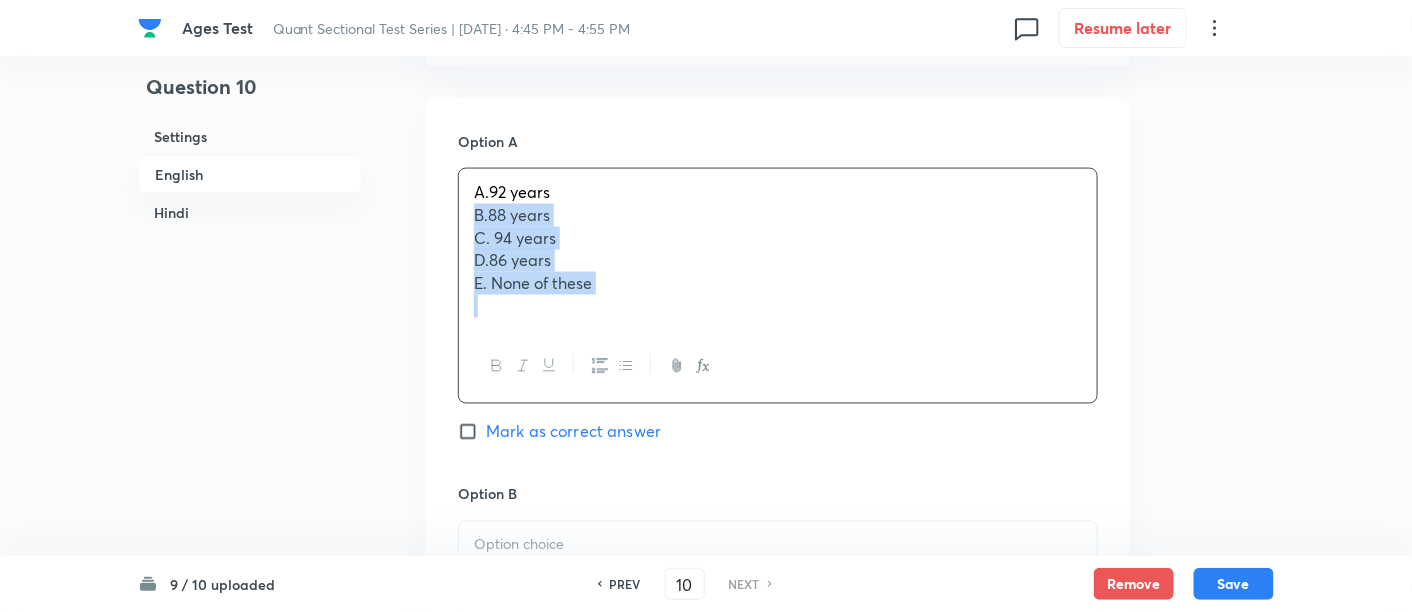 drag, startPoint x: 471, startPoint y: 217, endPoint x: 672, endPoint y: 339, distance: 235.12762 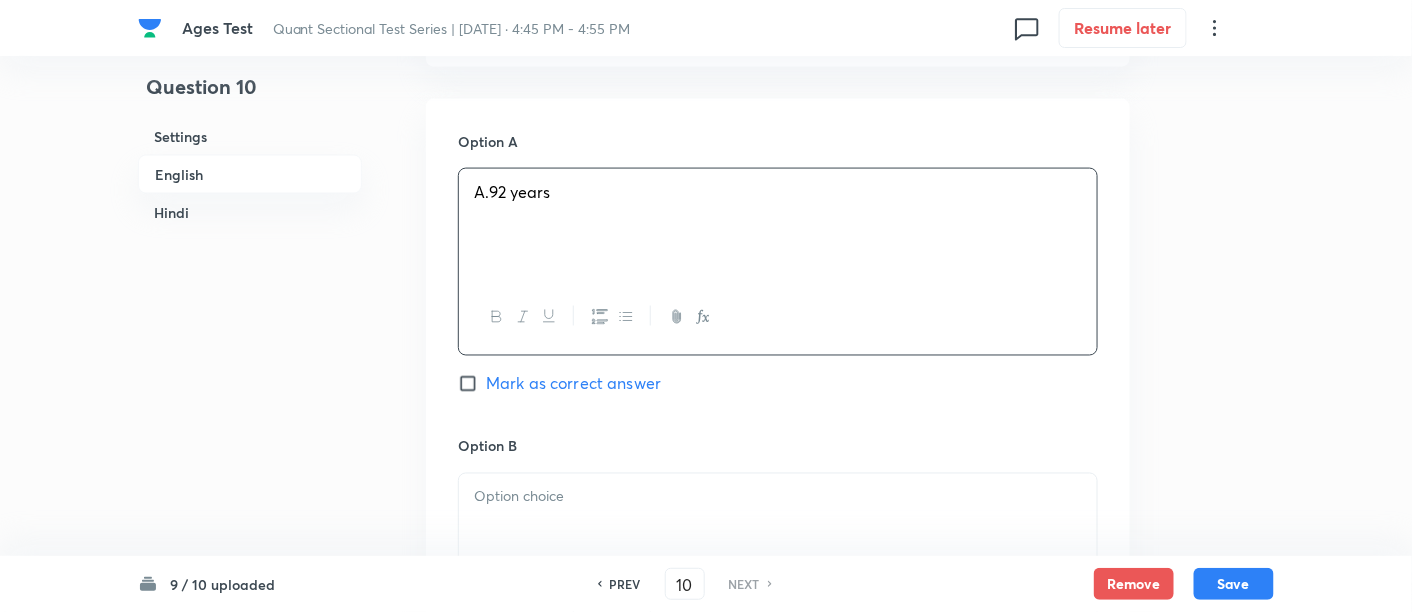 scroll, scrollTop: 1094, scrollLeft: 0, axis: vertical 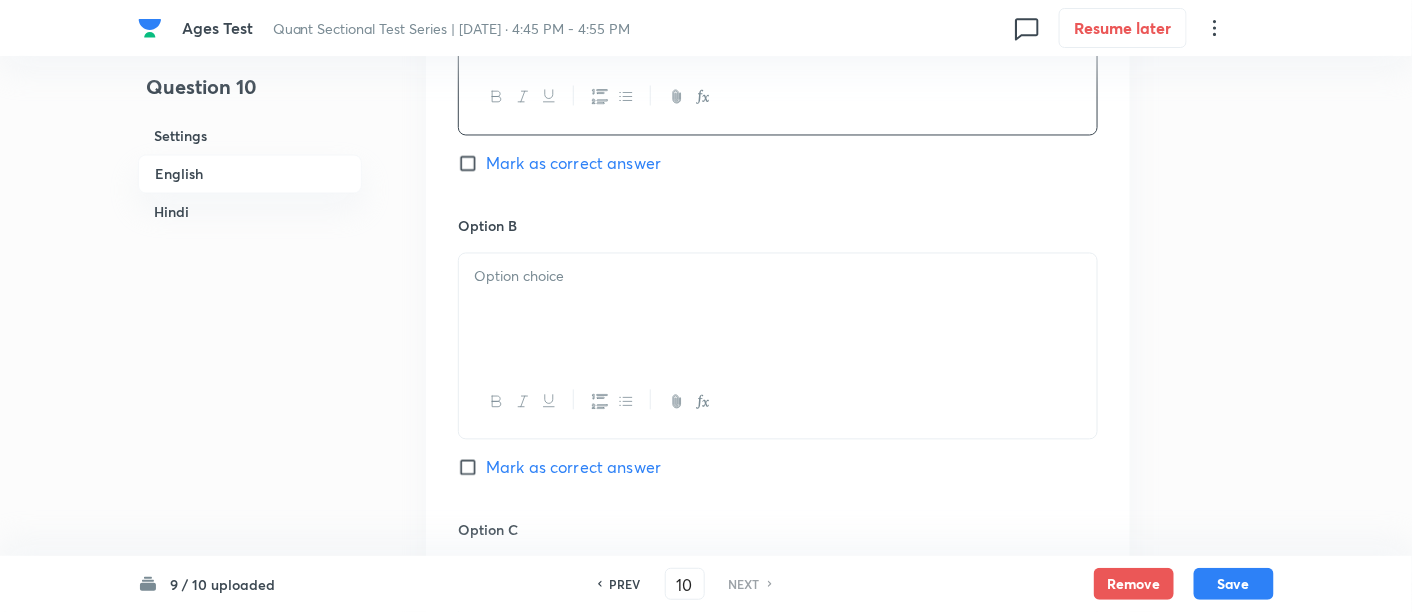 click at bounding box center (778, 310) 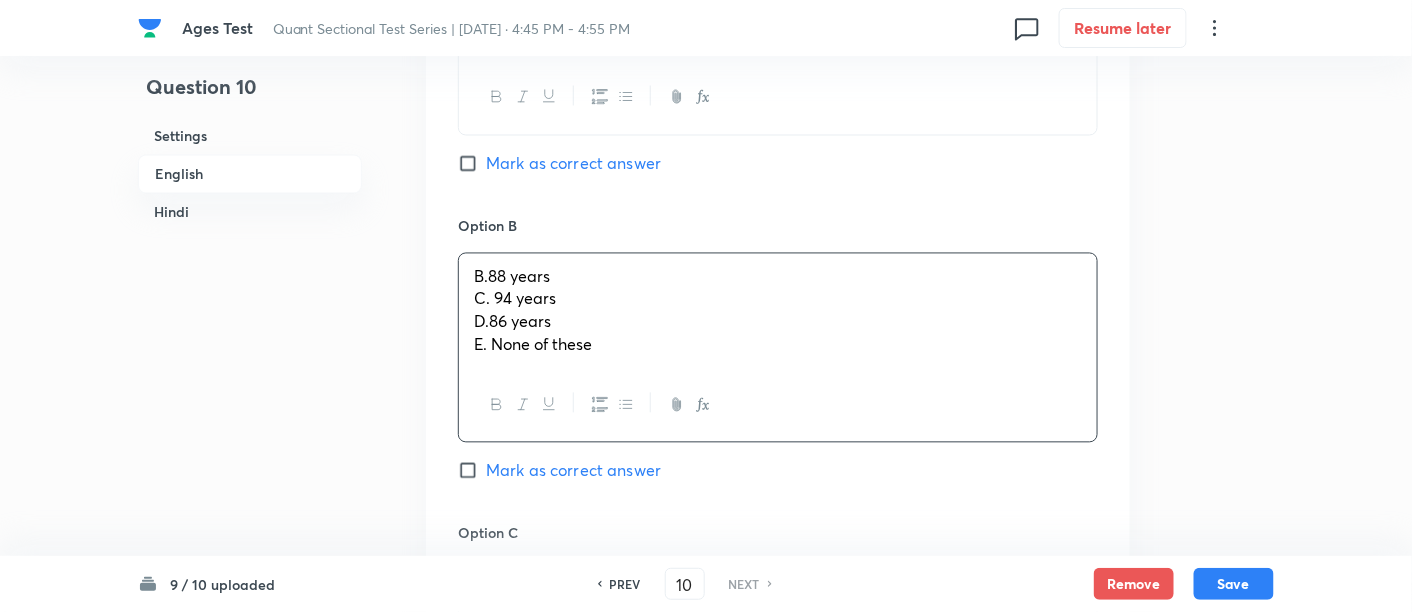 drag, startPoint x: 467, startPoint y: 301, endPoint x: 757, endPoint y: 453, distance: 327.42023 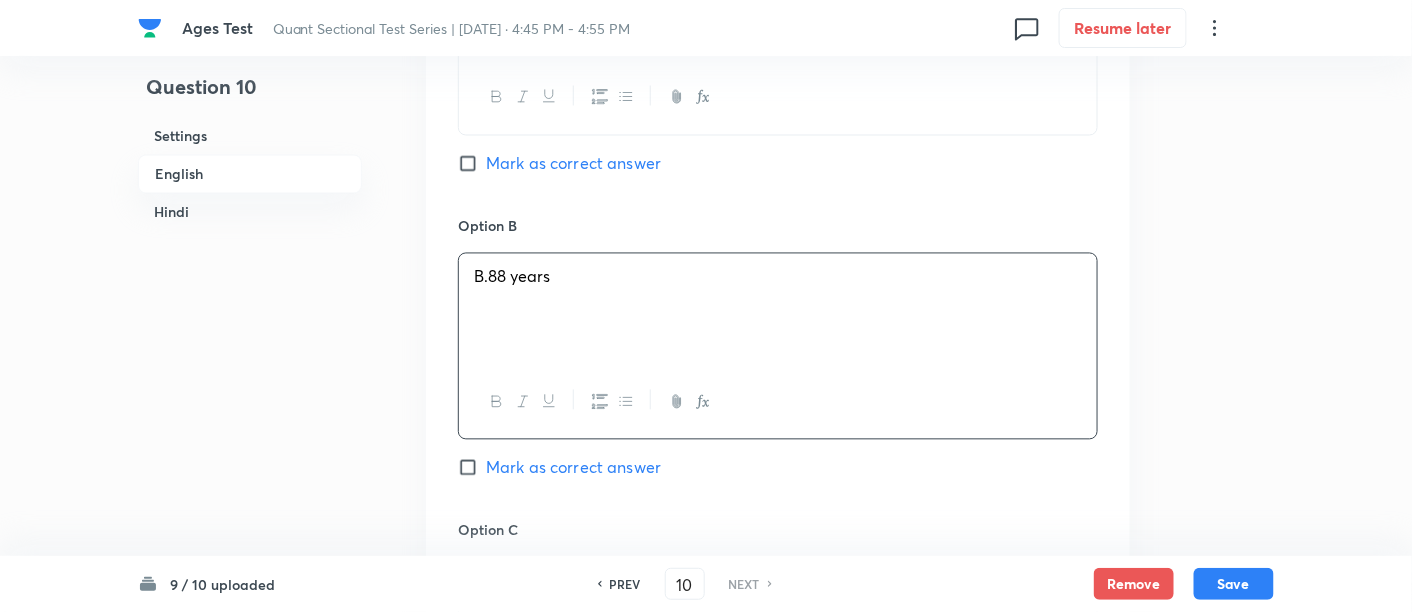 scroll, scrollTop: 1338, scrollLeft: 0, axis: vertical 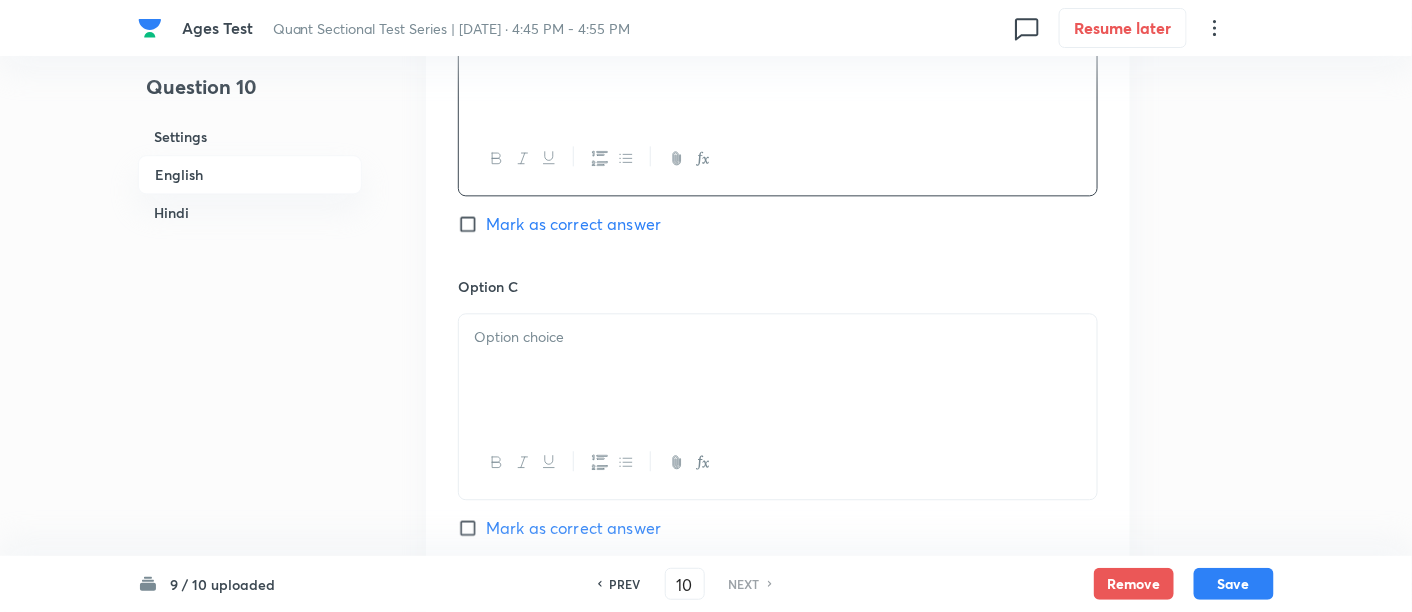 click at bounding box center (778, 370) 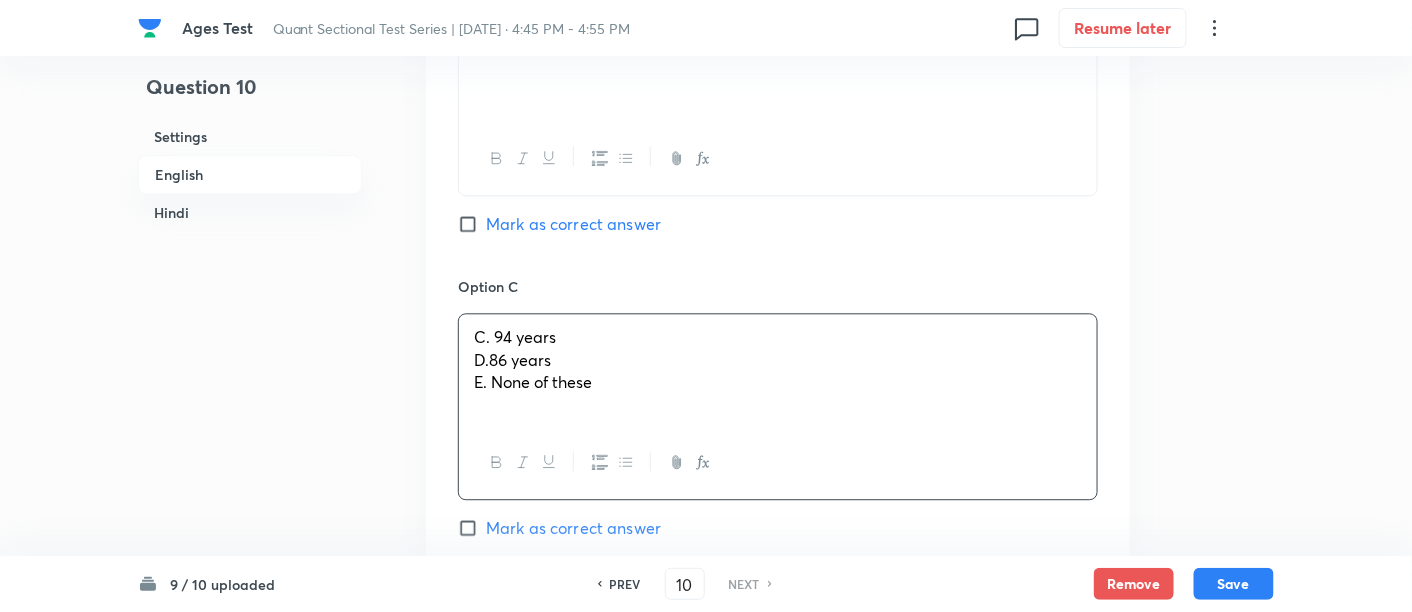 drag, startPoint x: 479, startPoint y: 358, endPoint x: 691, endPoint y: 430, distance: 223.89284 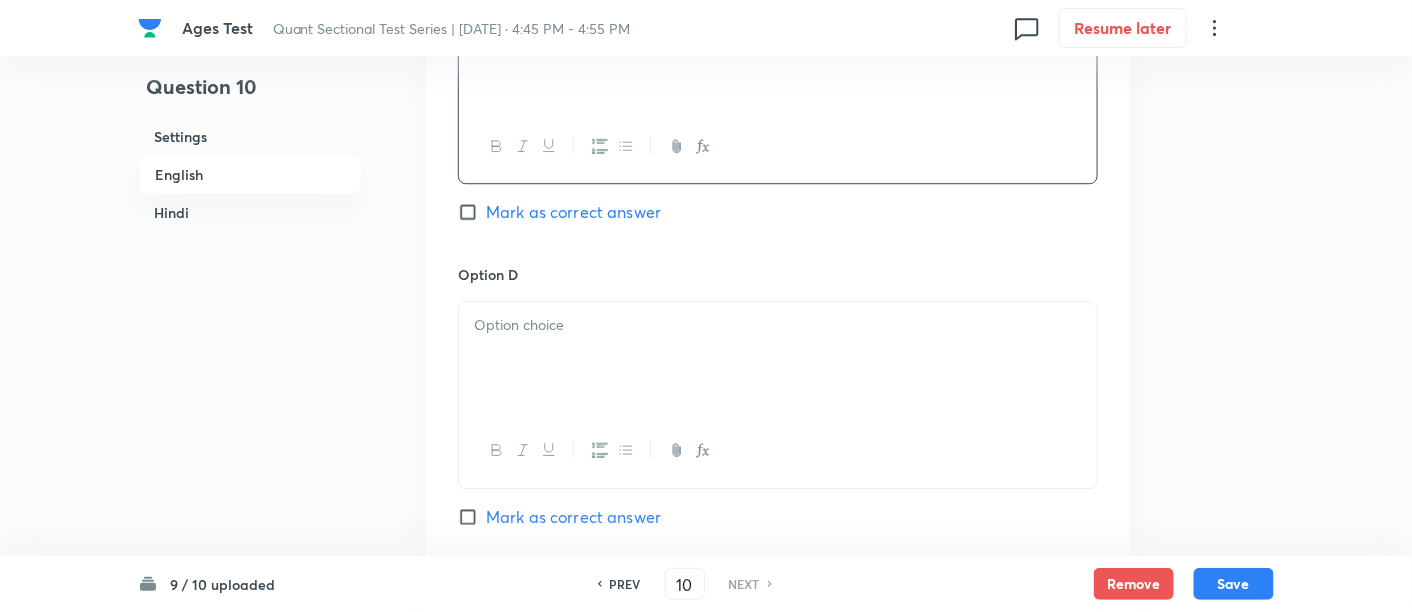 scroll, scrollTop: 1656, scrollLeft: 0, axis: vertical 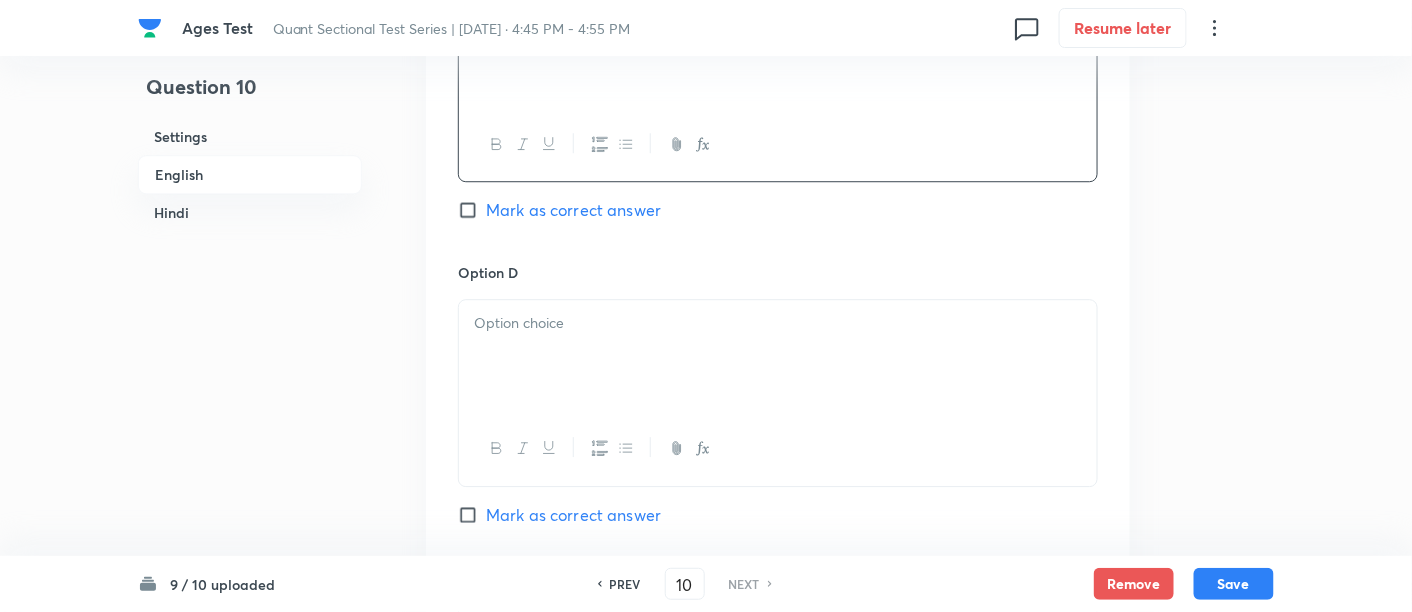 click at bounding box center (778, 356) 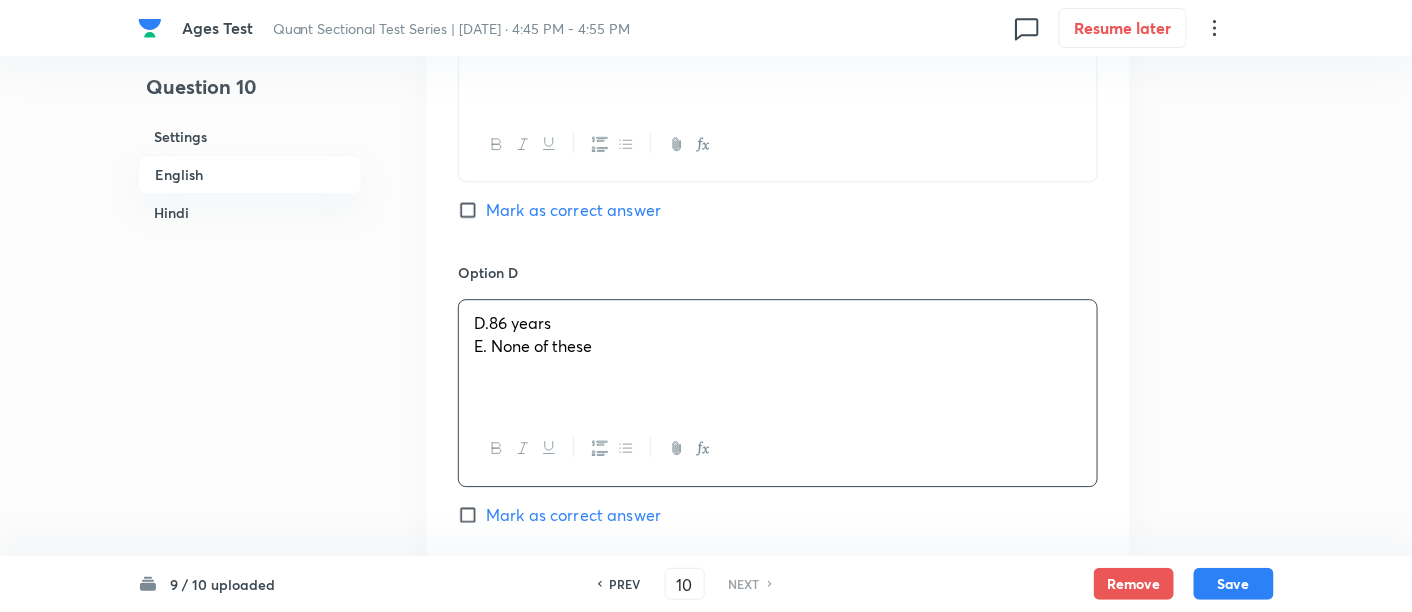 drag, startPoint x: 474, startPoint y: 350, endPoint x: 764, endPoint y: 390, distance: 292.74564 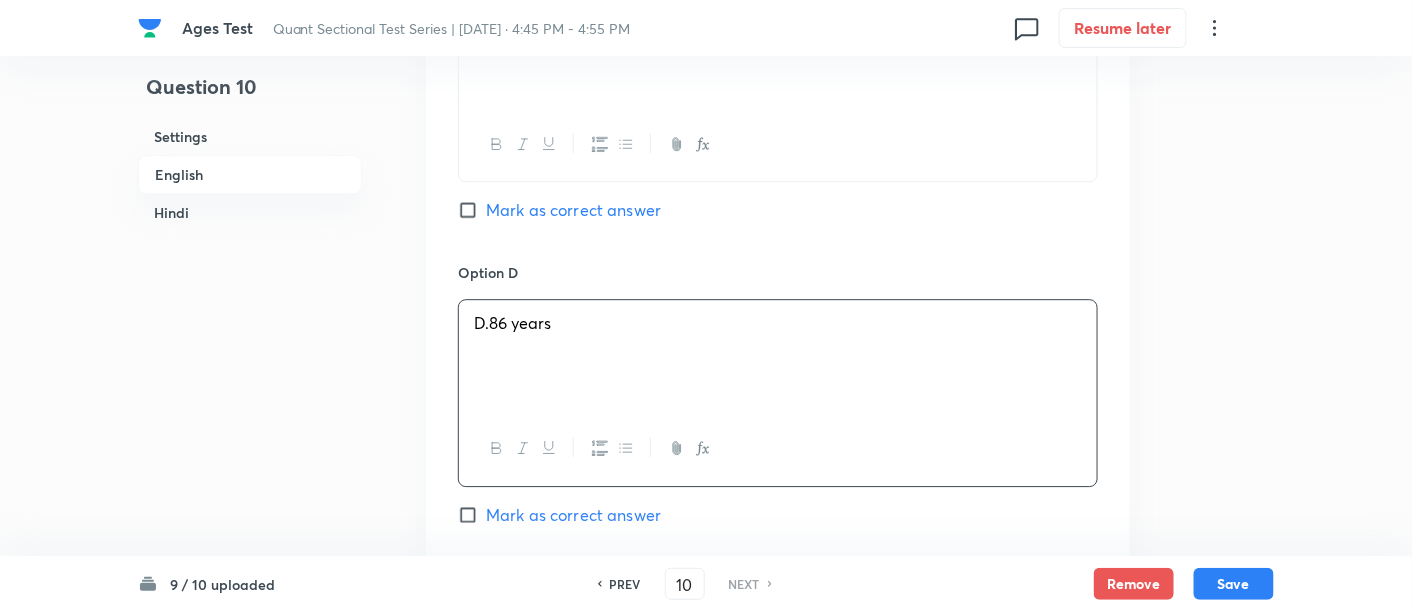 scroll, scrollTop: 1920, scrollLeft: 0, axis: vertical 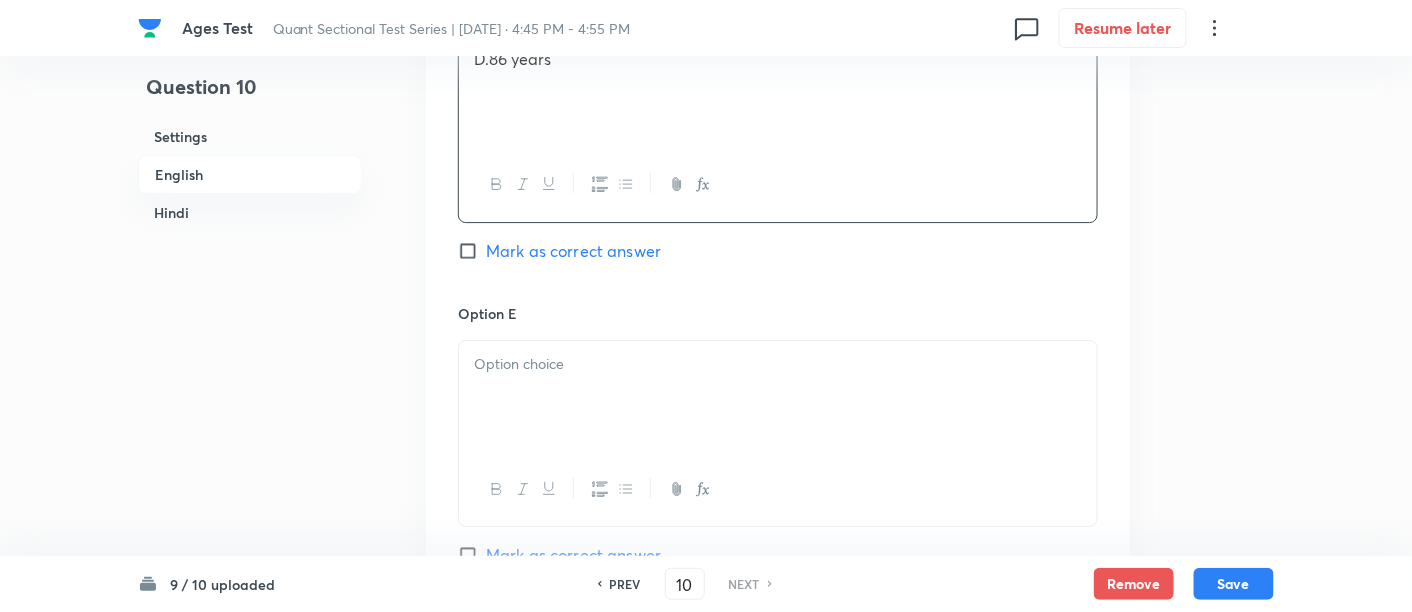 click at bounding box center [778, 397] 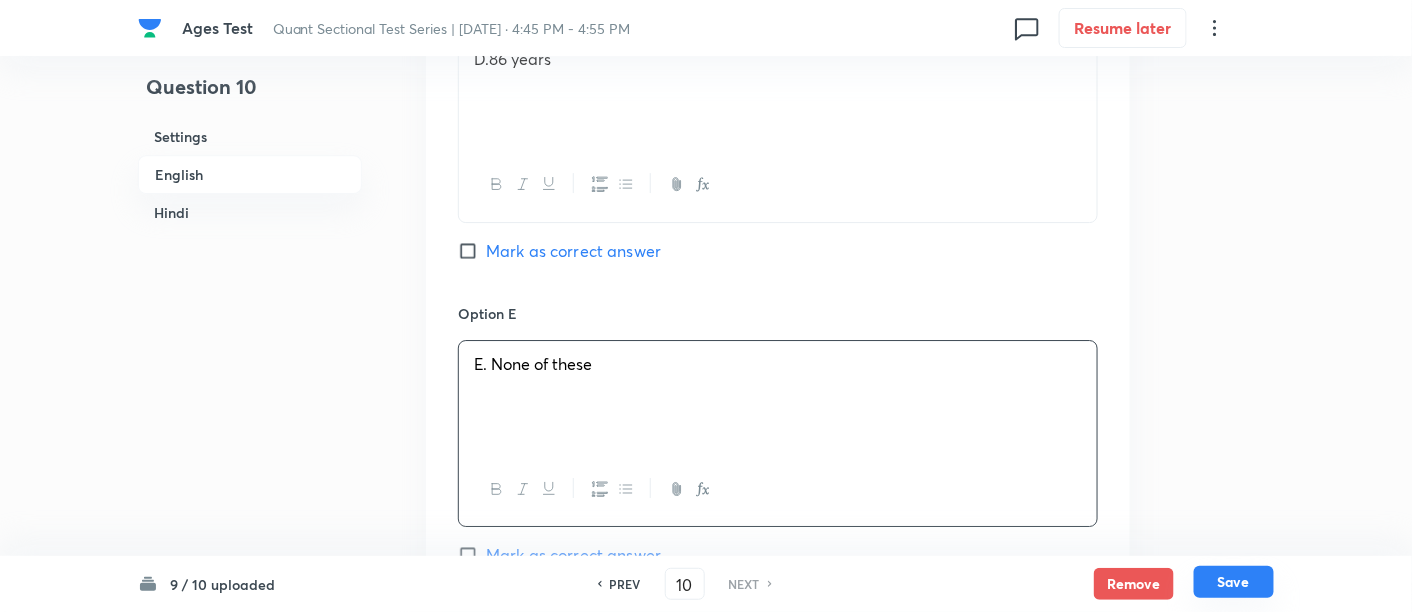 click on "Save" at bounding box center [1234, 582] 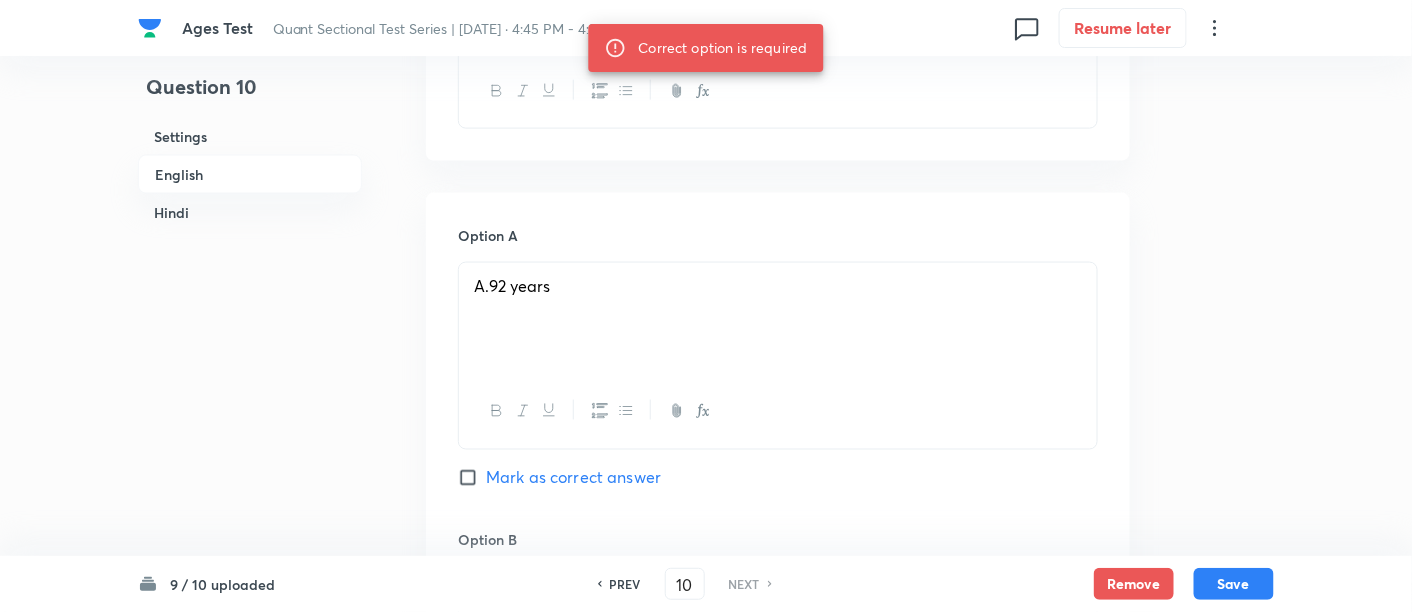 scroll, scrollTop: 836, scrollLeft: 0, axis: vertical 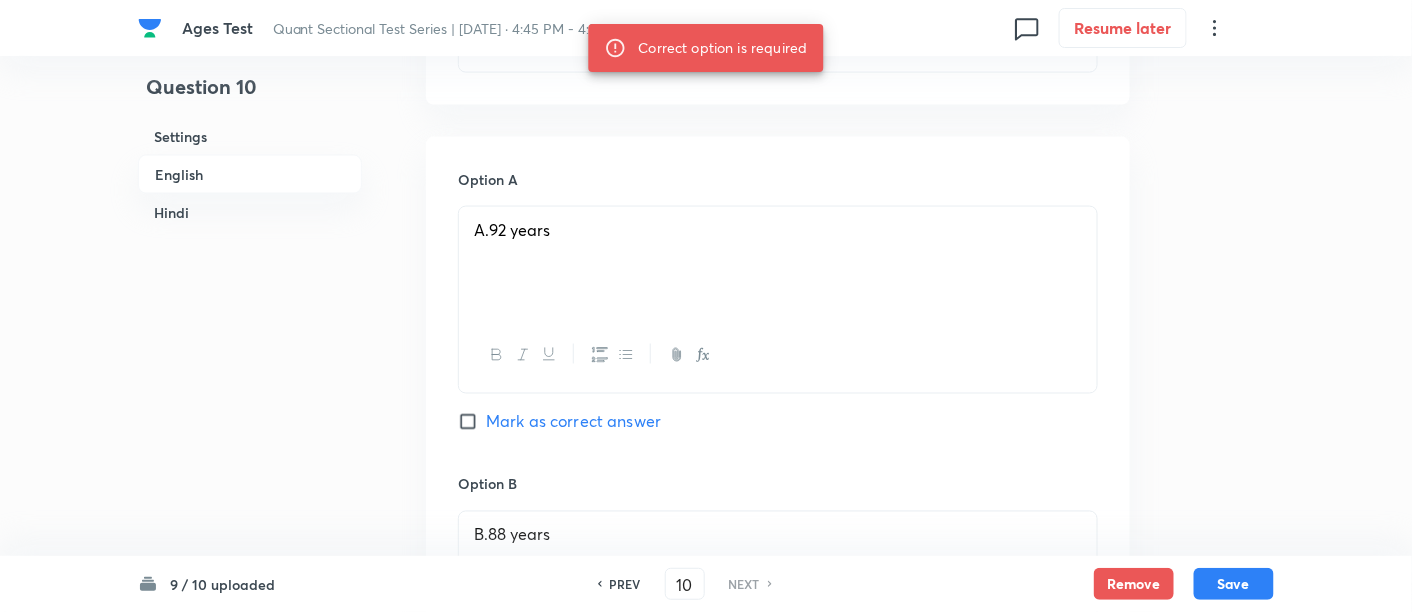 click on "Mark as correct answer" at bounding box center (573, 422) 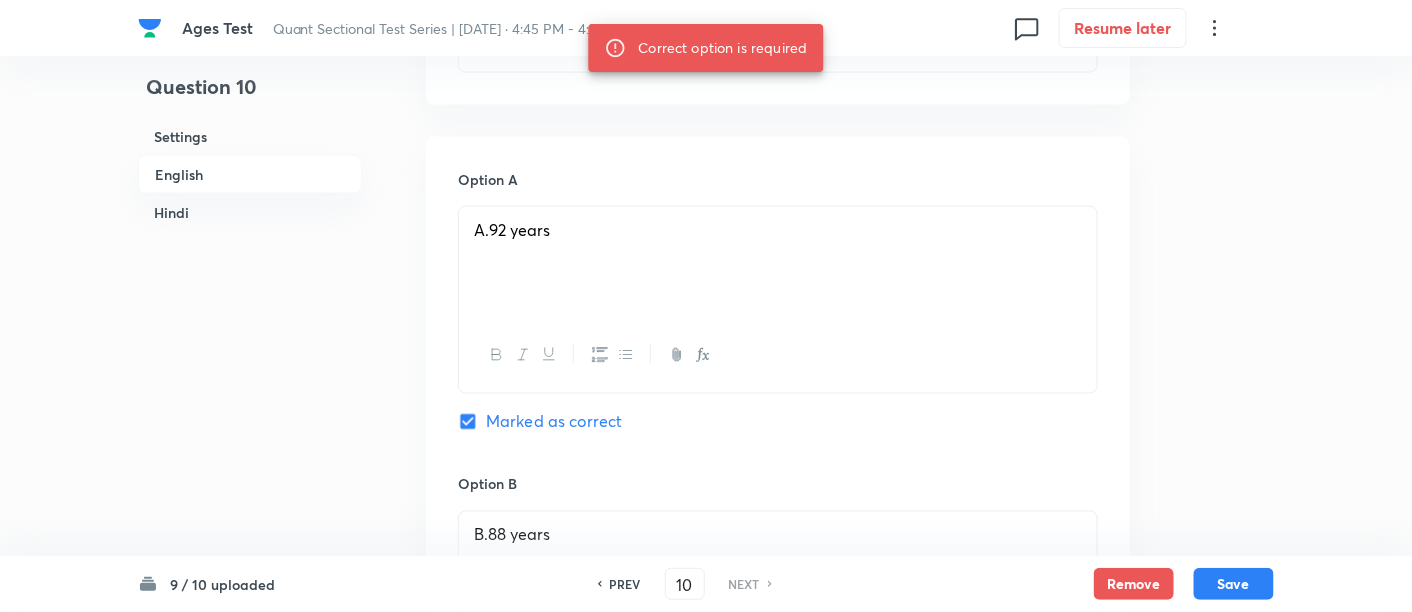 checkbox on "true" 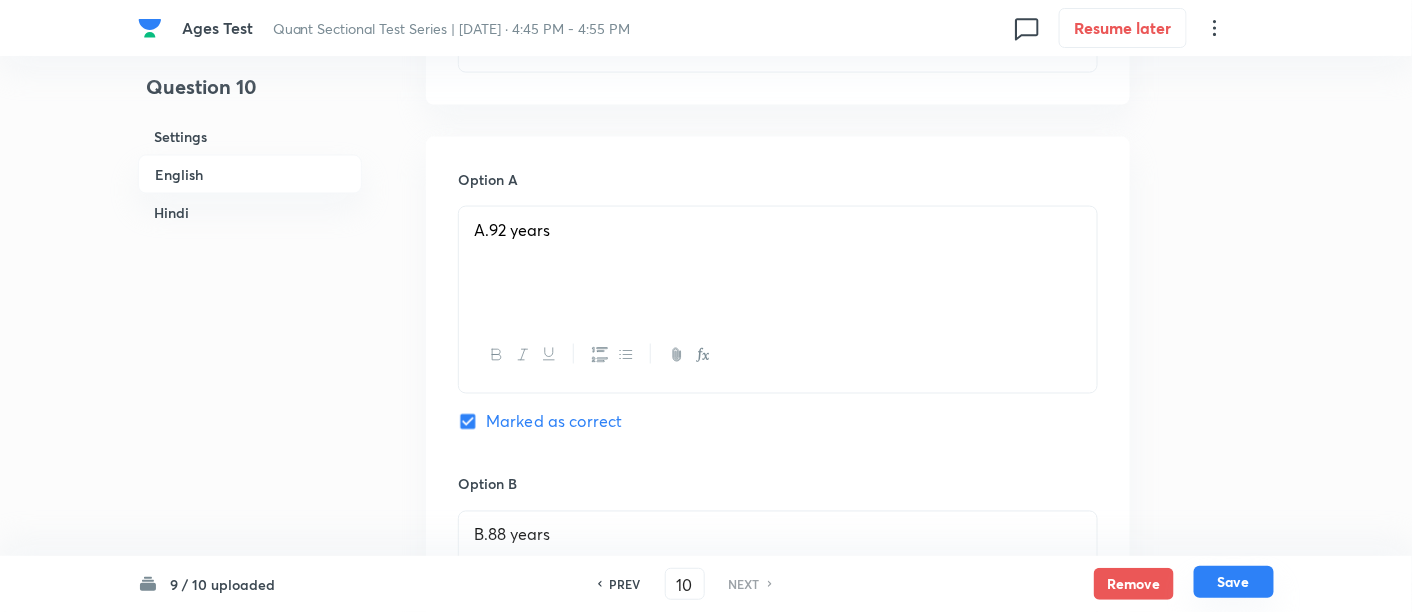 click on "Save" at bounding box center [1234, 582] 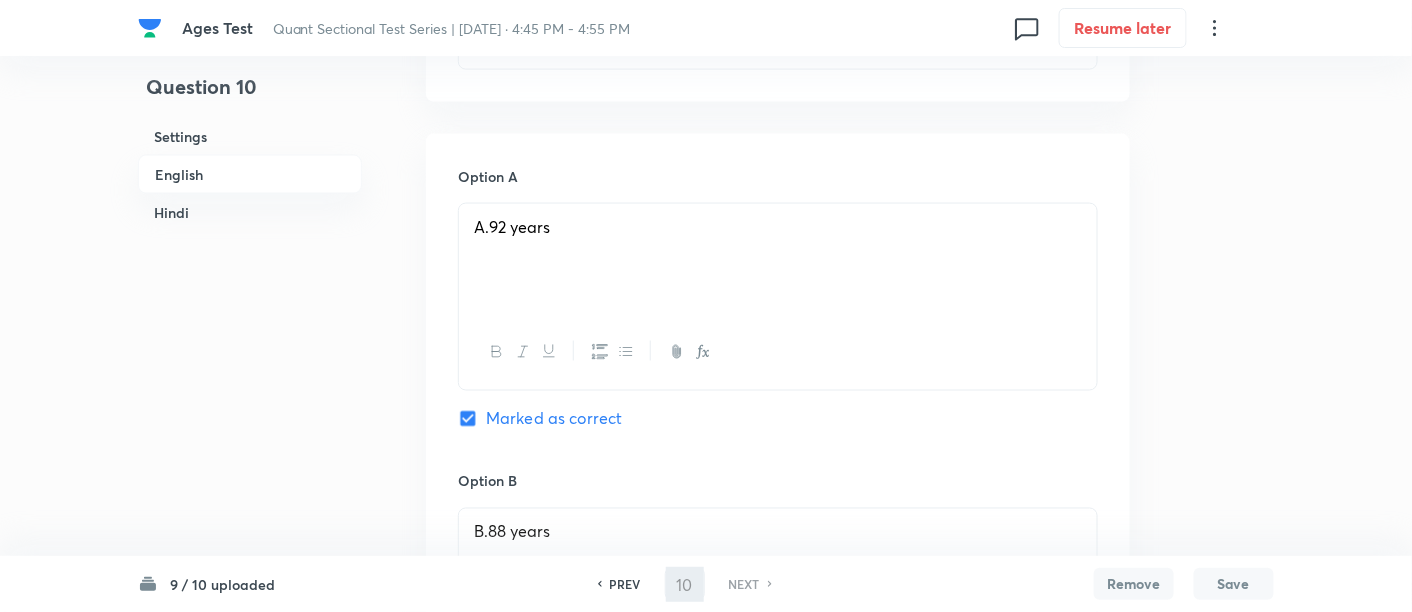 checkbox on "false" 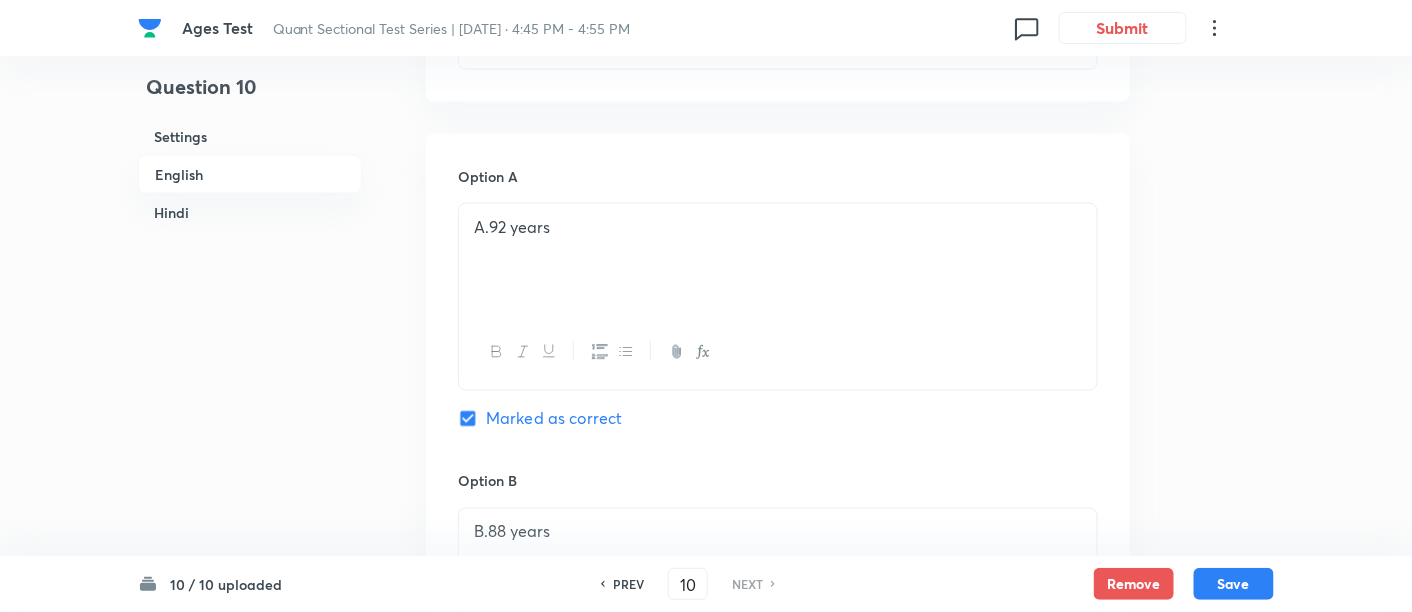 checkbox on "true" 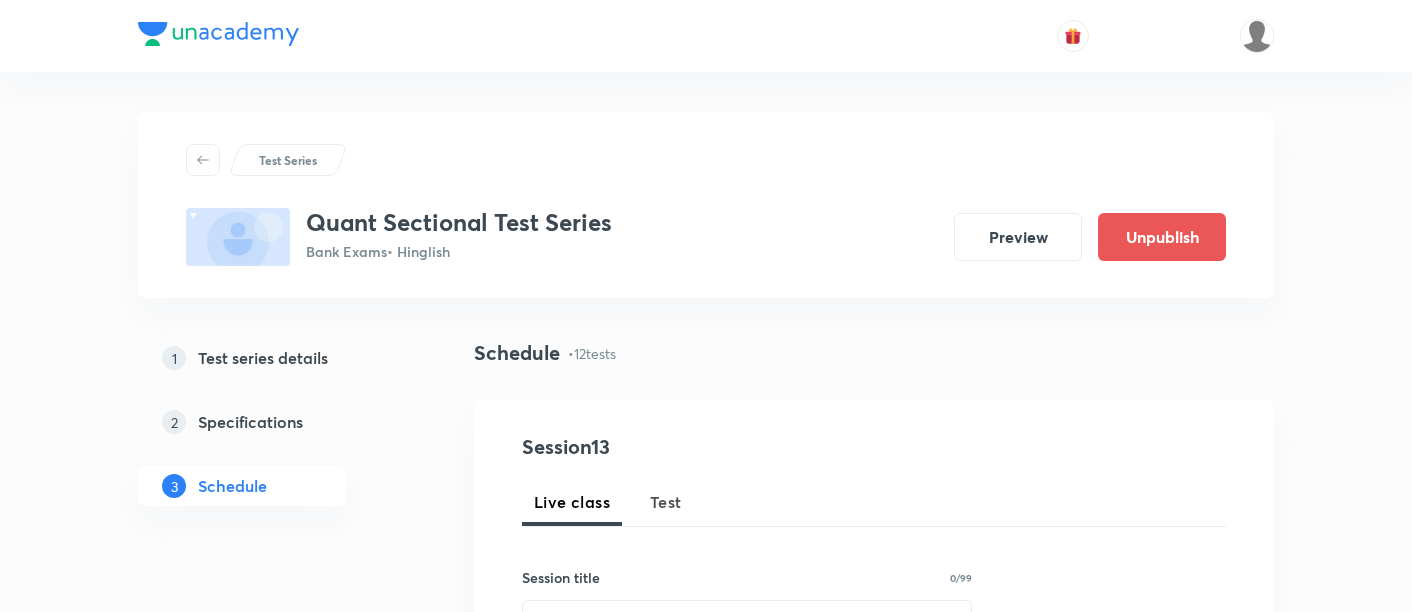 scroll, scrollTop: 914, scrollLeft: 0, axis: vertical 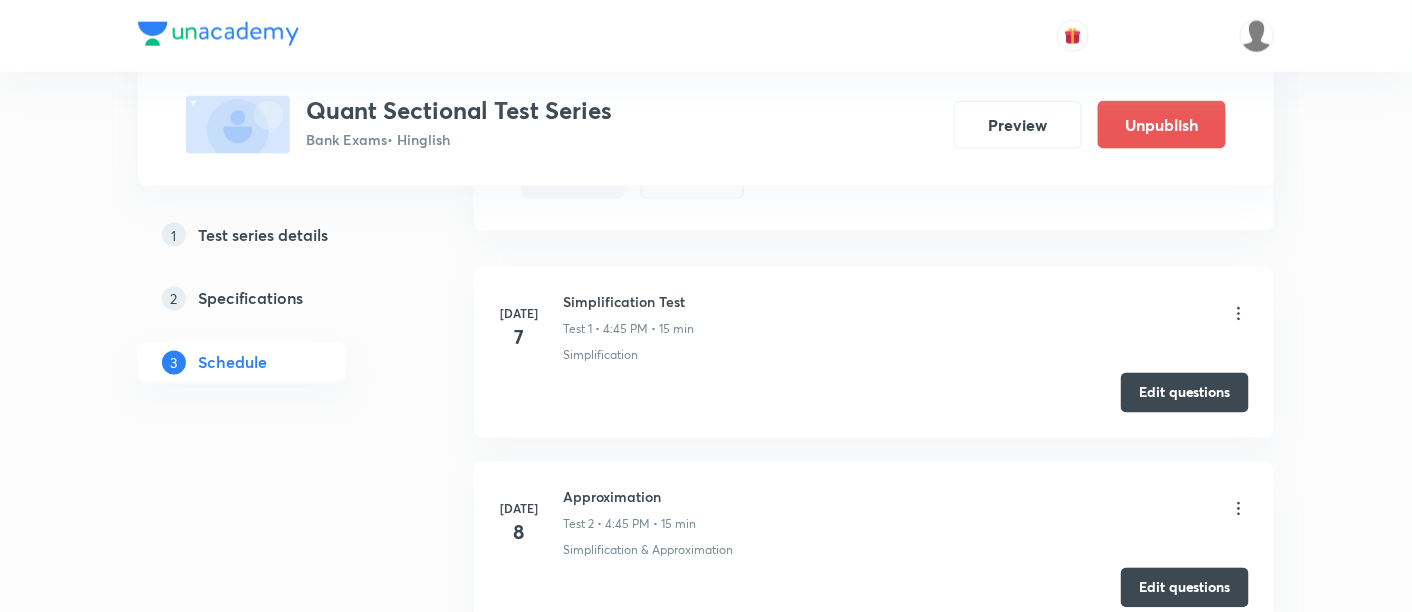 click on "Edit questions" at bounding box center (1185, 393) 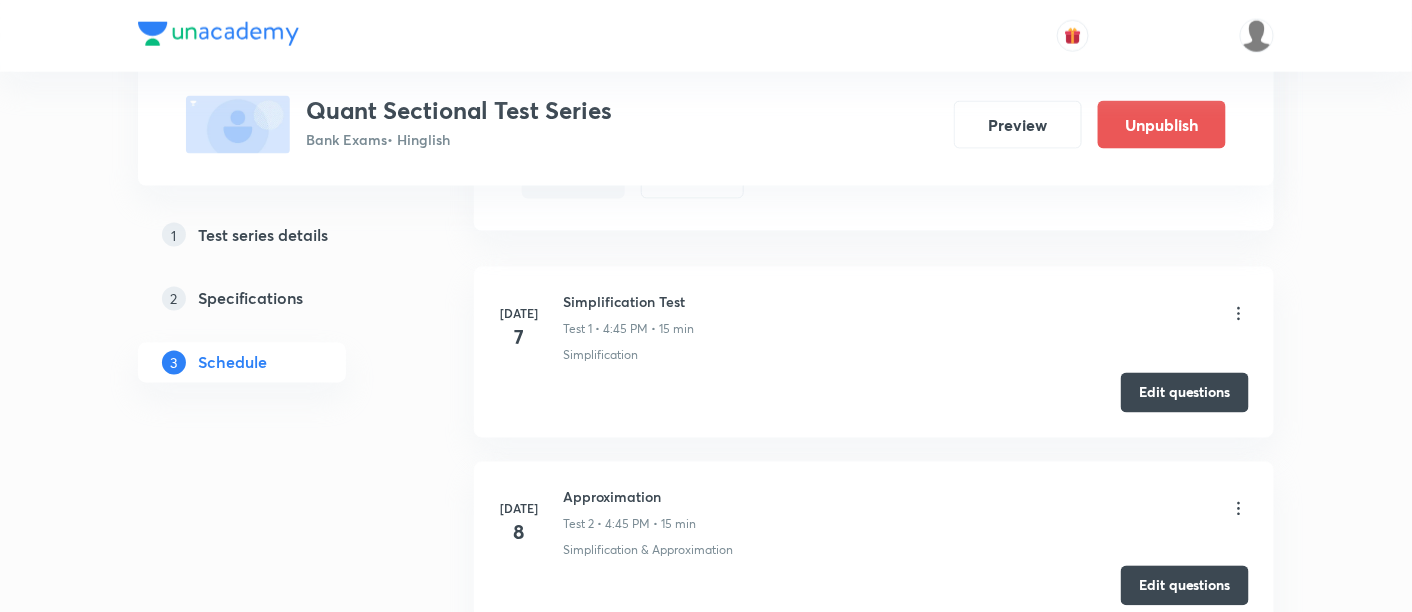 click on "Edit questions" at bounding box center [1185, 586] 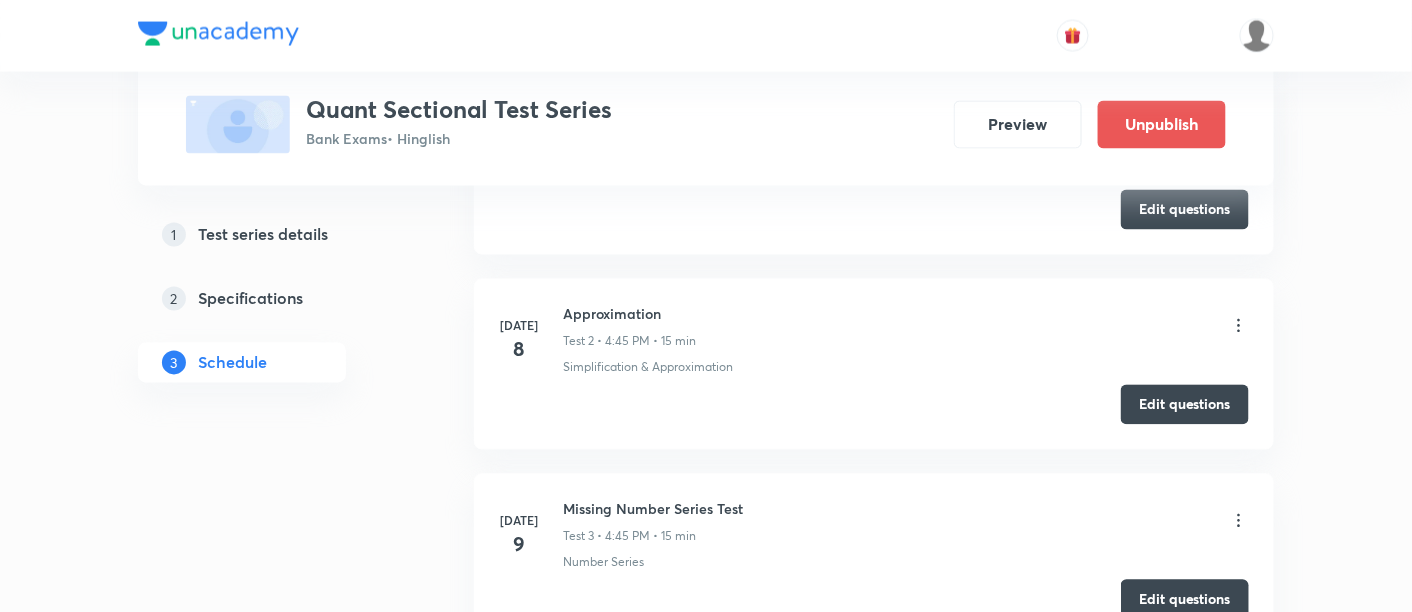 scroll, scrollTop: 1099, scrollLeft: 0, axis: vertical 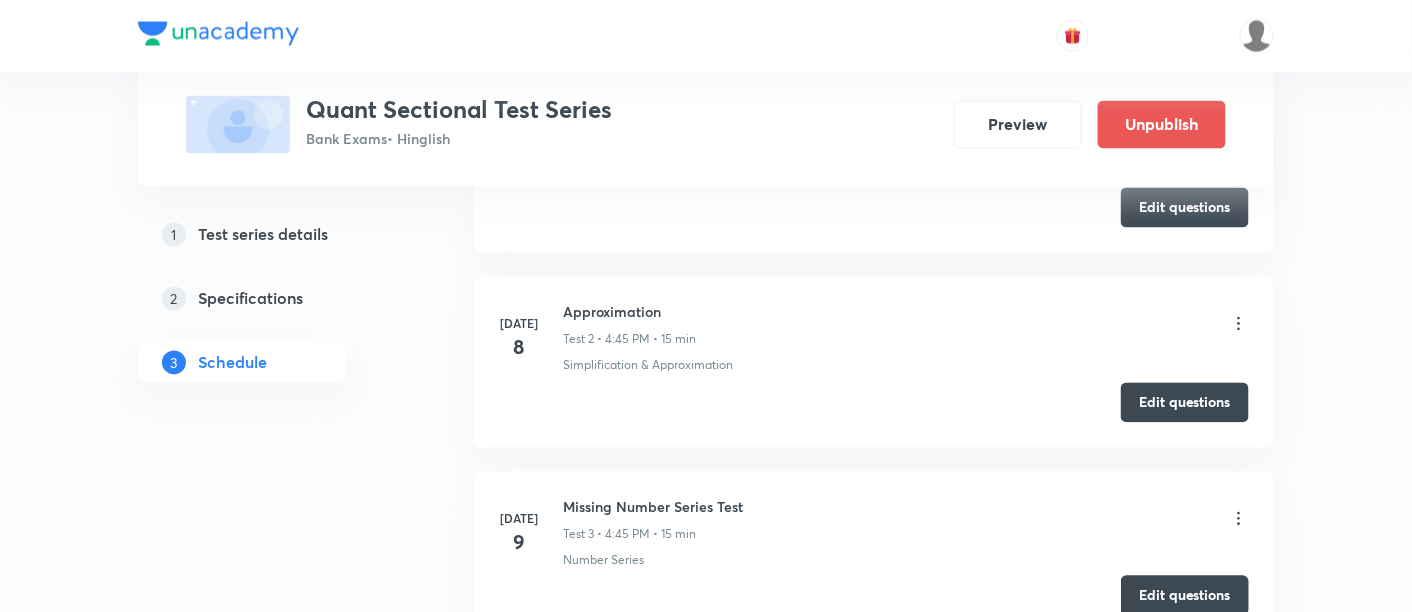 click on "Edit questions" at bounding box center (1185, 596) 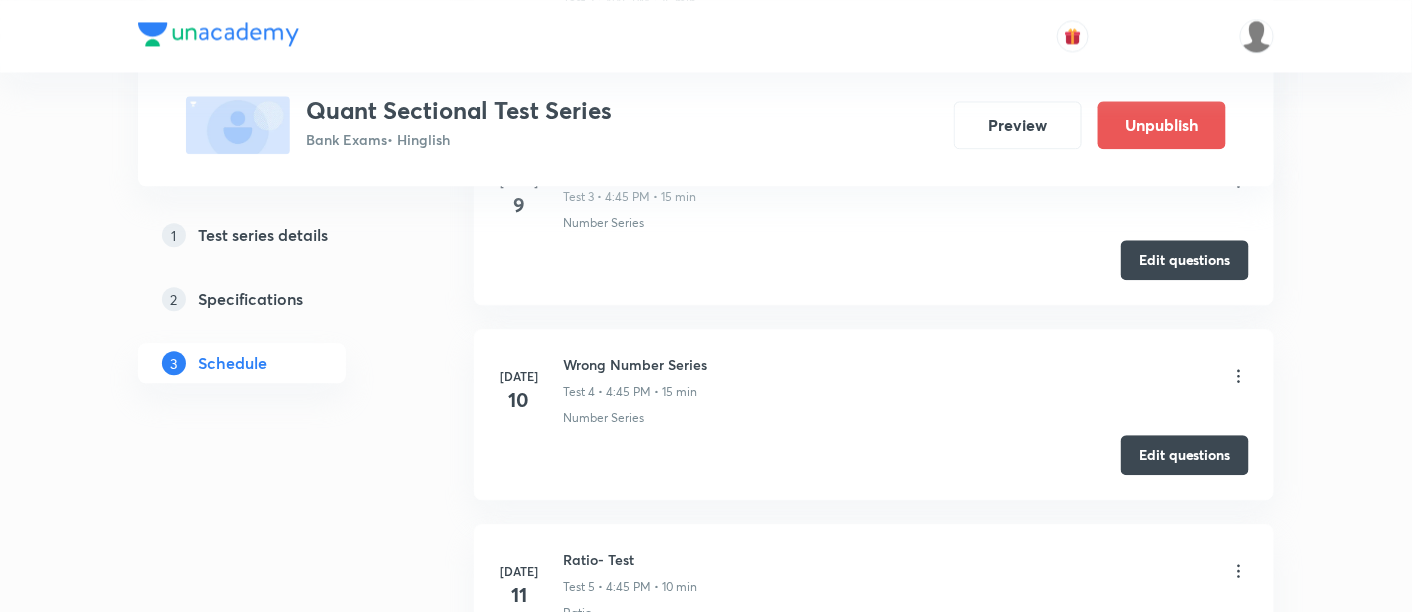 scroll, scrollTop: 1445, scrollLeft: 0, axis: vertical 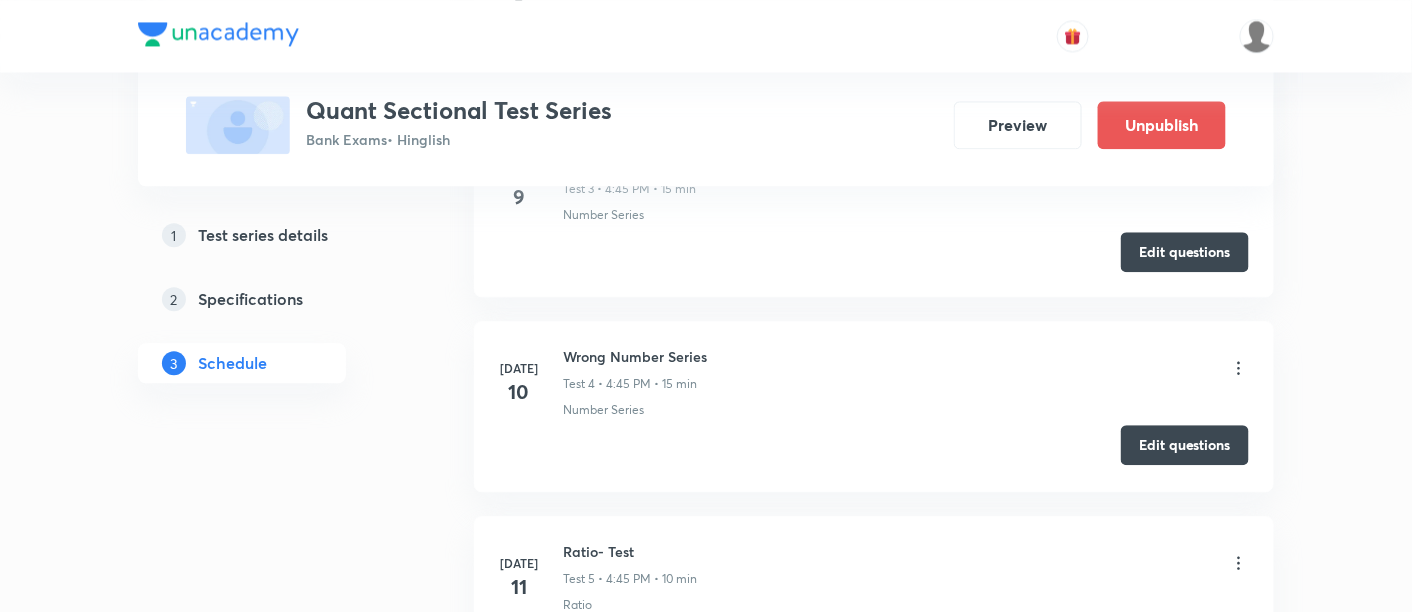 click on "Edit questions" at bounding box center [1185, 445] 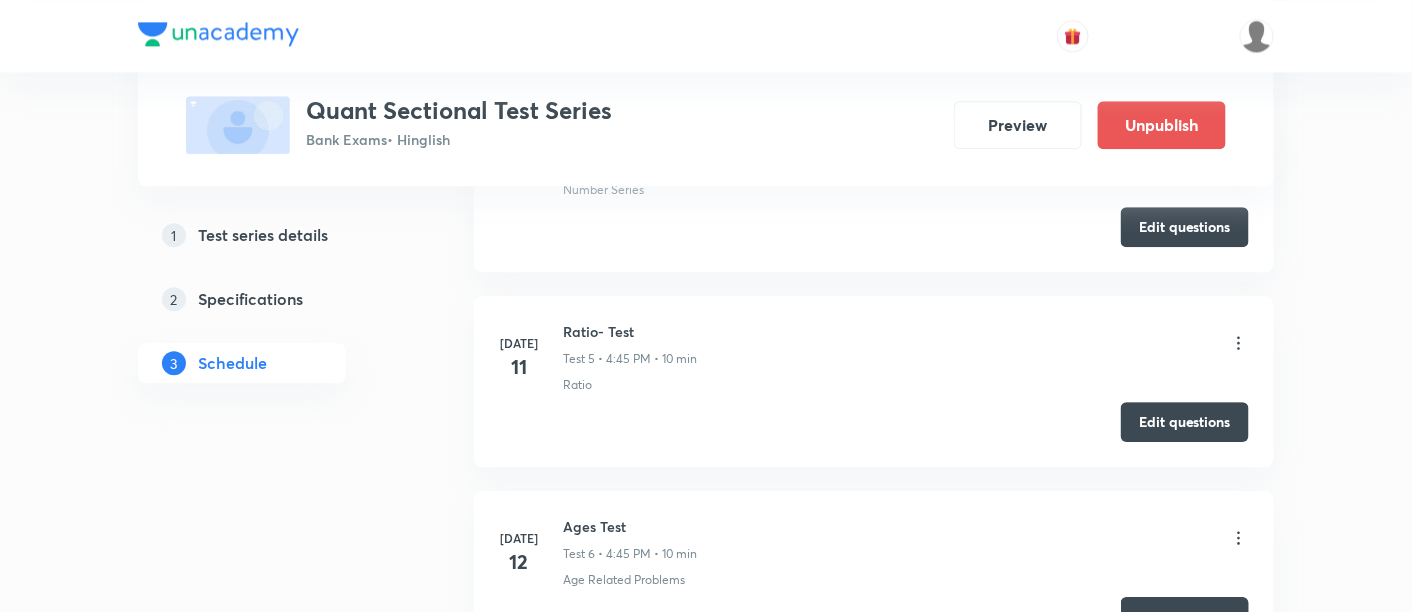 scroll, scrollTop: 1697, scrollLeft: 0, axis: vertical 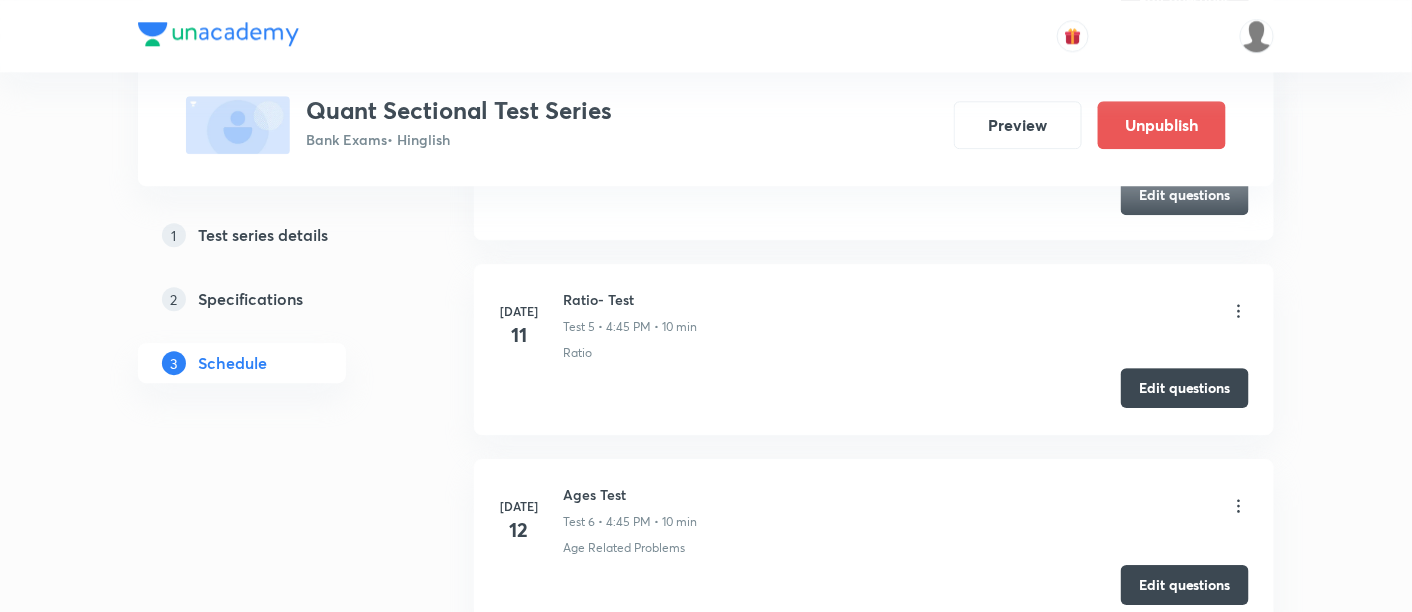 click on "Edit questions" at bounding box center (1185, 388) 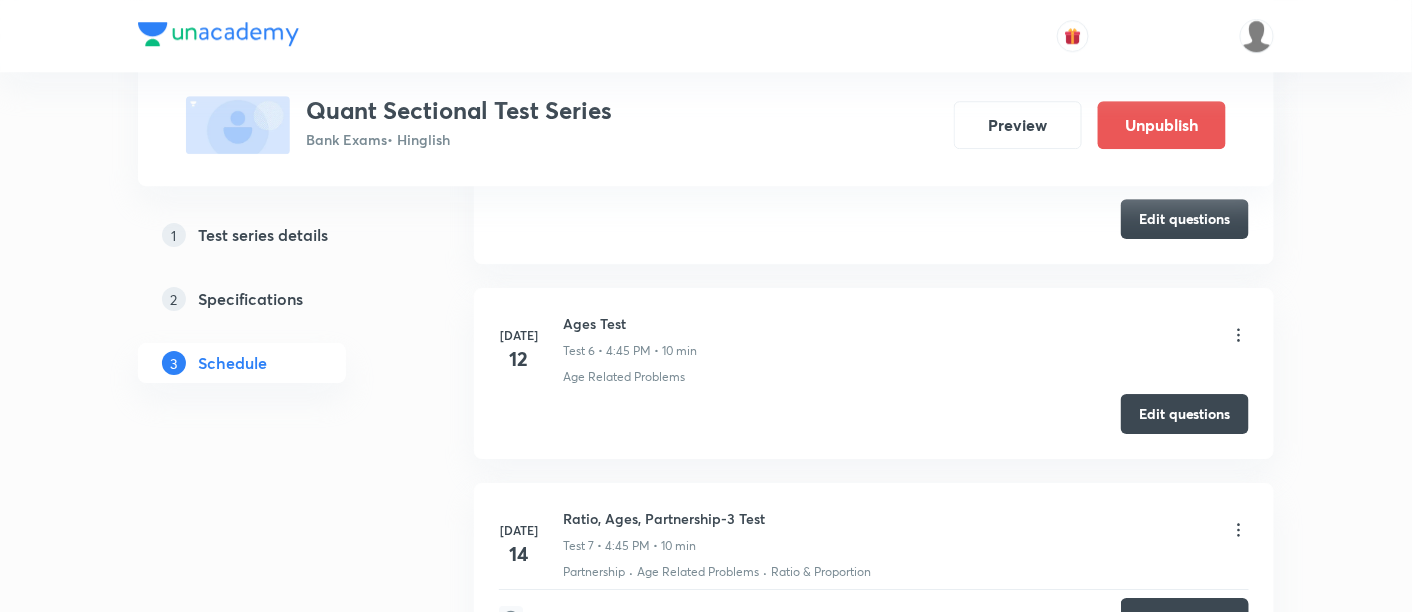 scroll, scrollTop: 1892, scrollLeft: 0, axis: vertical 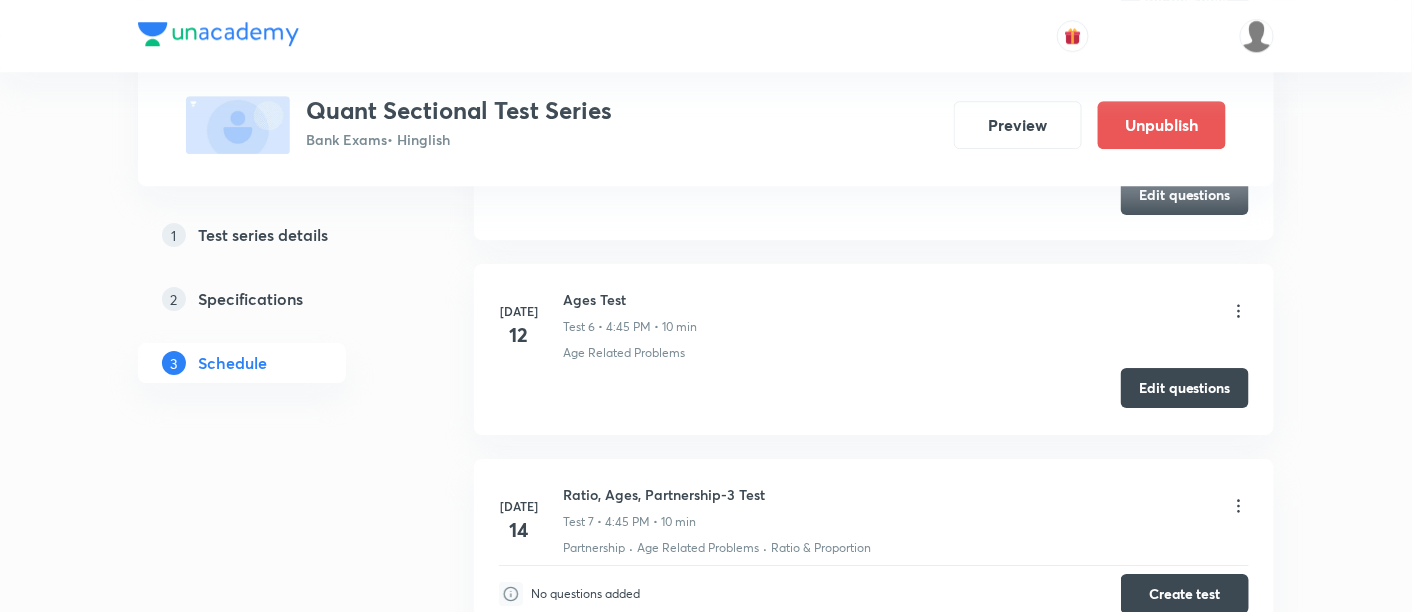 click on "Edit questions" at bounding box center (1185, 388) 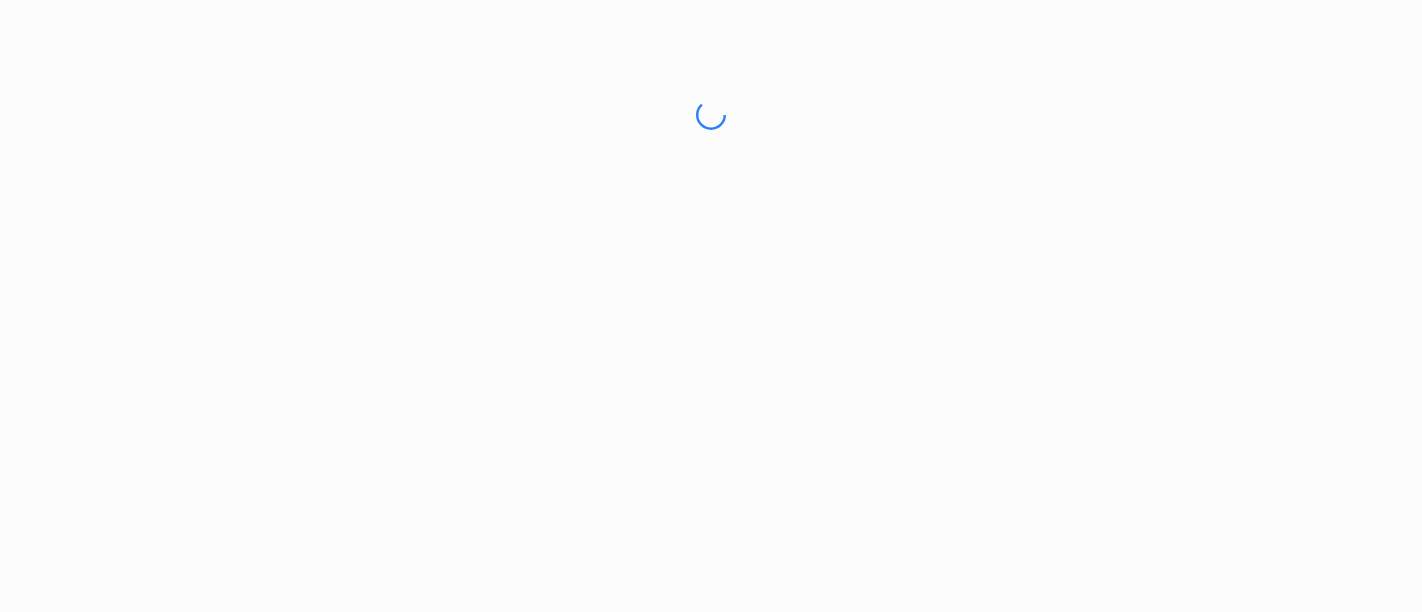 scroll, scrollTop: 0, scrollLeft: 0, axis: both 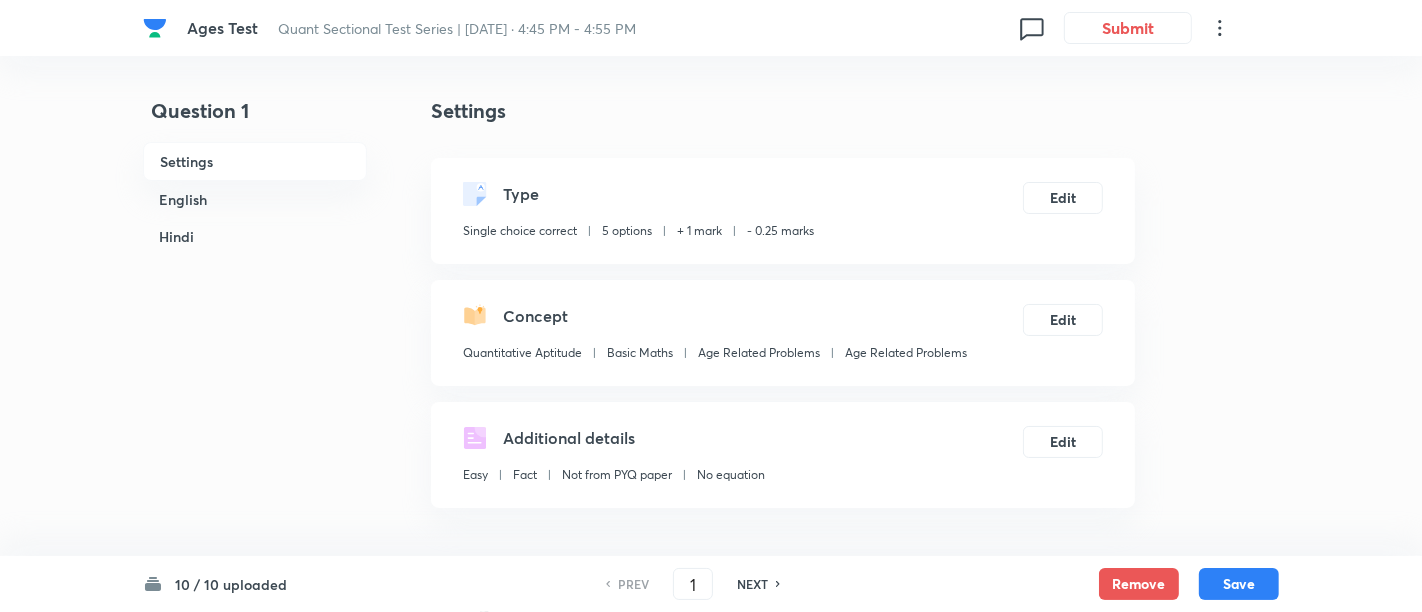 checkbox on "true" 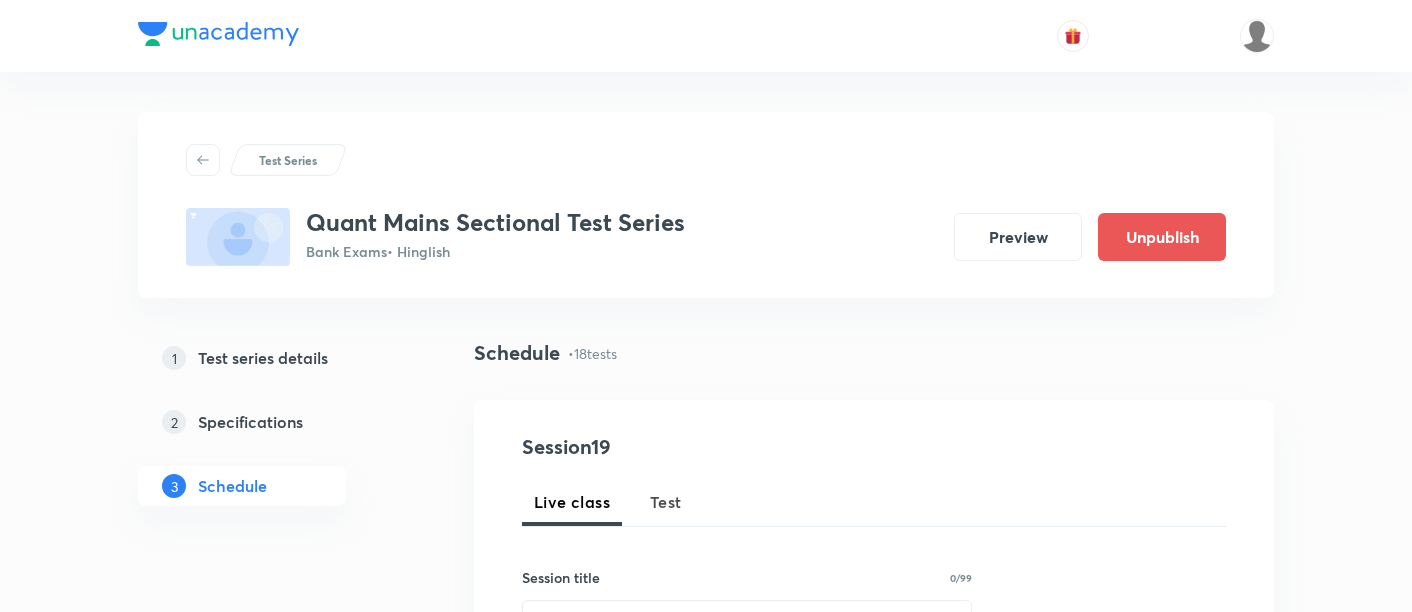 scroll, scrollTop: 0, scrollLeft: 0, axis: both 